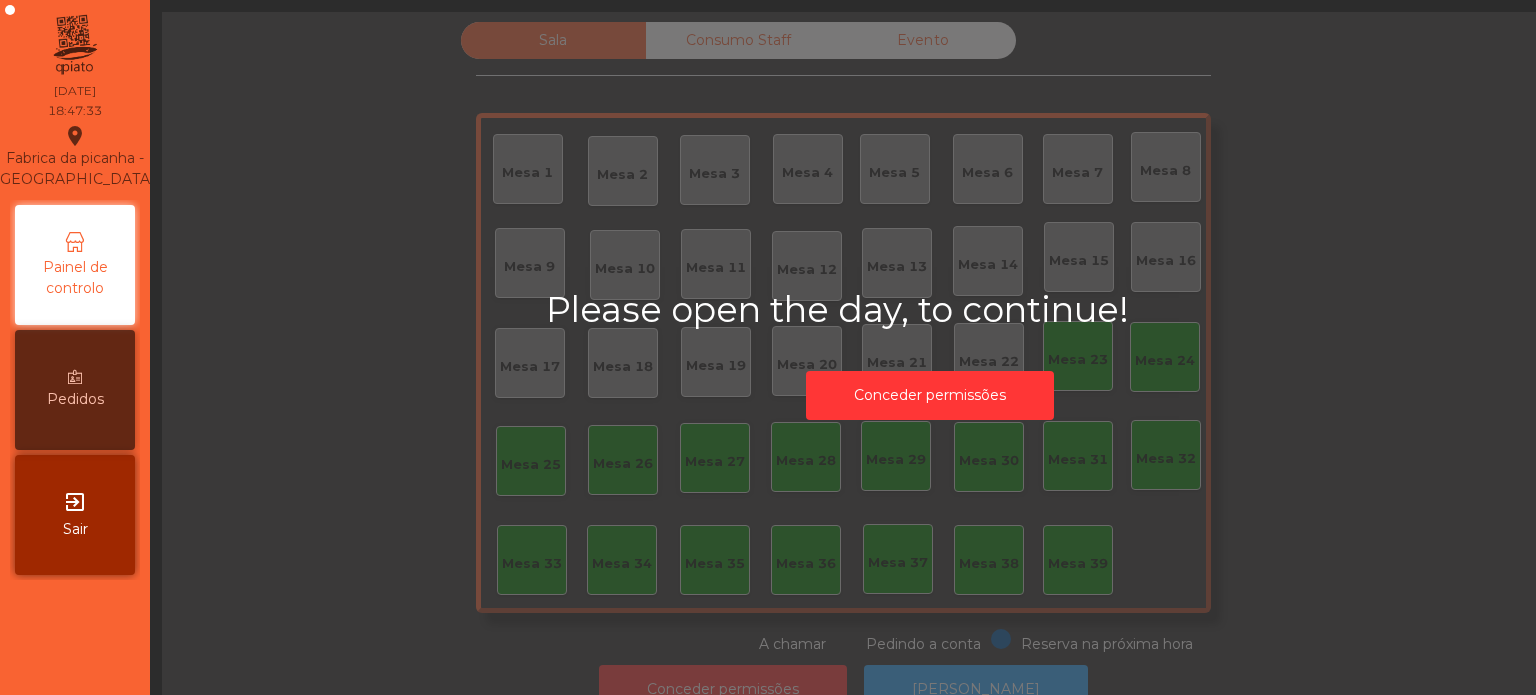 scroll, scrollTop: 0, scrollLeft: 0, axis: both 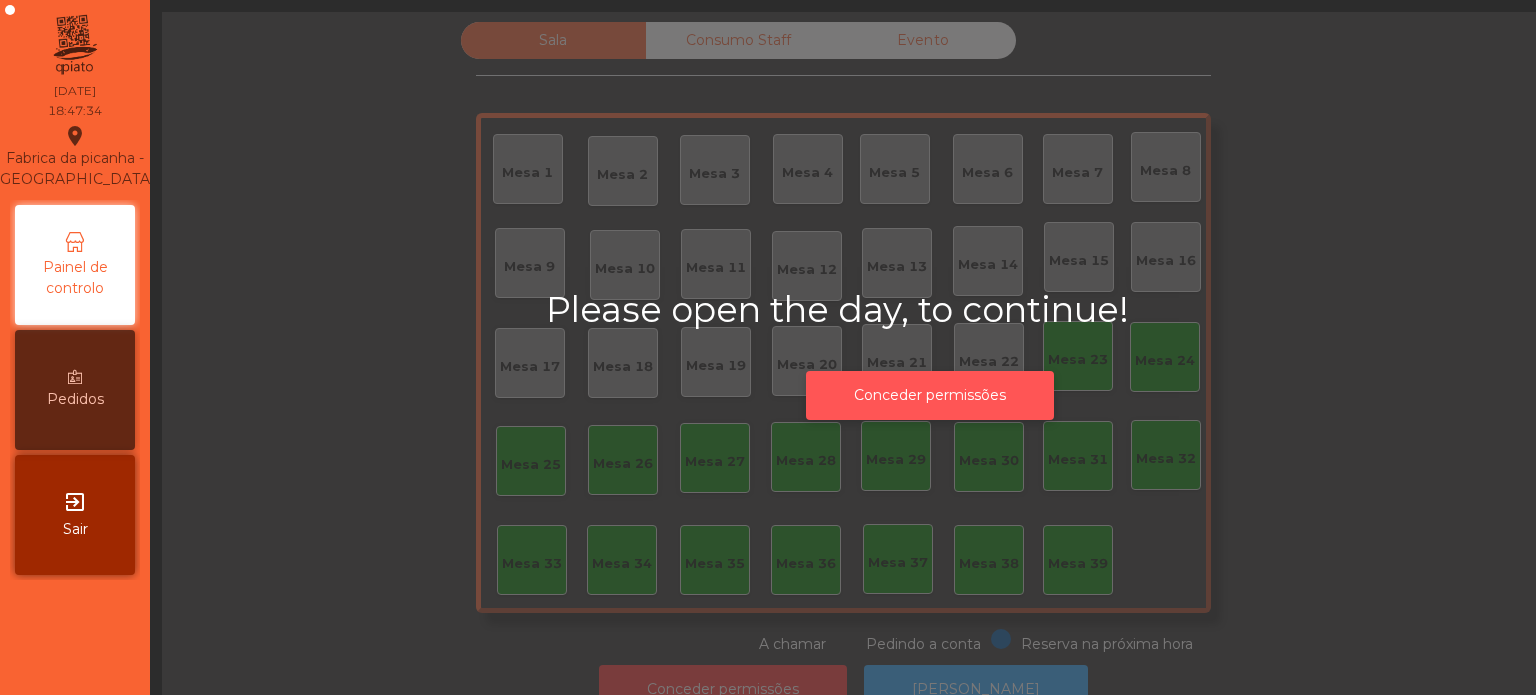 click on "Conceder permissões" 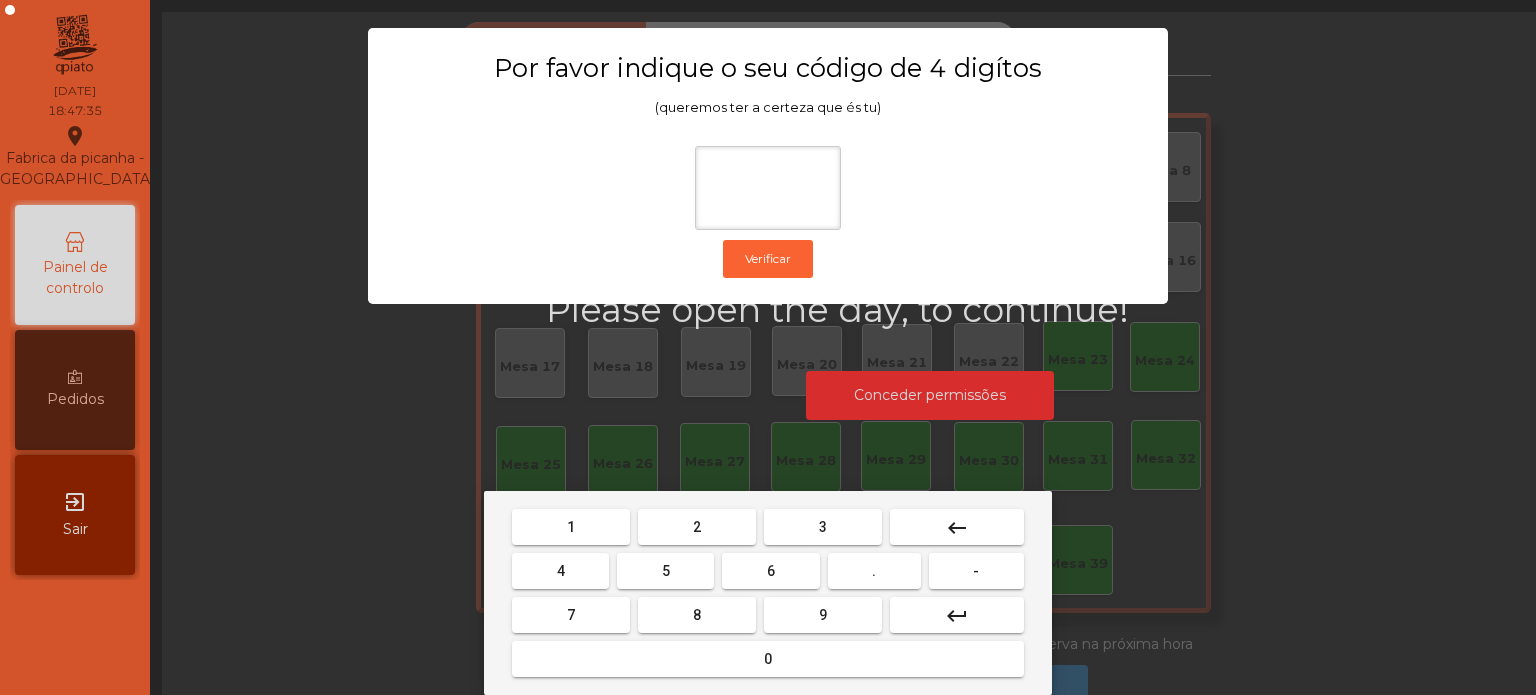 click on "1" at bounding box center [571, 527] 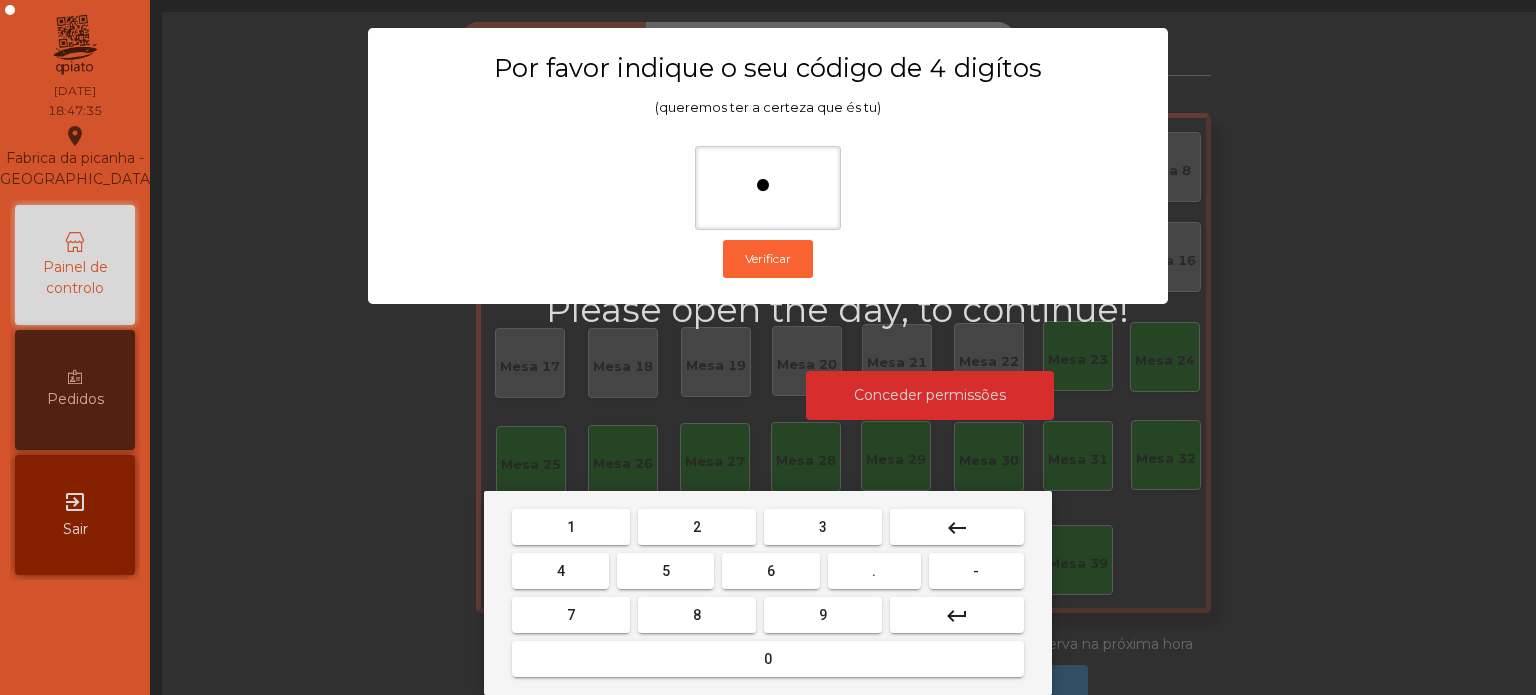 click on "3" at bounding box center [823, 527] 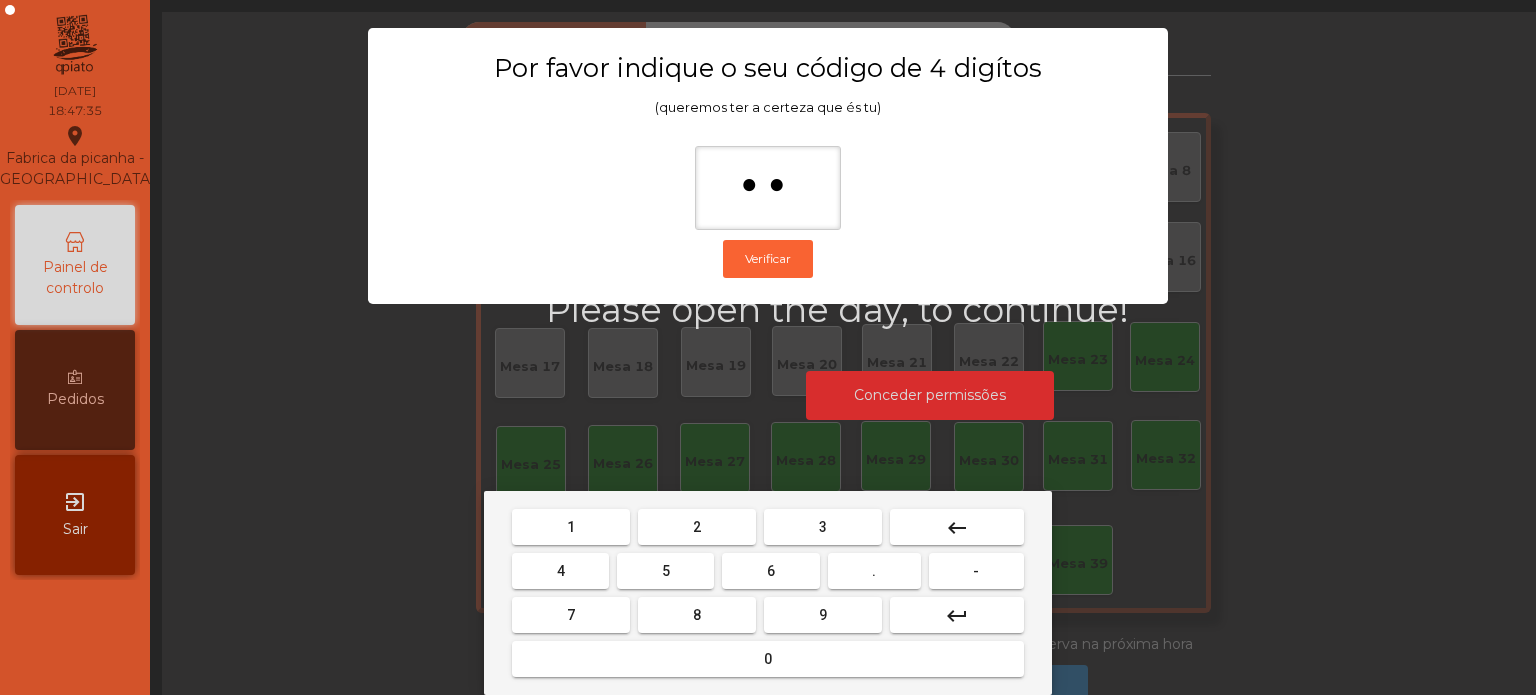 click on "5" at bounding box center (666, 571) 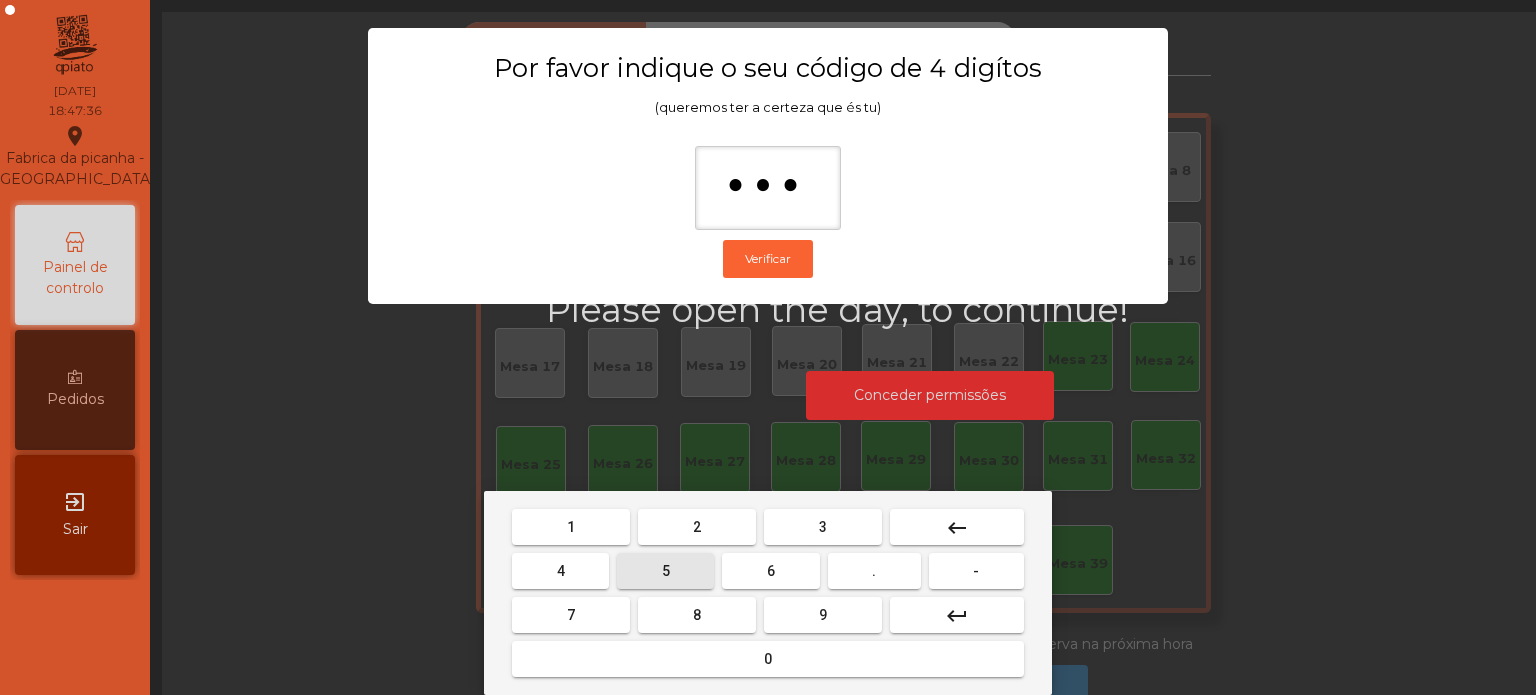 click on "0" at bounding box center (768, 659) 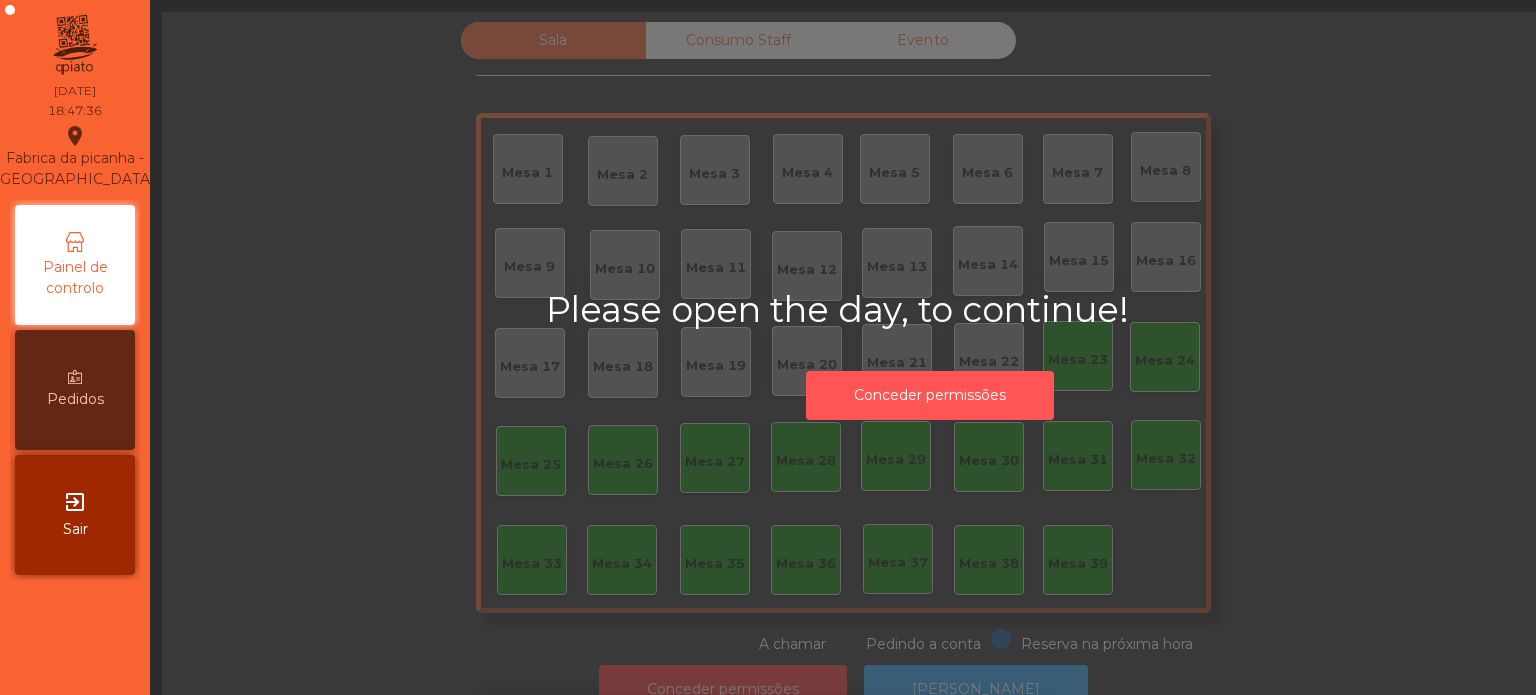 click on "3" at bounding box center [823, 731] 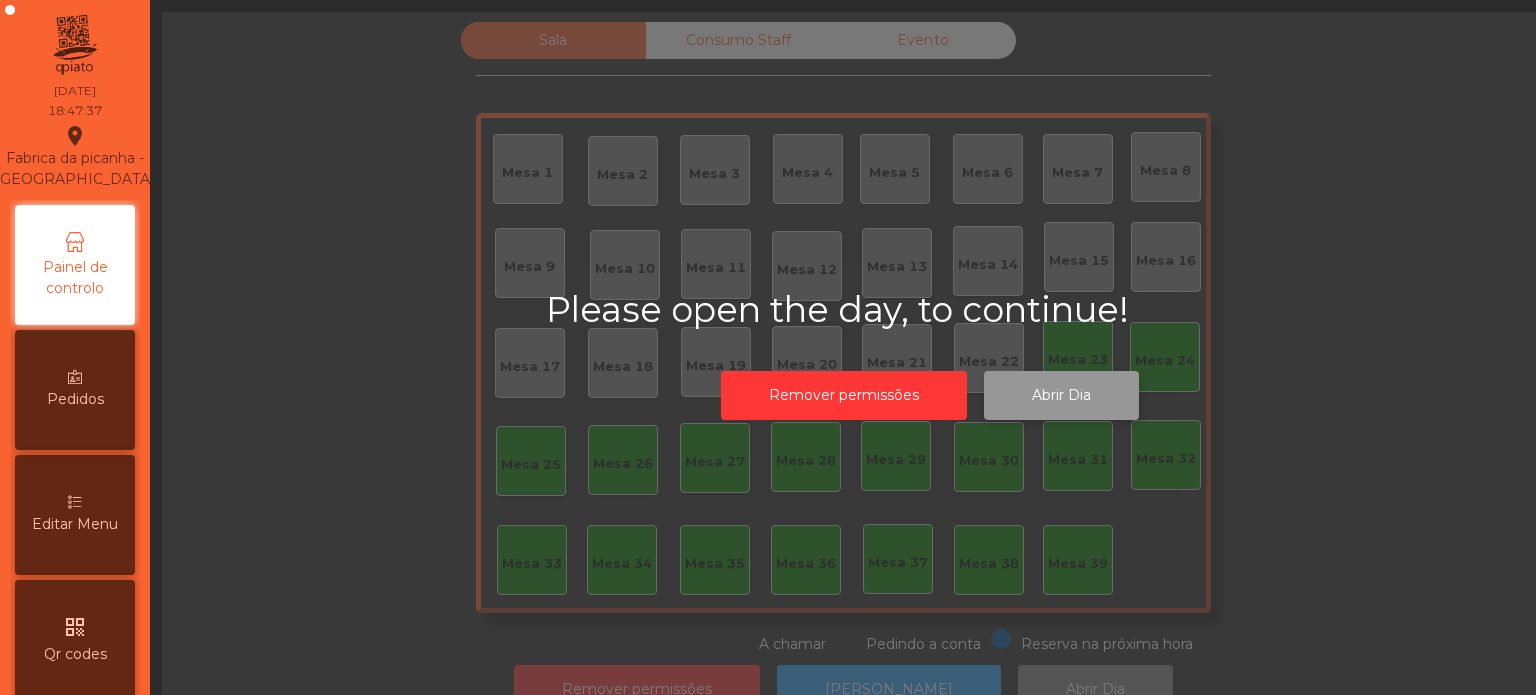 click on "Abrir Dia" 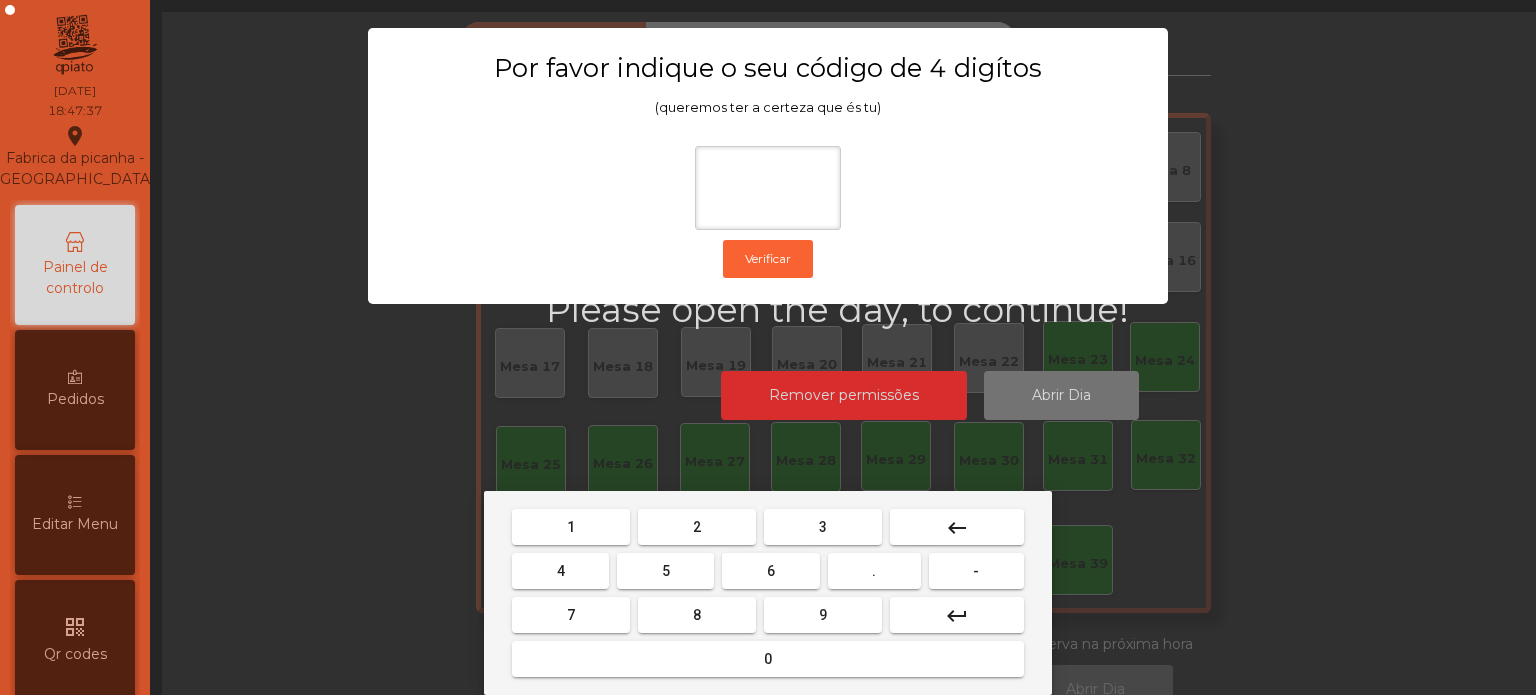 click on "2" at bounding box center (697, 527) 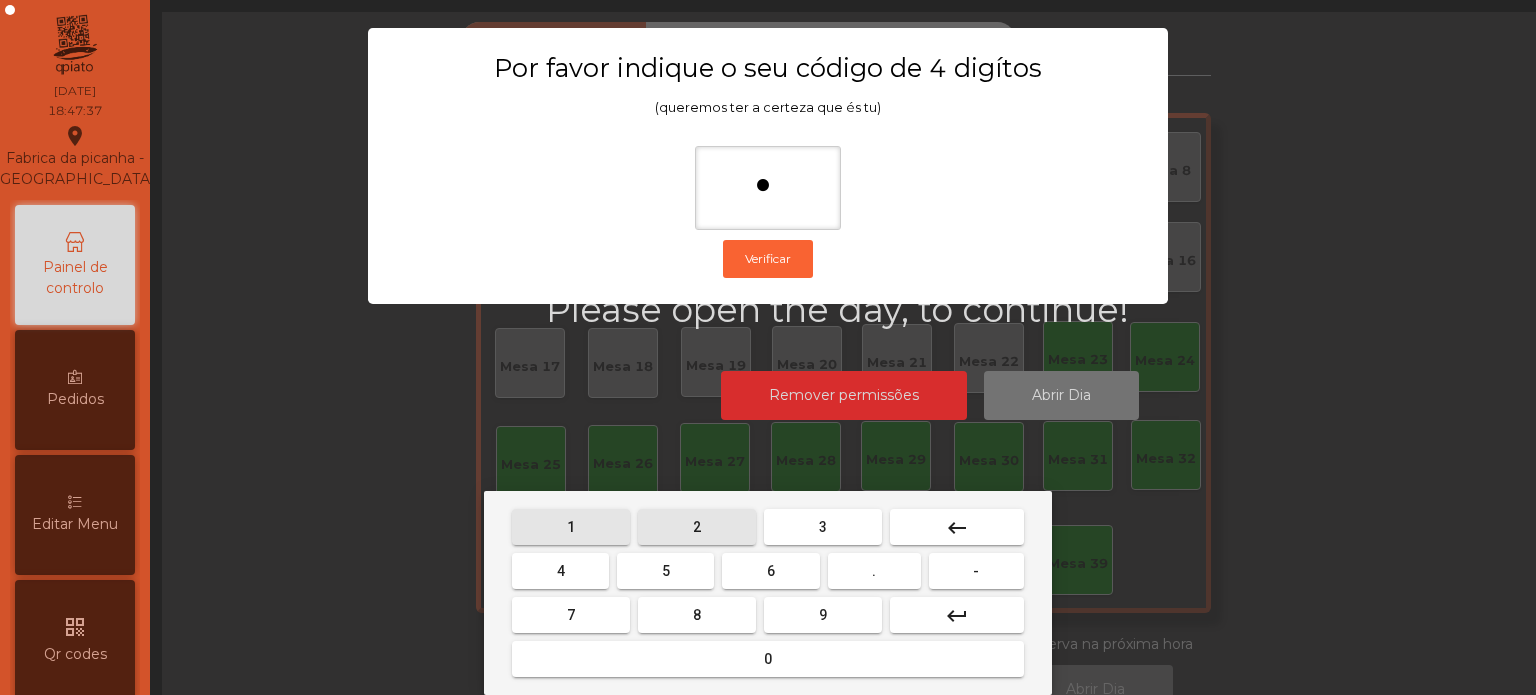 click on "1" at bounding box center [571, 527] 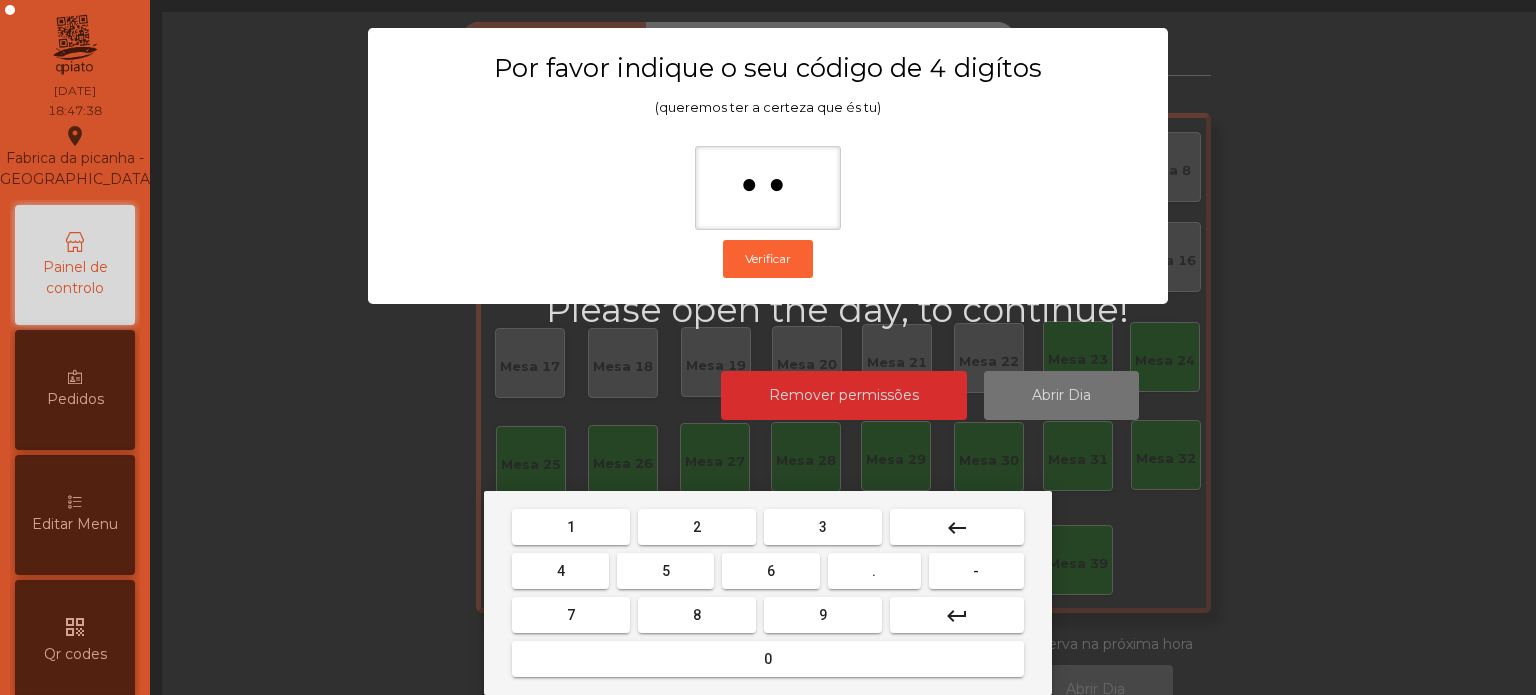 click on "keyboard_backspace" at bounding box center [957, 527] 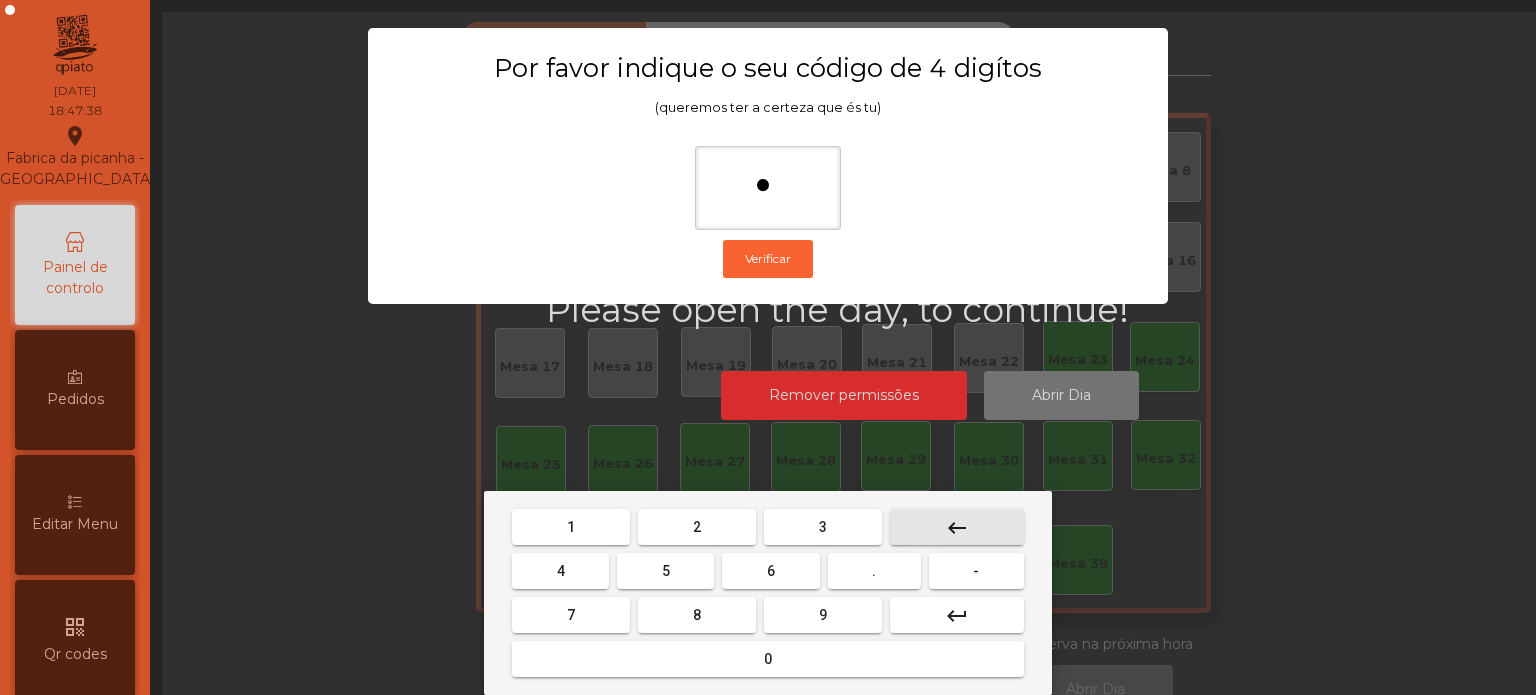 click on "keyboard_backspace" at bounding box center (957, 527) 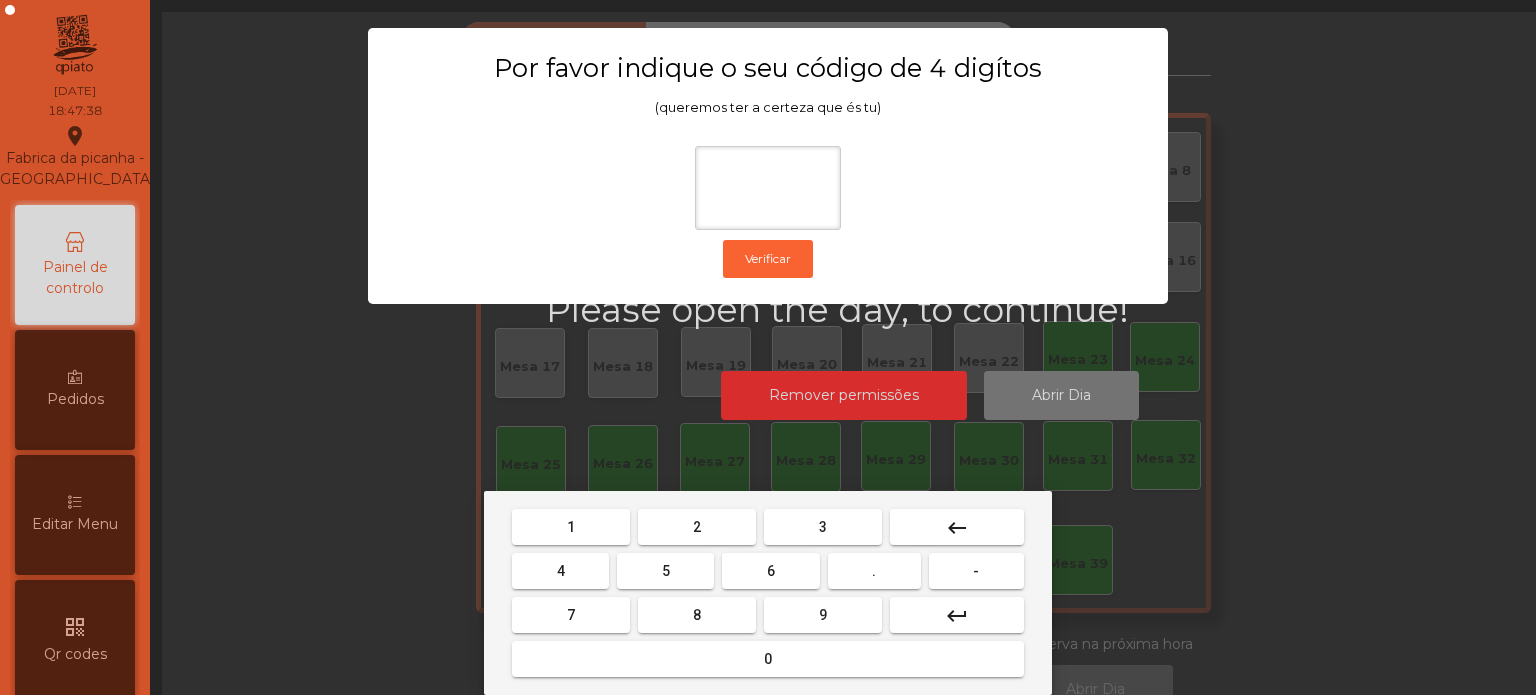 click on "1" at bounding box center [571, 527] 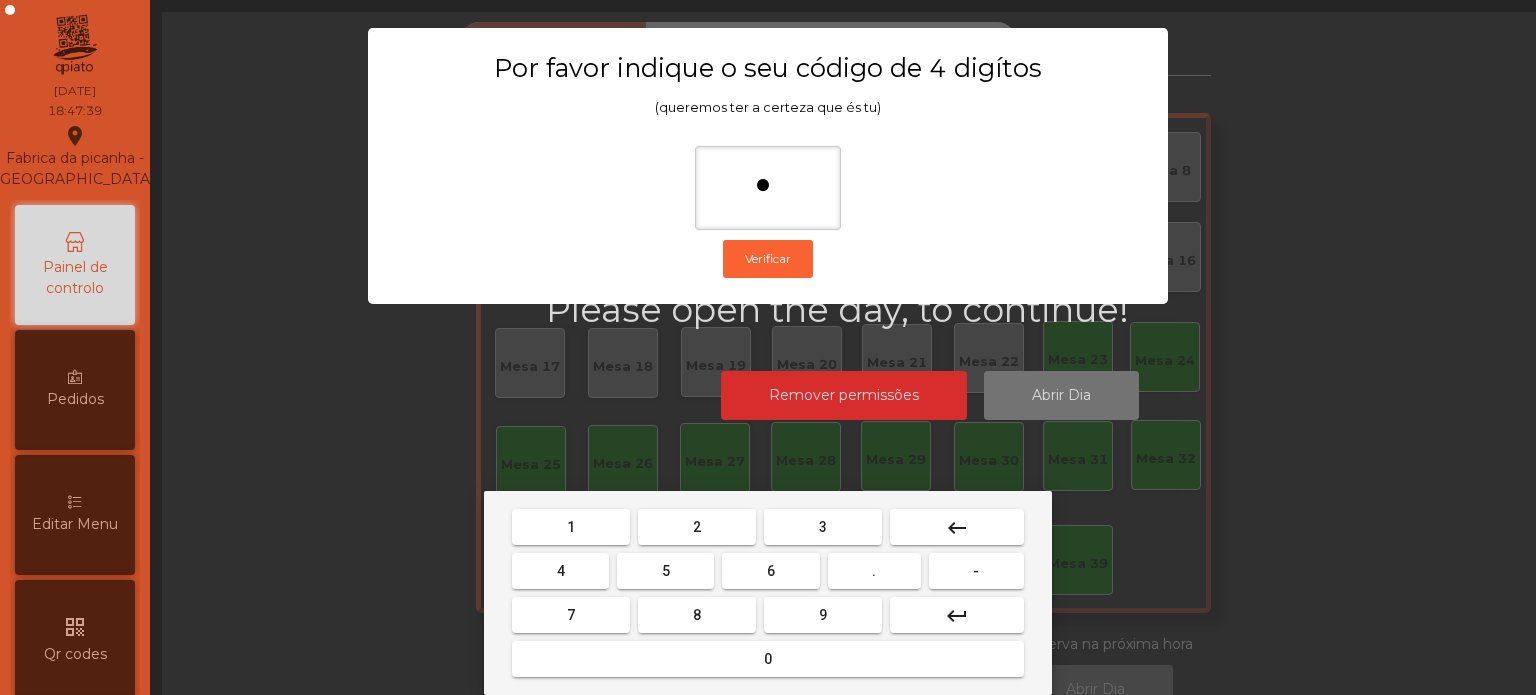 click on "3" at bounding box center (823, 527) 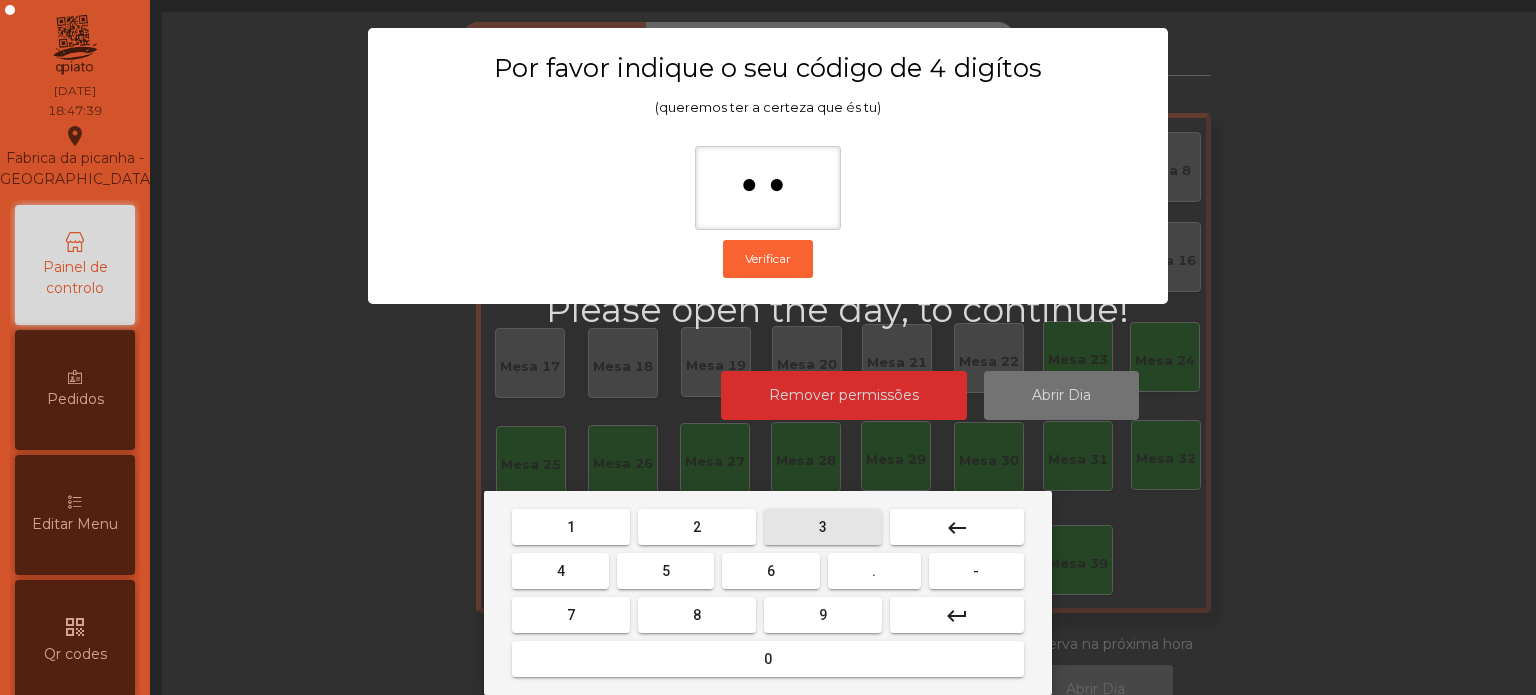 click on "5" at bounding box center (666, 571) 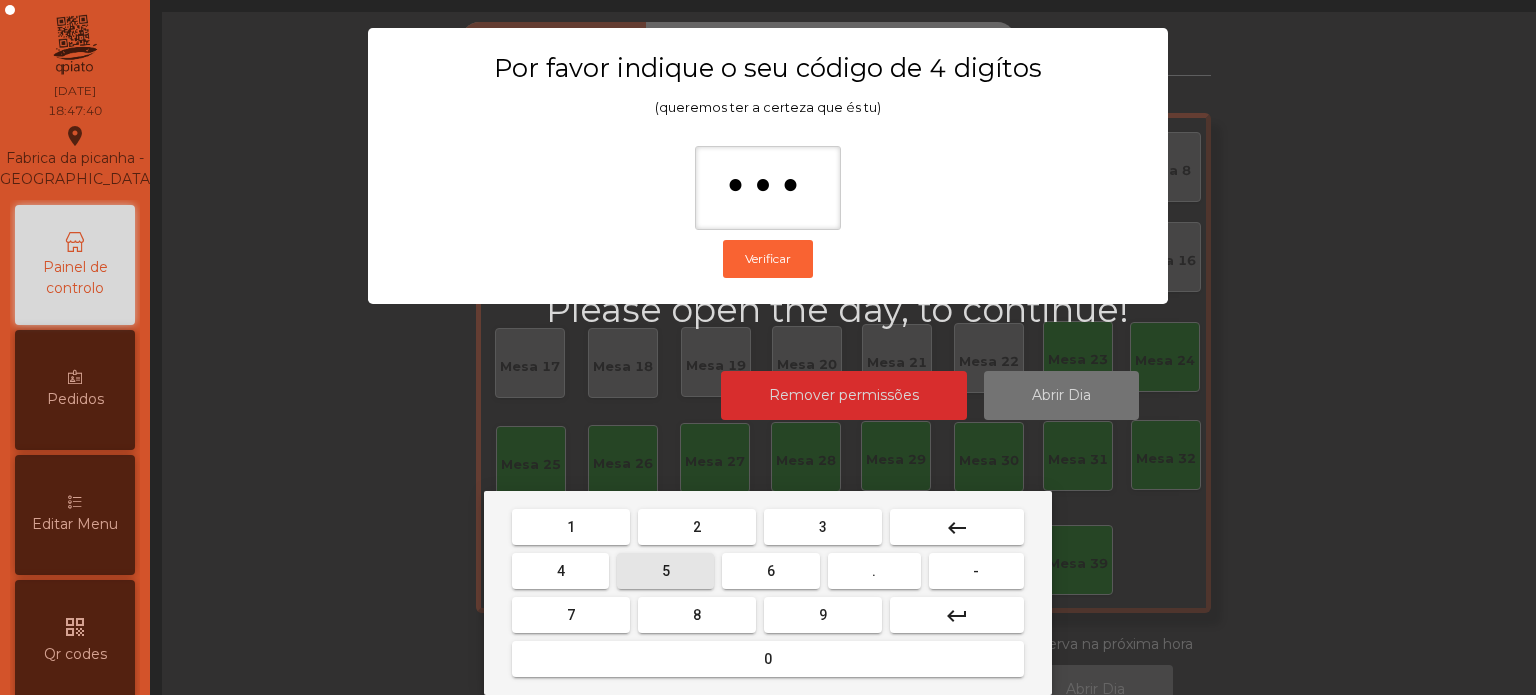 click on "0" at bounding box center [768, 659] 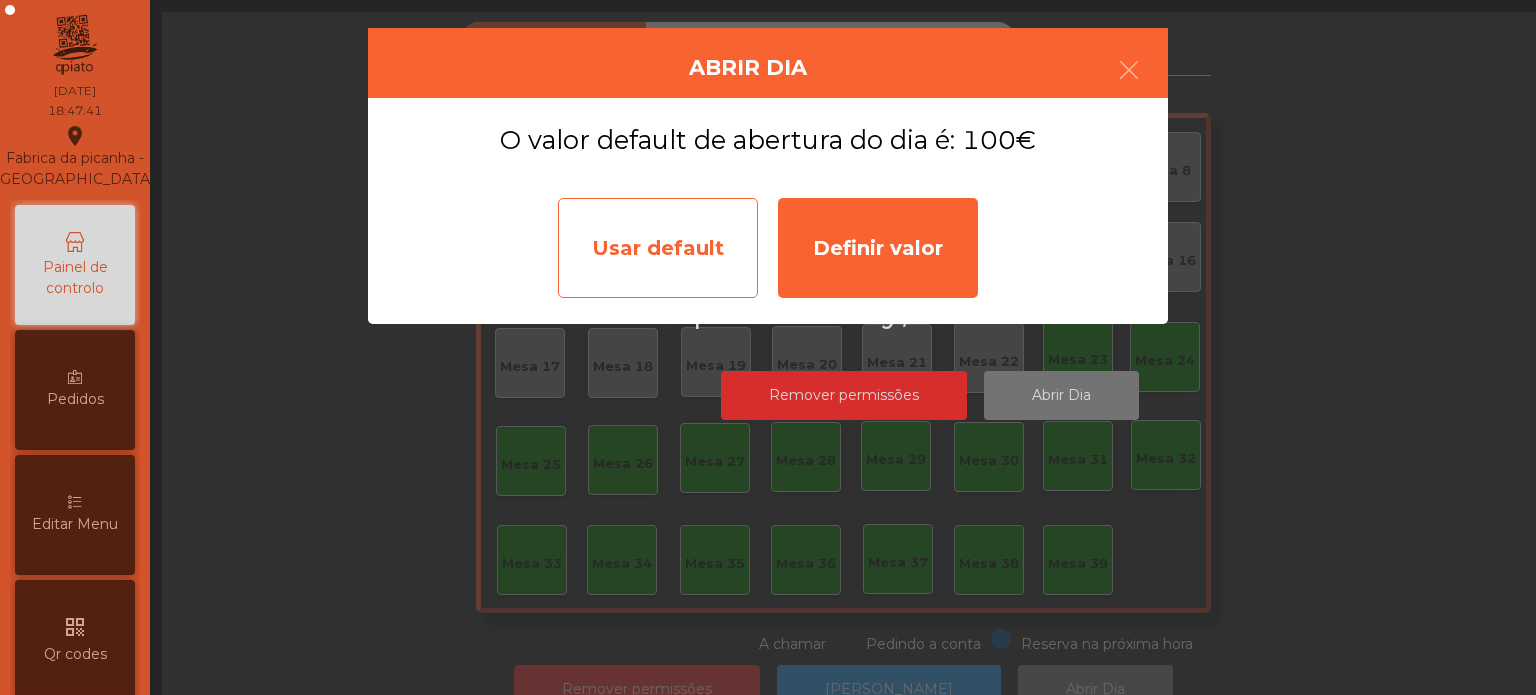click on "Usar default" 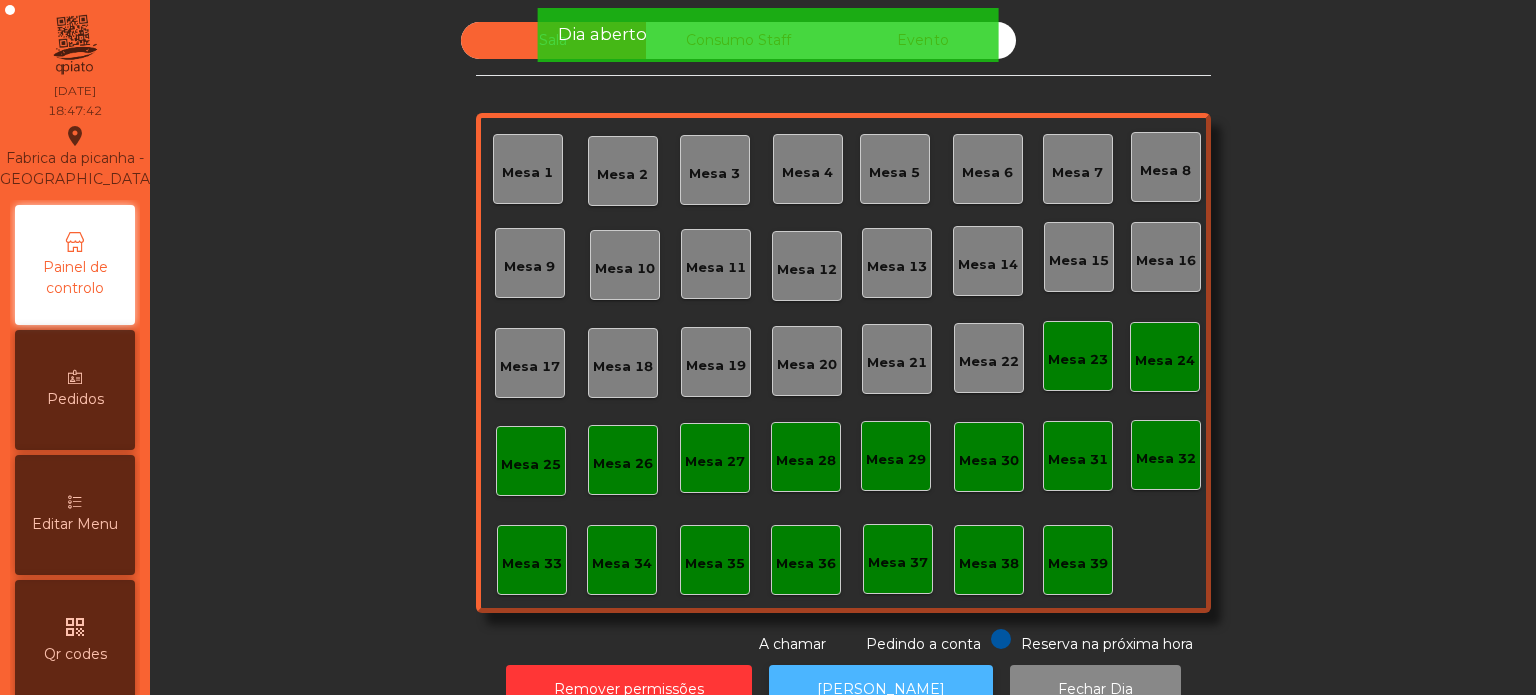 click on "[PERSON_NAME]" 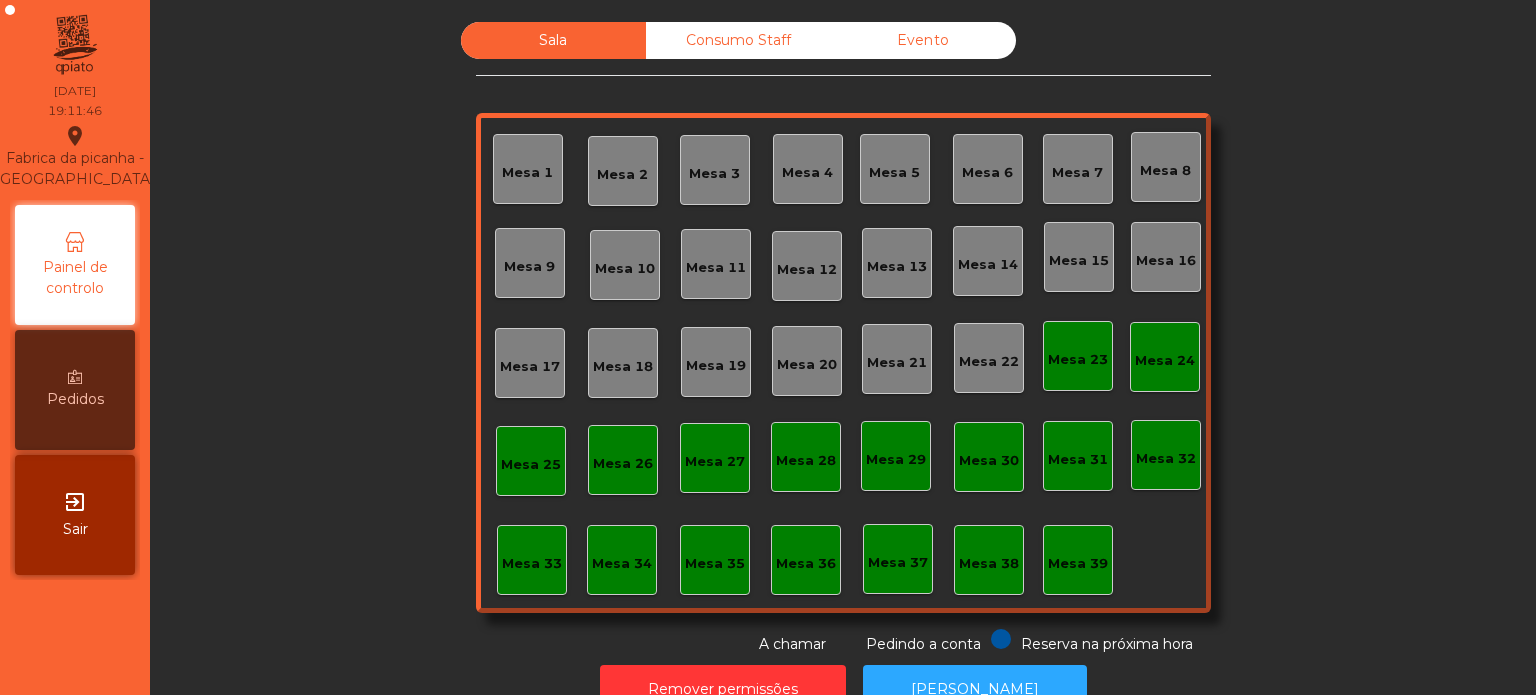 click on "Mesa 4" 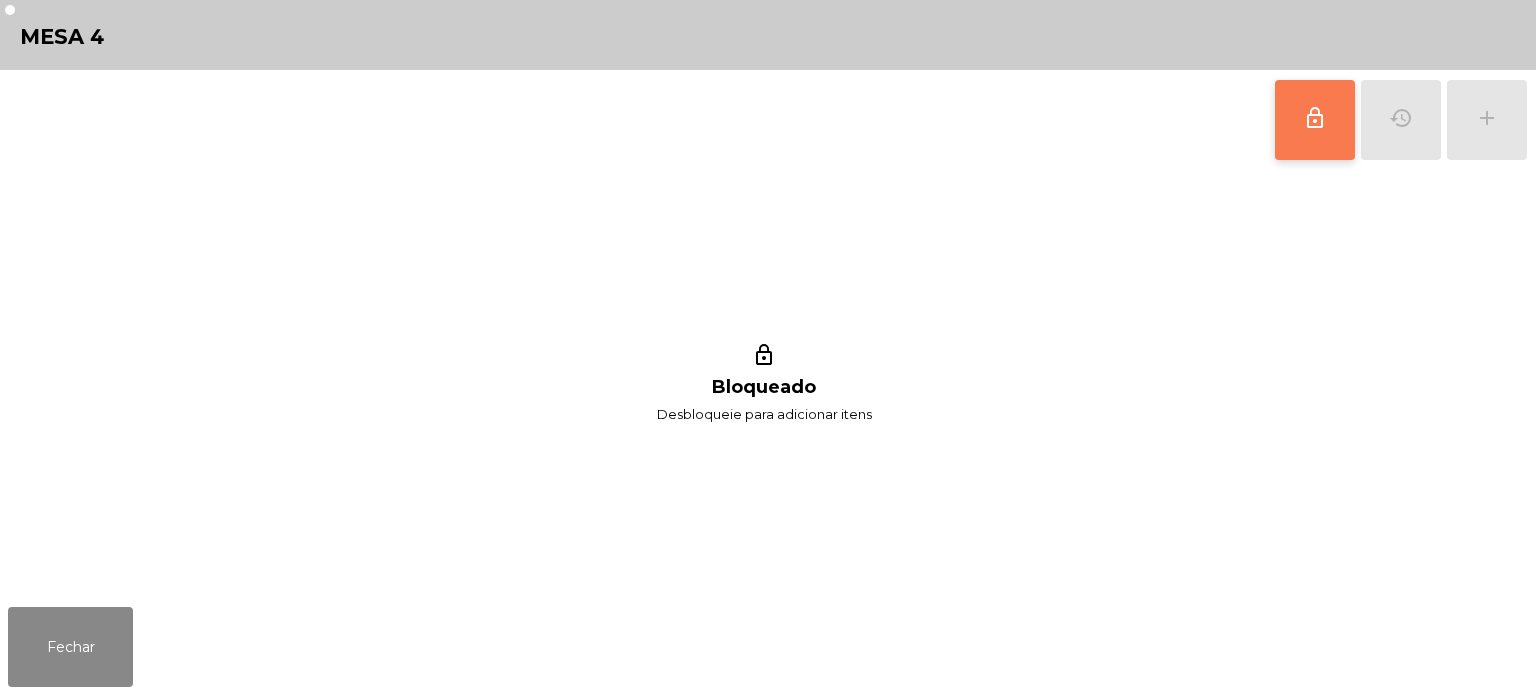 click on "lock_outline" 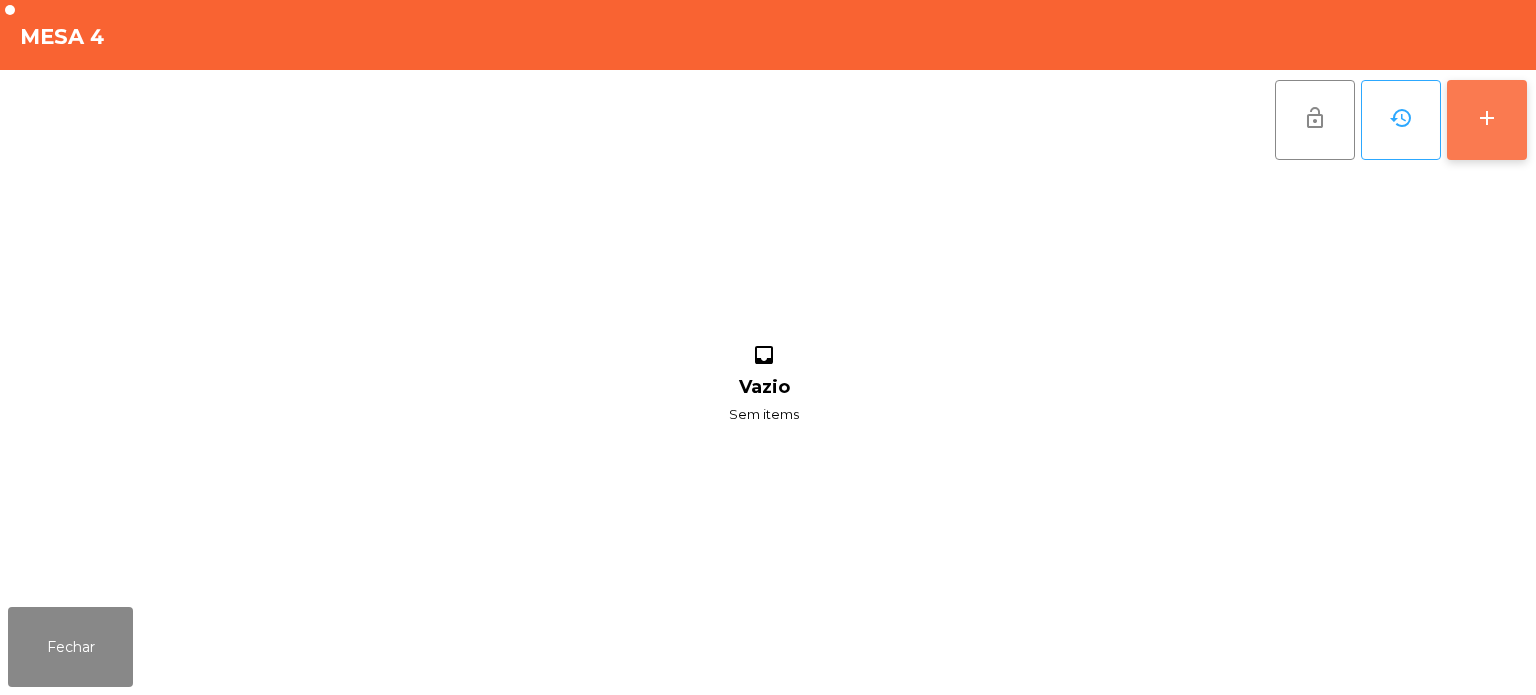 click on "add" 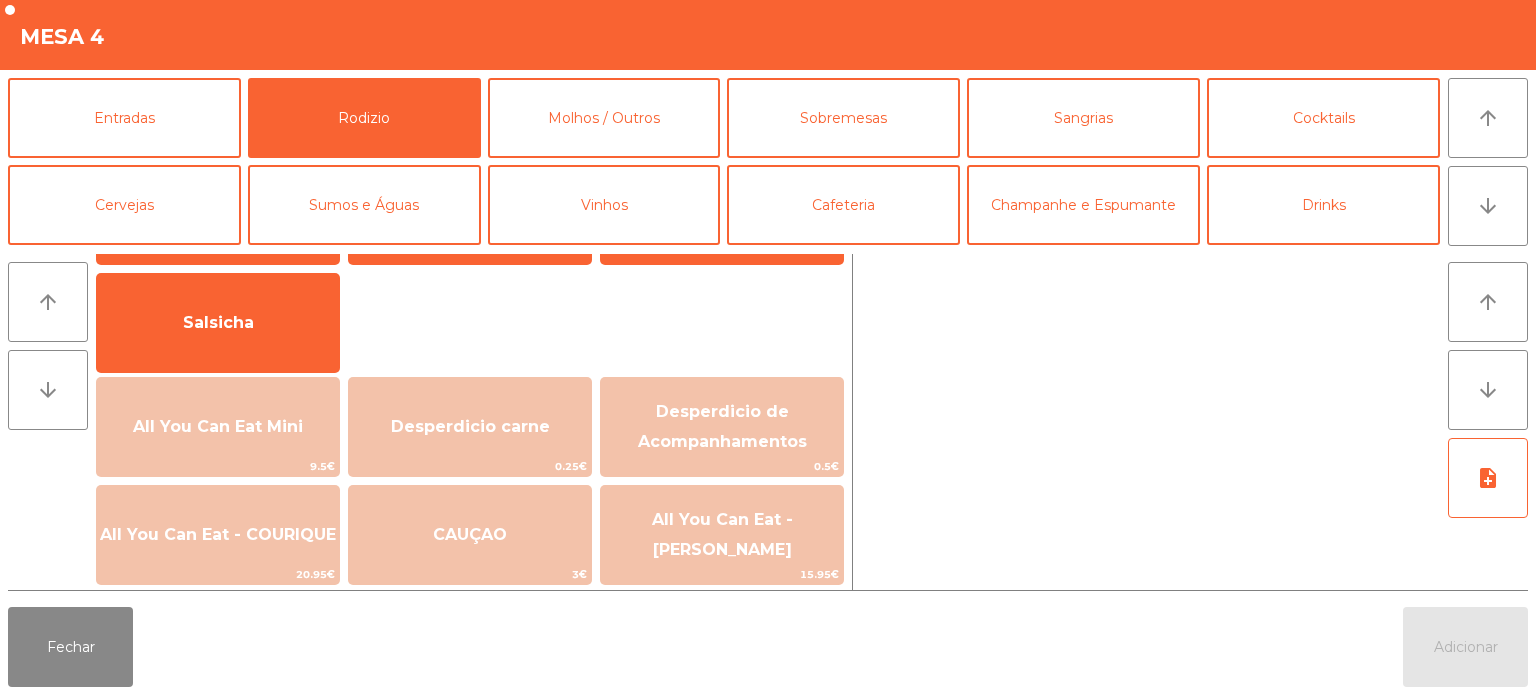 scroll, scrollTop: 123, scrollLeft: 0, axis: vertical 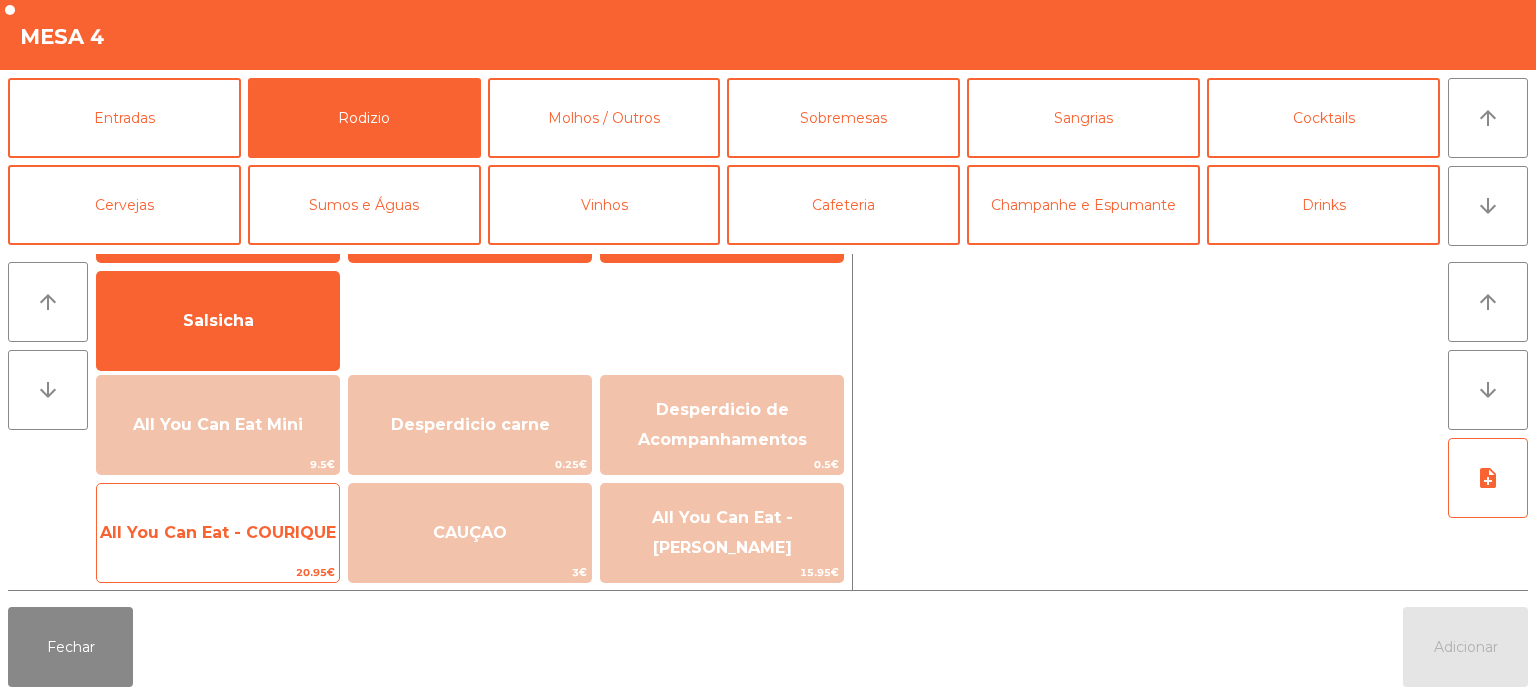 click on "All You Can Eat - COURIQUE" 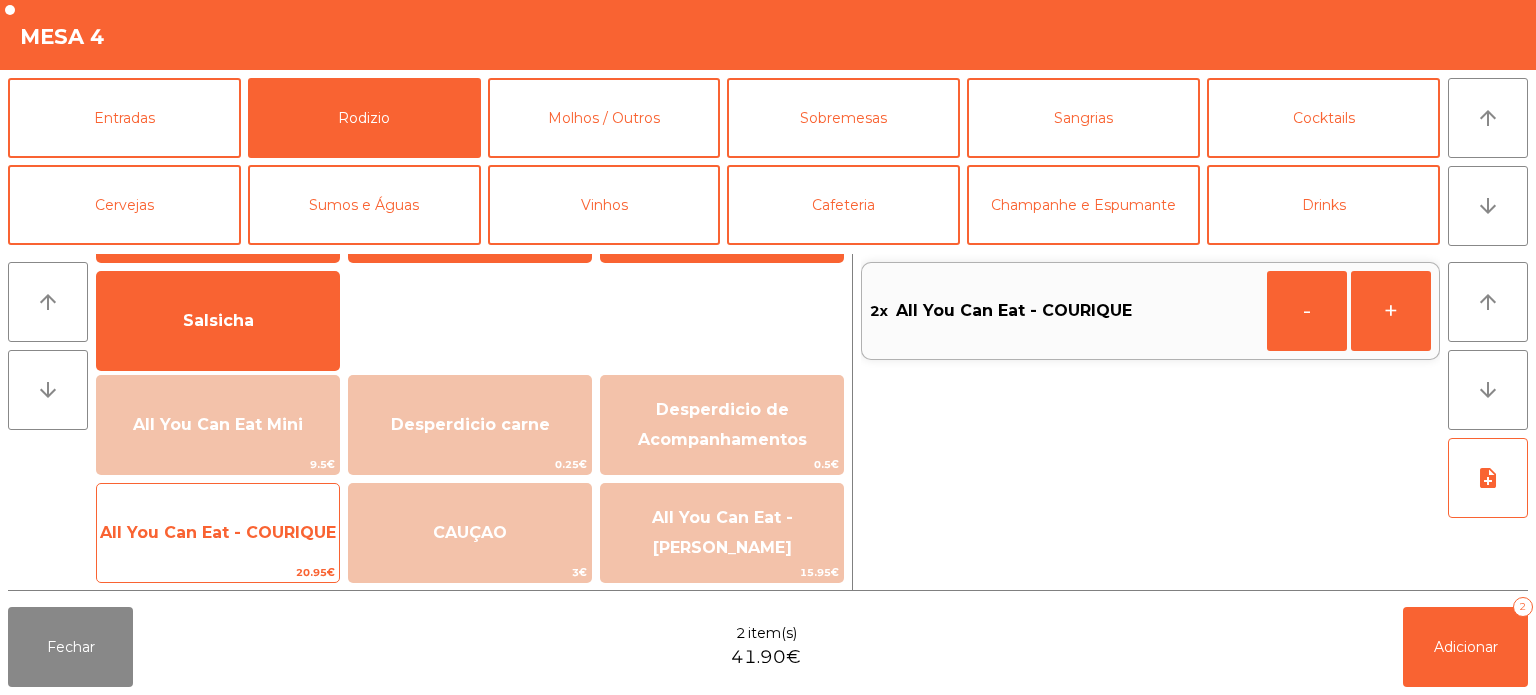 click on "All You Can Eat - COURIQUE" 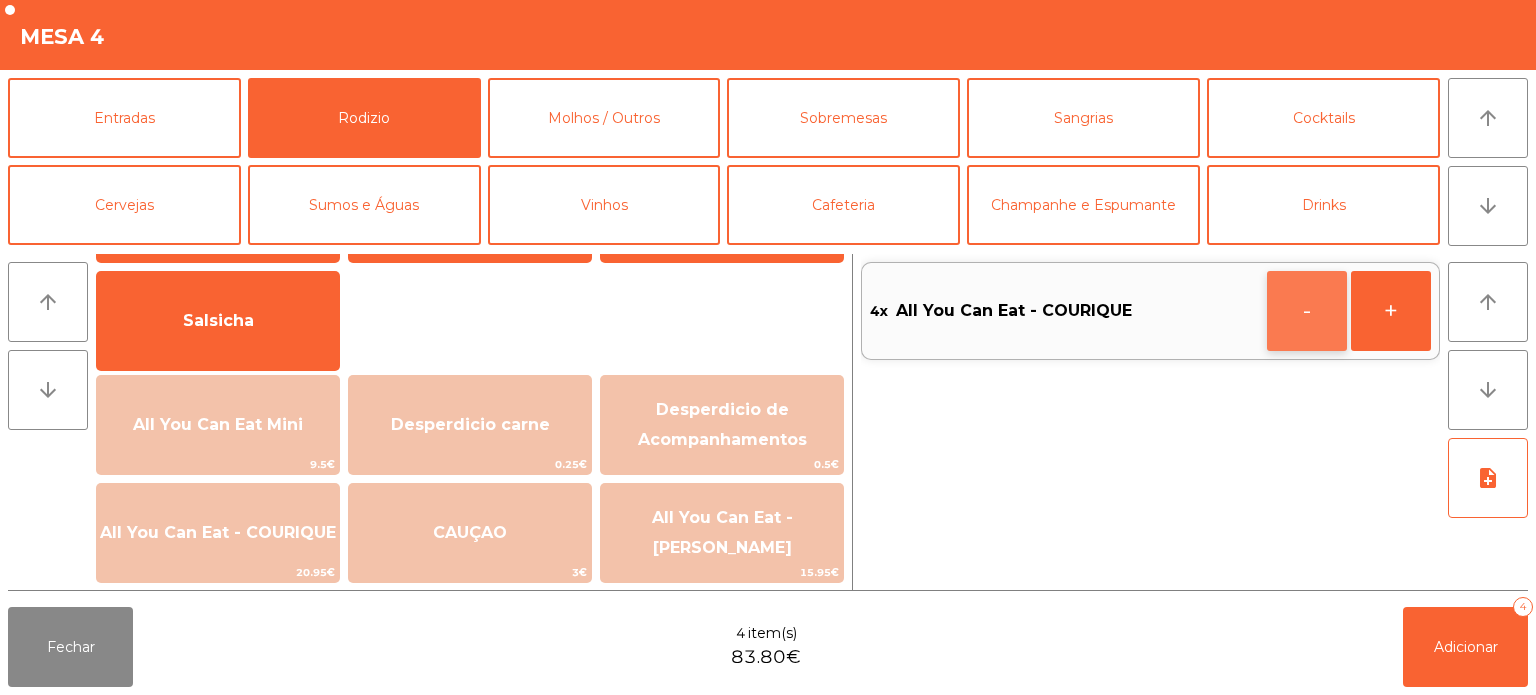 click on "-" 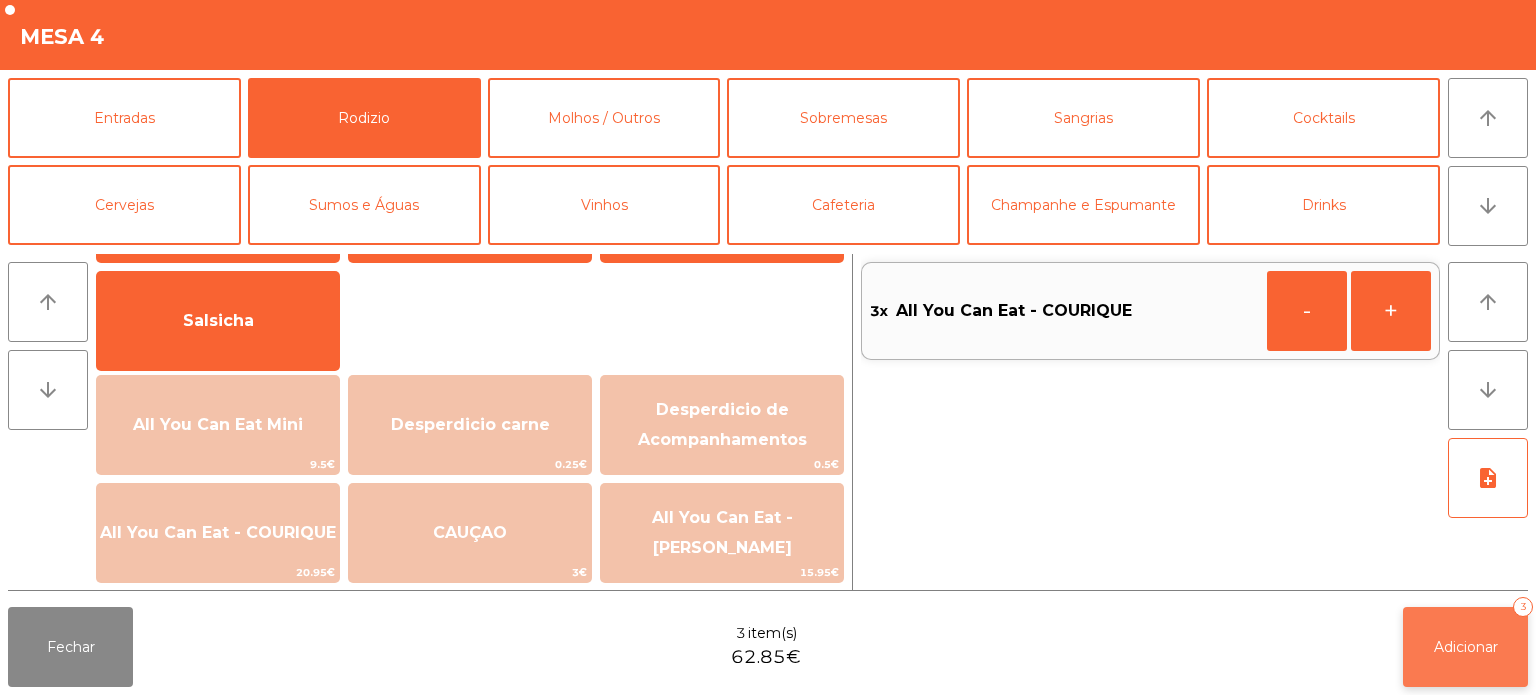 click on "Adicionar" 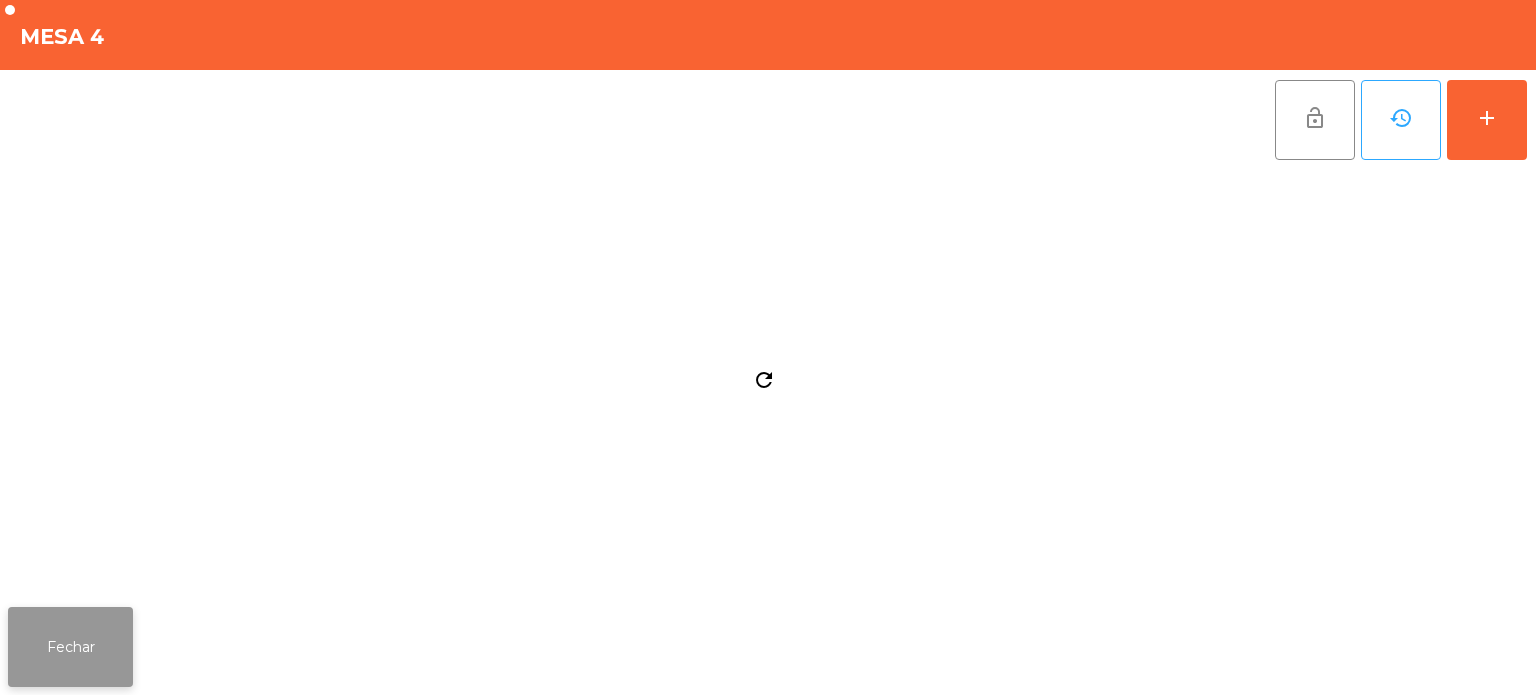 click on "Fechar" 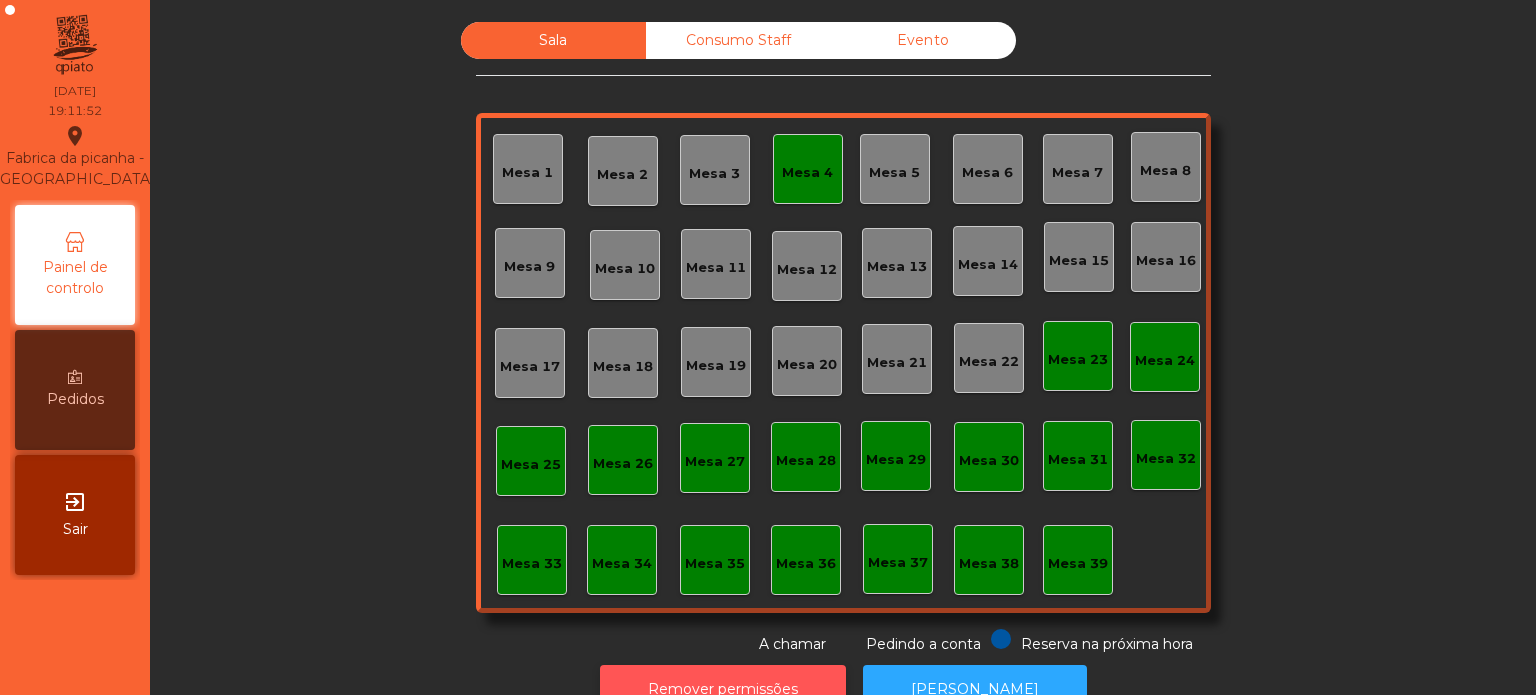 click on "Remover permissões" 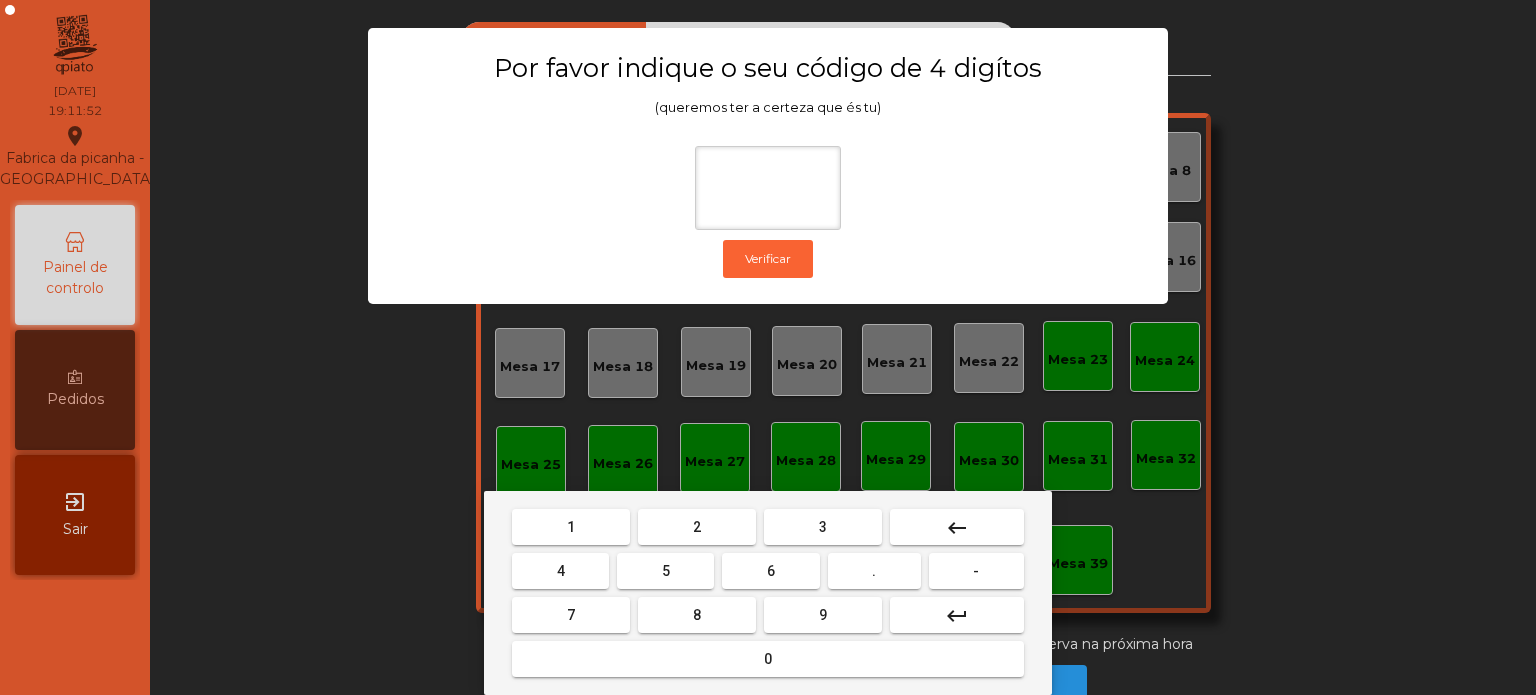 click on "1" at bounding box center (571, 527) 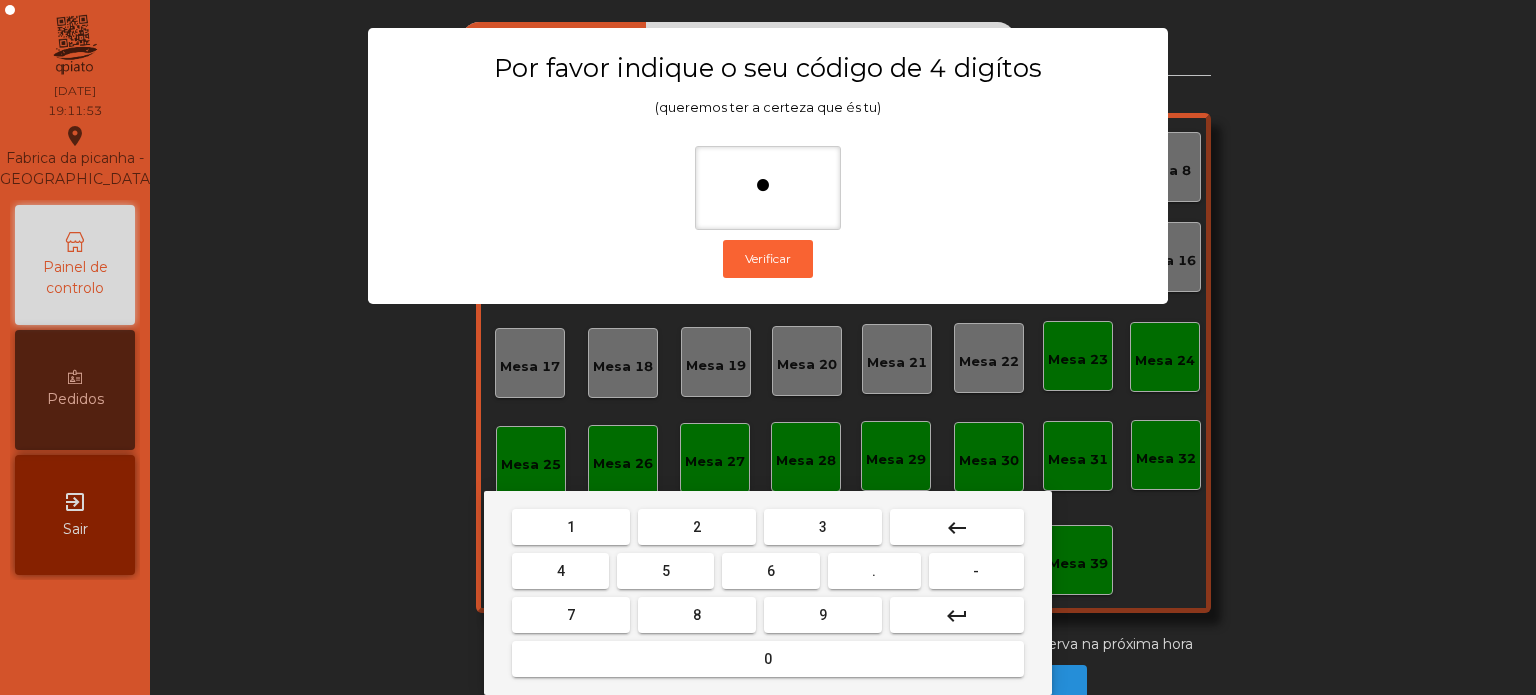 click on "3" at bounding box center (823, 527) 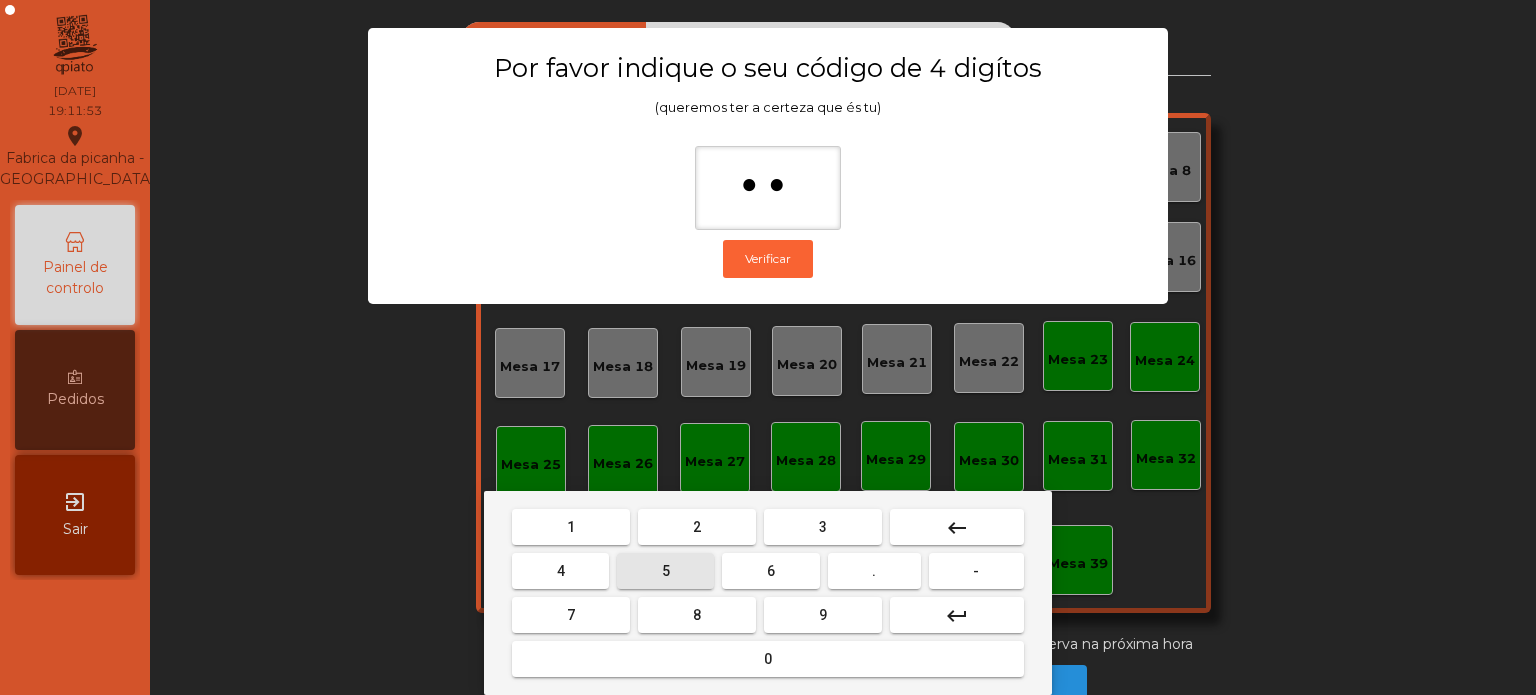 click on "5" at bounding box center (666, 571) 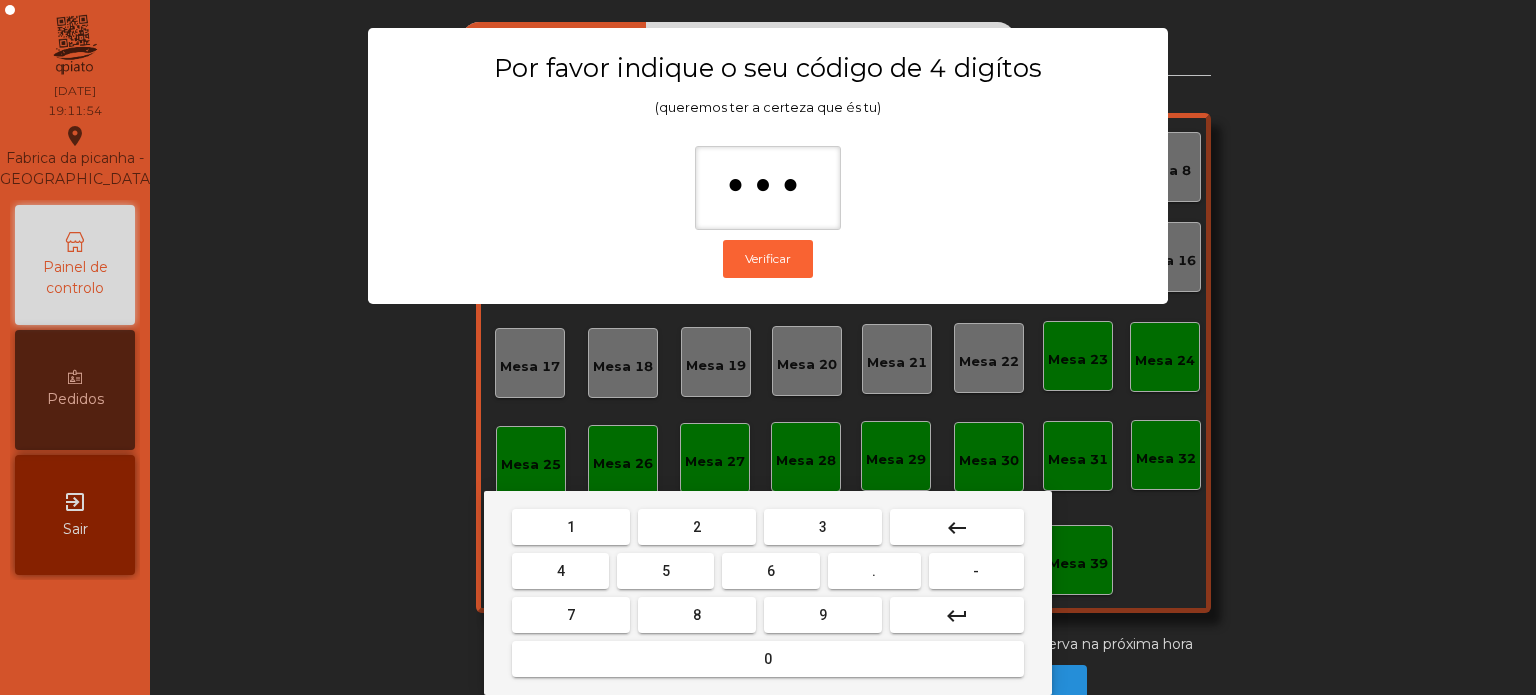 click on "0" at bounding box center [768, 659] 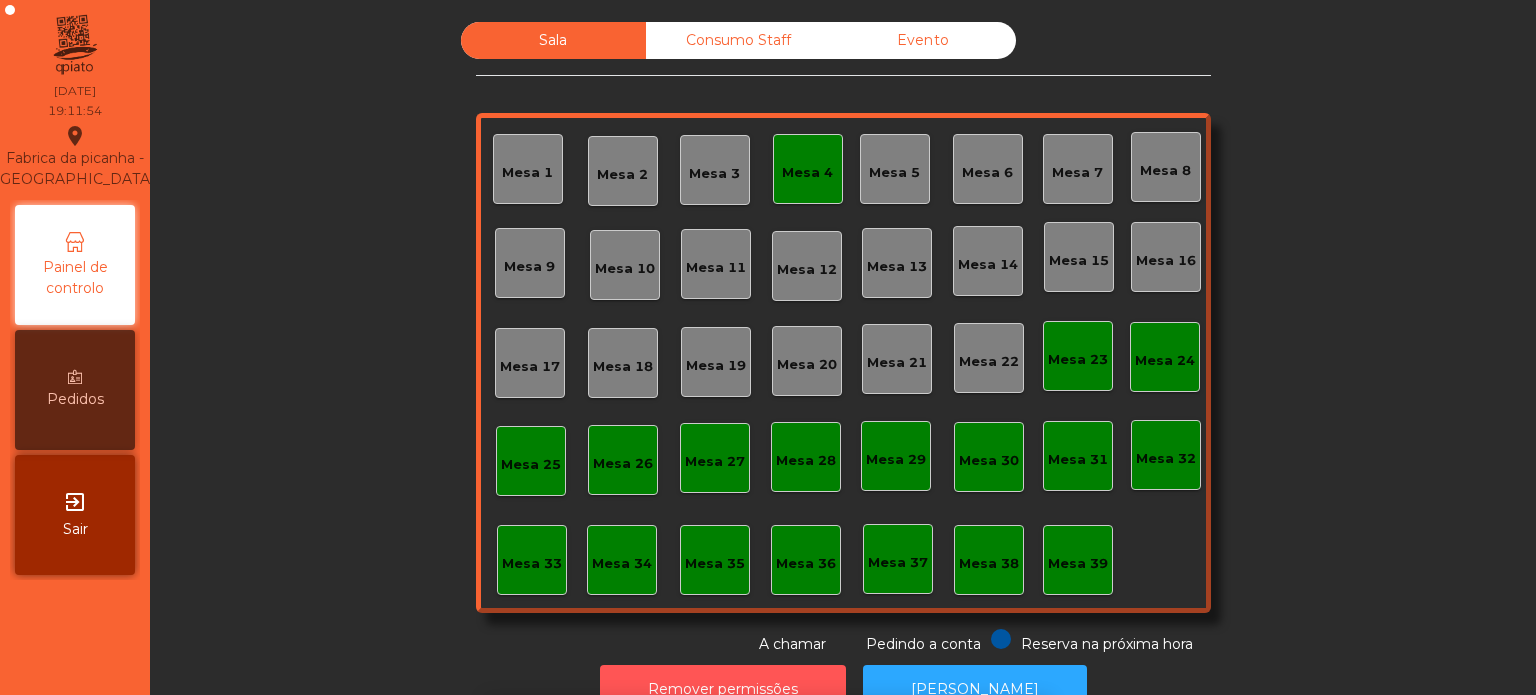 scroll, scrollTop: 33, scrollLeft: 0, axis: vertical 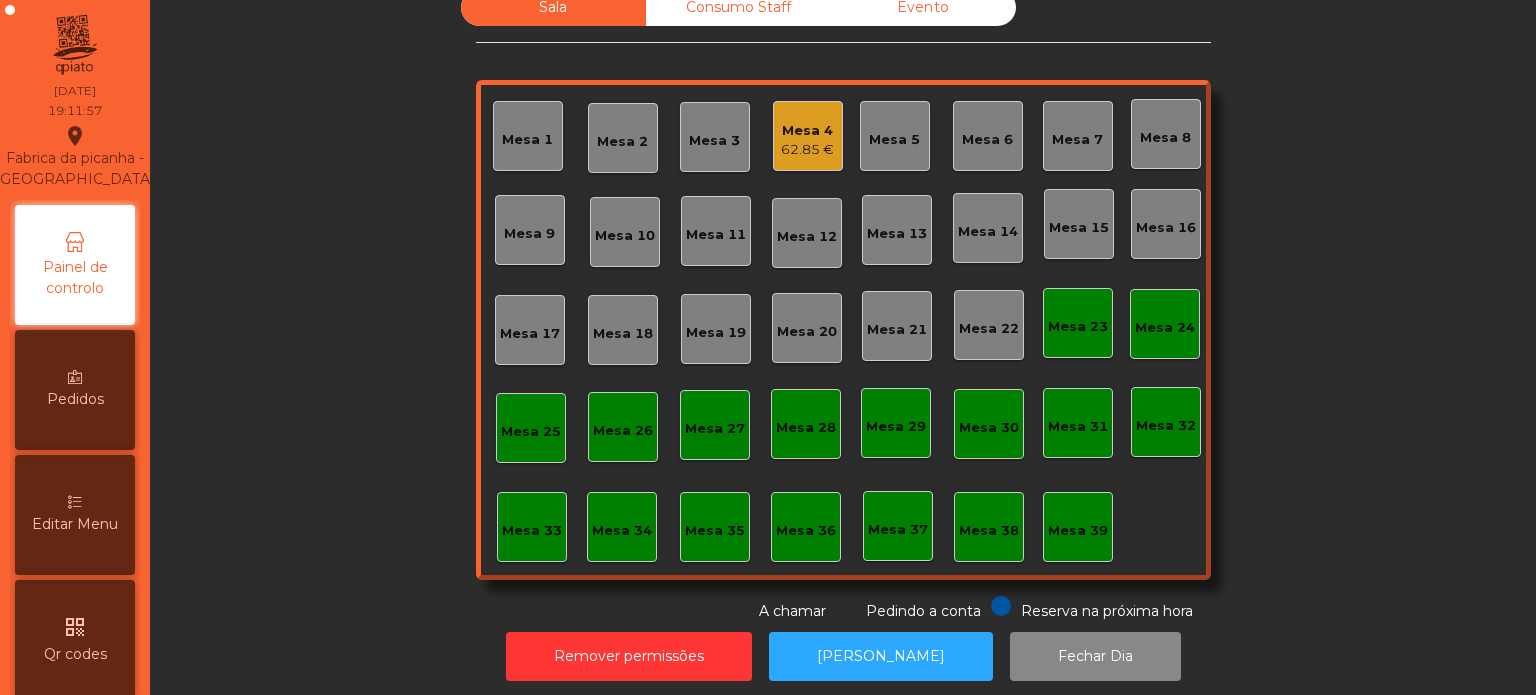 click on "Editar Menu" at bounding box center [75, 515] 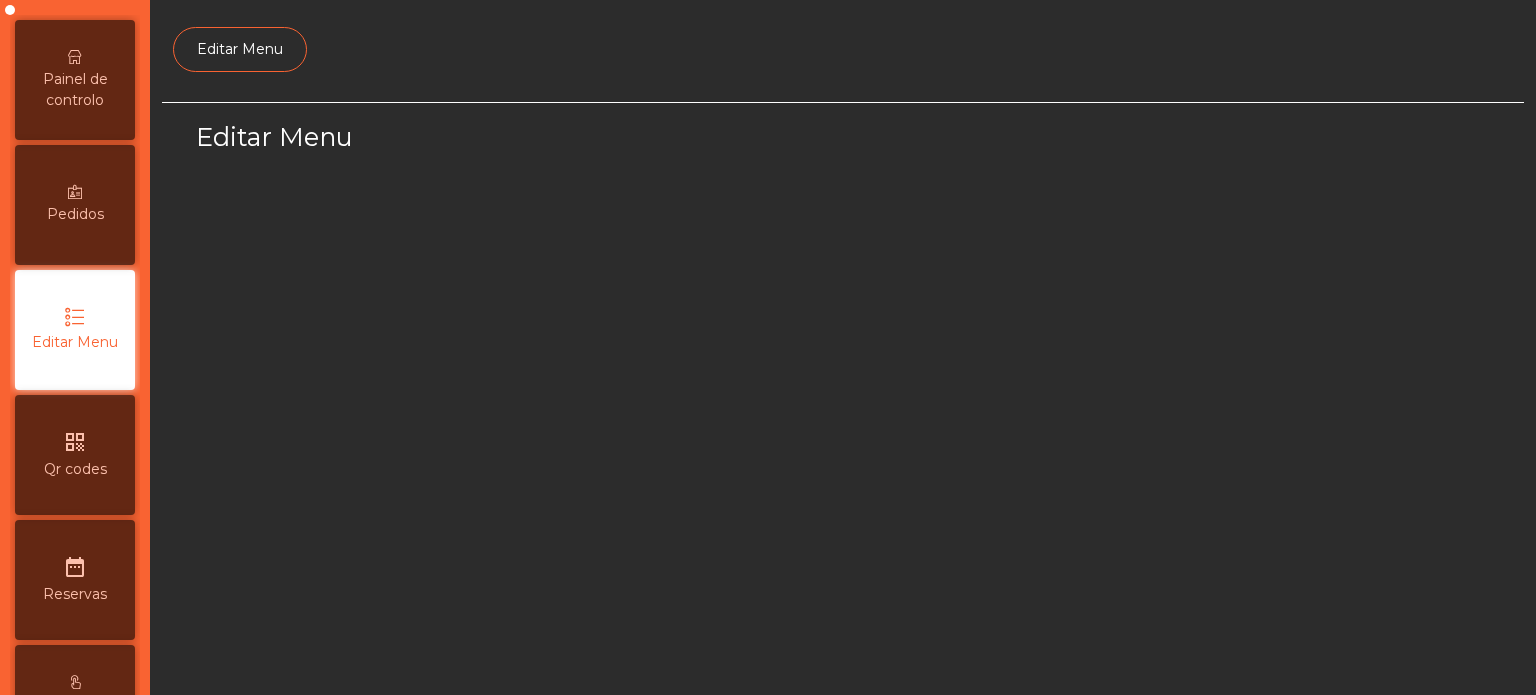 scroll, scrollTop: 188, scrollLeft: 0, axis: vertical 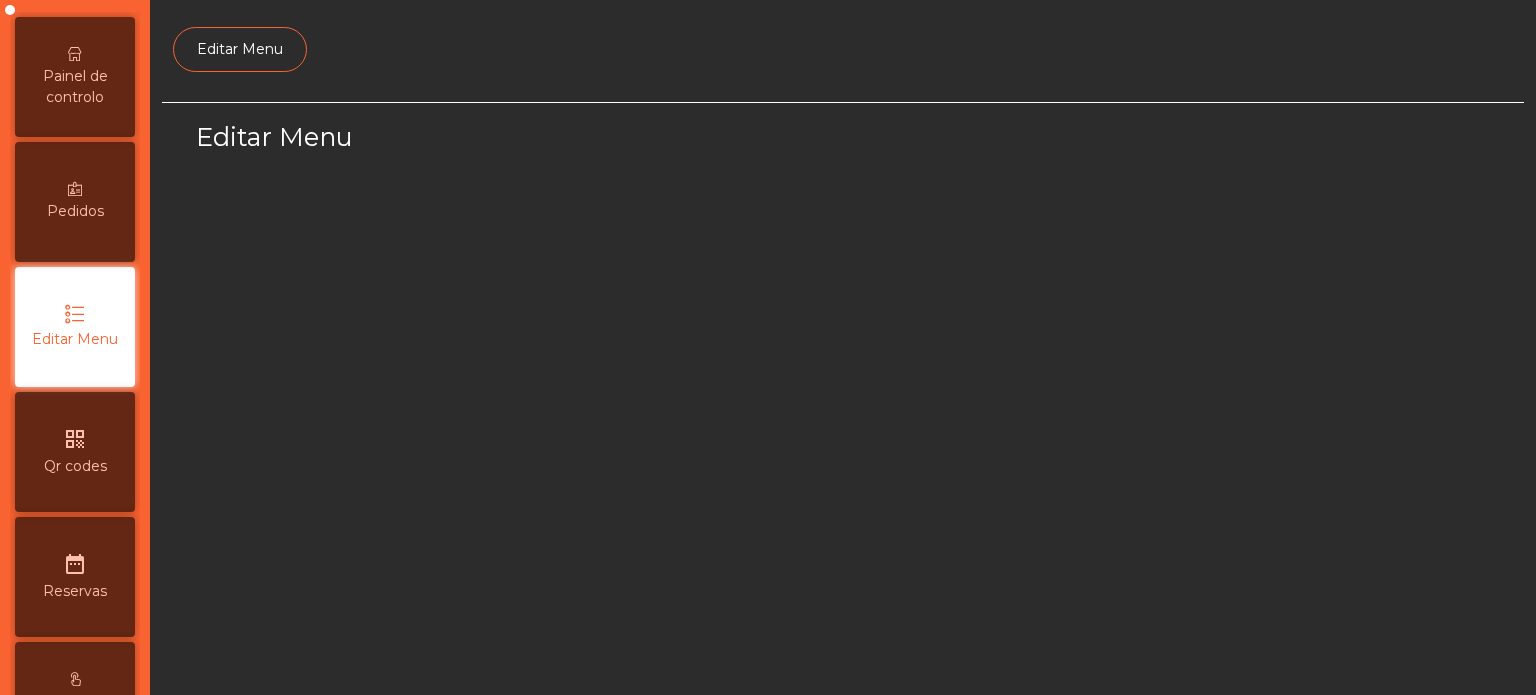 select on "*" 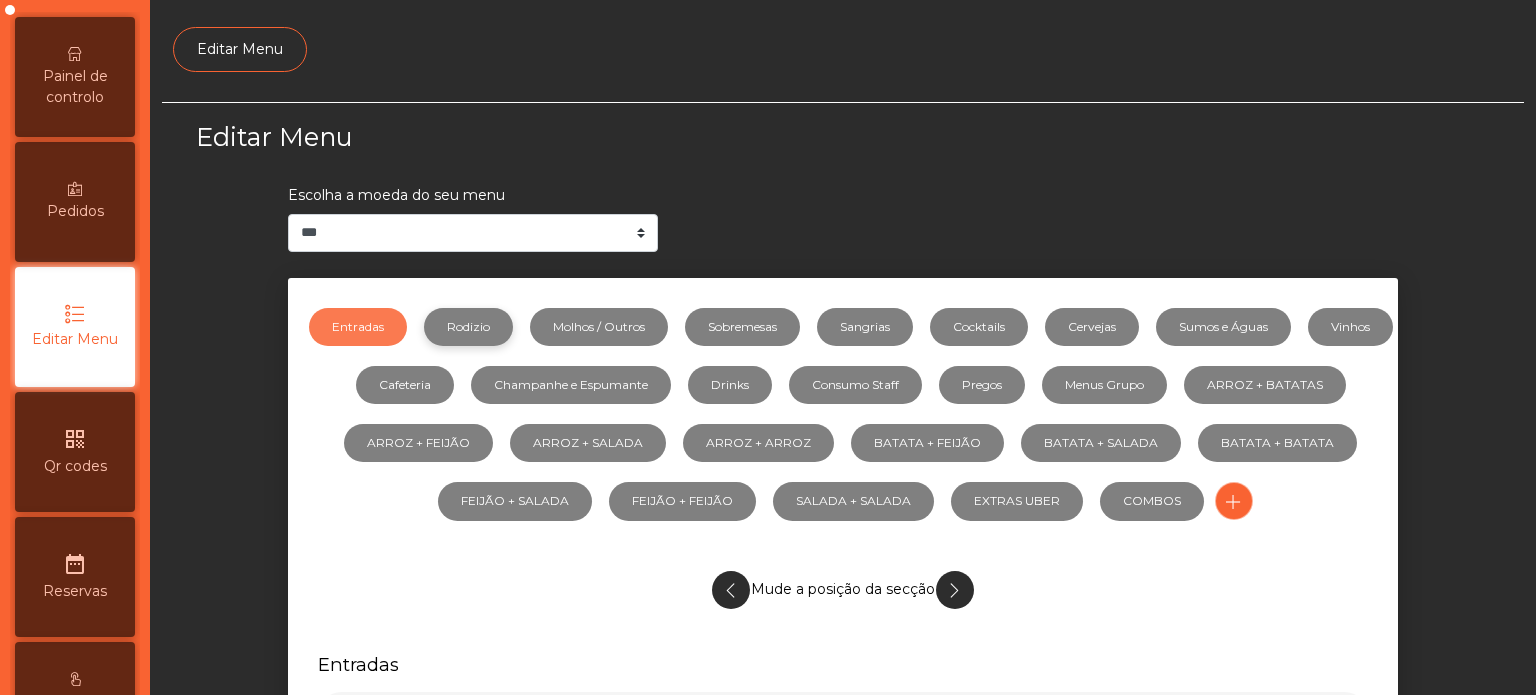 click on "Rodizio" at bounding box center [468, 327] 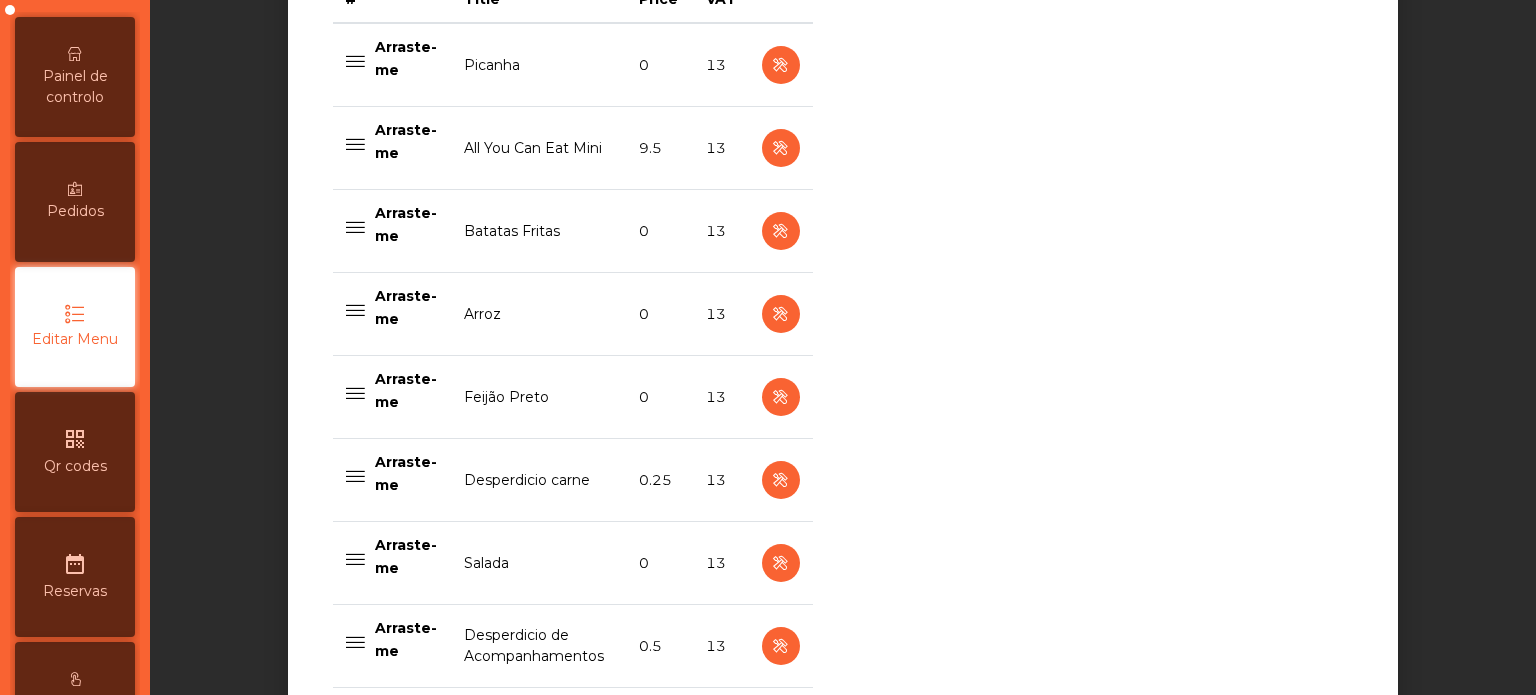 scroll, scrollTop: 875, scrollLeft: 0, axis: vertical 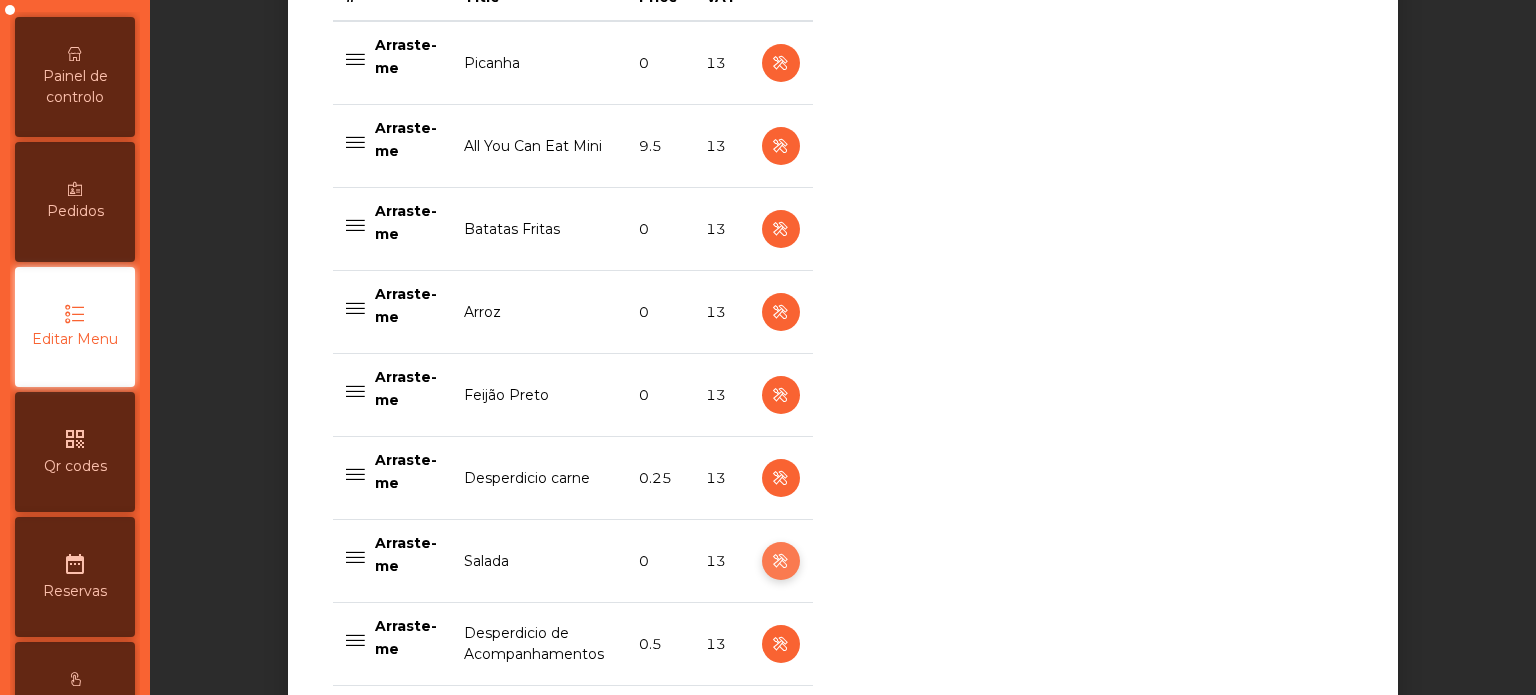 click at bounding box center (780, 561) 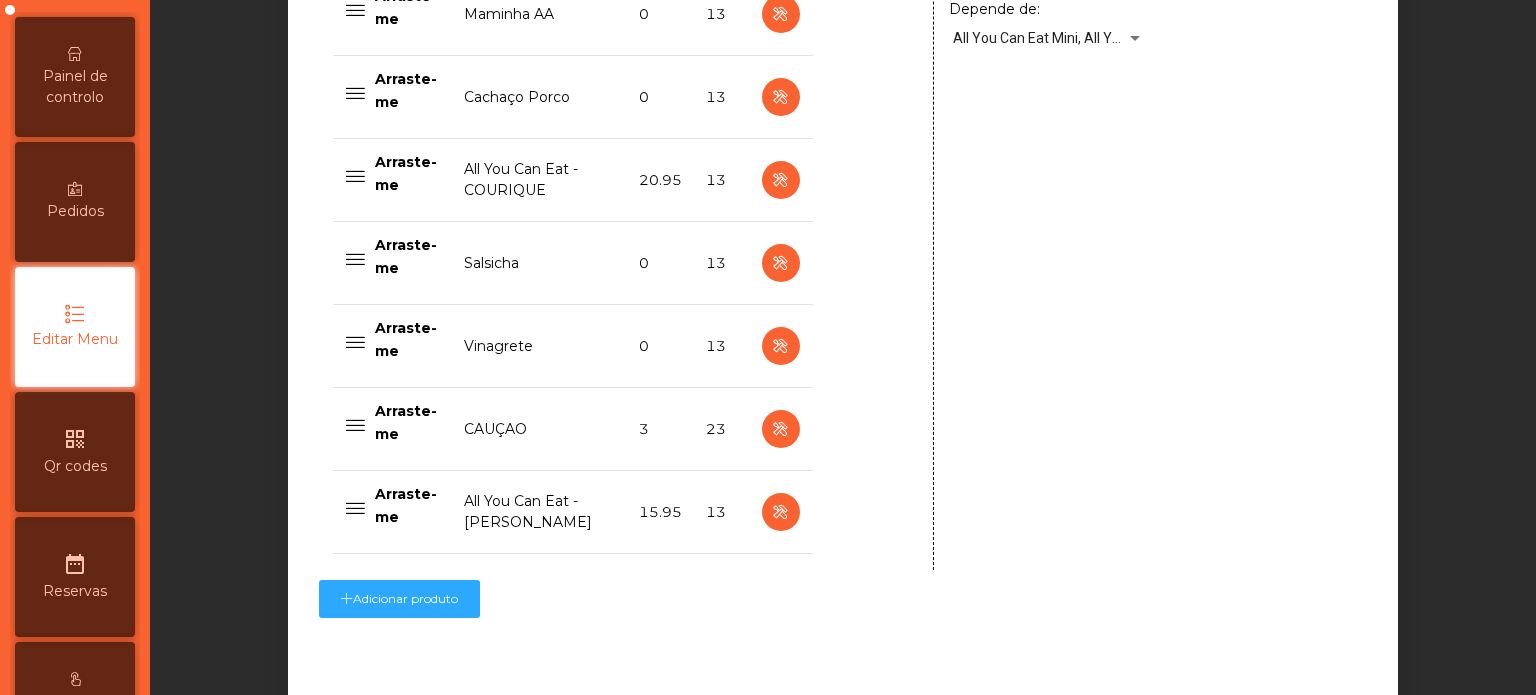 scroll, scrollTop: 1692, scrollLeft: 0, axis: vertical 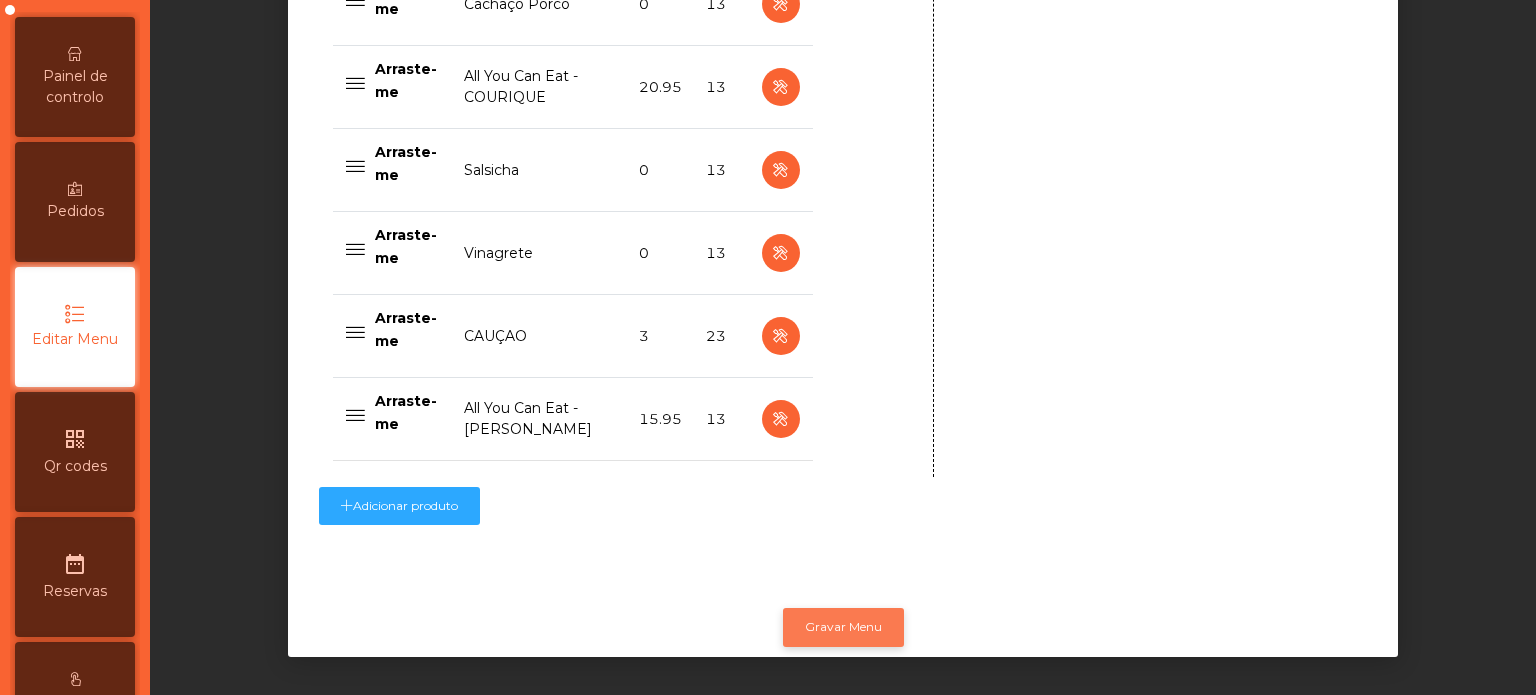 click on "Gravar Menu" at bounding box center [843, 627] 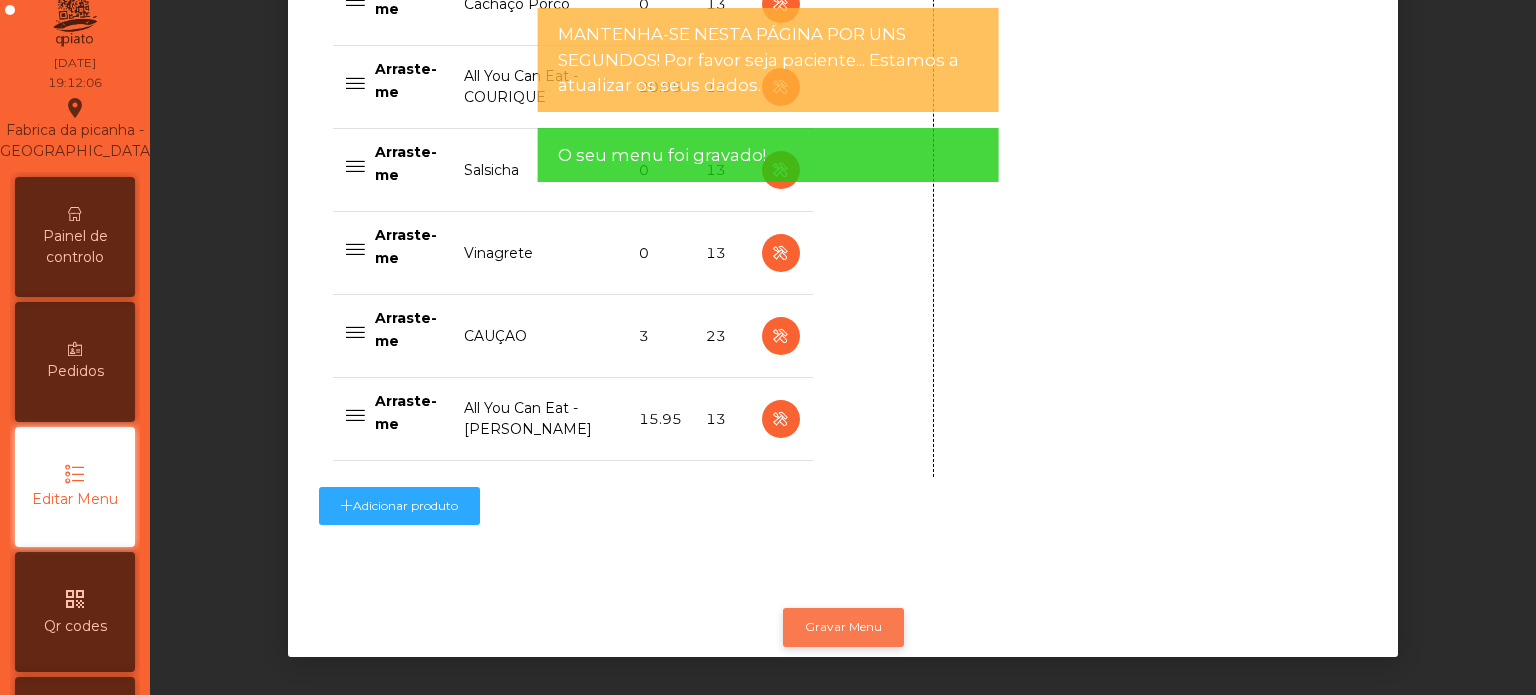 scroll, scrollTop: 0, scrollLeft: 0, axis: both 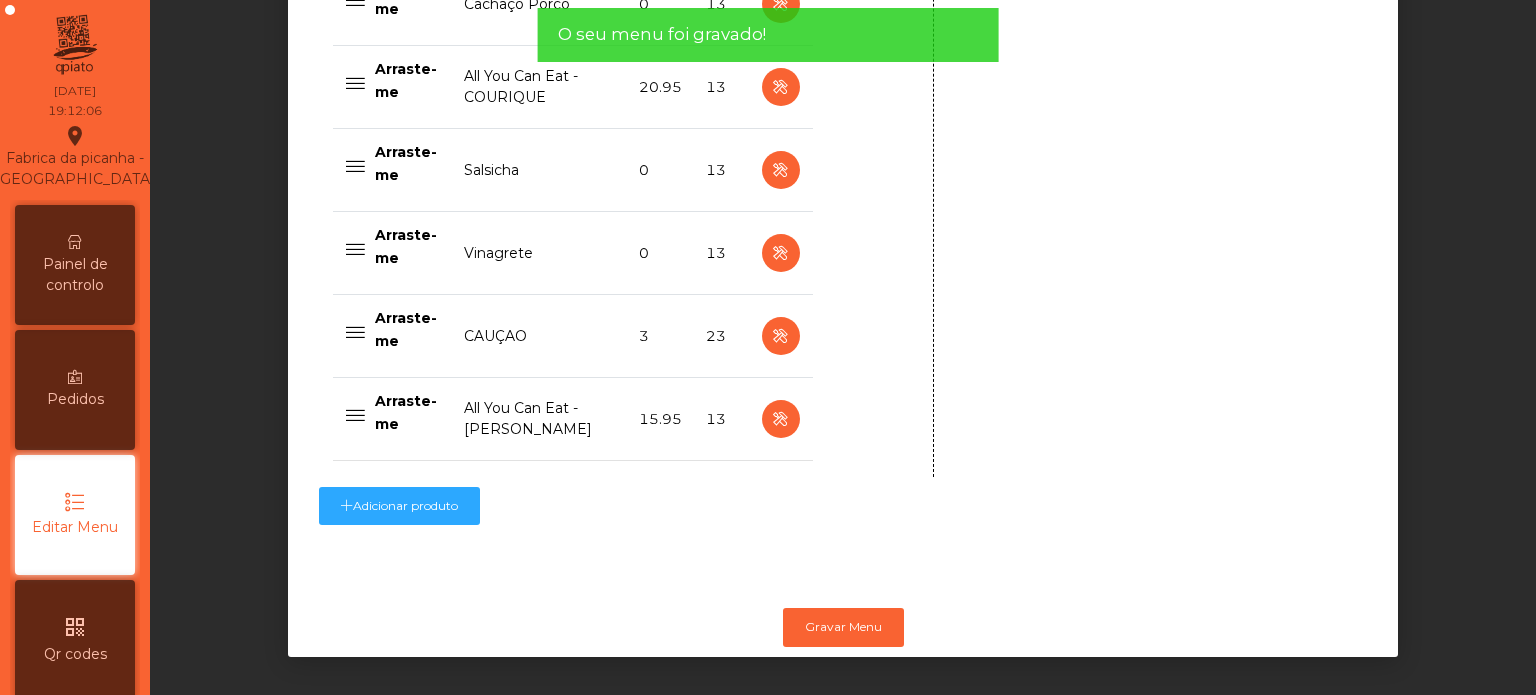click on "Painel de controlo" at bounding box center (75, 275) 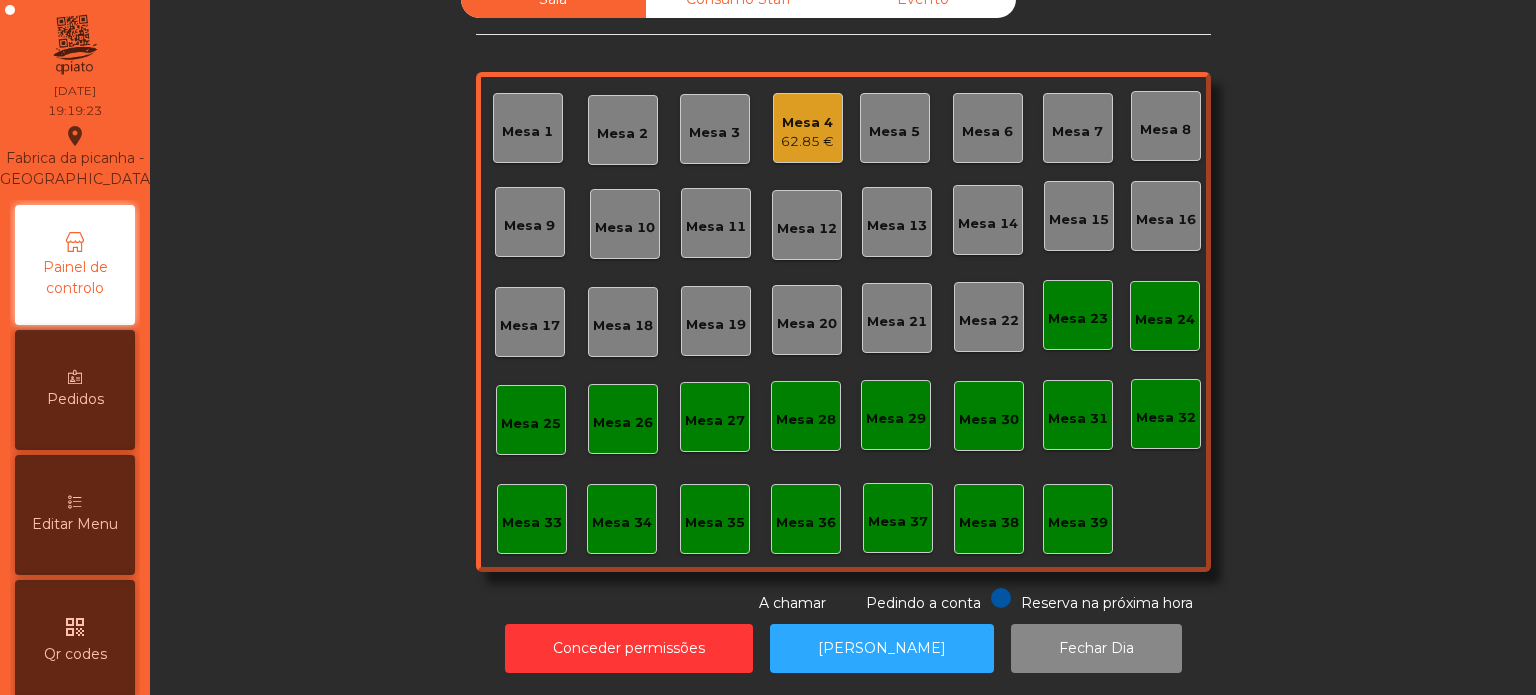 click on "62.85 €" 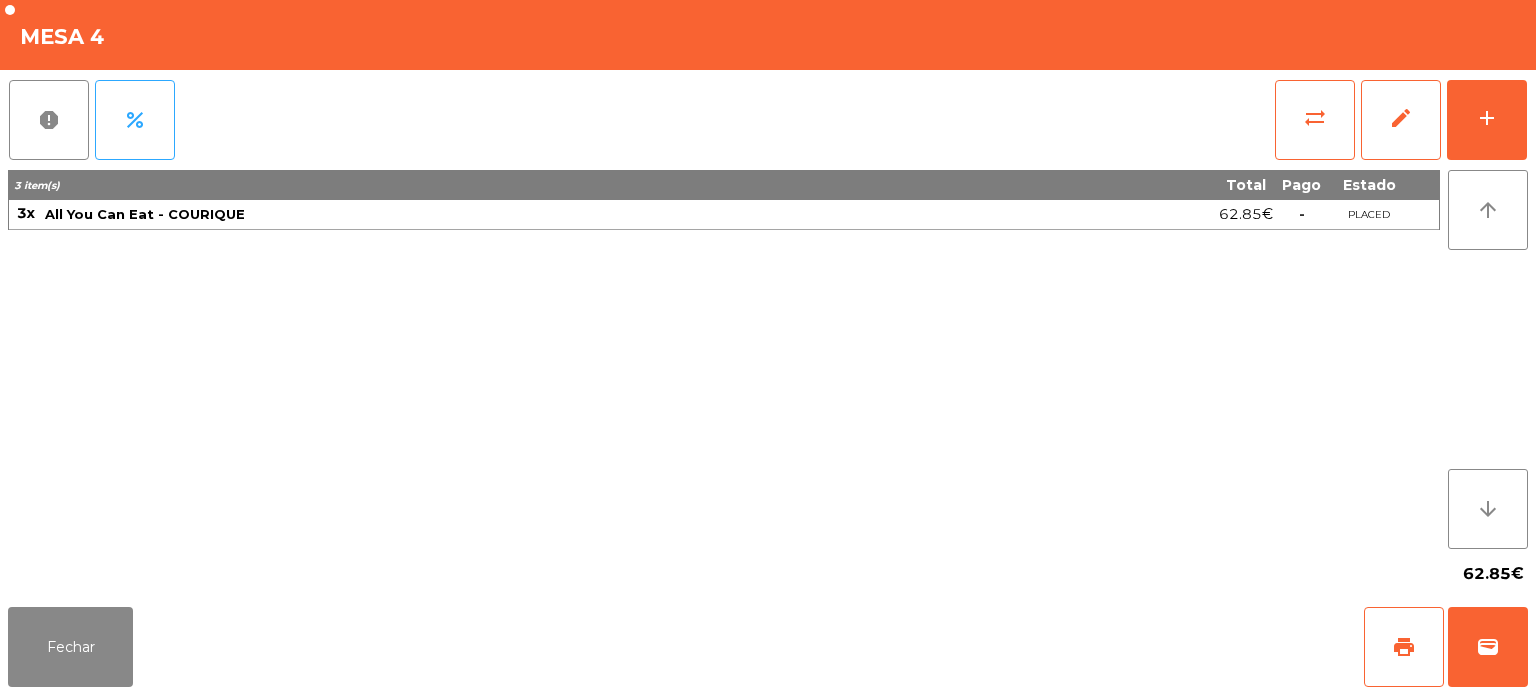 click on "62.85€" 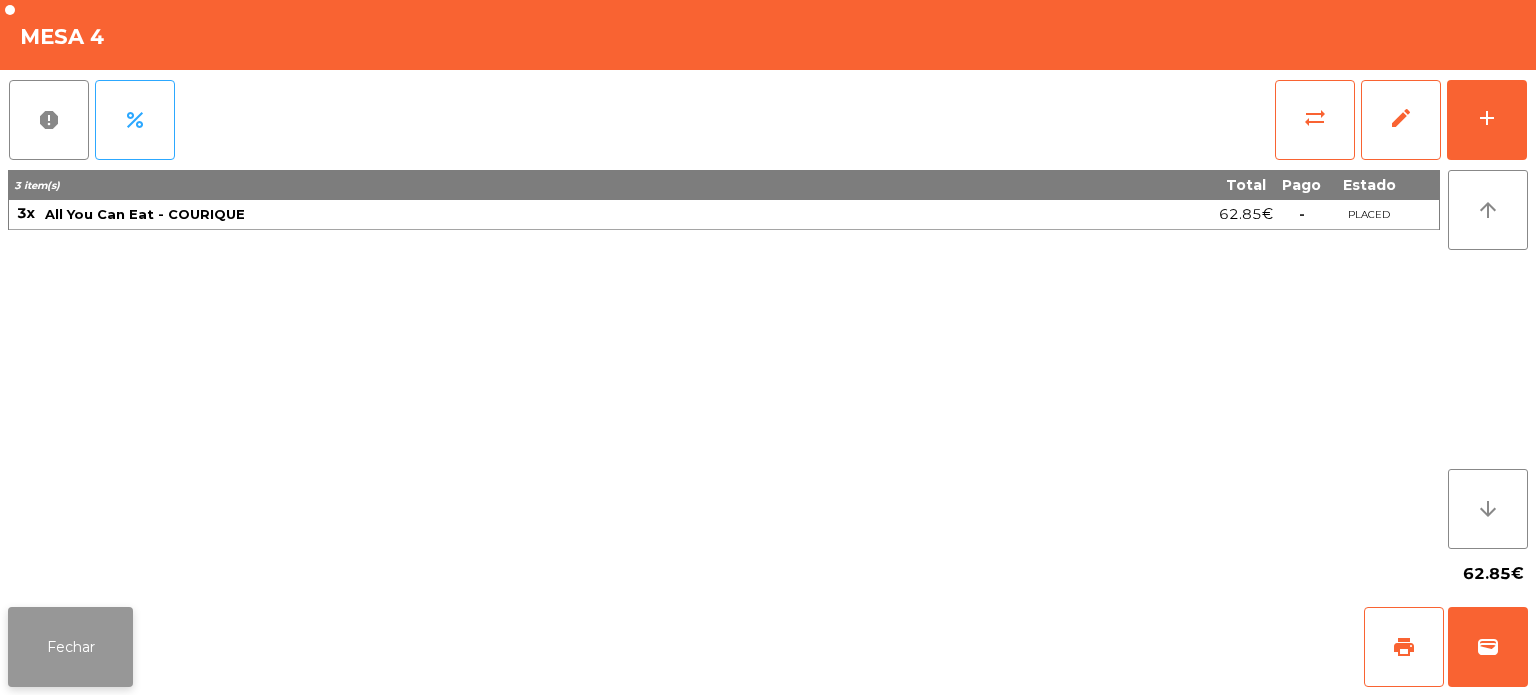 click on "Fechar" 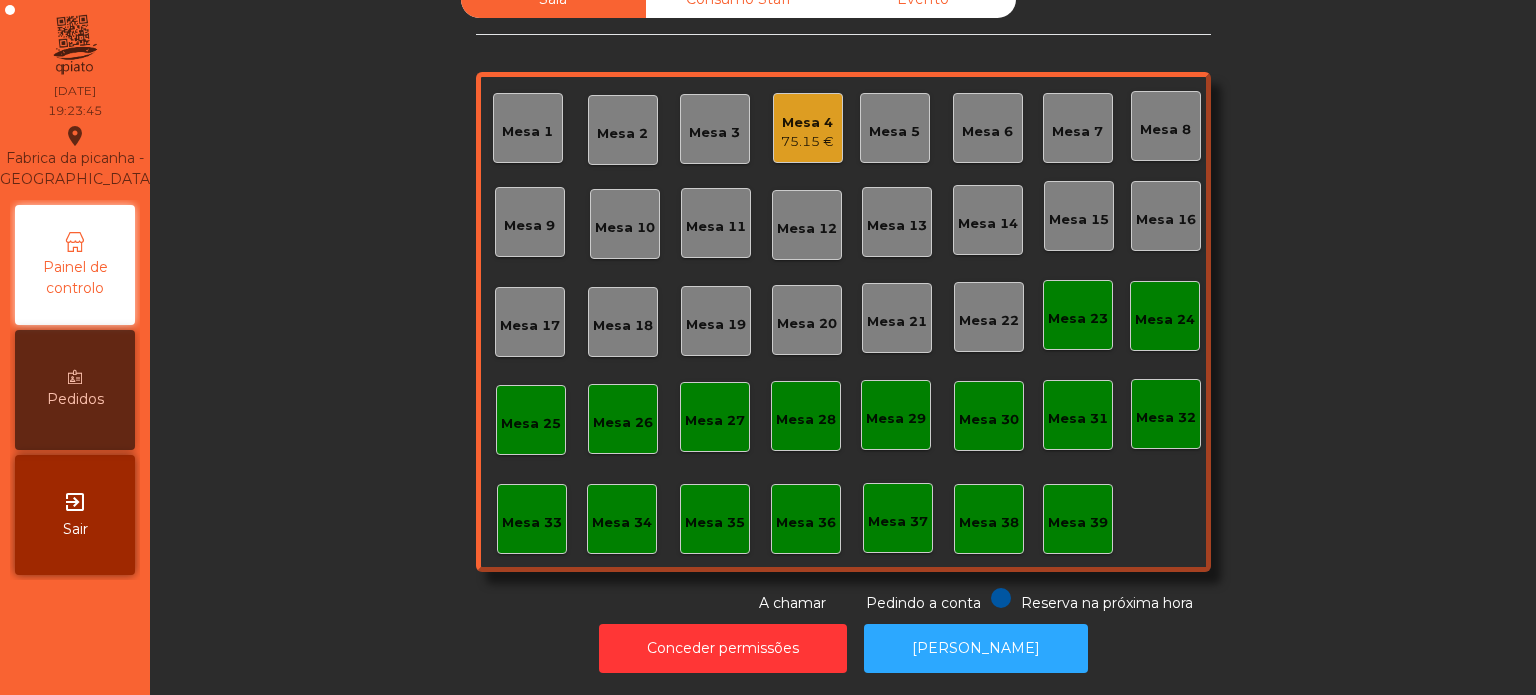 click on "75.15 €" 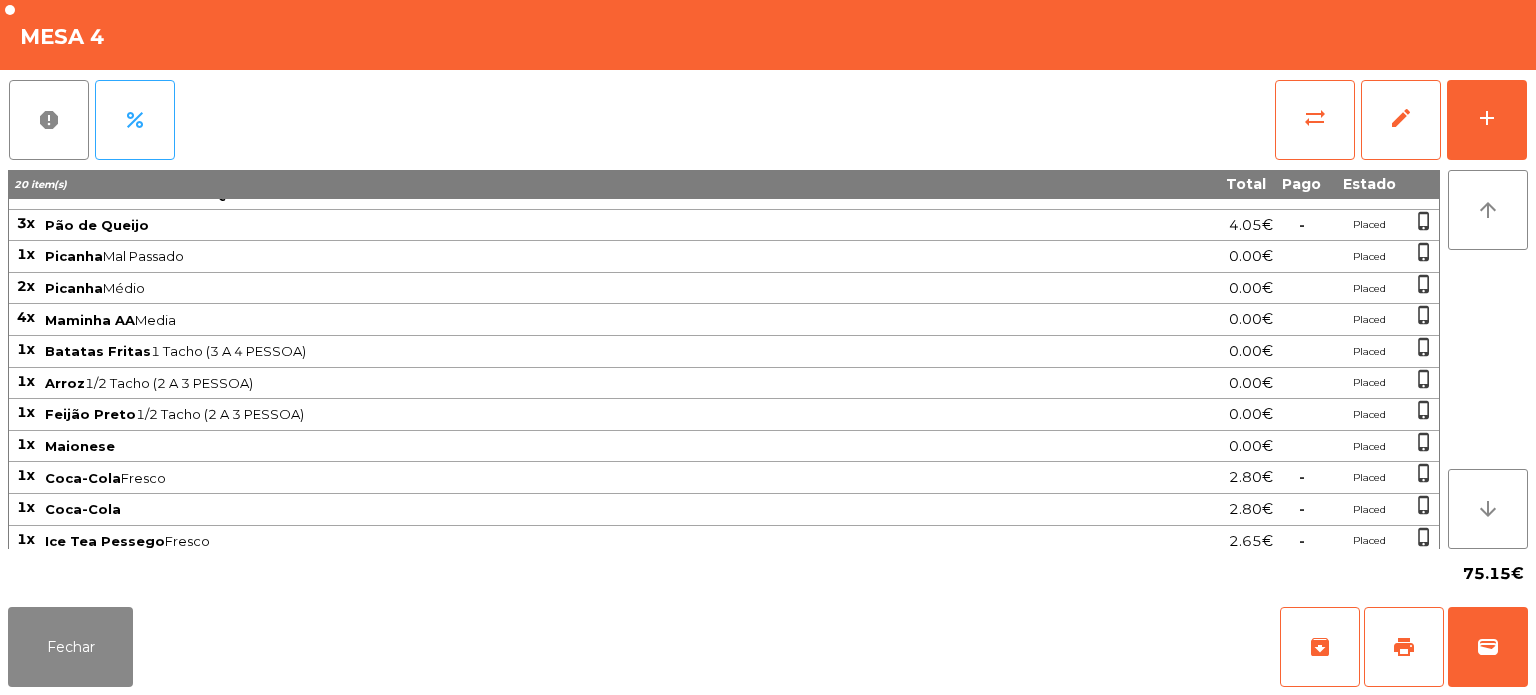 scroll, scrollTop: 0, scrollLeft: 0, axis: both 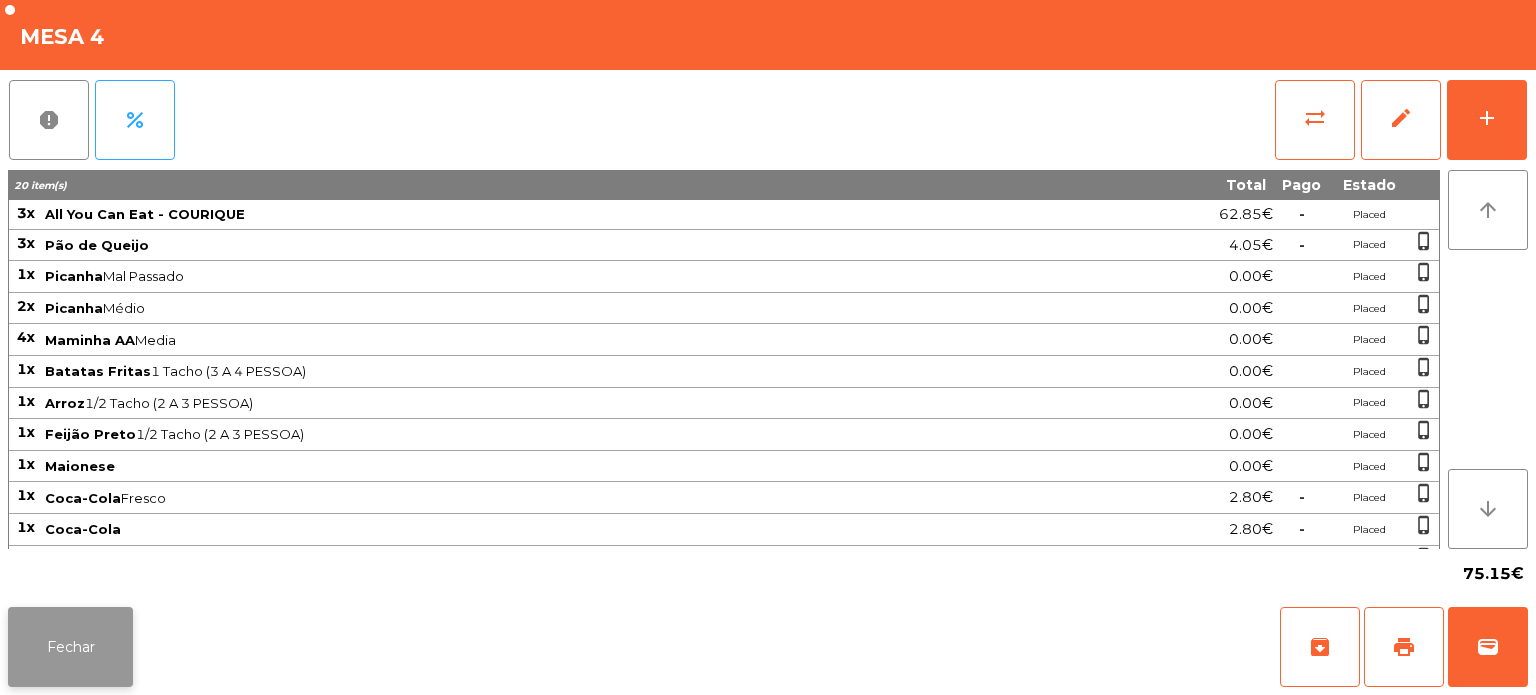click on "Fechar" 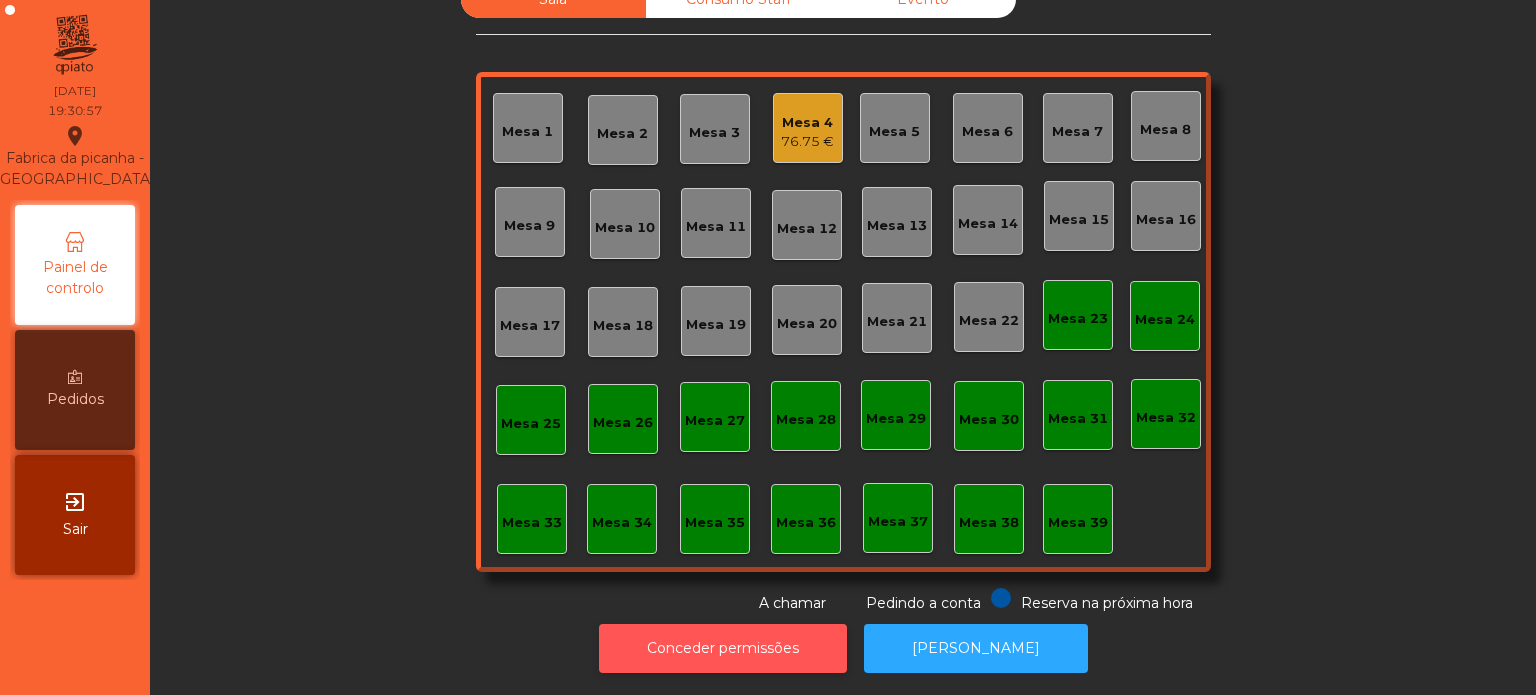 click on "Conceder permissões" 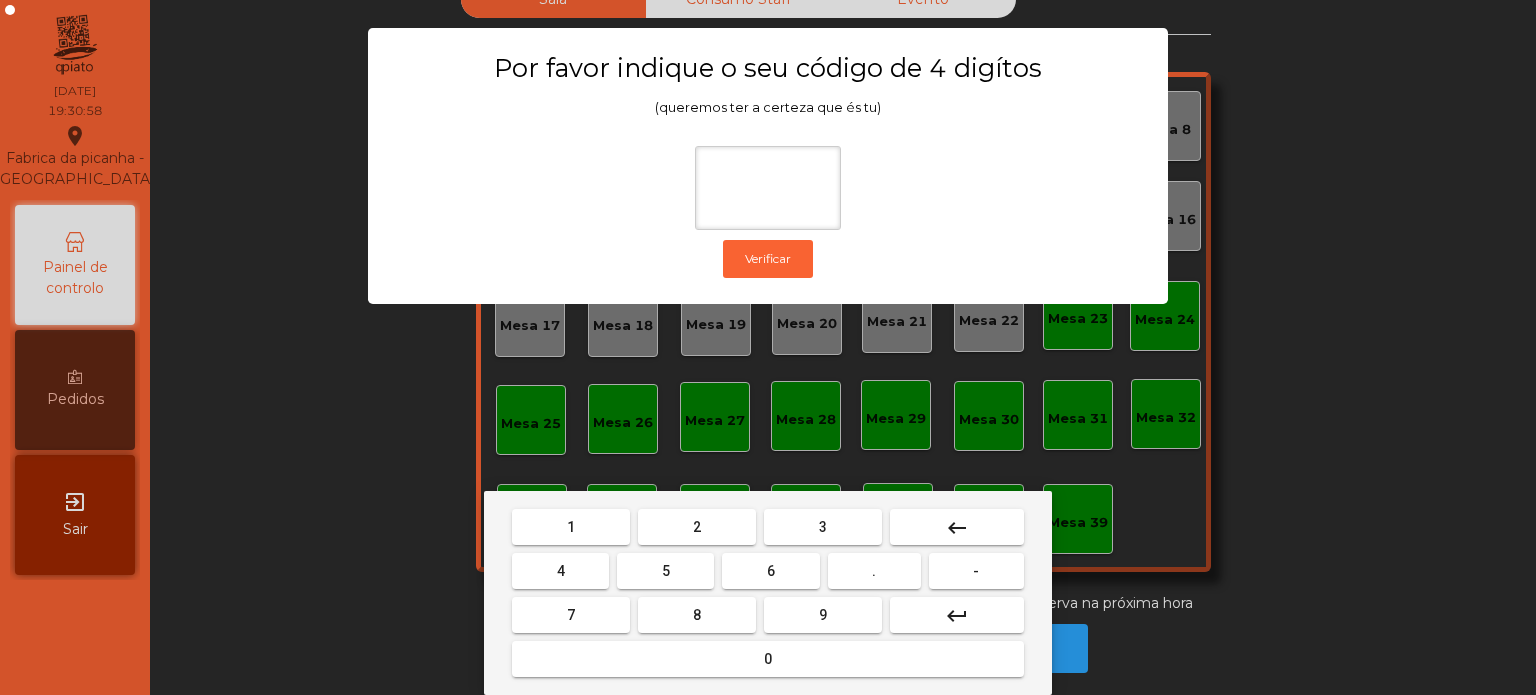 click on "1" at bounding box center (571, 527) 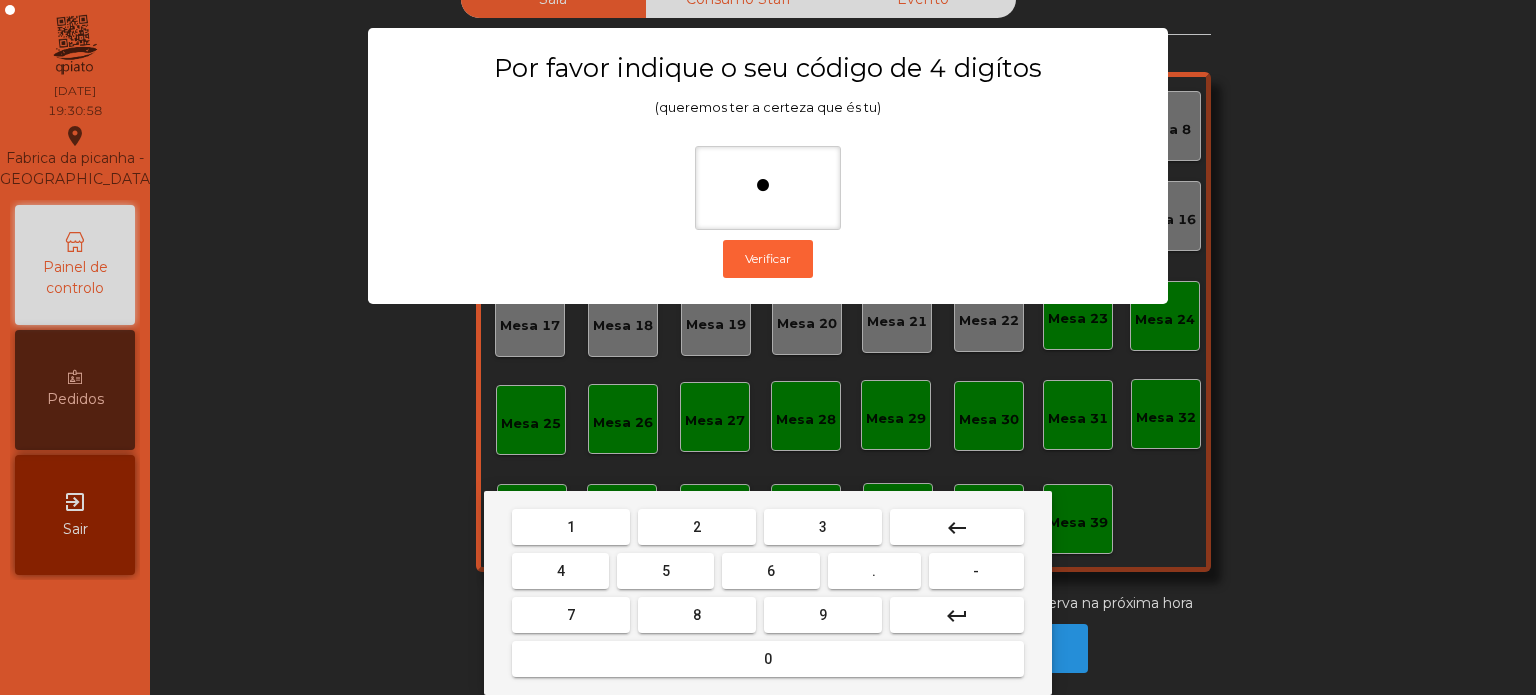 click on "3" at bounding box center [823, 527] 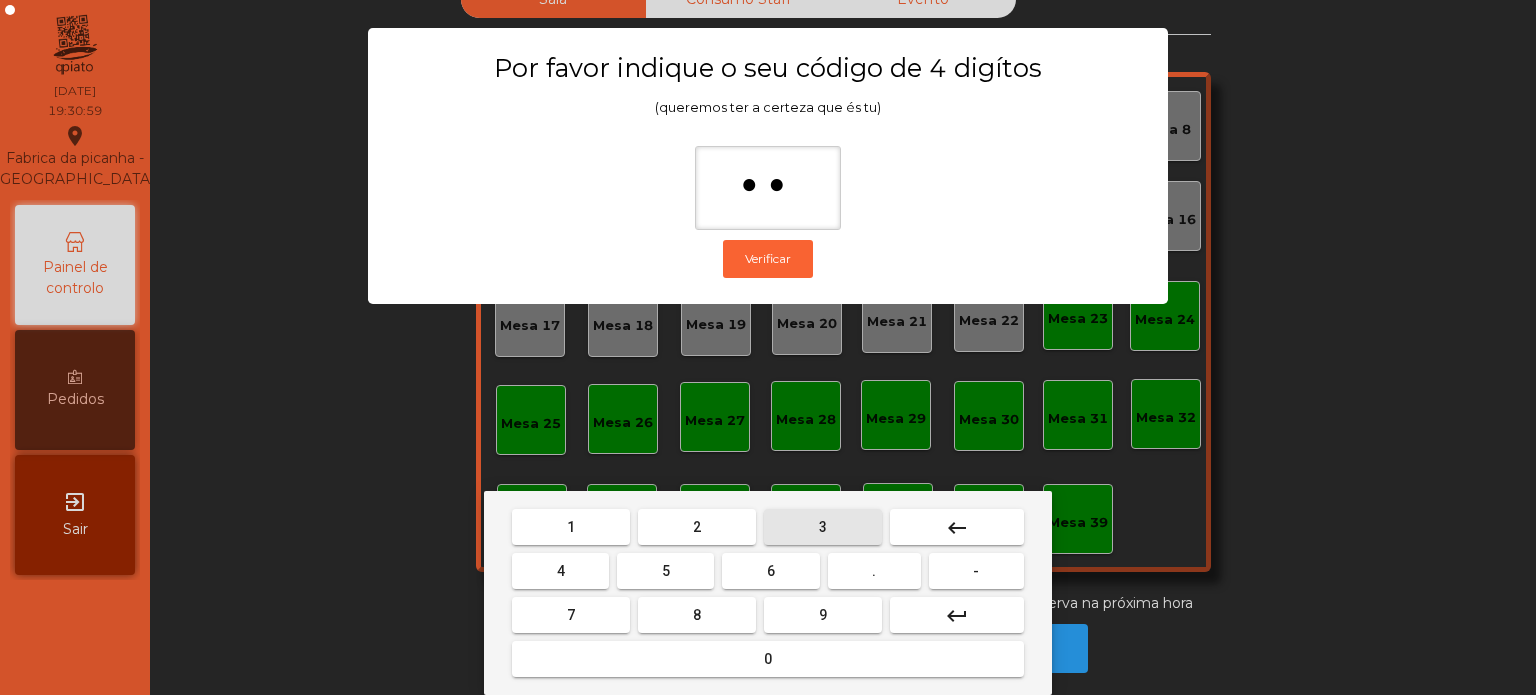 click on "5" at bounding box center [665, 571] 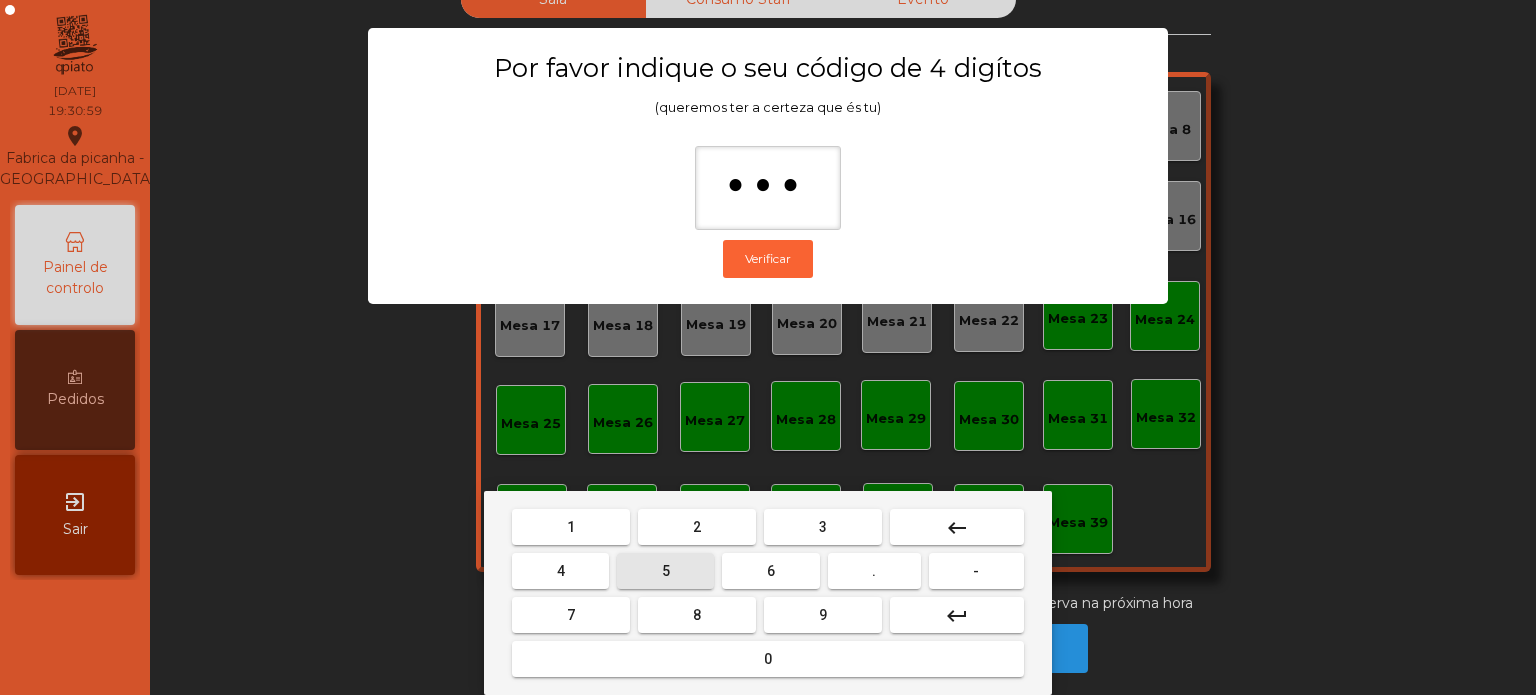 click on "0" at bounding box center [768, 659] 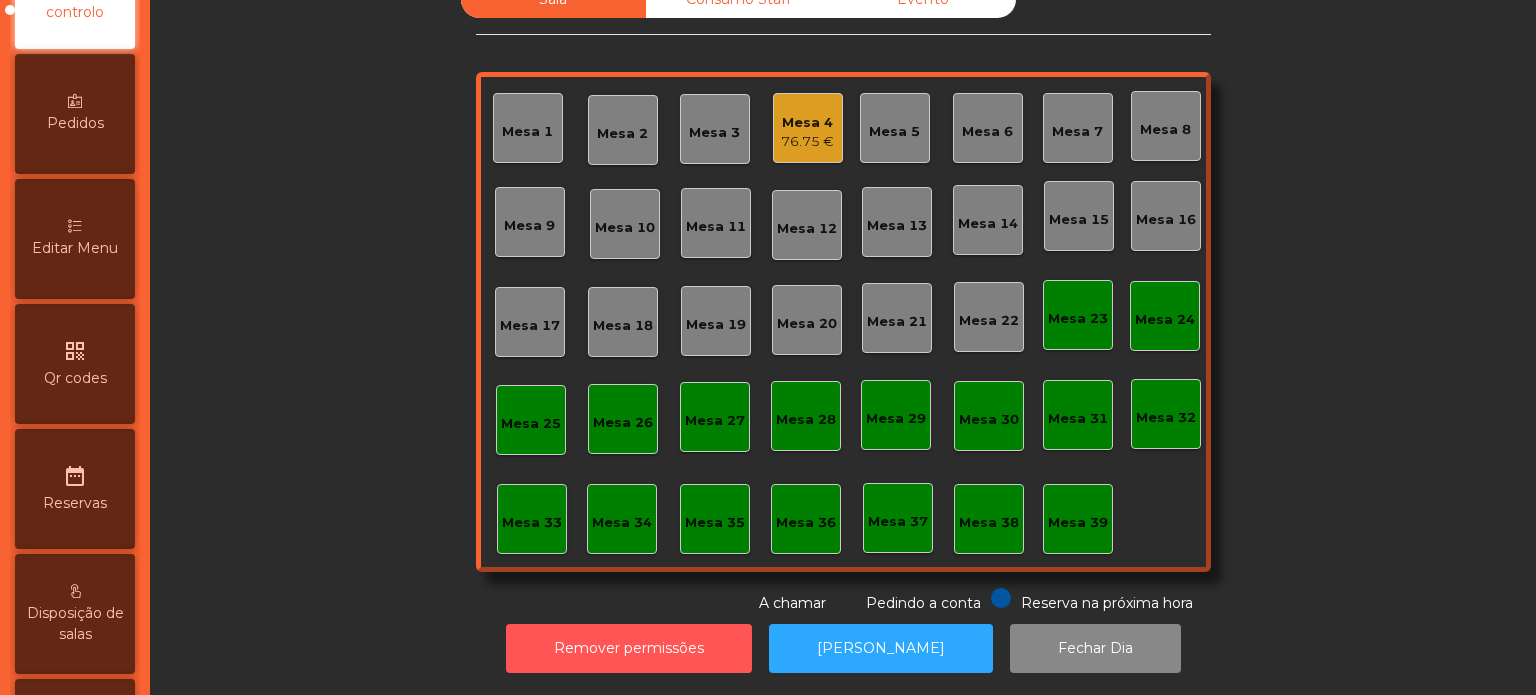 scroll, scrollTop: 344, scrollLeft: 0, axis: vertical 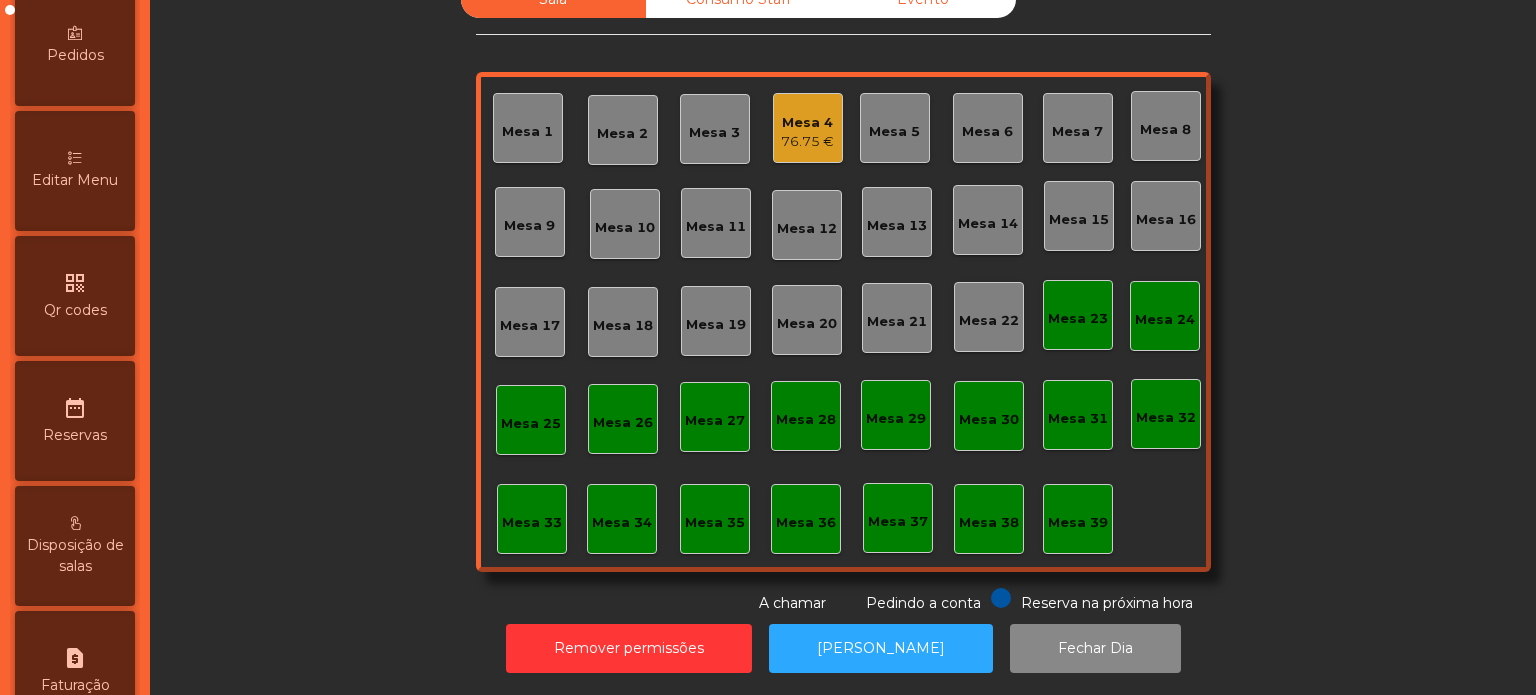 click on "Editar Menu" at bounding box center (75, 171) 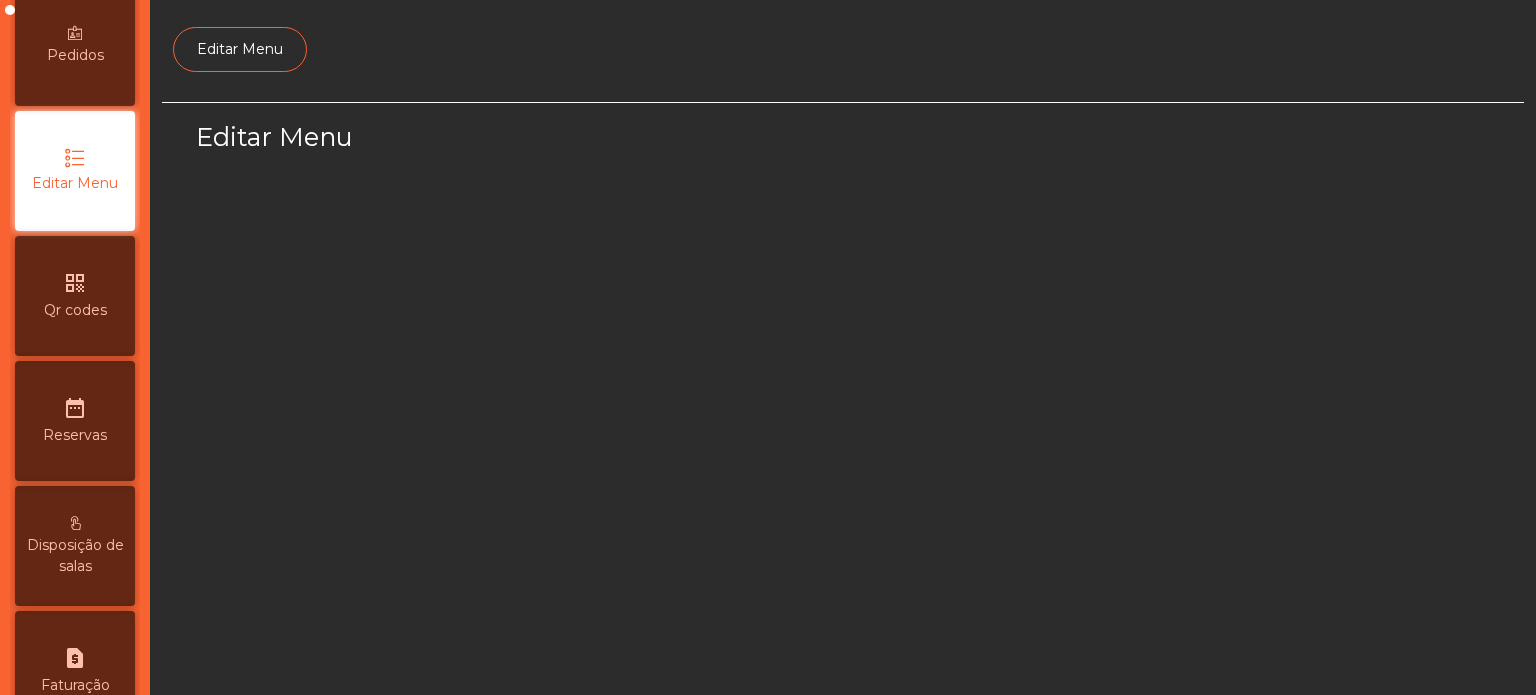 scroll, scrollTop: 0, scrollLeft: 0, axis: both 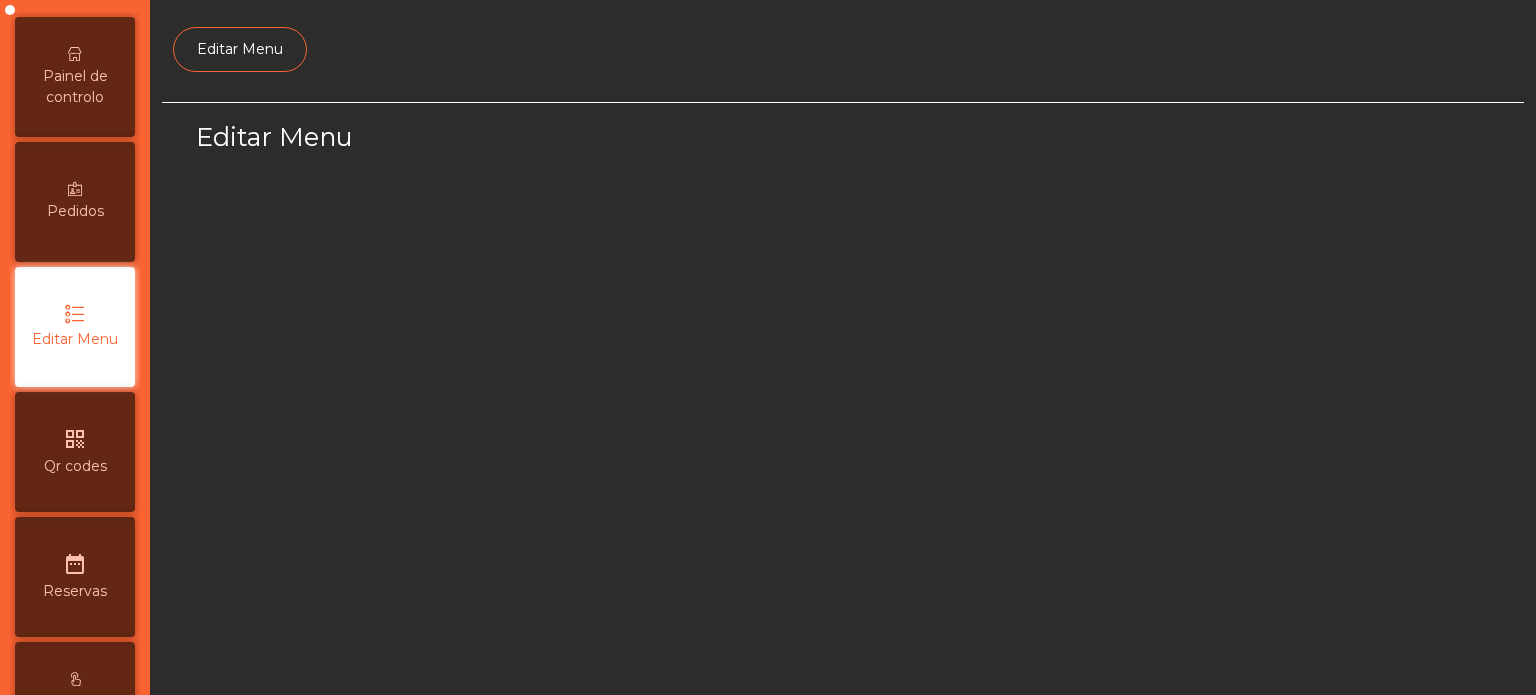 select on "*" 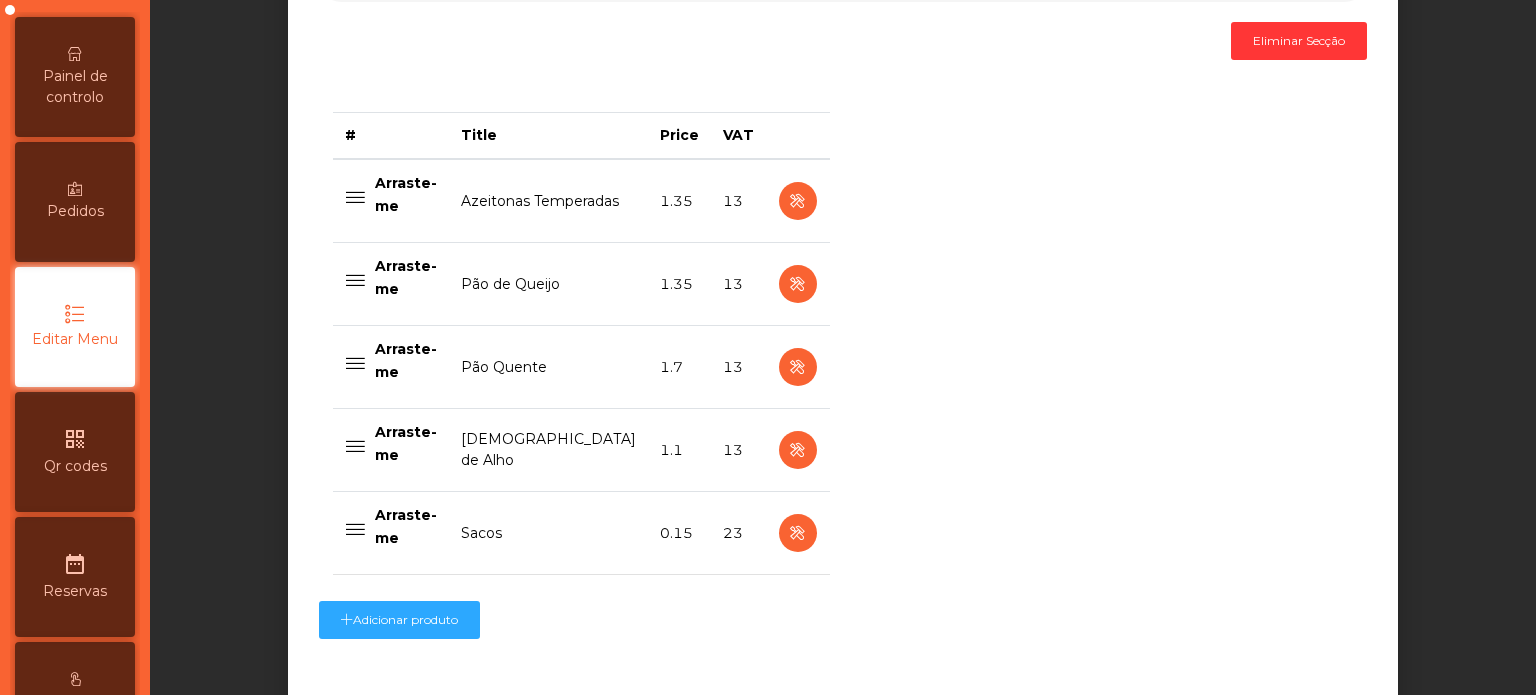 scroll, scrollTop: 864, scrollLeft: 0, axis: vertical 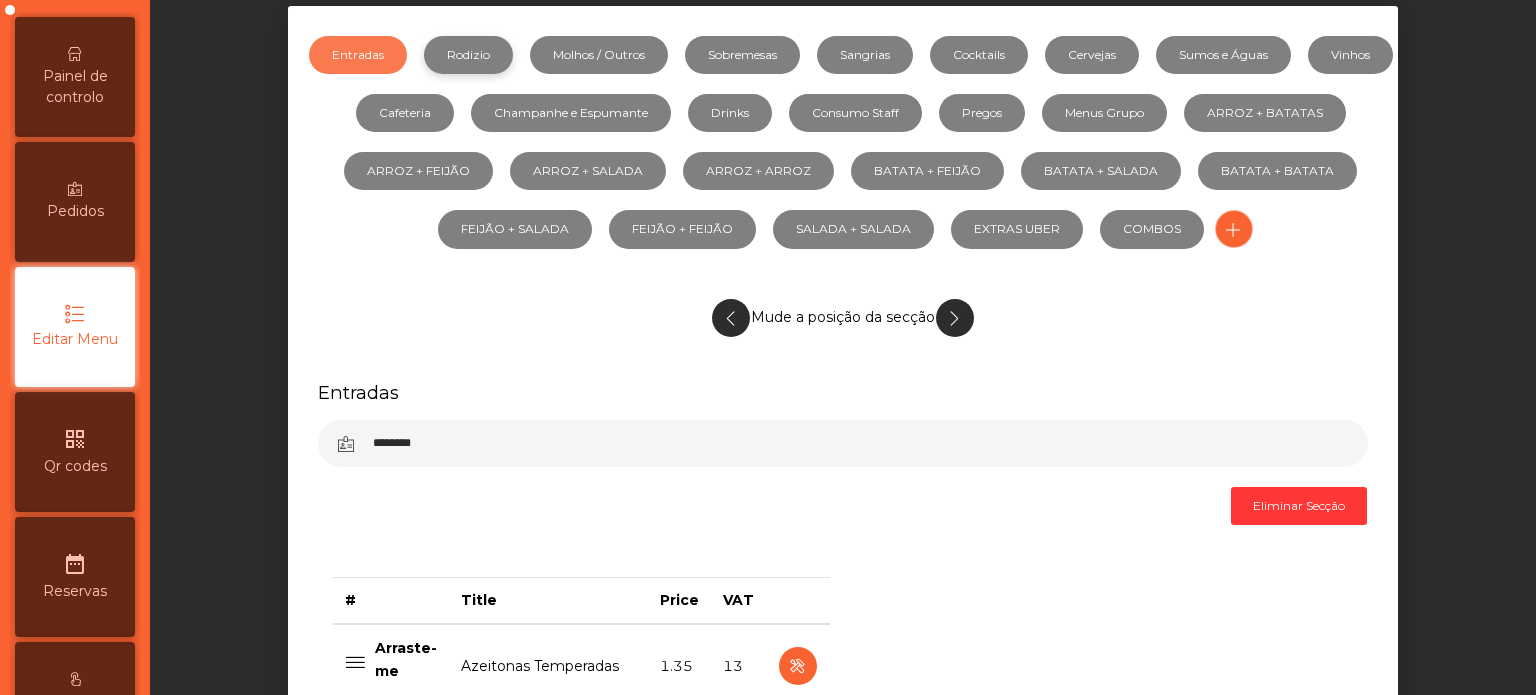 click on "Rodizio" at bounding box center [468, 55] 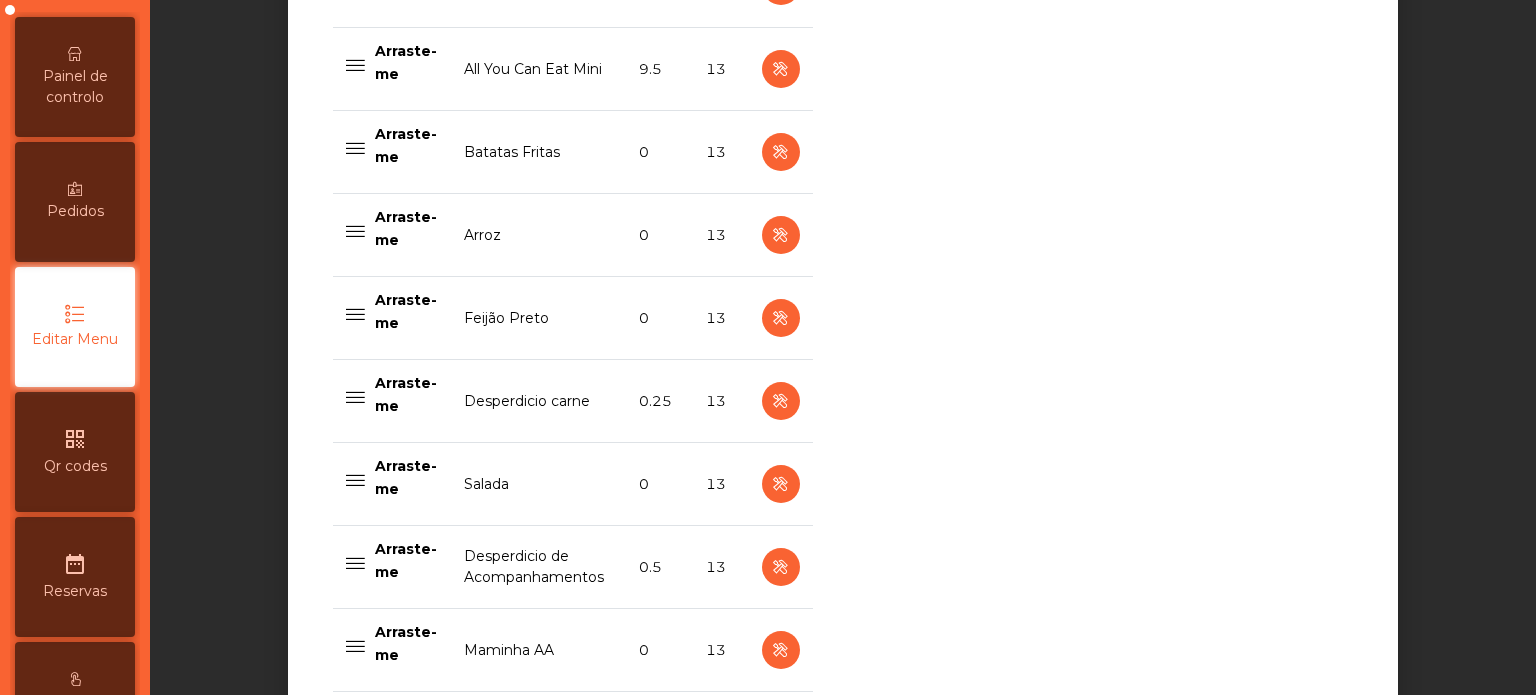 scroll, scrollTop: 910, scrollLeft: 0, axis: vertical 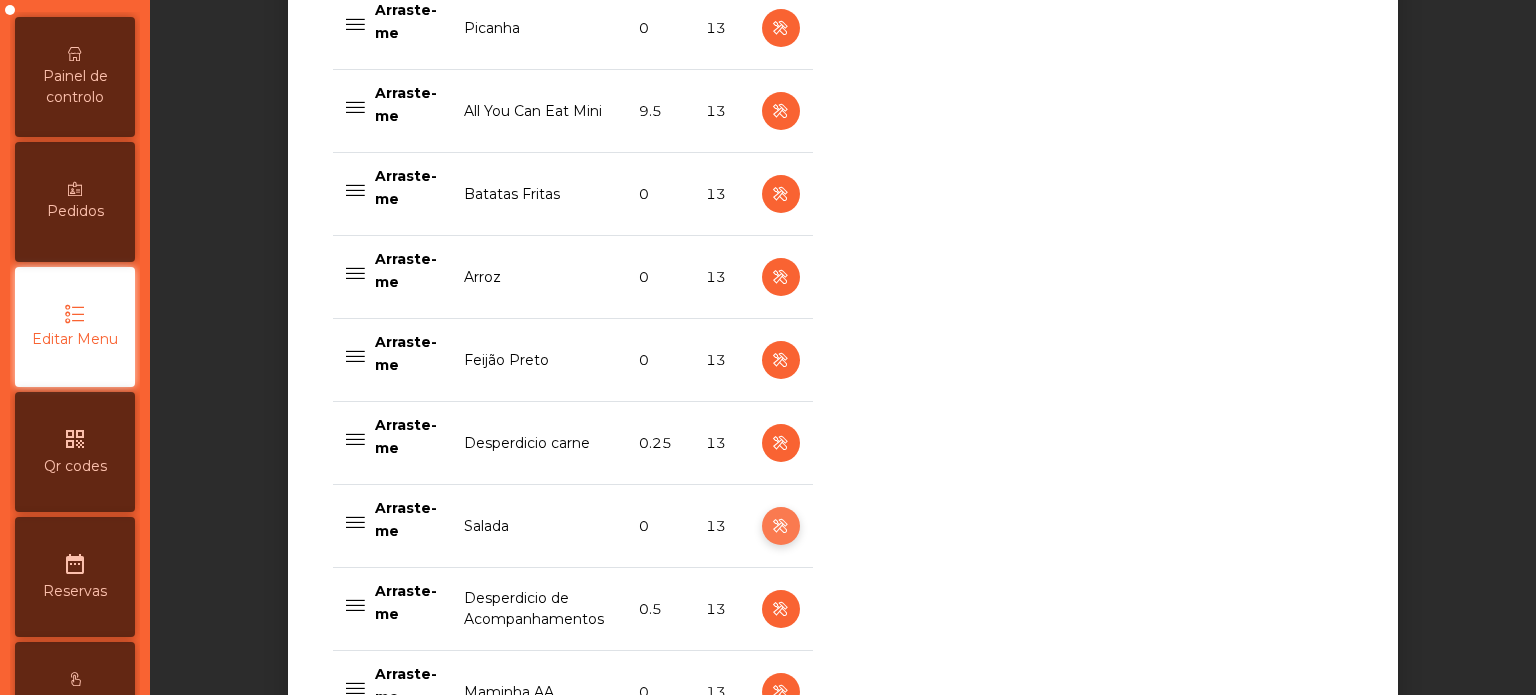 click at bounding box center (780, 526) 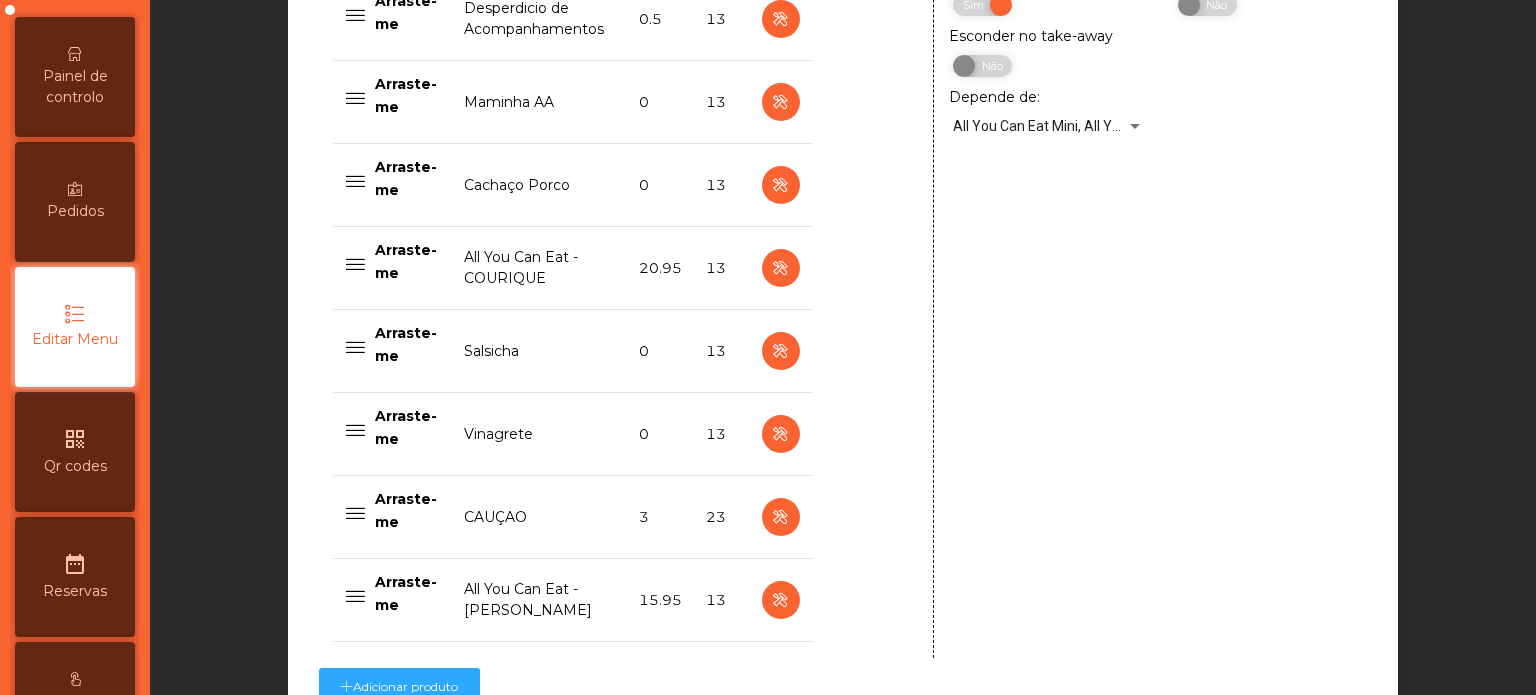 scroll, scrollTop: 1692, scrollLeft: 0, axis: vertical 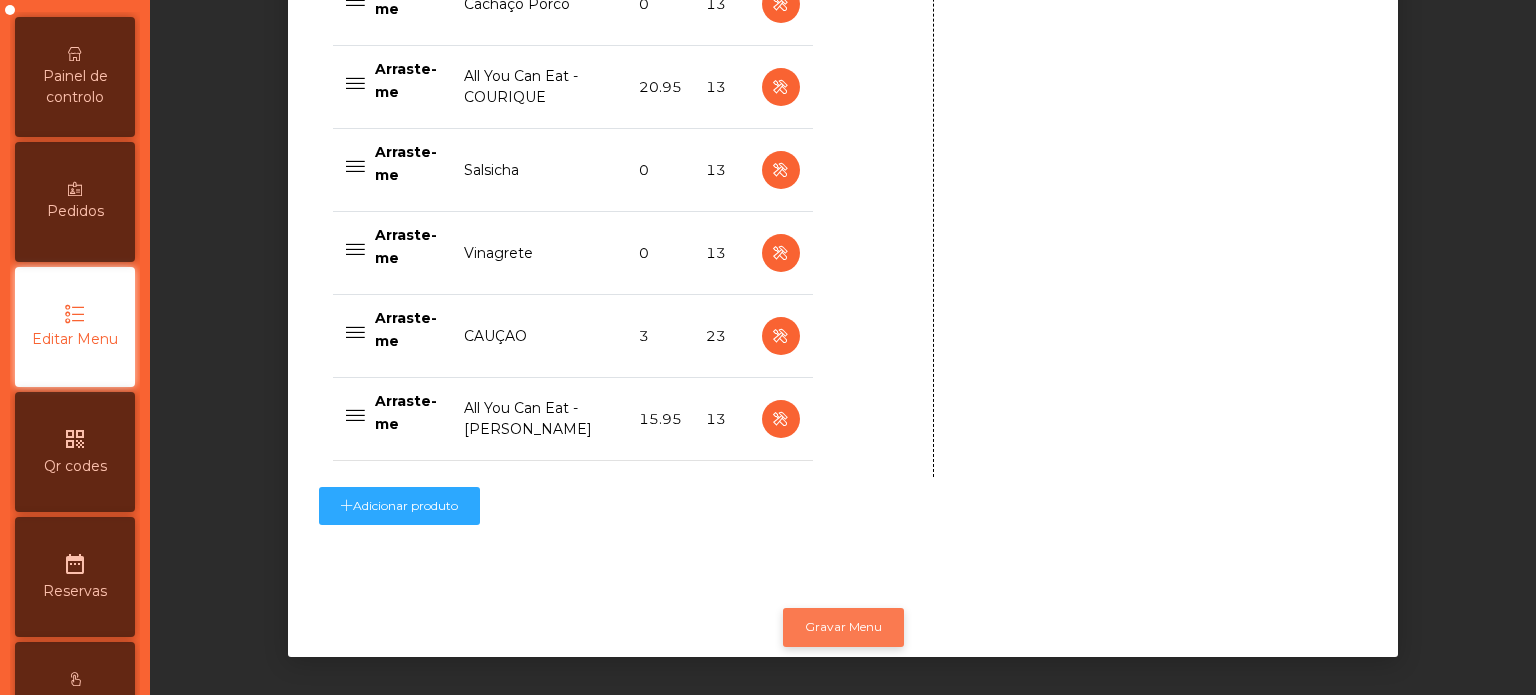 click on "Gravar Menu" at bounding box center [843, 627] 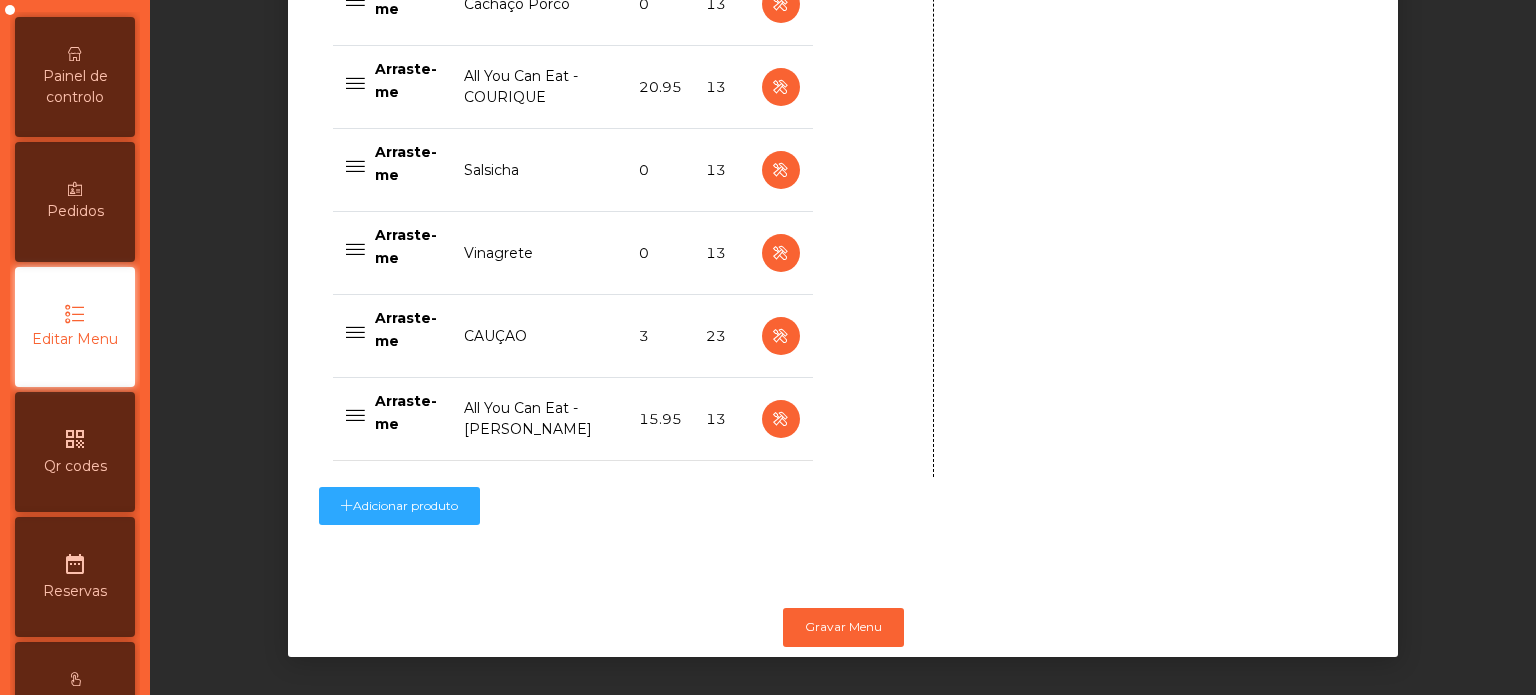 click on "Painel de controlo" at bounding box center [75, 87] 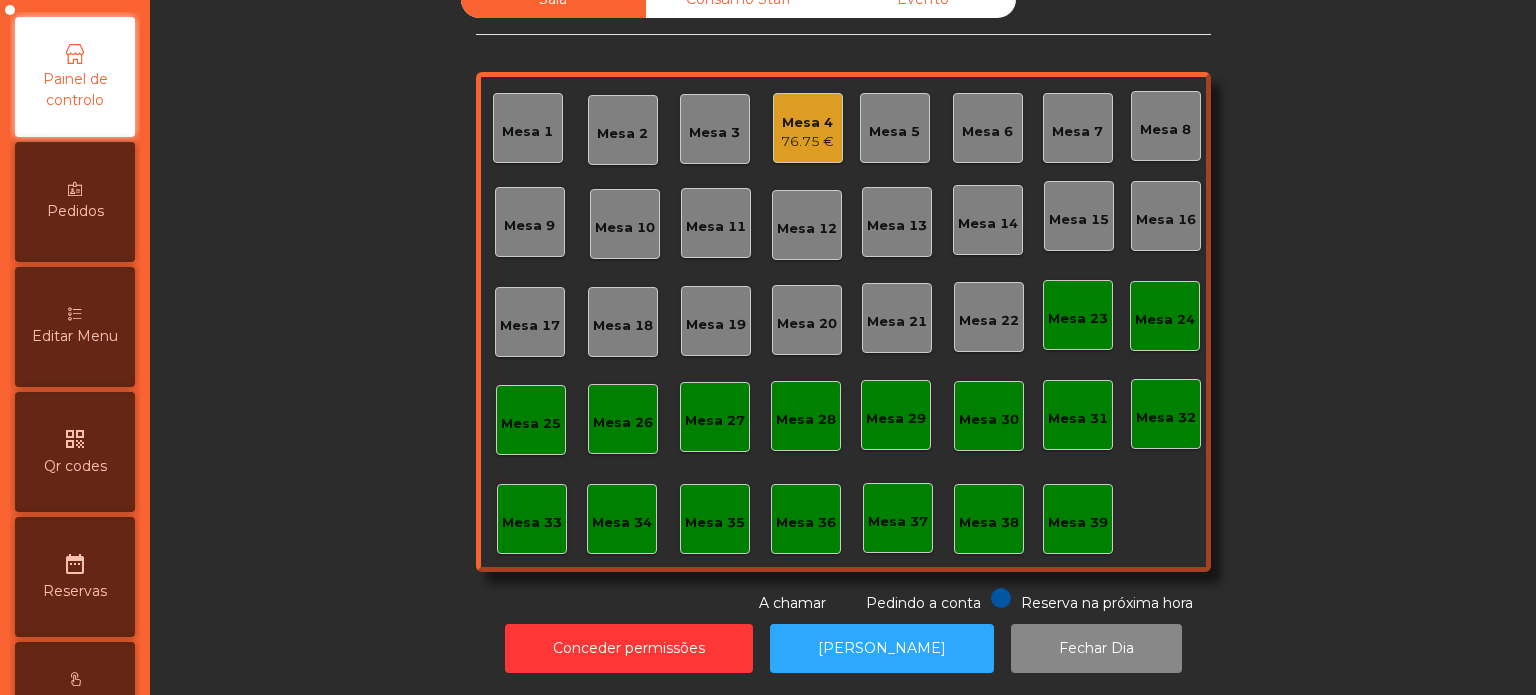 scroll, scrollTop: 55, scrollLeft: 0, axis: vertical 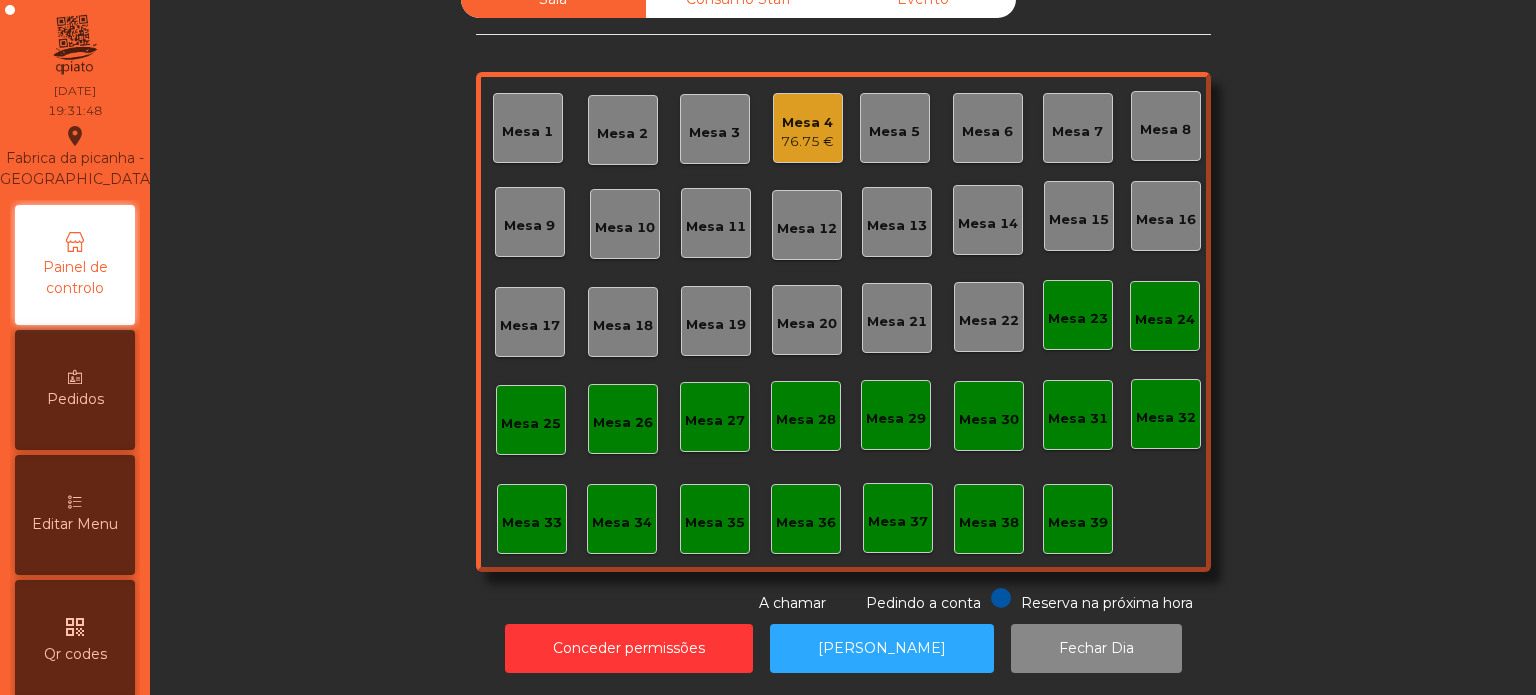 click on "Mesa 4   76.75 €" 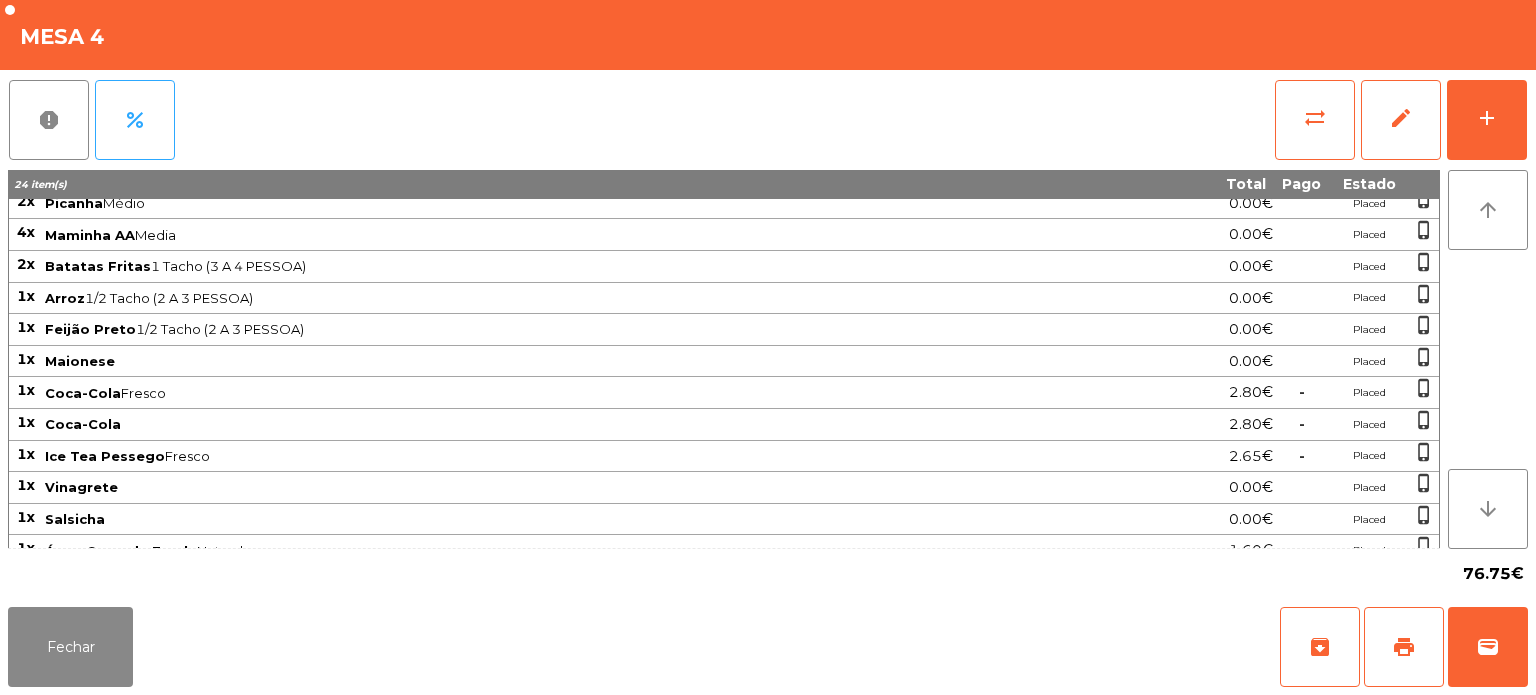 scroll, scrollTop: 114, scrollLeft: 0, axis: vertical 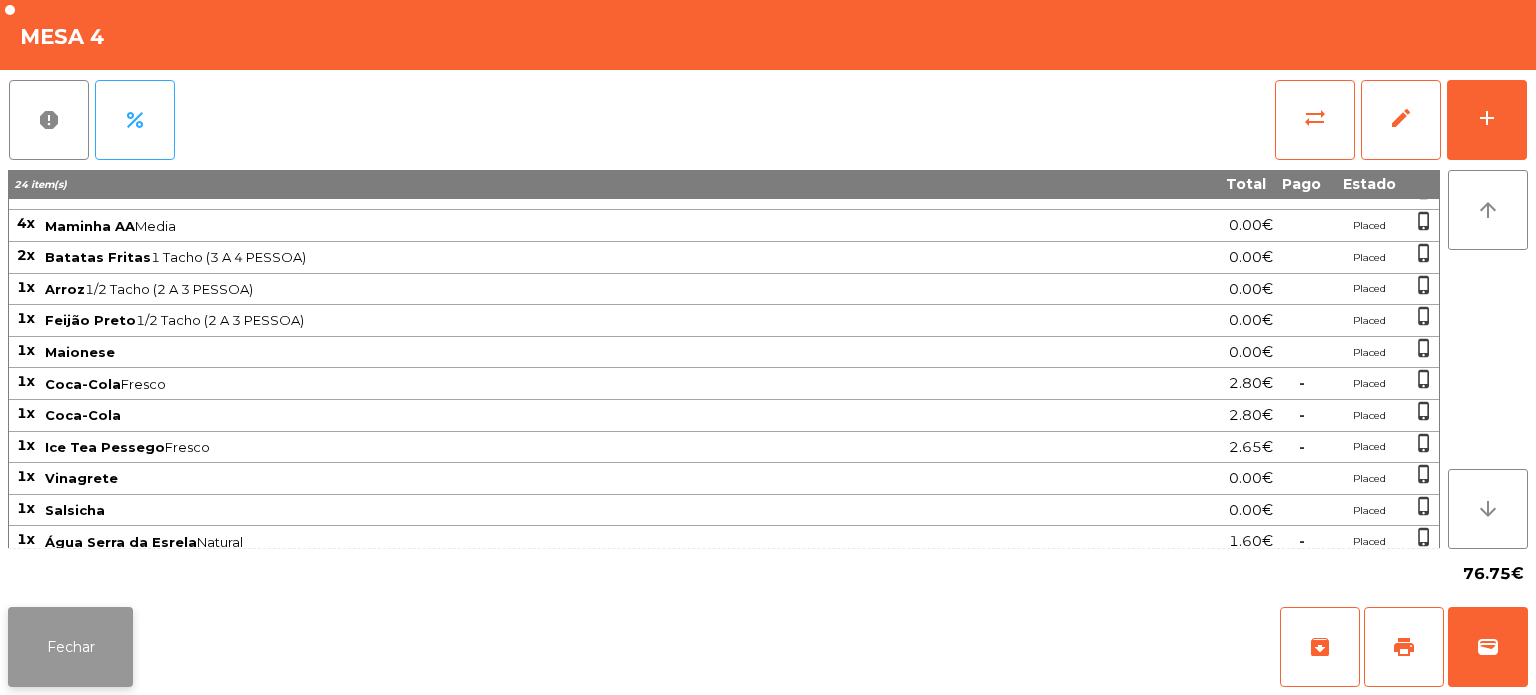 click on "Fechar" 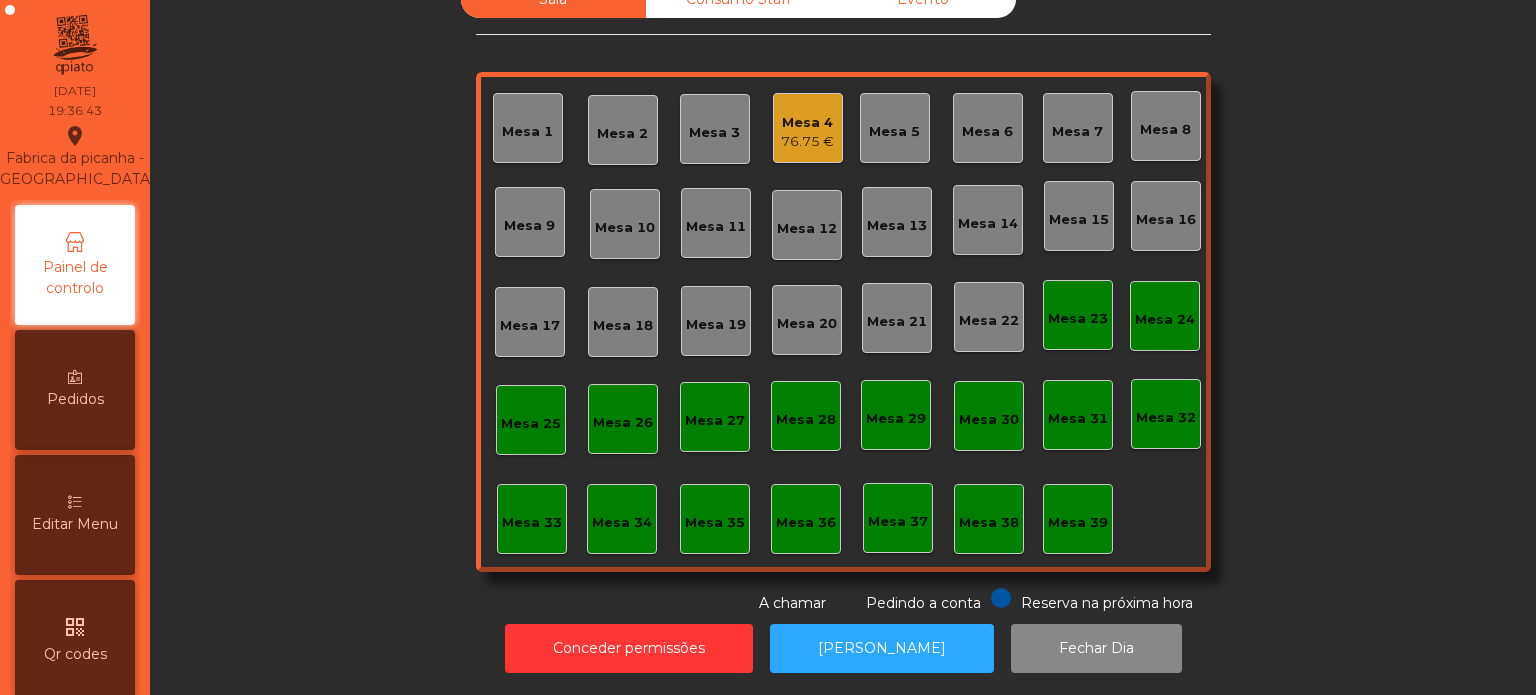 scroll, scrollTop: 0, scrollLeft: 0, axis: both 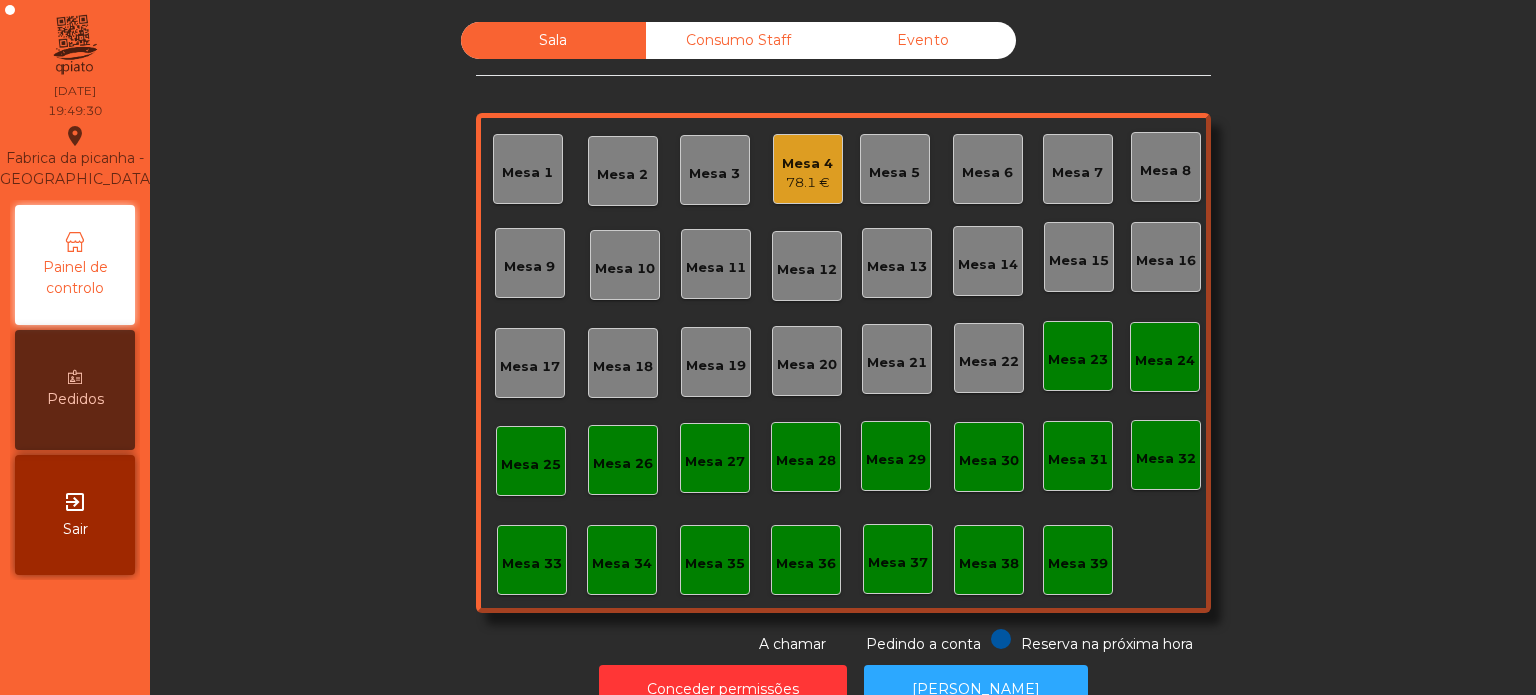 click on "Consumo Staff" 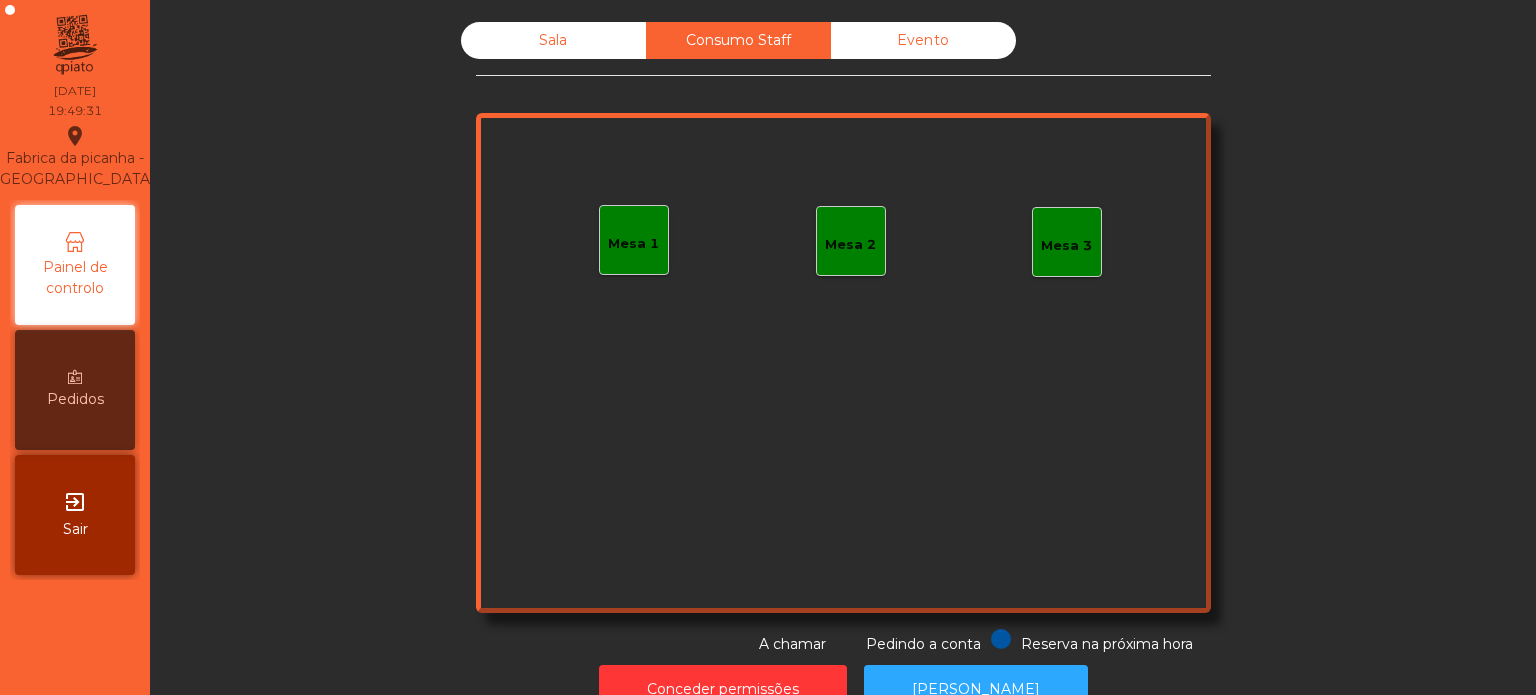 click on "Mesa 1" 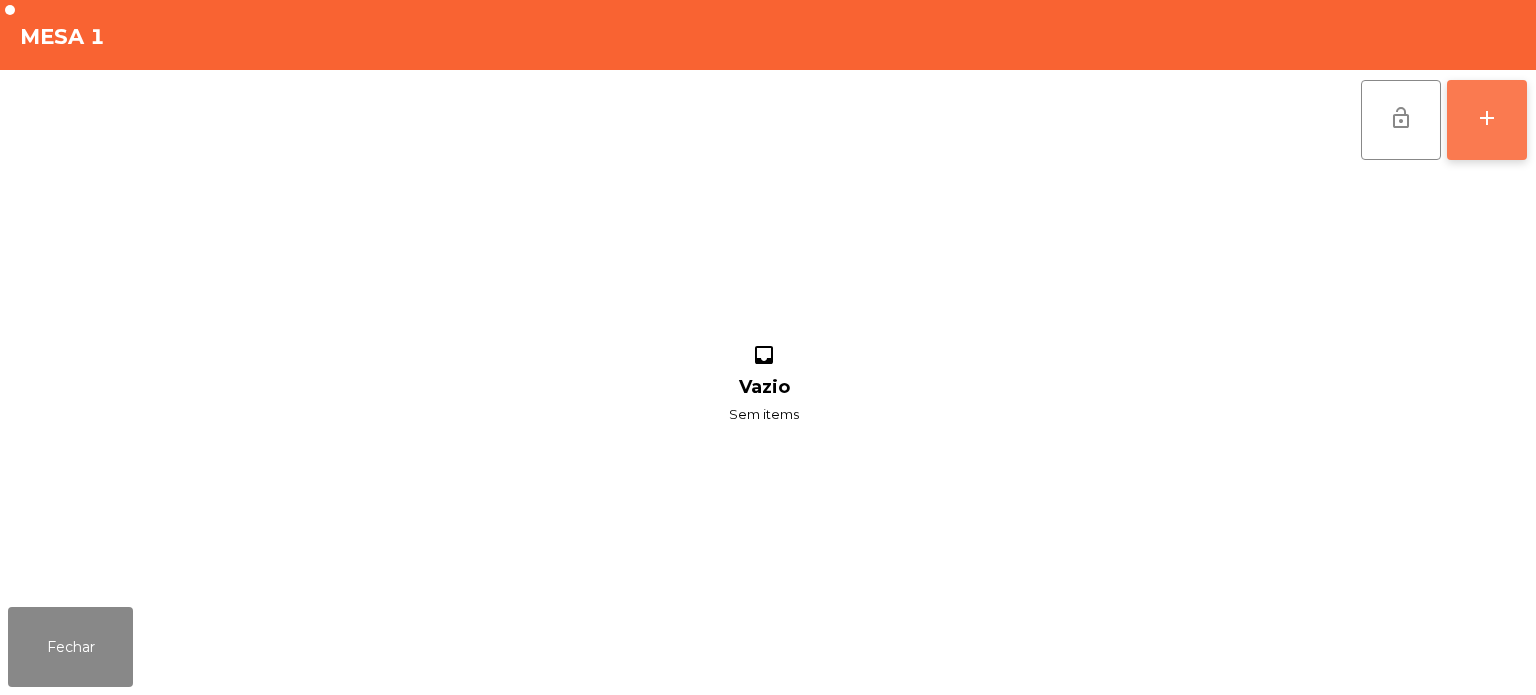 click on "add" 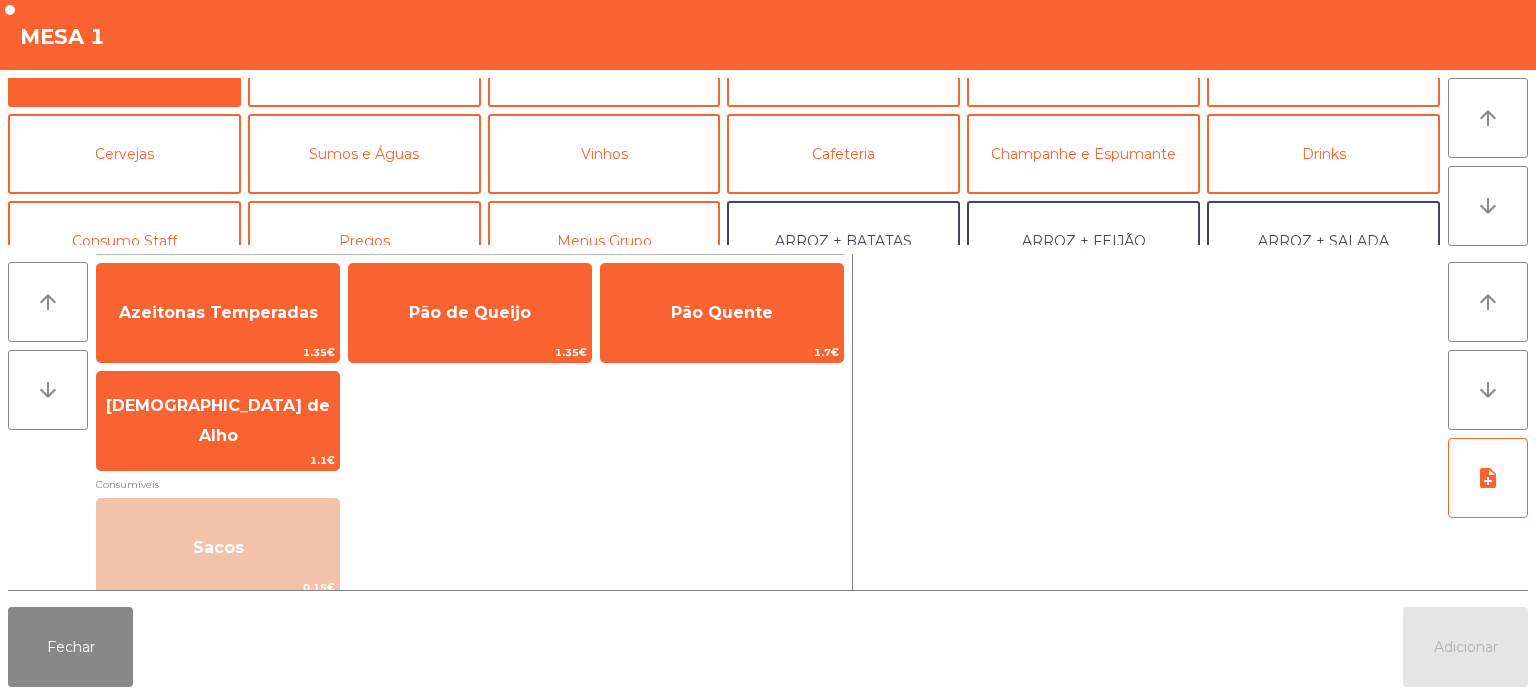 scroll, scrollTop: 64, scrollLeft: 0, axis: vertical 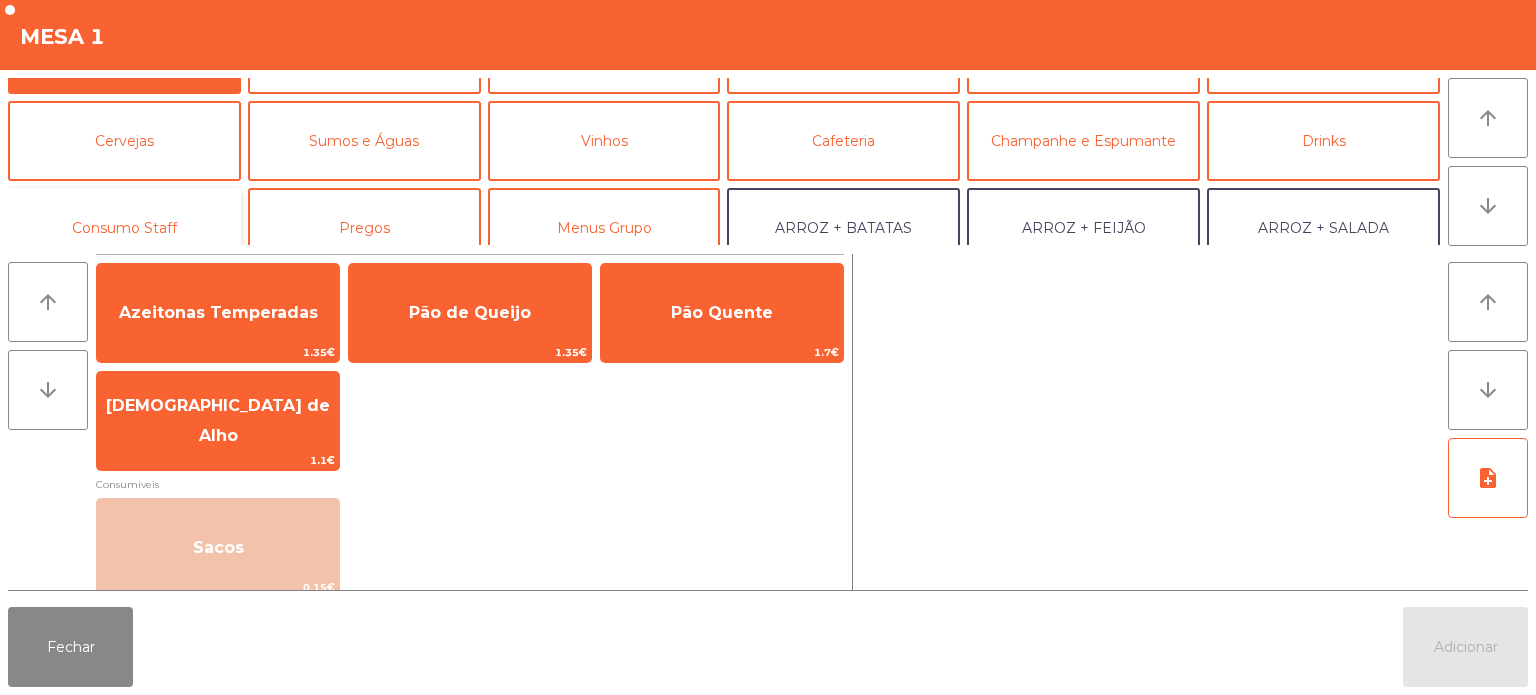 click on "Consumo Staff" 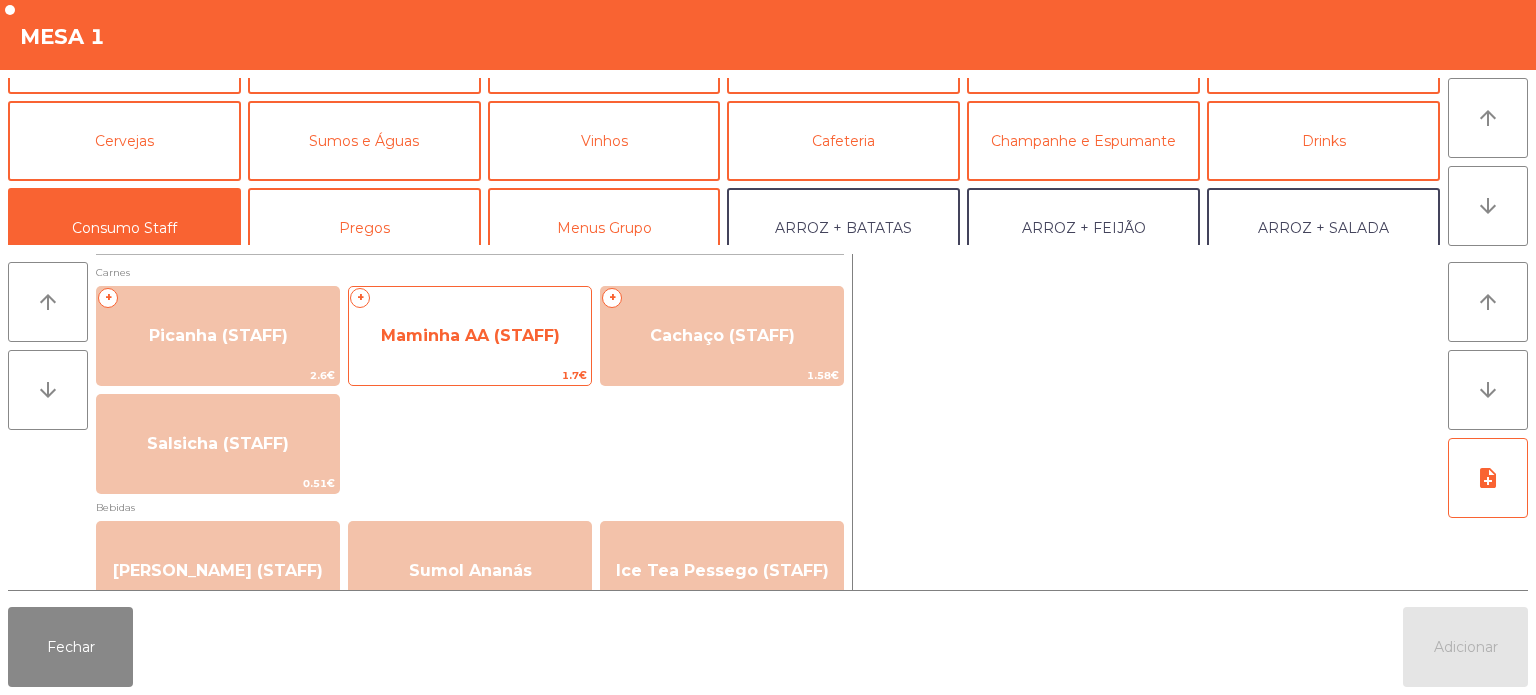 click on "Maminha AA (STAFF)" 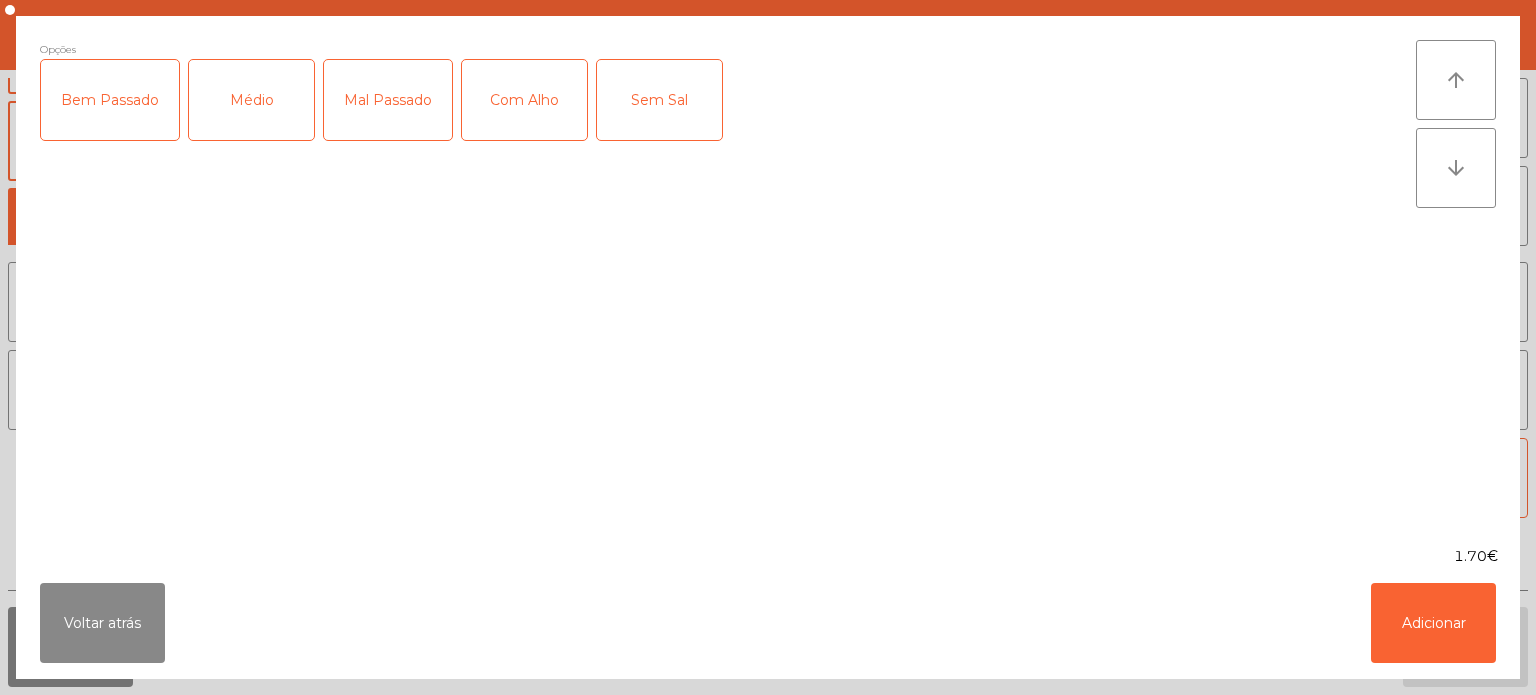 click on "Mal Passado" 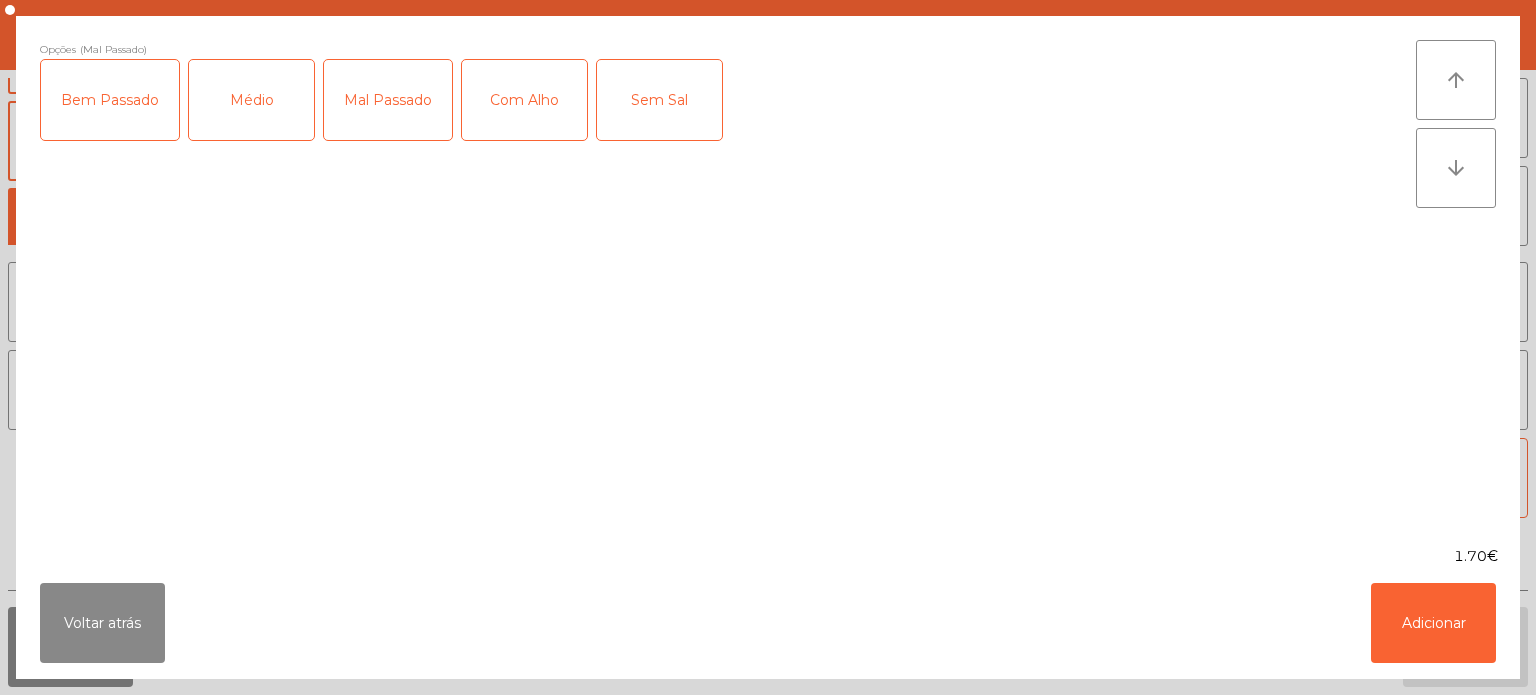 click on "Com Alho" 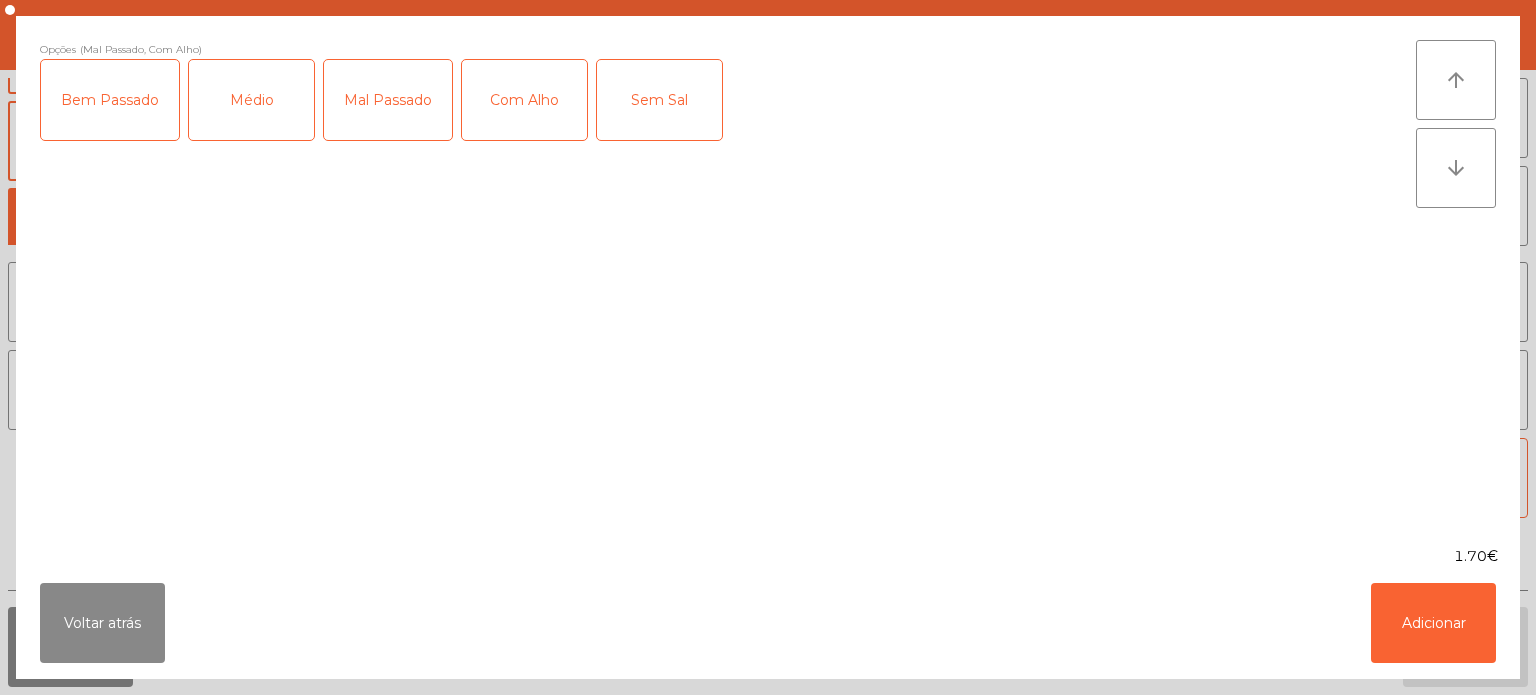 click on "Médio" 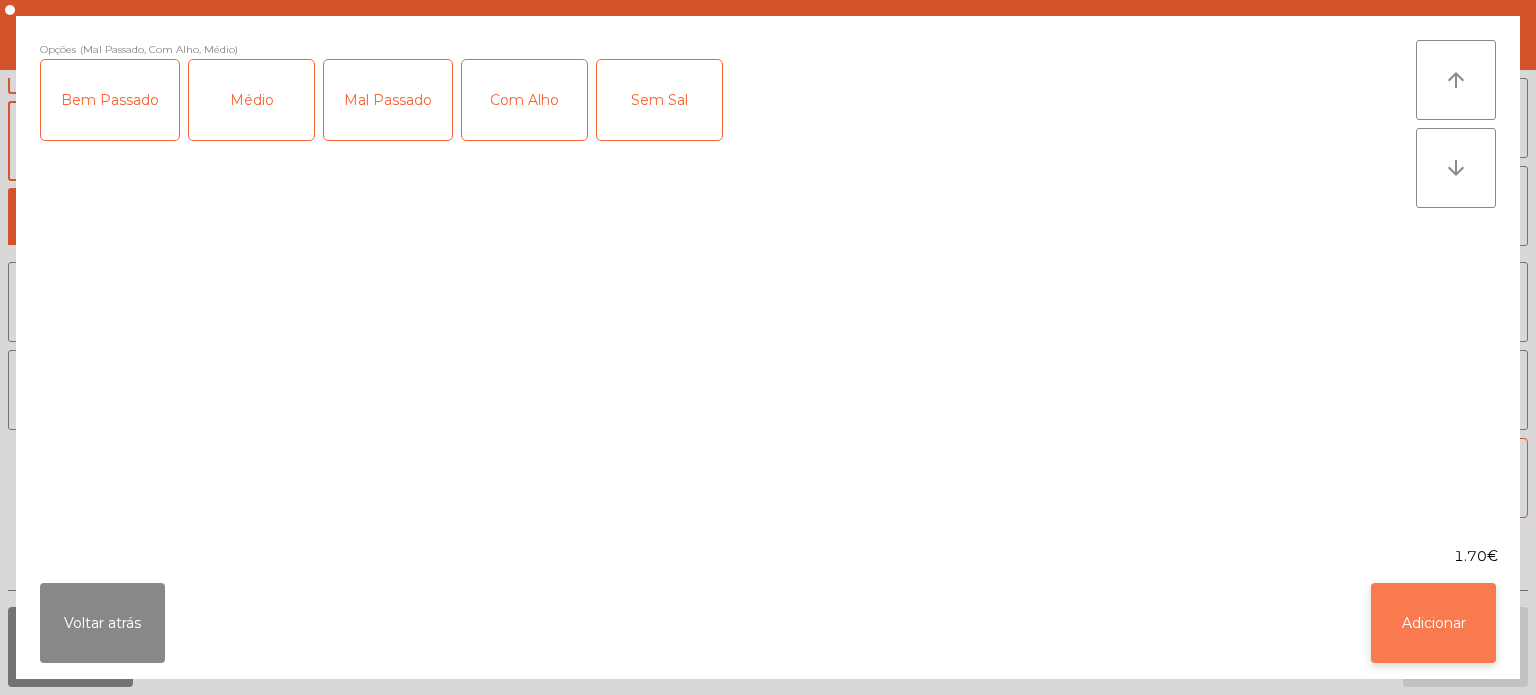 click on "Adicionar" 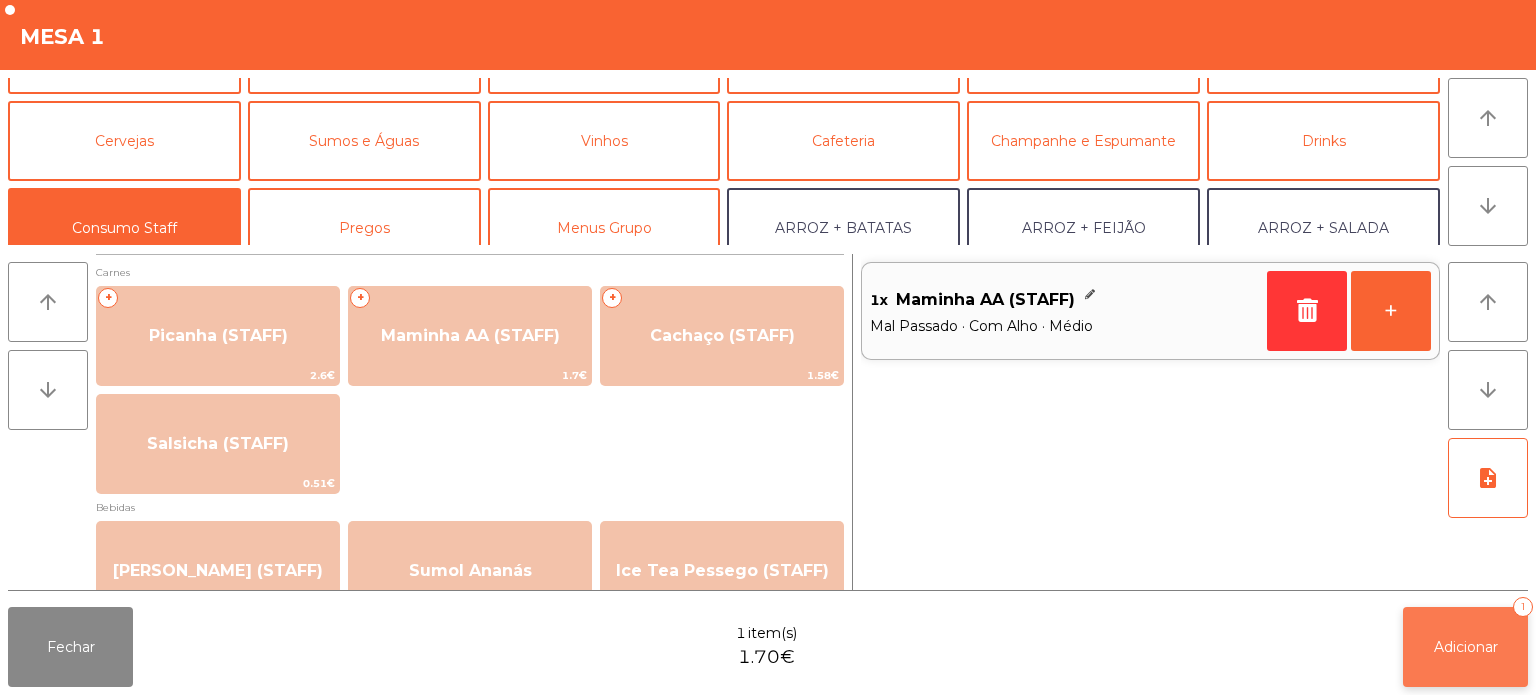 click on "Adicionar" 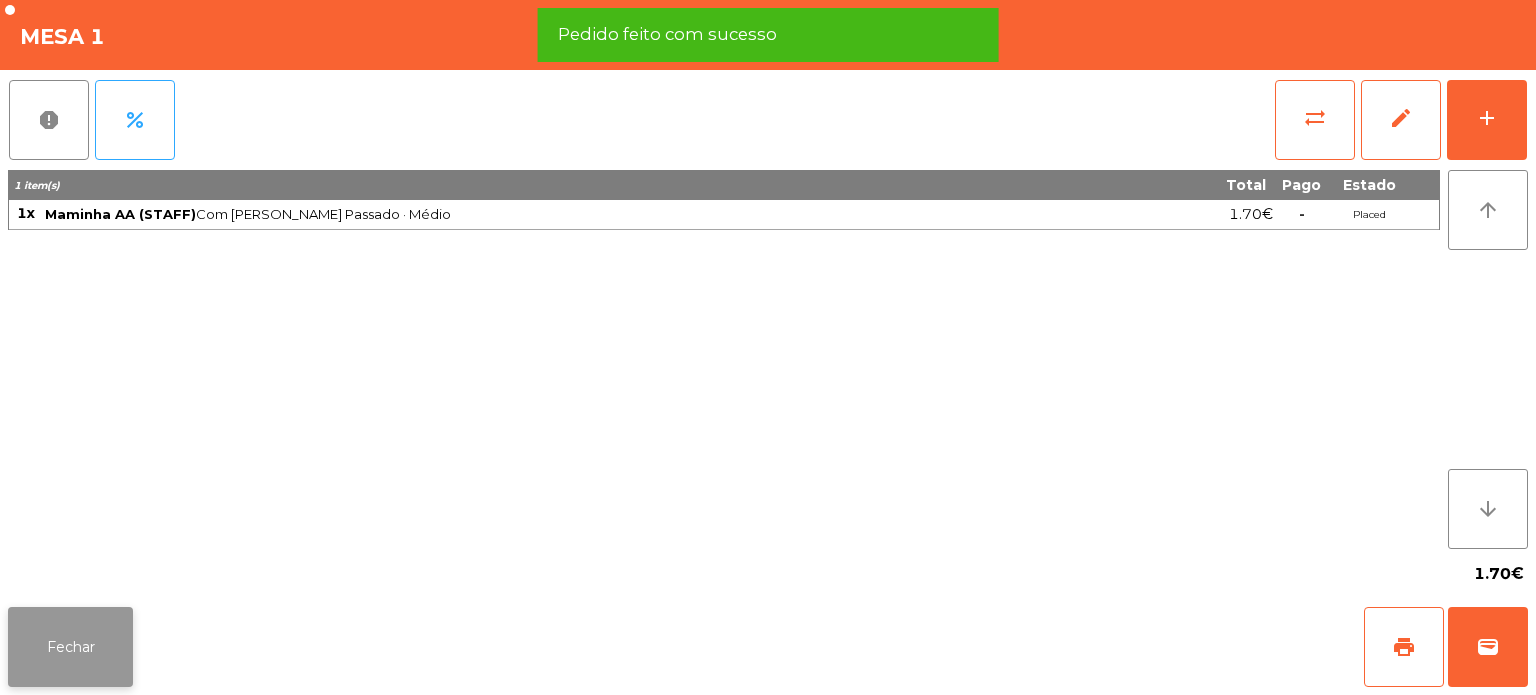click on "Fechar" 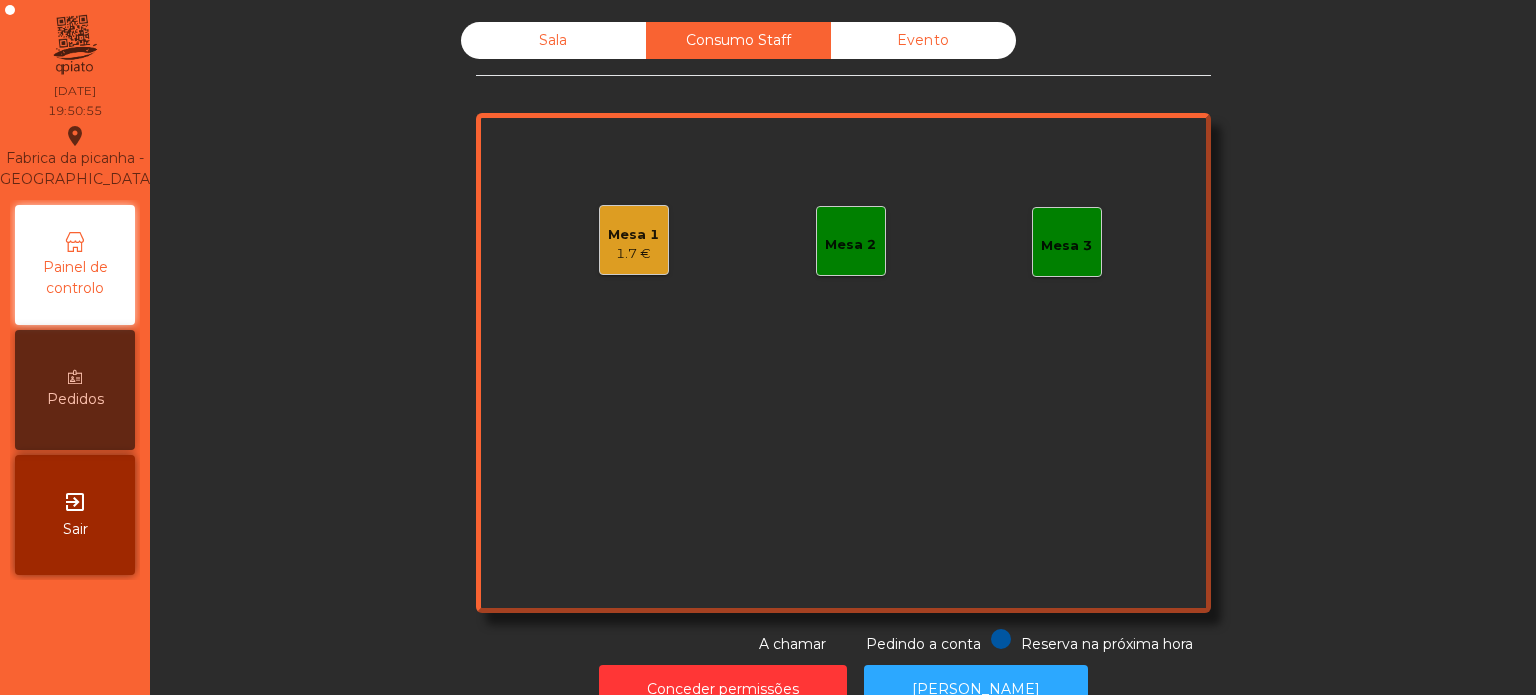 click on "Sala" 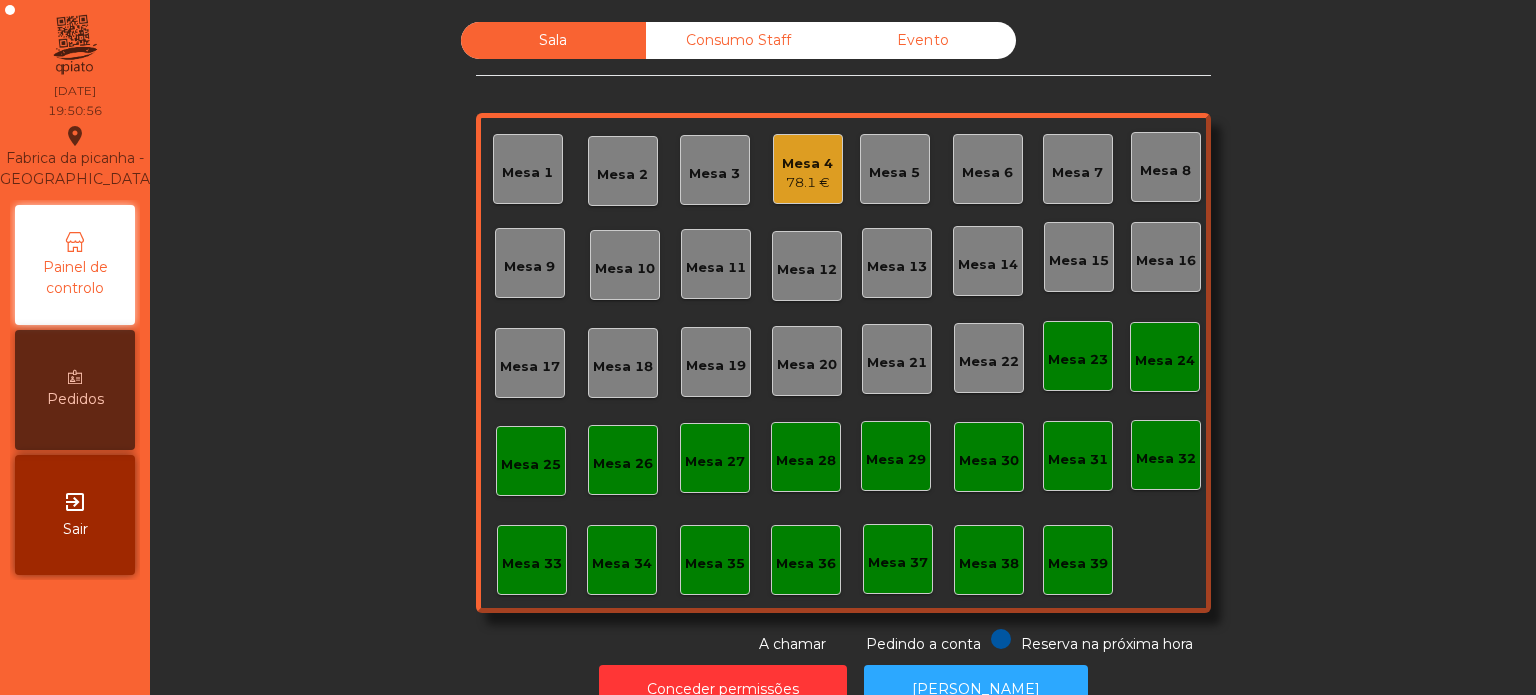 click on "Mesa 4" 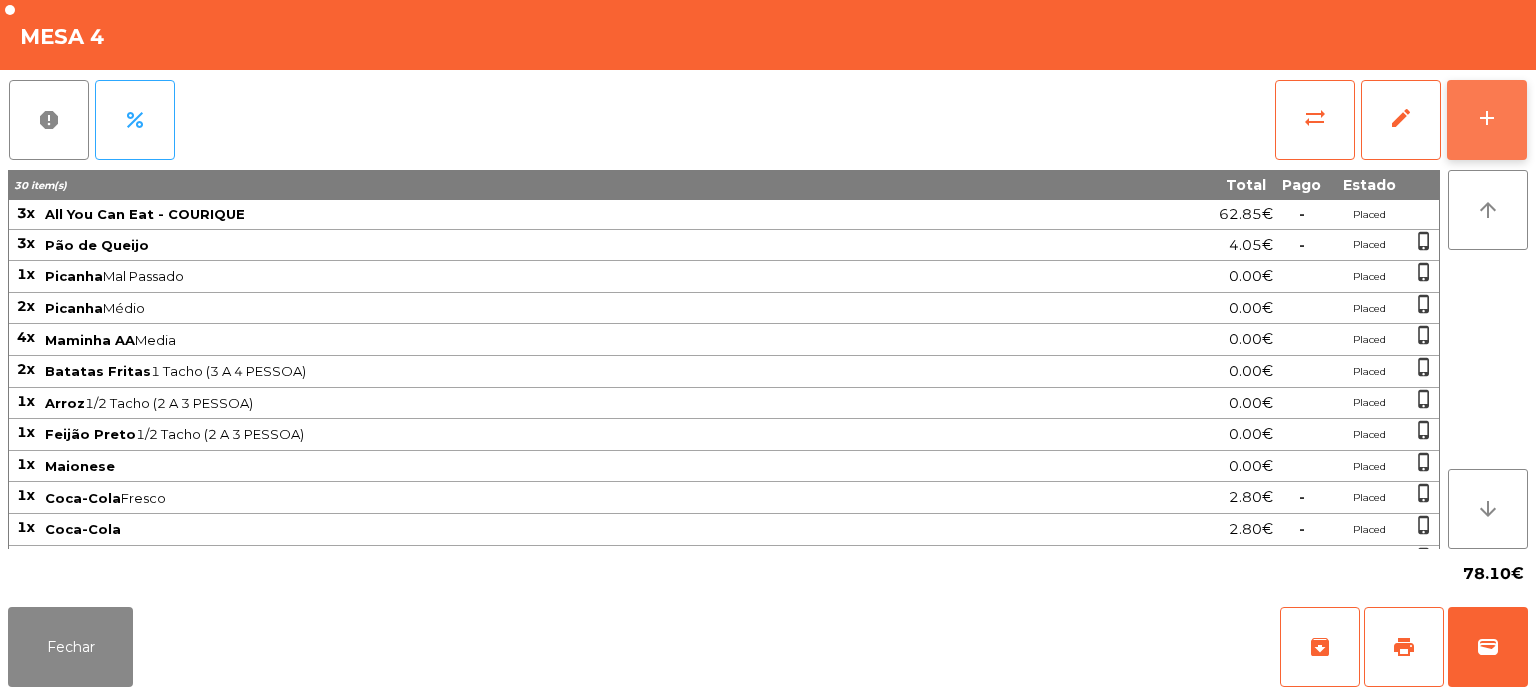 click on "add" 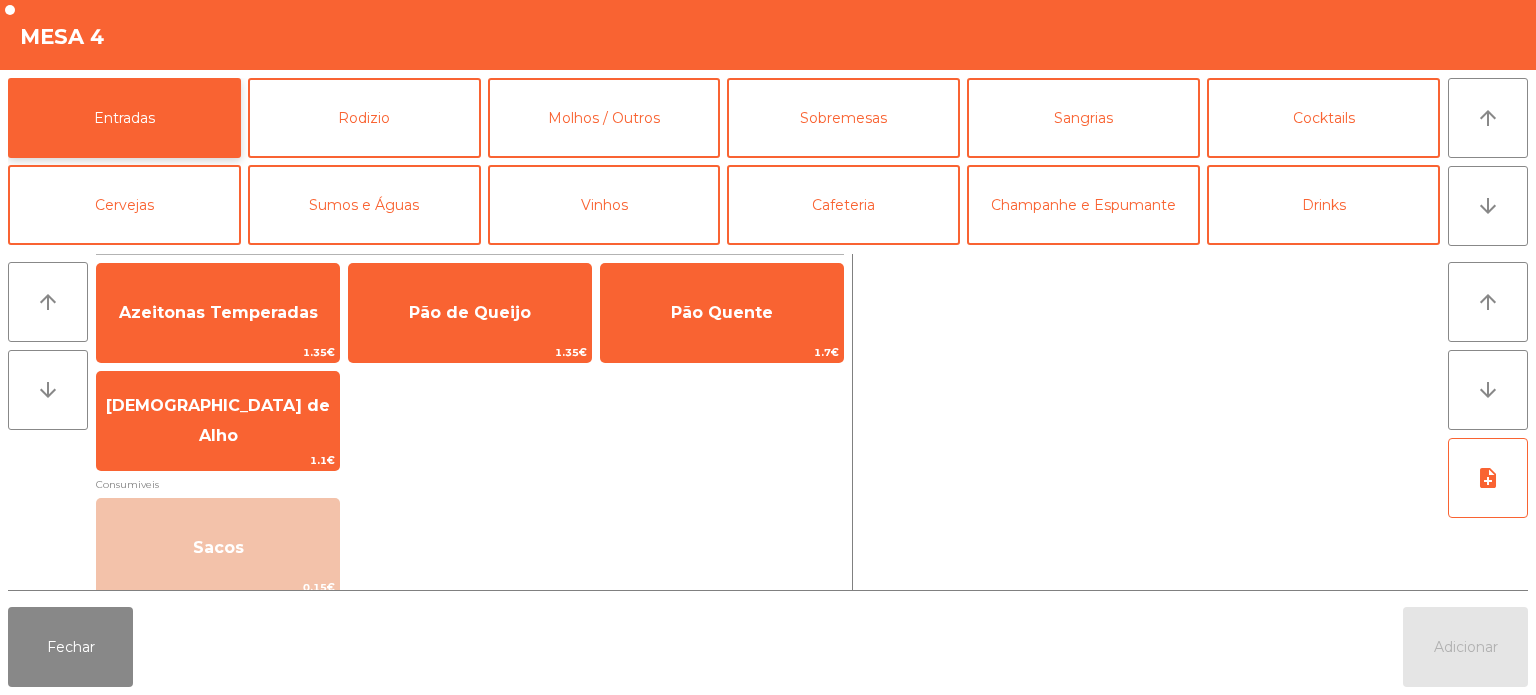 click on "Entradas" 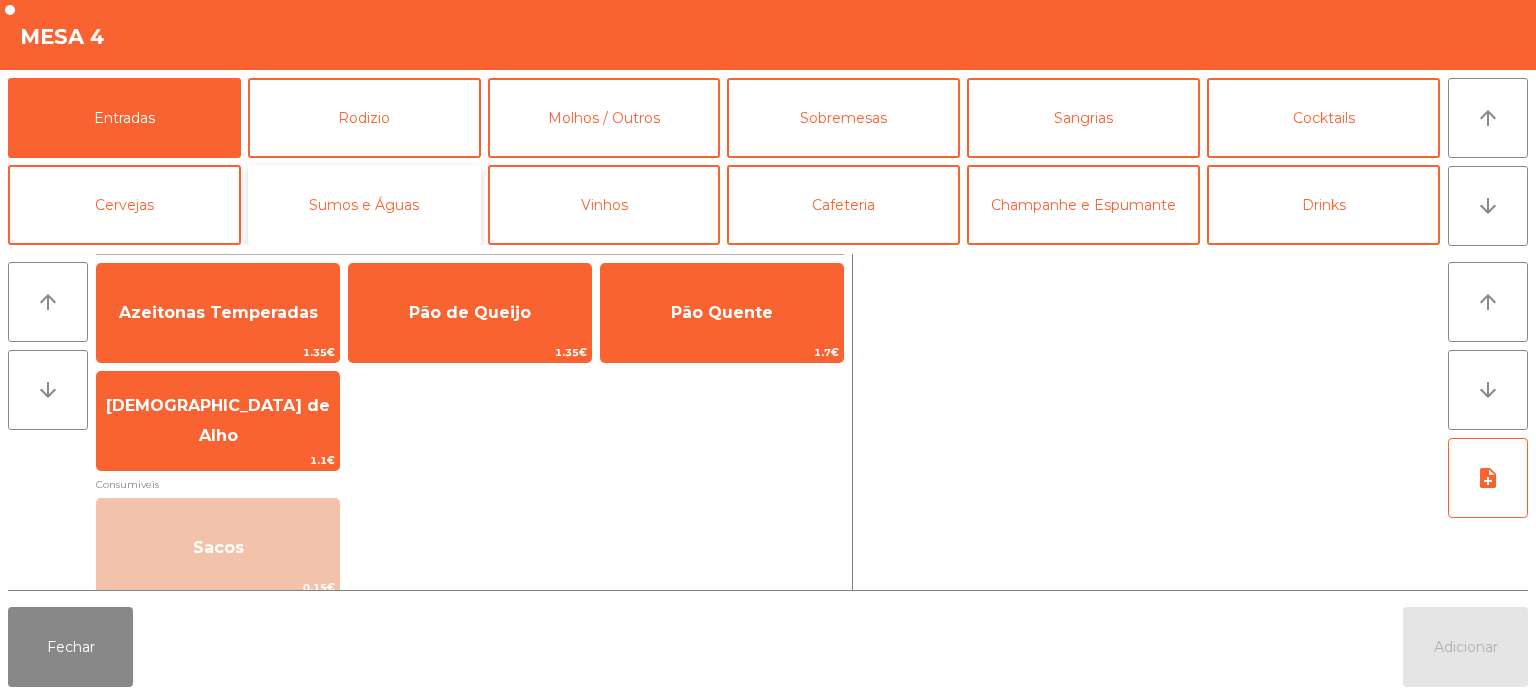 click on "Sumos e Águas" 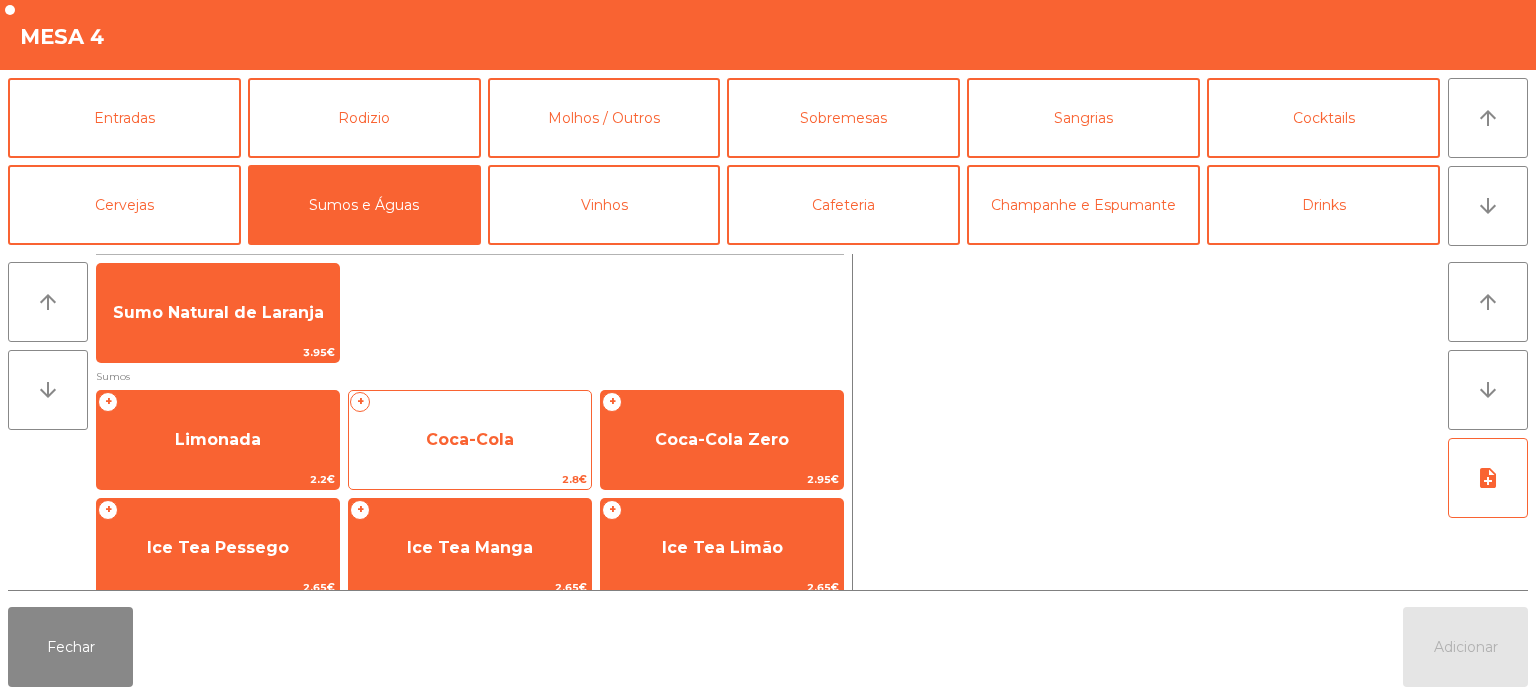 click on "Coca-Cola" 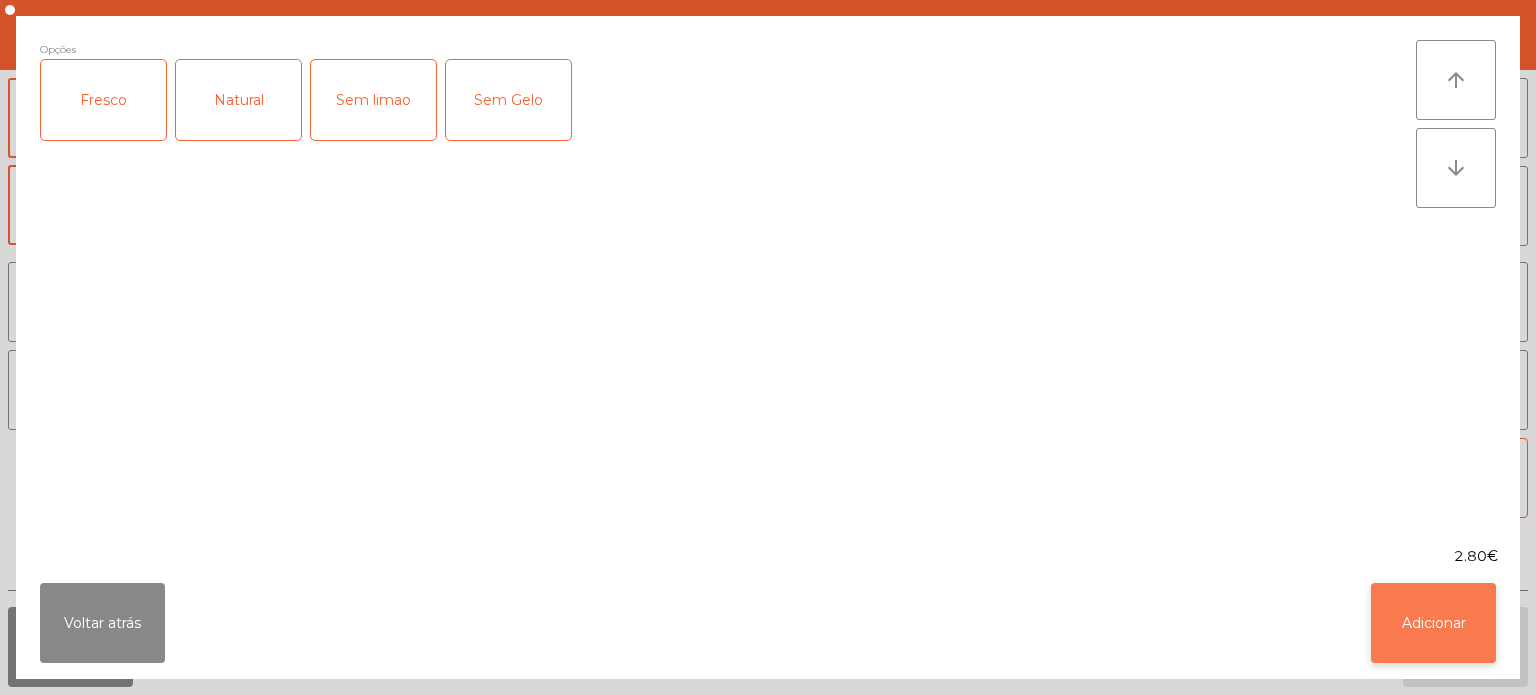 click on "Adicionar" 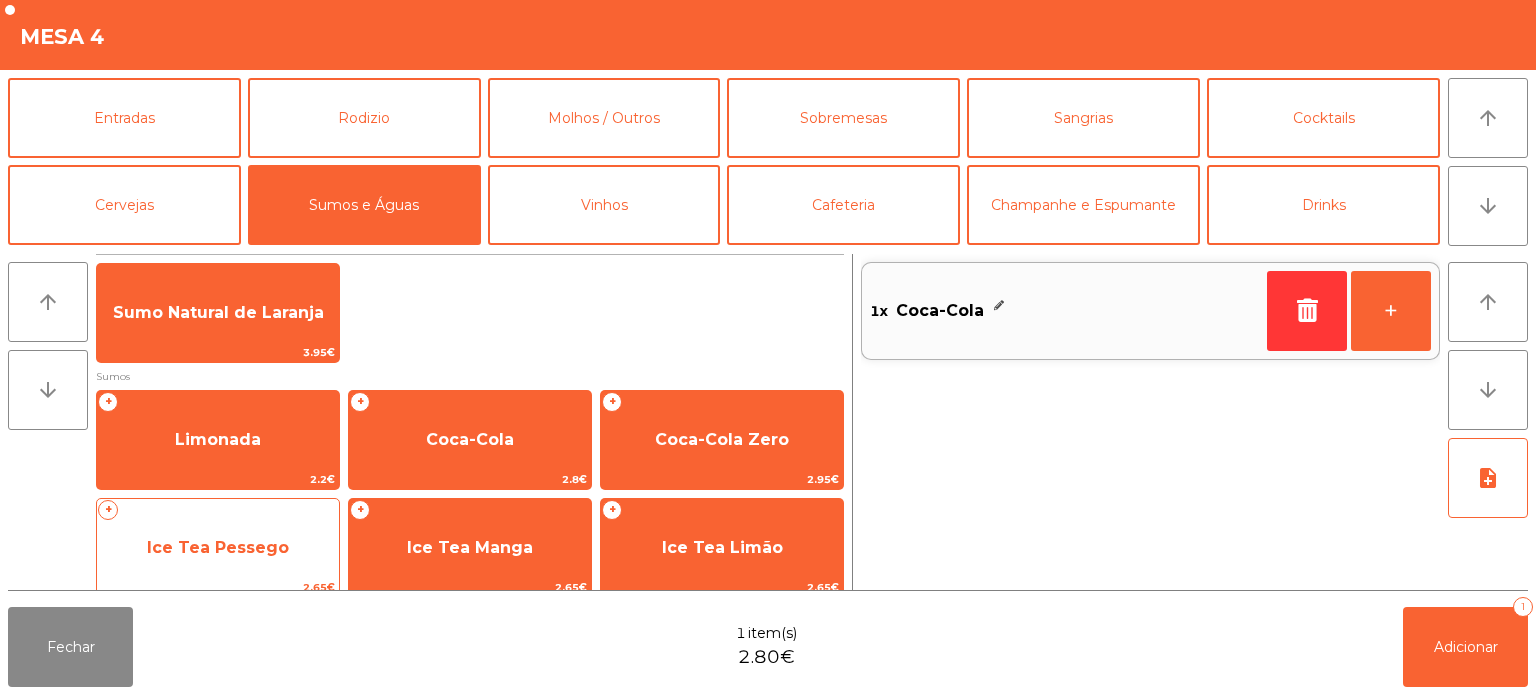 click on "Ice Tea Pessego" 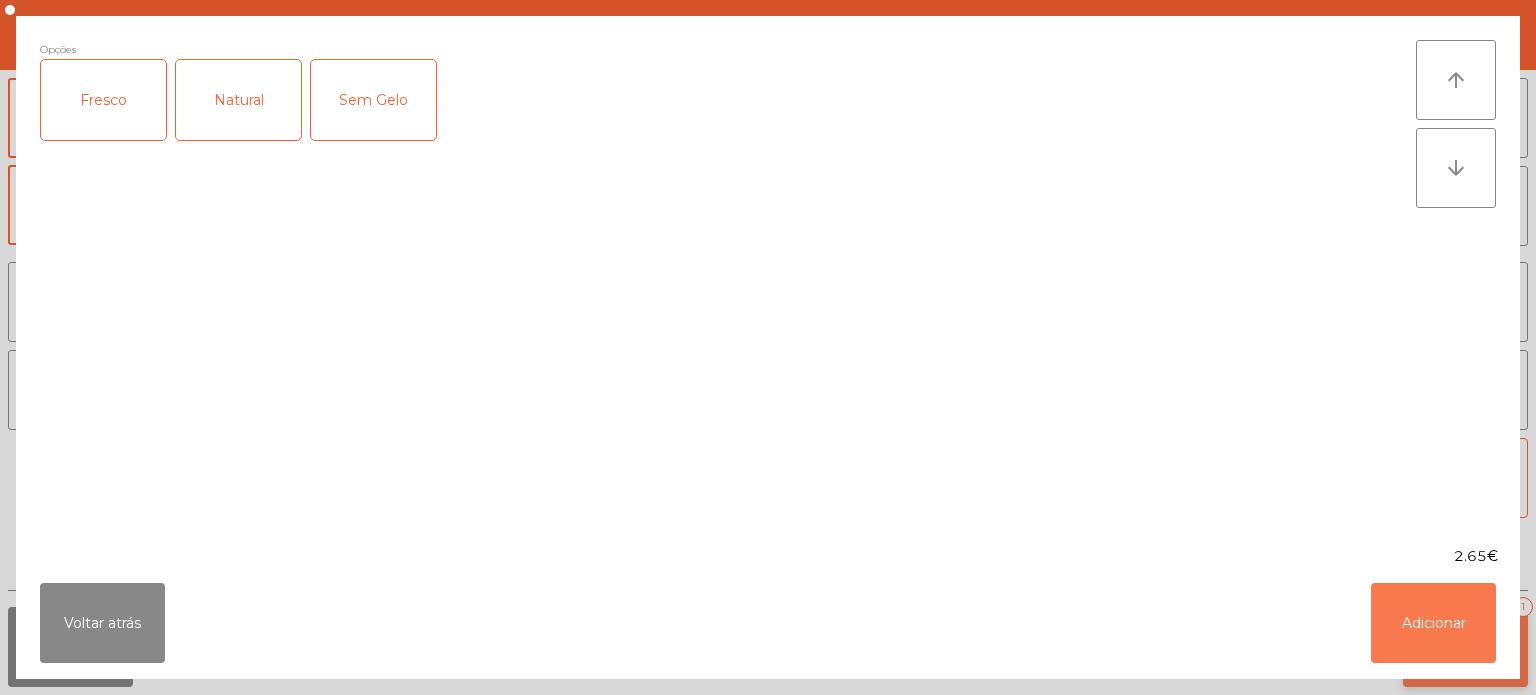 click on "Adicionar" 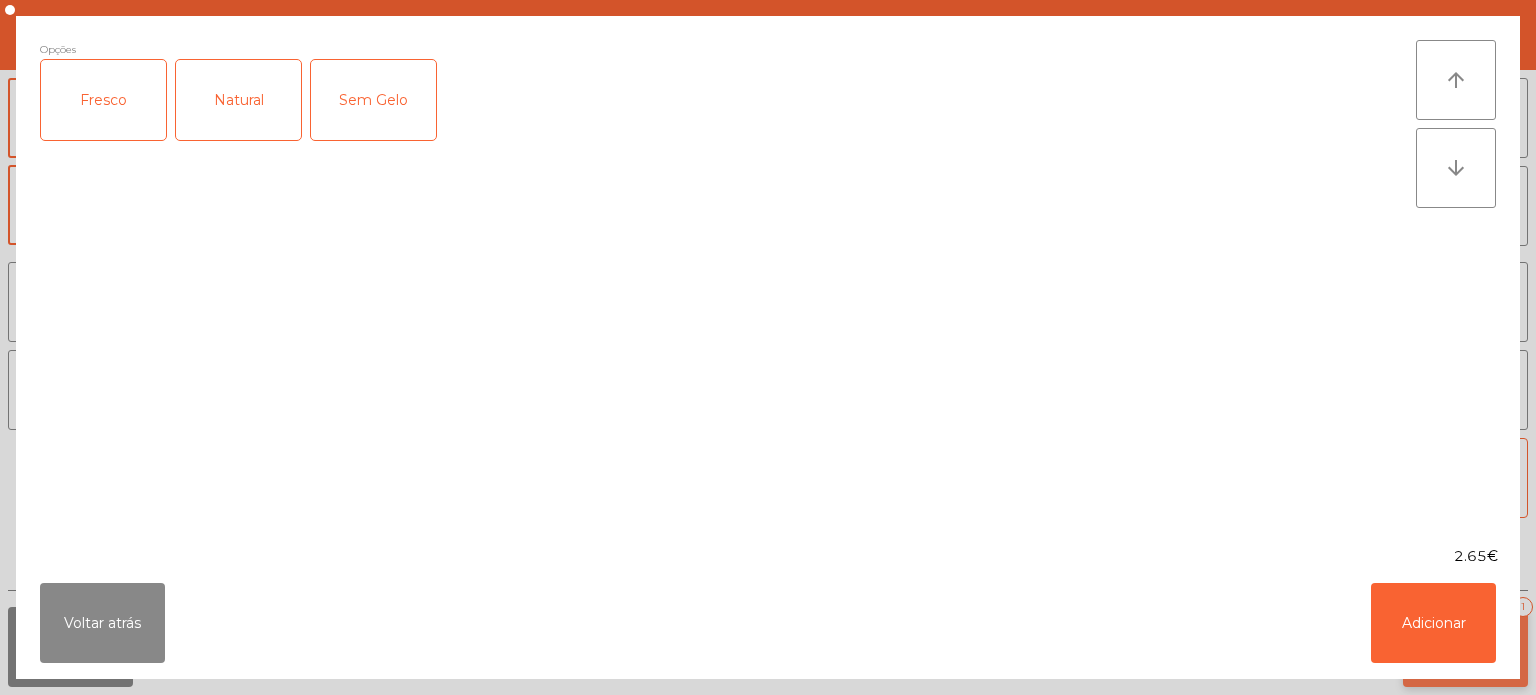 click on "Adicionar   1" 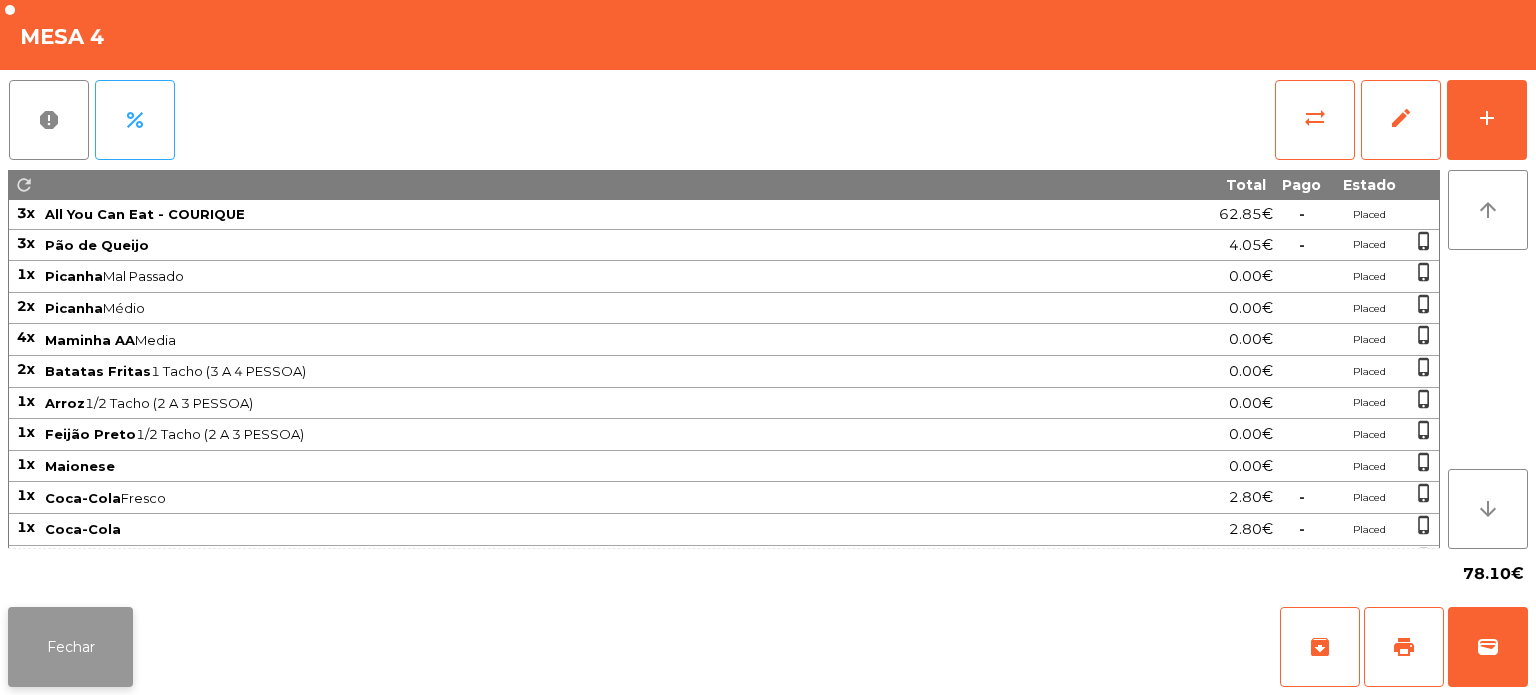 click on "Fechar" 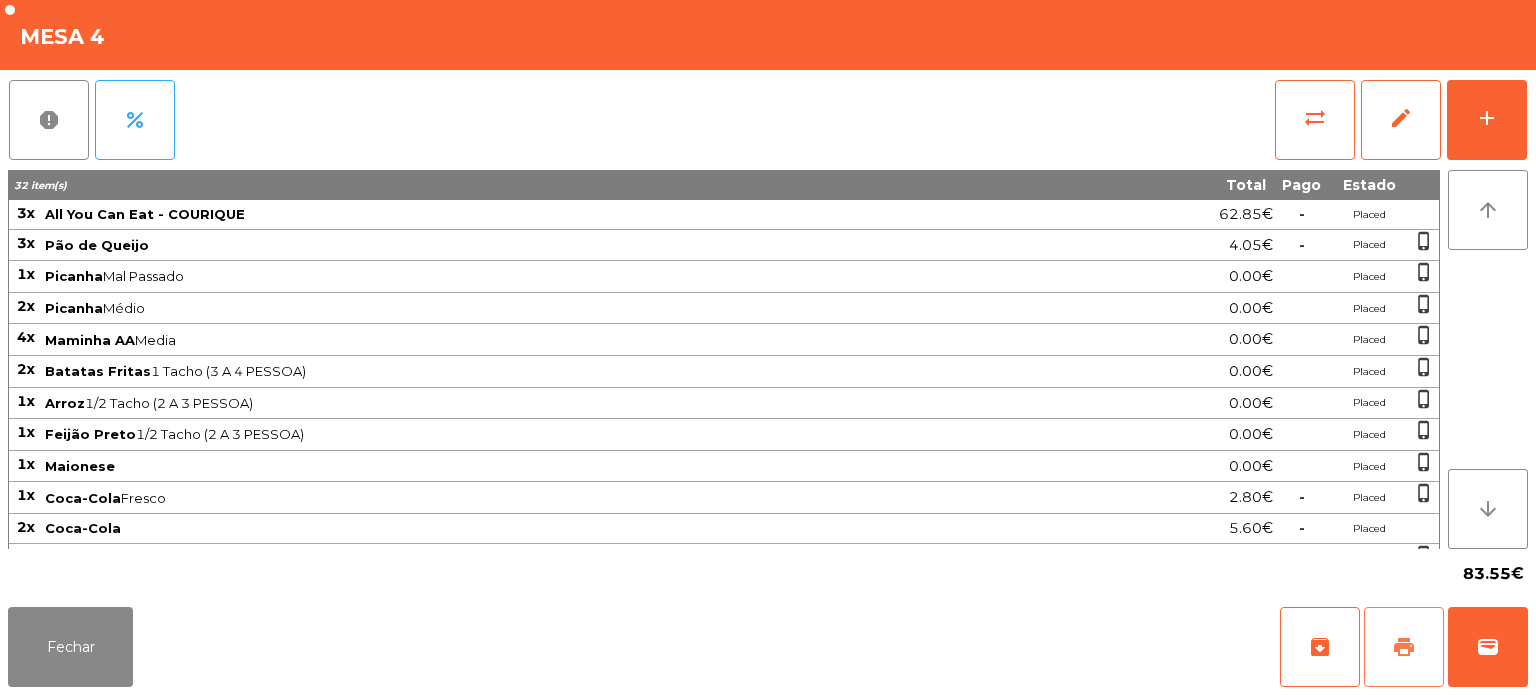 click on "print" 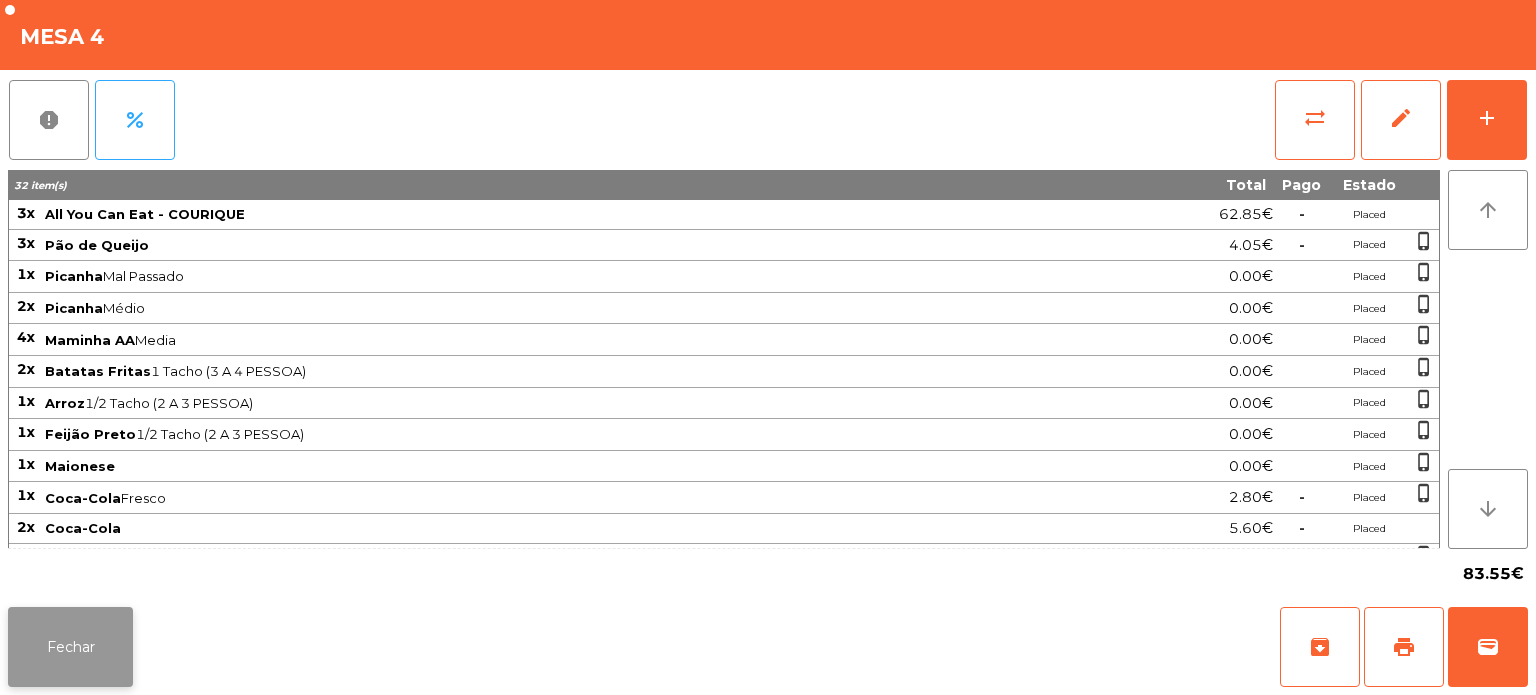 click on "Fechar" 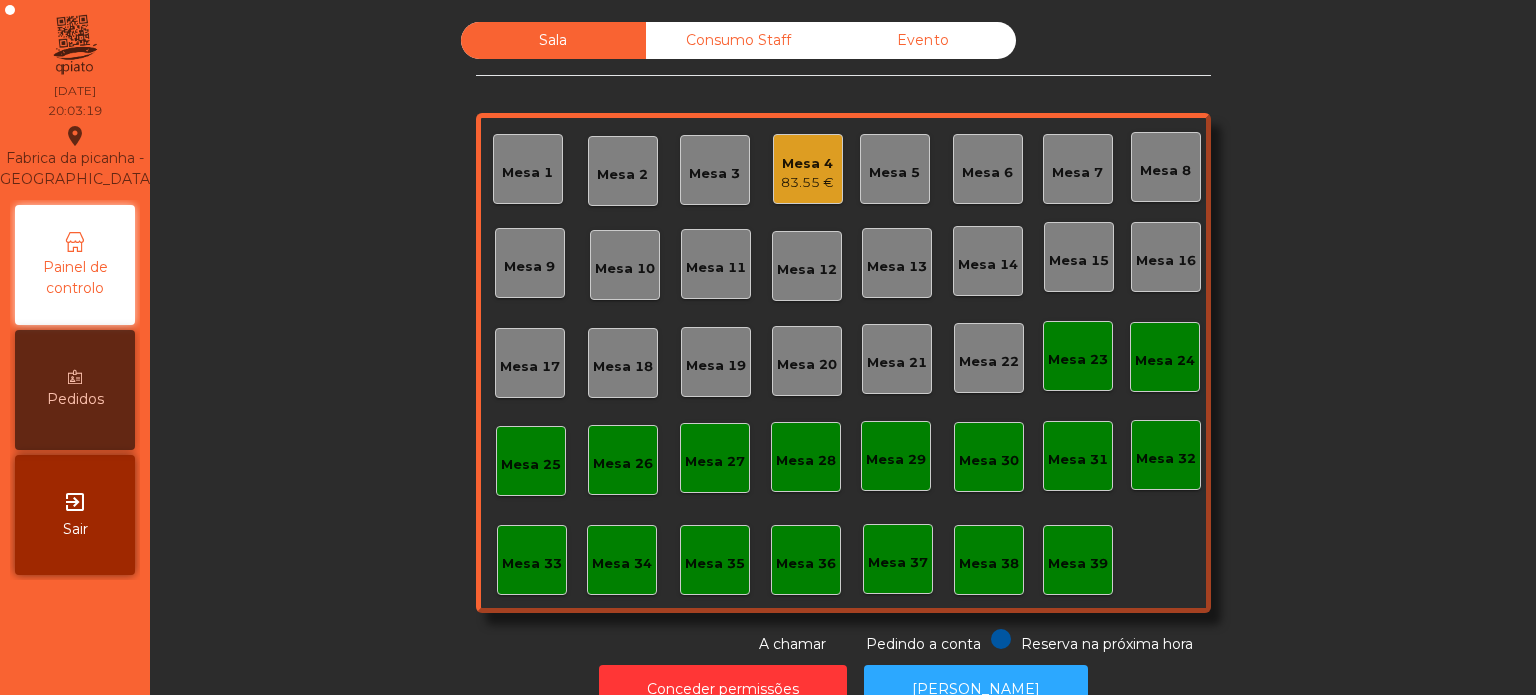 click on "Sala   Consumo Staff   Evento   Mesa 1   Mesa 2   Mesa 3   Mesa 4   83.55 €   Mesa 5   Mesa 6   Mesa 7   Mesa 8   Mesa 9   Mesa 10   Mesa 11   Mesa 12   Mesa 13   Mesa 14   Mesa 15   Mesa 16   Mesa 17   Mesa 18   Mesa 19   Mesa 20   Mesa 21   Mesa 22   Mesa 23   Mesa 24   Mesa 25   Mesa 26   Mesa 27   Mesa 28   Mesa 29   Mesa 30   Mesa 31   Mesa 32   Mesa 33   Mesa 34   Mesa 35   Mesa 36   Mesa 37   Mesa 38   Mesa 39  Reserva na próxima hora Pedindo a conta A chamar" 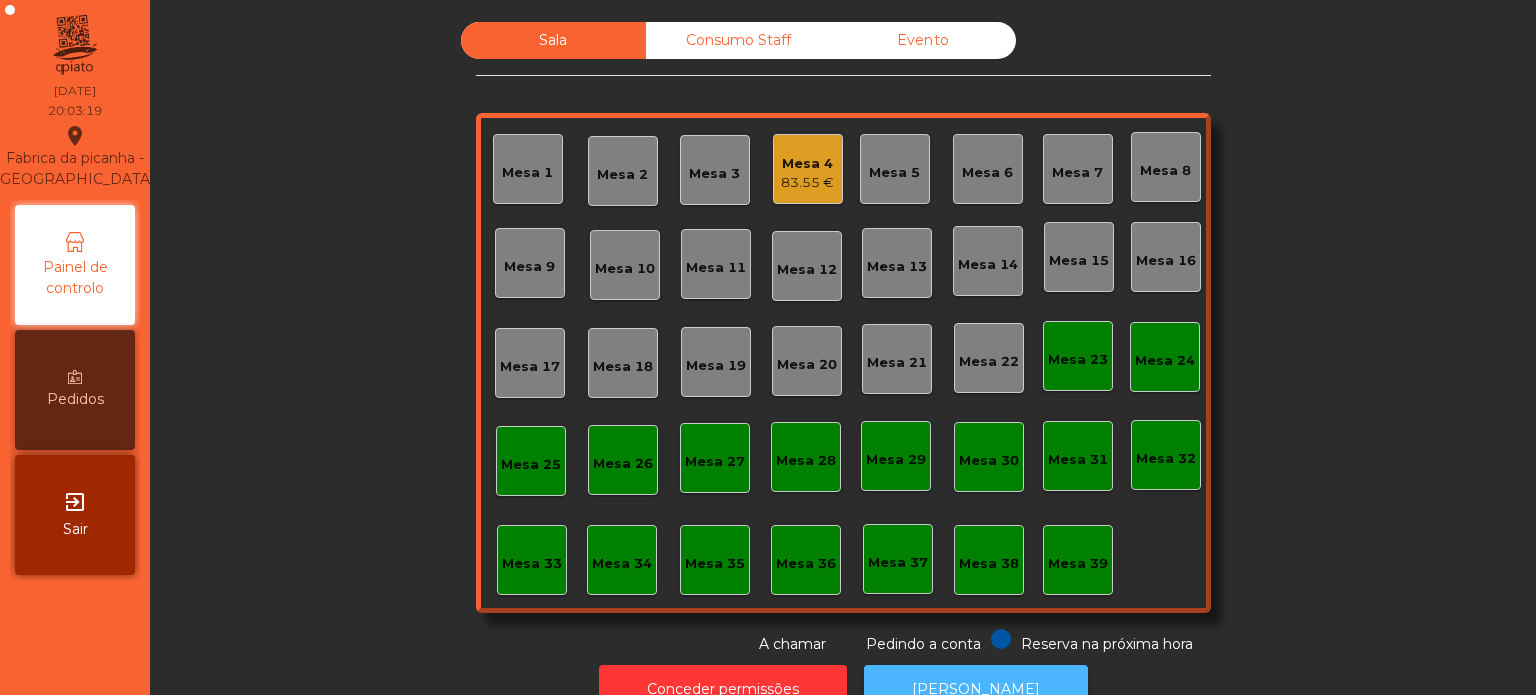 click on "[PERSON_NAME]" 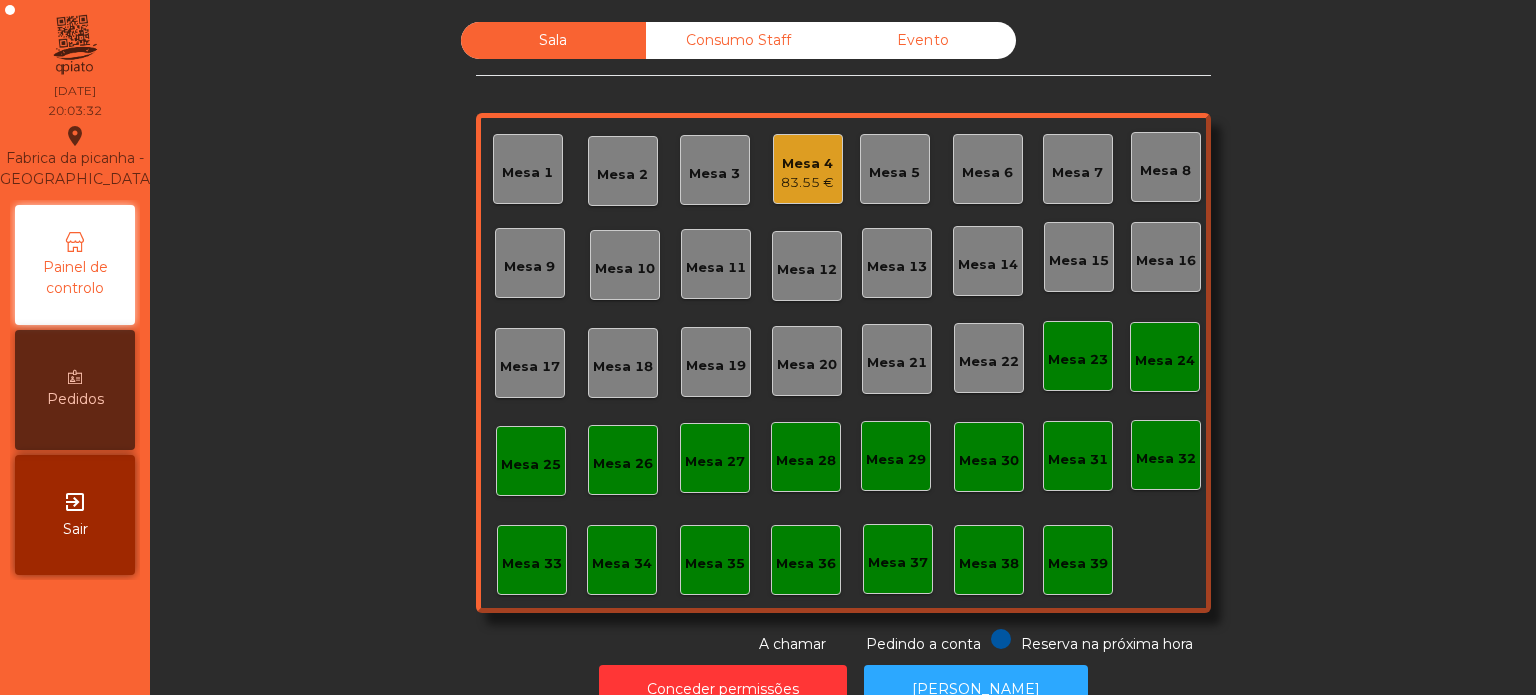 click on "Mesa 4   83.55 €" 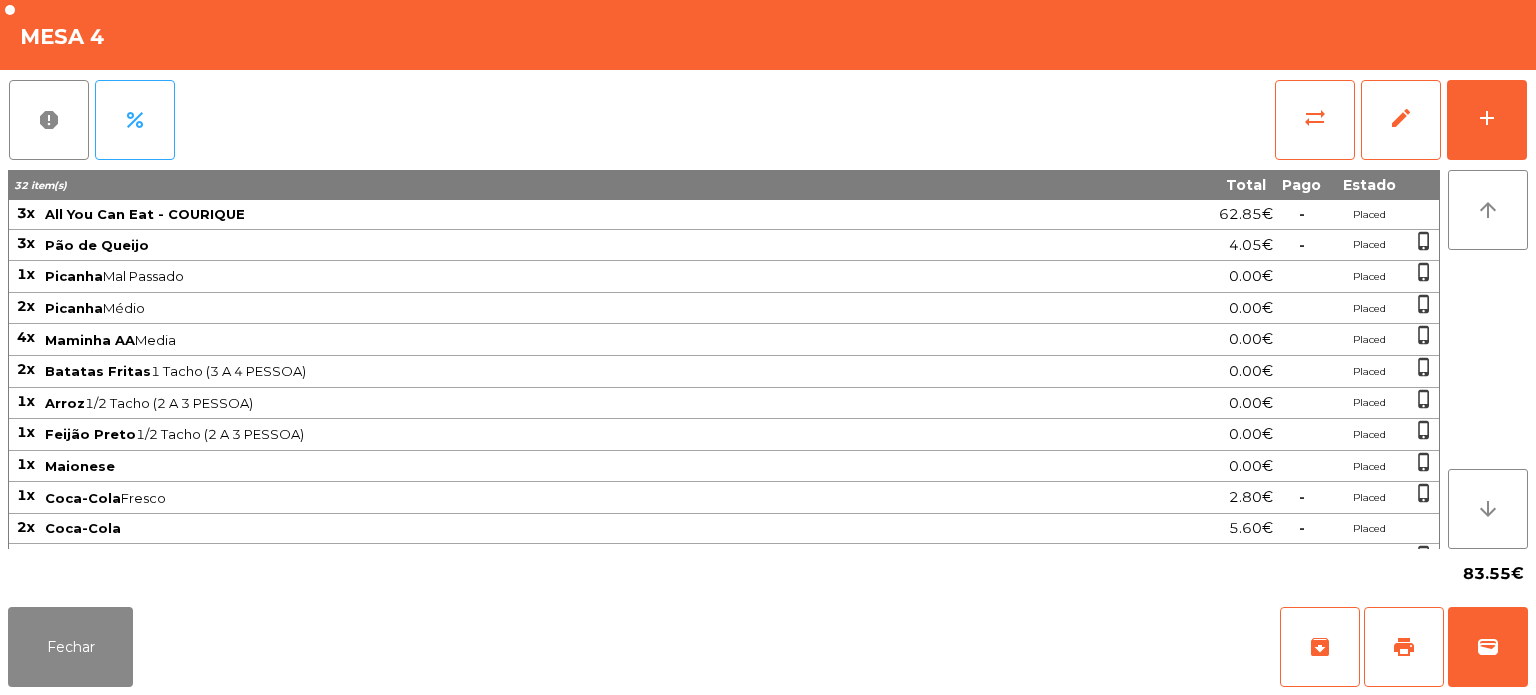 click on "report   percent   sync_alt   edit   add" 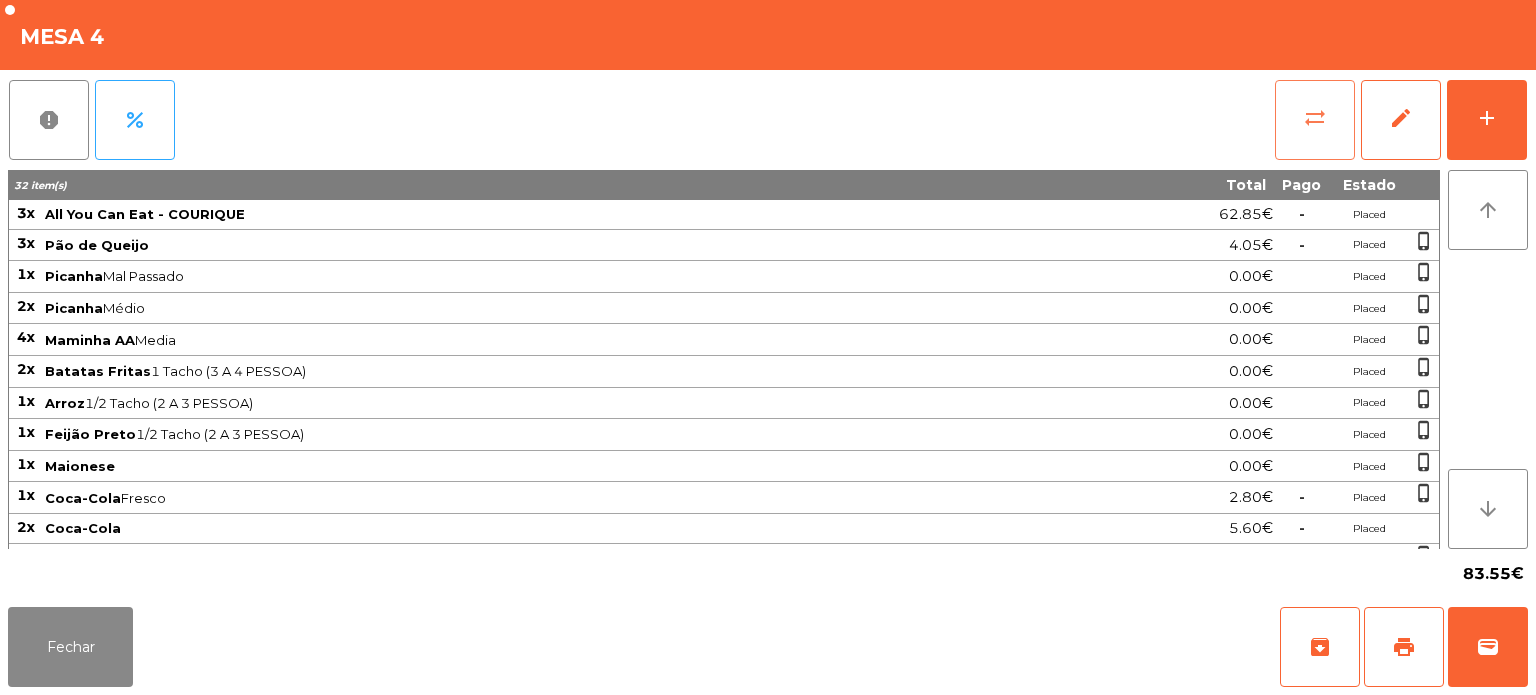 click on "sync_alt" 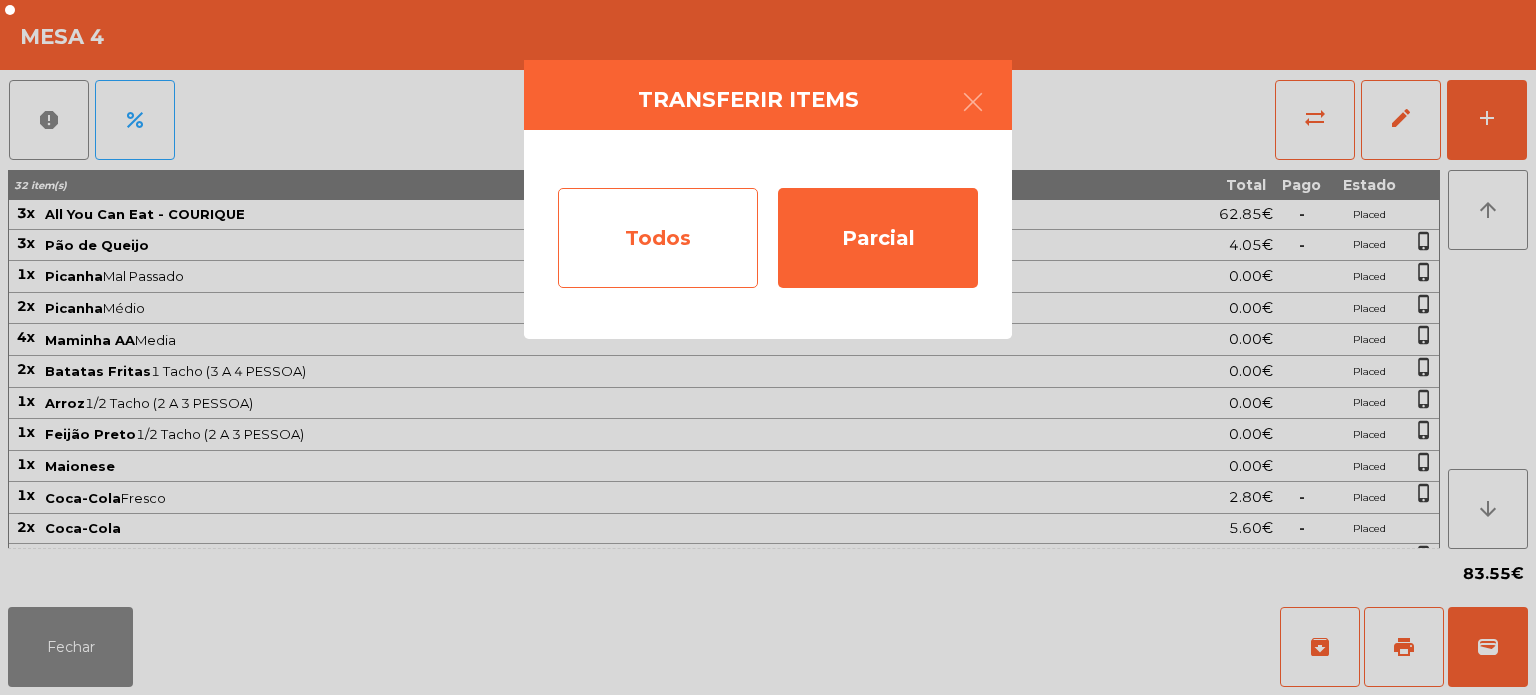 click on "Todos" 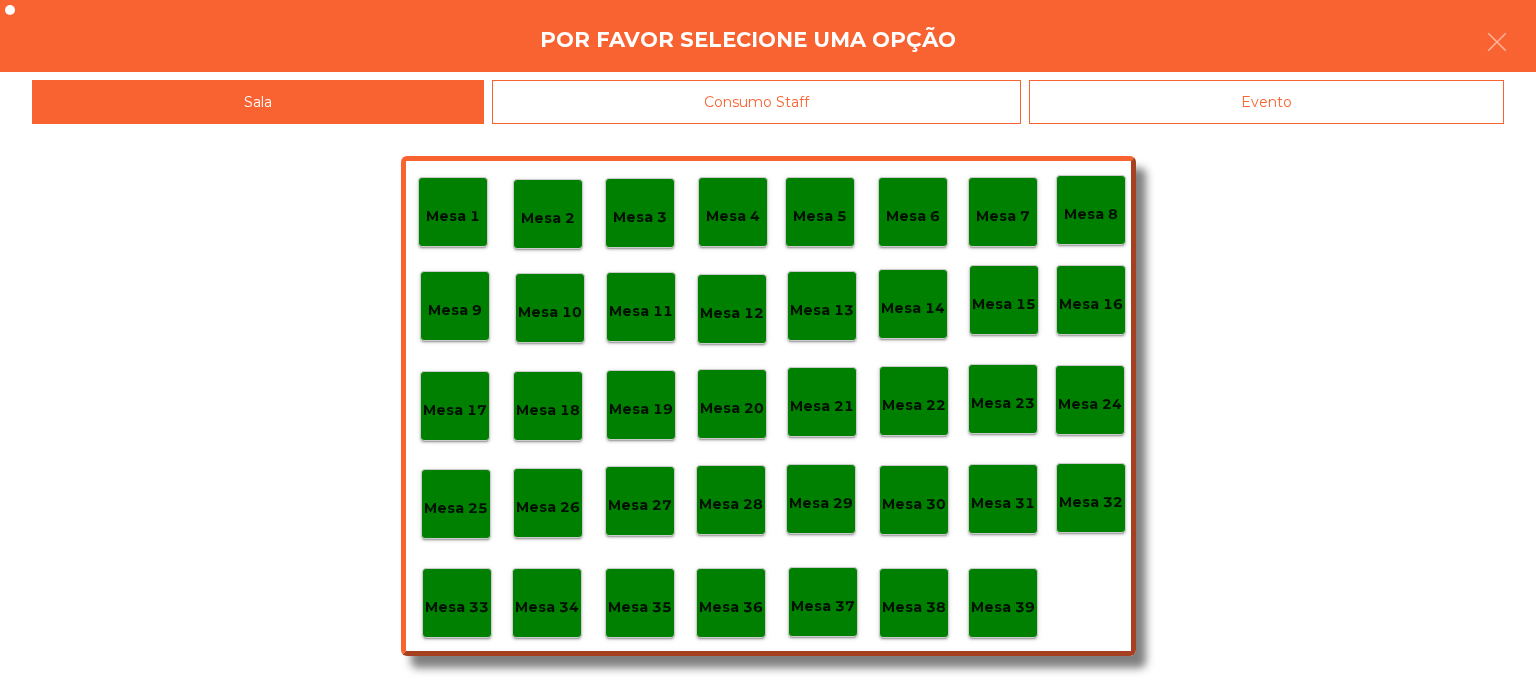 click on "Evento" 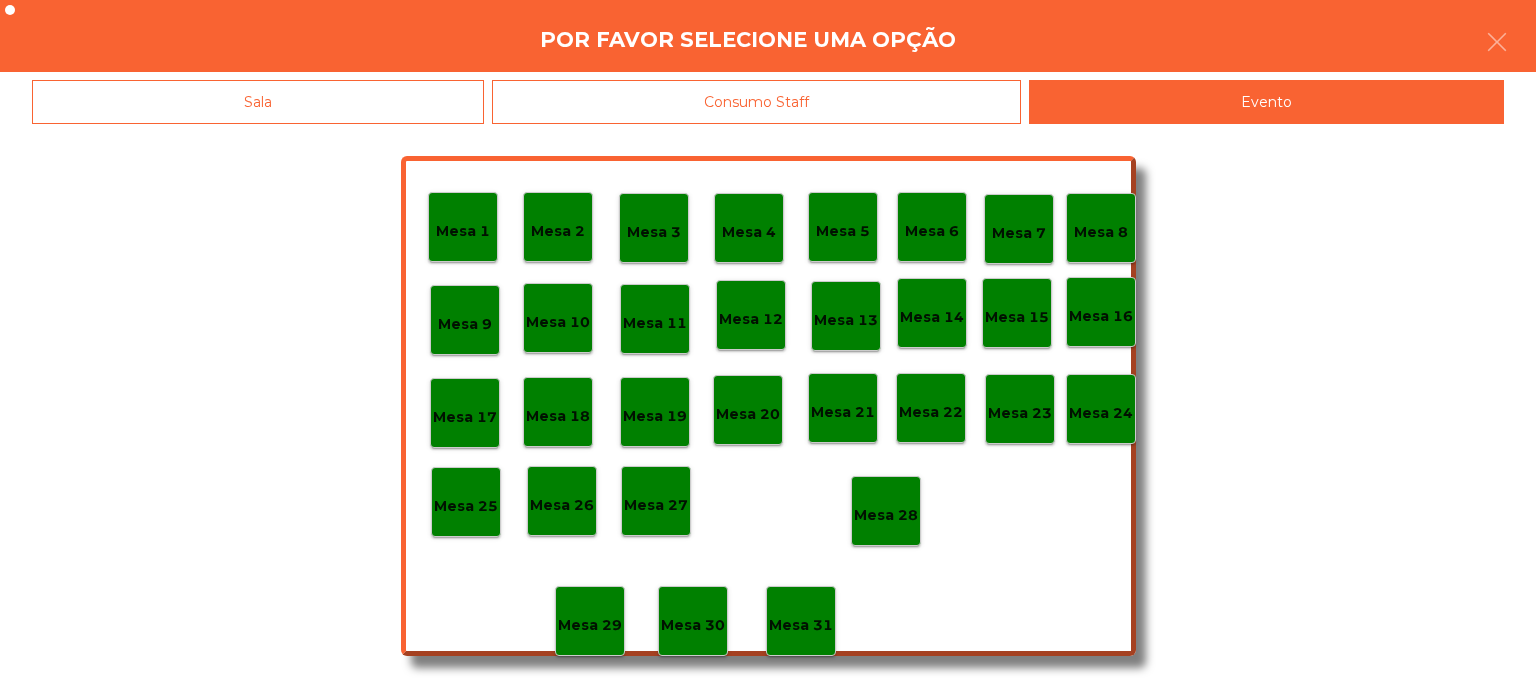 click on "Mesa 28" 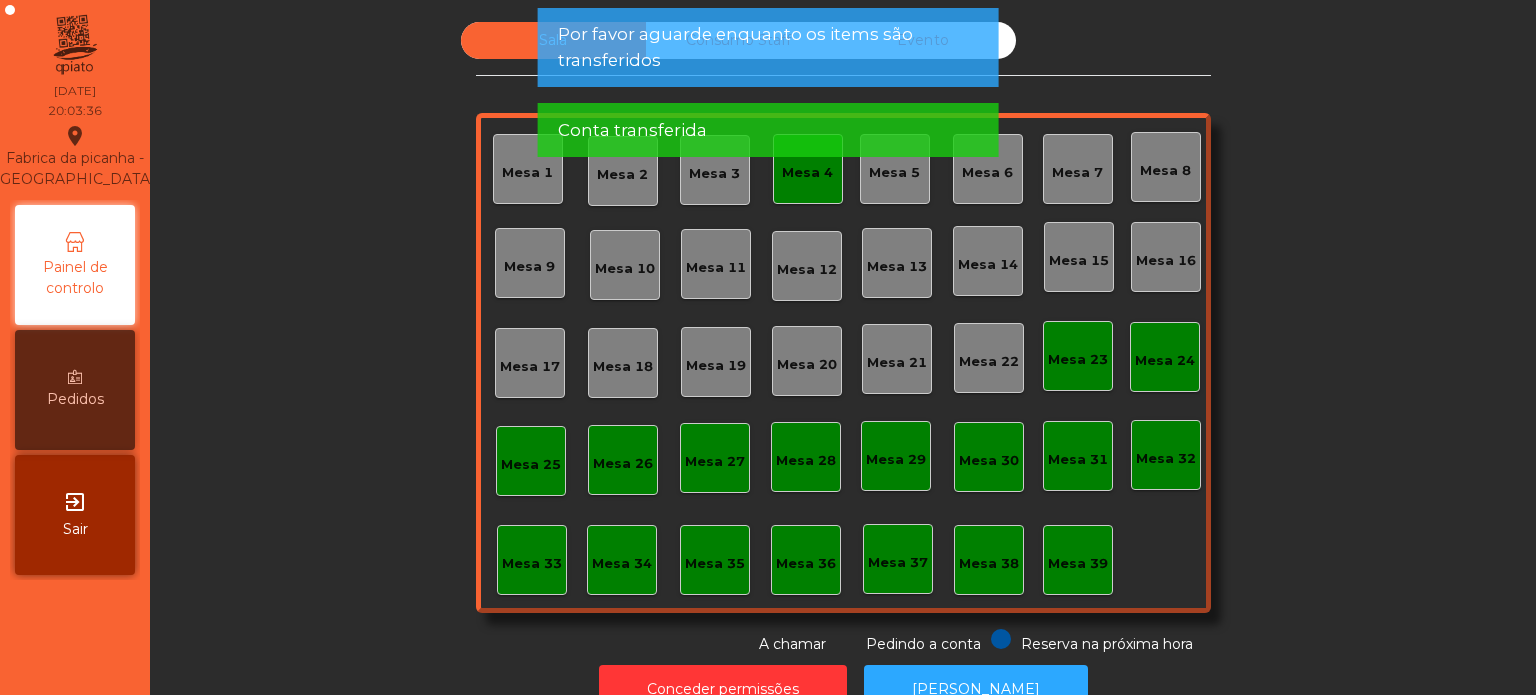 click on "Por favor aguarde enquanto os items são transferidos" 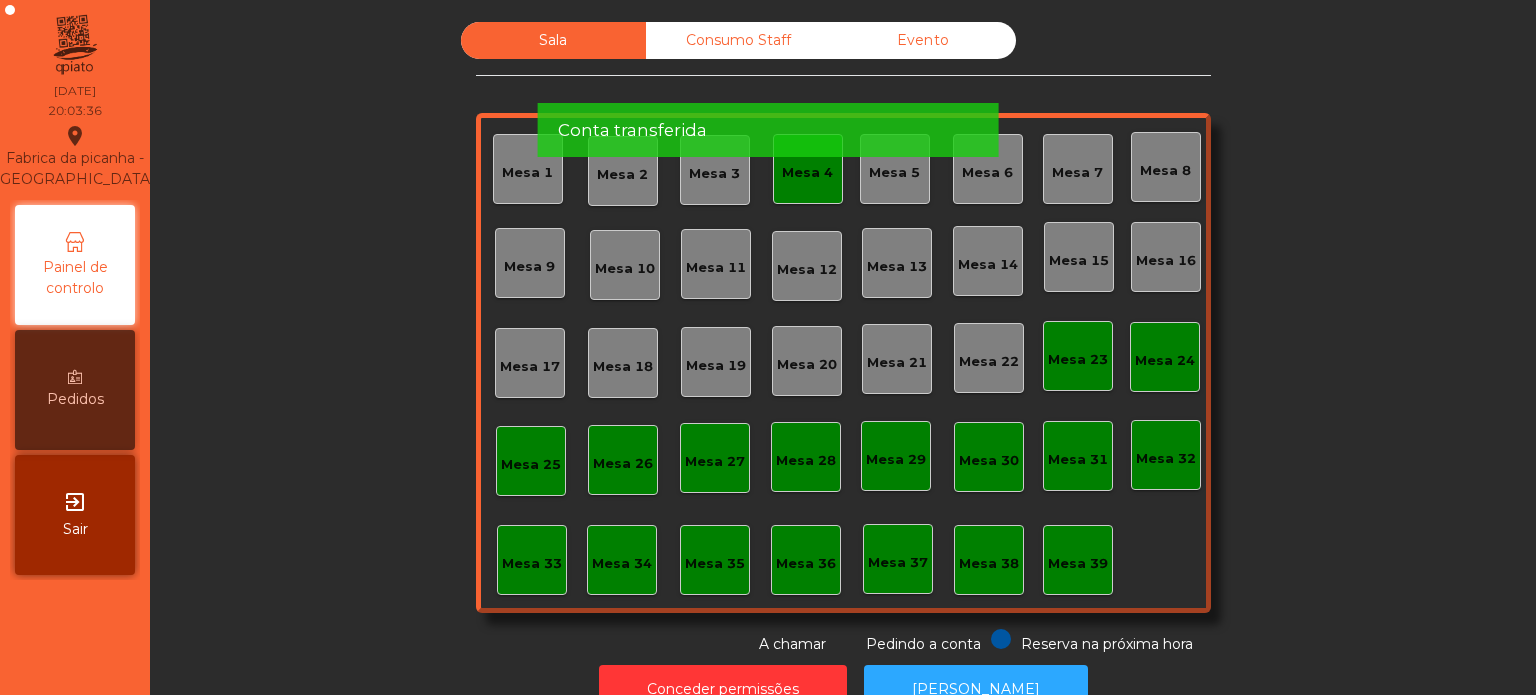 click on "Conta transferida" 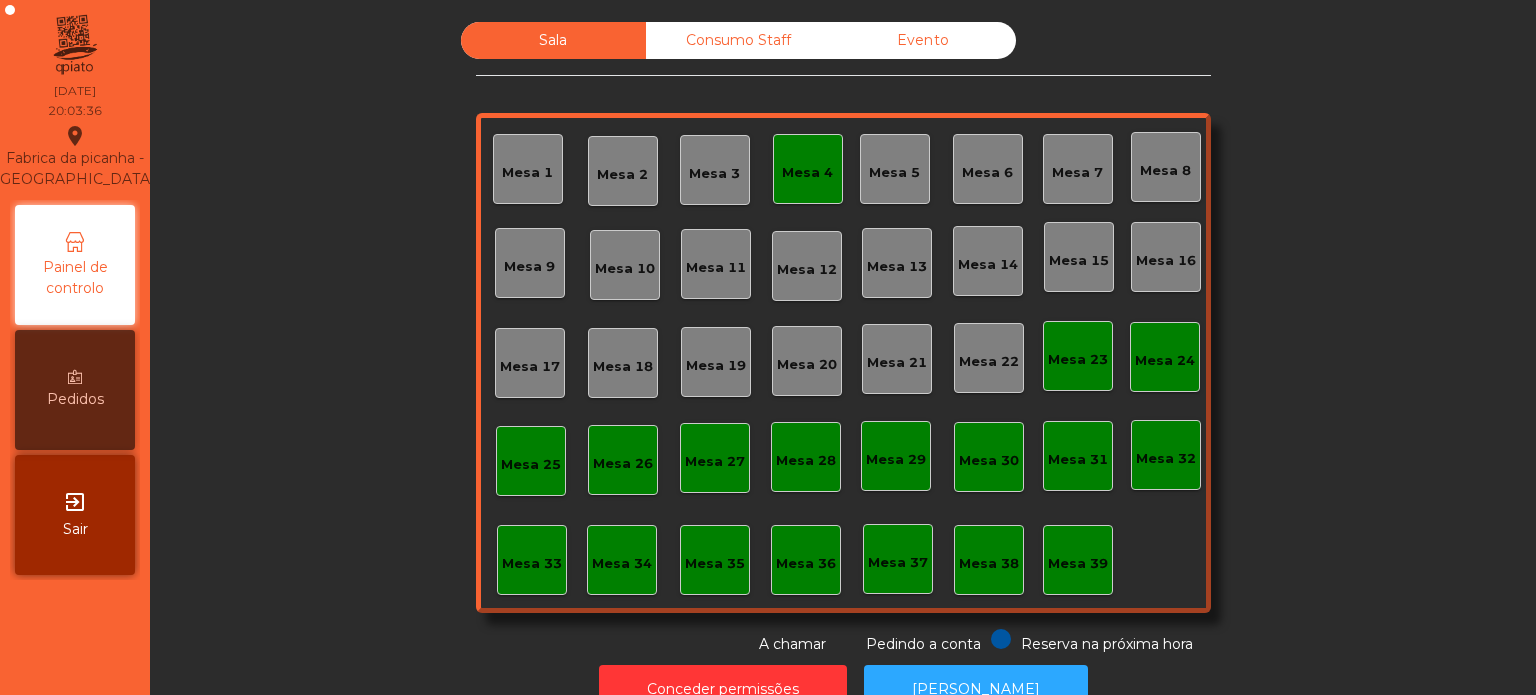 click on "Conta transferida" 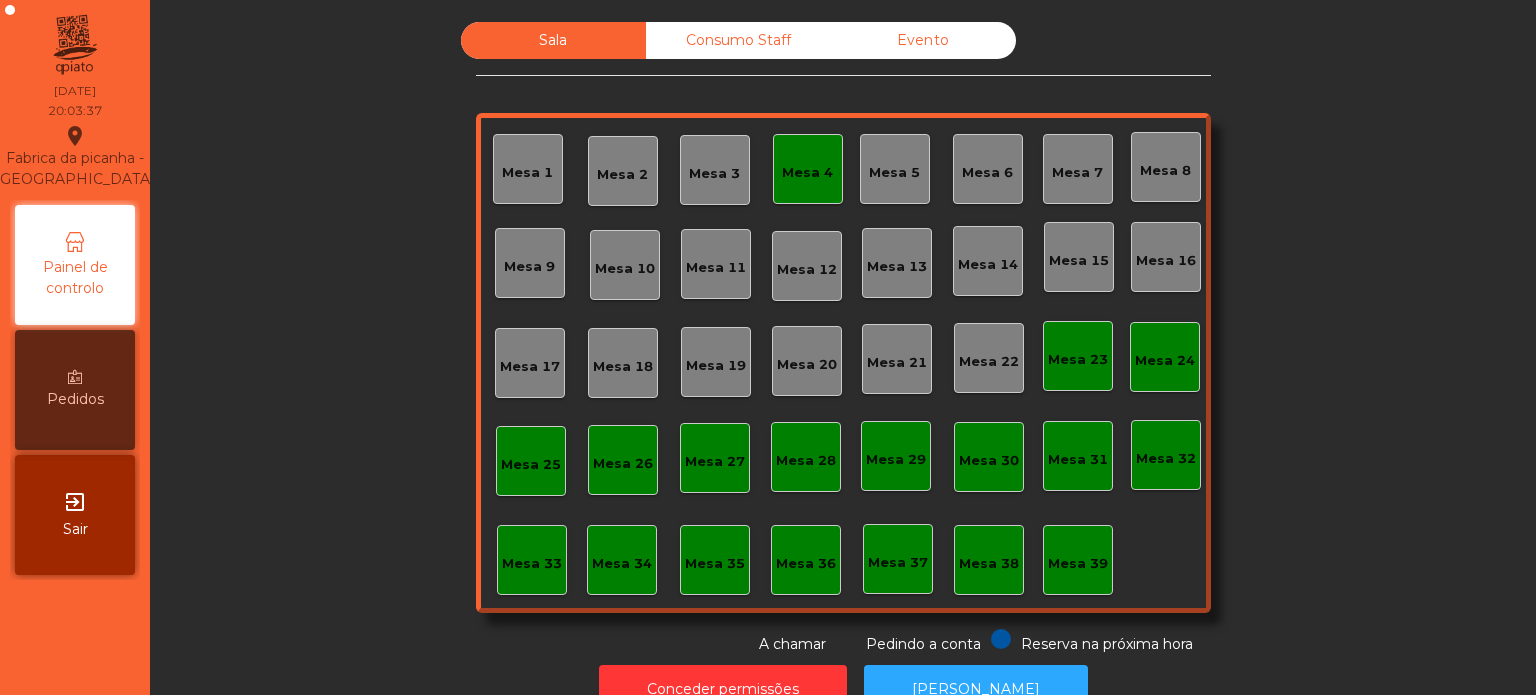 click on "Evento" 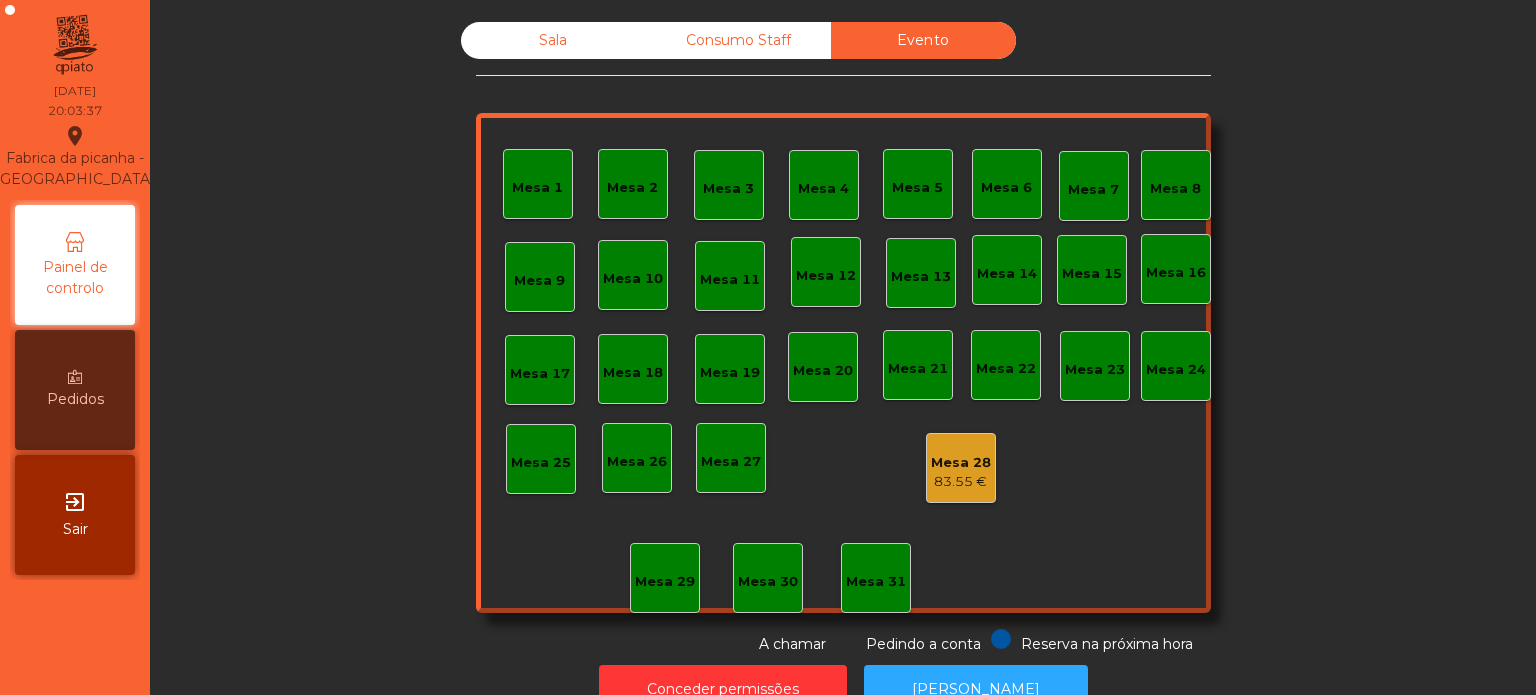 click on "Consumo Staff" 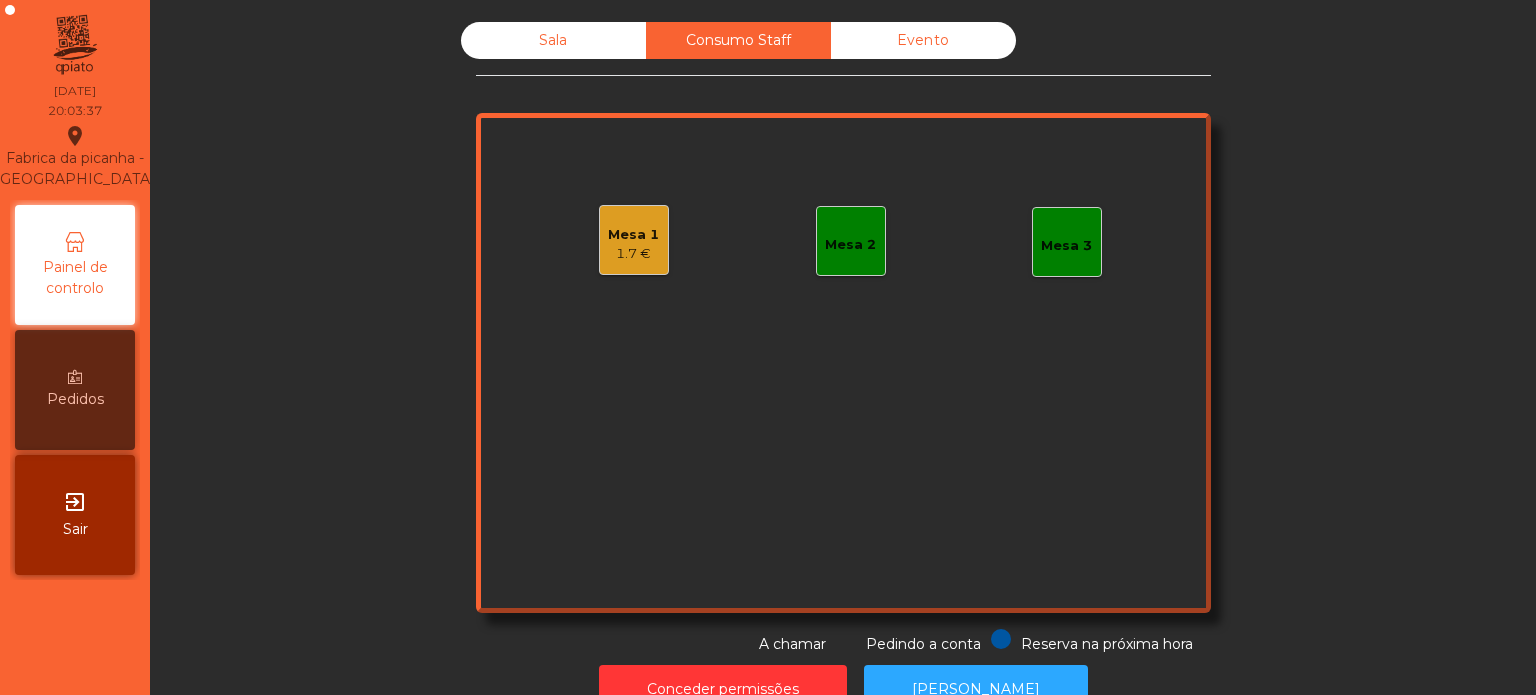 click on "Sala" 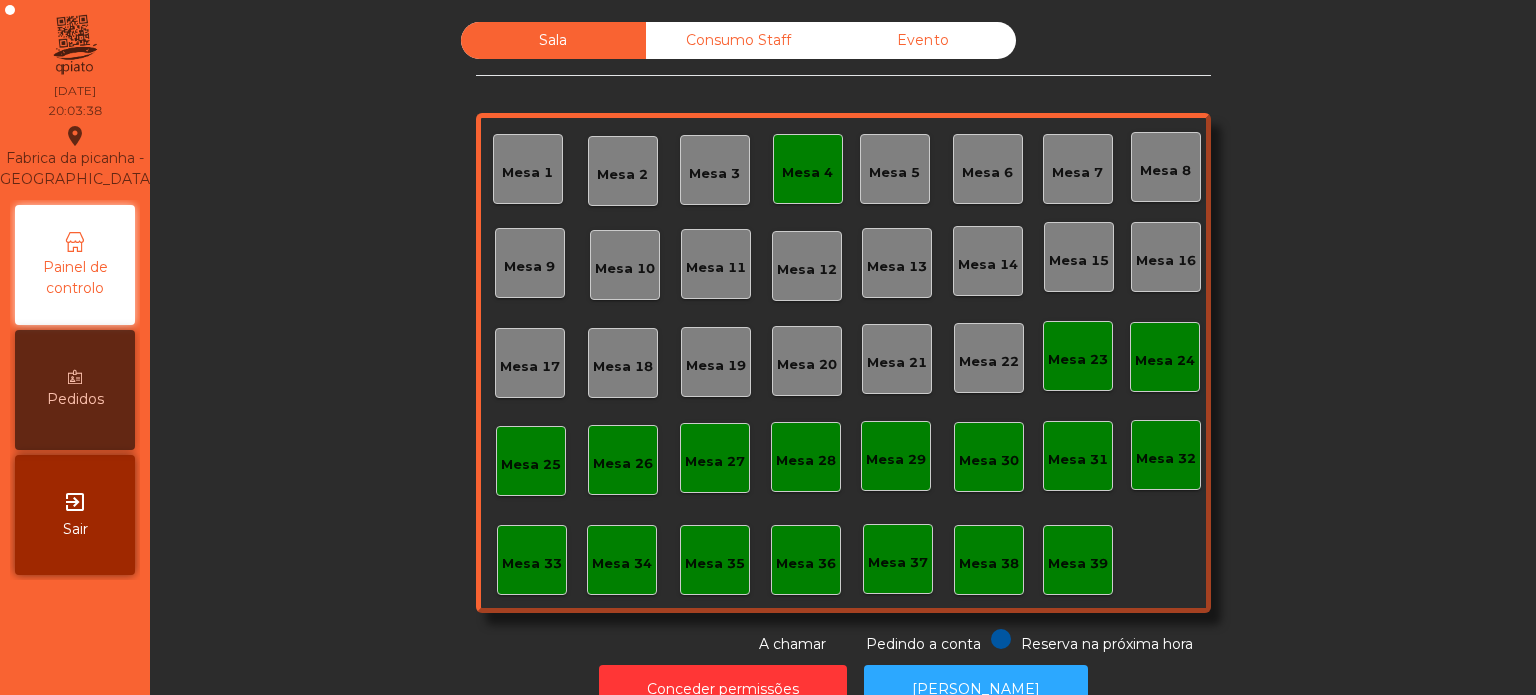 click on "Mesa 4" 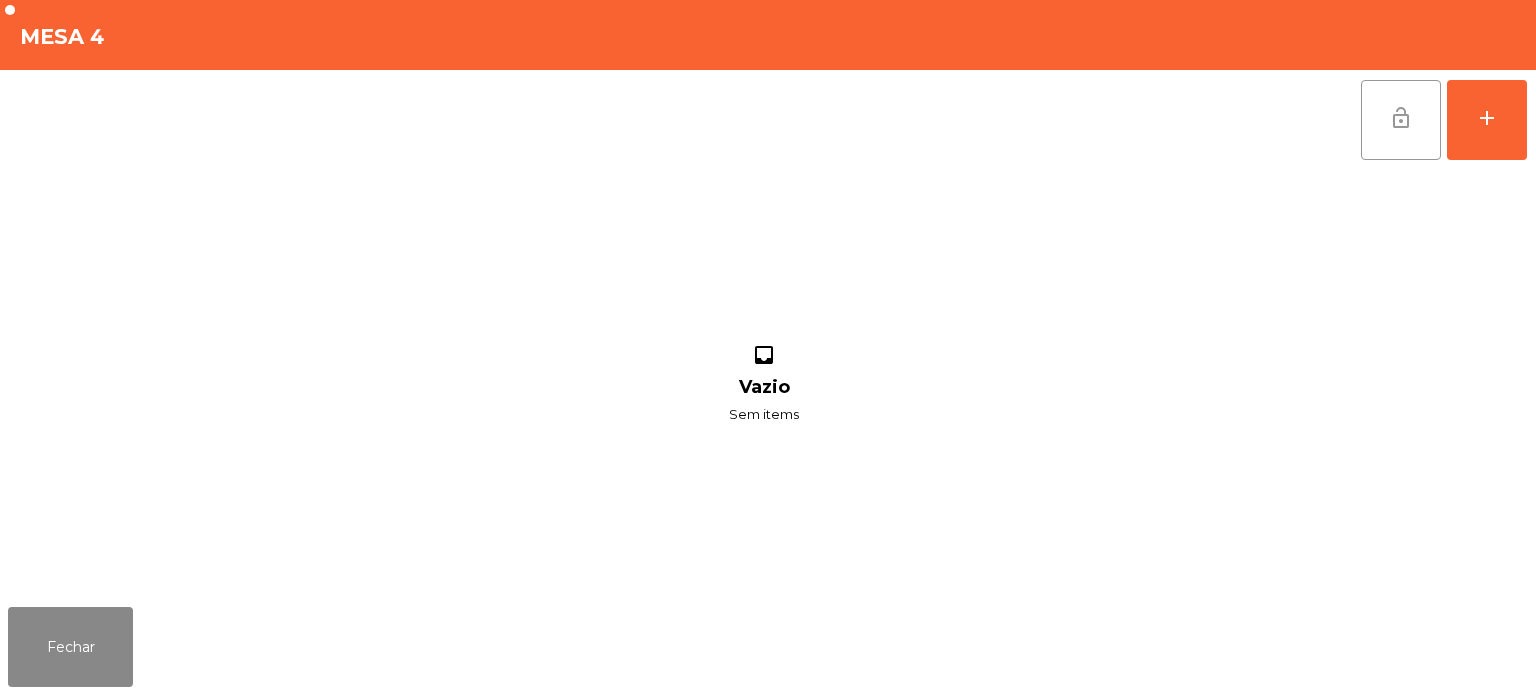 click on "lock_open" 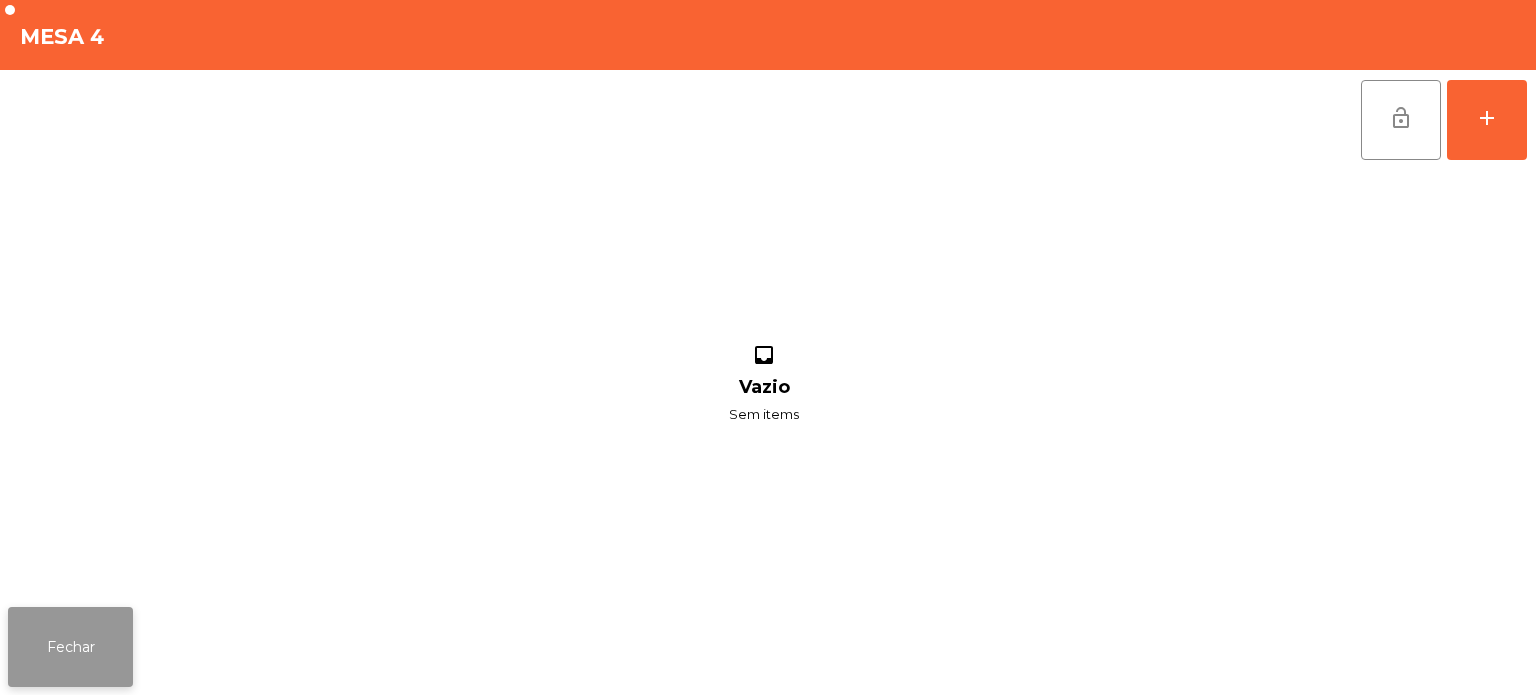 click on "Fechar" 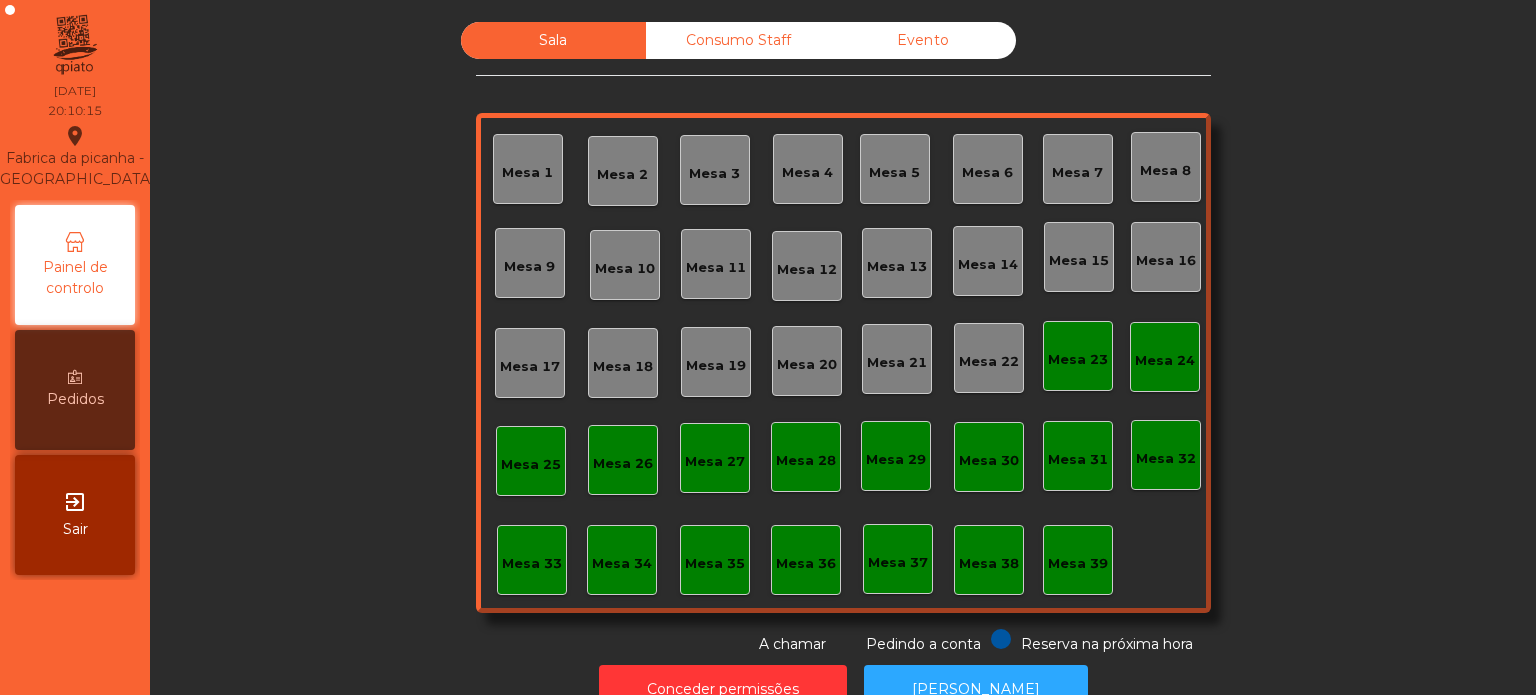 click on "Mesa 17" 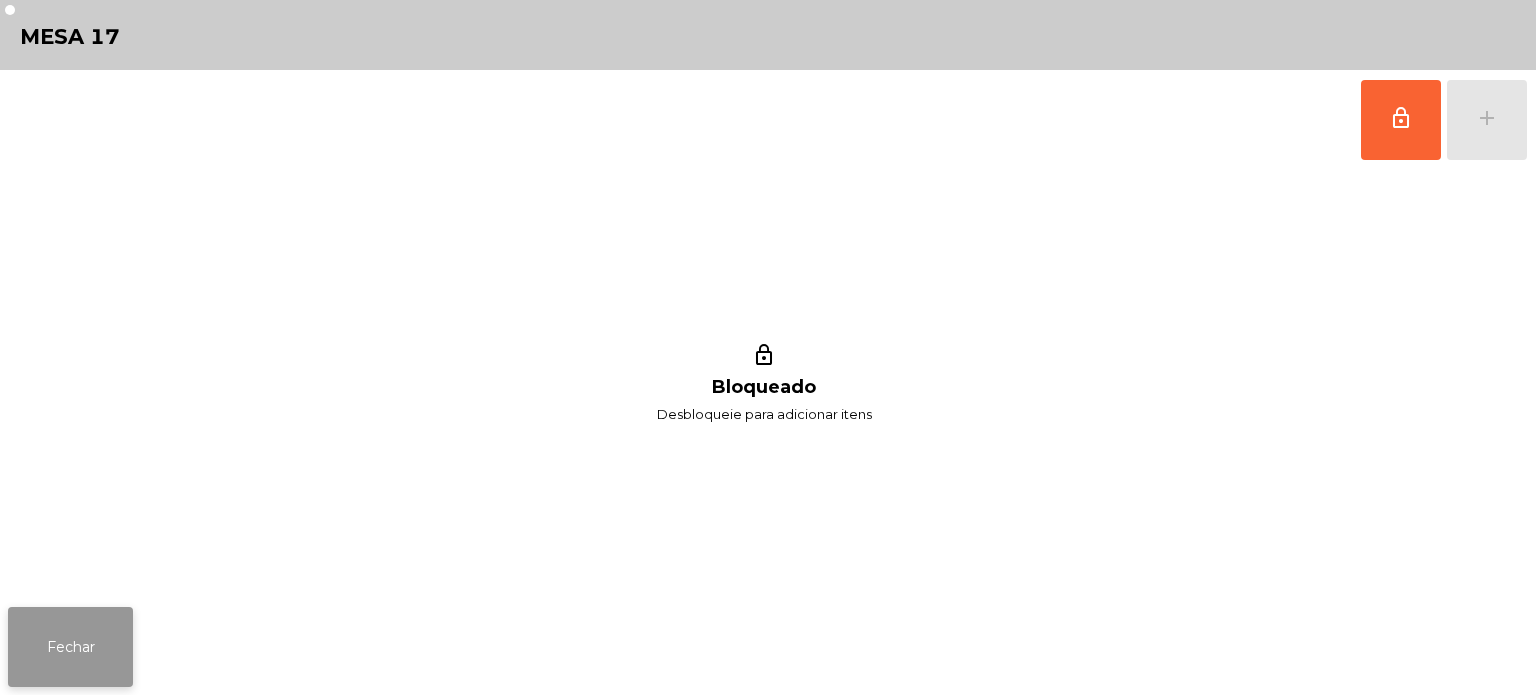 click on "Fechar" 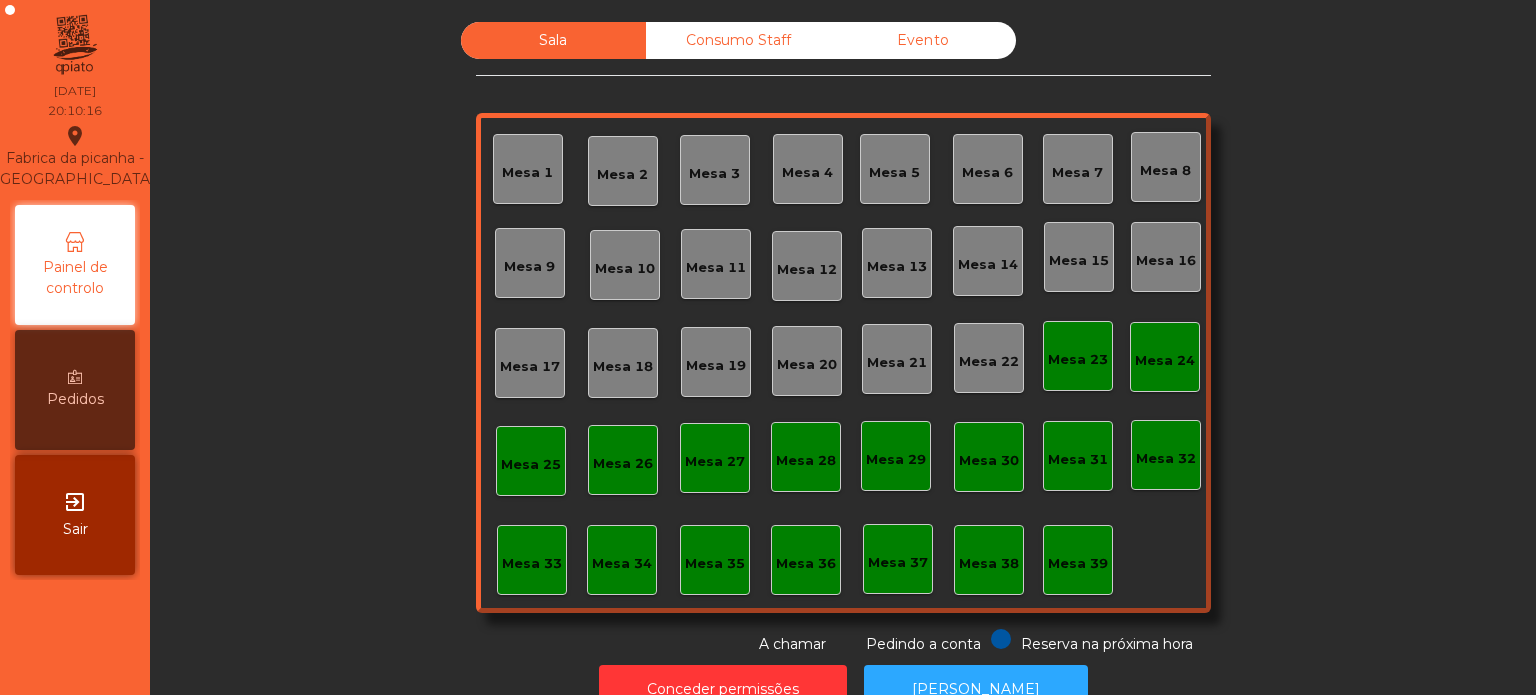 click on "Mesa 16" 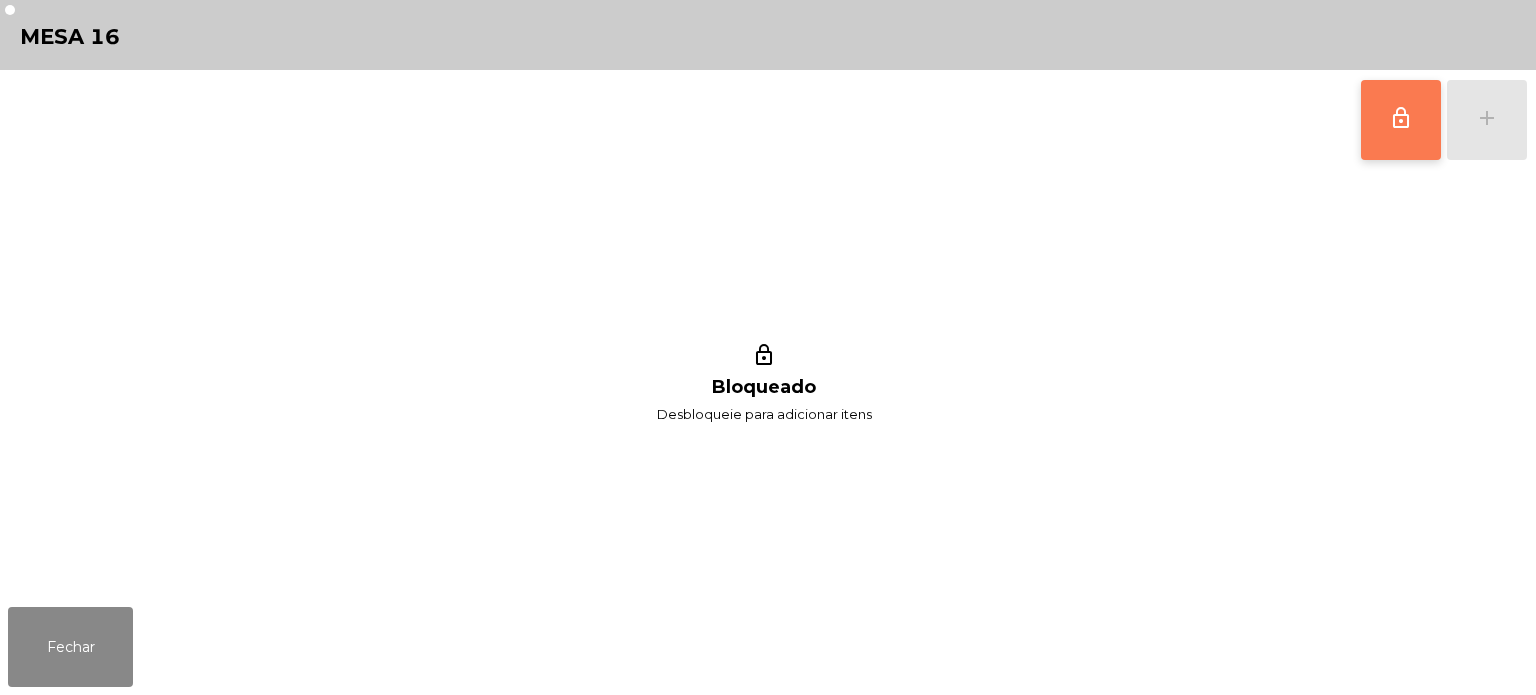 click on "lock_outline" 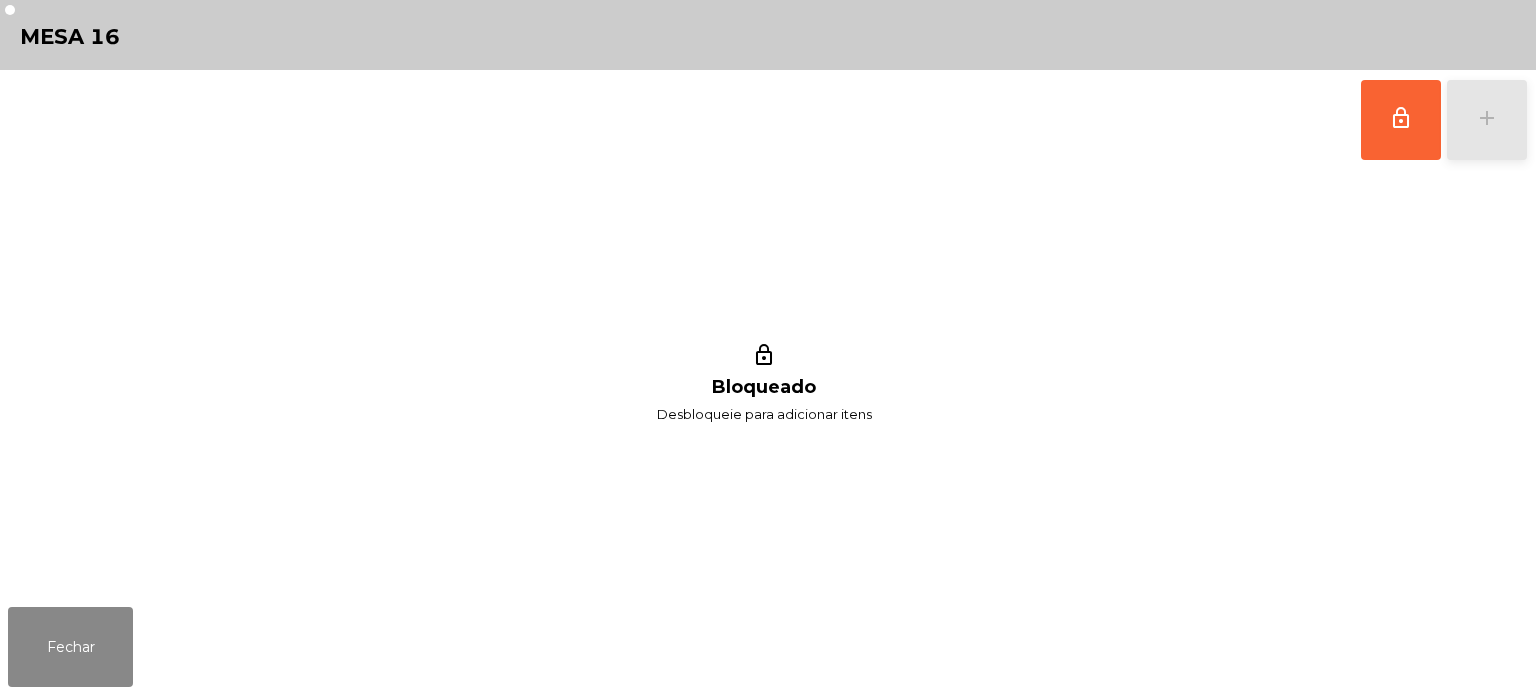 click on "add" 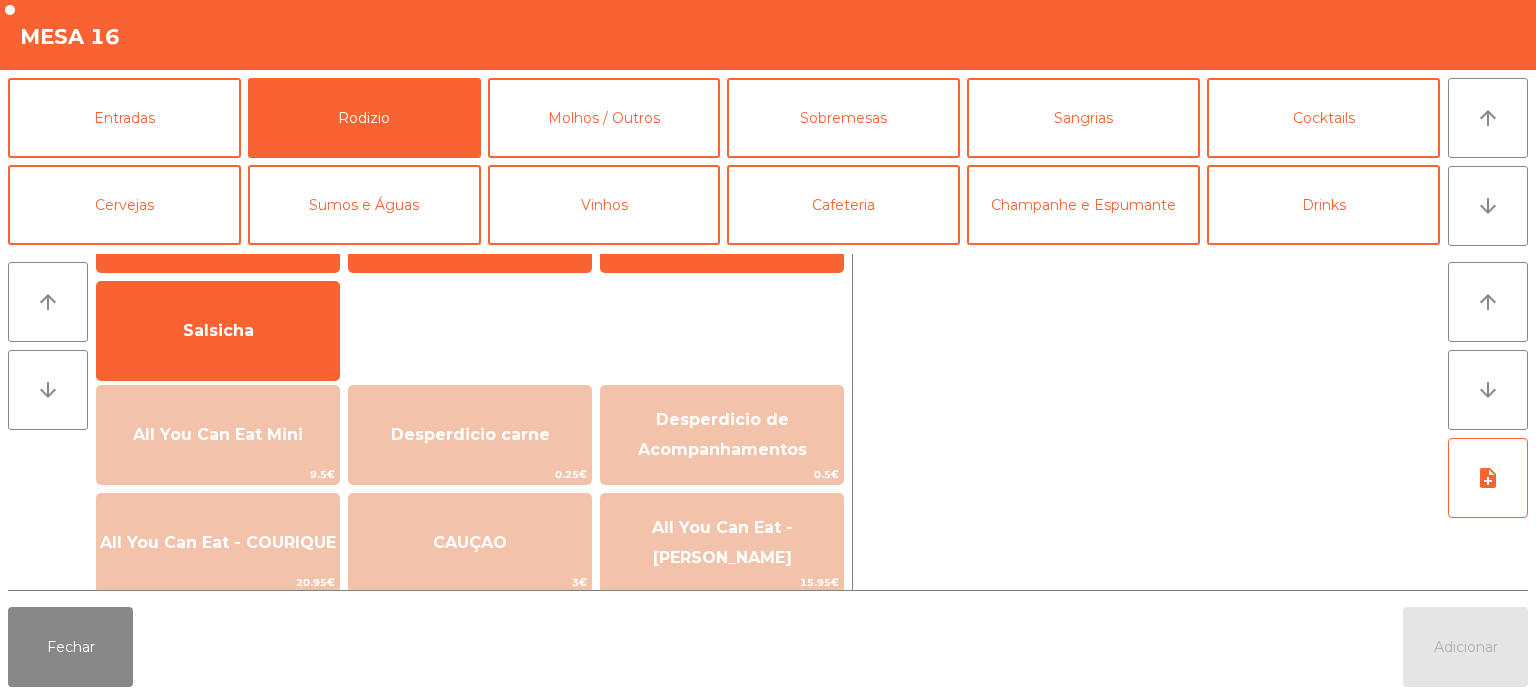 scroll, scrollTop: 111, scrollLeft: 0, axis: vertical 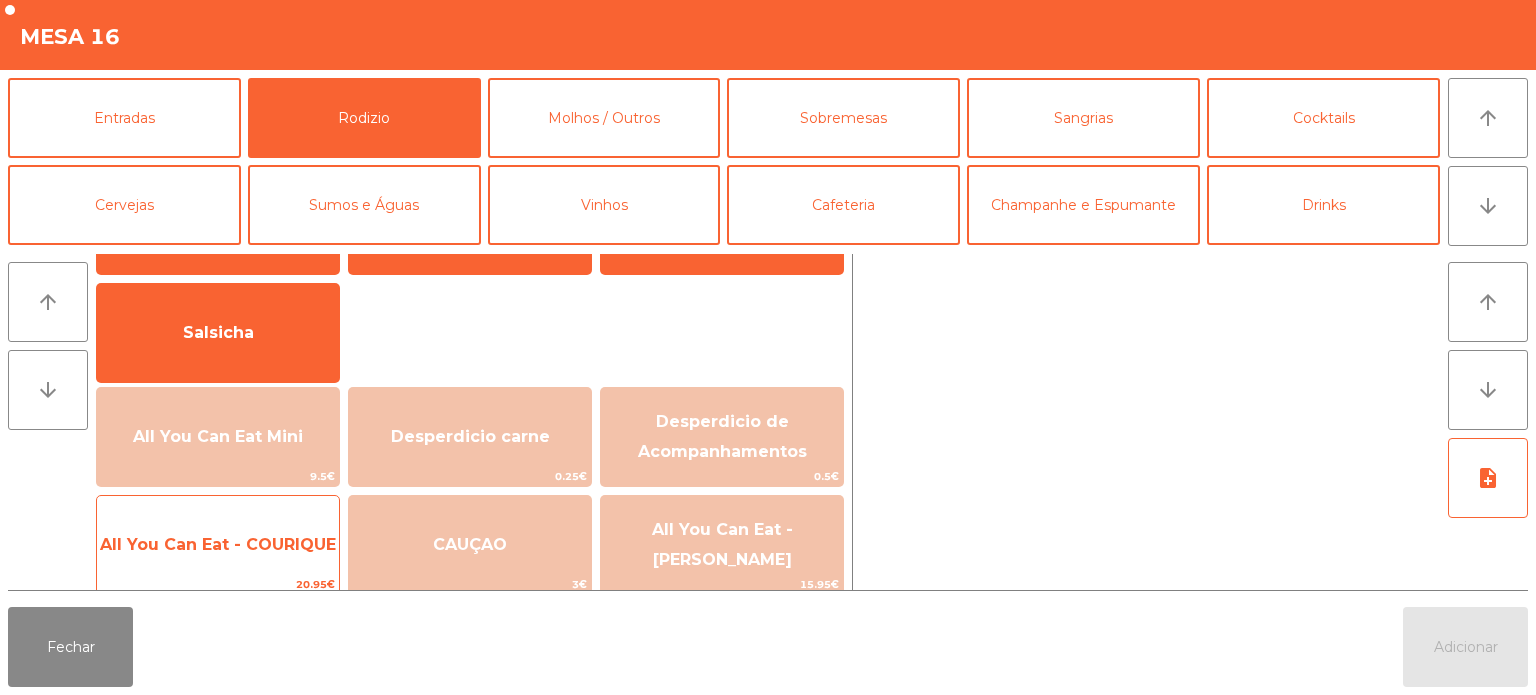 click on "All You Can Eat - COURIQUE" 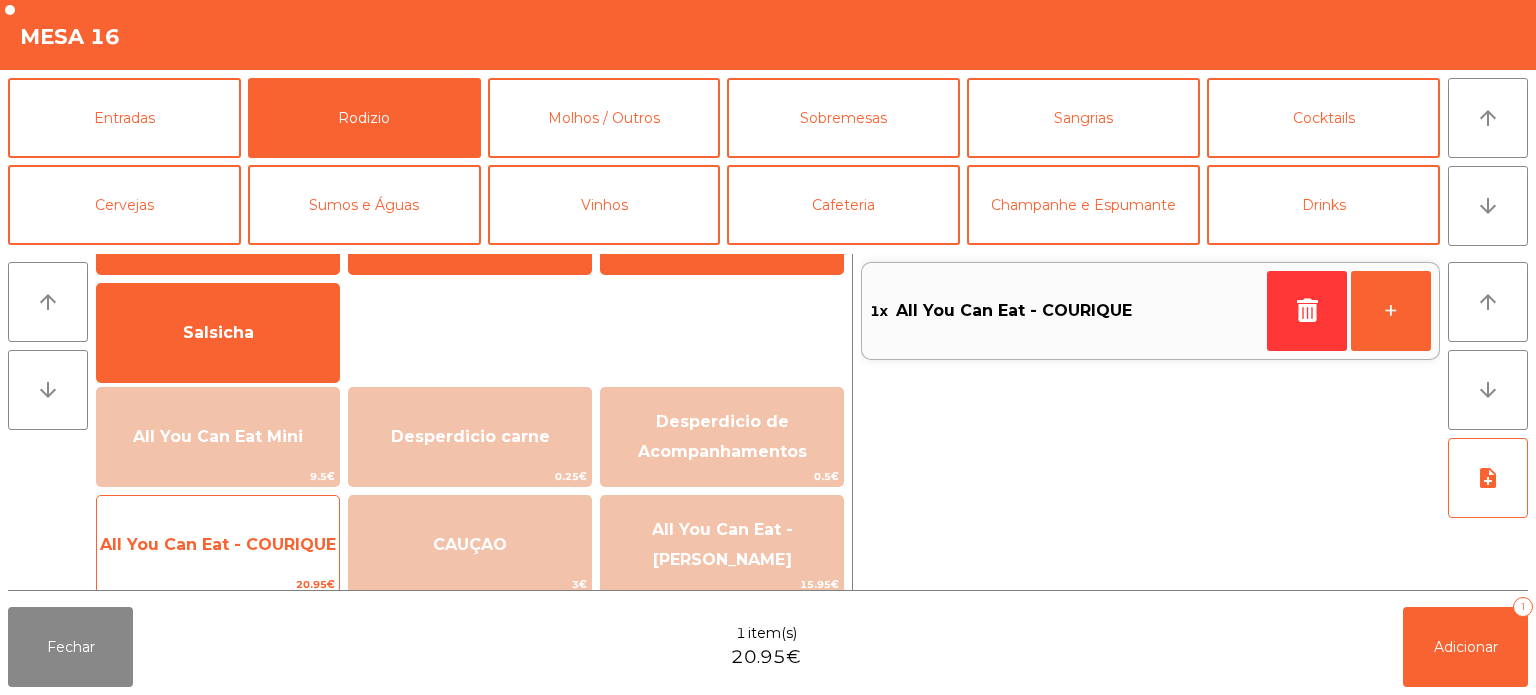 click on "All You Can Eat - COURIQUE" 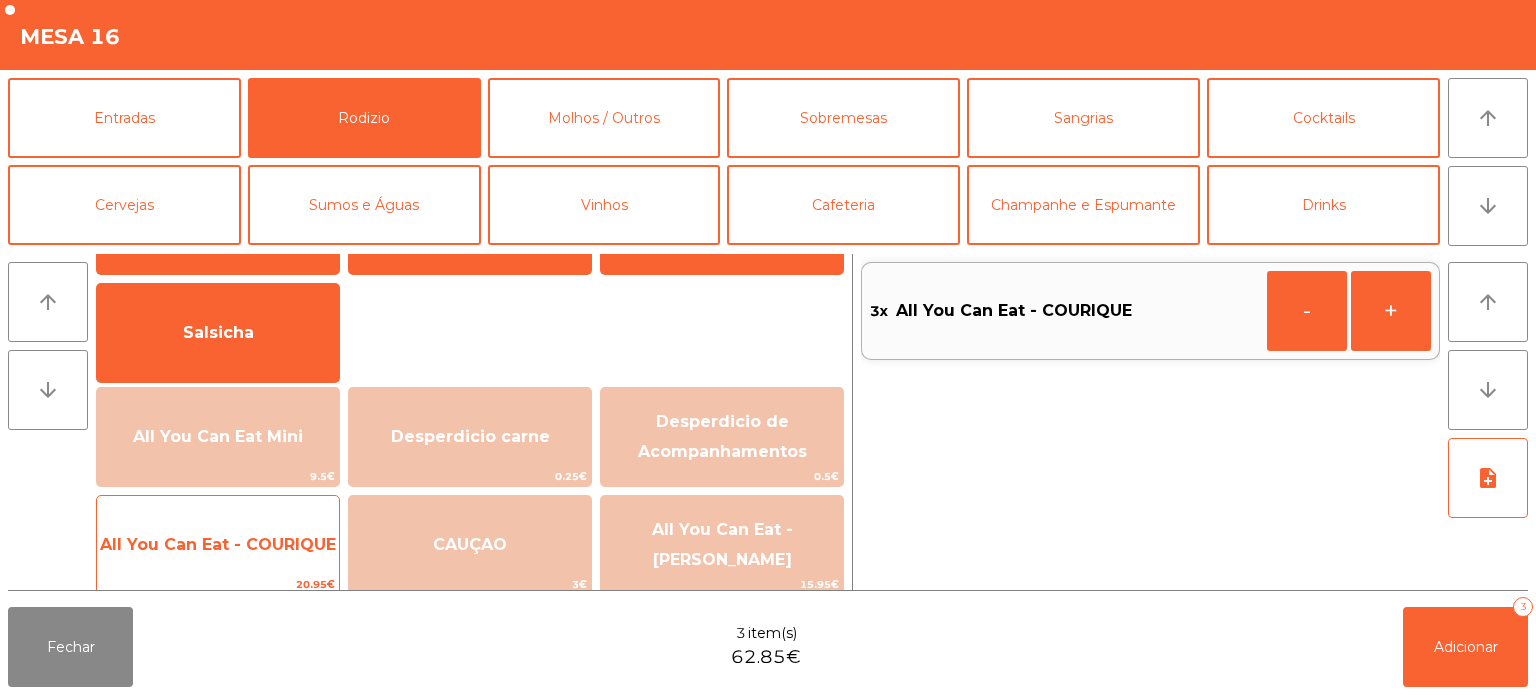 click on "All You Can Eat - COURIQUE" 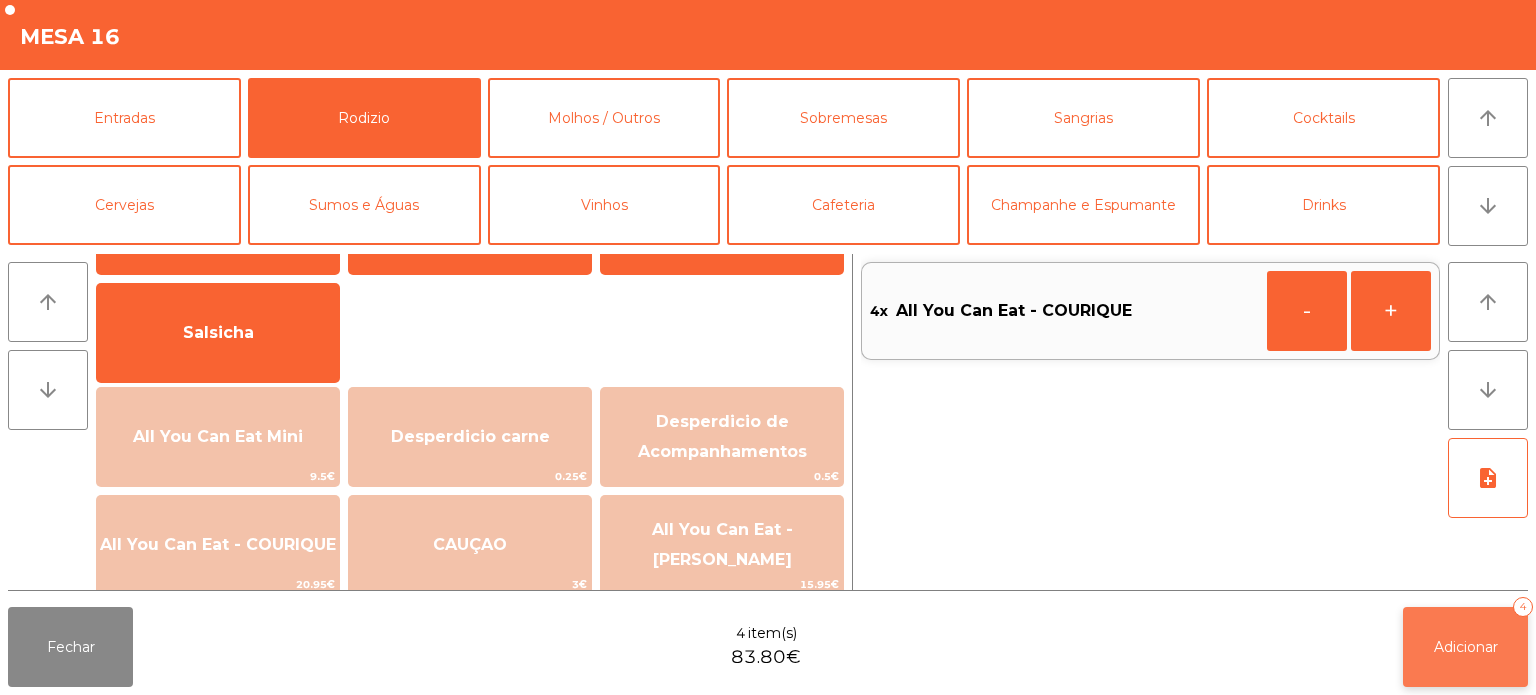click on "Adicionar   4" 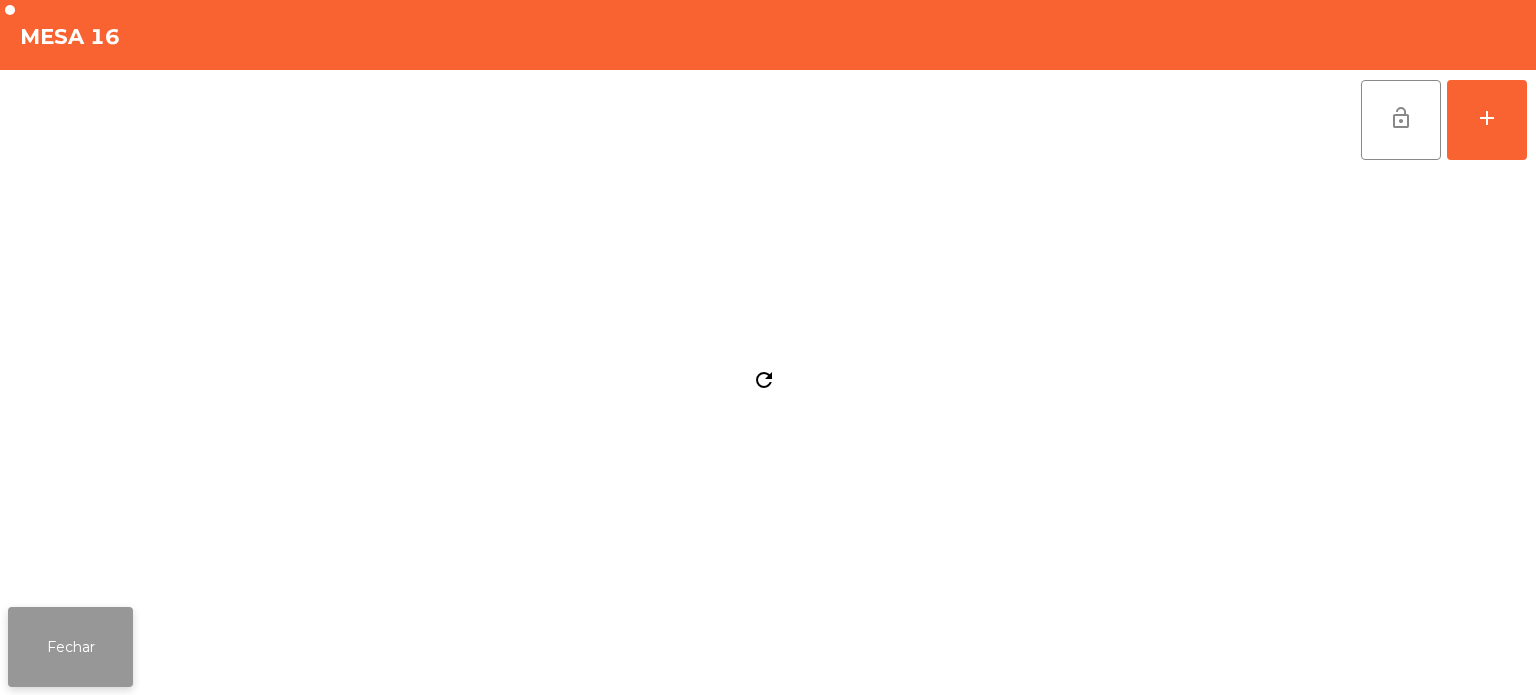 click on "Fechar" 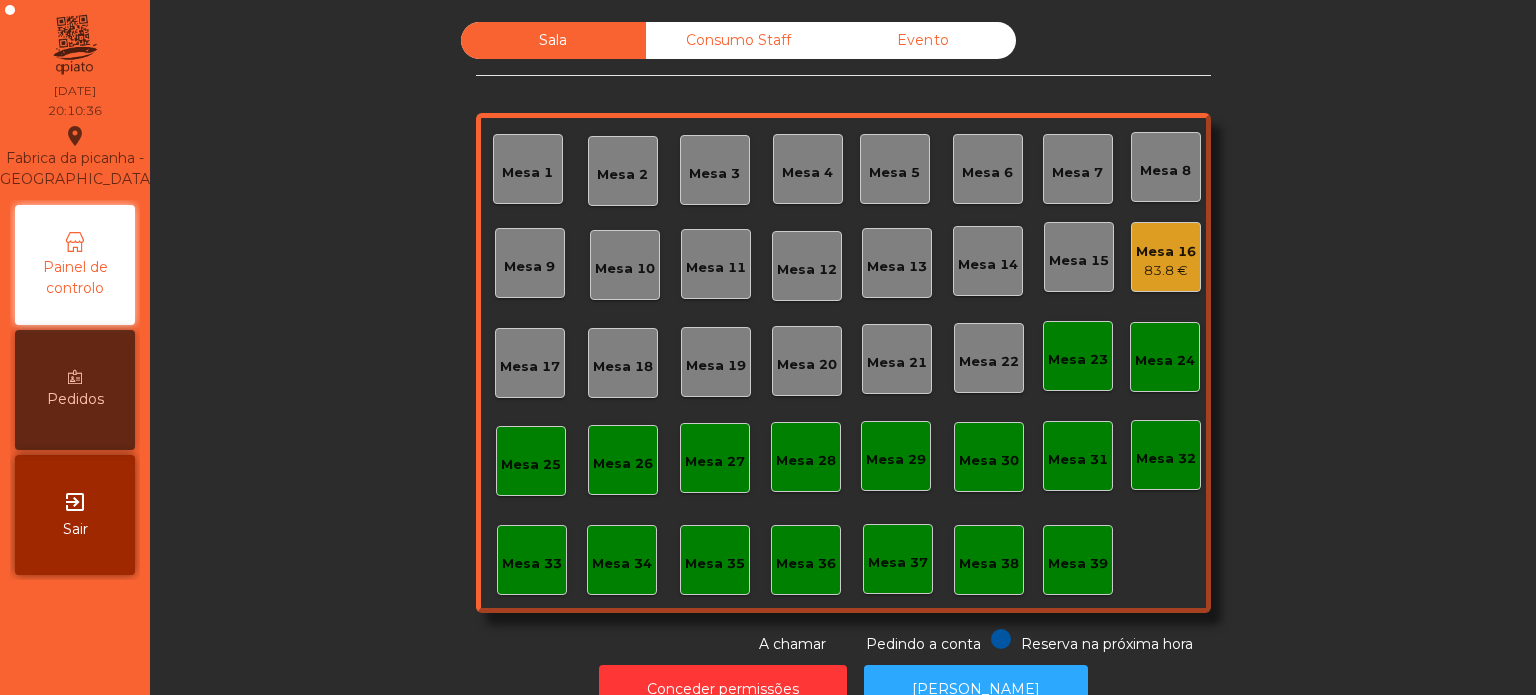 click on "Mesa 13" 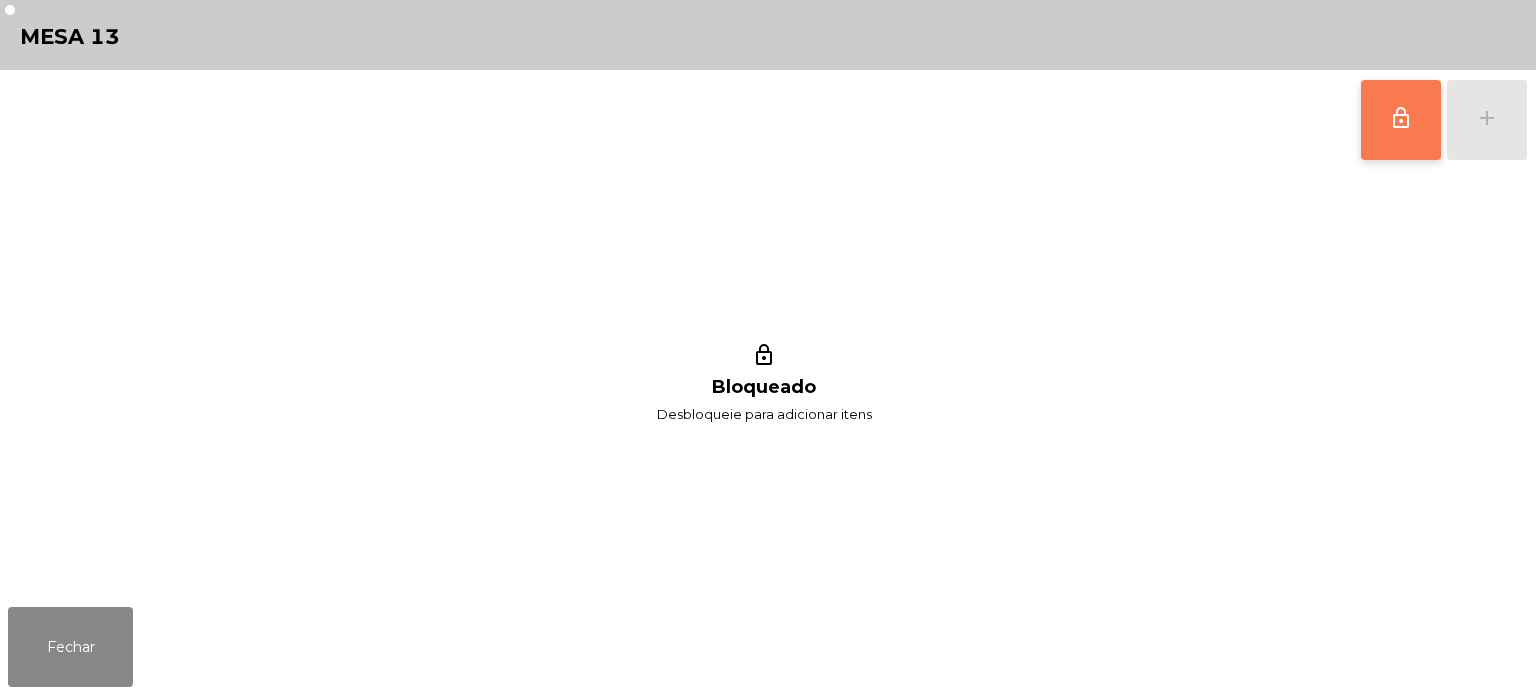click on "lock_outline" 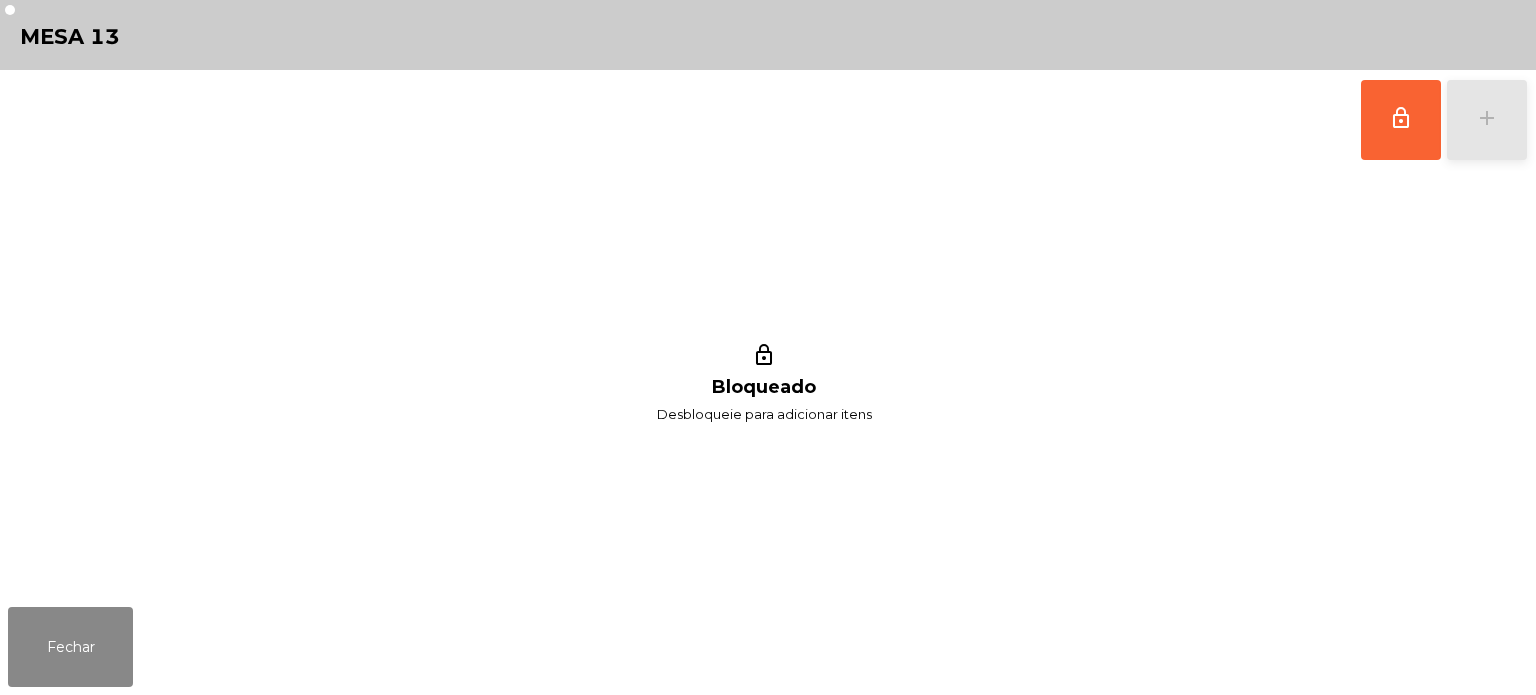 click on "add" 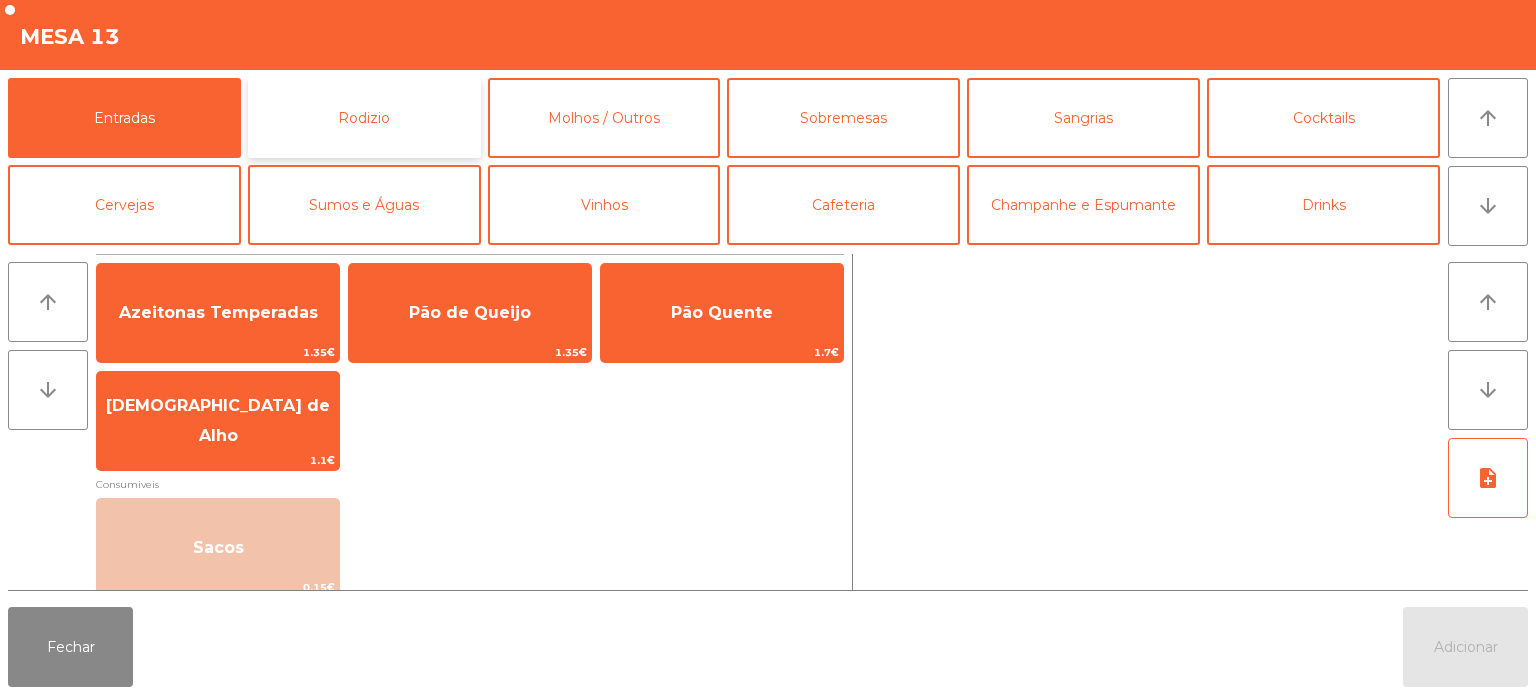 click on "Rodizio" 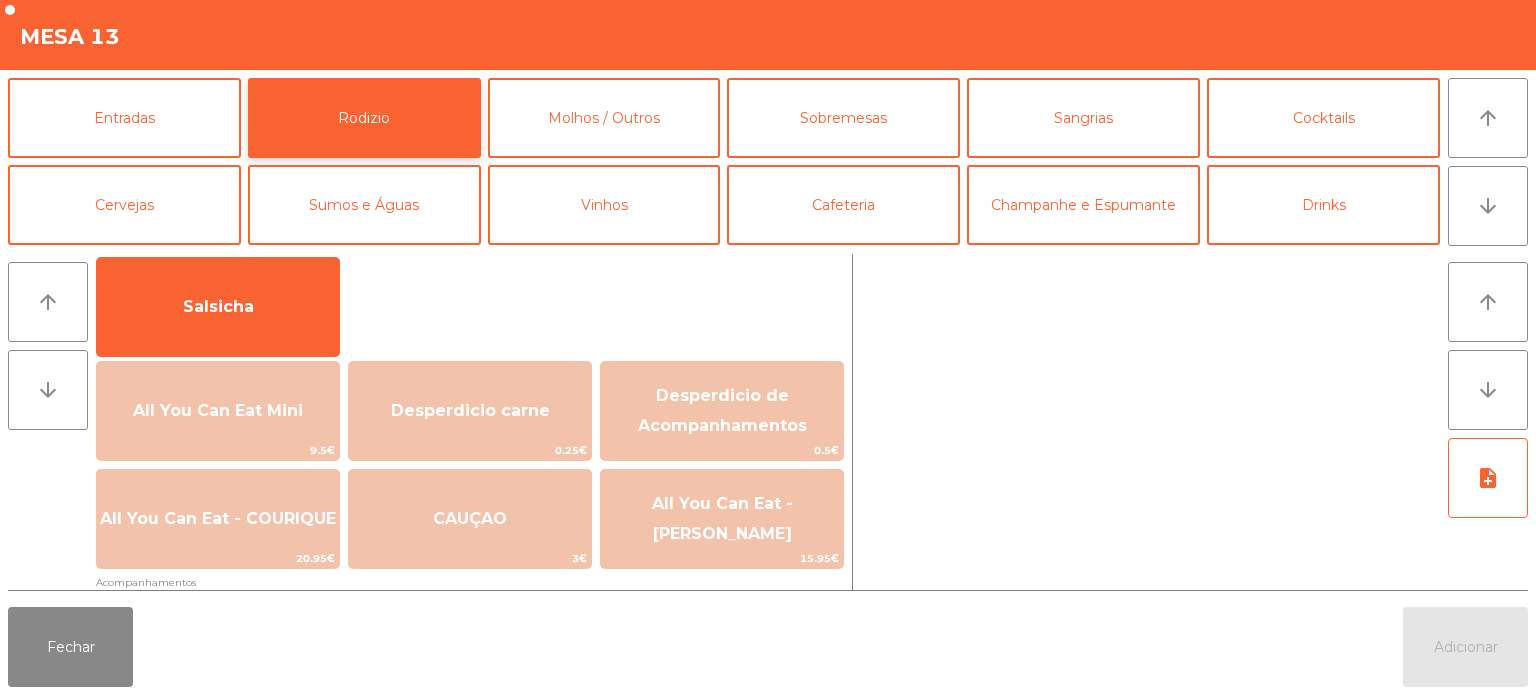 scroll, scrollTop: 138, scrollLeft: 0, axis: vertical 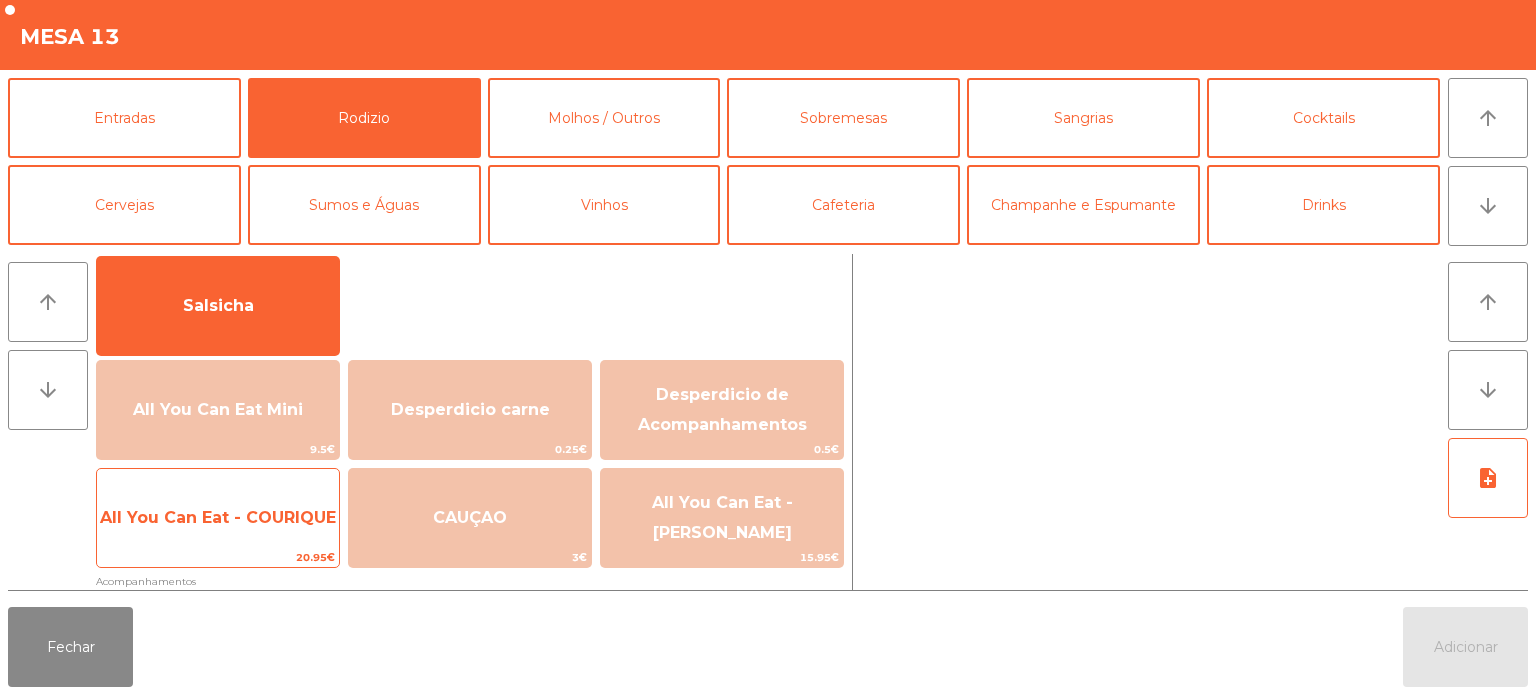 click on "All You Can Eat - COURIQUE" 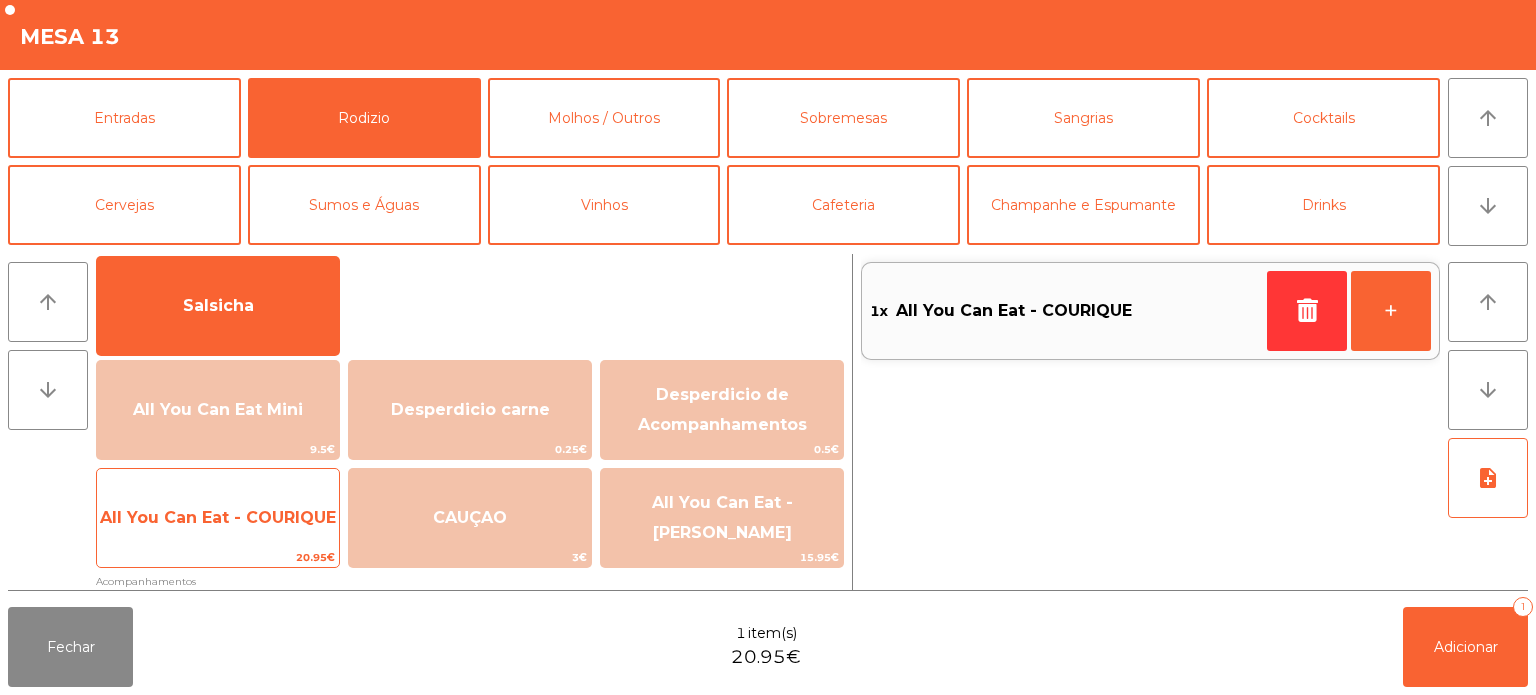 click on "All You Can Eat - COURIQUE" 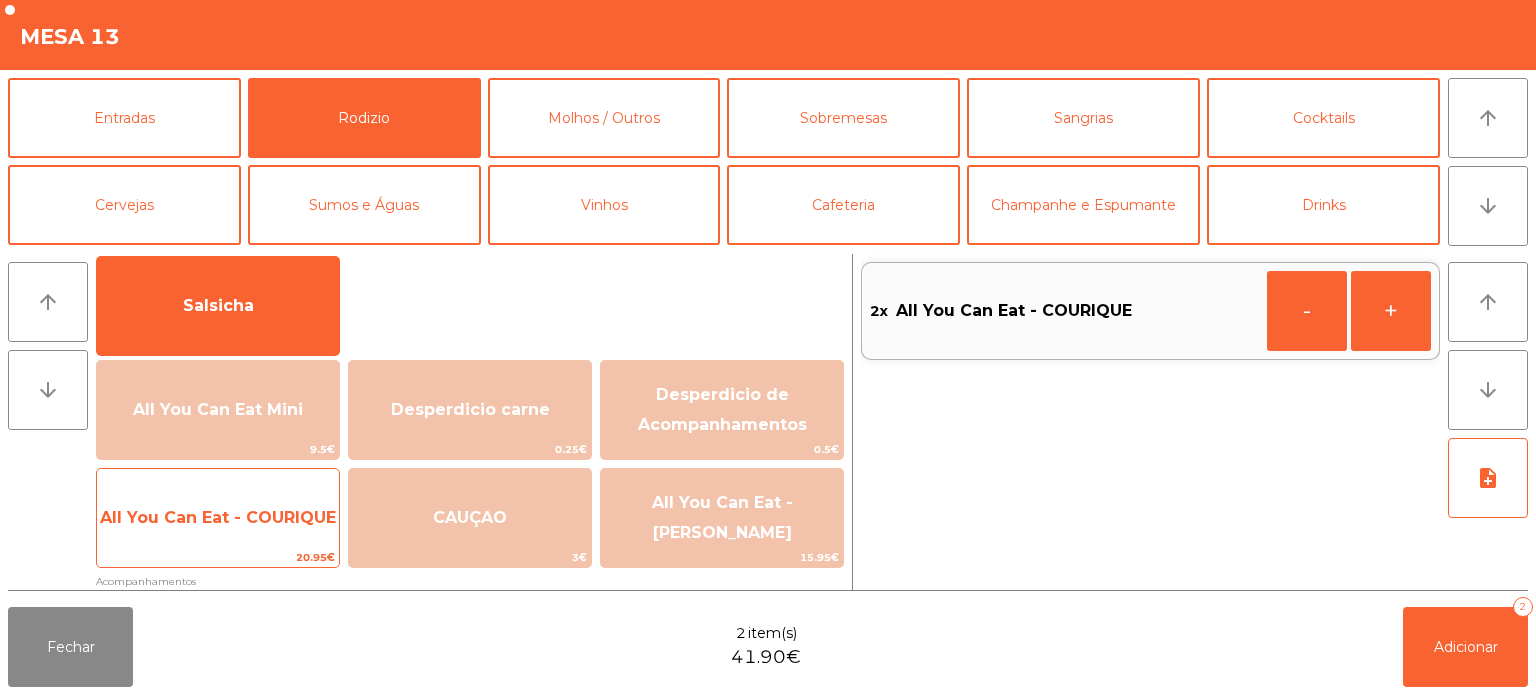 click on "All You Can Eat - COURIQUE" 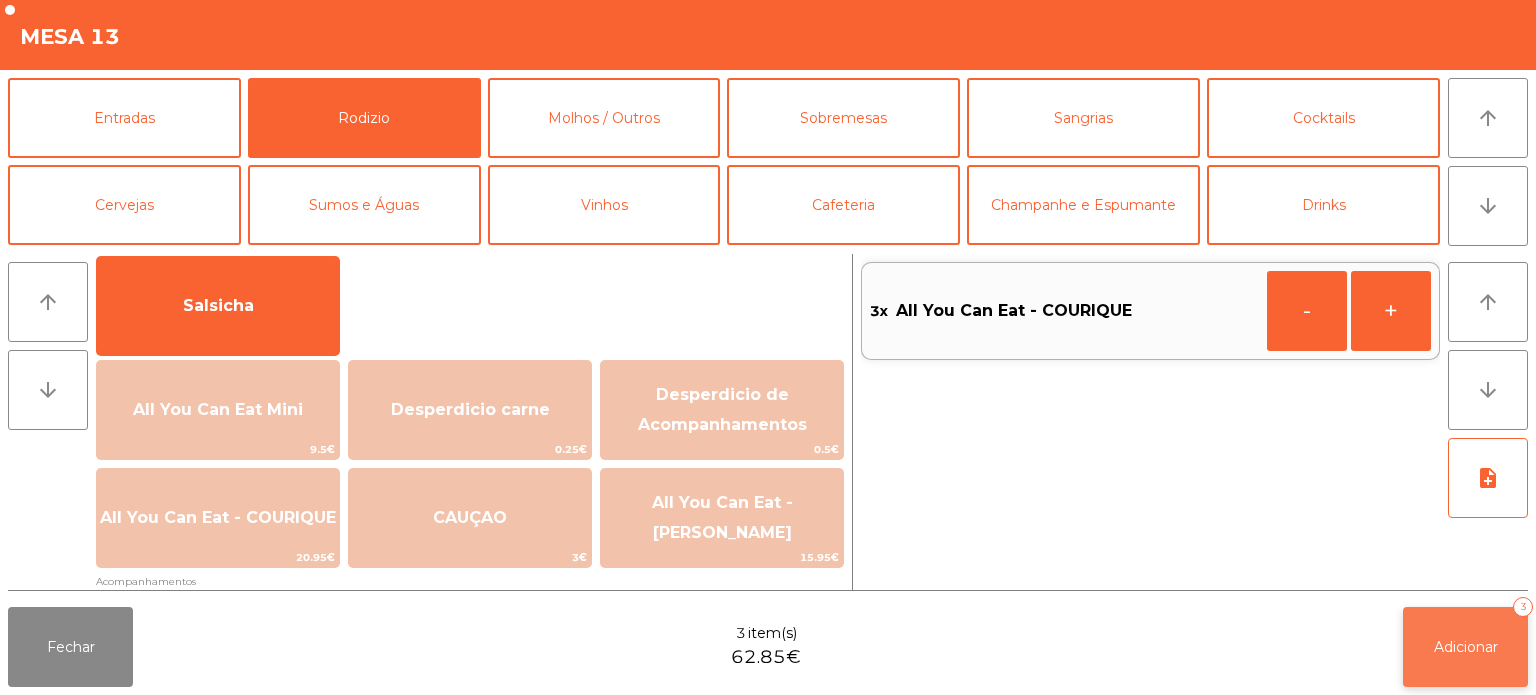 click on "Adicionar" 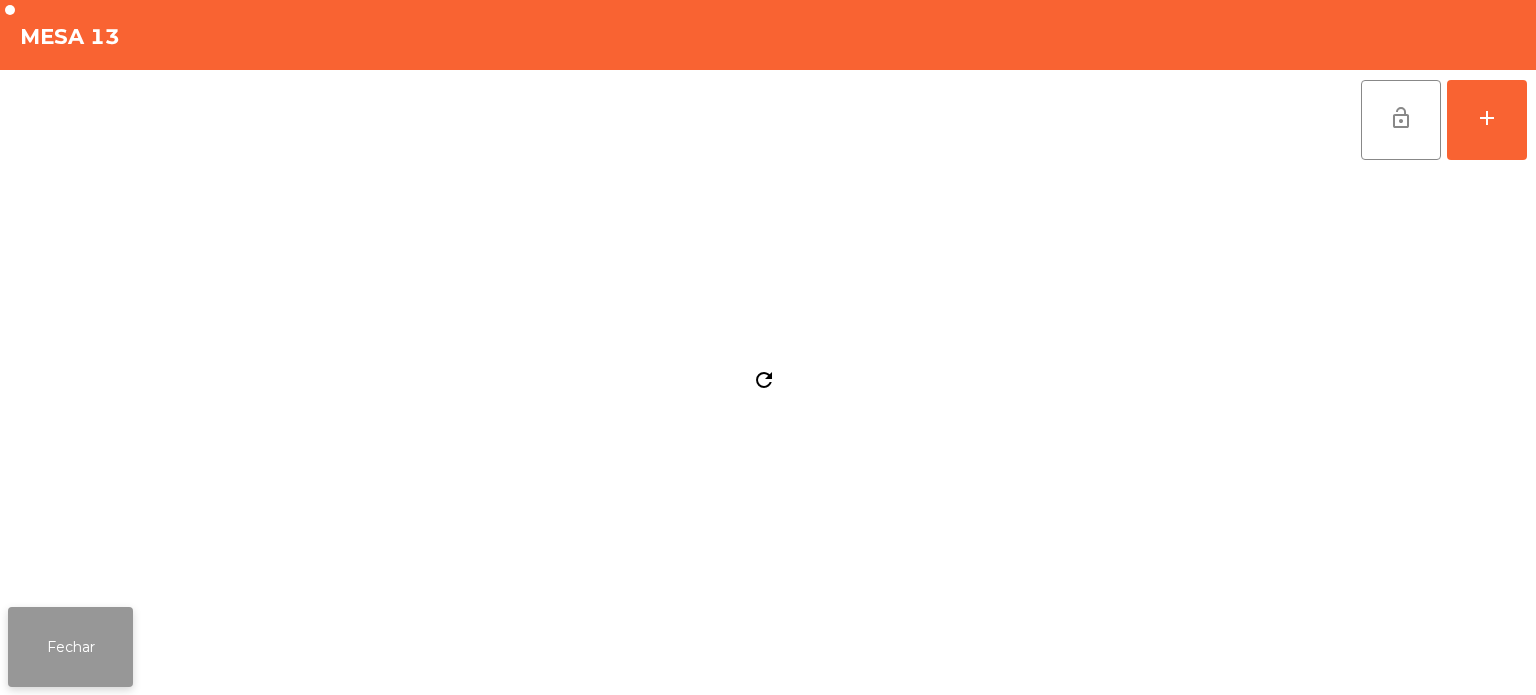click on "Fechar" 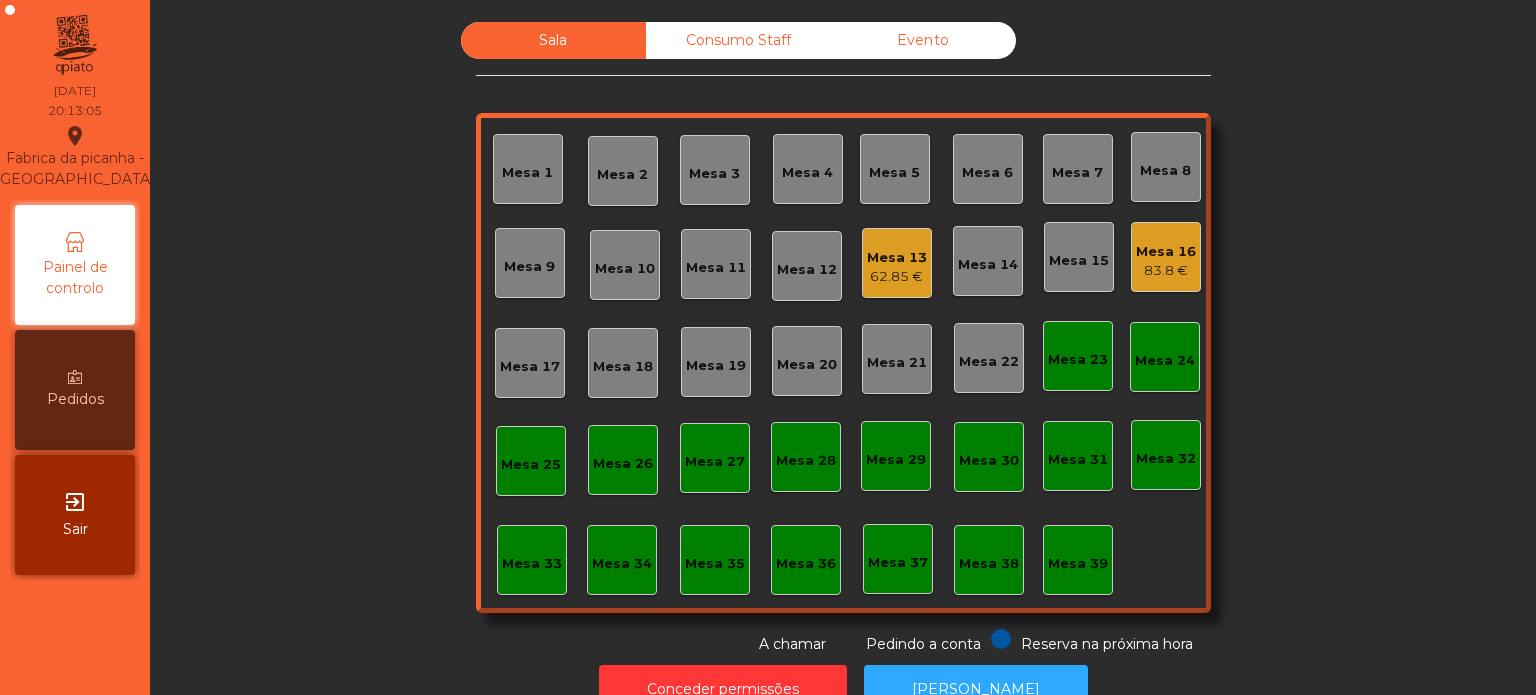 click on "62.85 €" 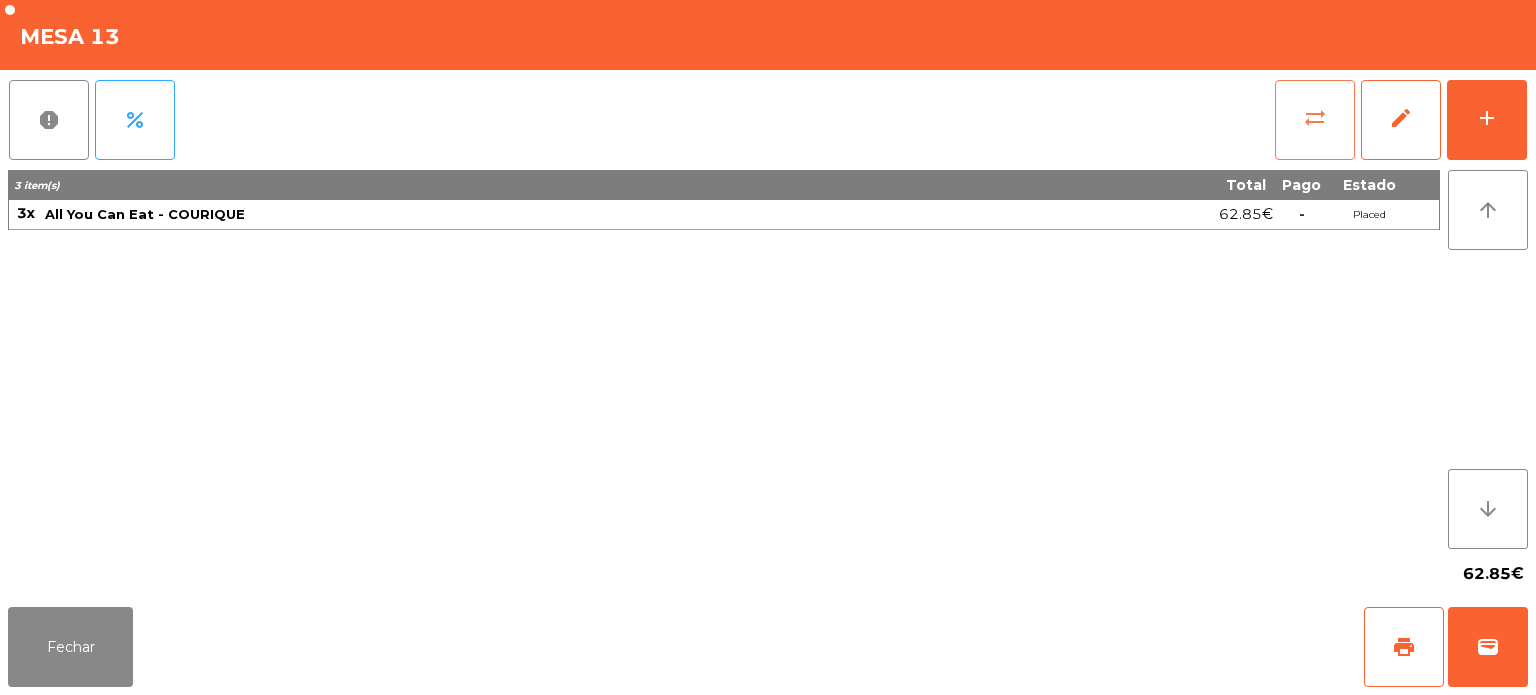 click on "sync_alt" 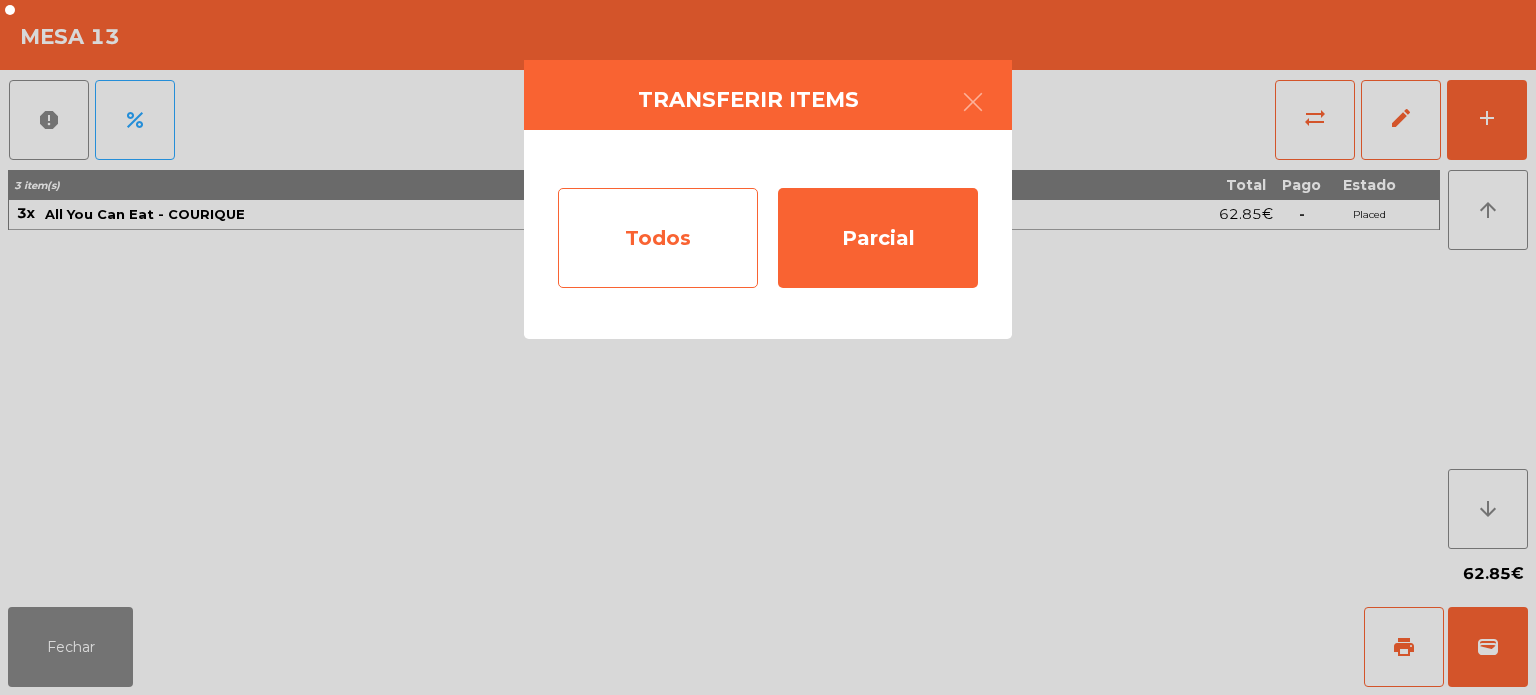 click on "Todos" 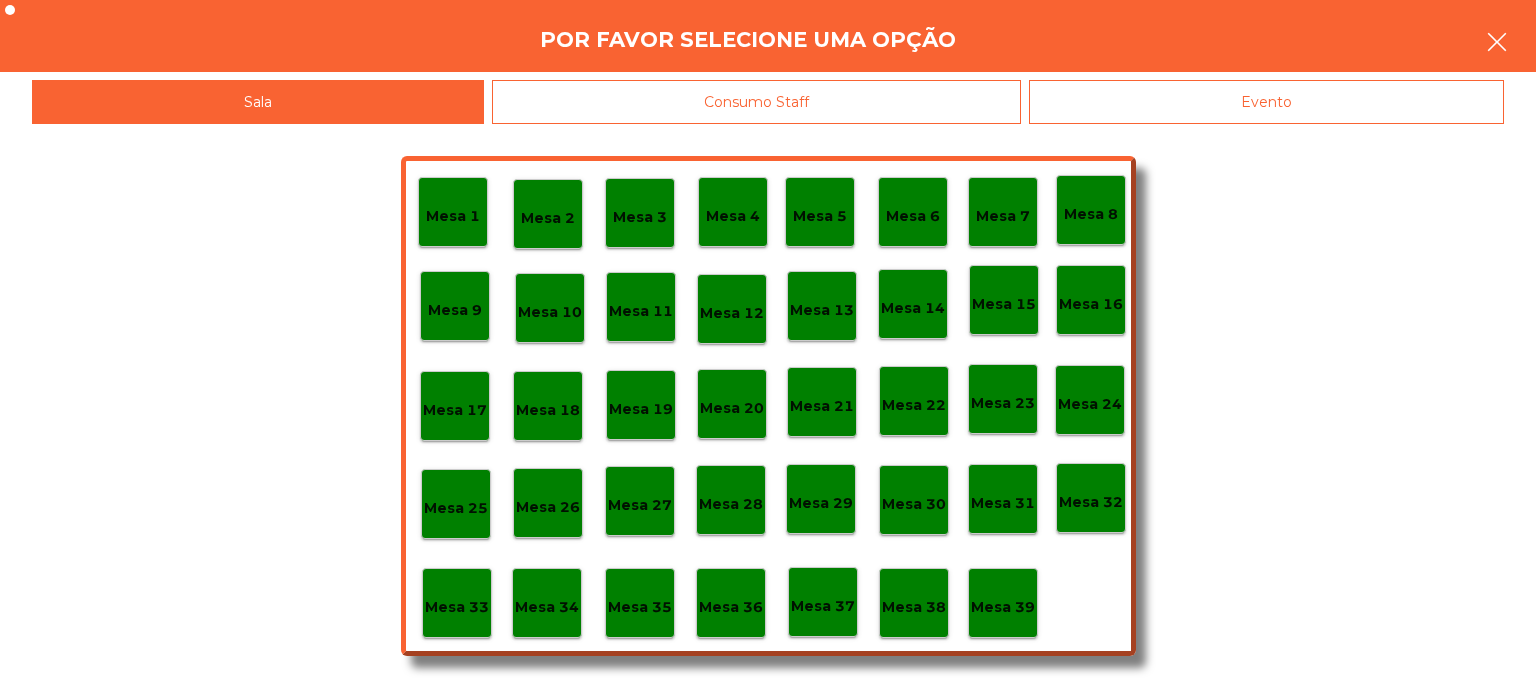 click 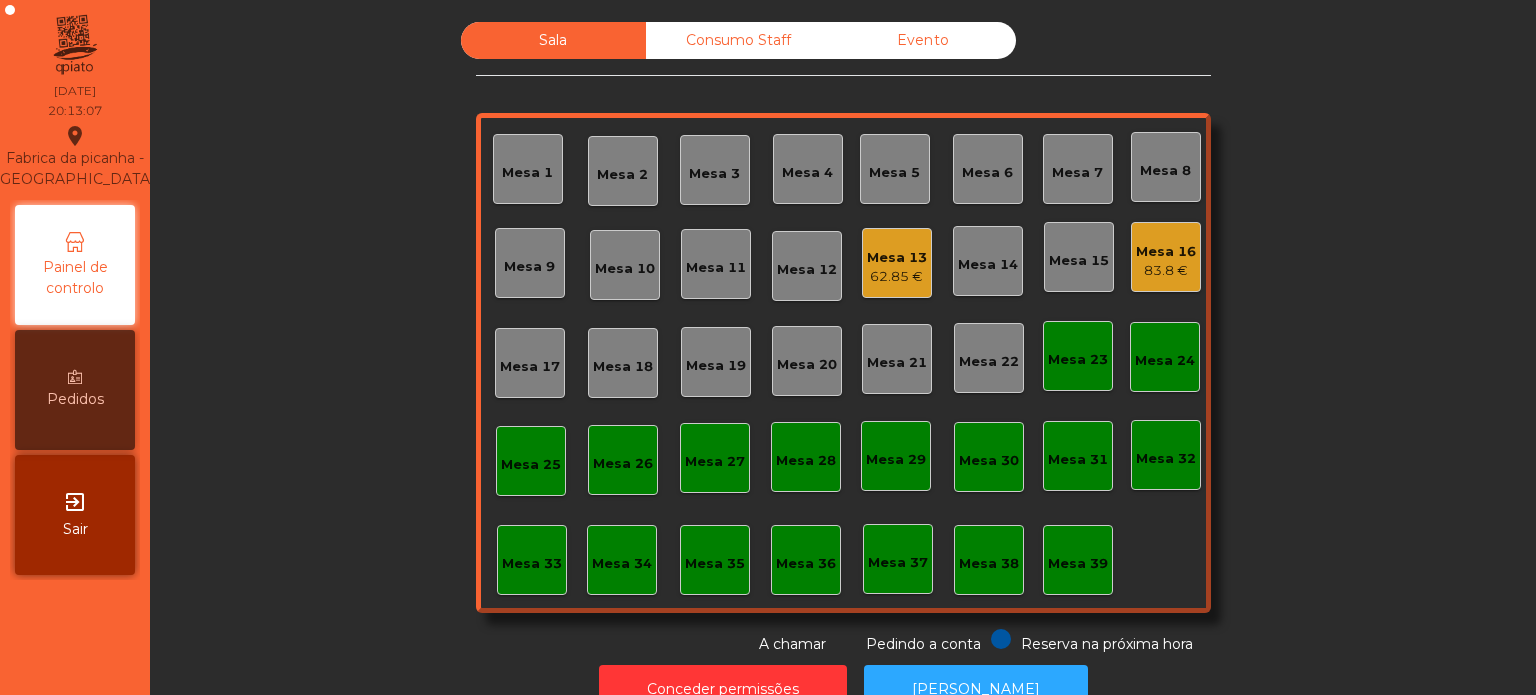 click on "62.85 €" 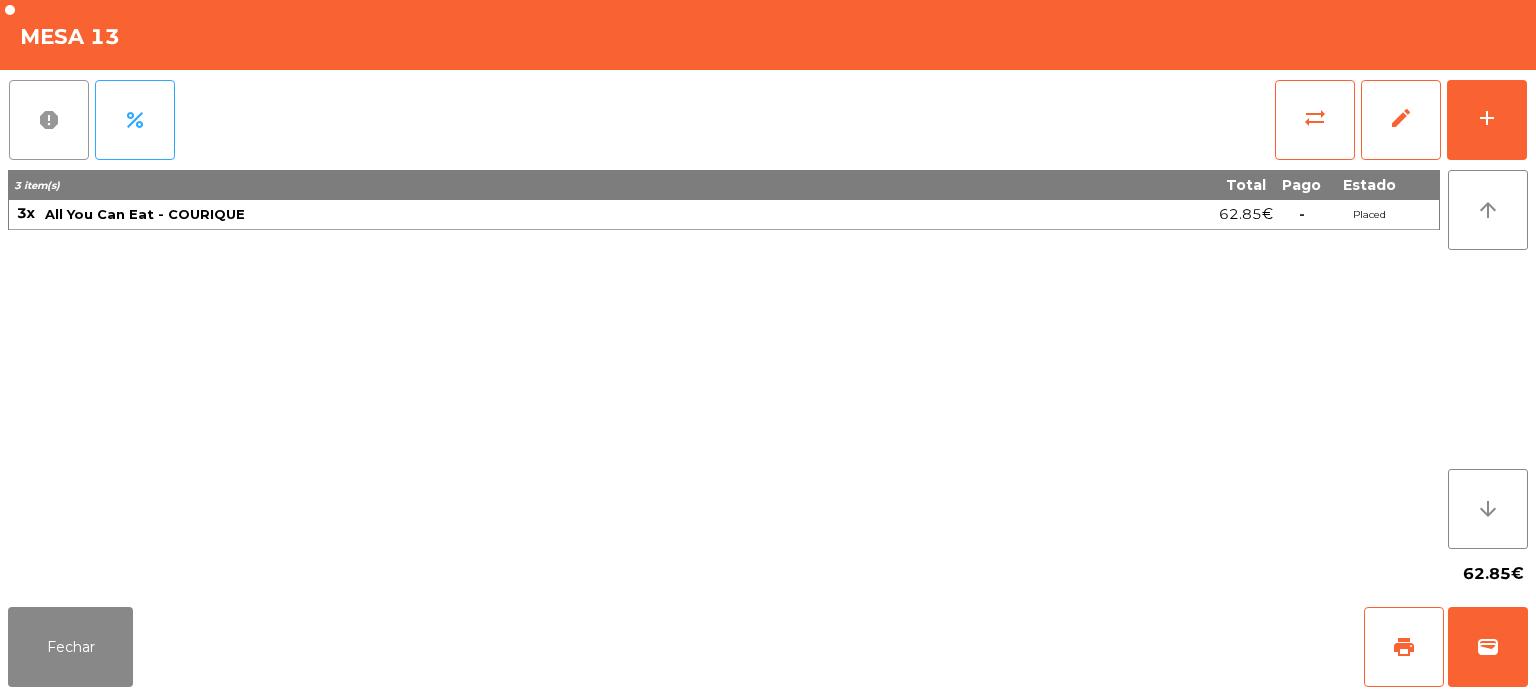 click on "report" 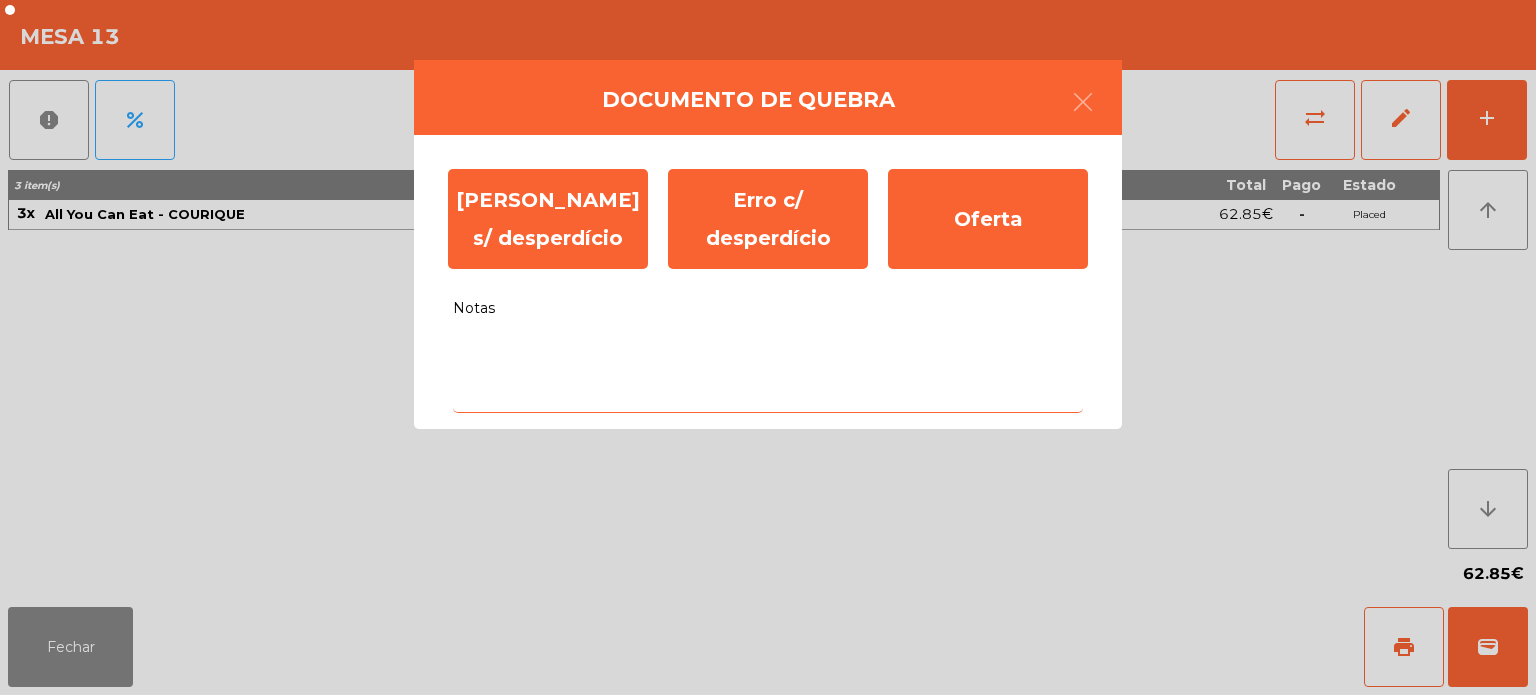 click on "Notas" at bounding box center (768, 371) 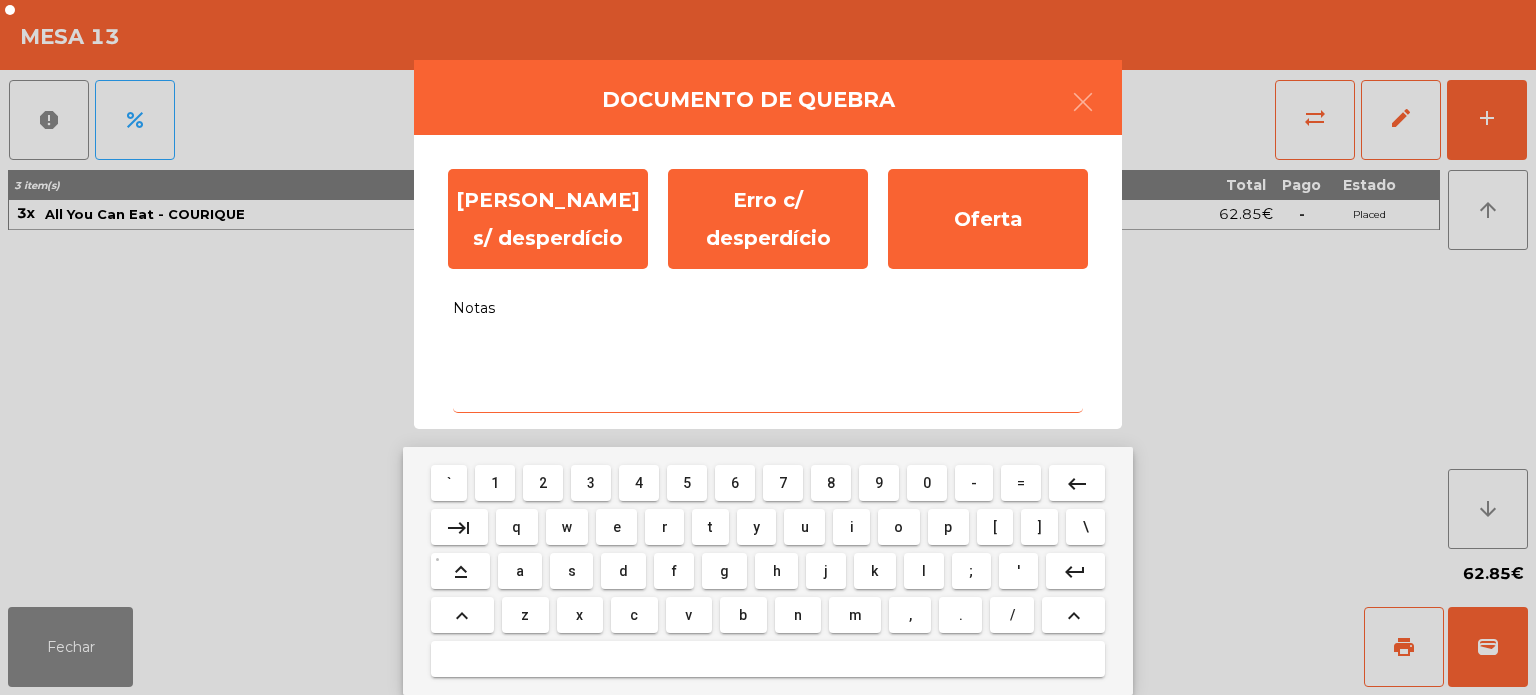 click on "d" at bounding box center [623, 571] 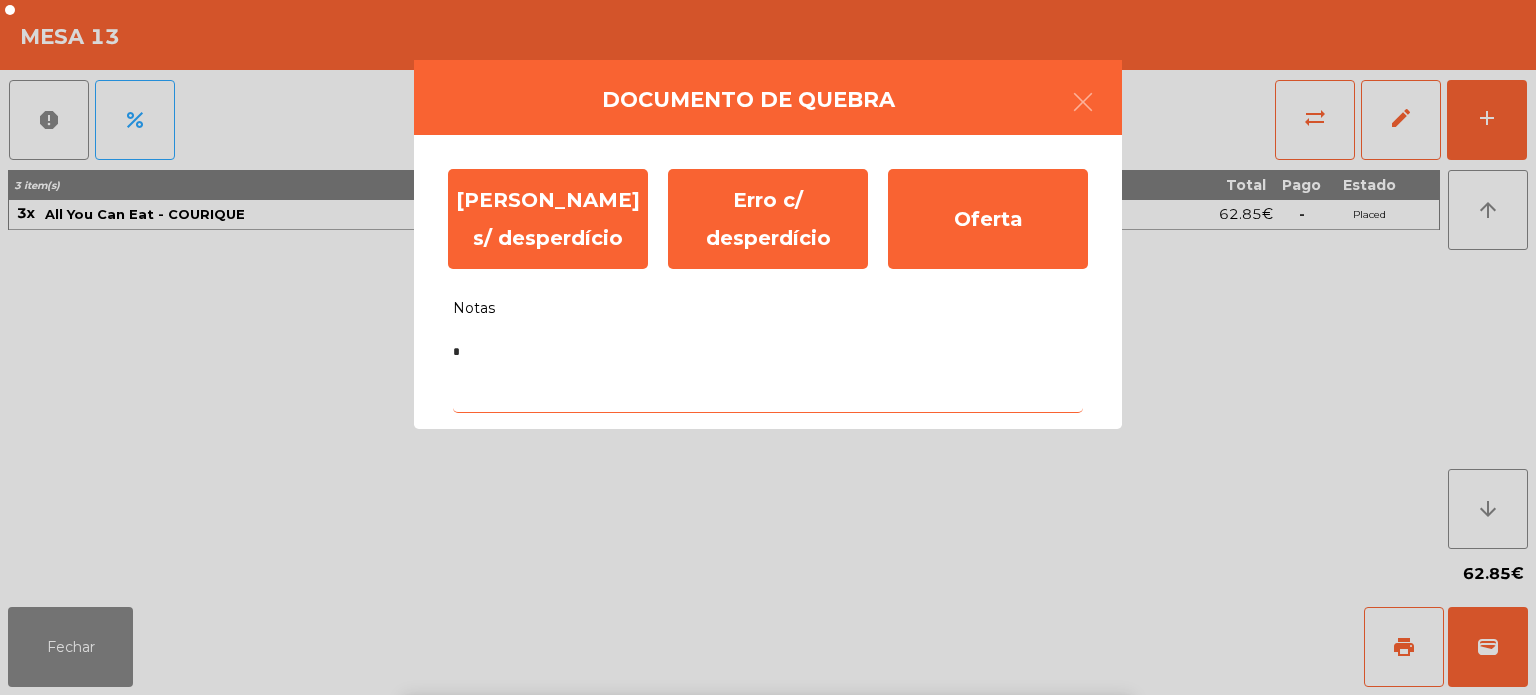click on "d" at bounding box center (623, 819) 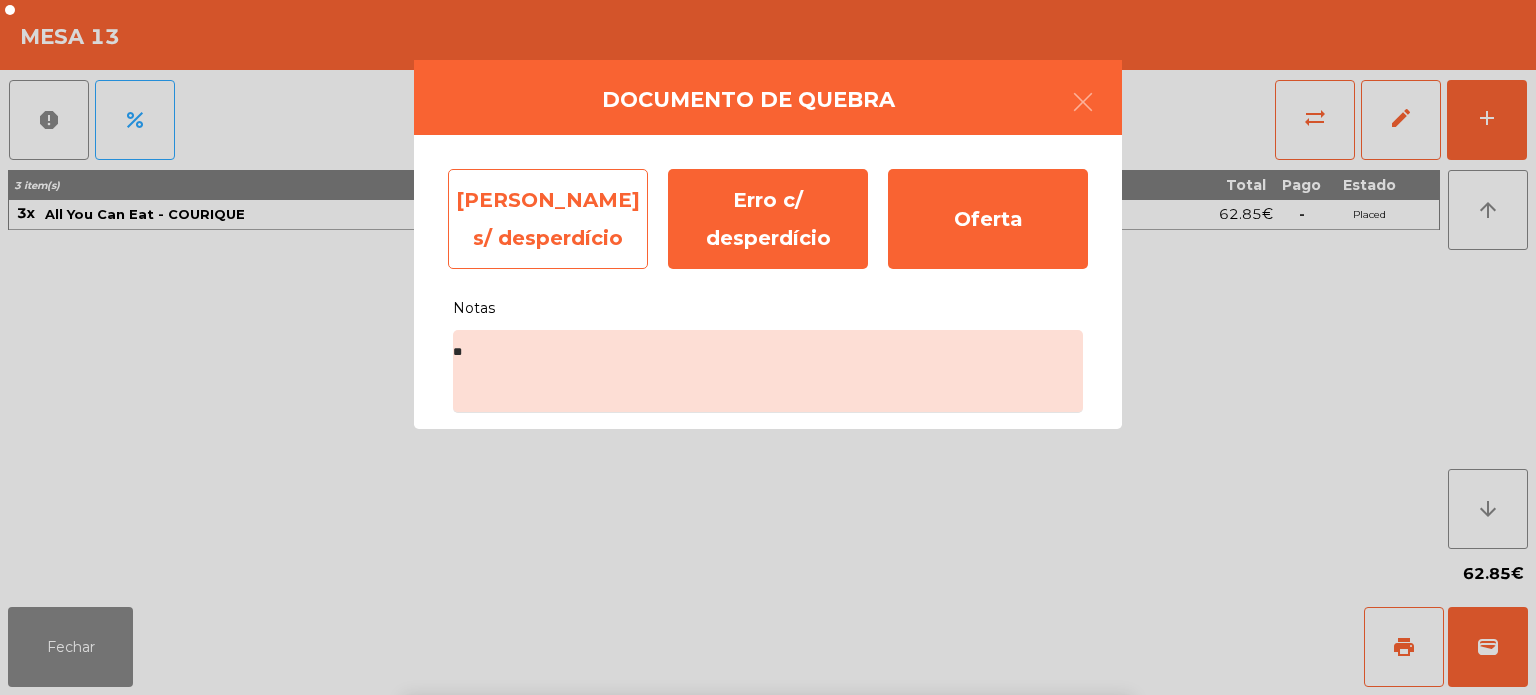 click on "[PERSON_NAME] s/ desperdício" 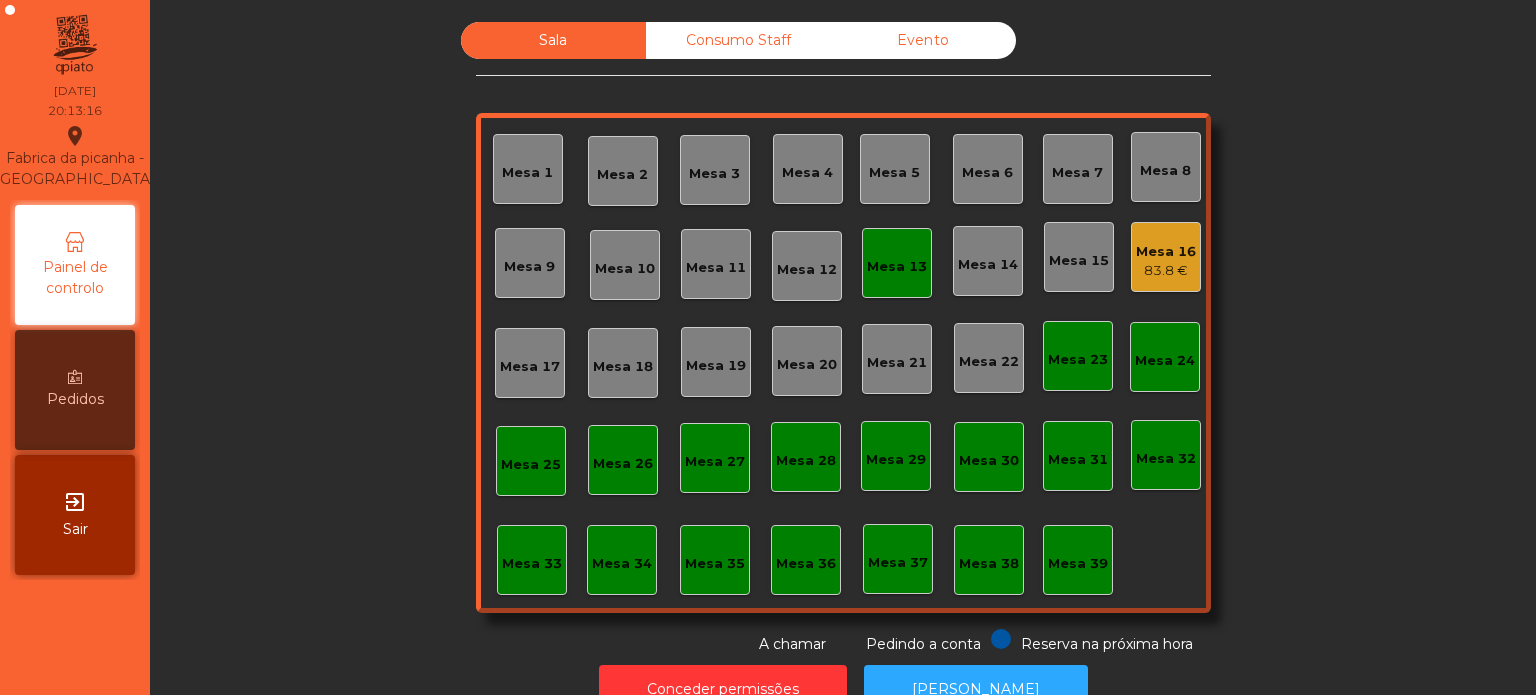 click on "Mesa 13" 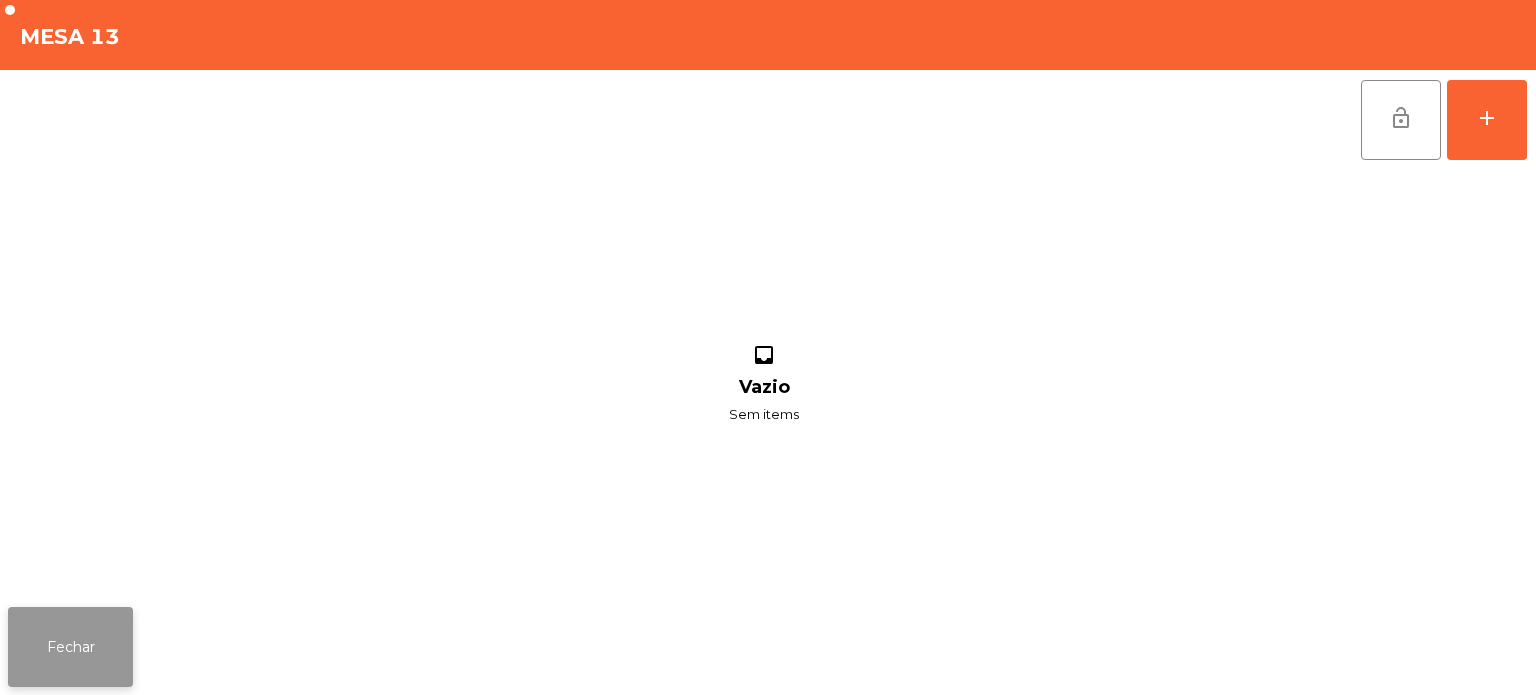 click on "Fechar" 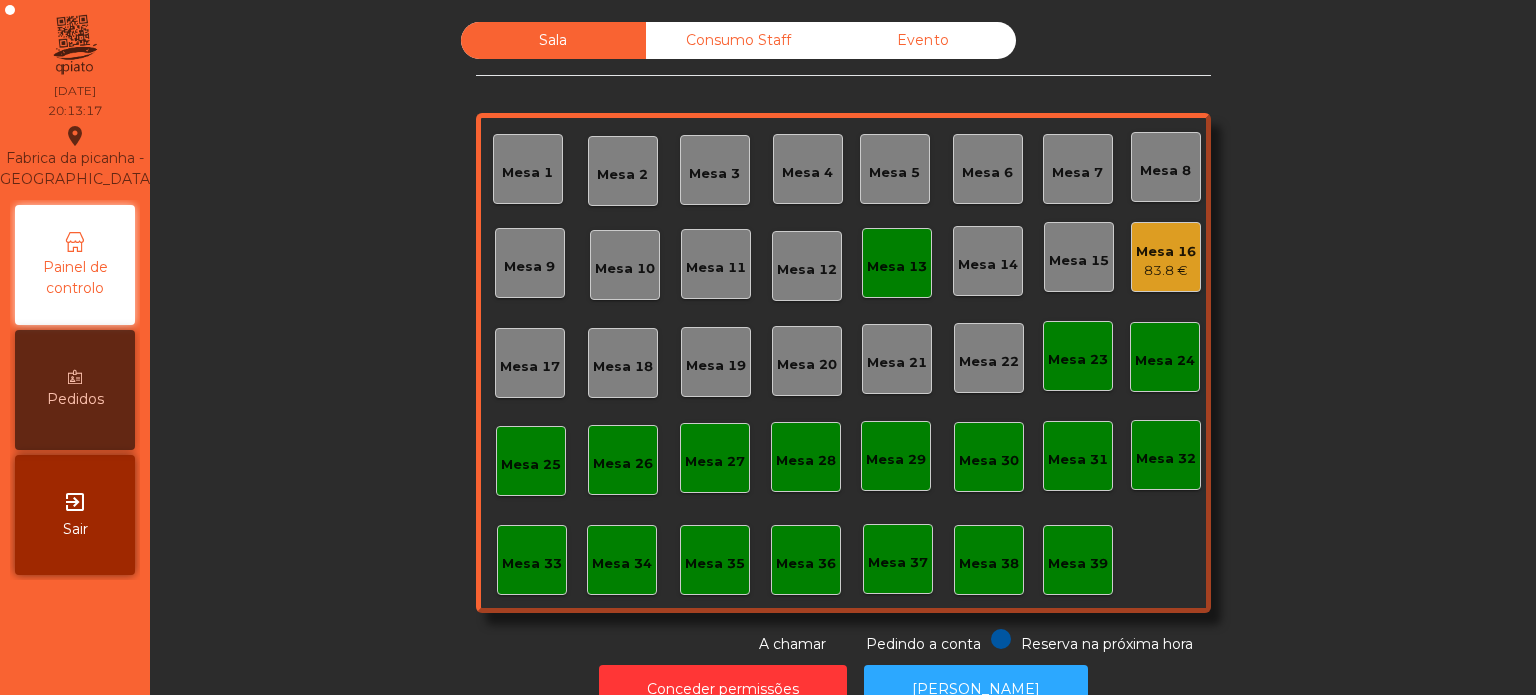click on "83.8 €" 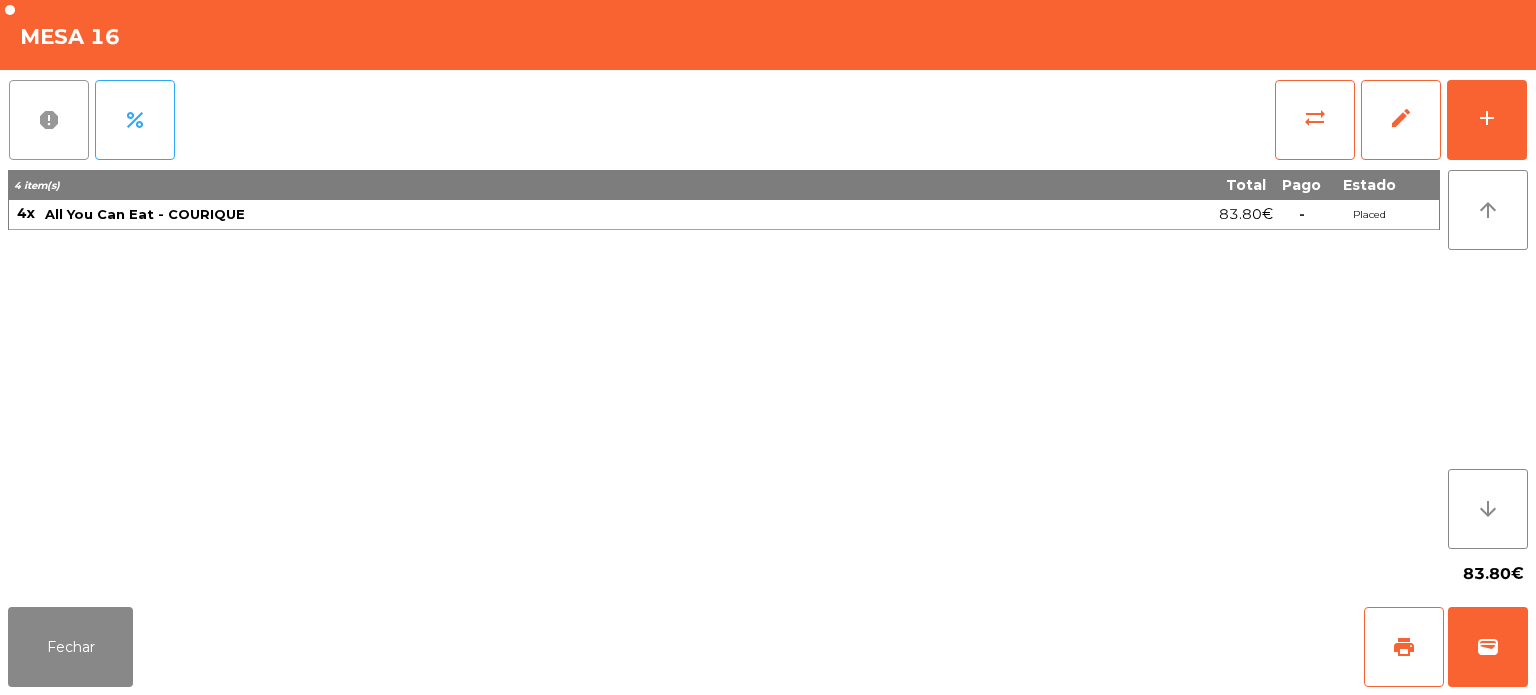click on "report" 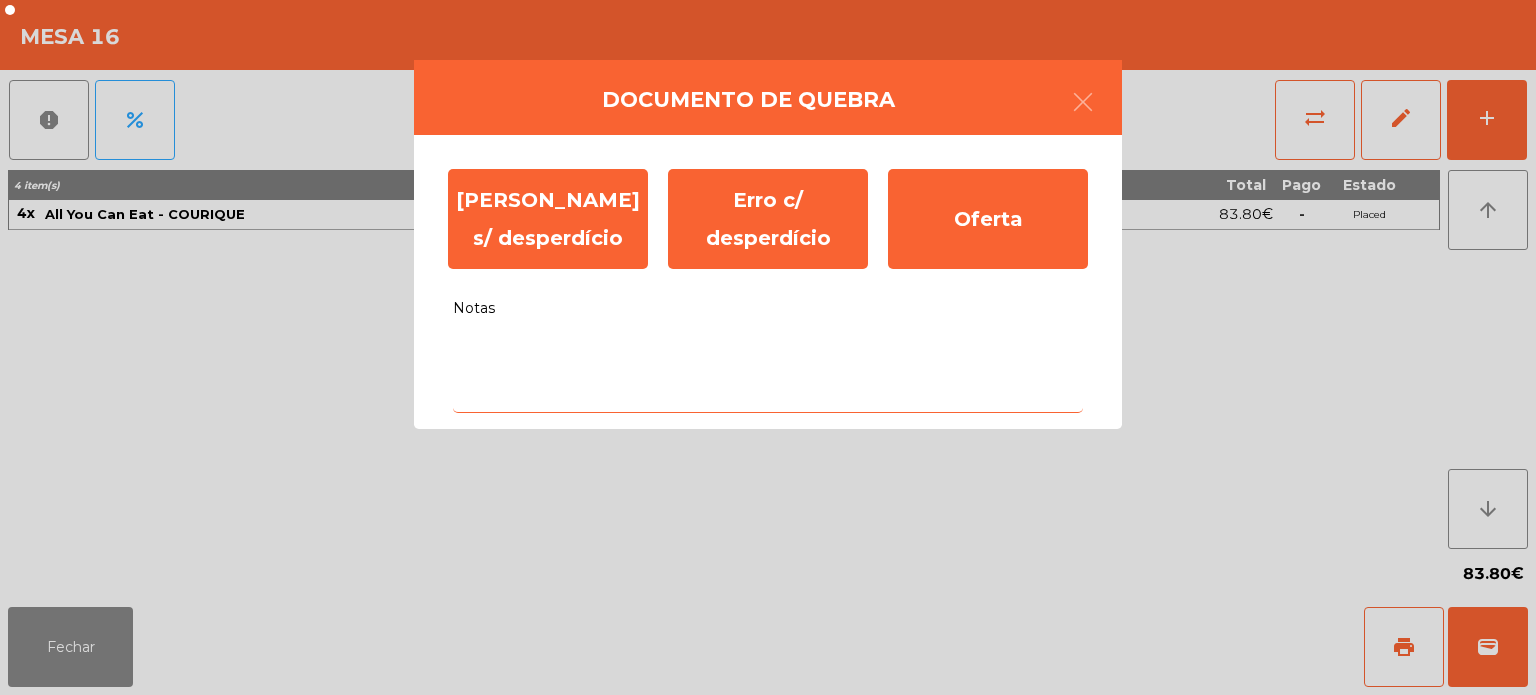 click on "Notas" at bounding box center (768, 371) 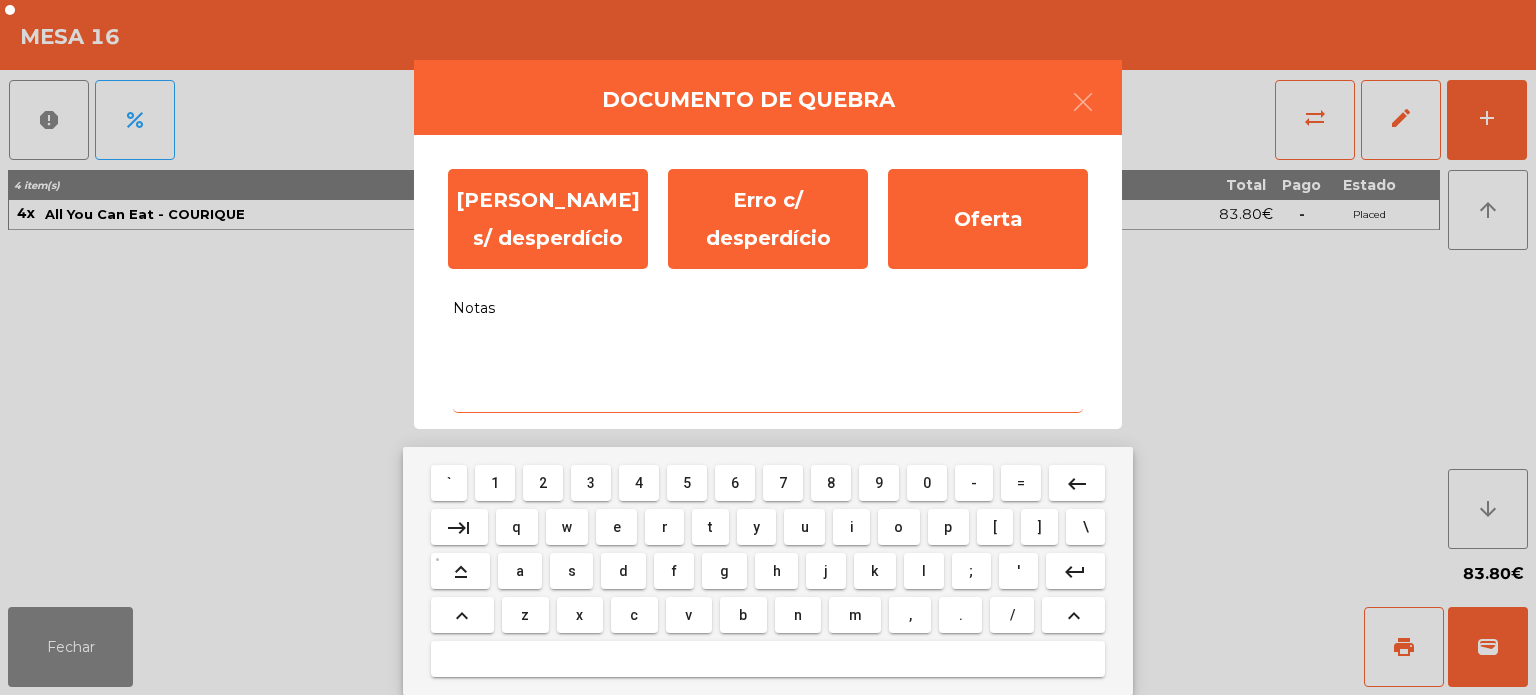 click at bounding box center (768, 659) 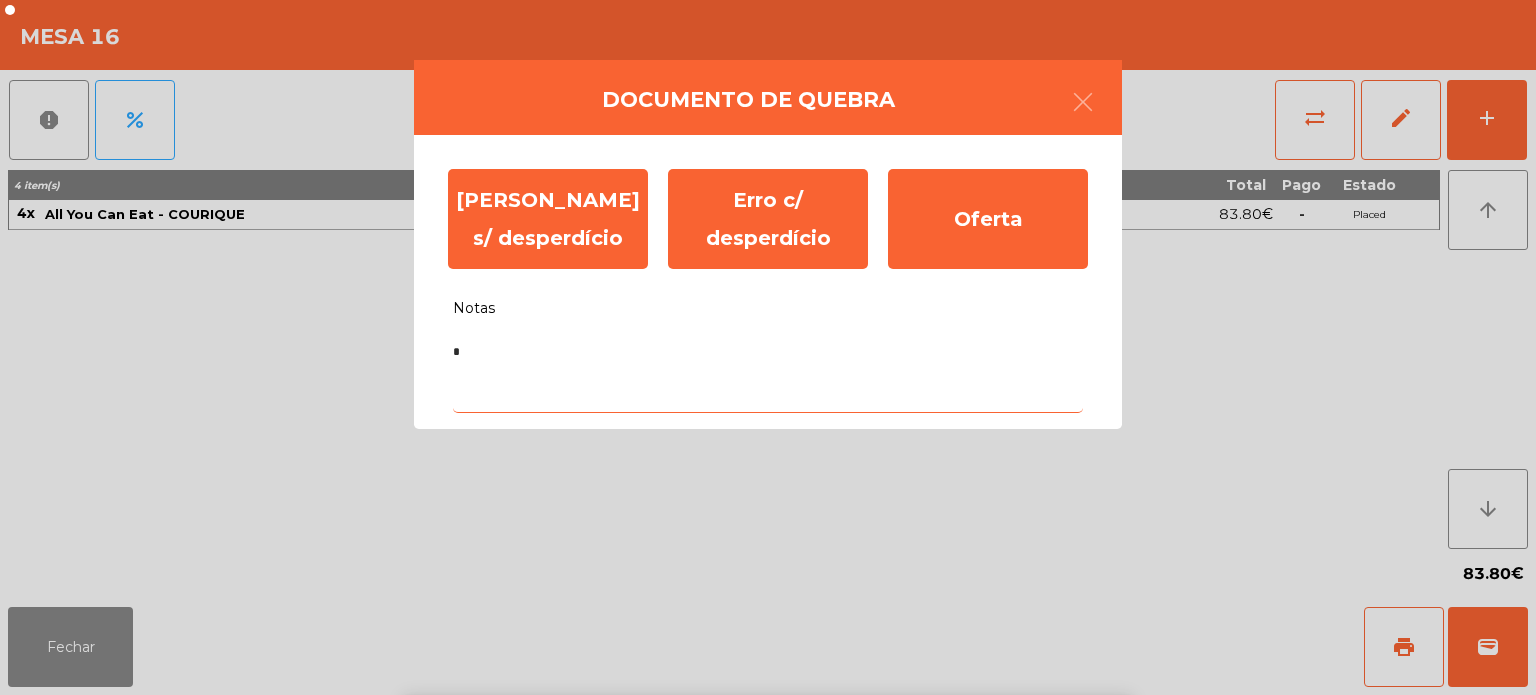 click on "c" at bounding box center (634, 863) 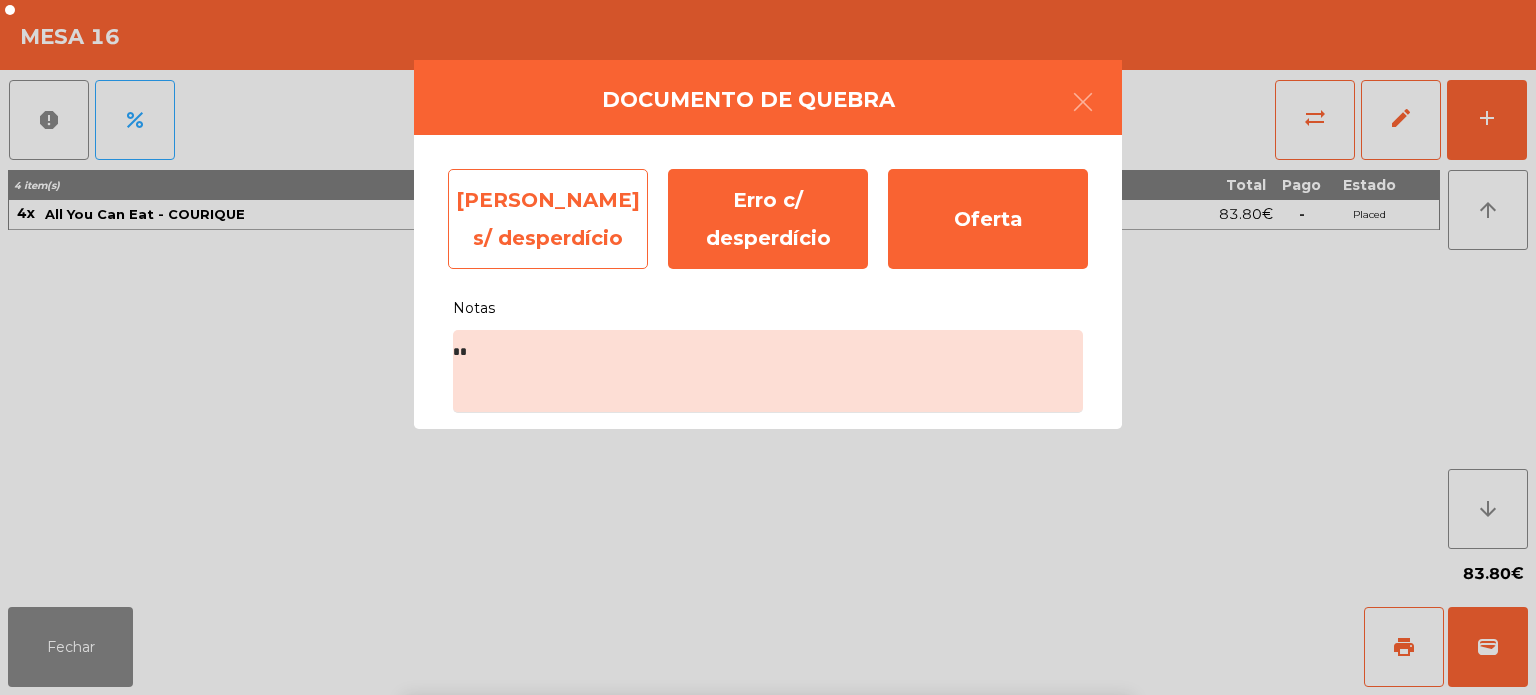 click on "[PERSON_NAME] s/ desperdício" 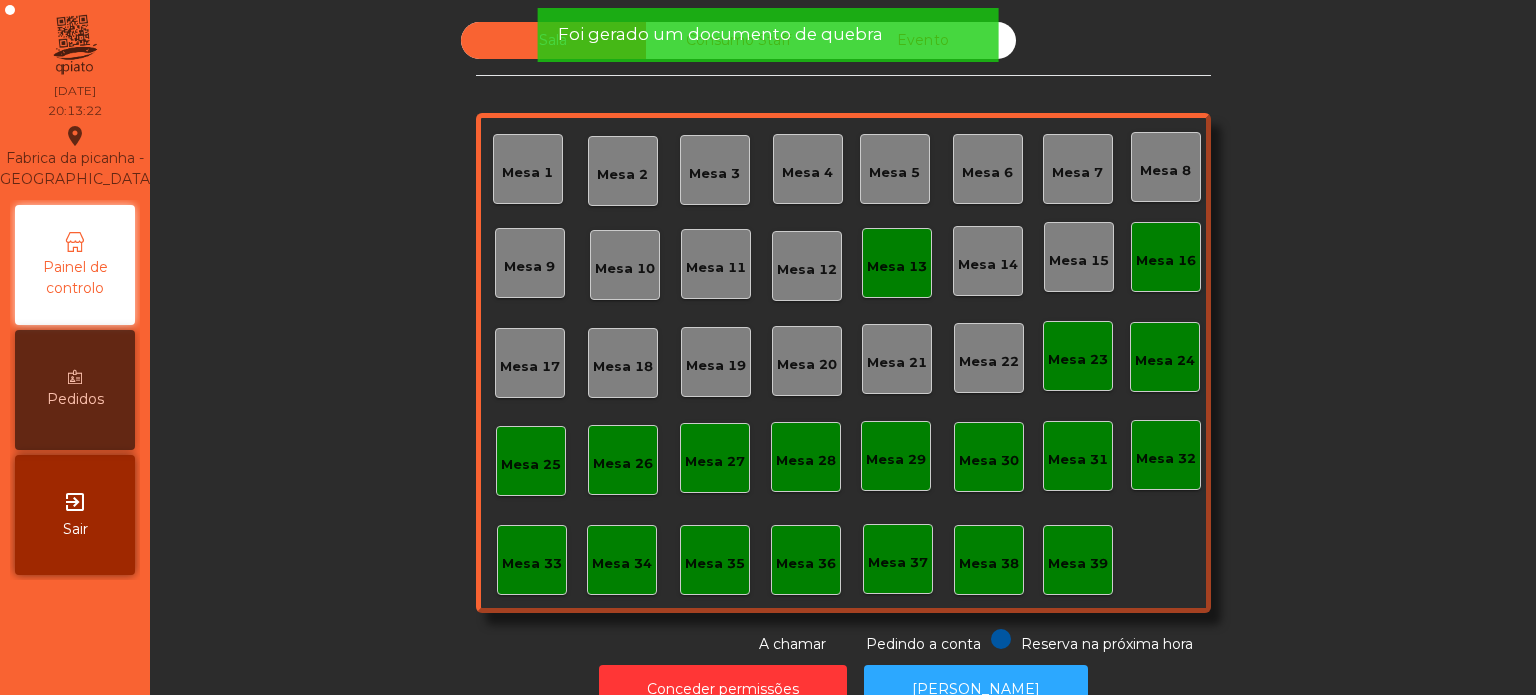 click on "Mesa 16" 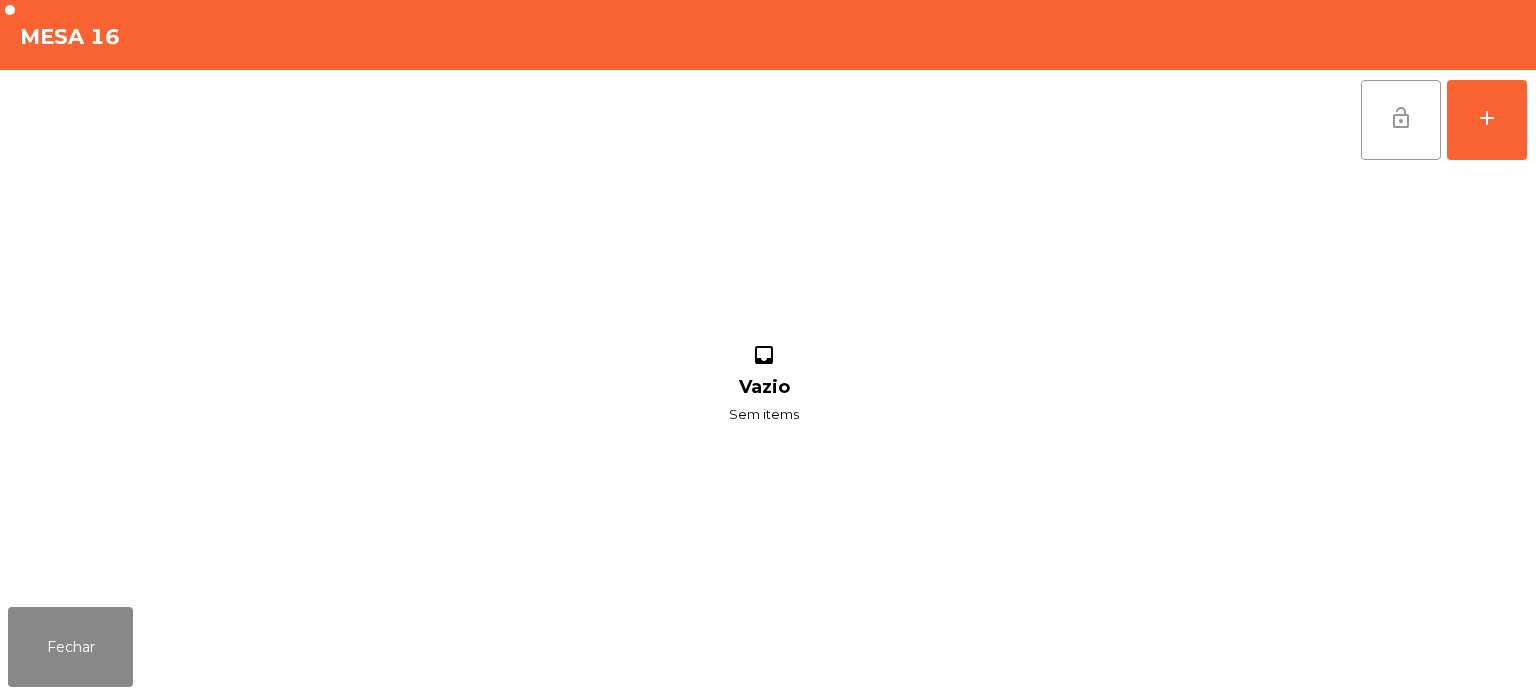 click on "lock_open" 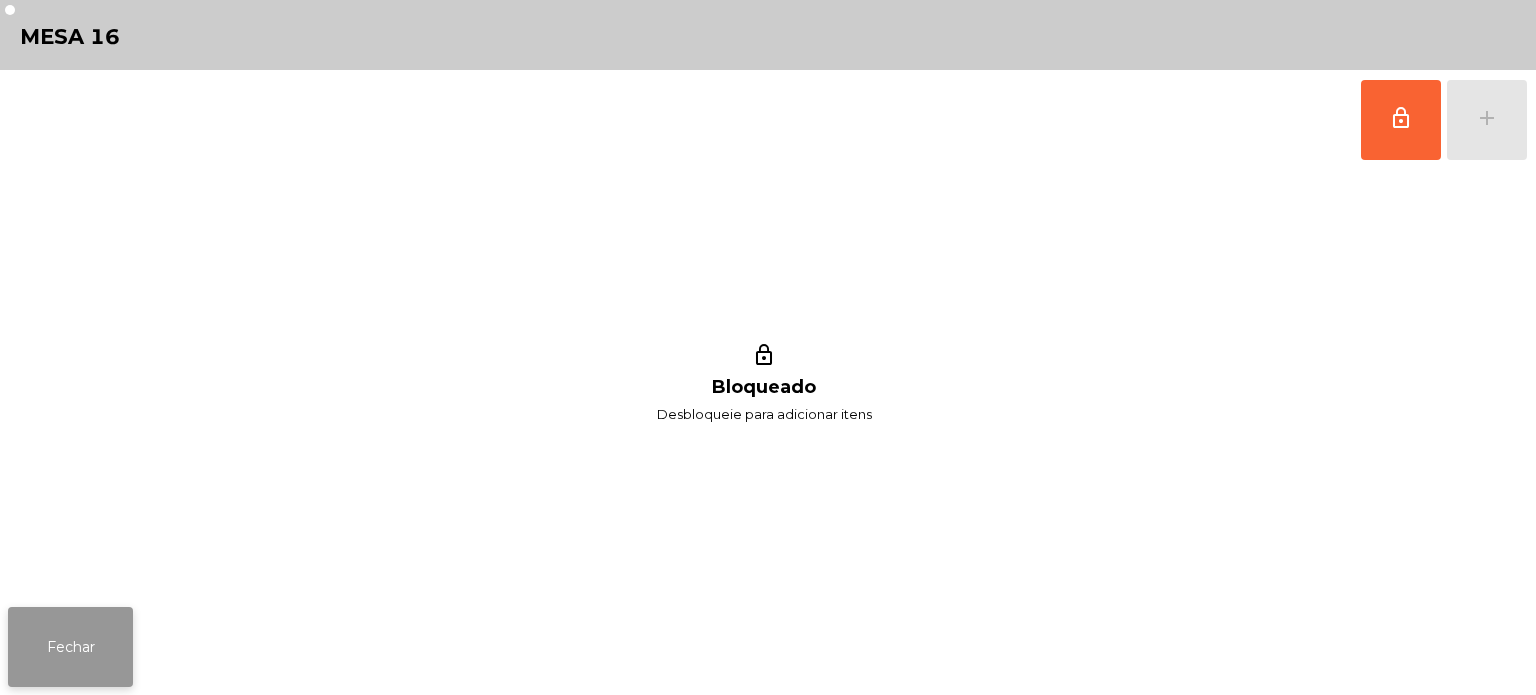 click on "Fechar" 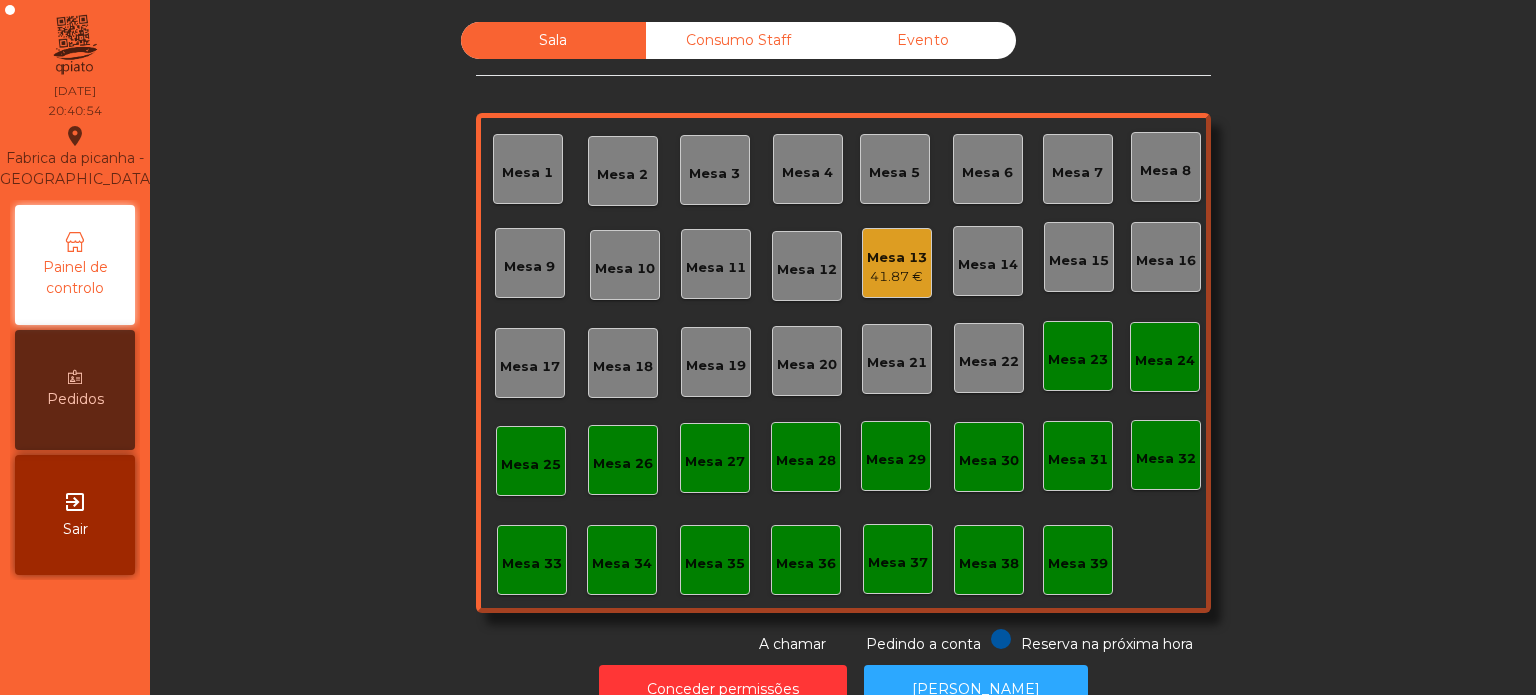 click on "Mesa 33" 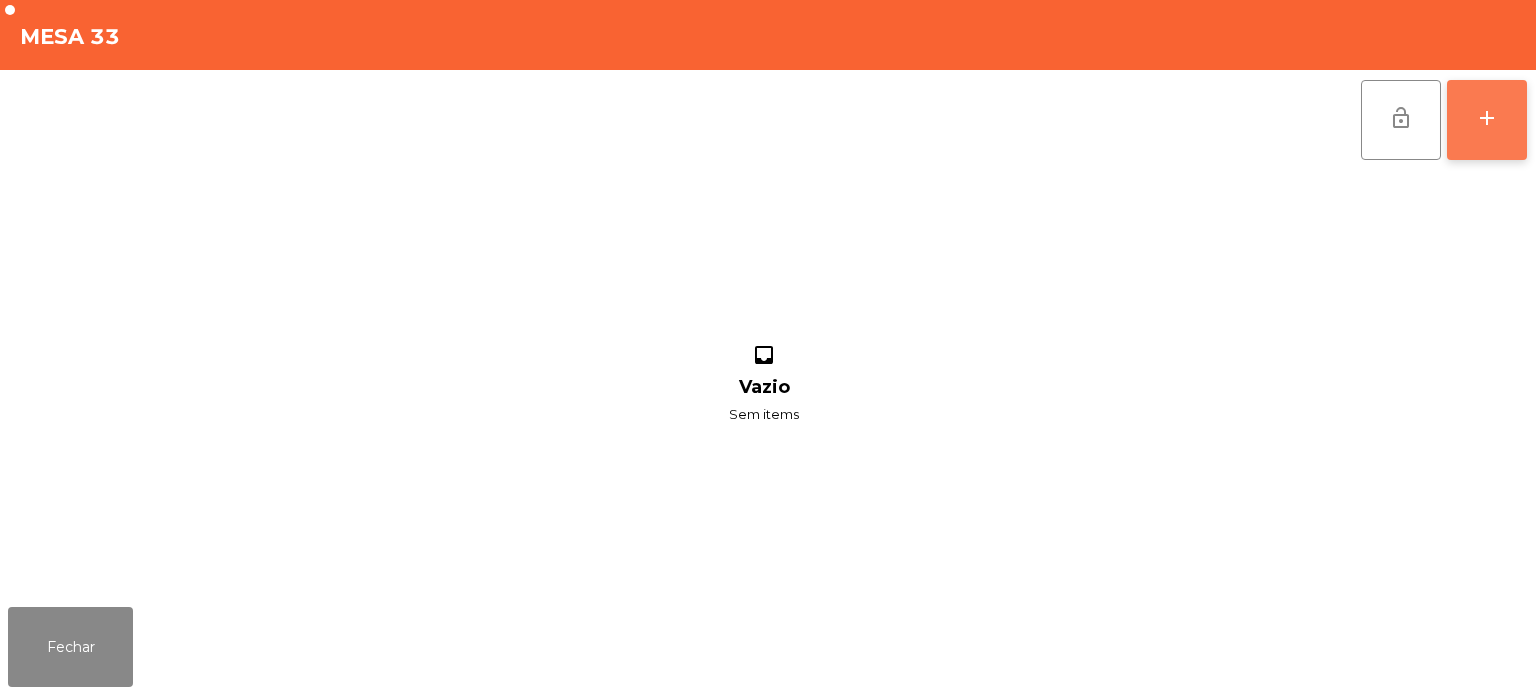 click on "add" 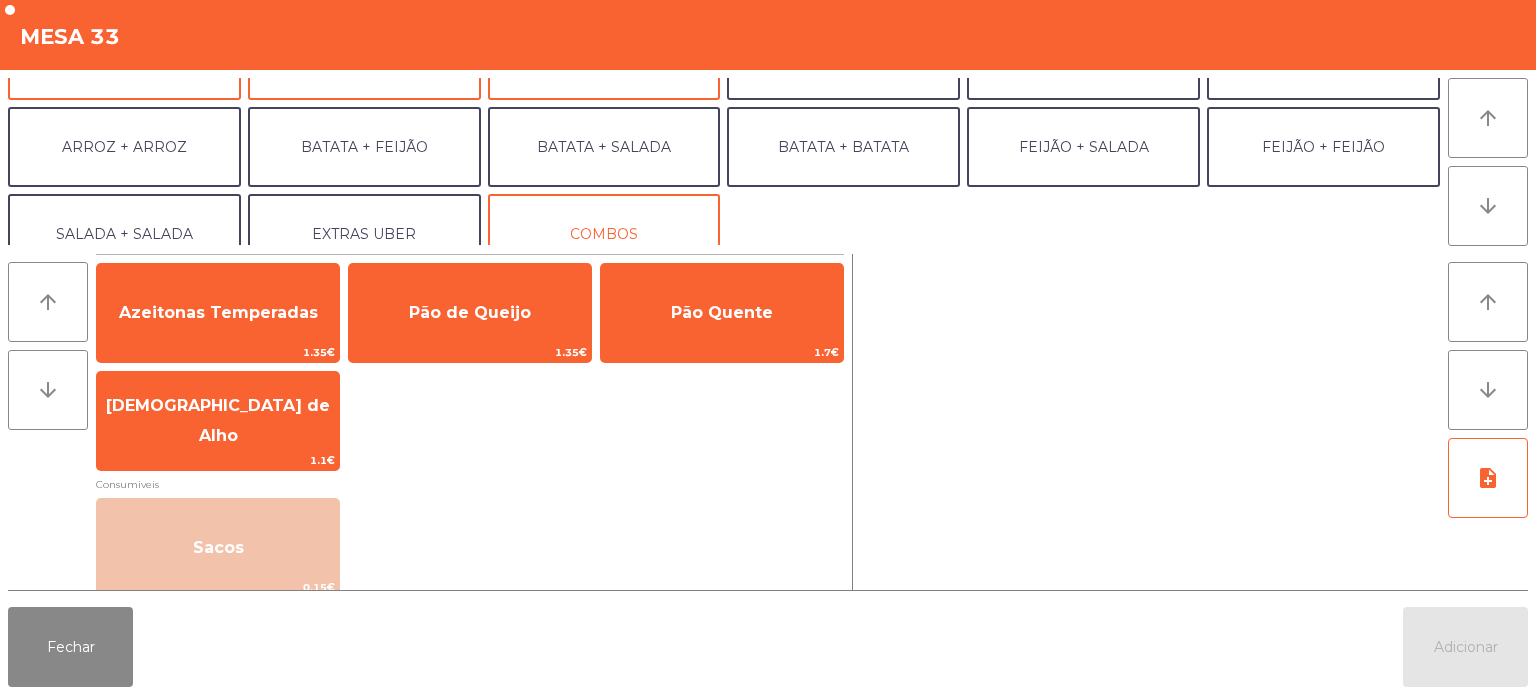 scroll, scrollTop: 260, scrollLeft: 0, axis: vertical 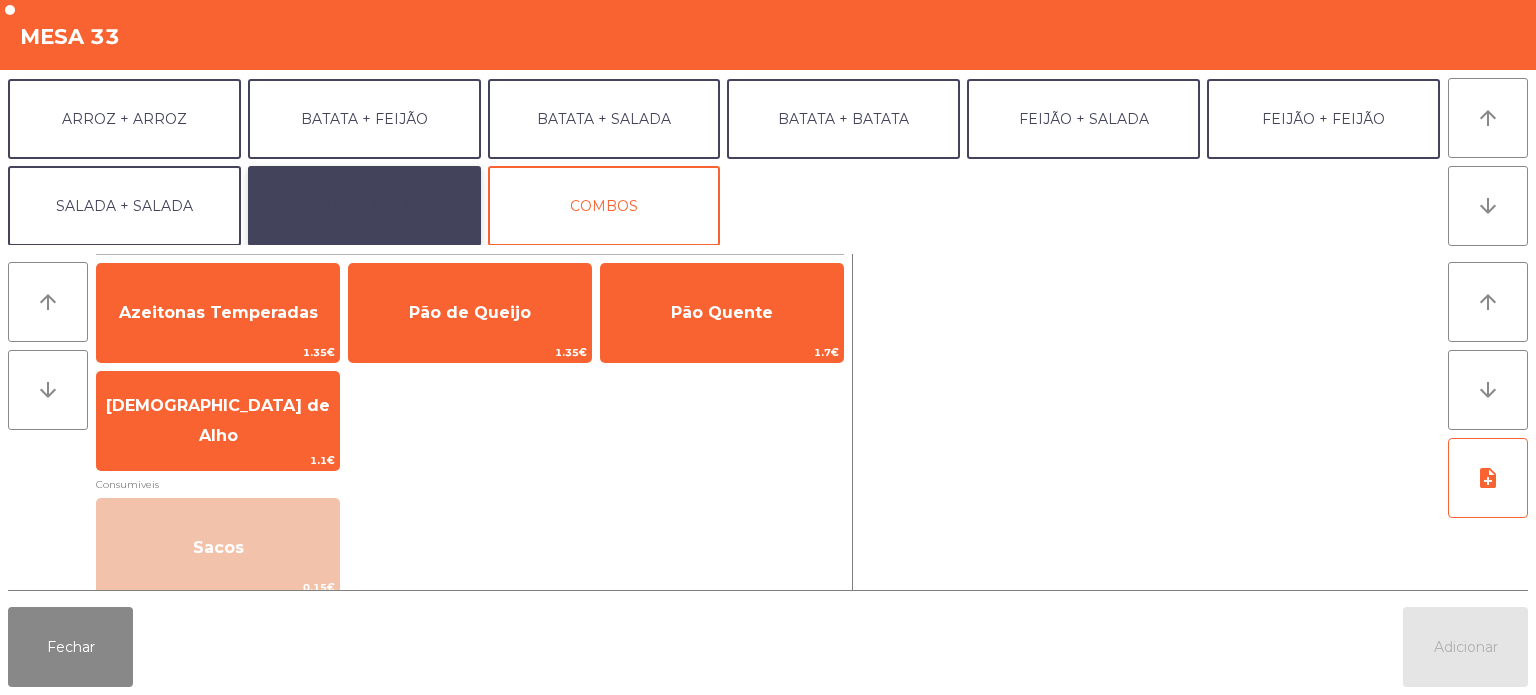 click on "EXTRAS UBER" 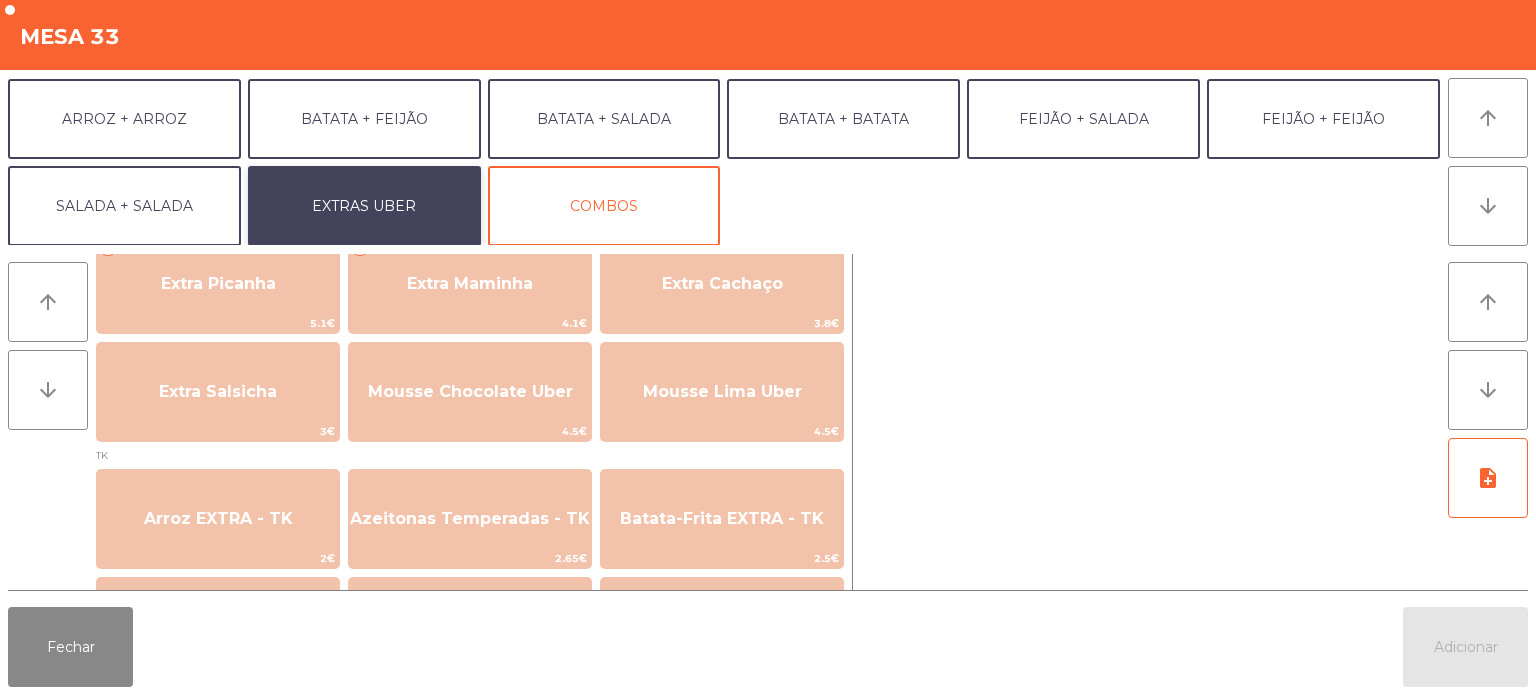 scroll, scrollTop: 595, scrollLeft: 0, axis: vertical 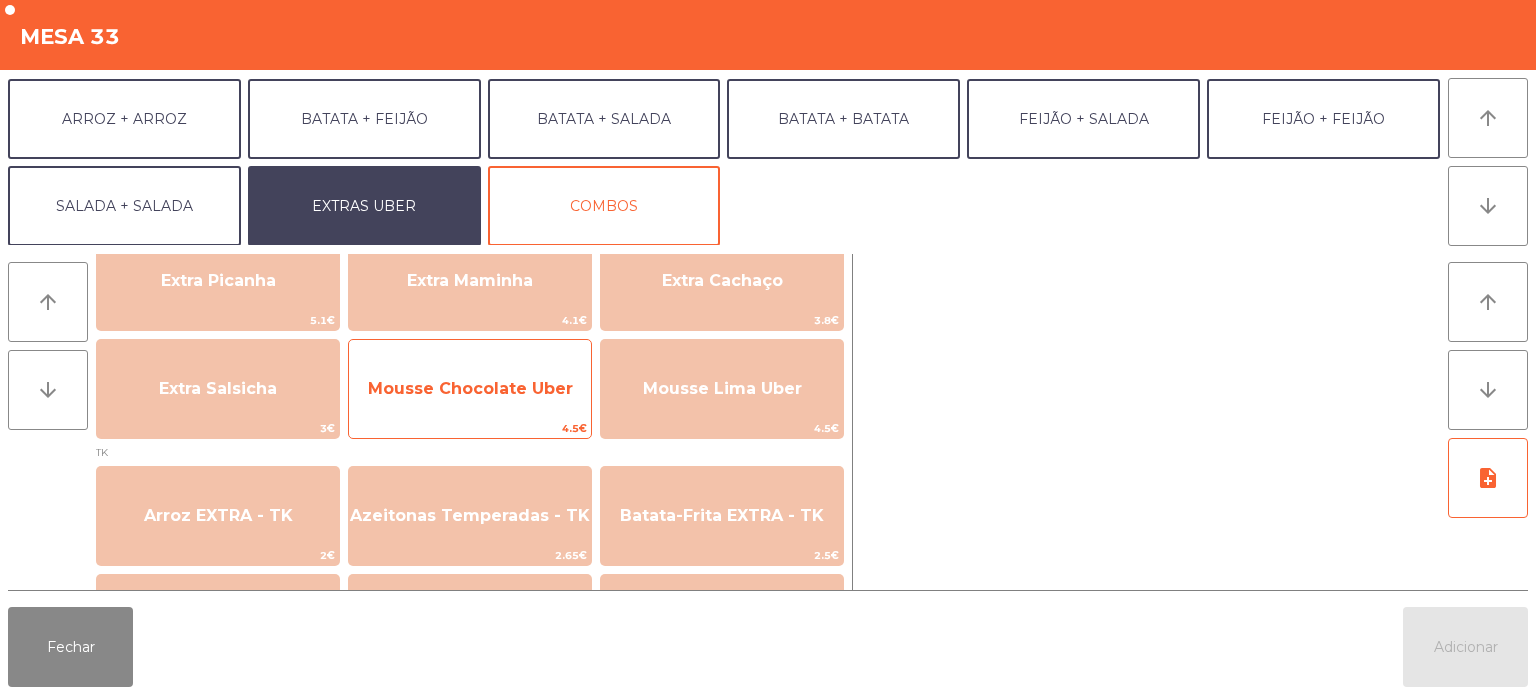 click on "Mousse Chocolate Uber" 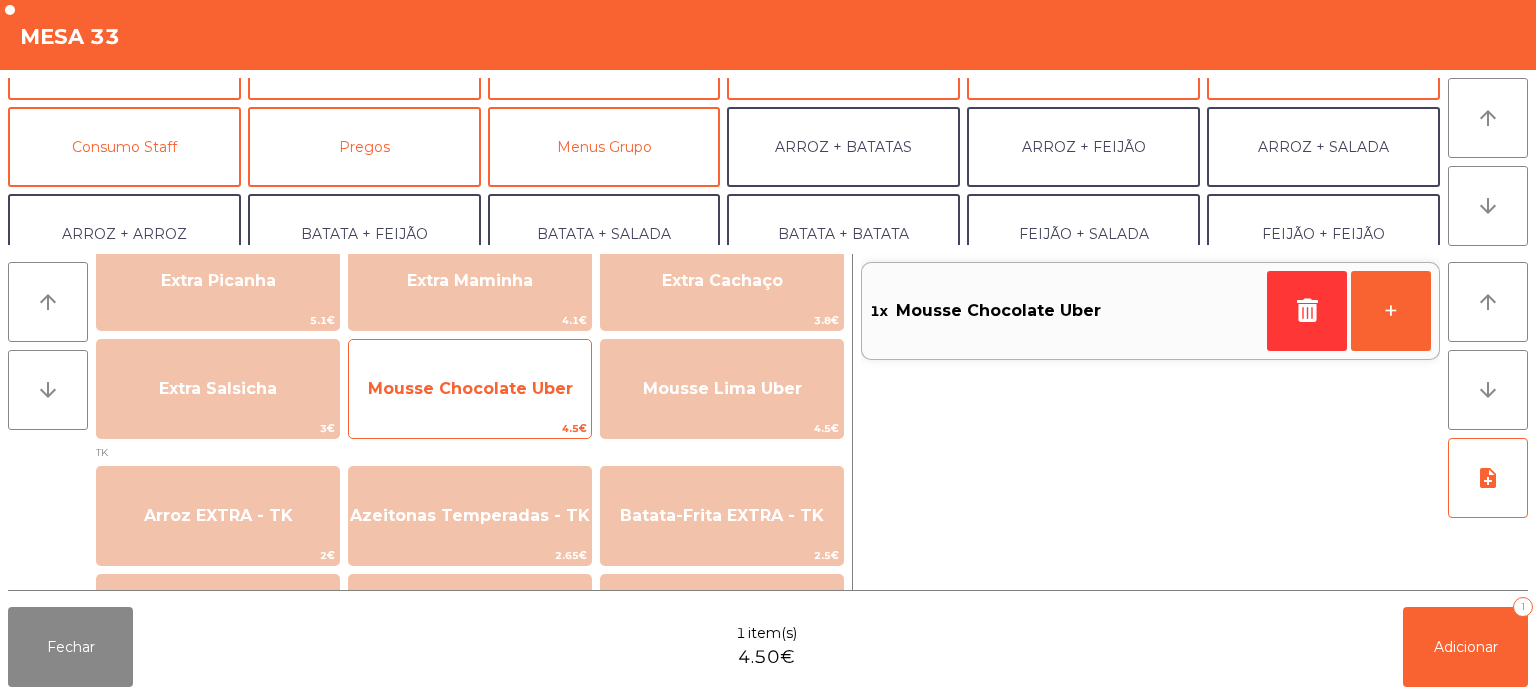 scroll, scrollTop: 161, scrollLeft: 0, axis: vertical 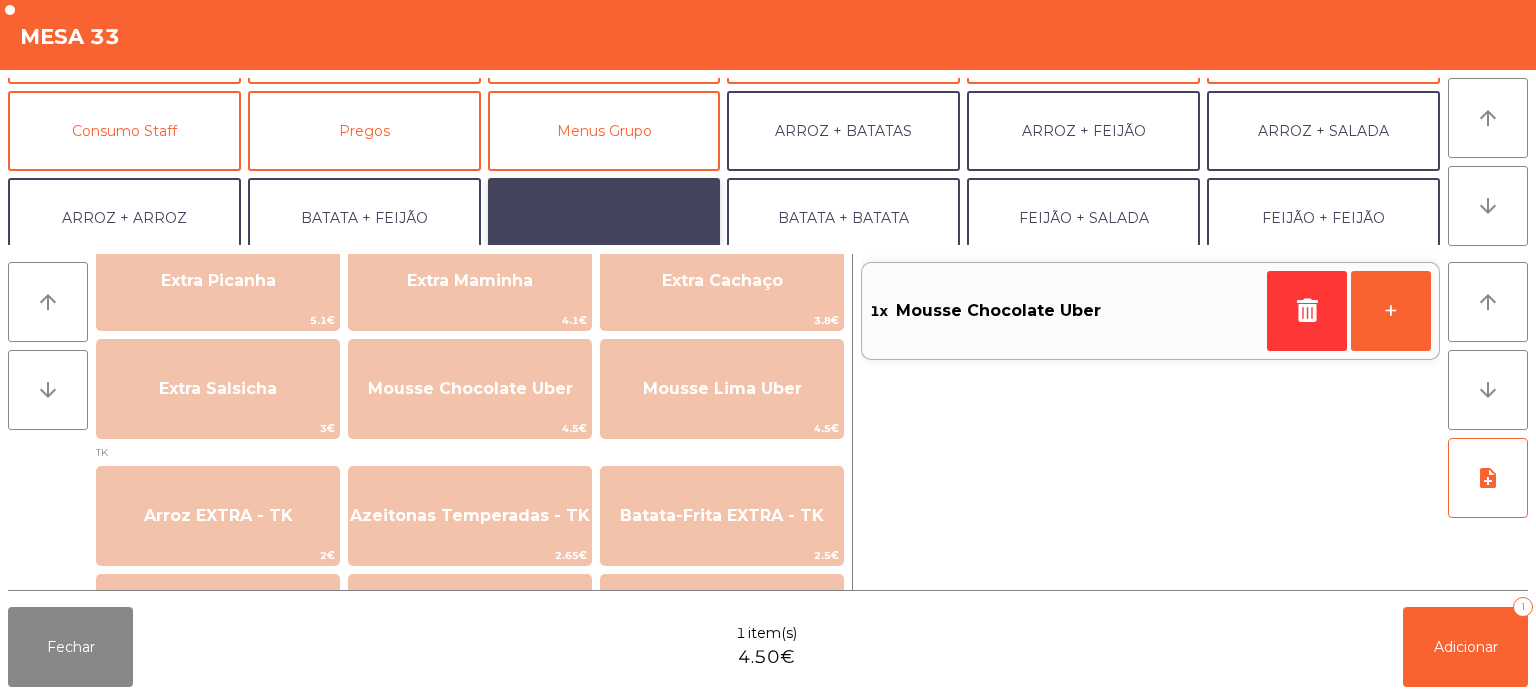 click on "BATATA + SALADA" 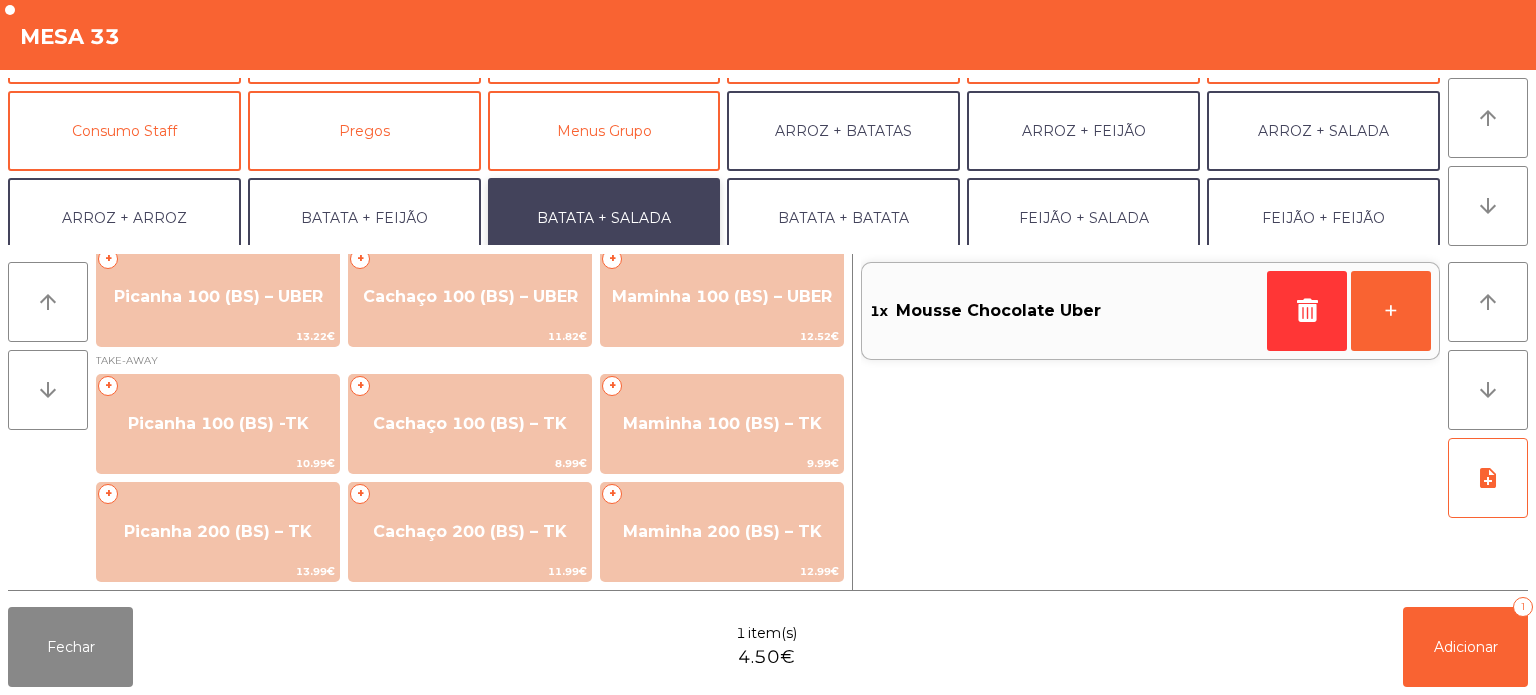 scroll, scrollTop: 250, scrollLeft: 0, axis: vertical 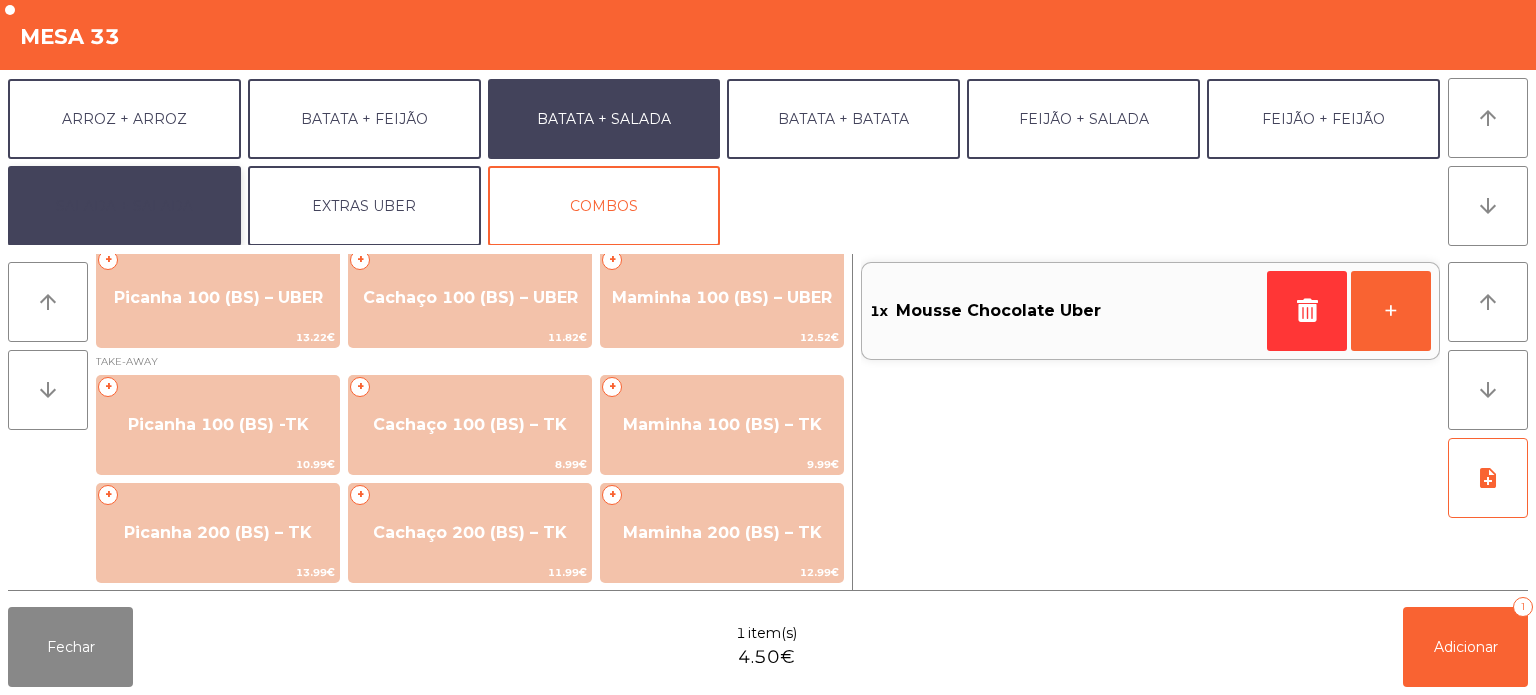 click on "SALADA + SALADA" 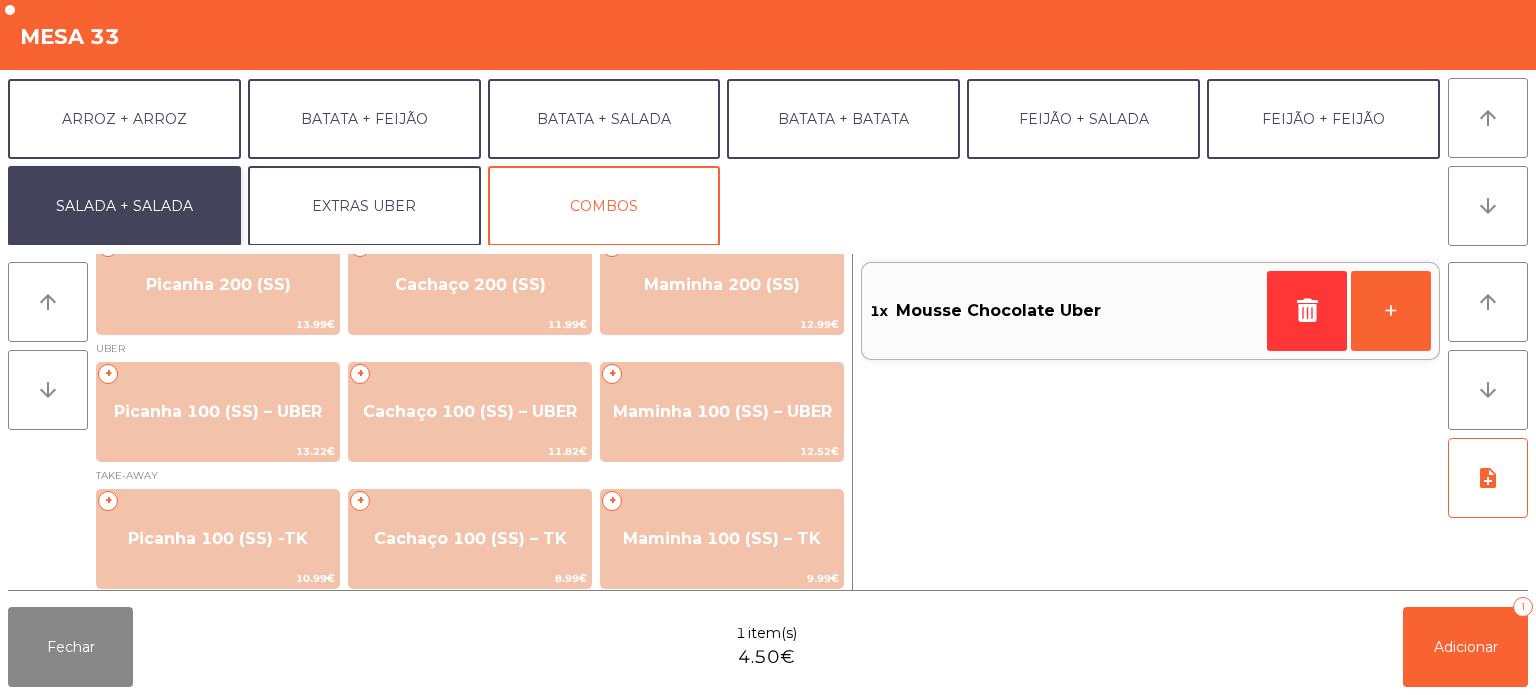 scroll, scrollTop: 136, scrollLeft: 0, axis: vertical 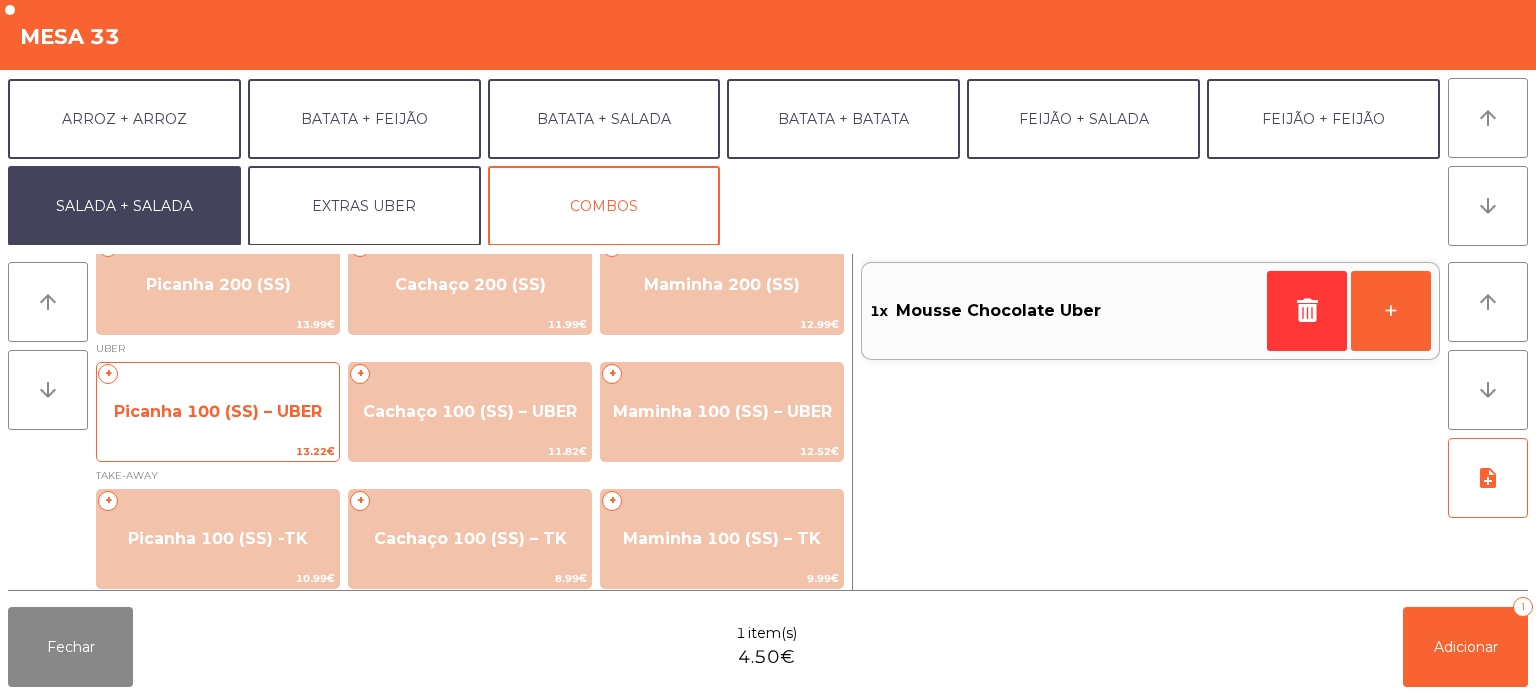 click on "Picanha 100 (SS) – UBER" 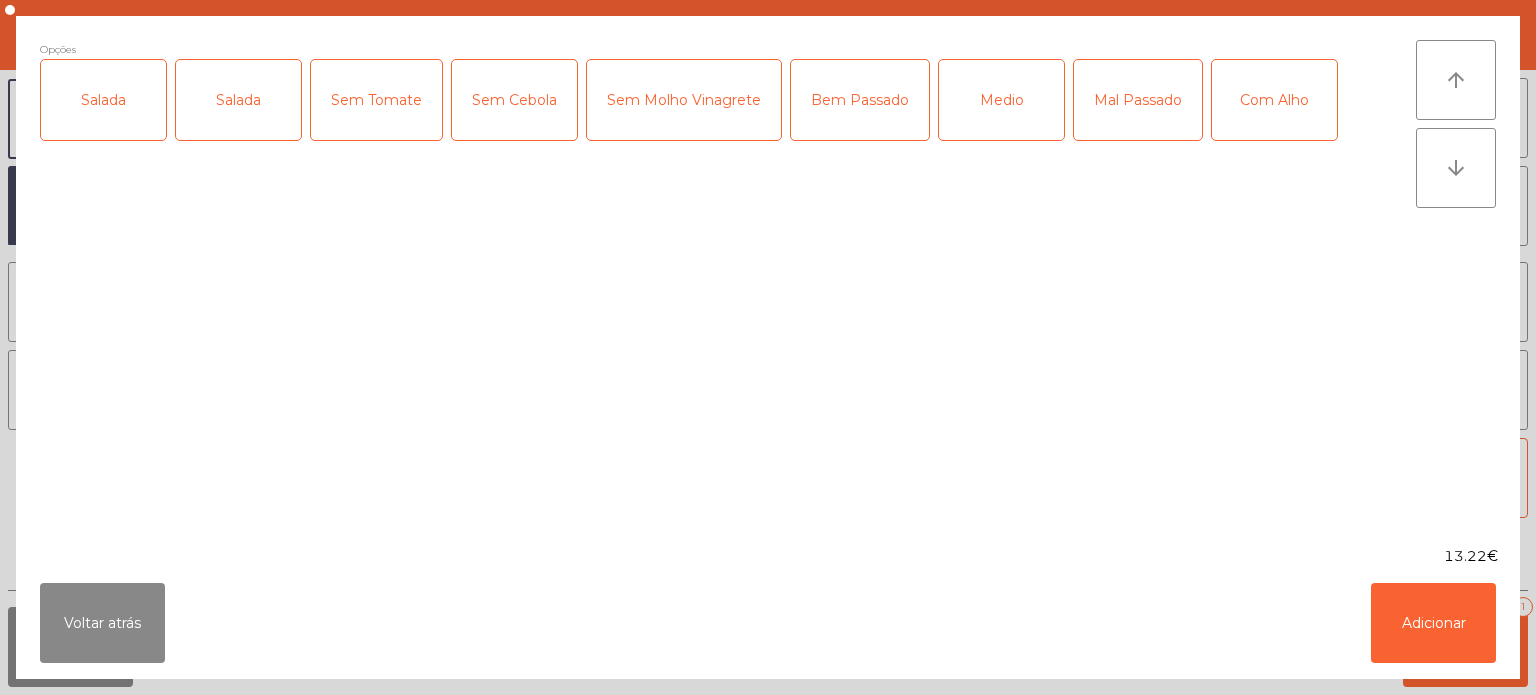 click on "Salada" 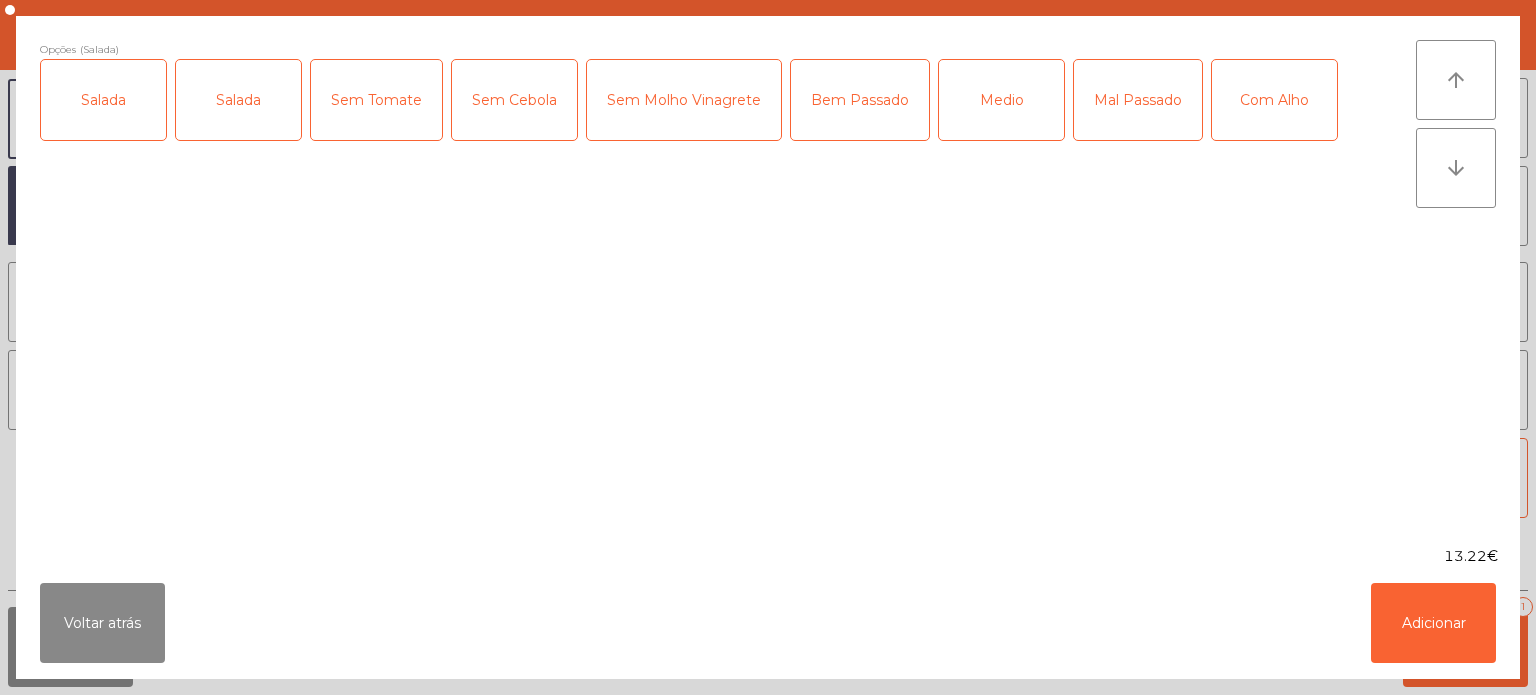 click on "Medio" 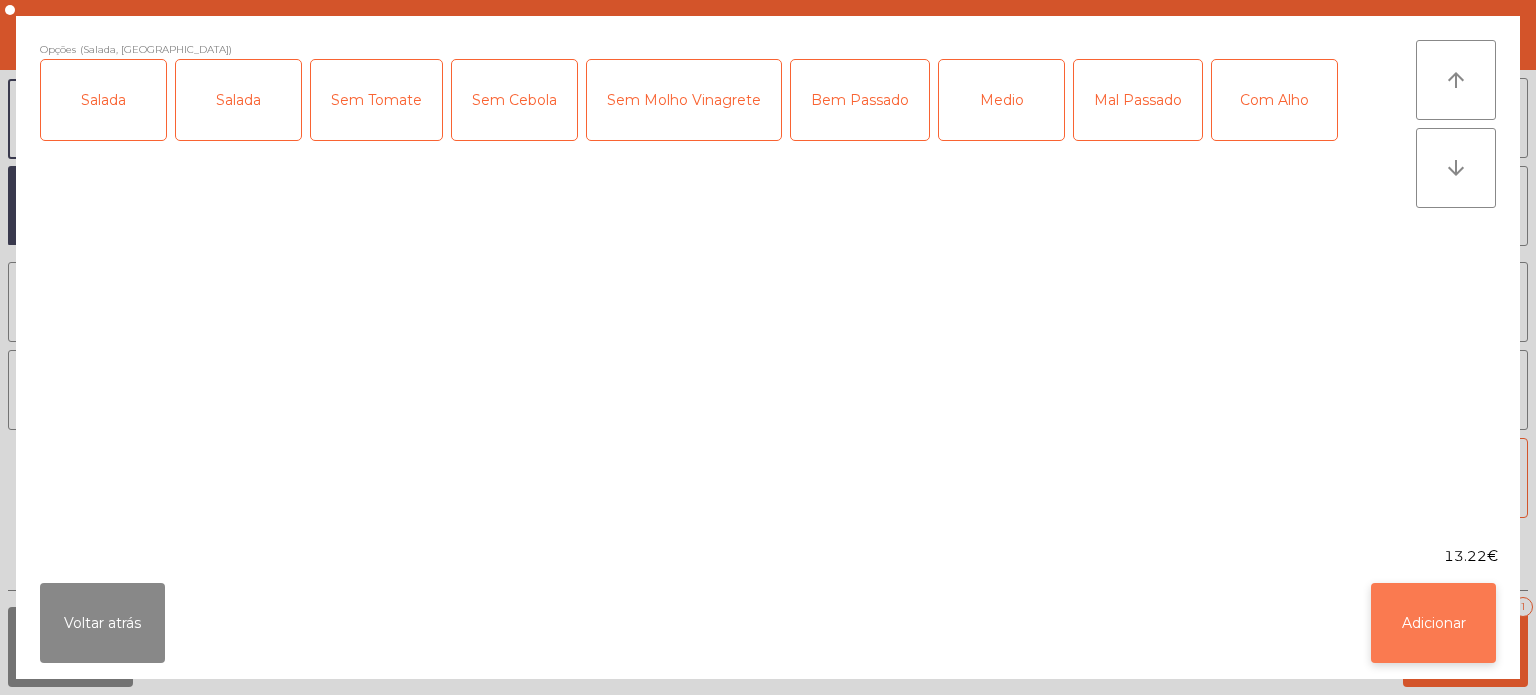 click on "Adicionar" 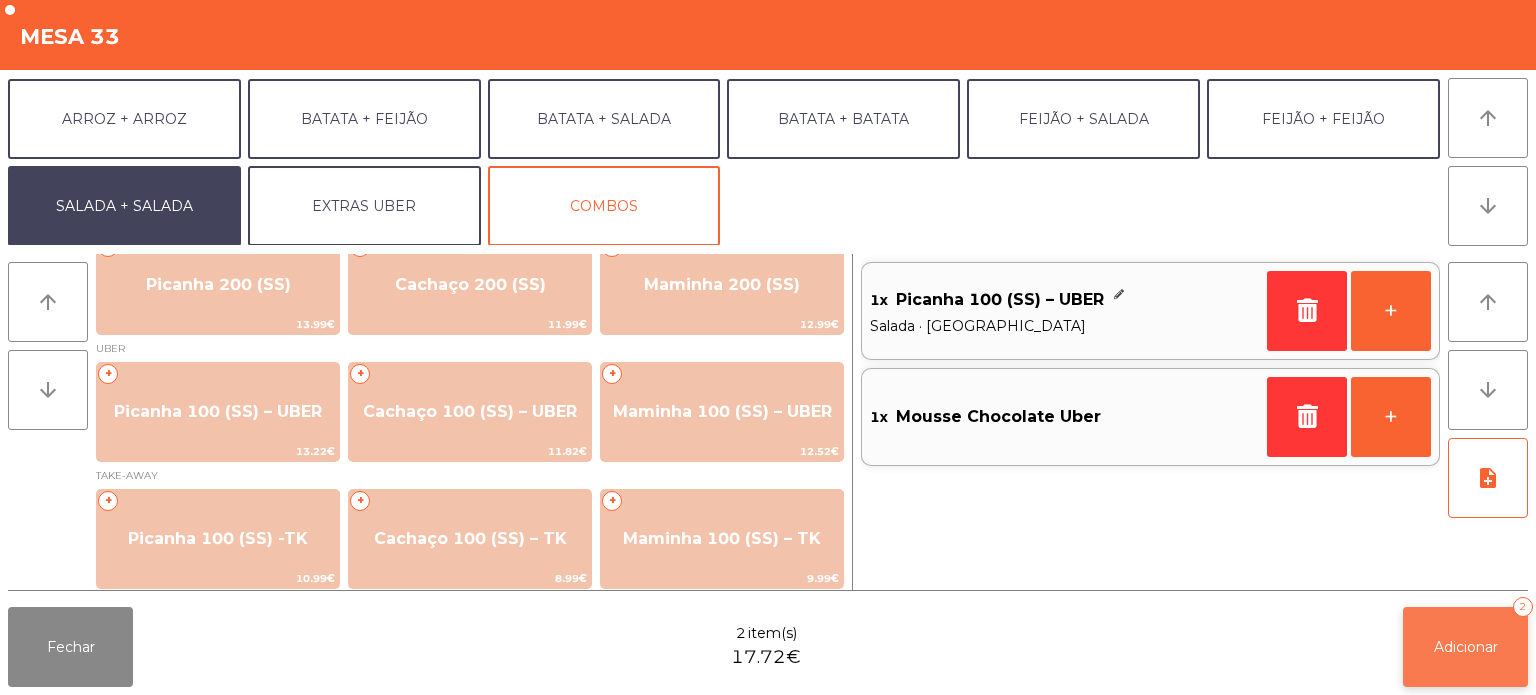 click on "Adicionar   2" 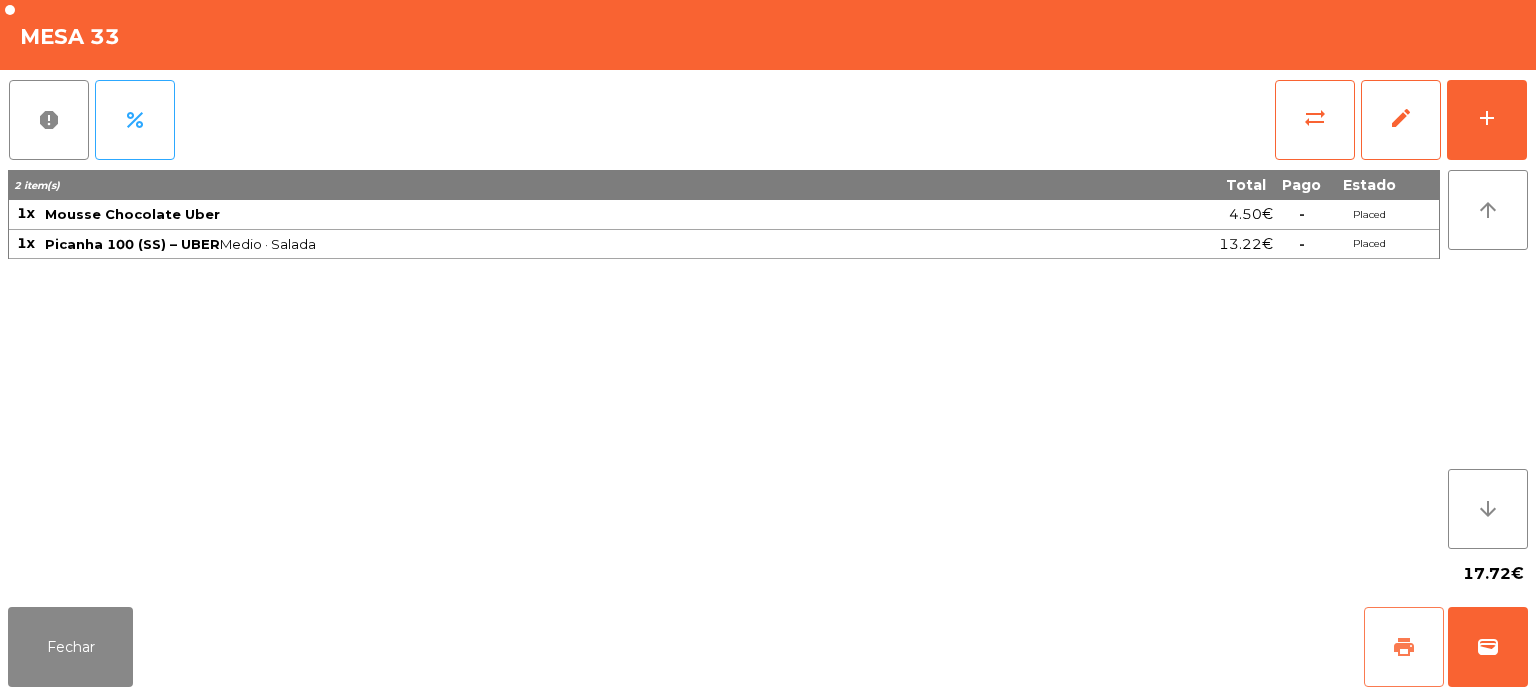 click on "print" 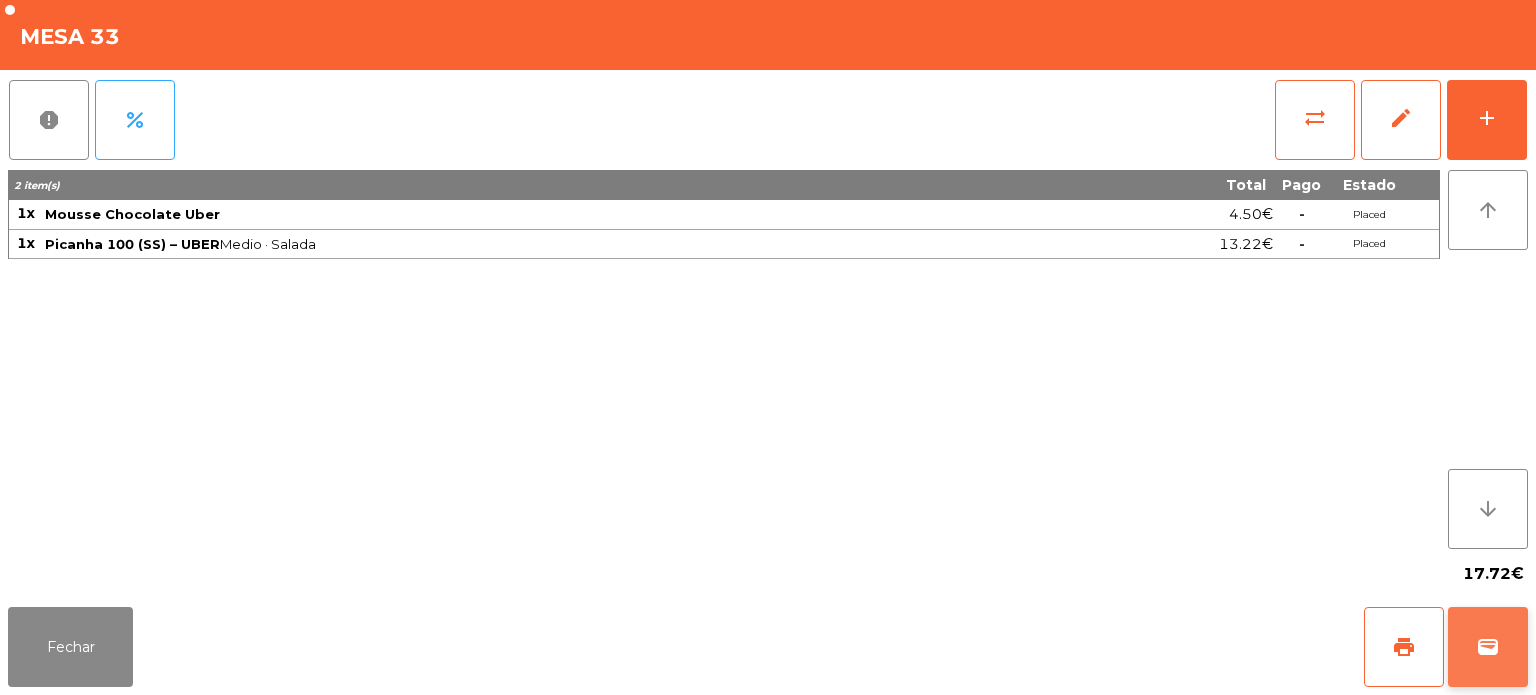 click on "wallet" 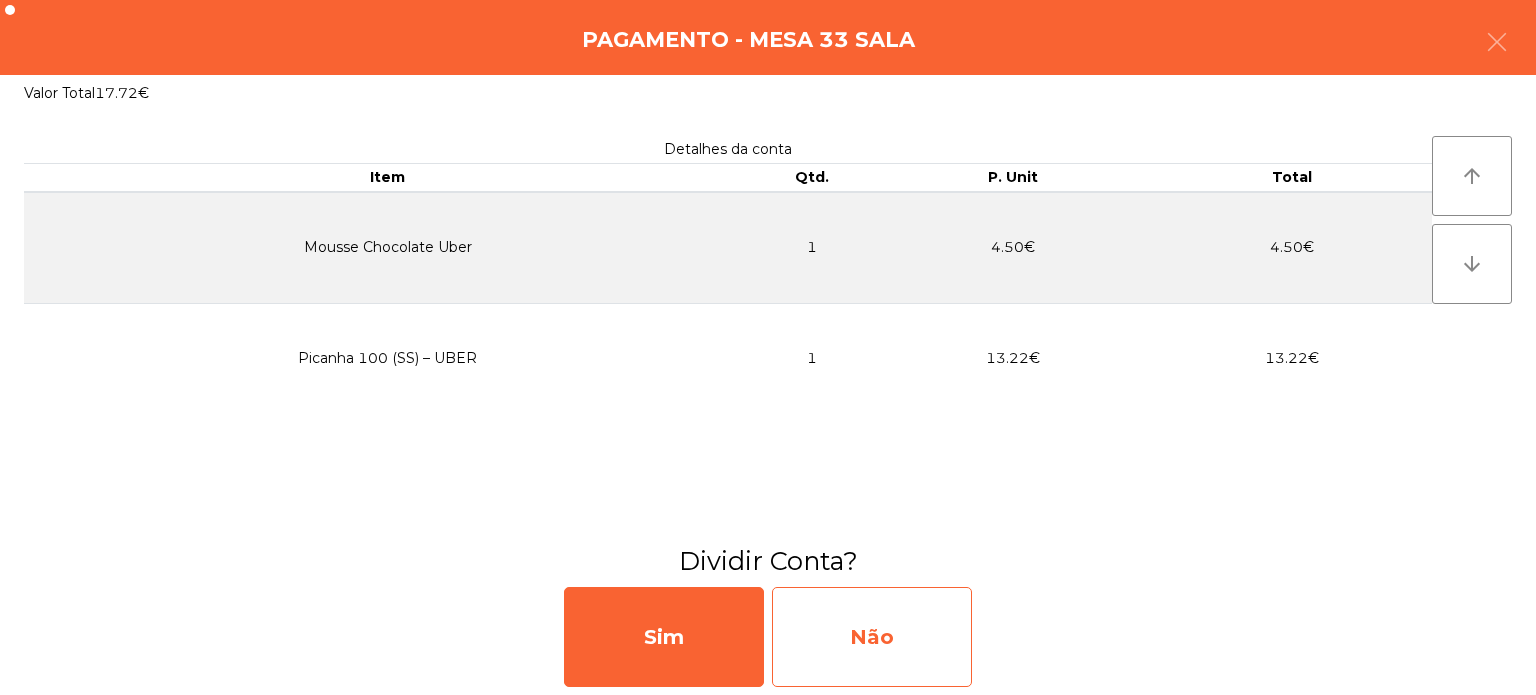 click on "Não" 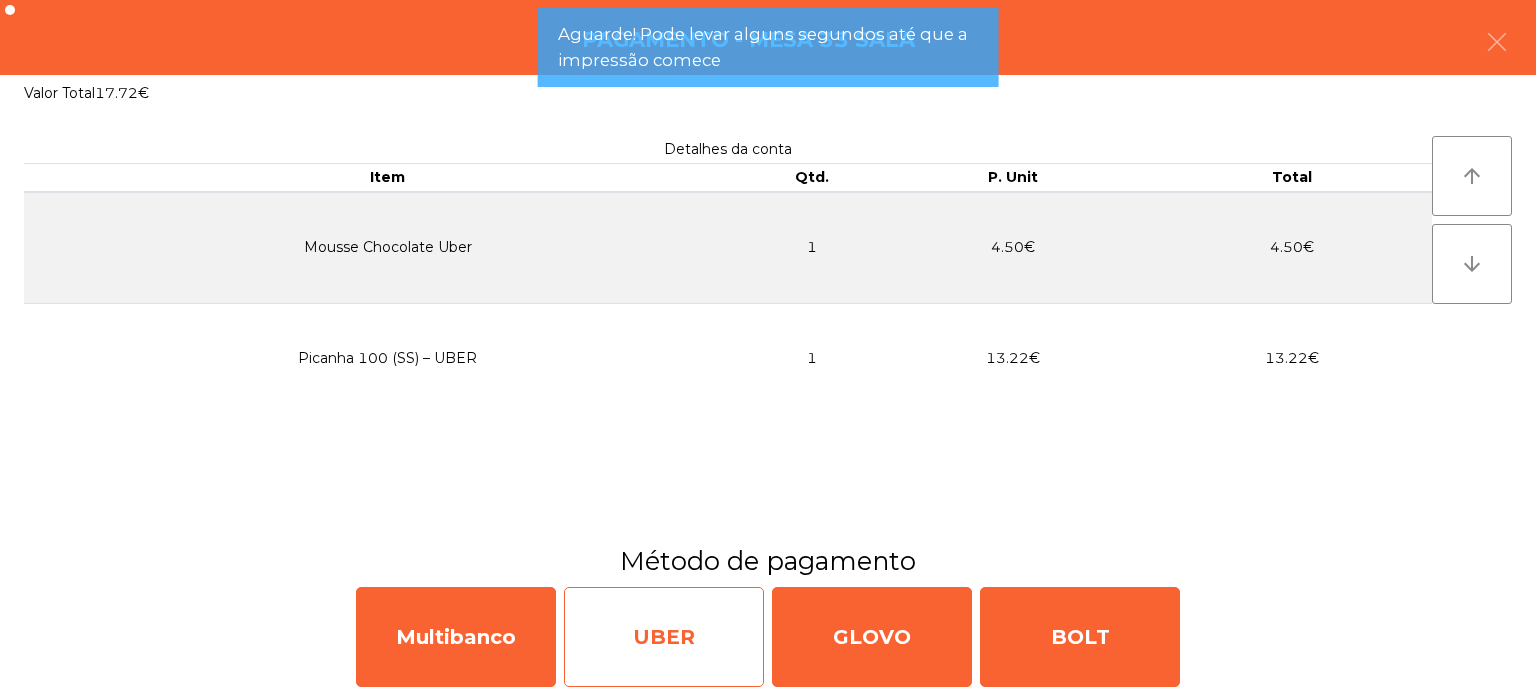 click on "UBER" 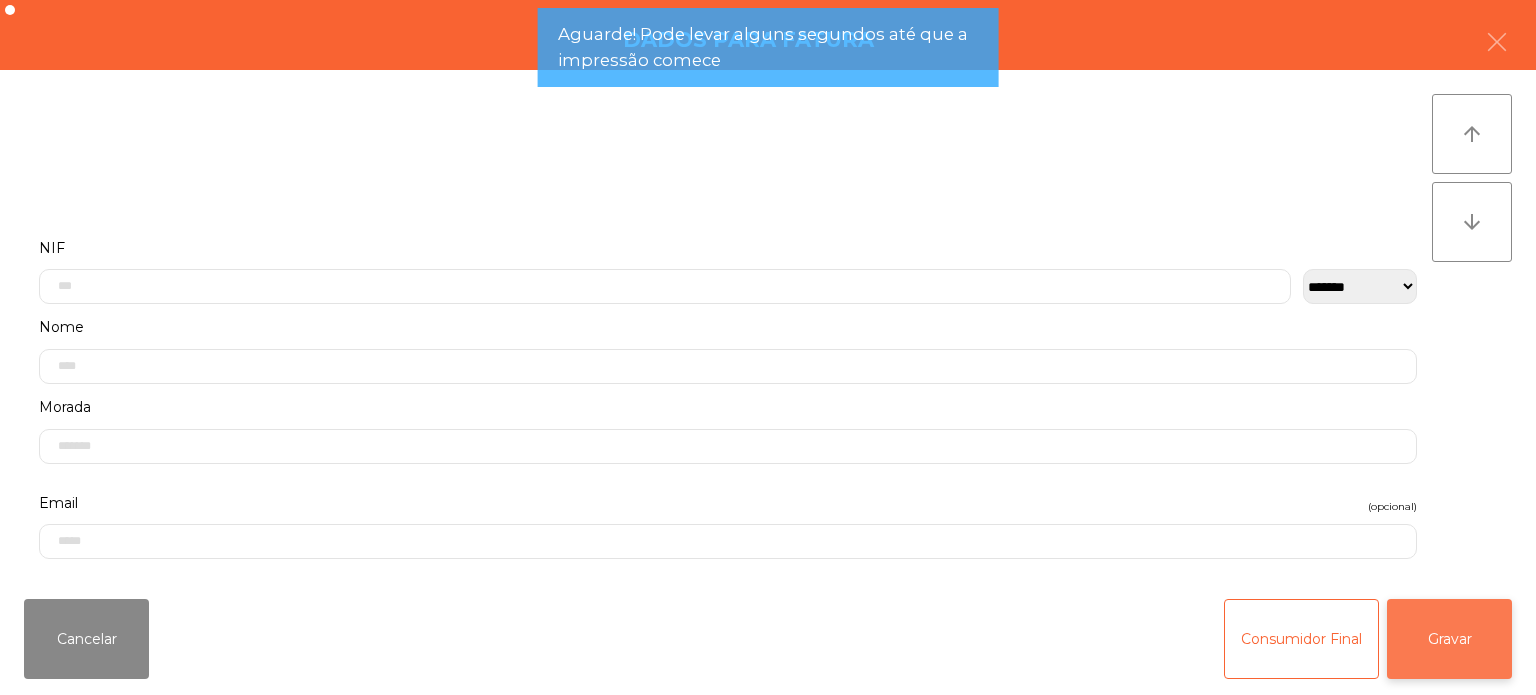 click on "Gravar" 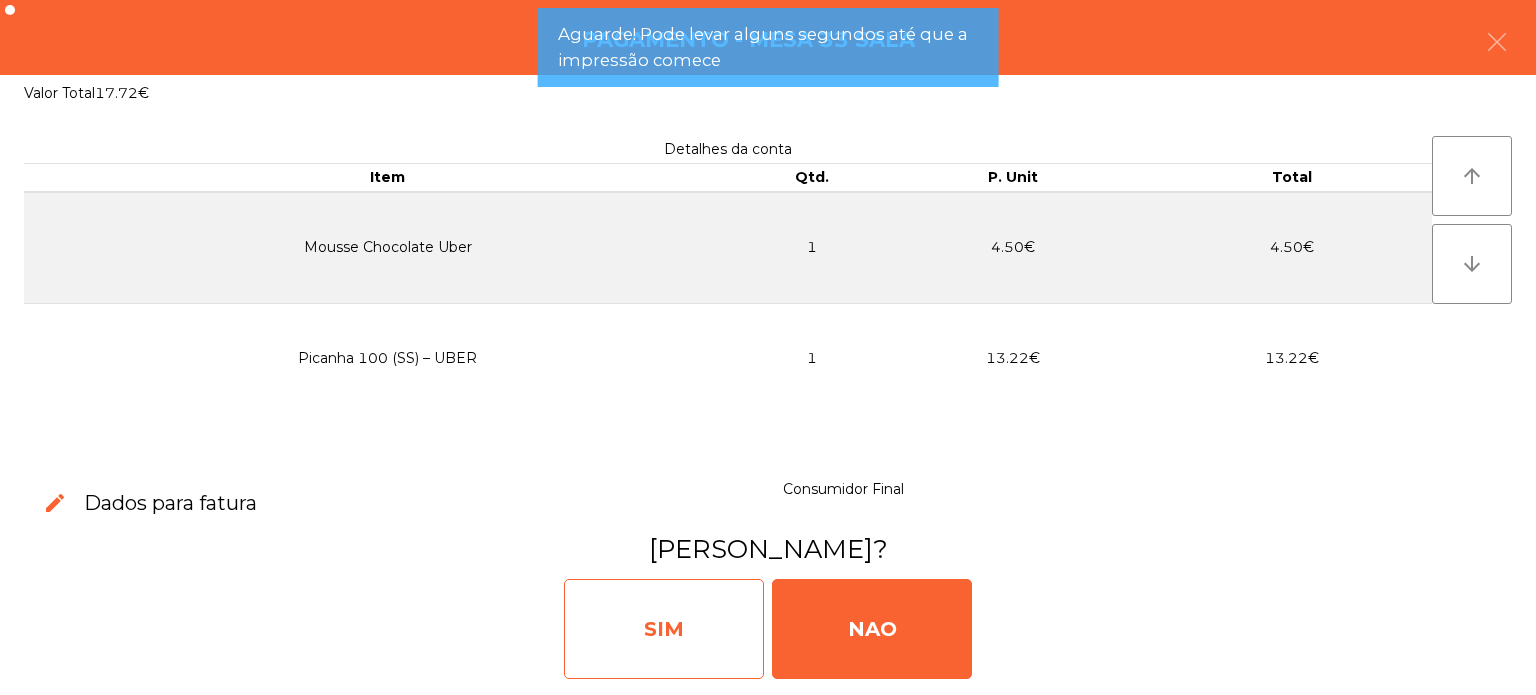 click on "SIM" 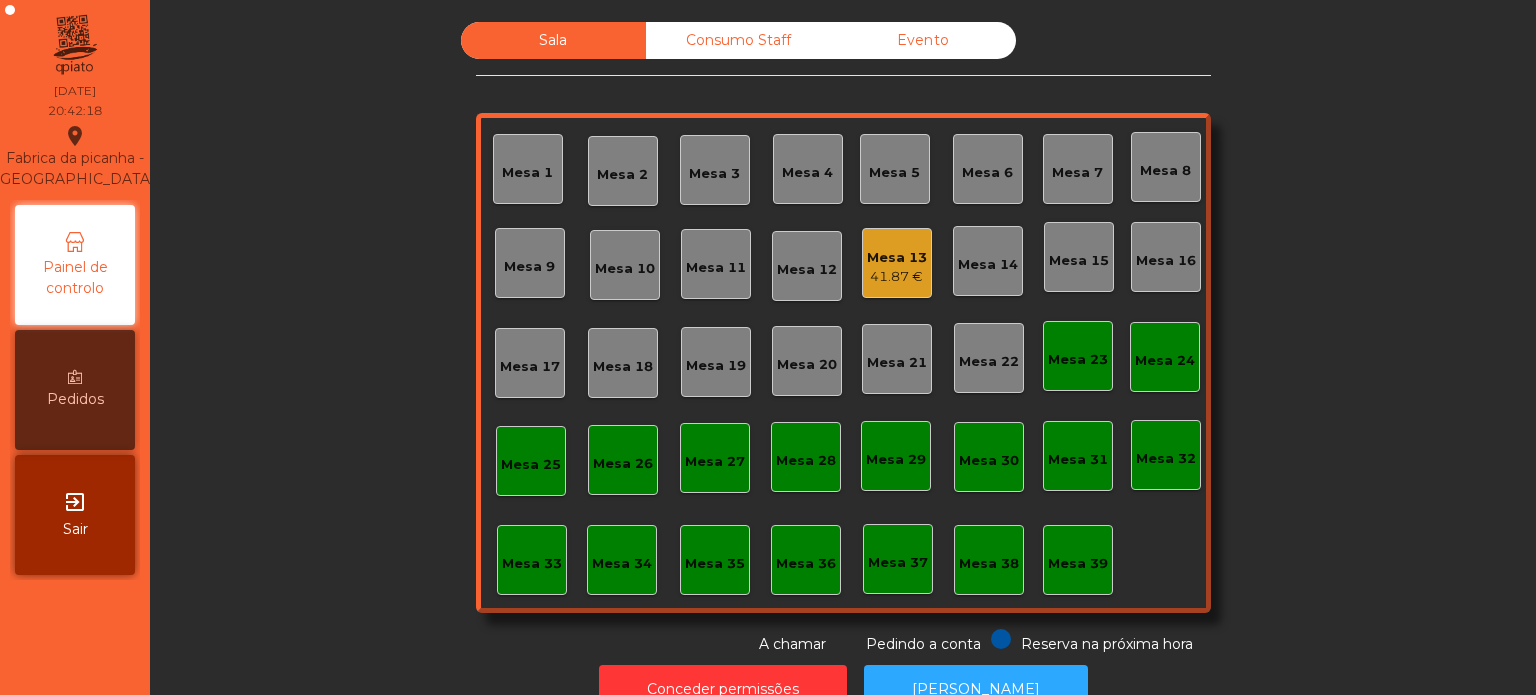 click on "Mesa 18" 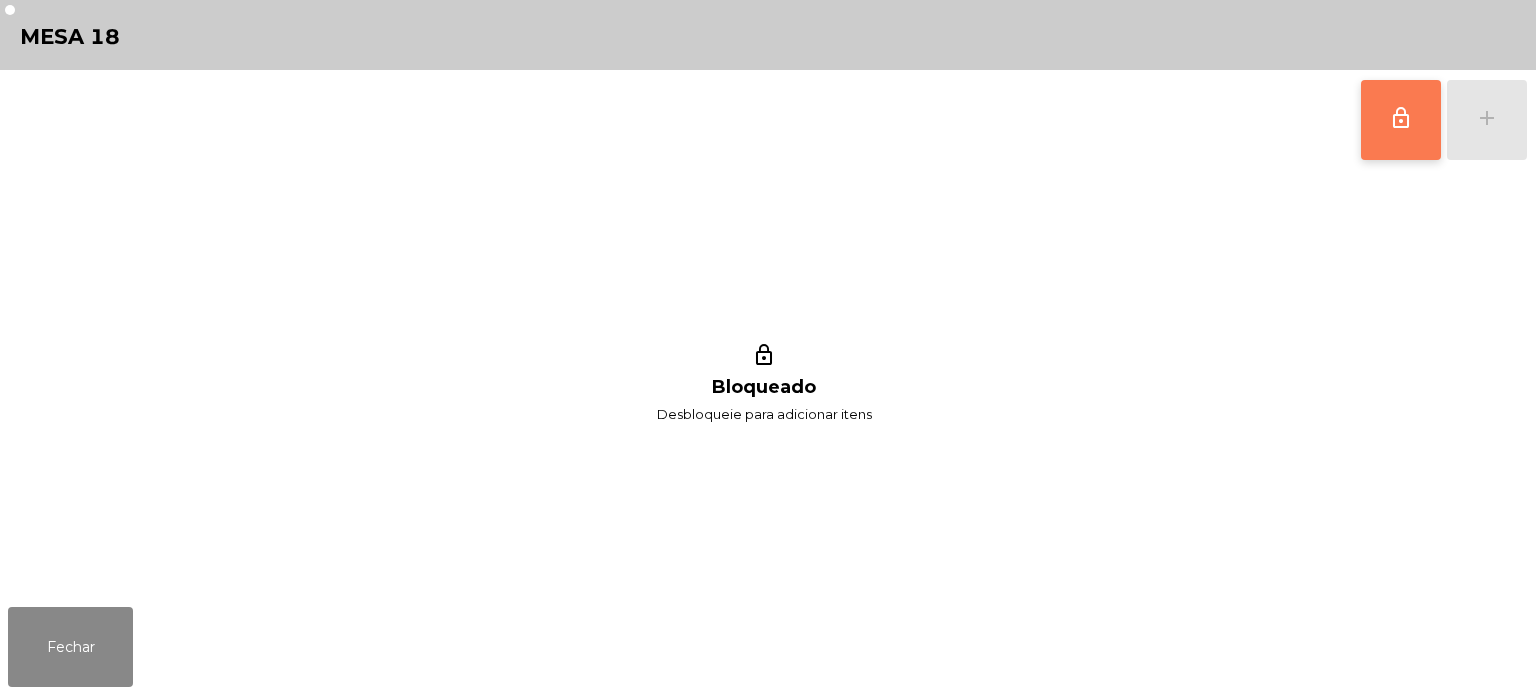 click on "lock_outline" 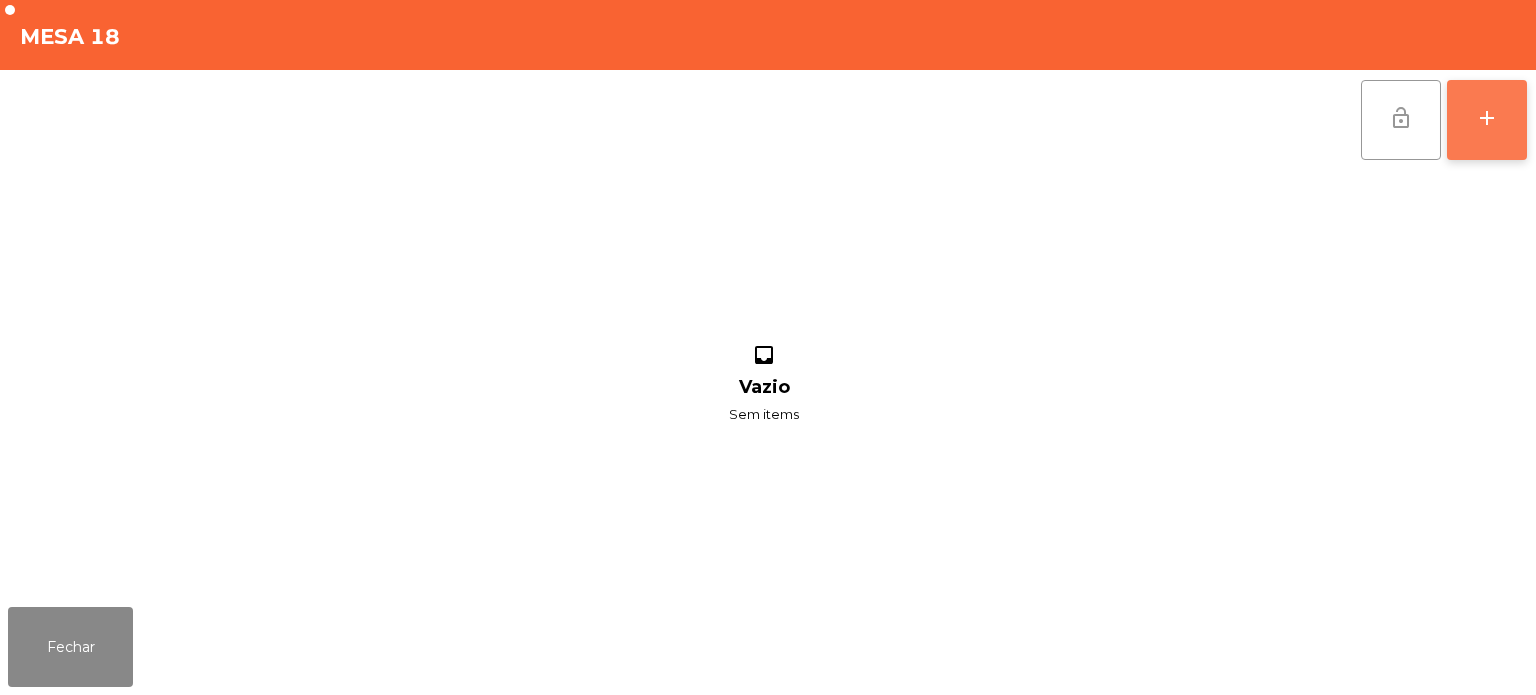click on "add" 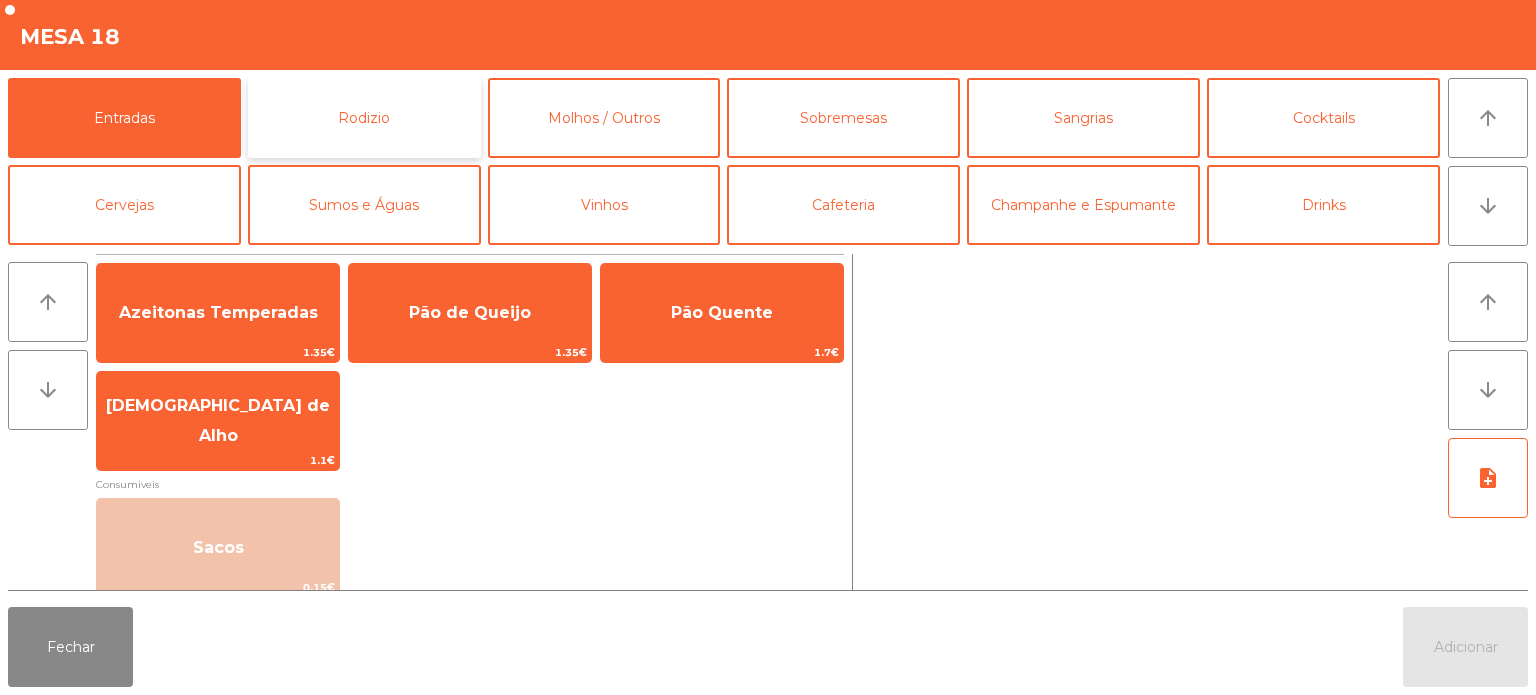 click on "Rodizio" 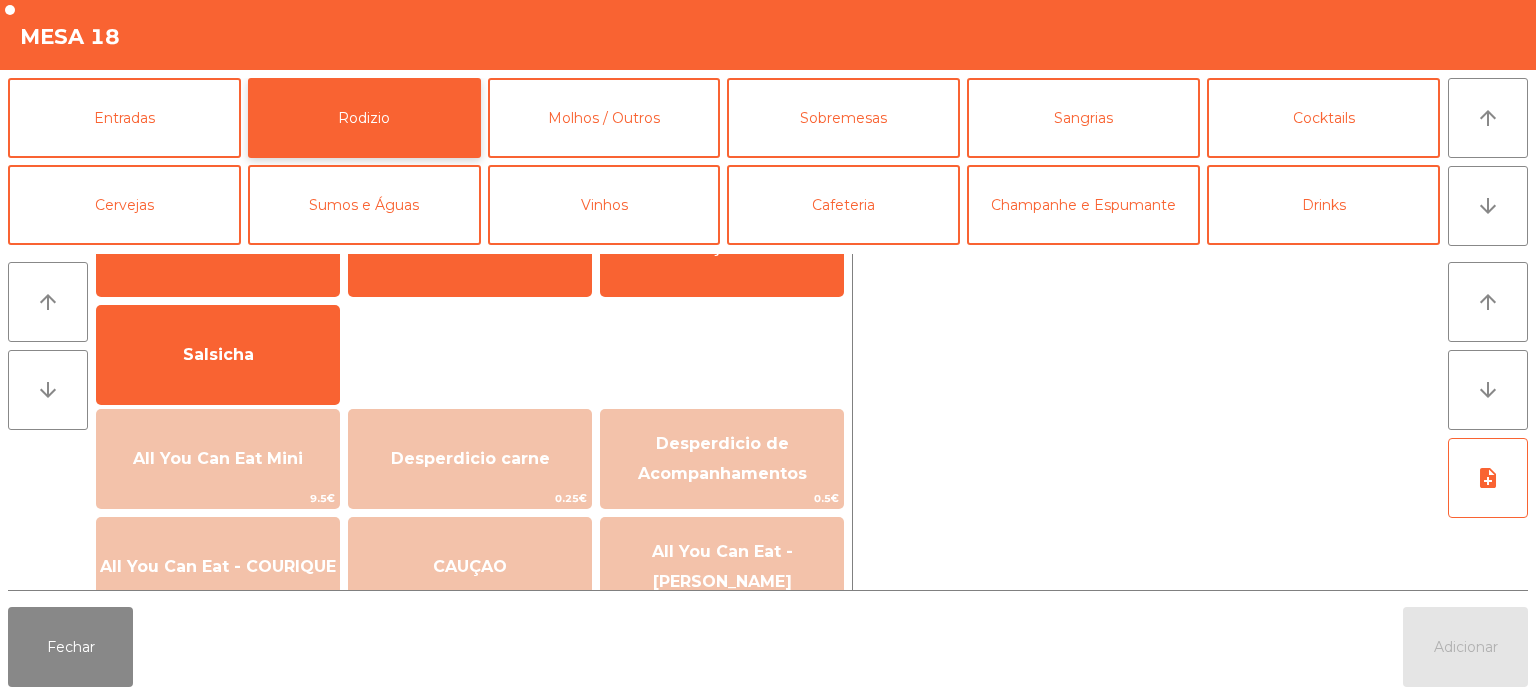 scroll, scrollTop: 88, scrollLeft: 0, axis: vertical 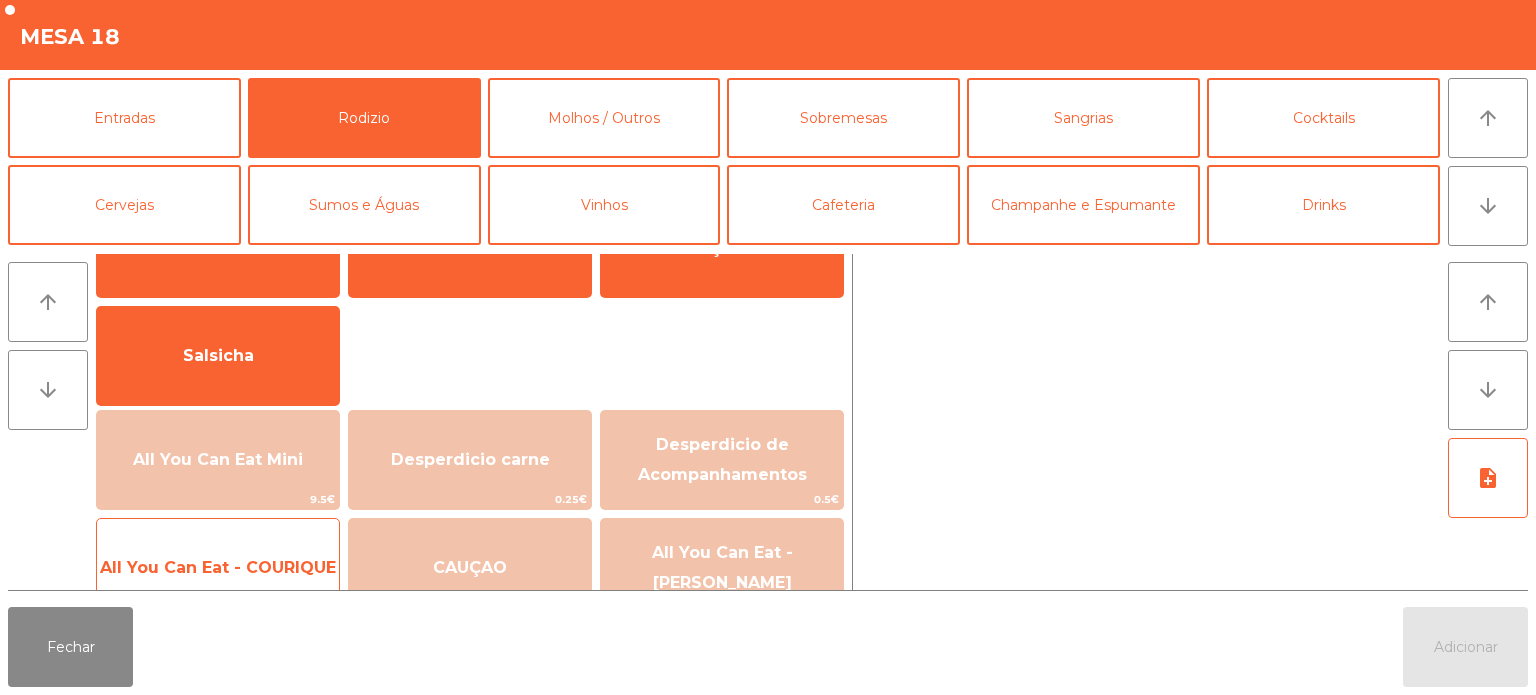 click on "All You Can Eat - COURIQUE   20.95€" 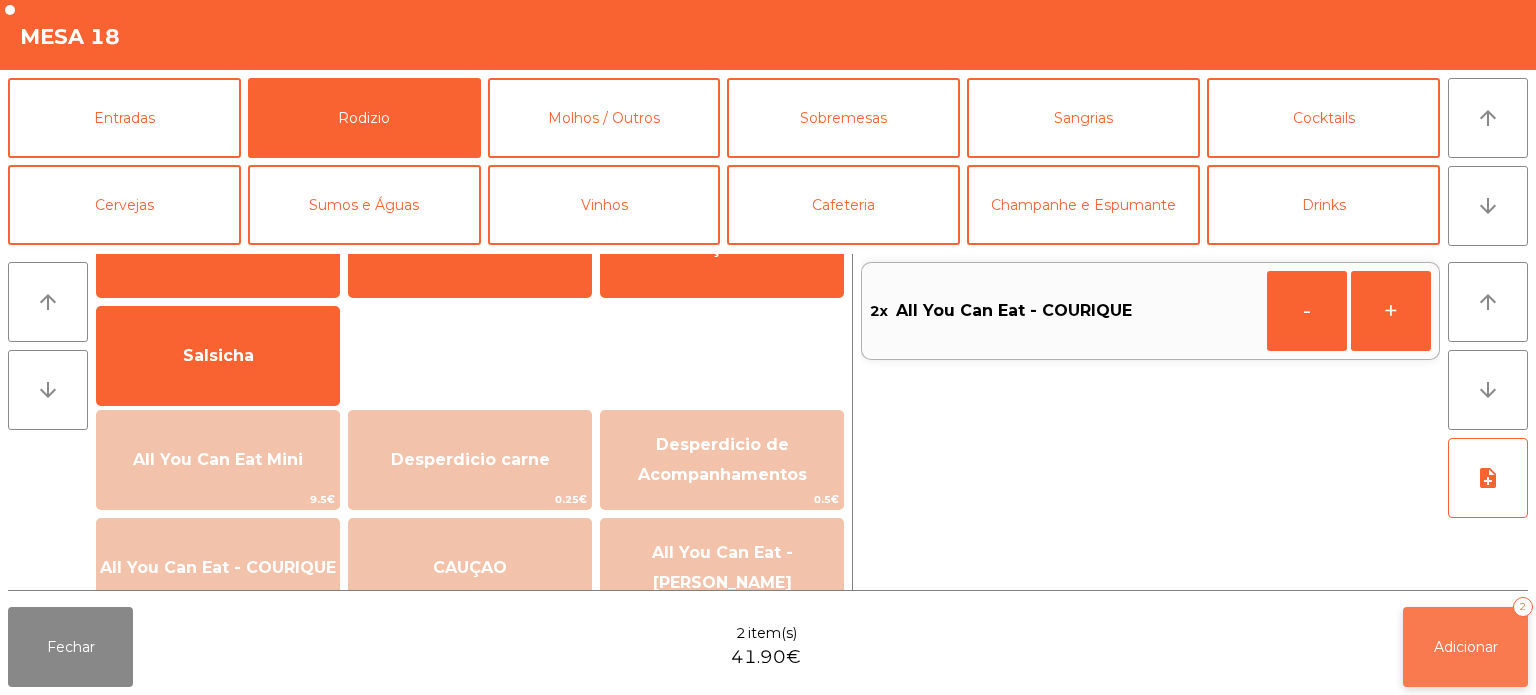 click on "Adicionar   2" 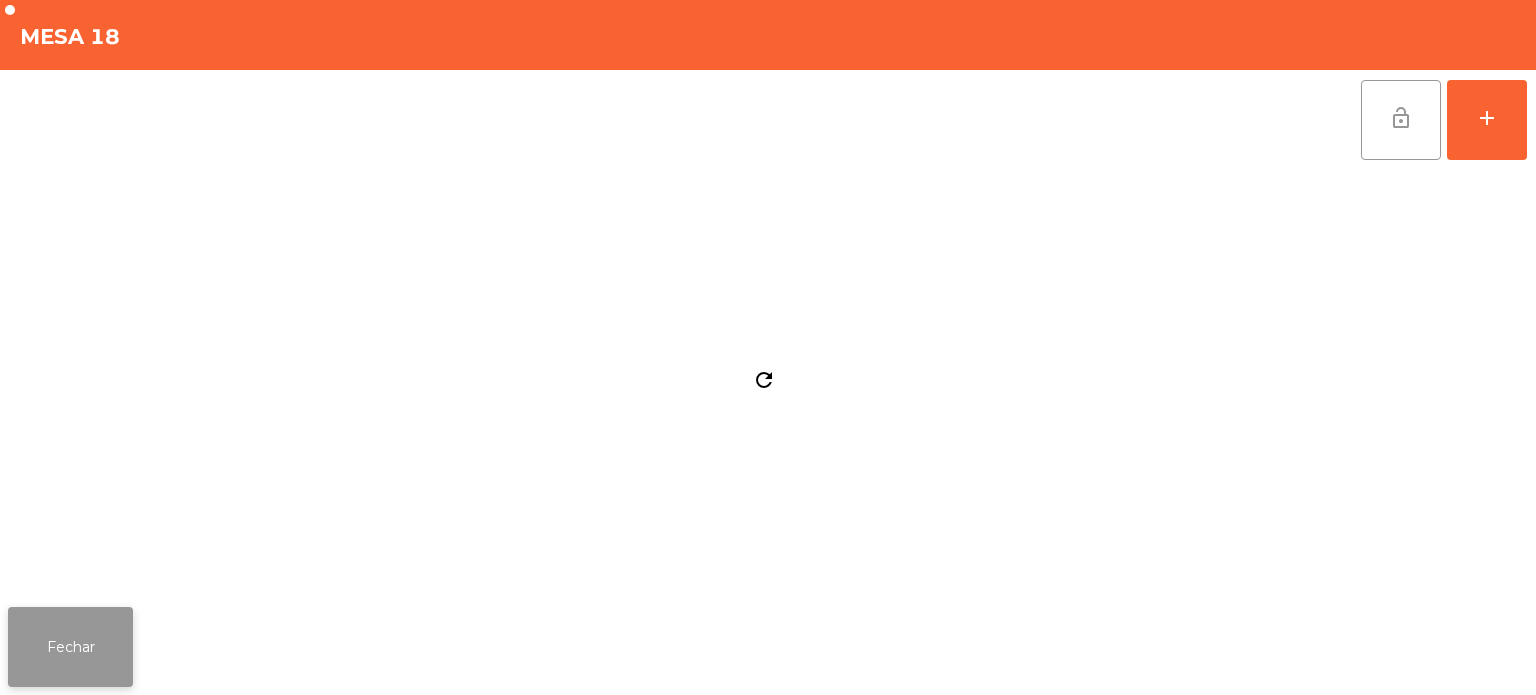 click on "Fechar" 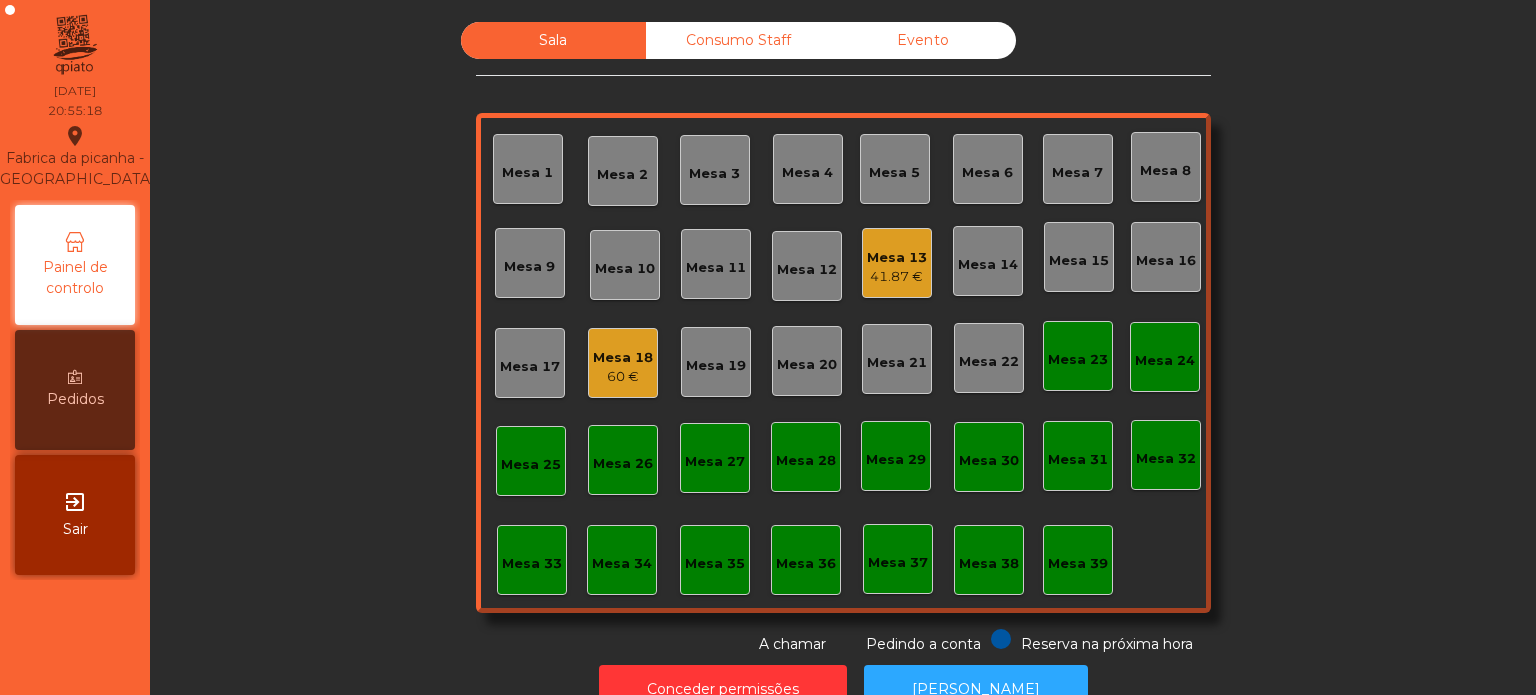 click on "Mesa 33" 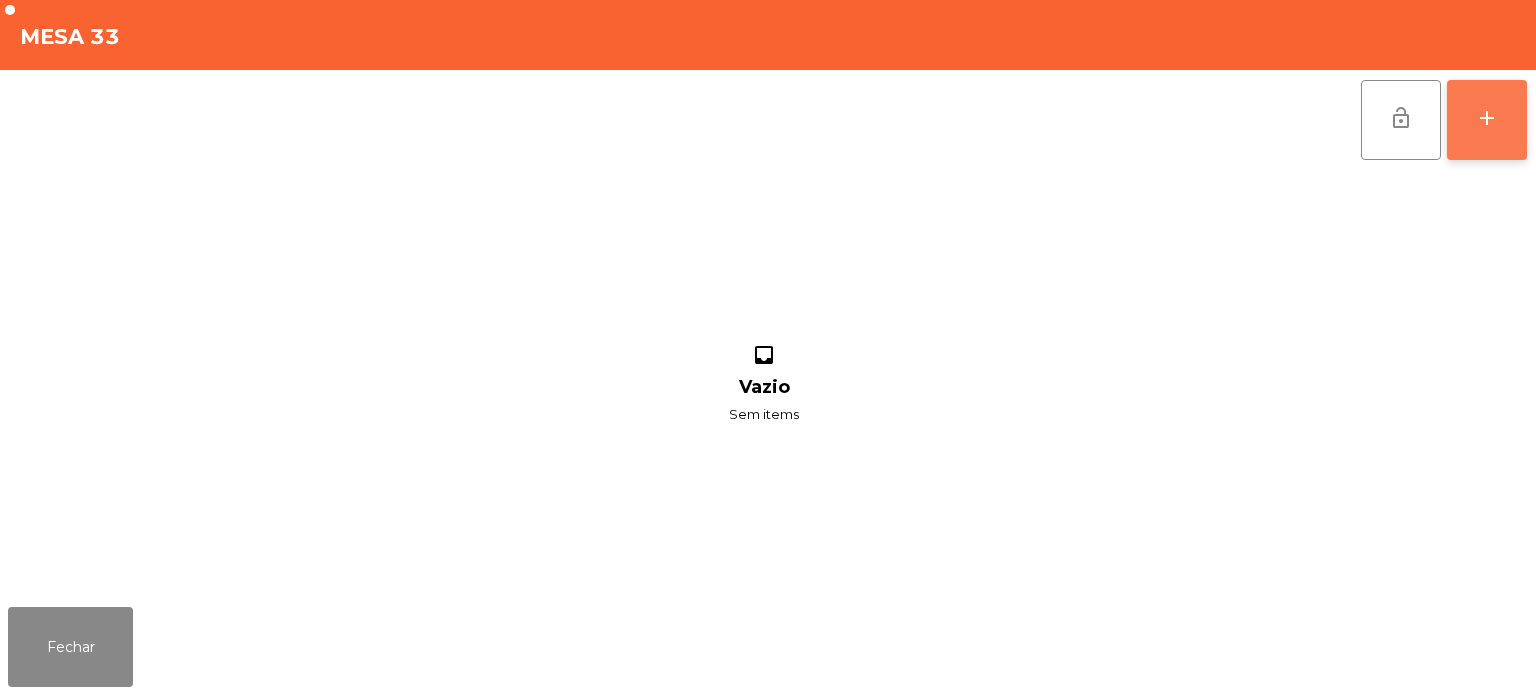click on "add" 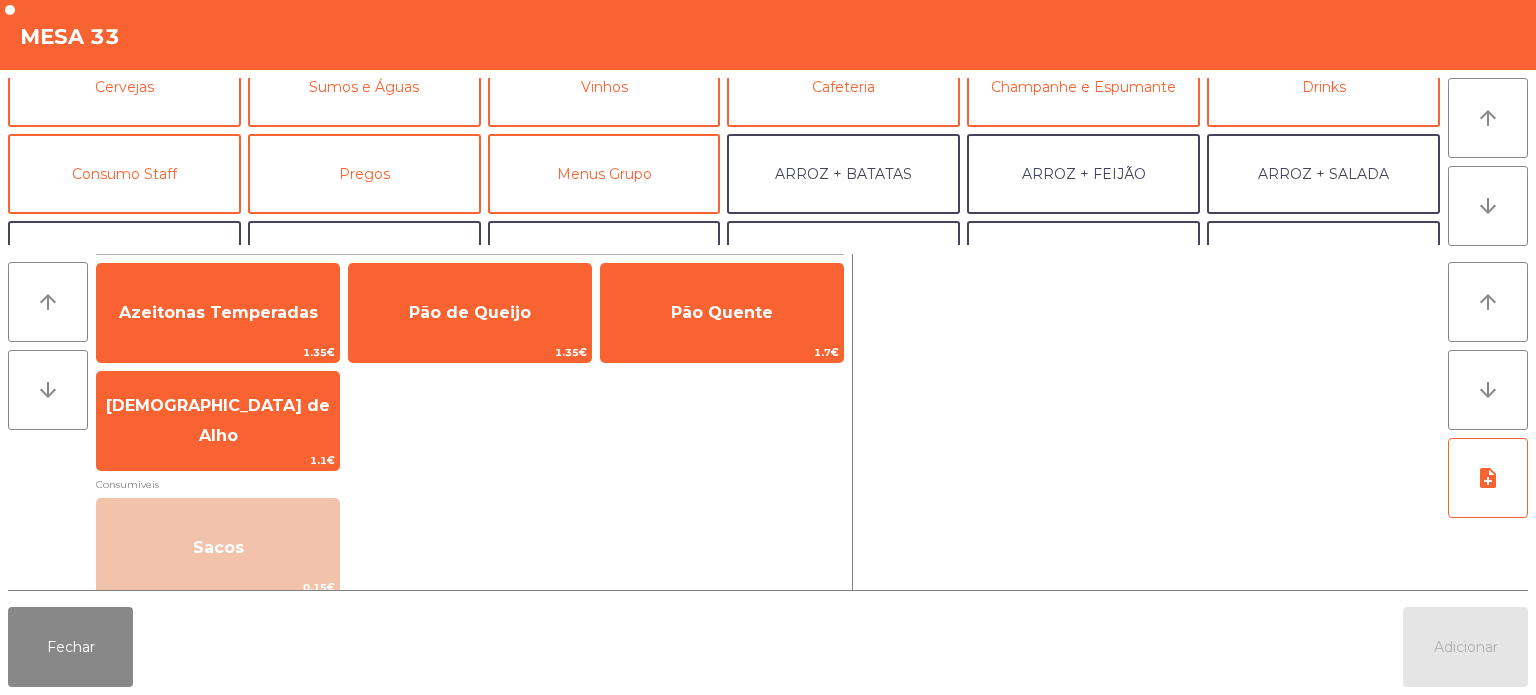 scroll, scrollTop: 121, scrollLeft: 0, axis: vertical 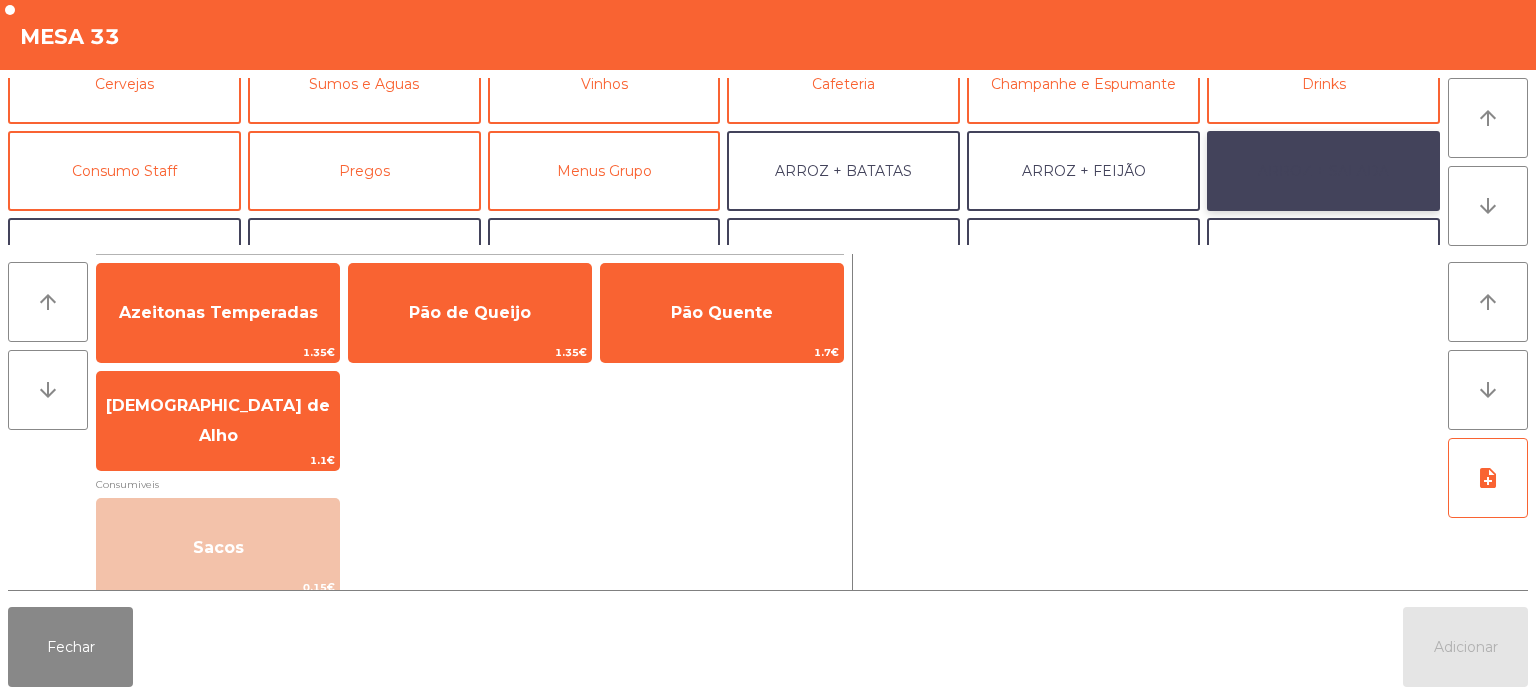 click on "ARROZ + SALADA" 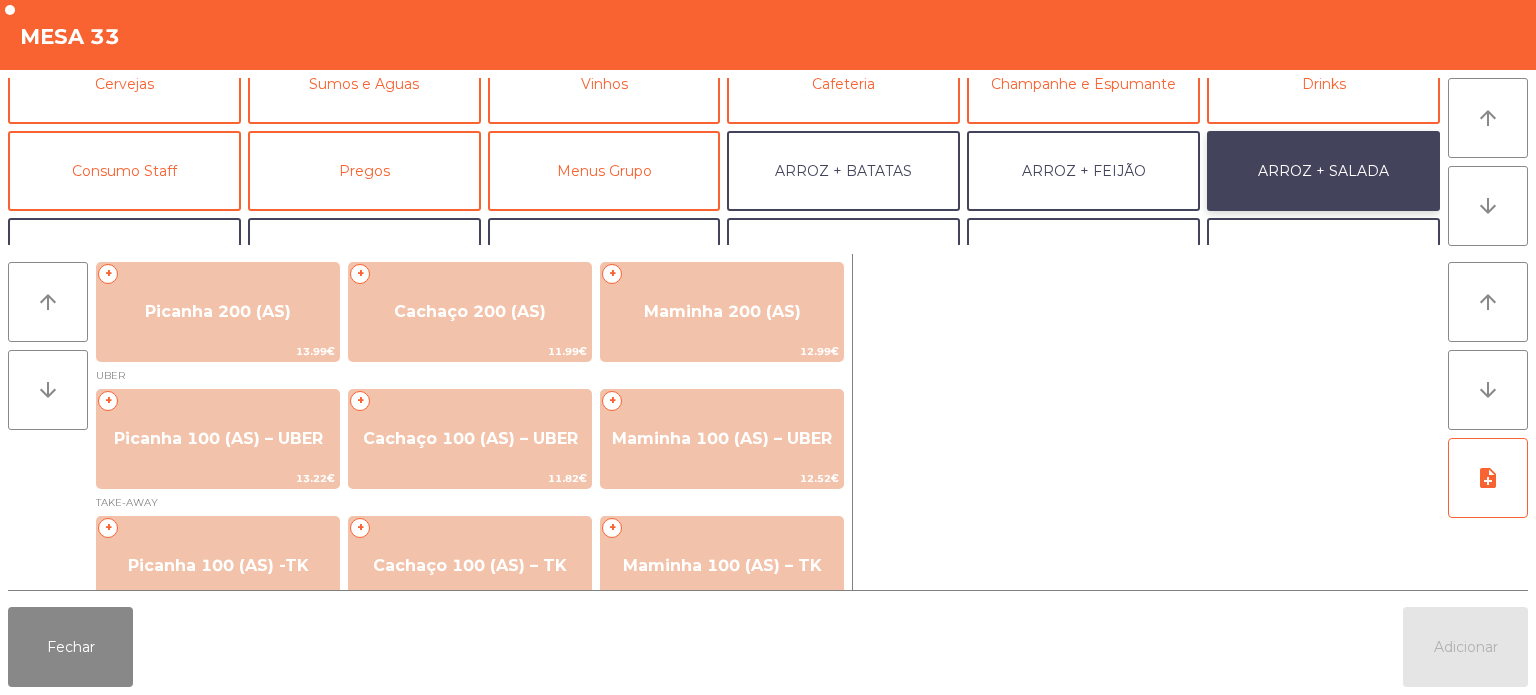 scroll, scrollTop: 131, scrollLeft: 0, axis: vertical 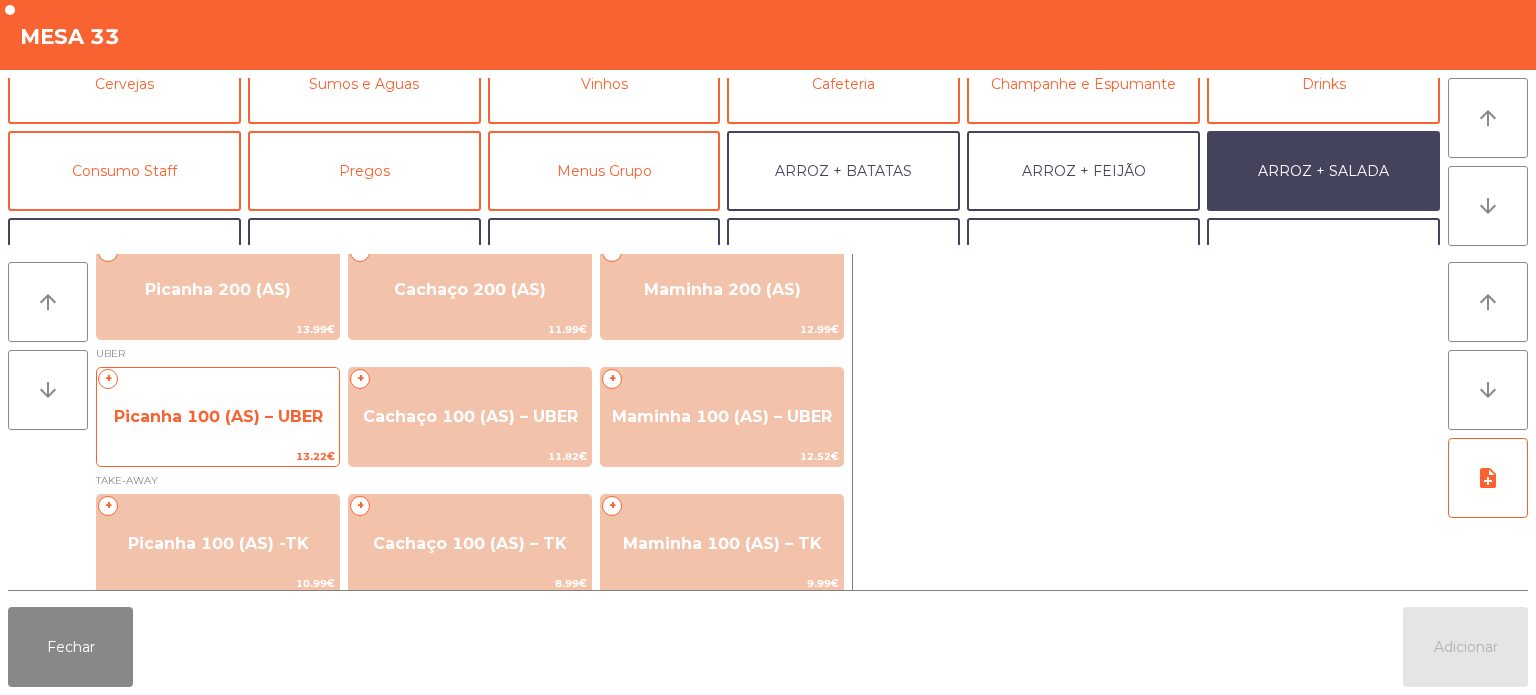 click on "Picanha 100 (AS) – UBER" 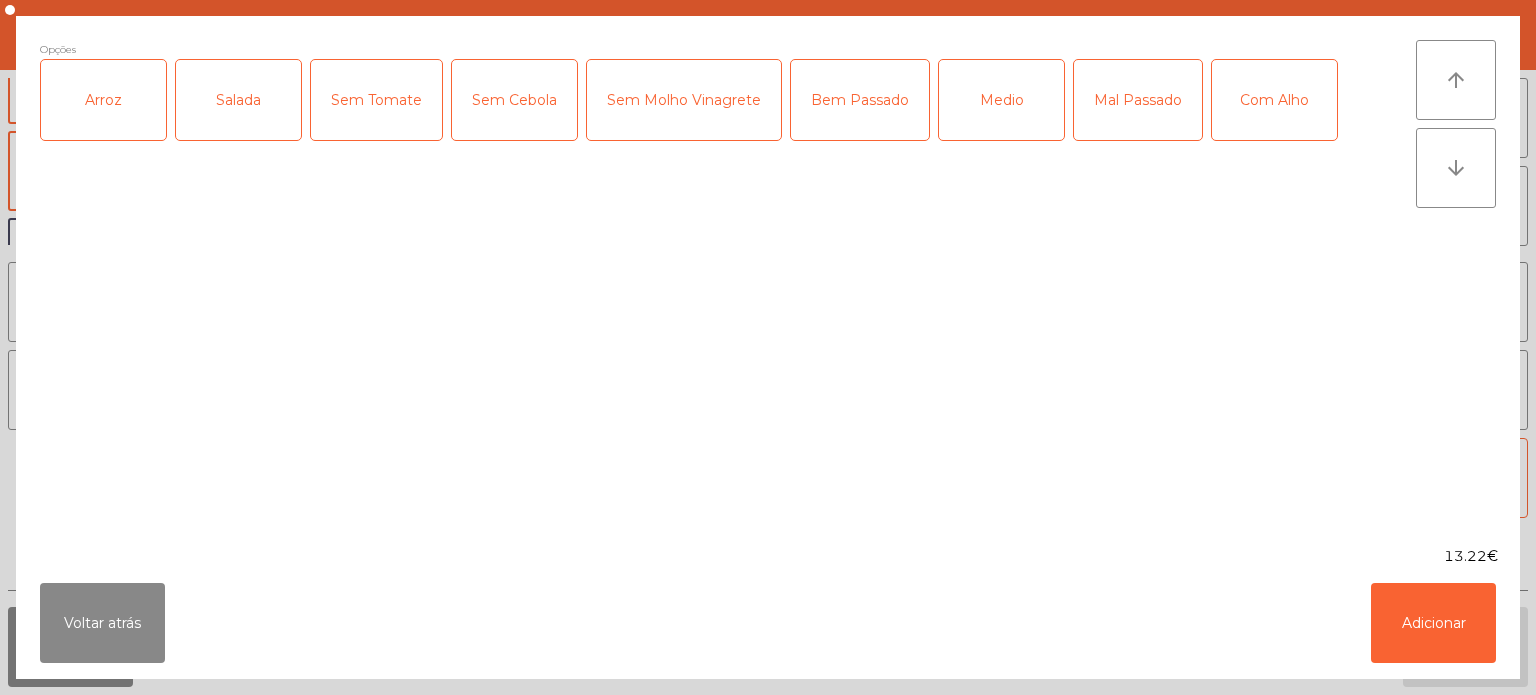click on "Arroz" 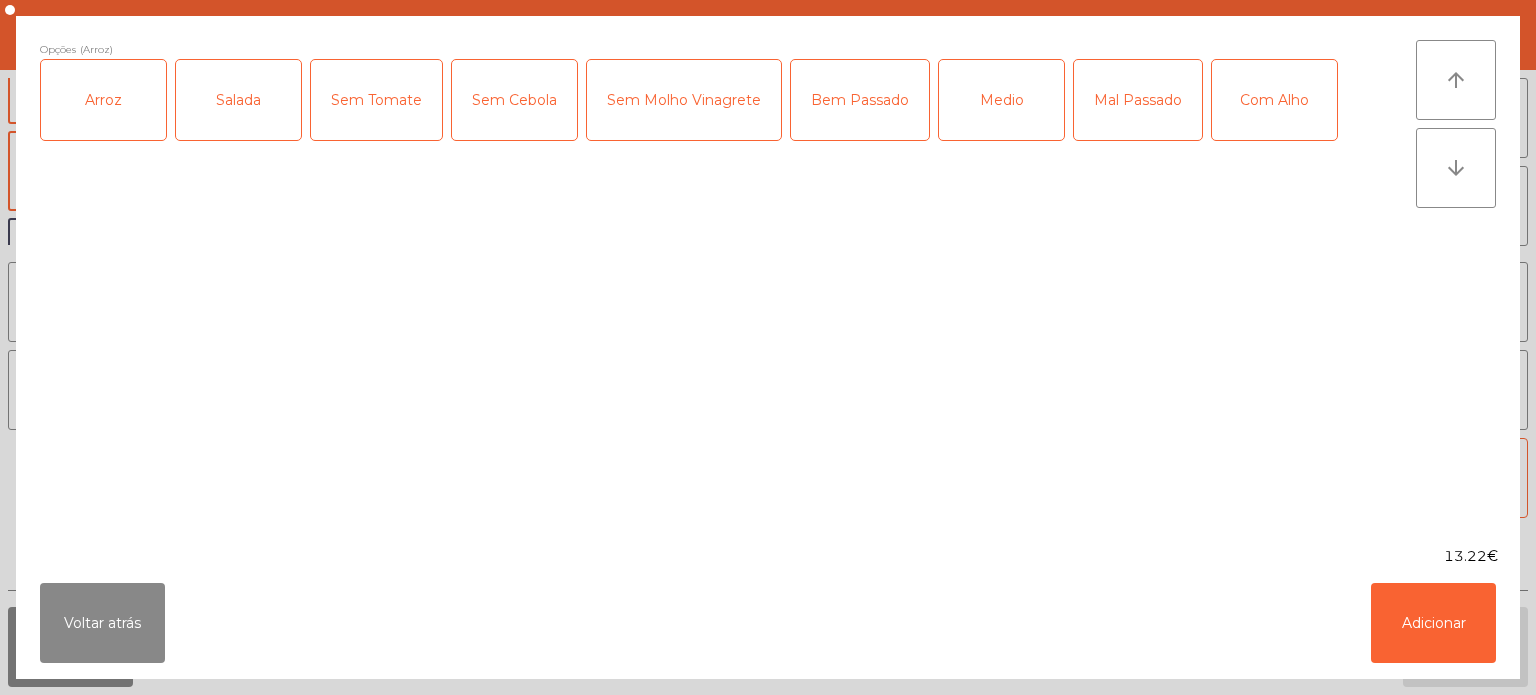 click on "Salada" 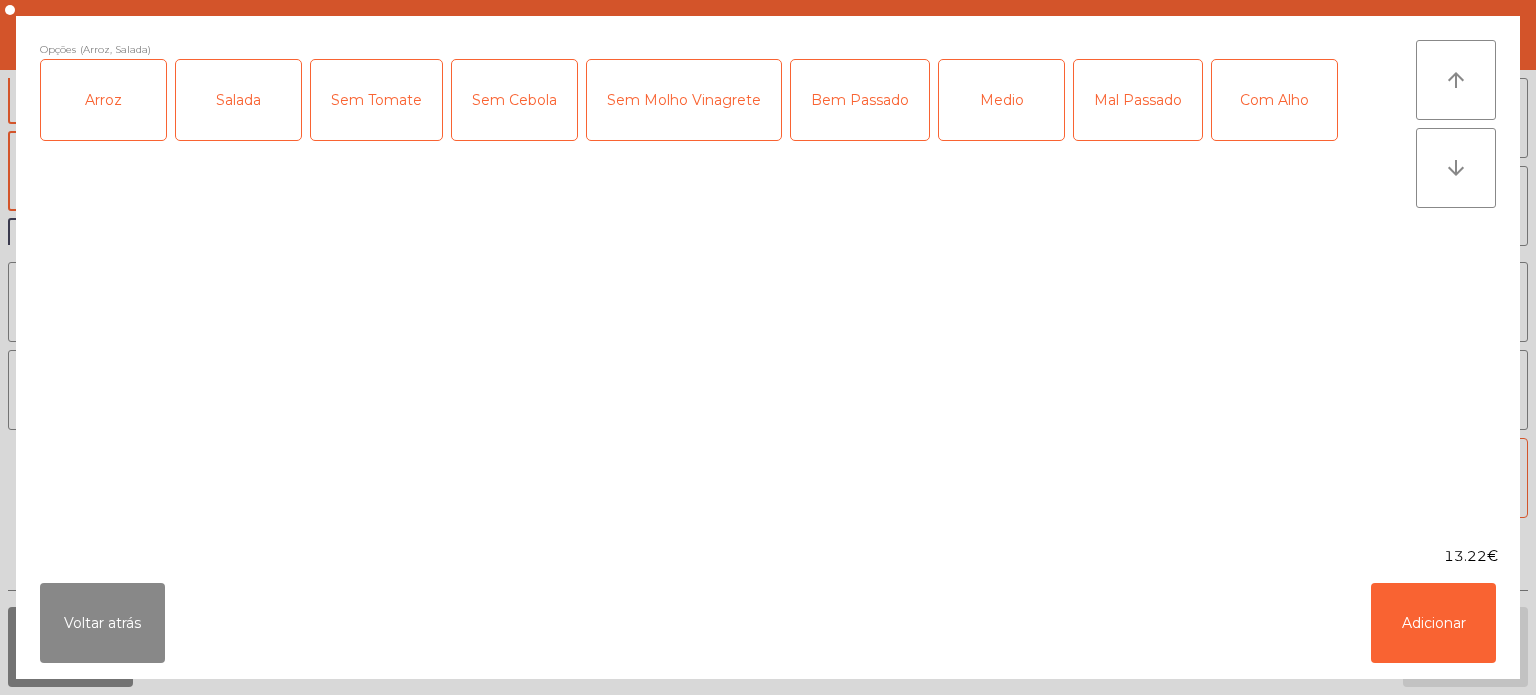 click on "Medio" 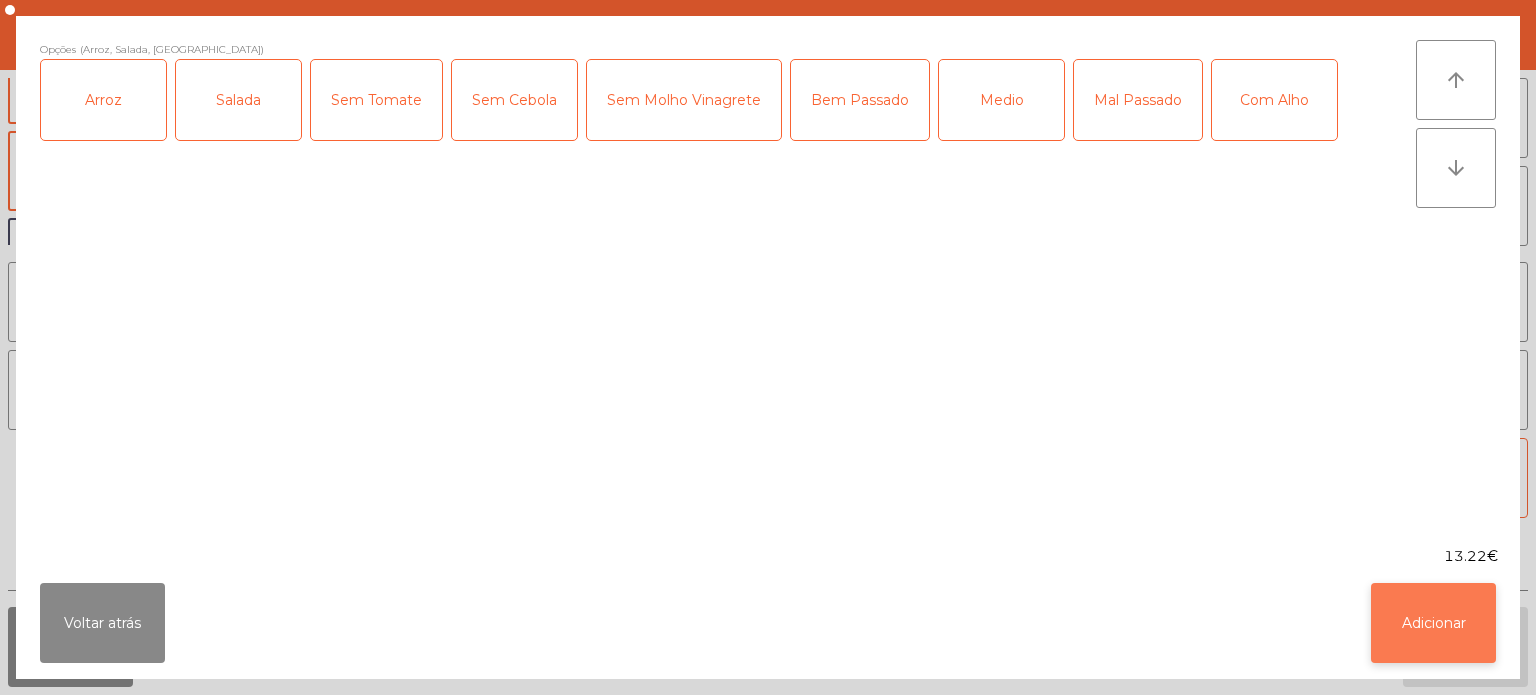 click on "Adicionar" 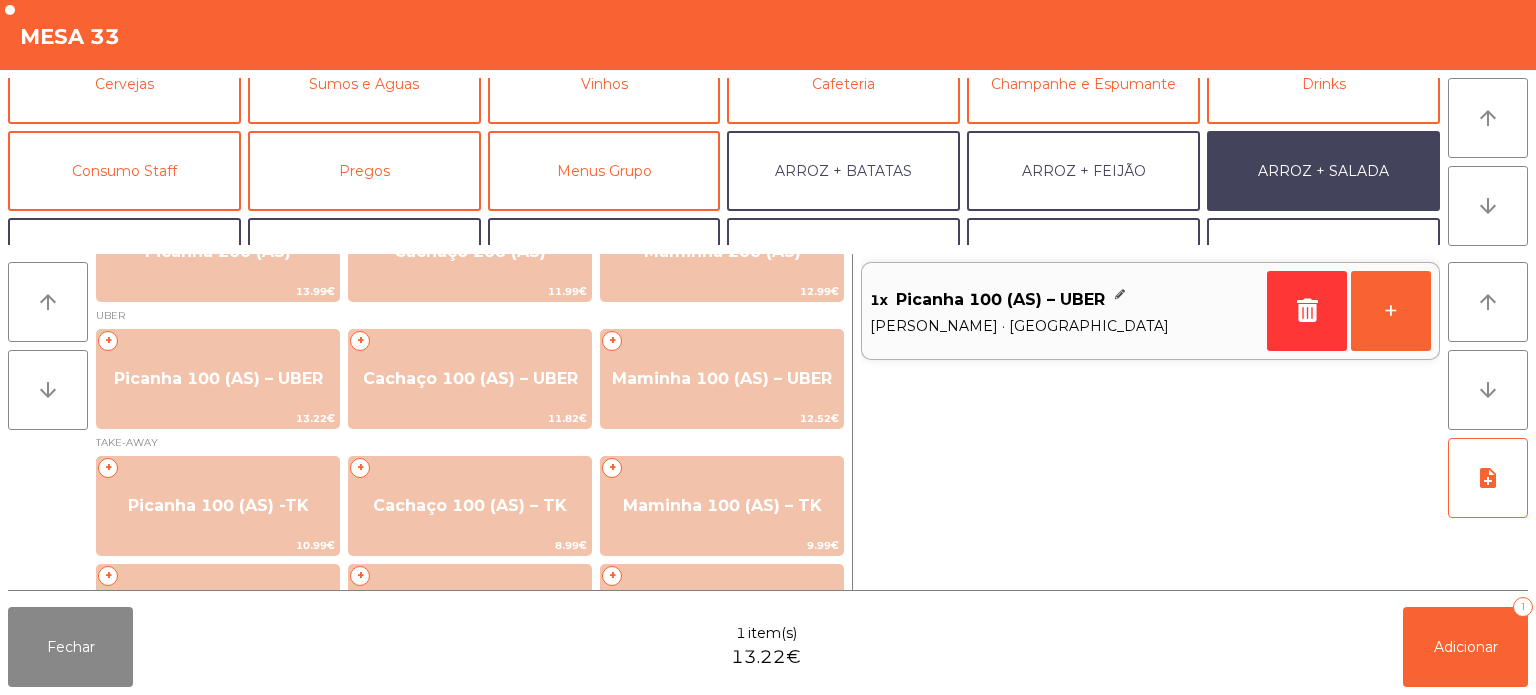 scroll, scrollTop: 170, scrollLeft: 0, axis: vertical 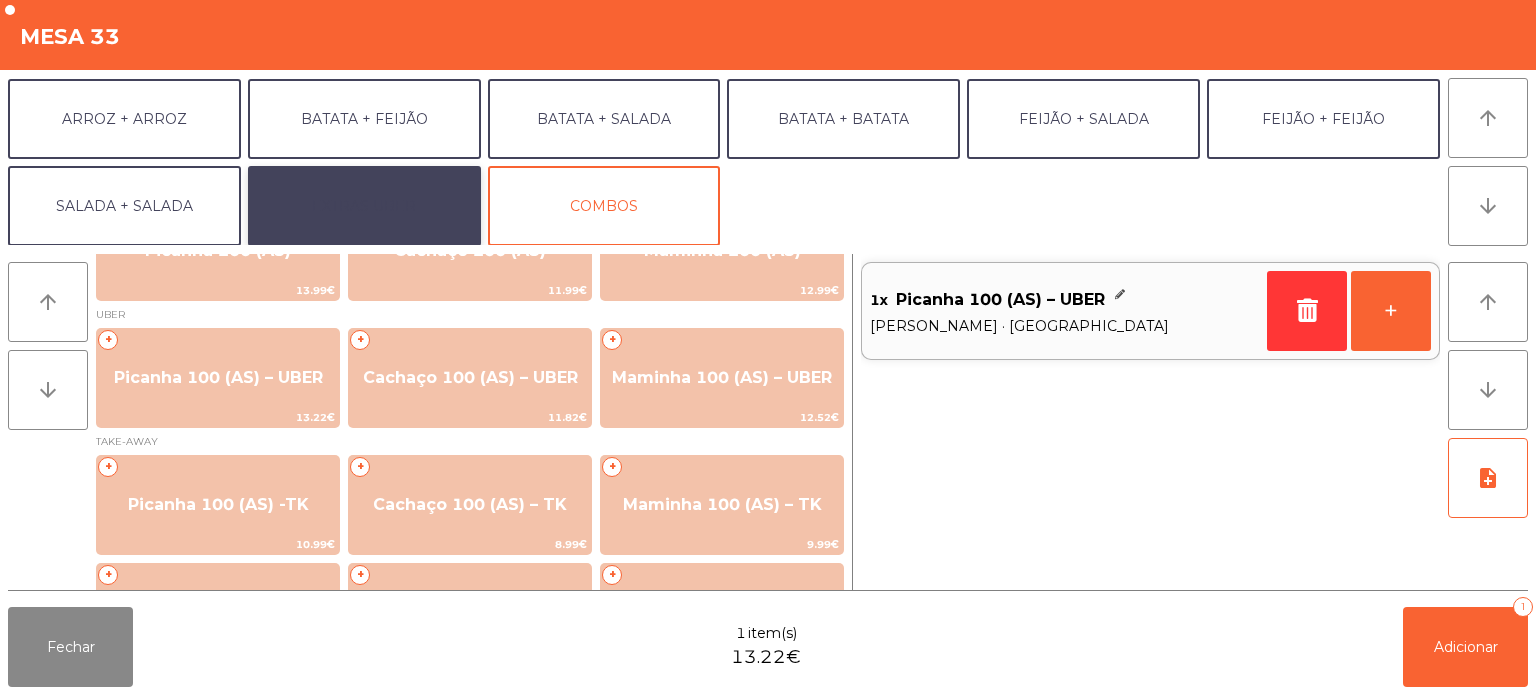 click on "EXTRAS UBER" 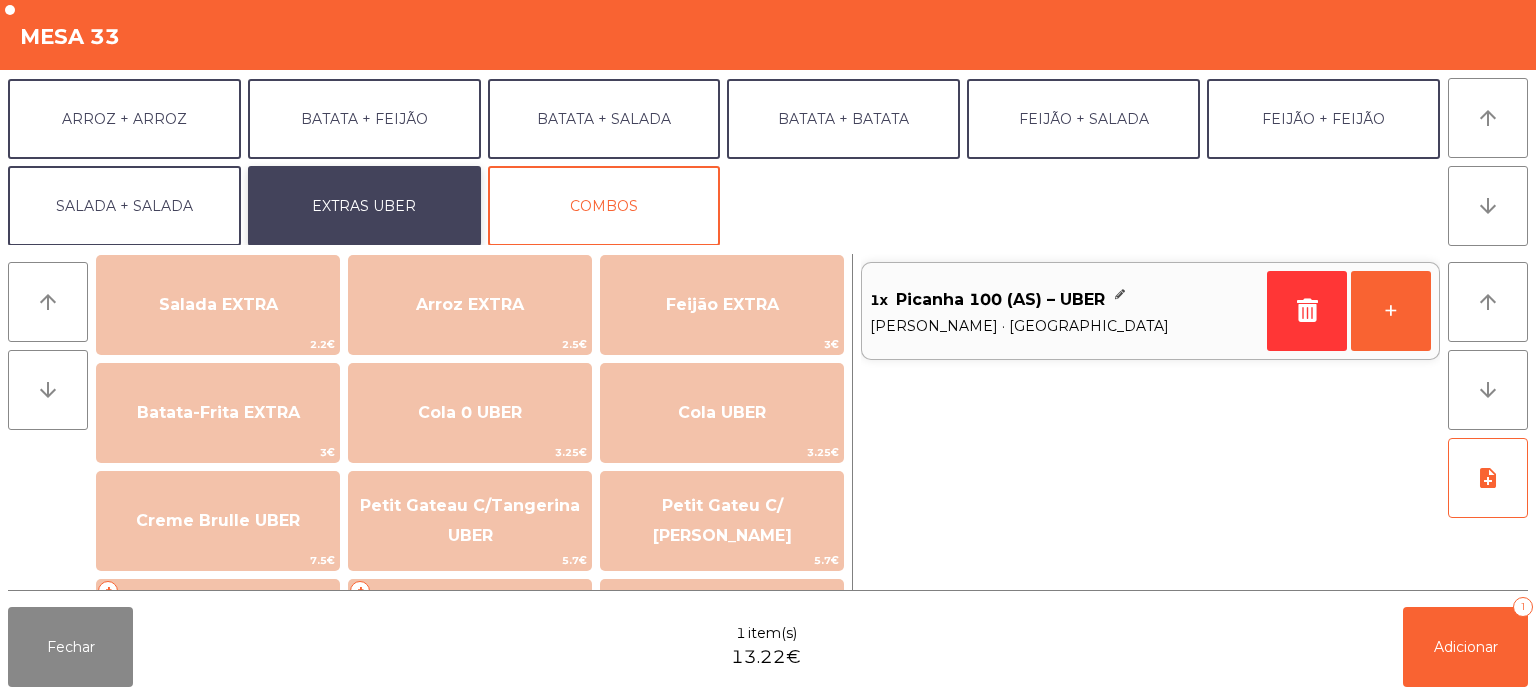 scroll, scrollTop: 297, scrollLeft: 0, axis: vertical 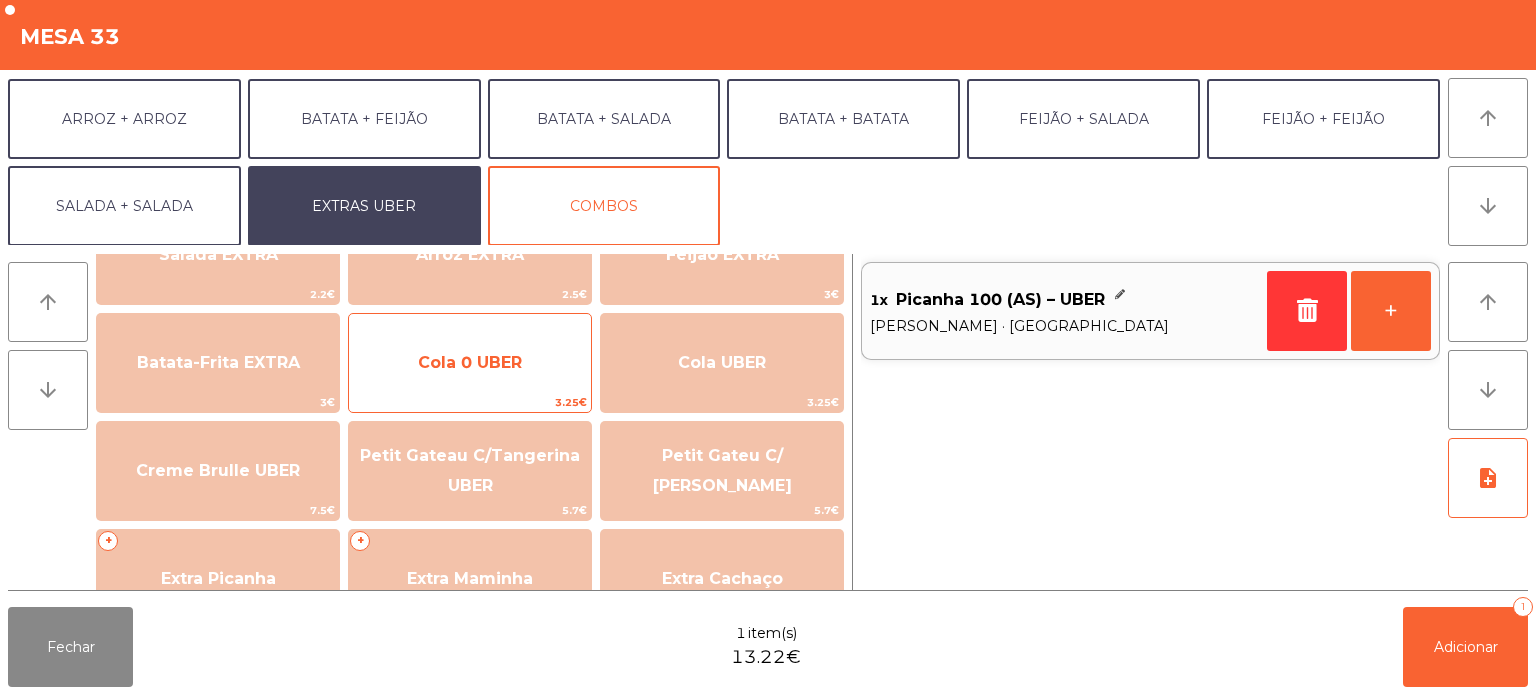 click on "Cola 0 UBER" 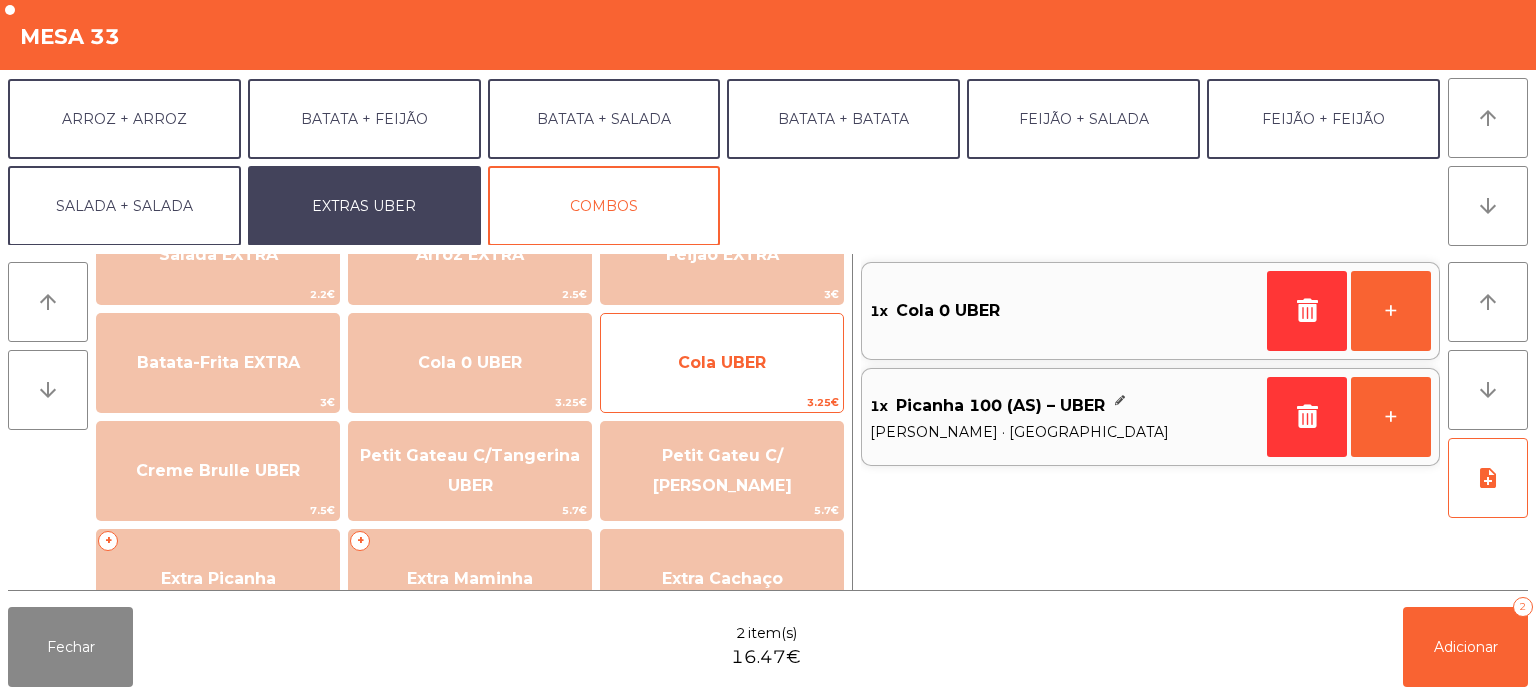 click on "Cola UBER" 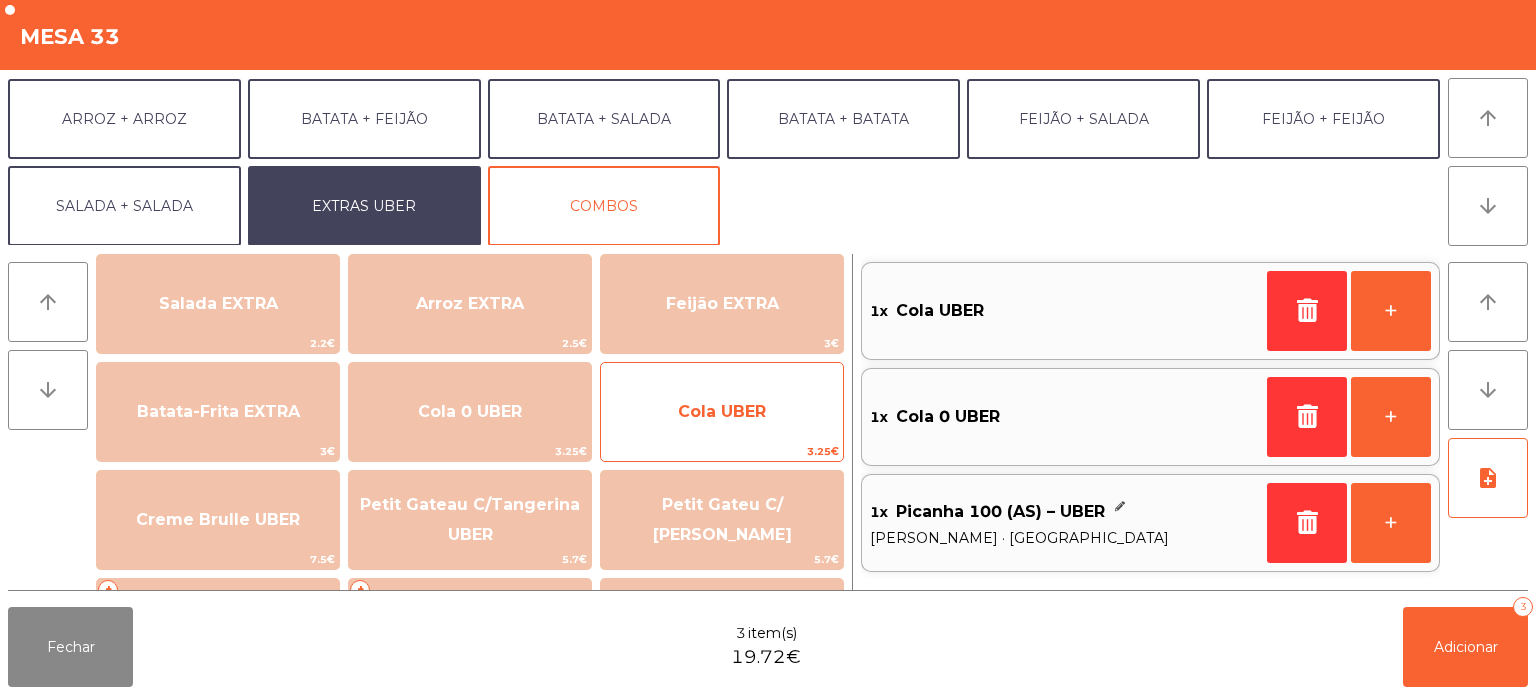 scroll, scrollTop: 248, scrollLeft: 0, axis: vertical 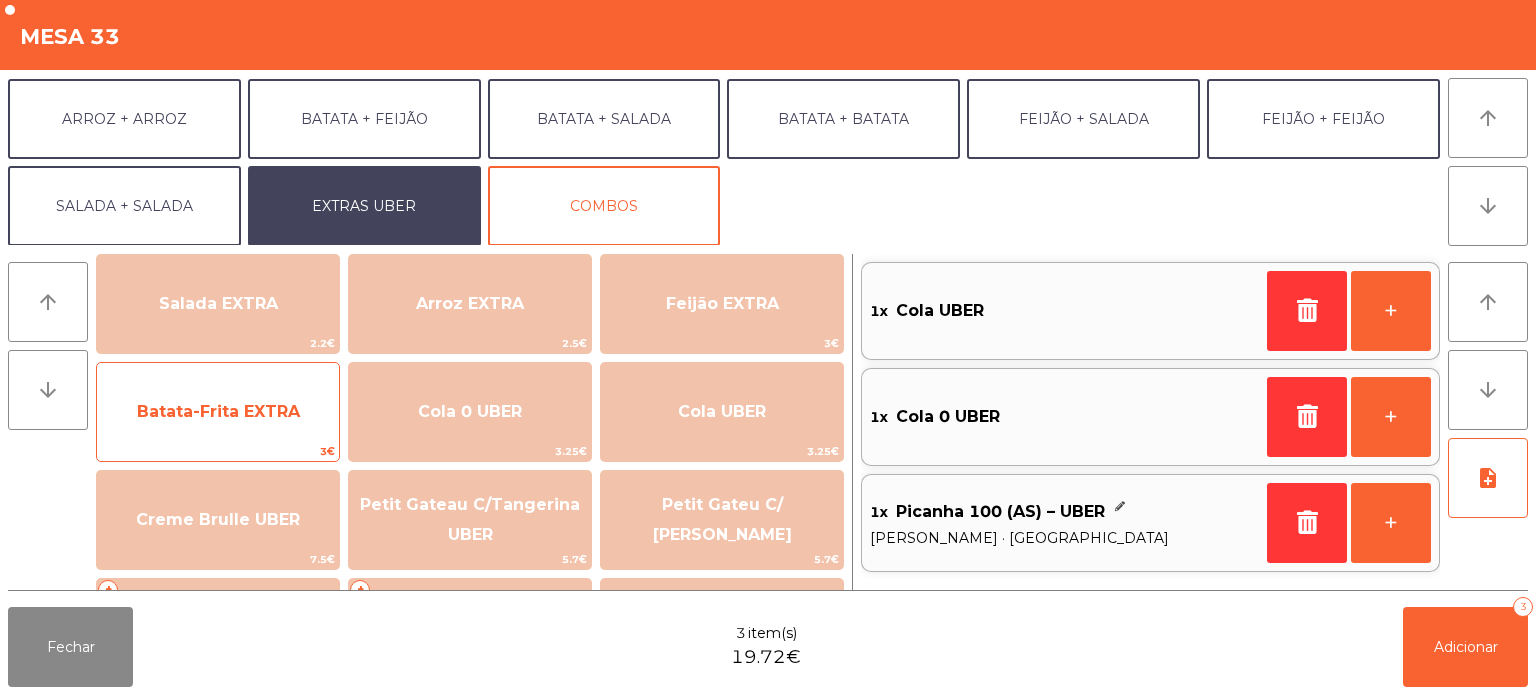click on "Batata-Frita EXTRA" 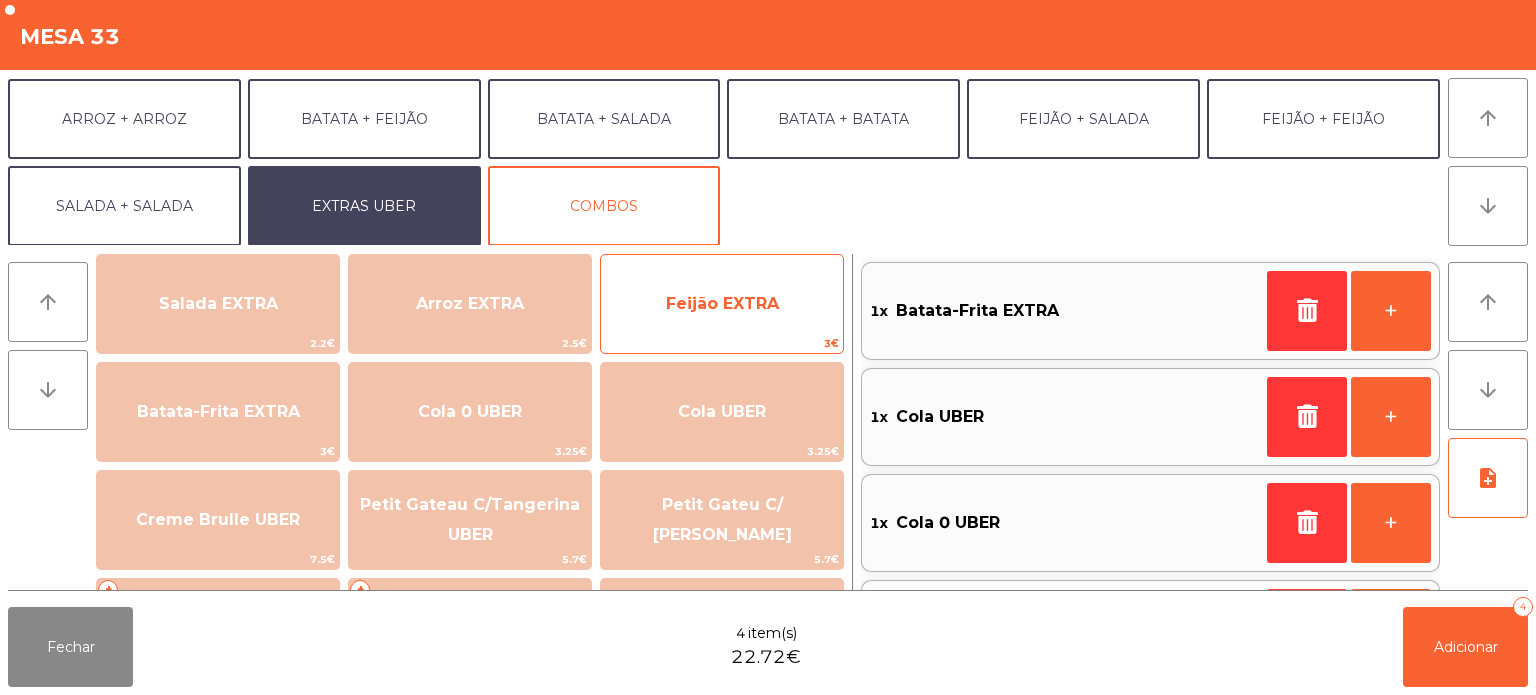 click on "Feijão EXTRA" 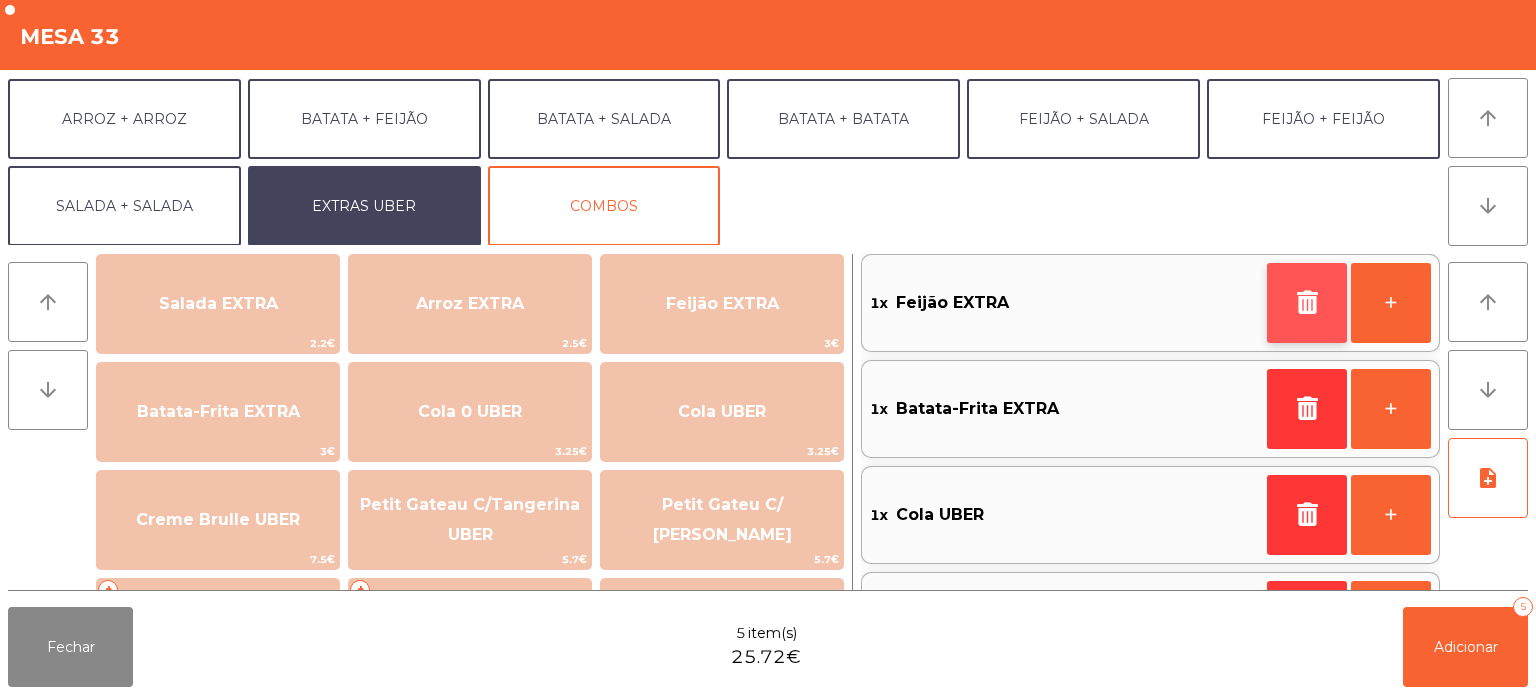 click 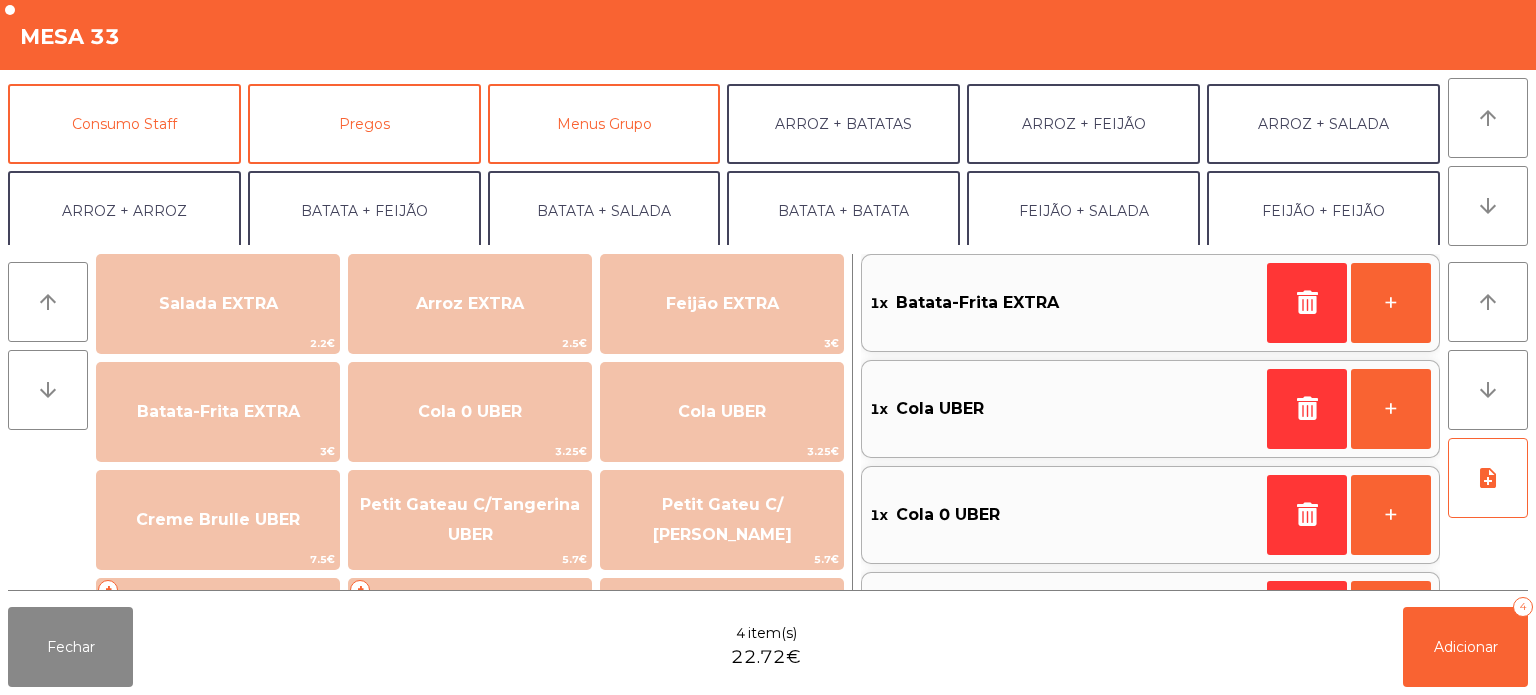 scroll, scrollTop: 167, scrollLeft: 0, axis: vertical 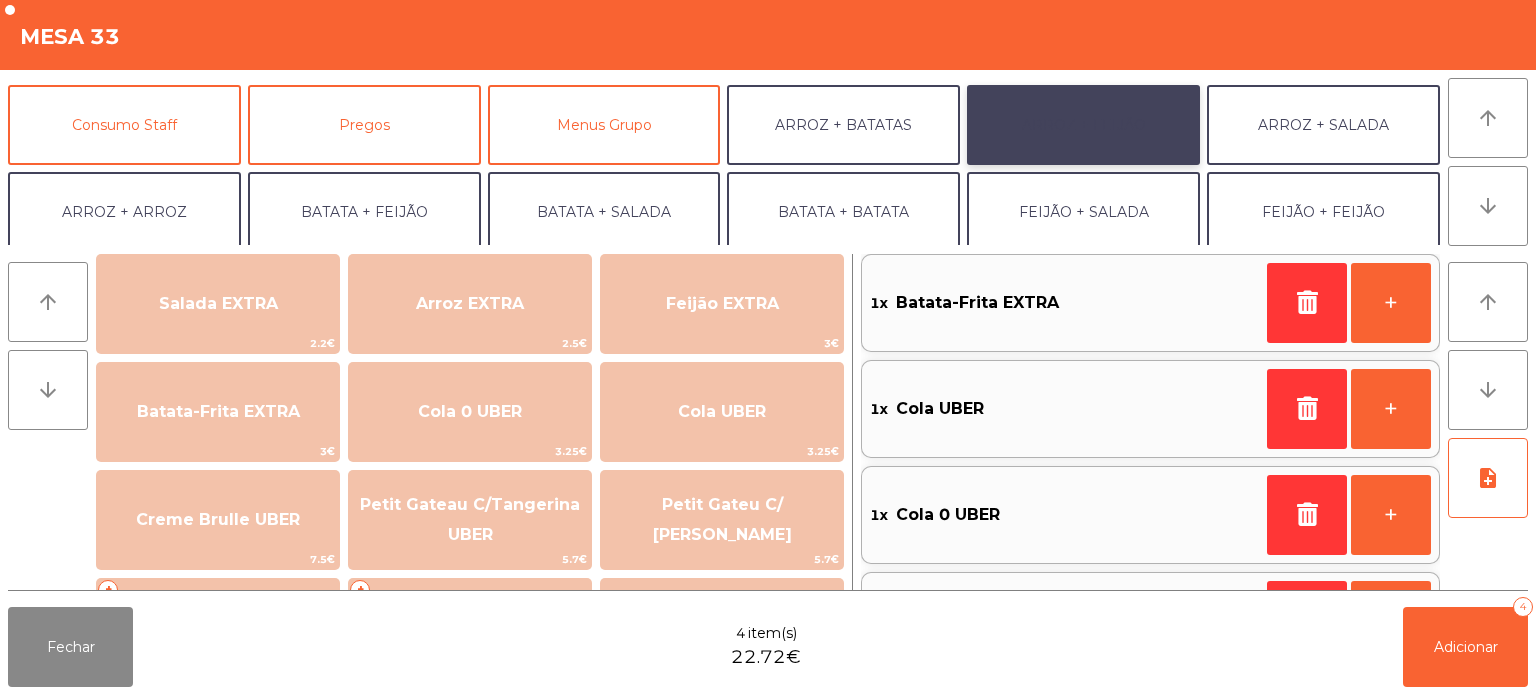 click on "ARROZ + FEIJÃO" 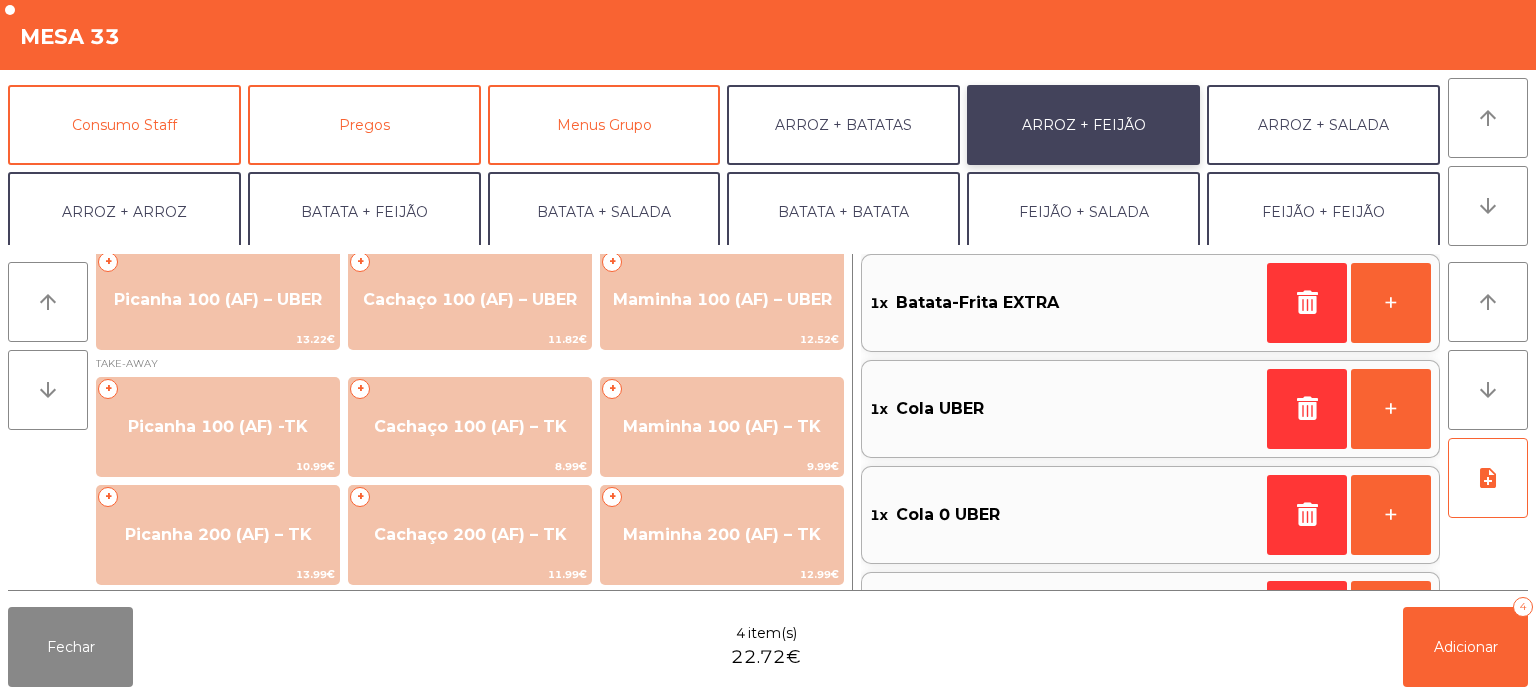 scroll, scrollTop: 156, scrollLeft: 0, axis: vertical 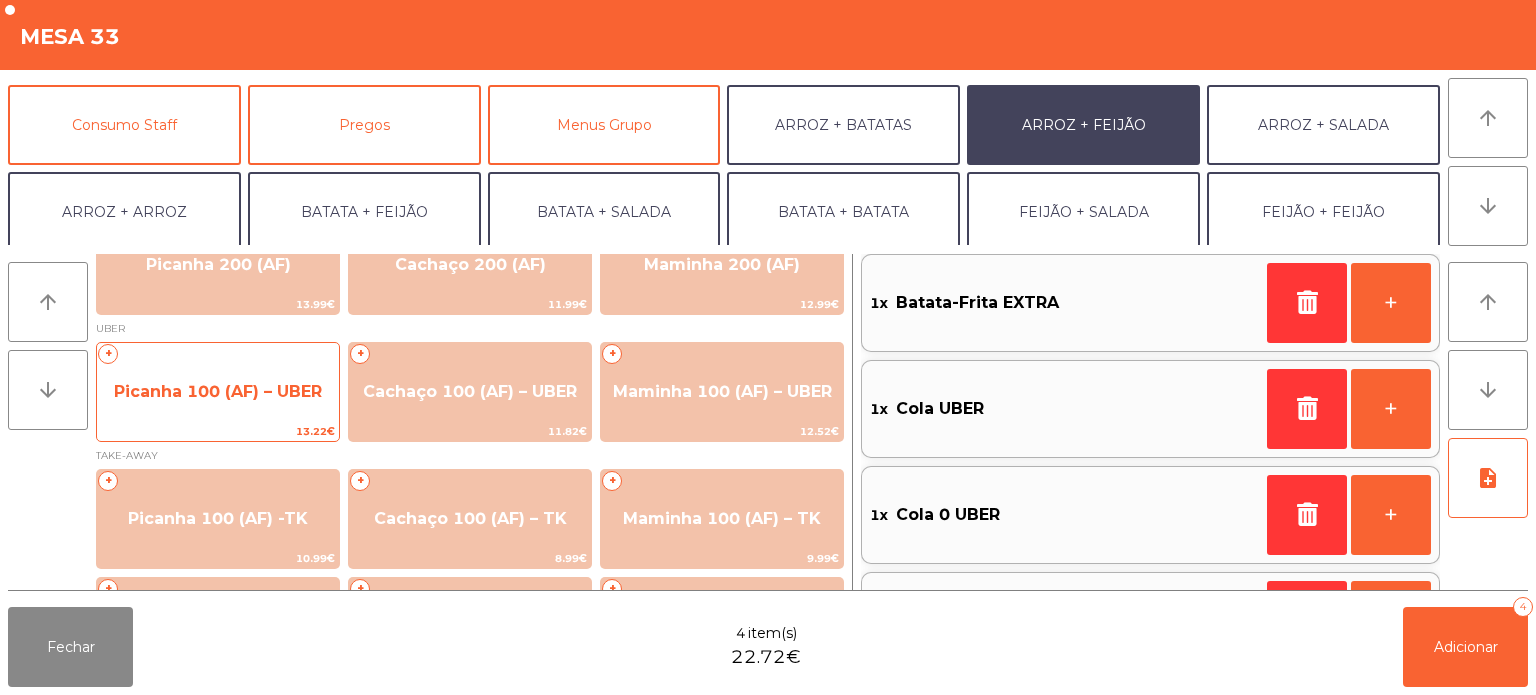 click on "Picanha 100 (AF) – UBER" 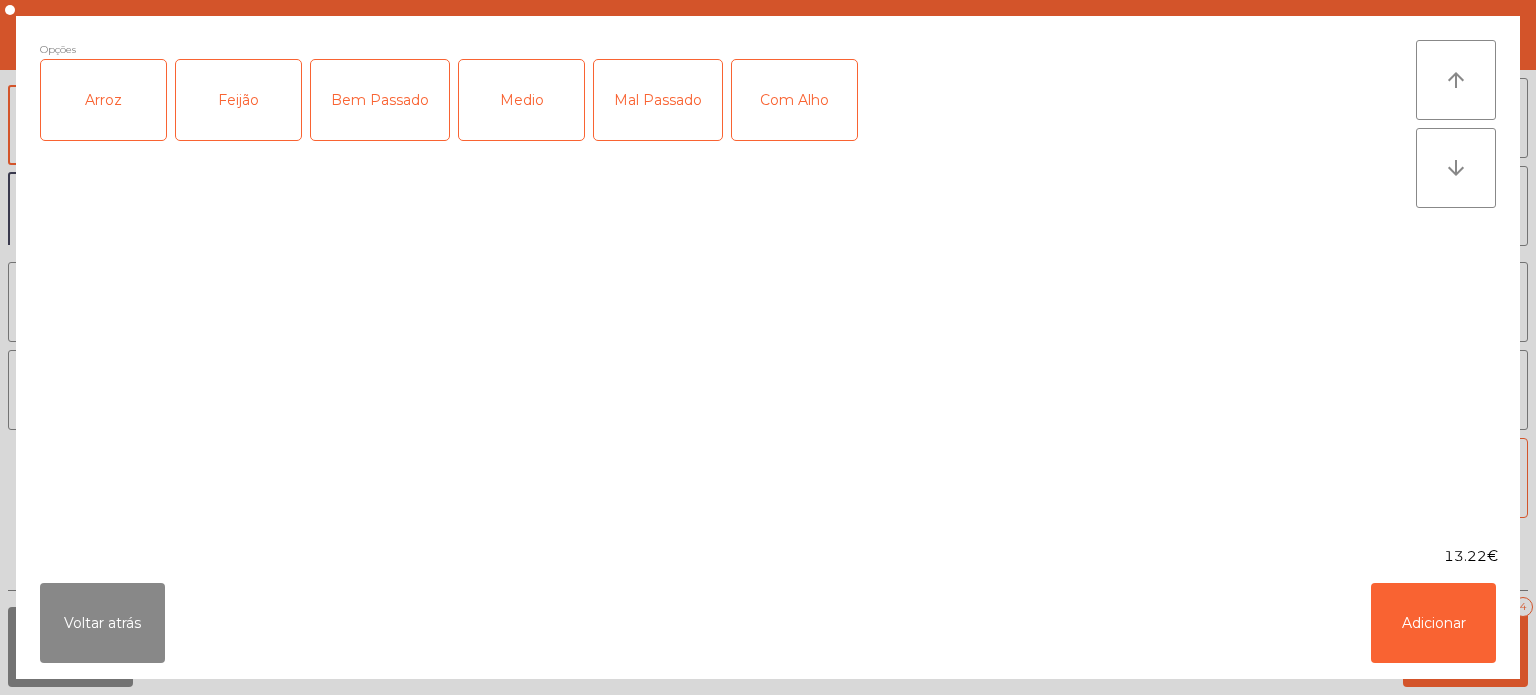 click on "Arroz" 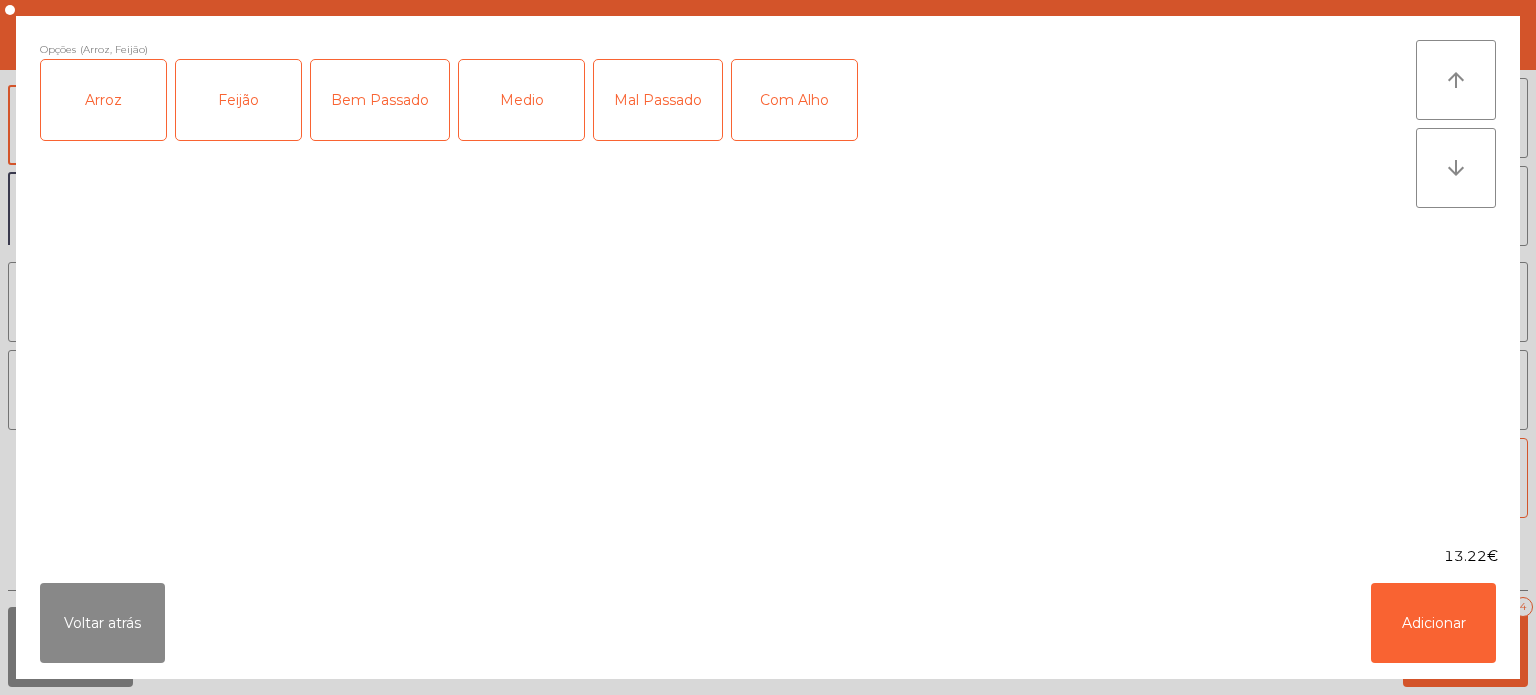 click on "Medio" 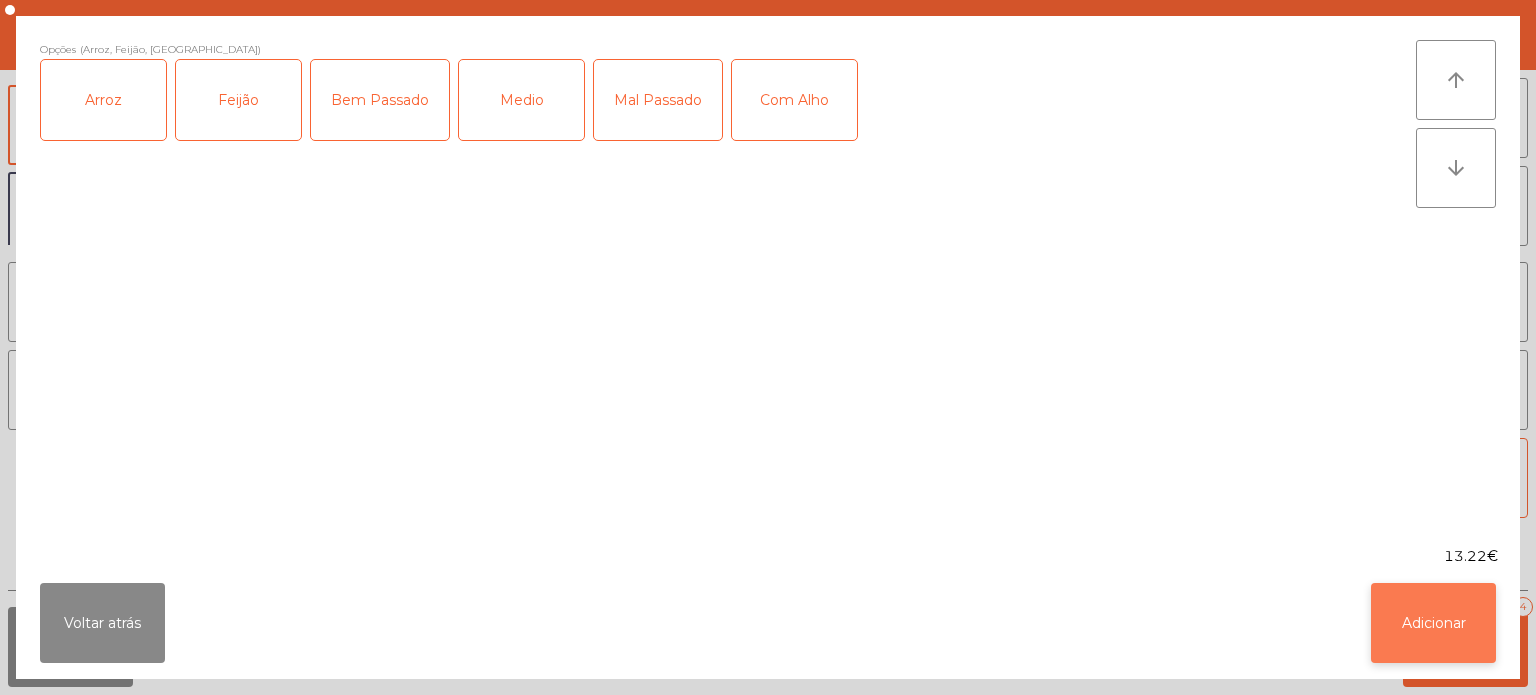 click on "Adicionar" 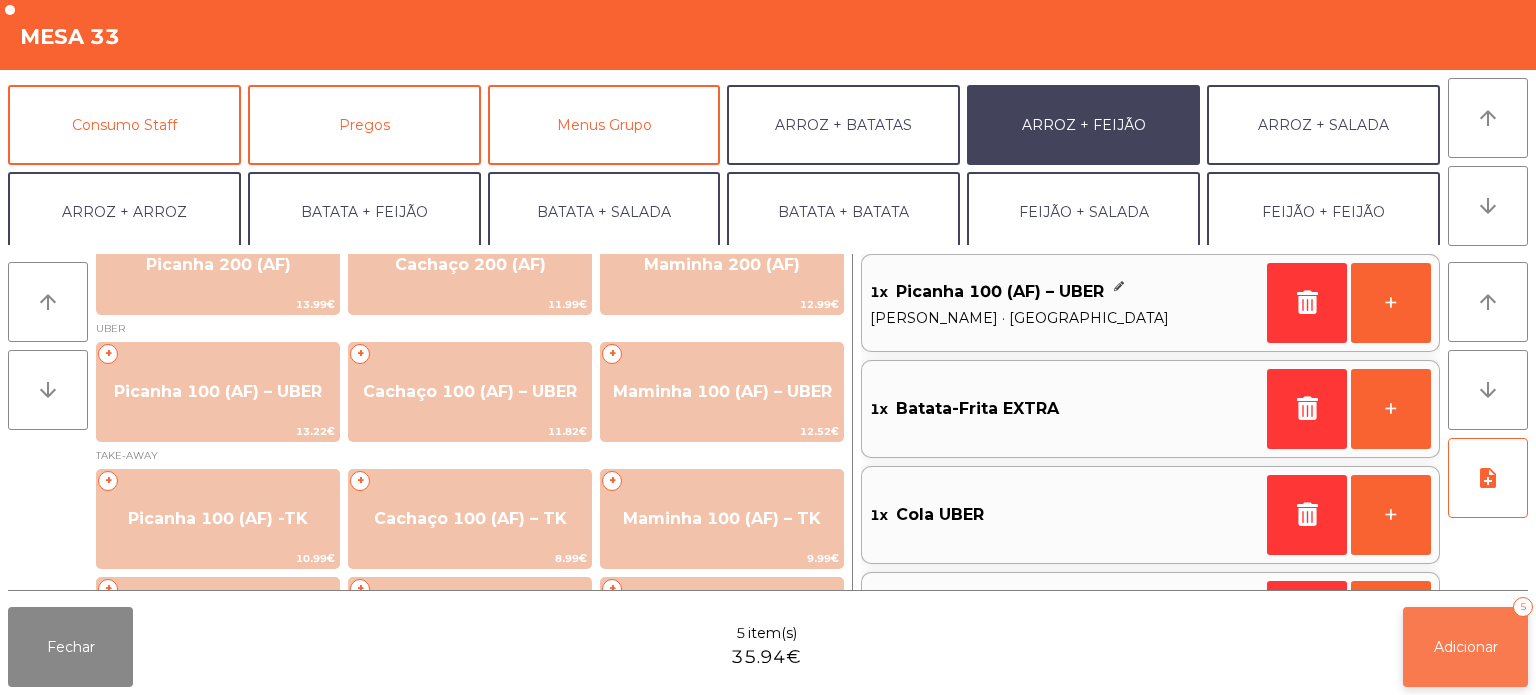 click on "Adicionar   5" 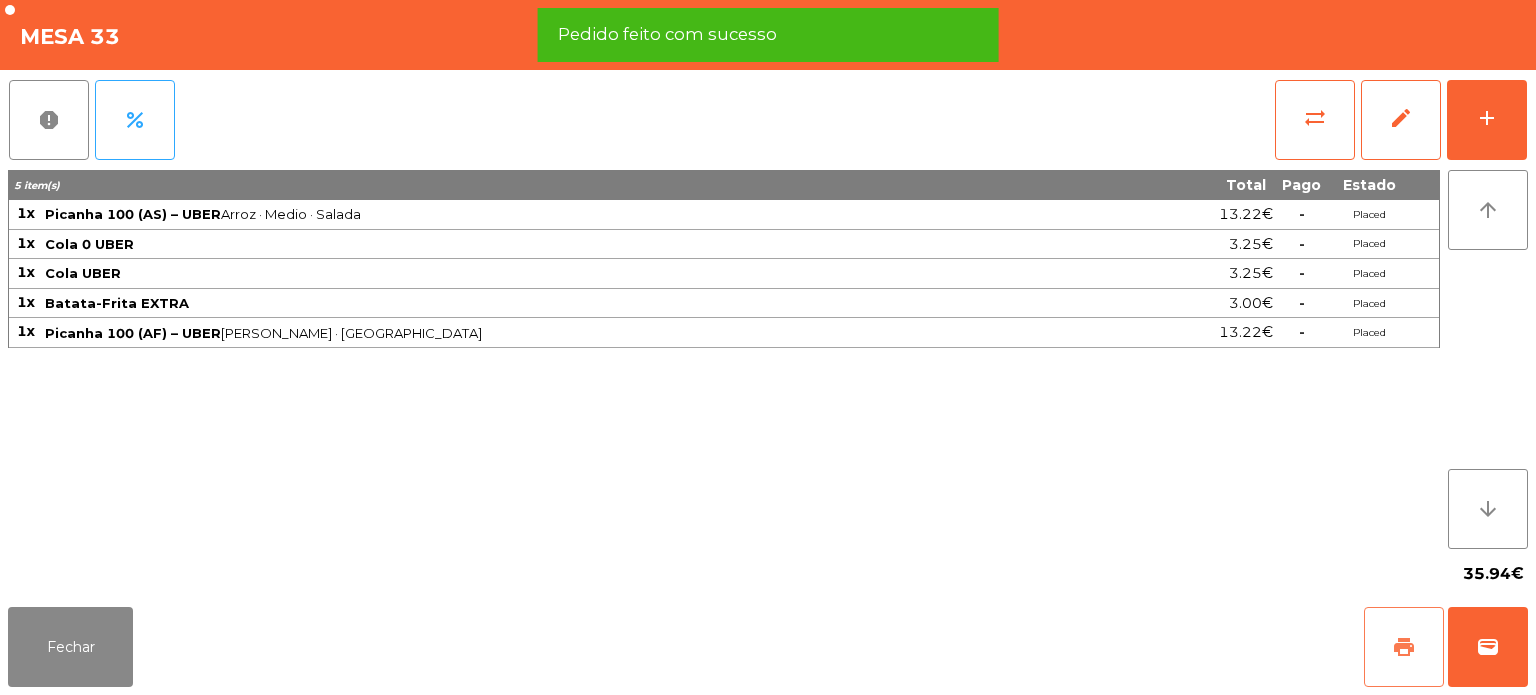 click on "print" 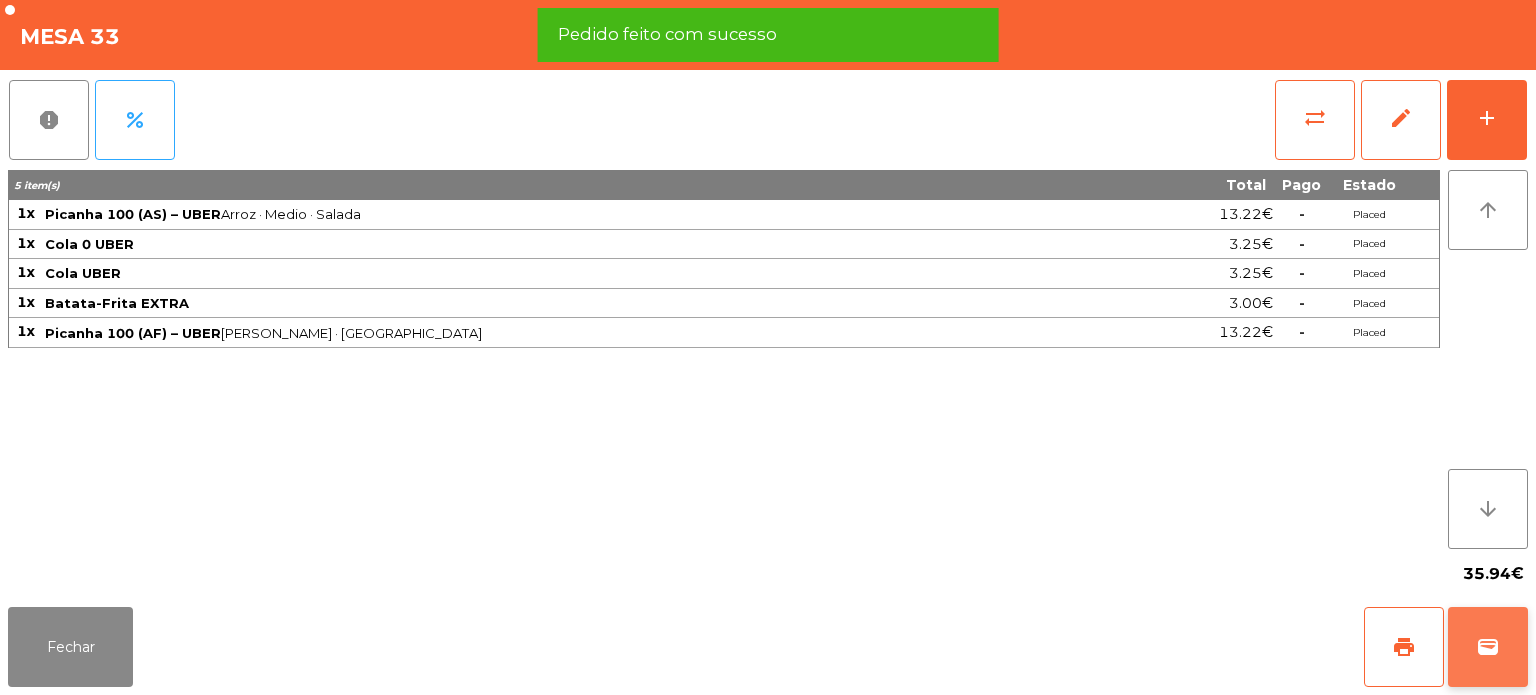 click on "wallet" 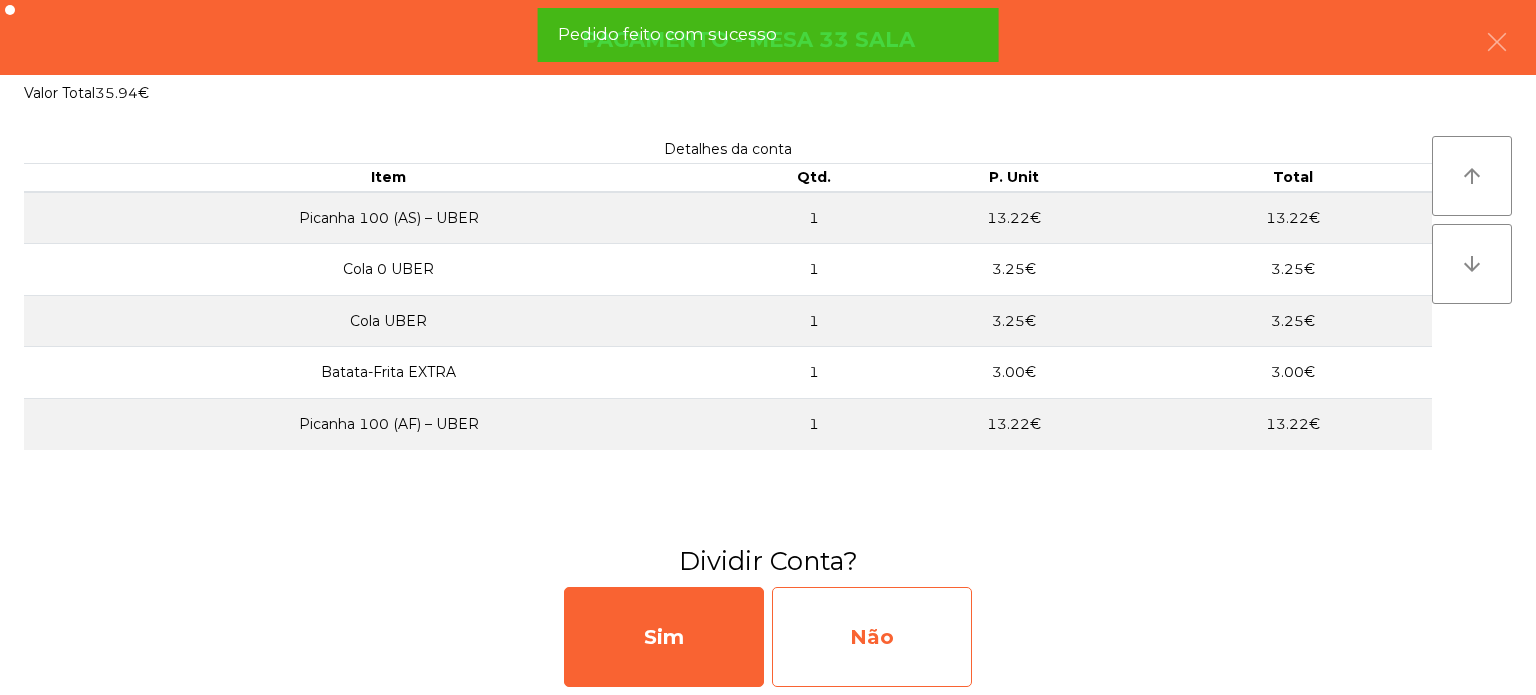 click on "Não" 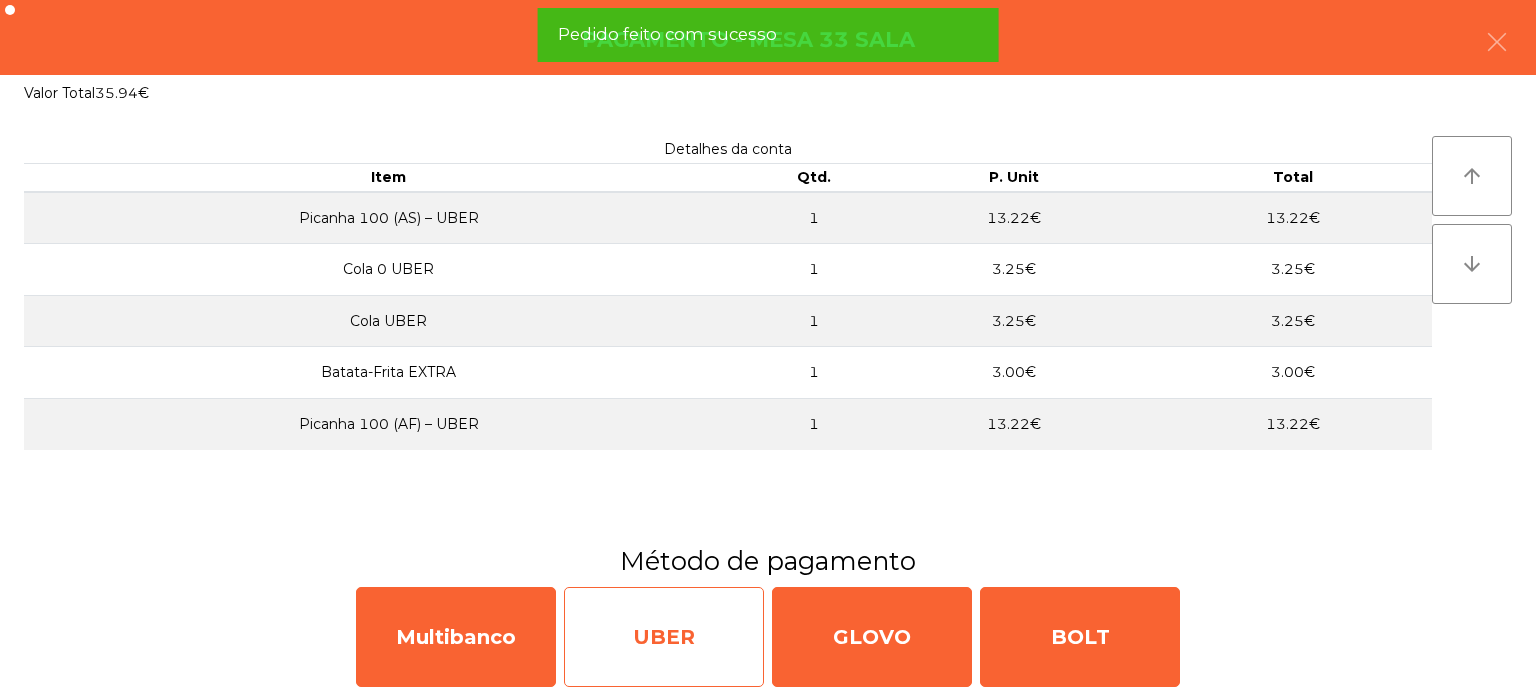 click on "UBER" 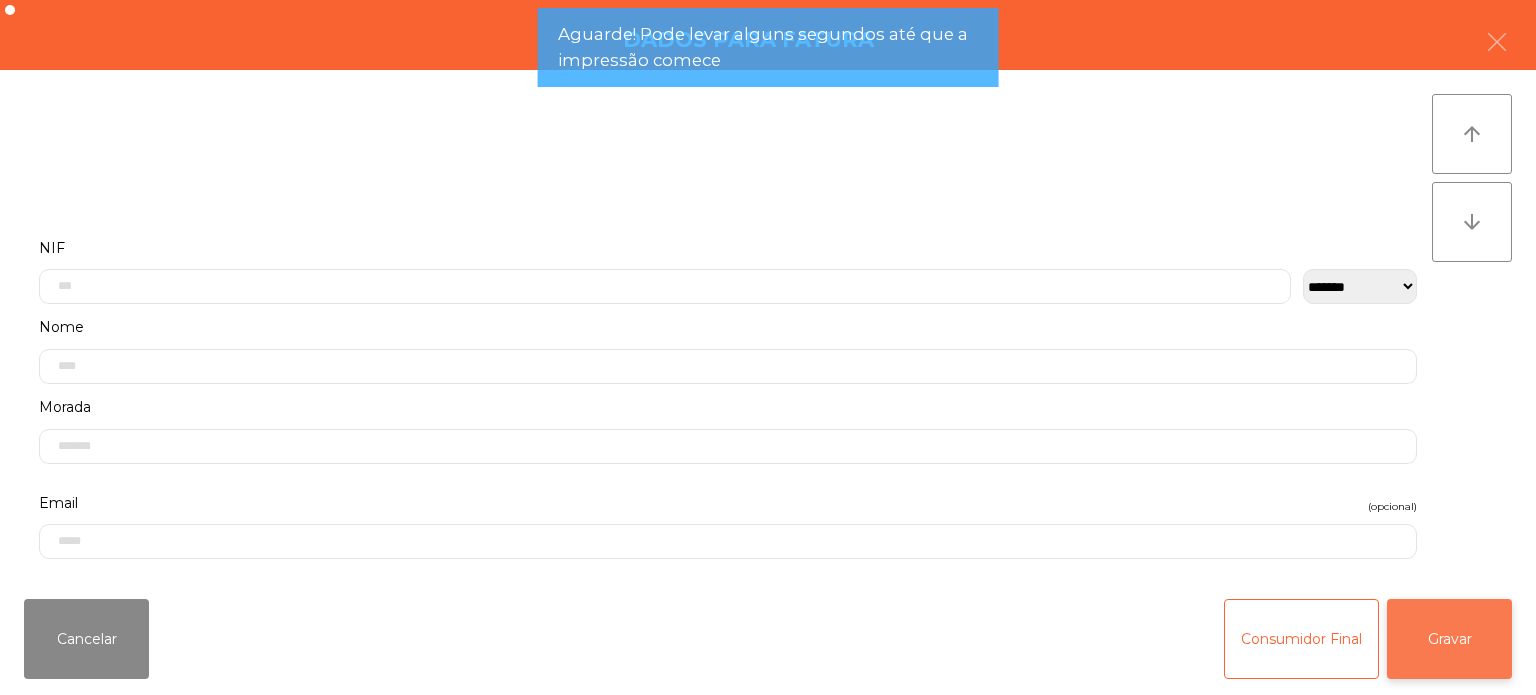 click on "Gravar" 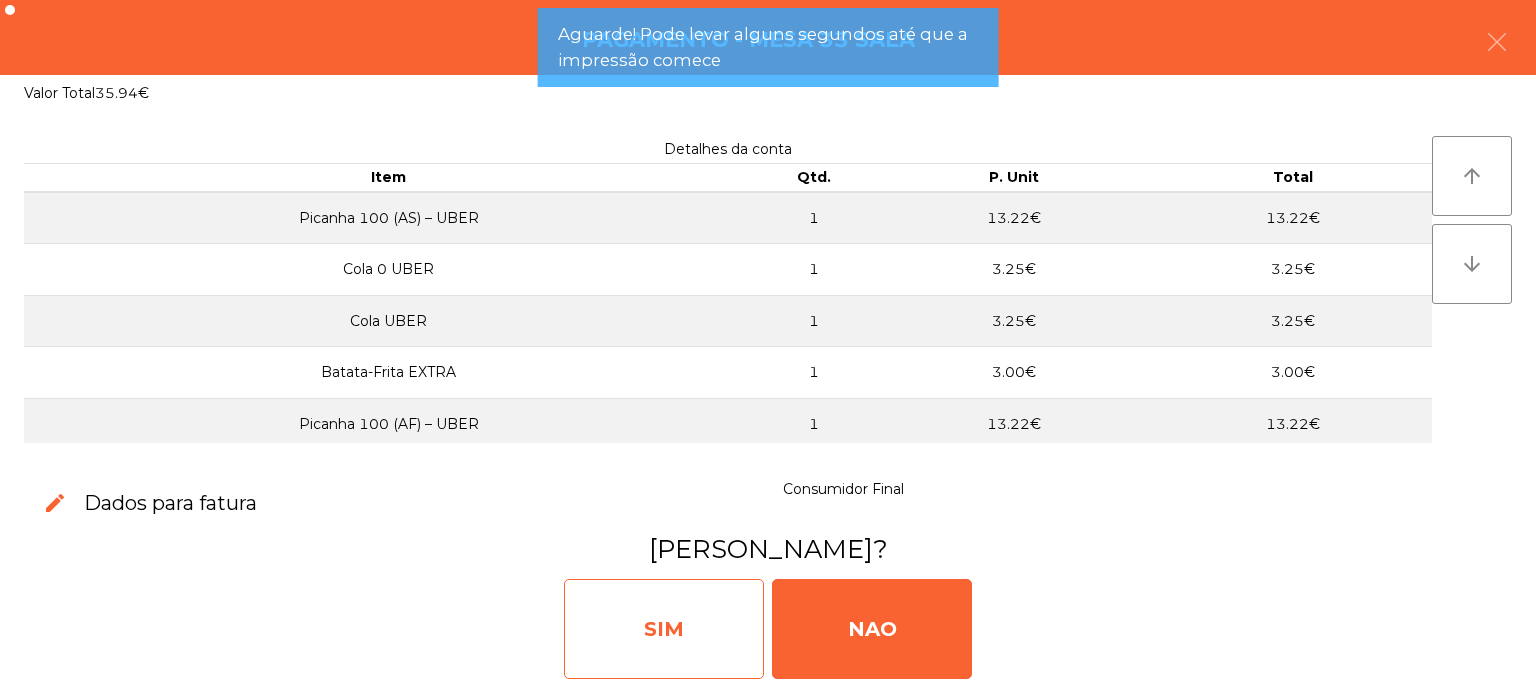 click on "SIM" 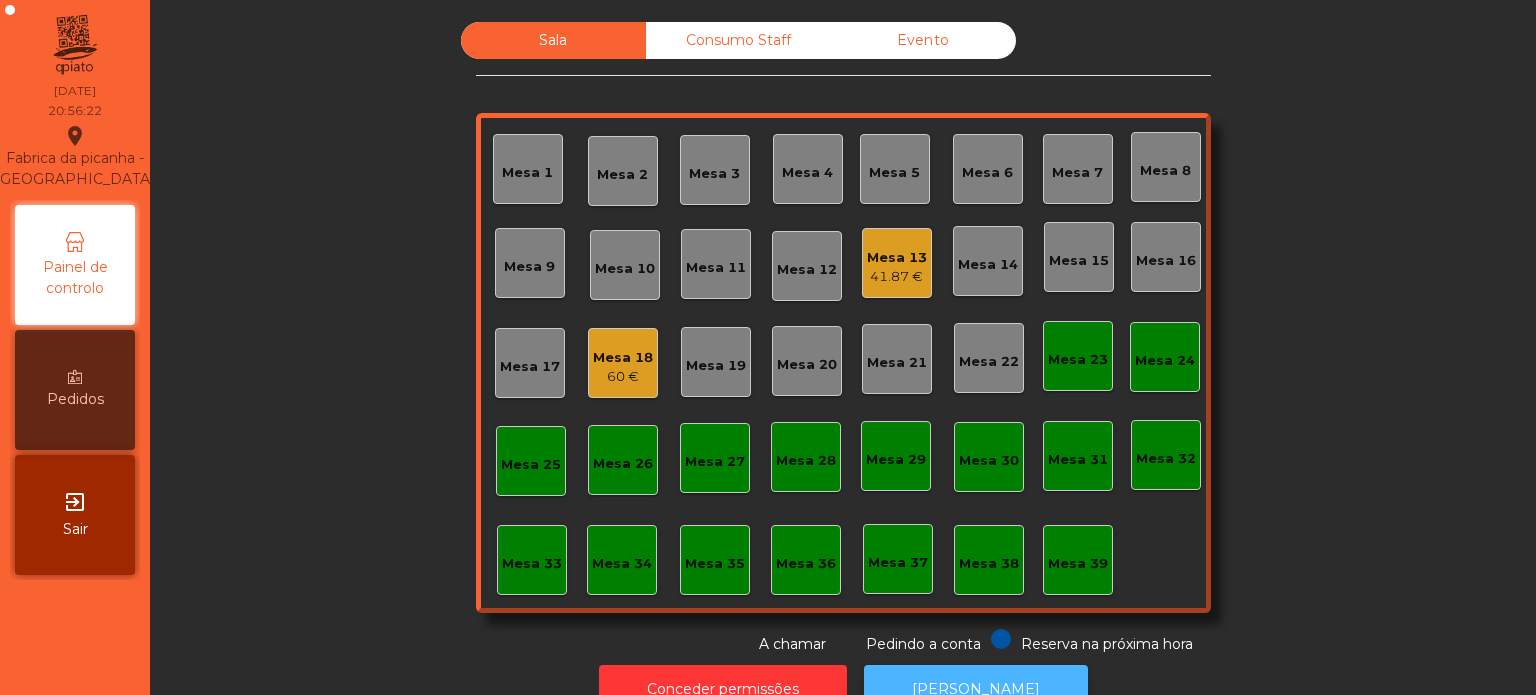 click on "[PERSON_NAME]" 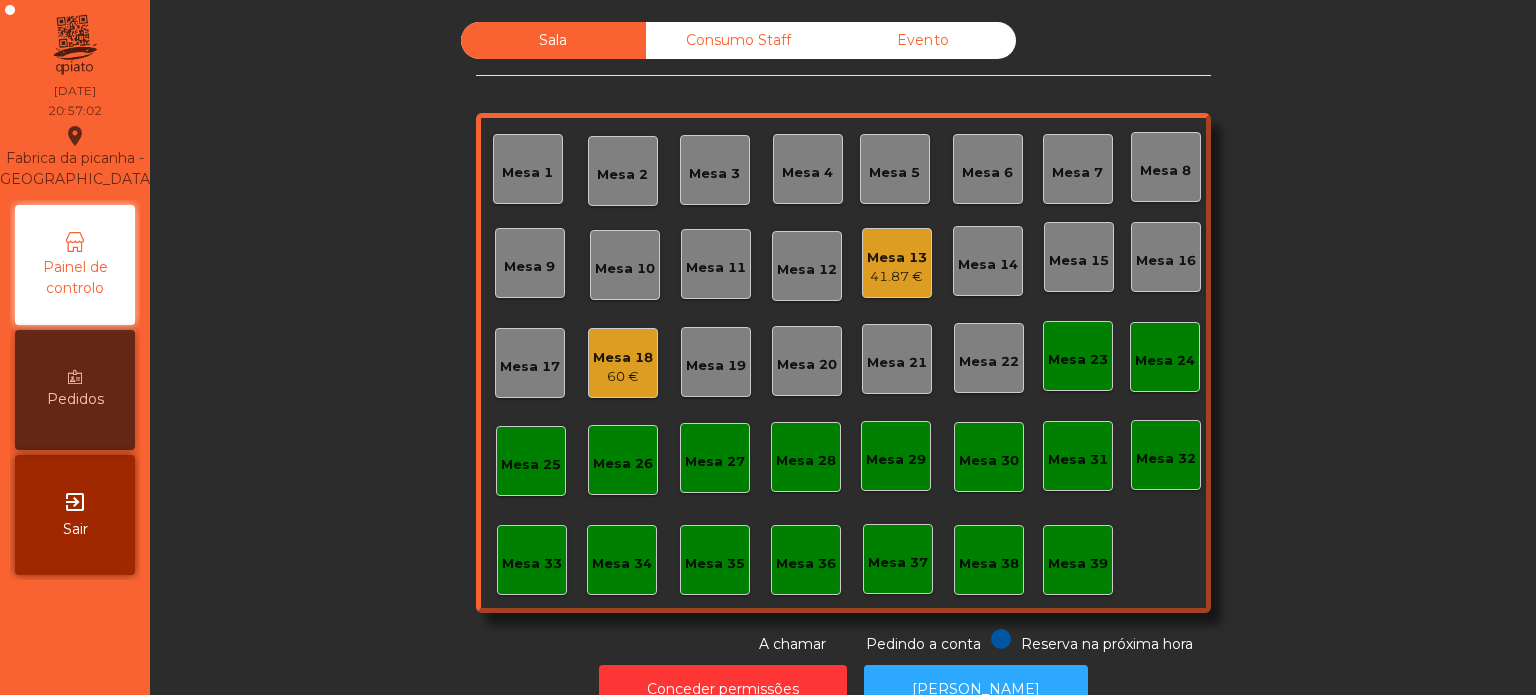 click on "Mesa 15" 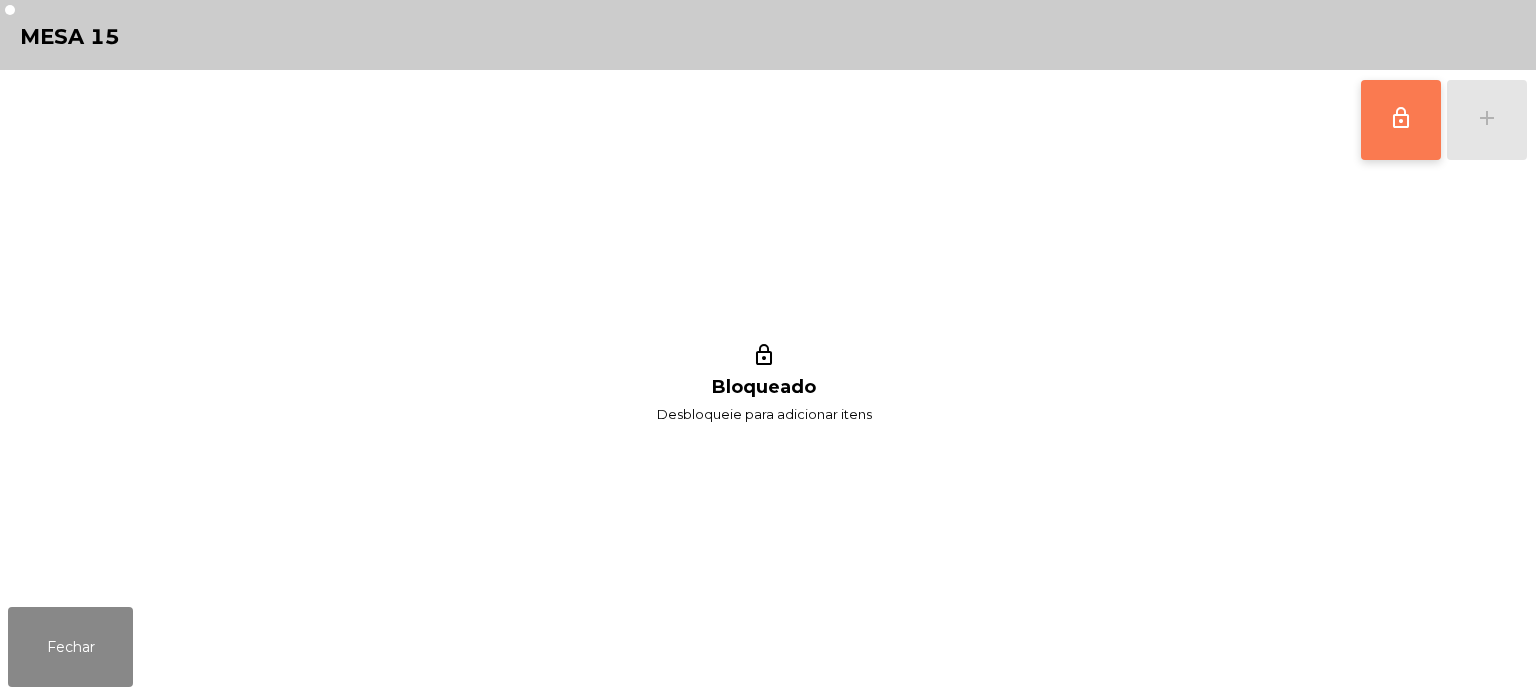 click on "lock_outline" 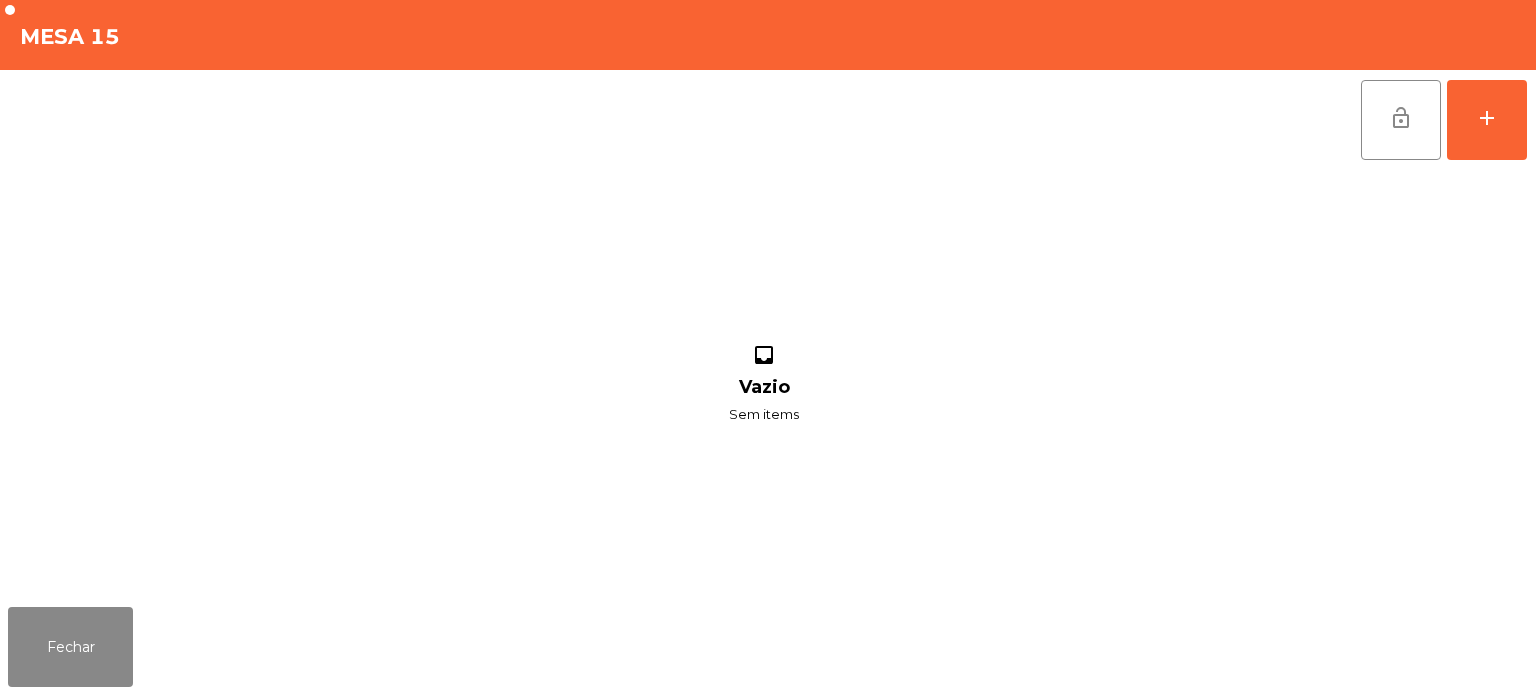 click on "lock_open   add" 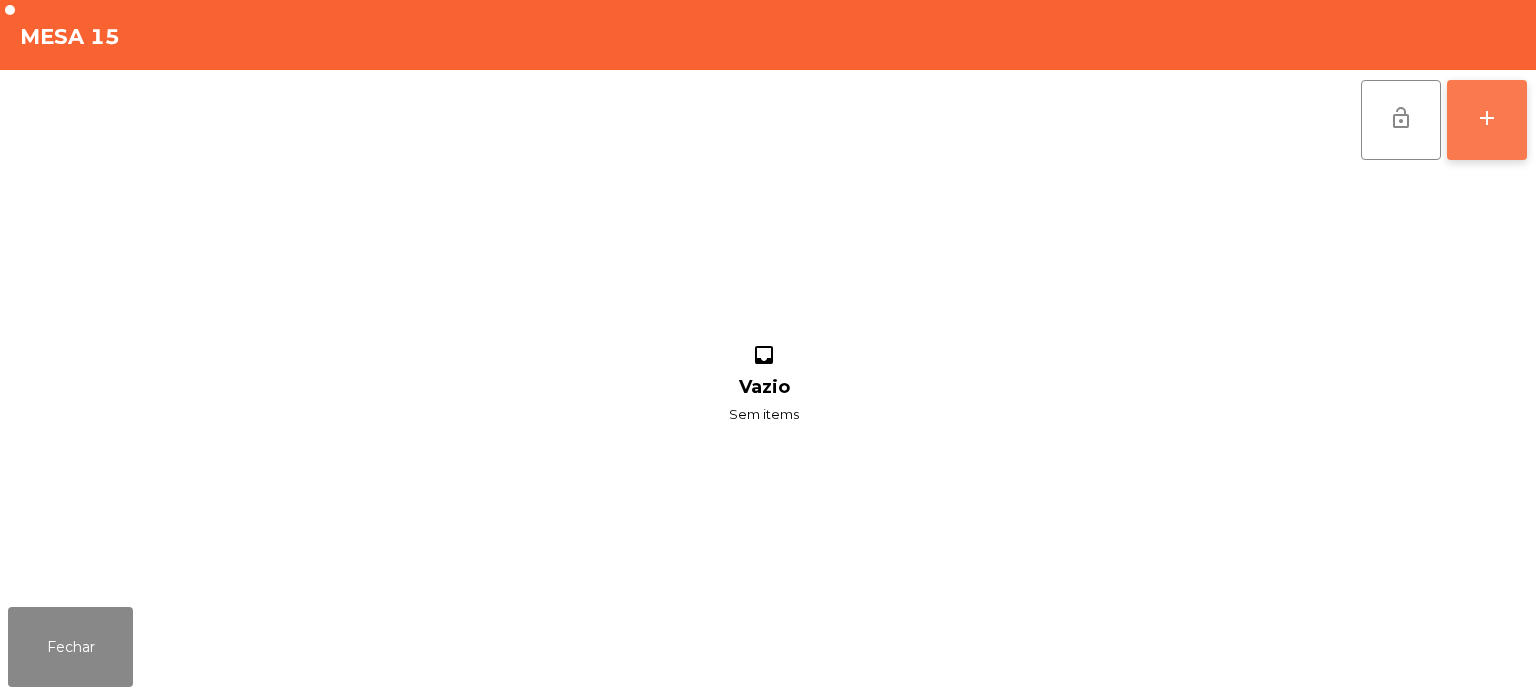 click on "add" 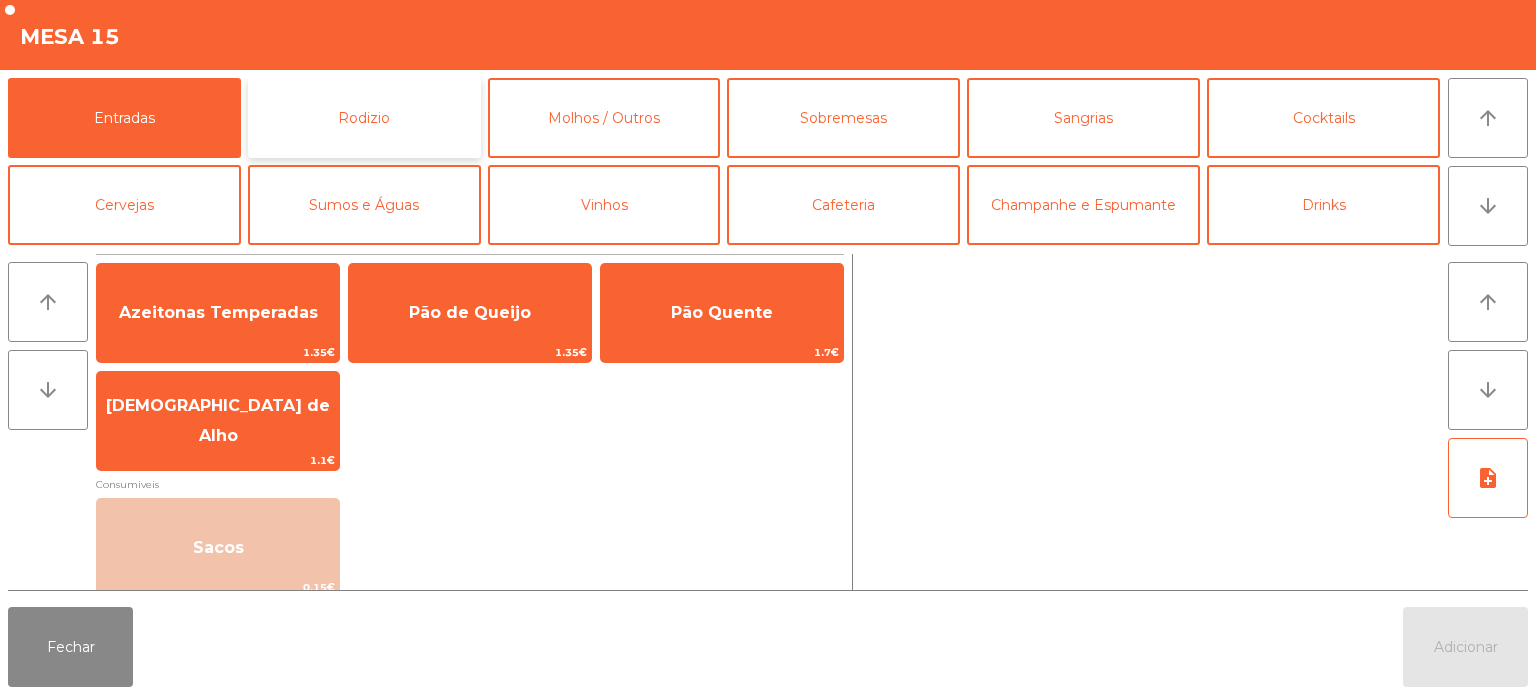 click on "Rodizio" 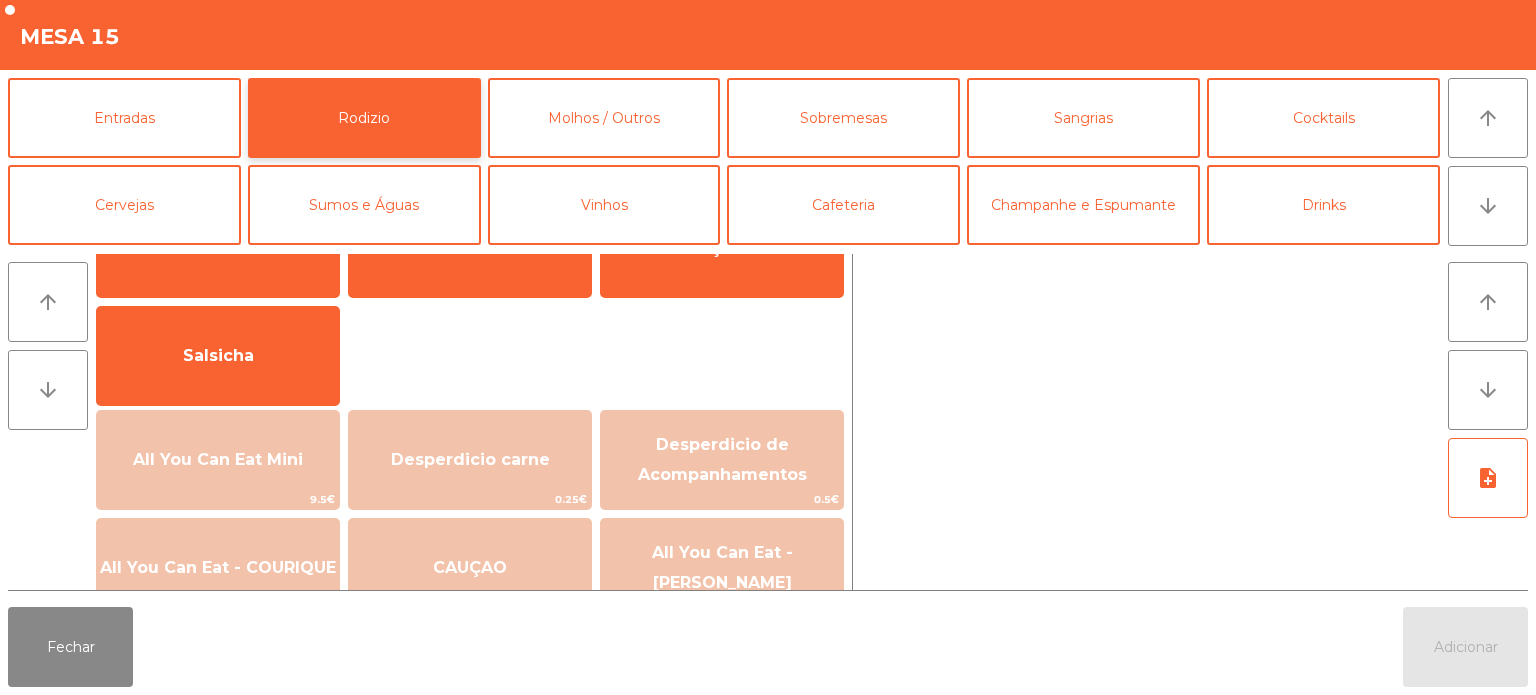scroll, scrollTop: 100, scrollLeft: 0, axis: vertical 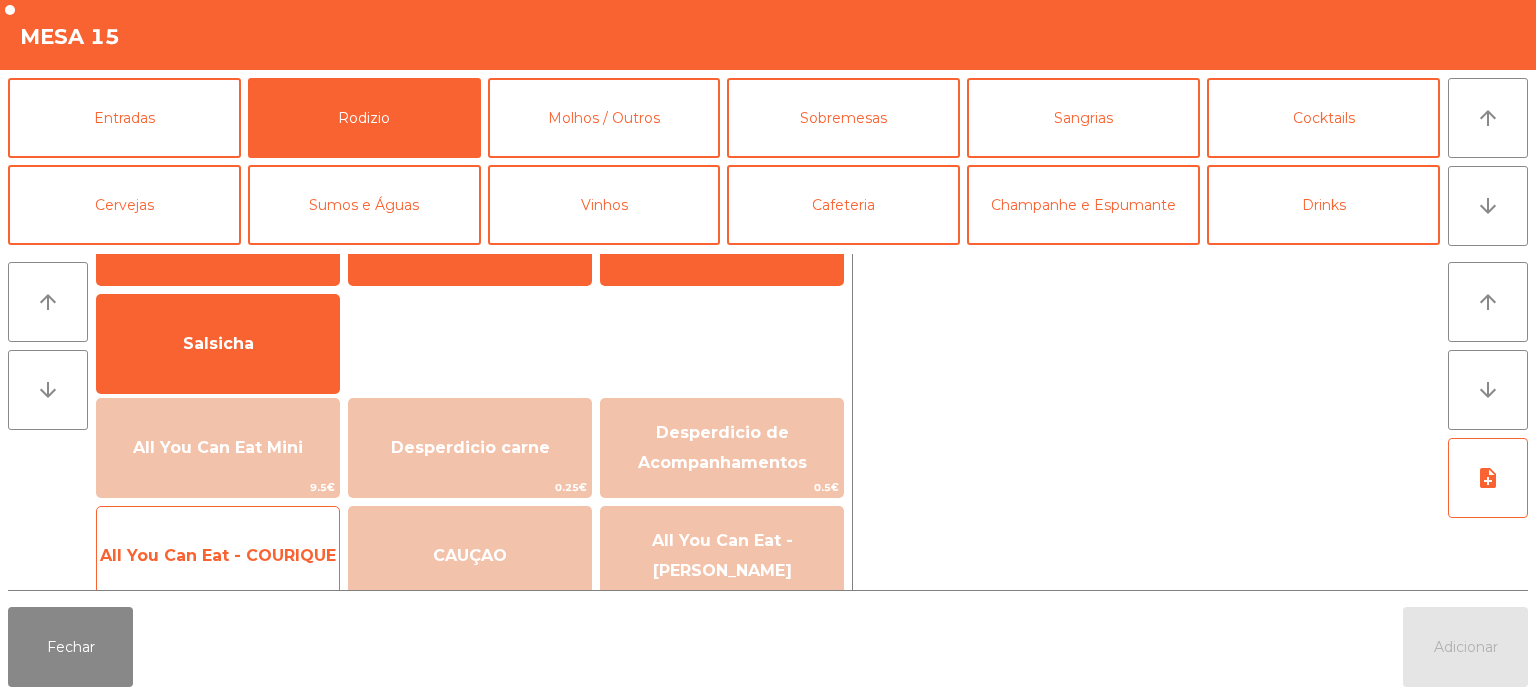 click on "All You Can Eat - COURIQUE" 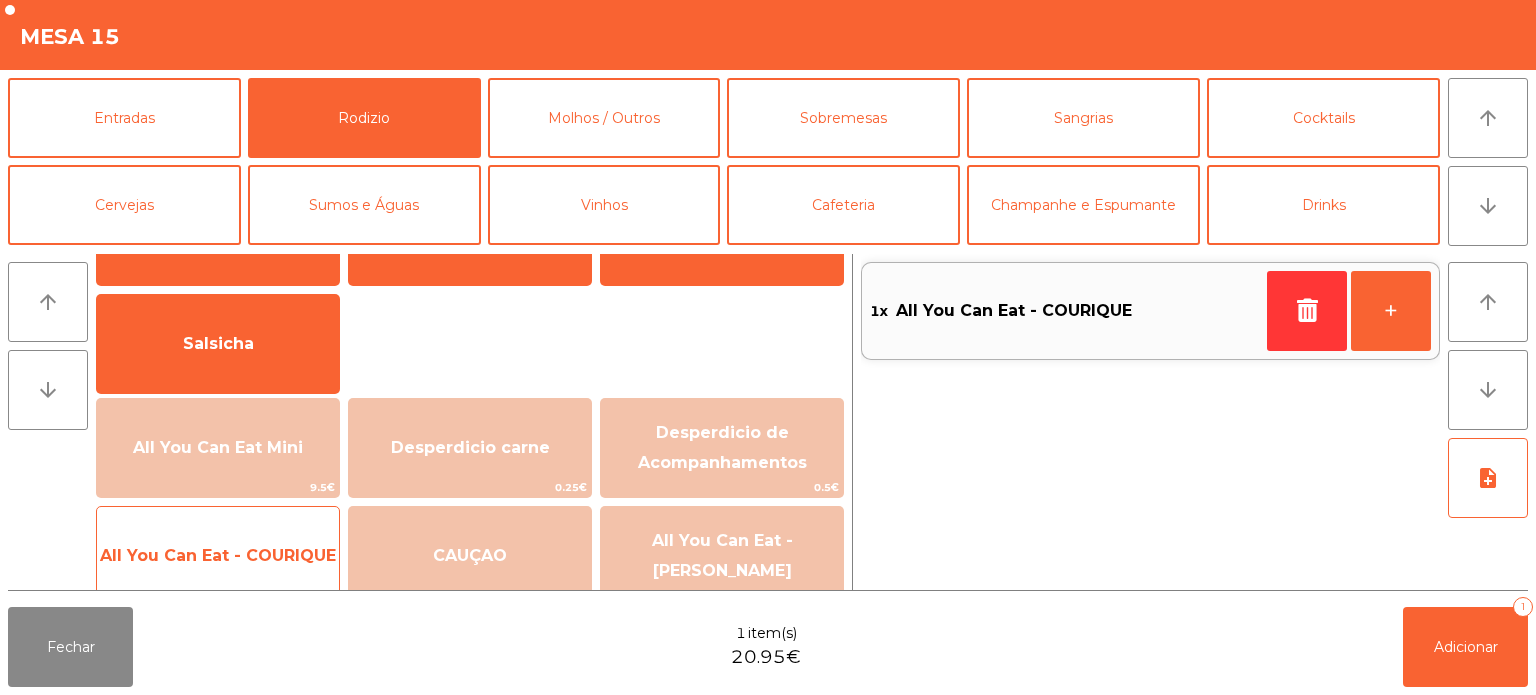click on "All You Can Eat - COURIQUE" 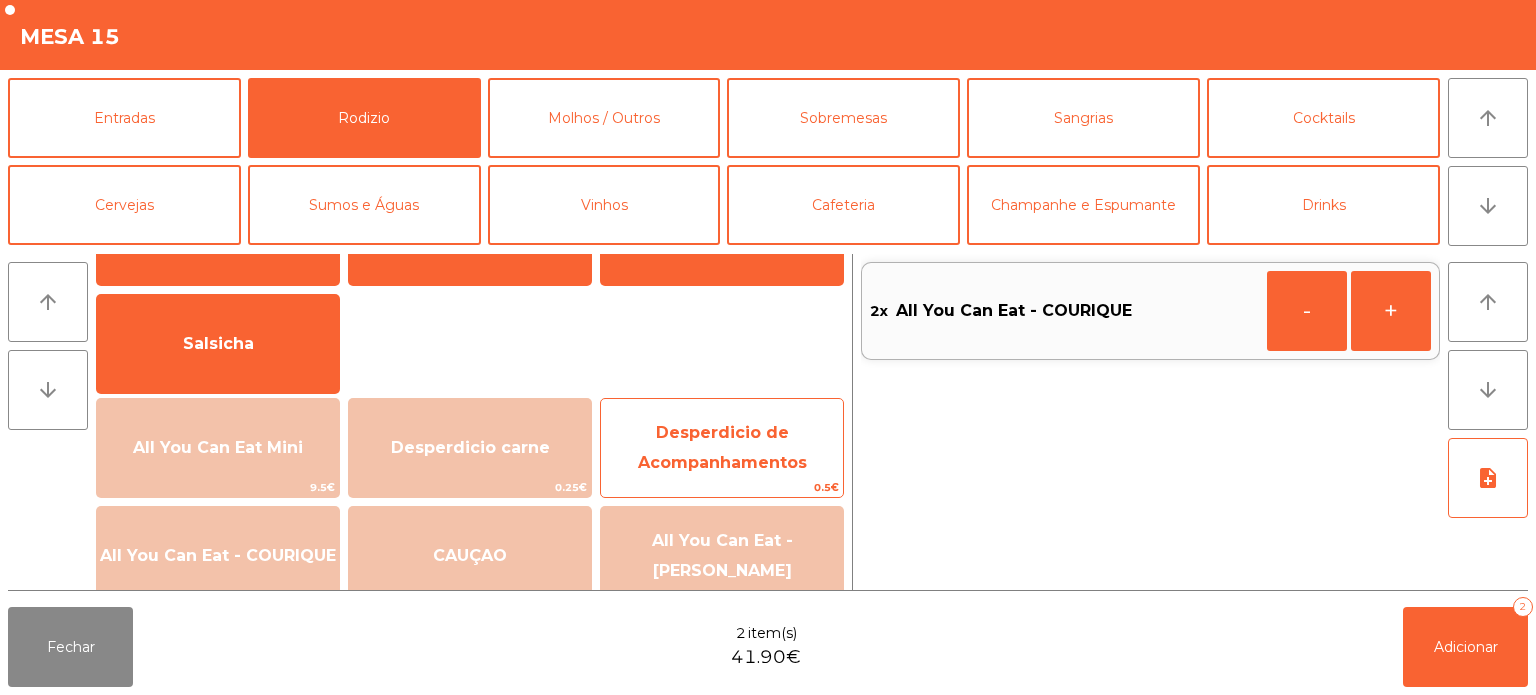 click on "Desperdicio de Acompanhamentos   0.5€" 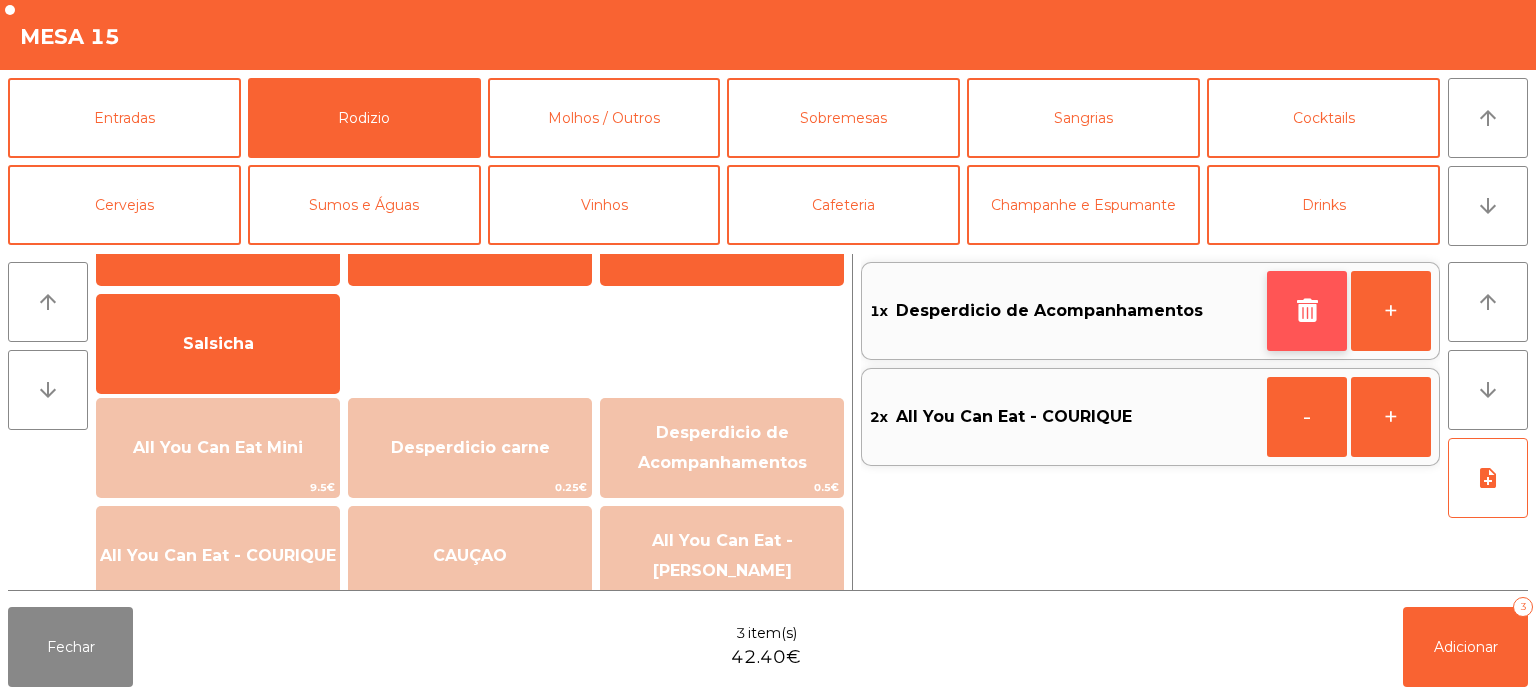 click 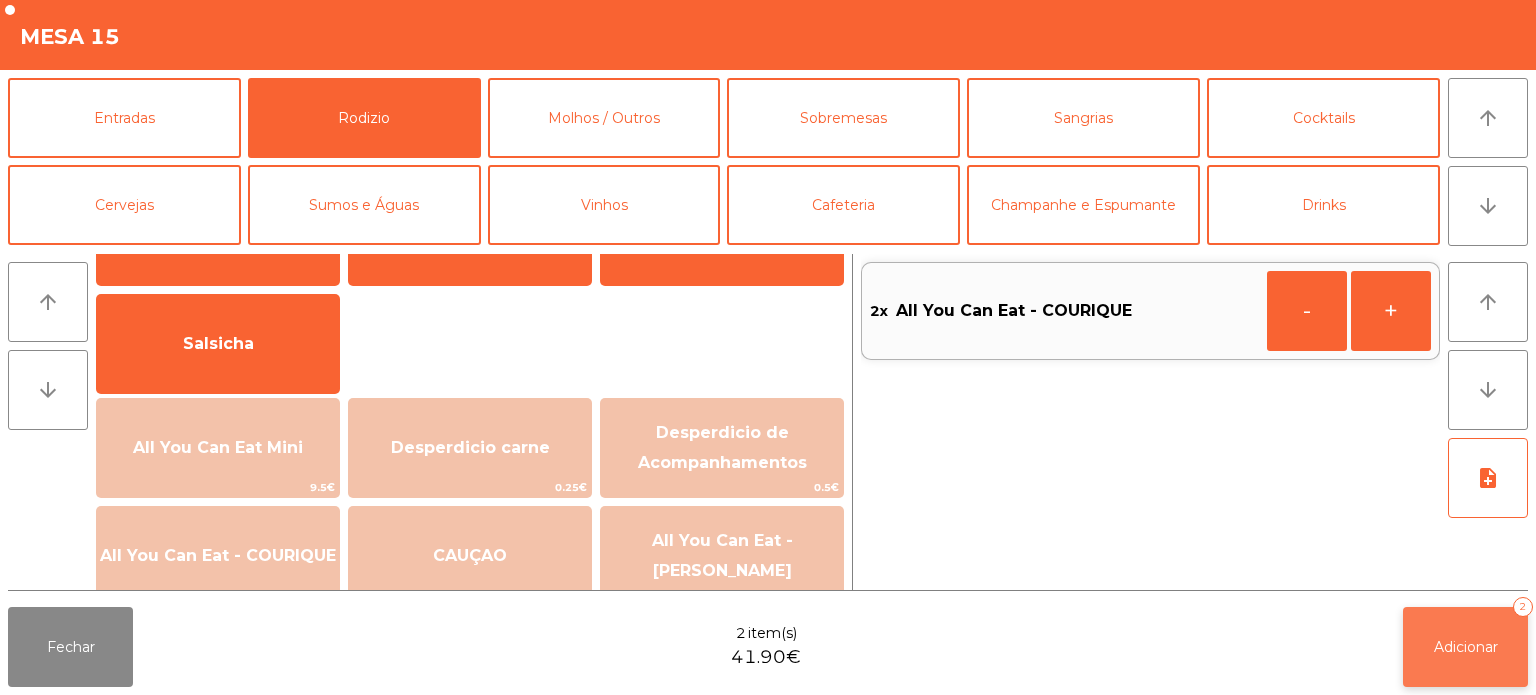 click on "Adicionar   2" 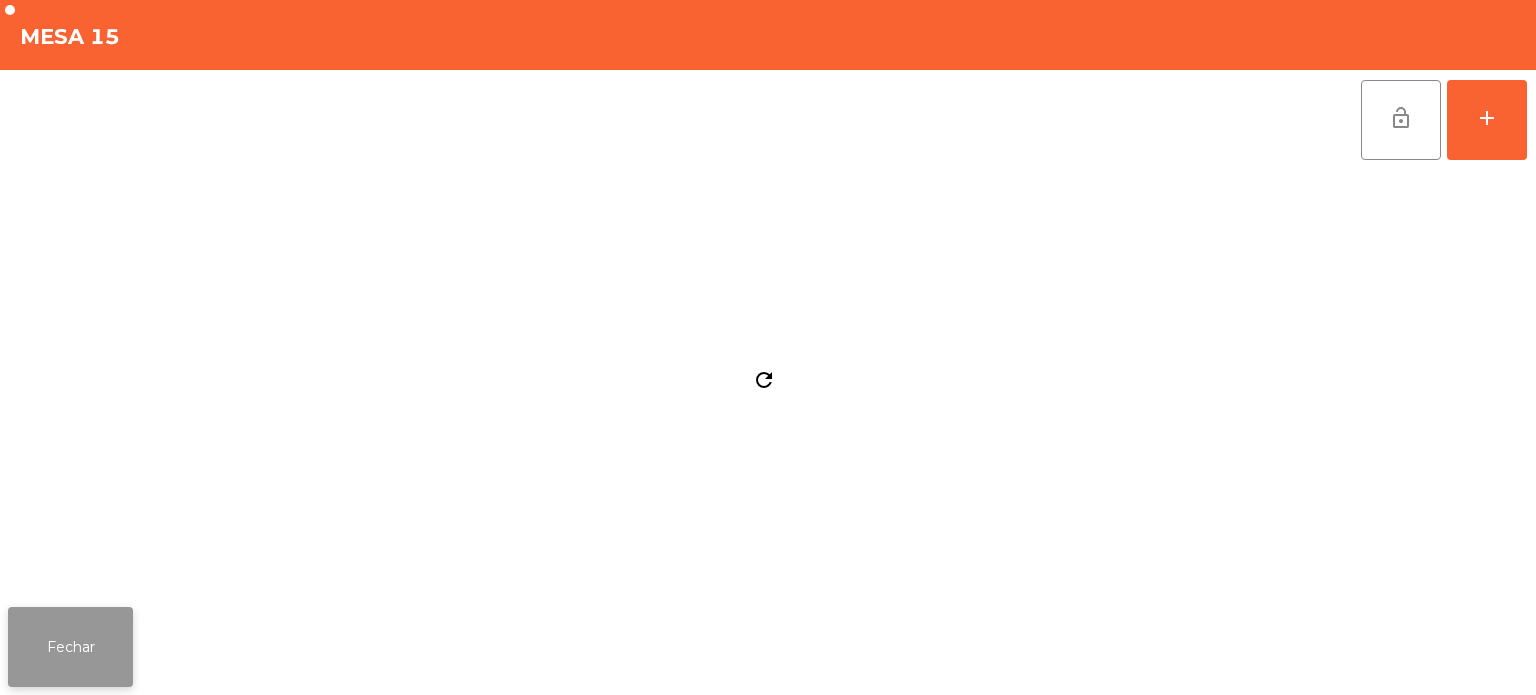 click on "Fechar" 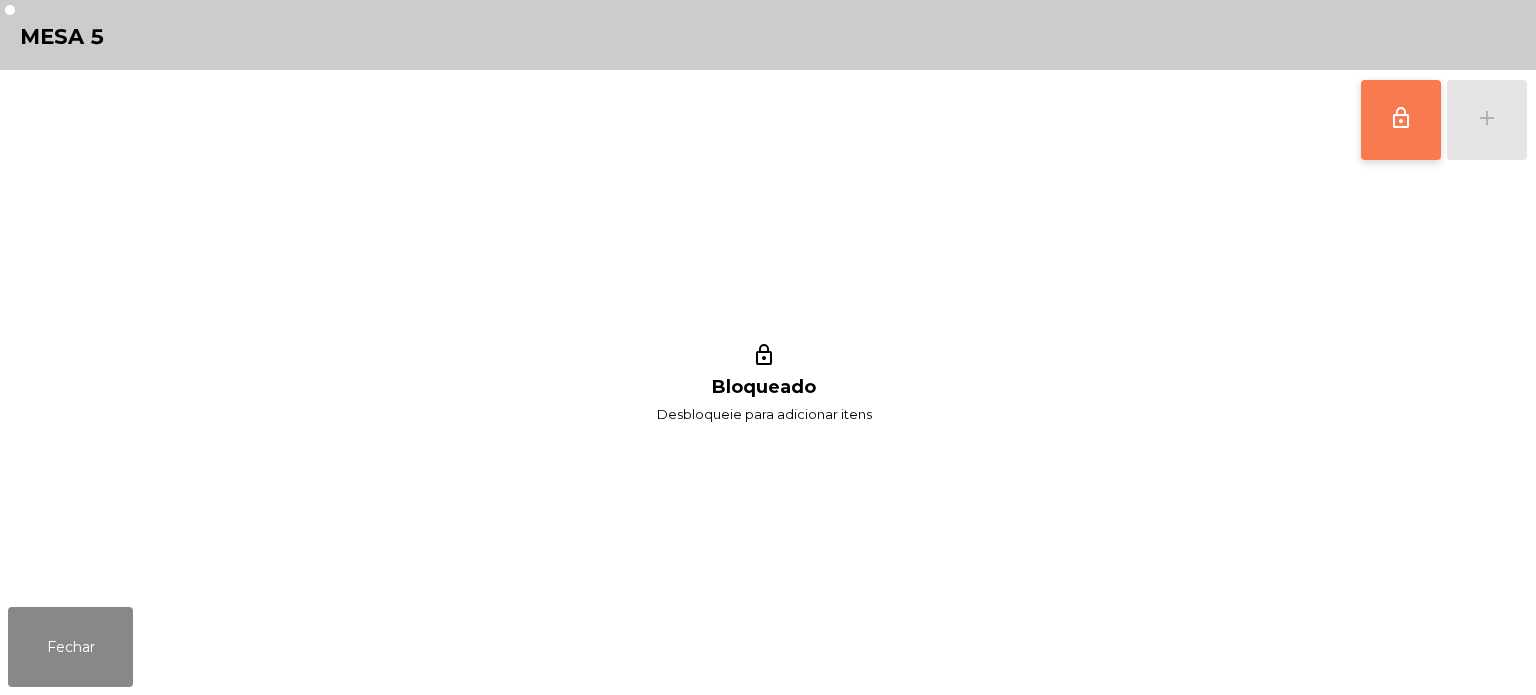 click on "lock_outline" 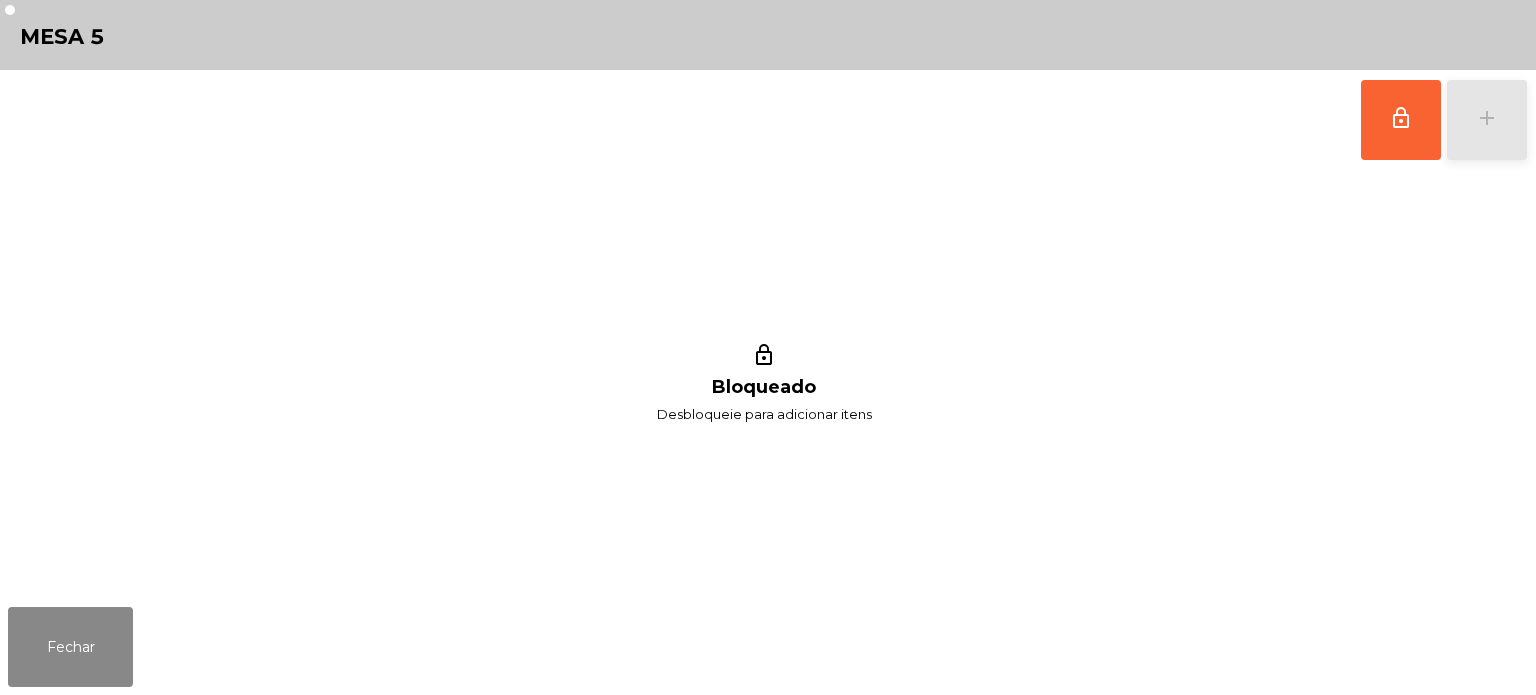 click on "add" 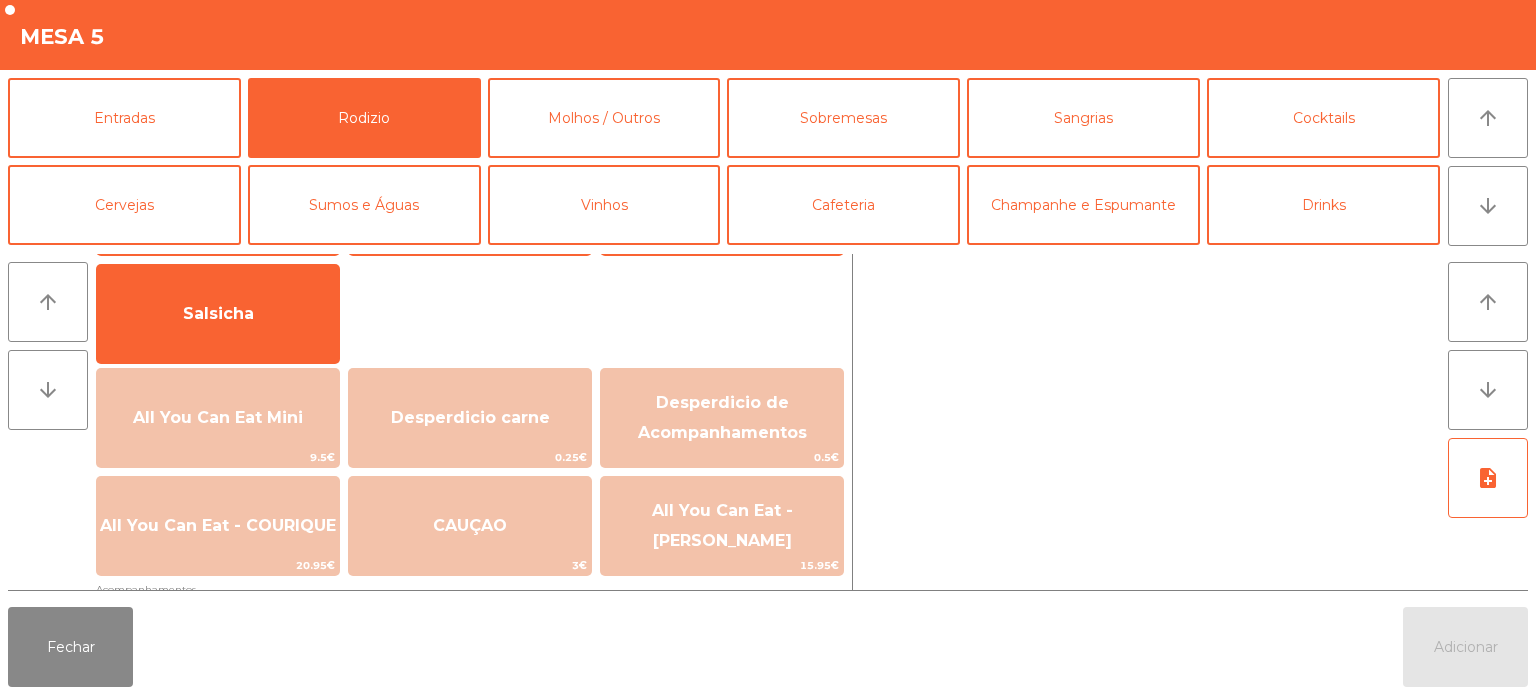 scroll, scrollTop: 132, scrollLeft: 0, axis: vertical 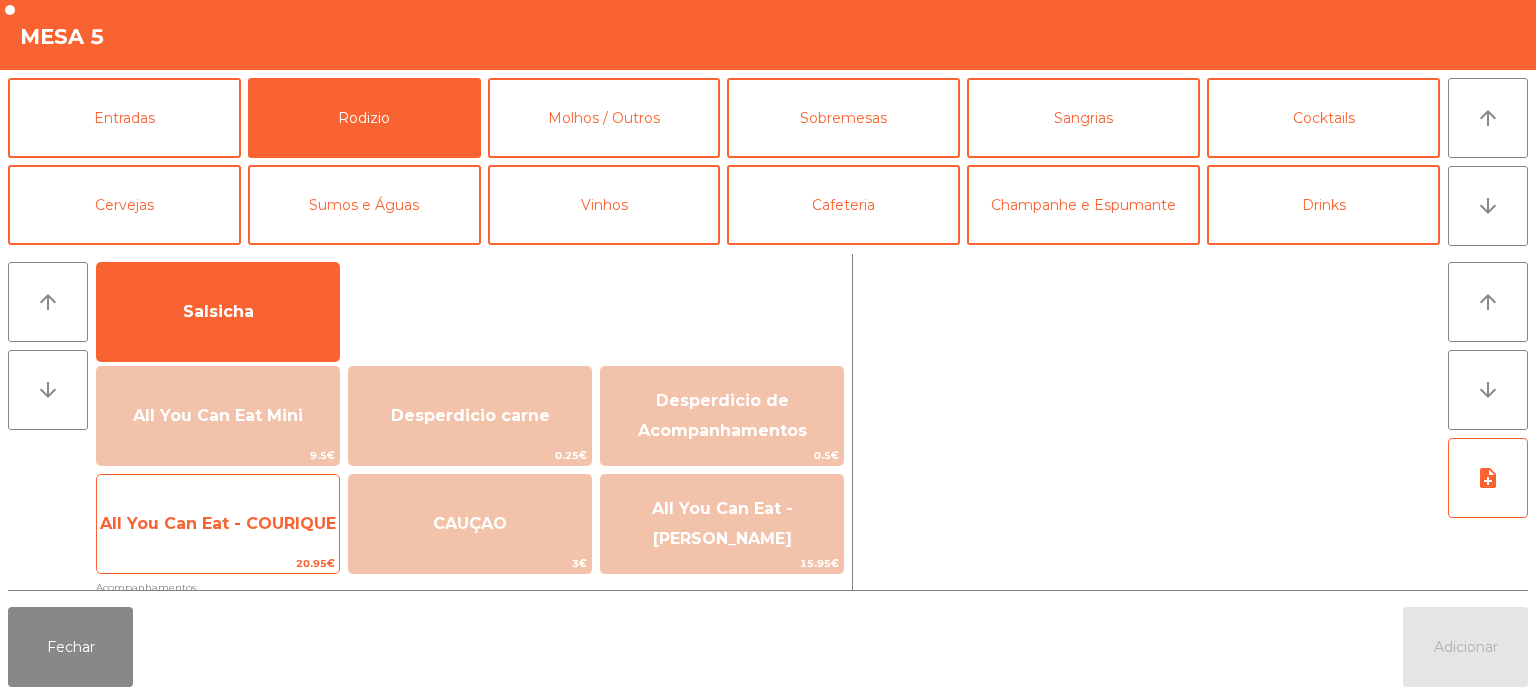 click on "All You Can Eat - COURIQUE" 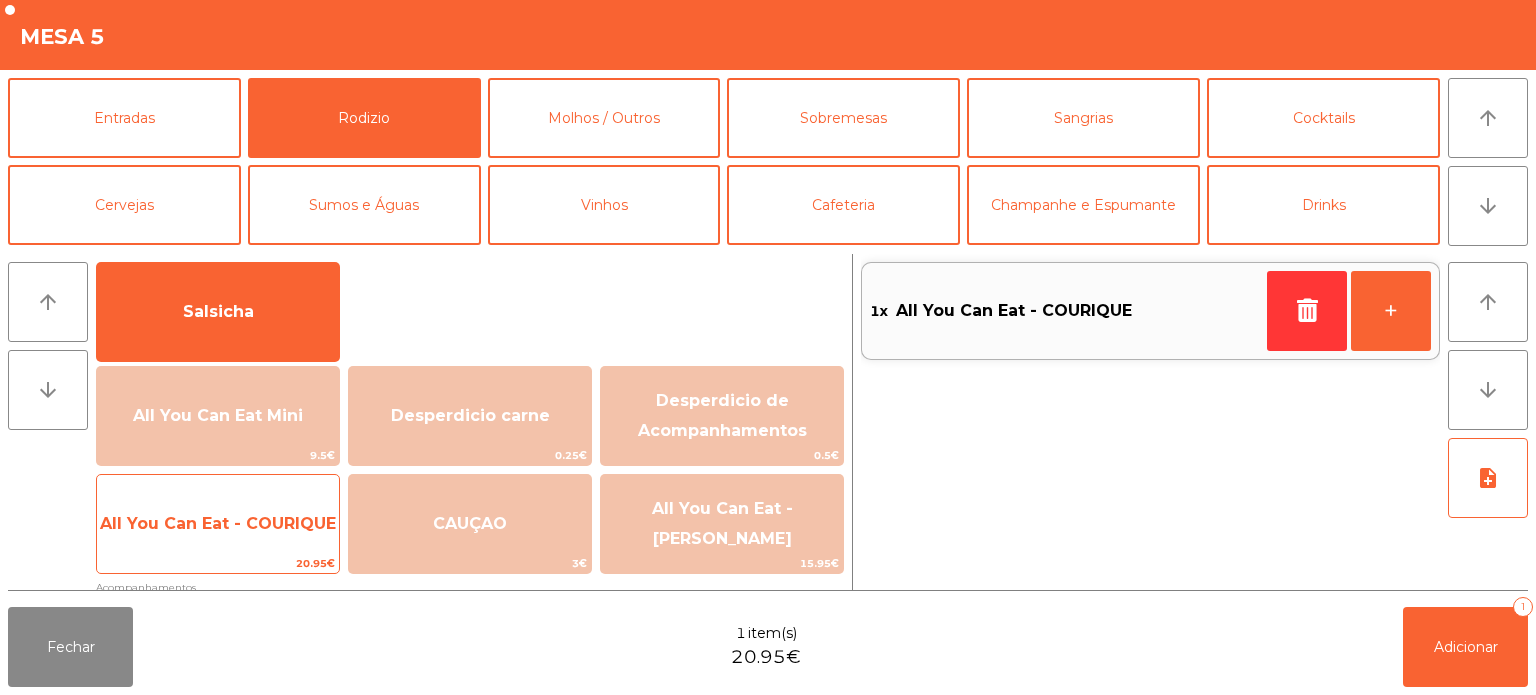 click on "All You Can Eat - COURIQUE" 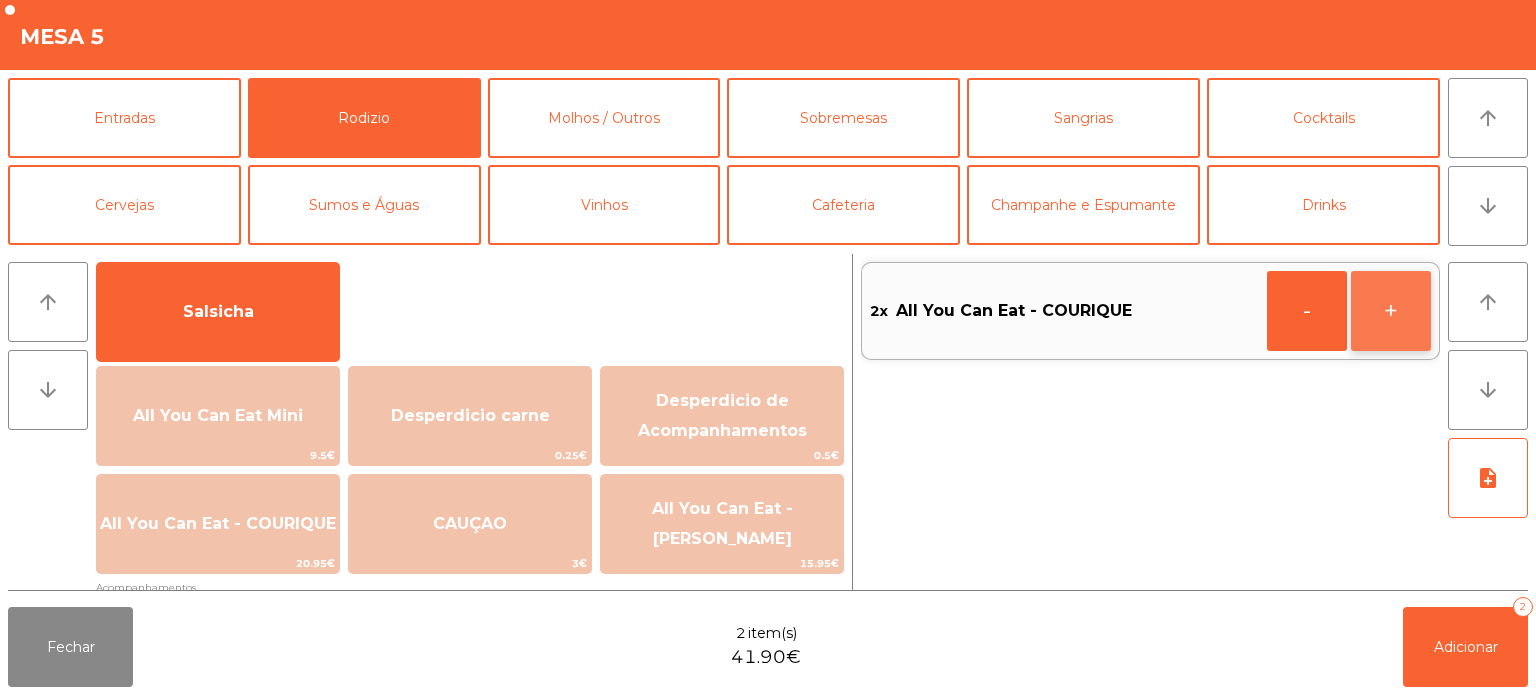 click on "+" 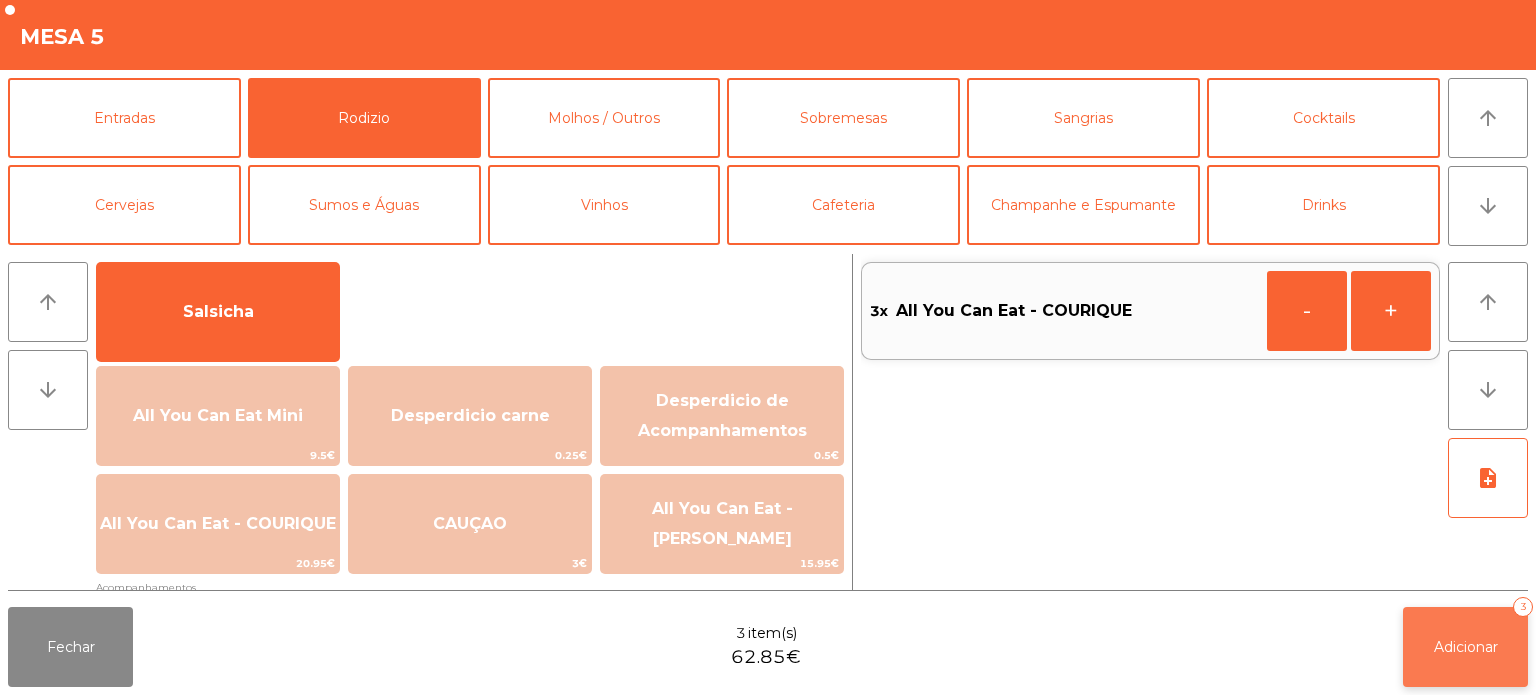 click on "Adicionar   3" 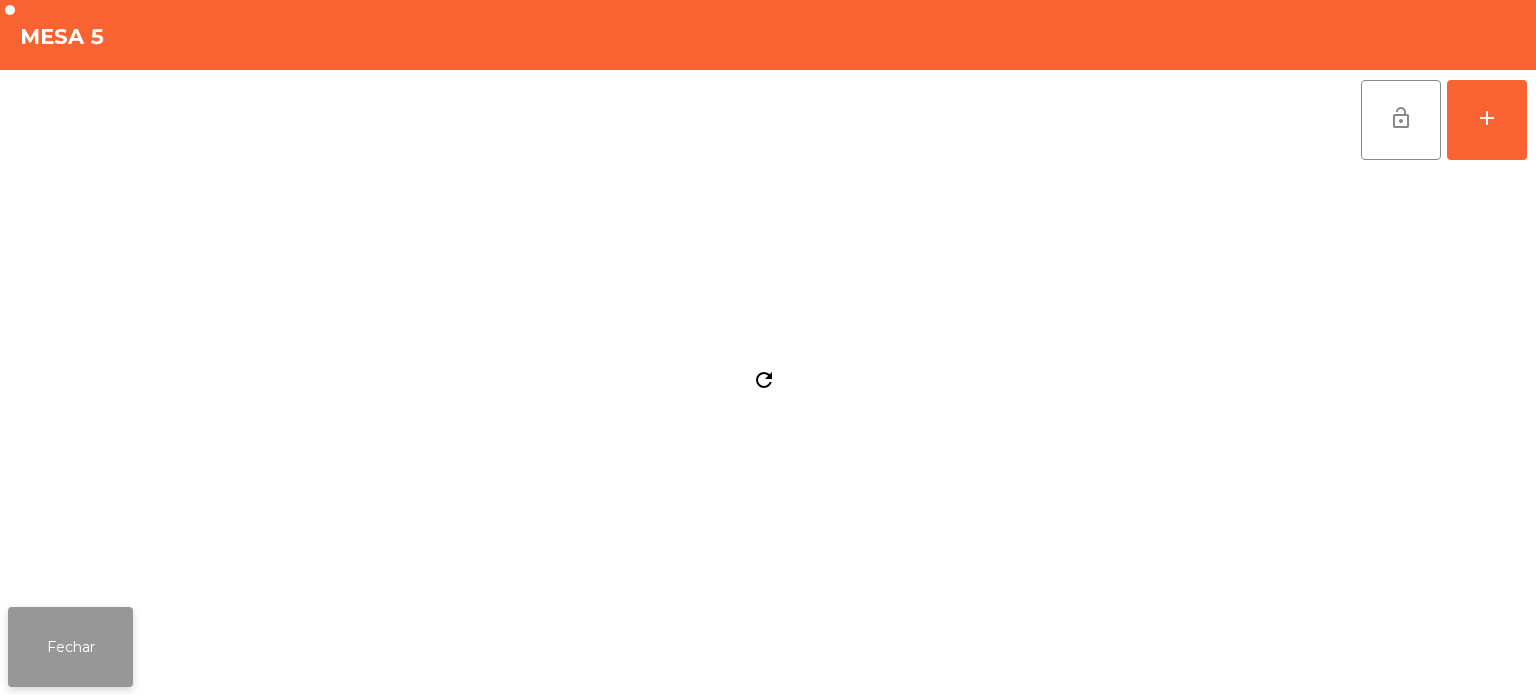 click on "Fechar" 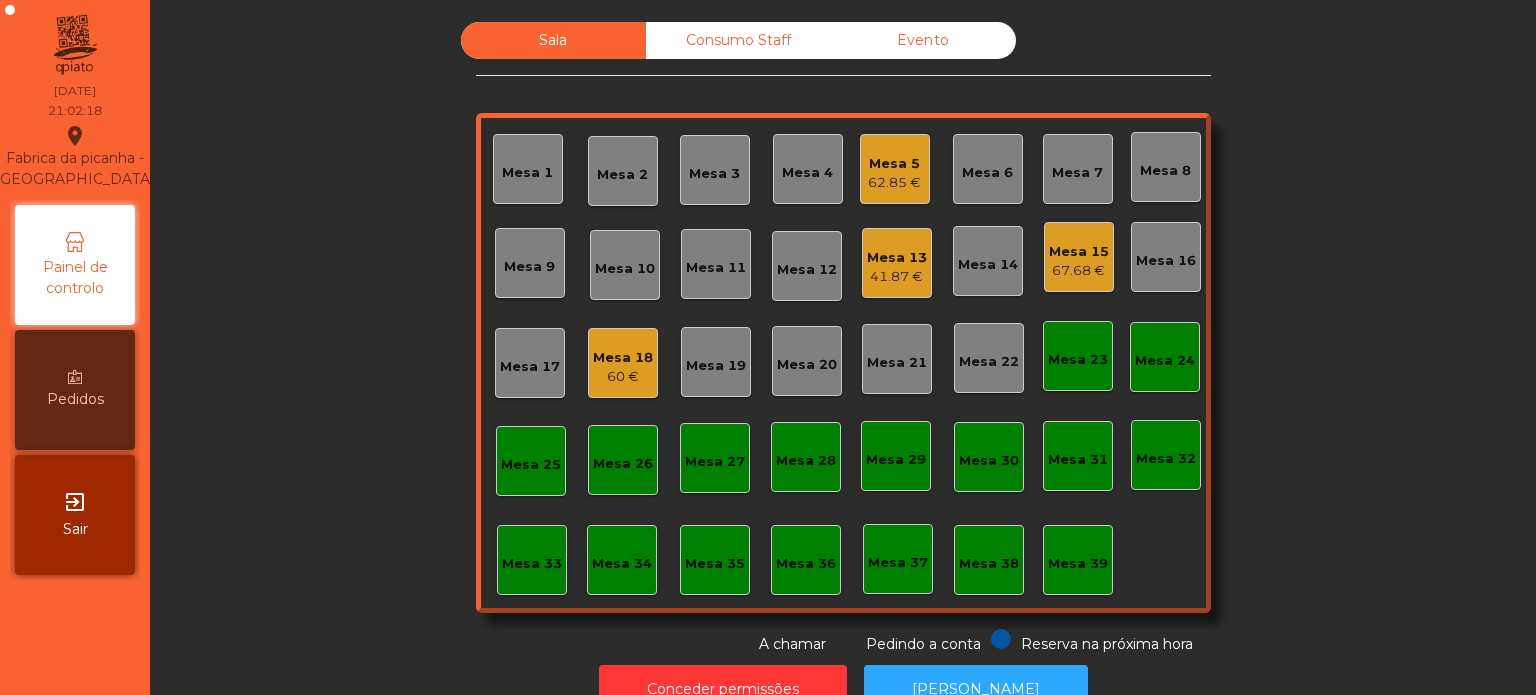 click on "Mesa 13" 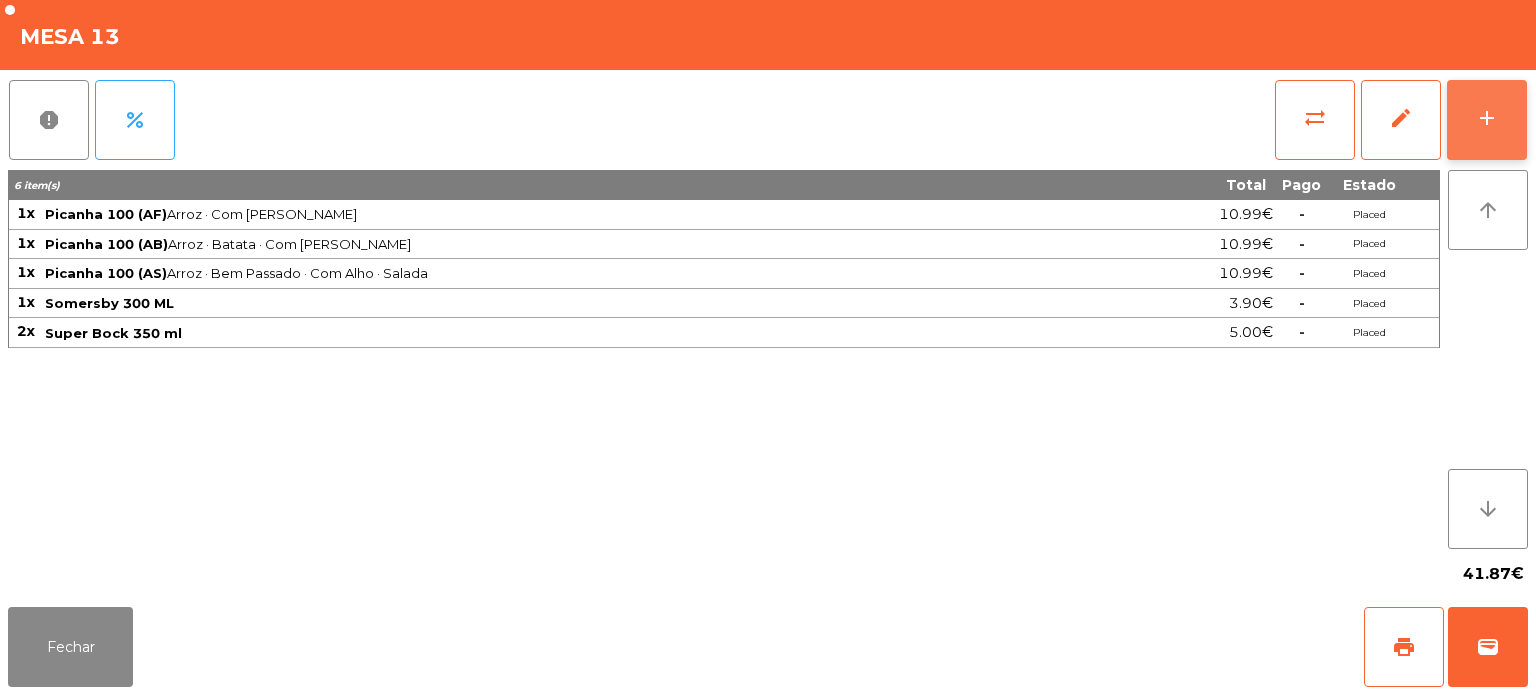 click on "add" 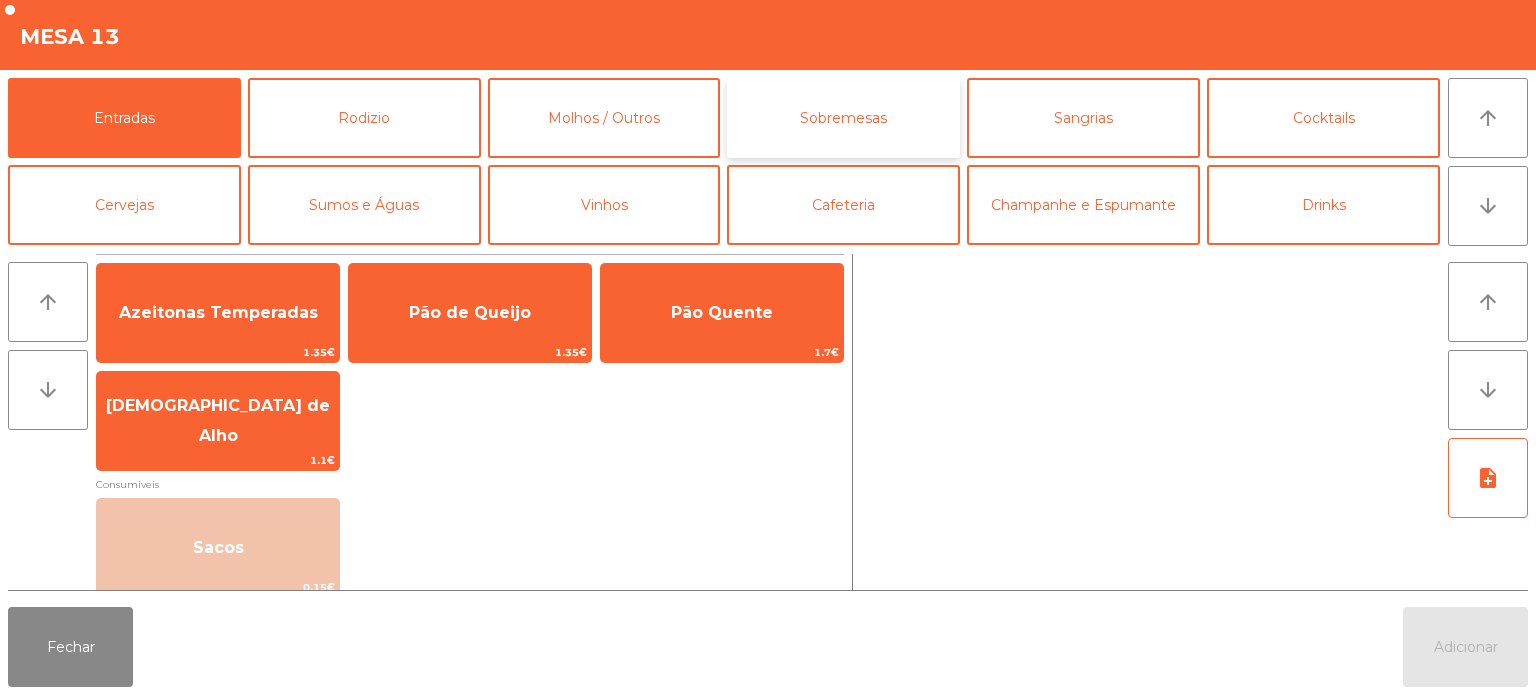 click on "Sobremesas" 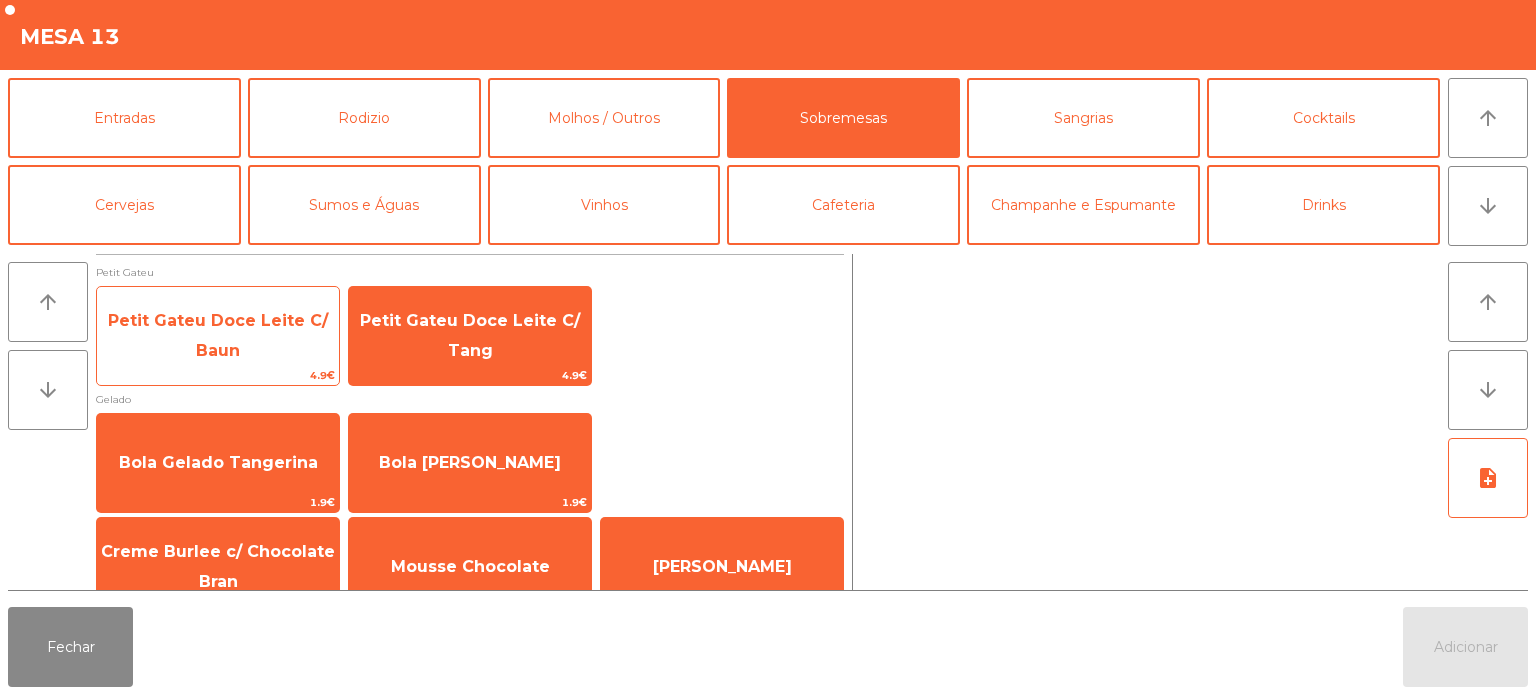 click on "Petit Gateu Doce Leite C/ Baun" 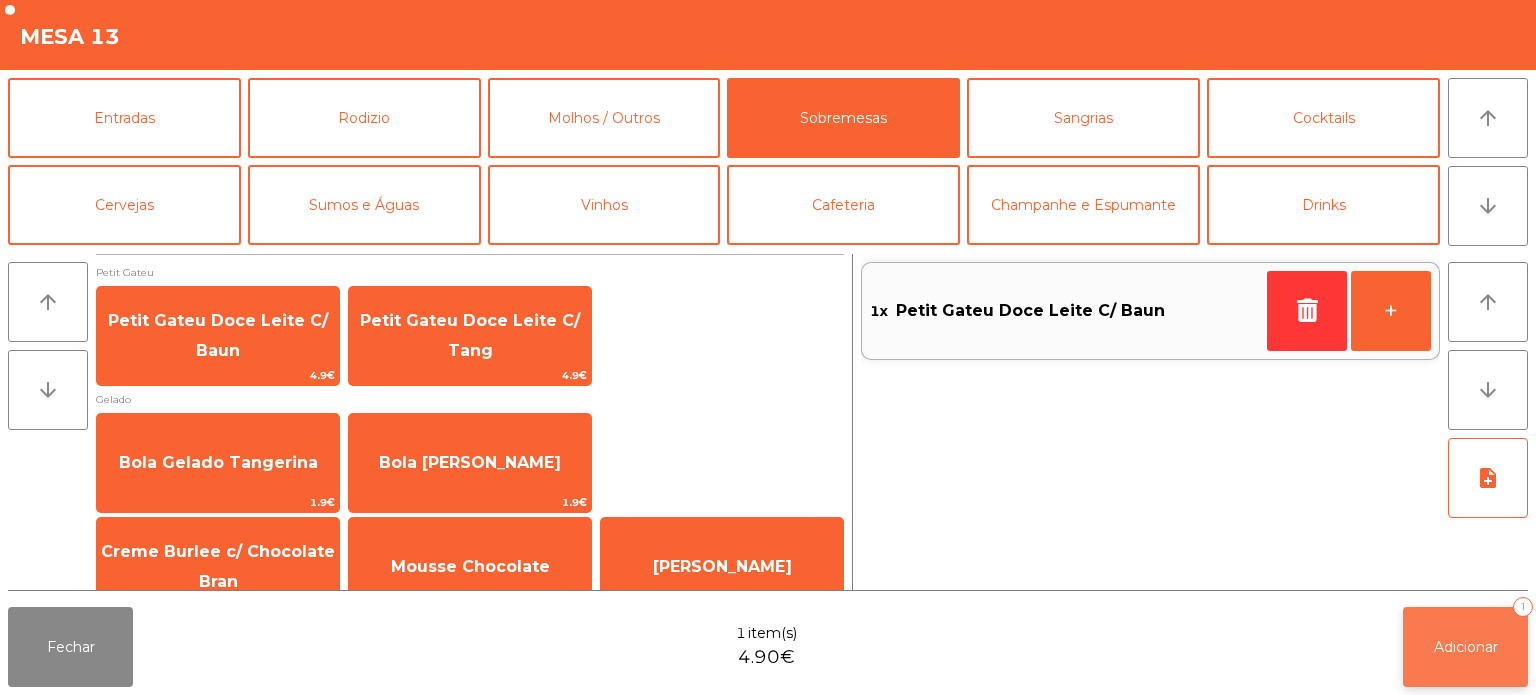 click on "Adicionar   1" 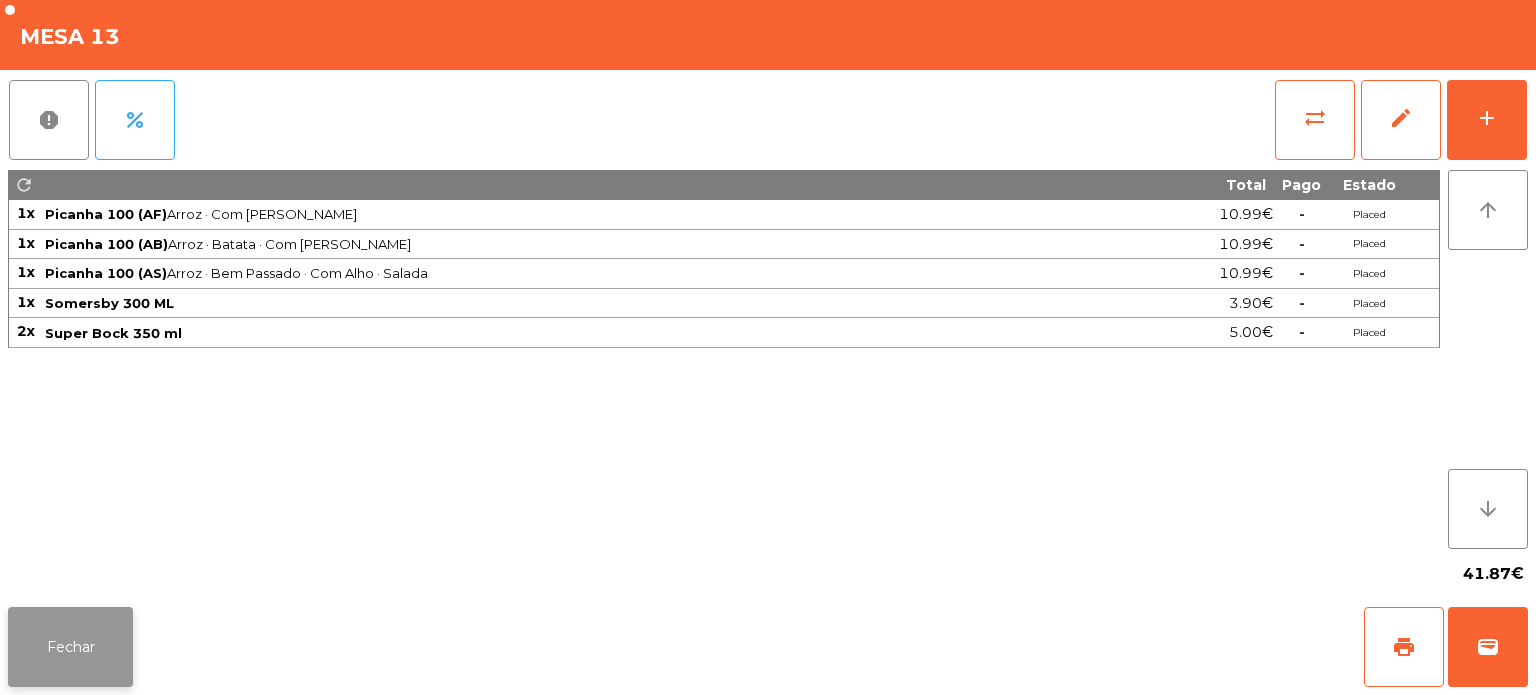click on "Fechar" 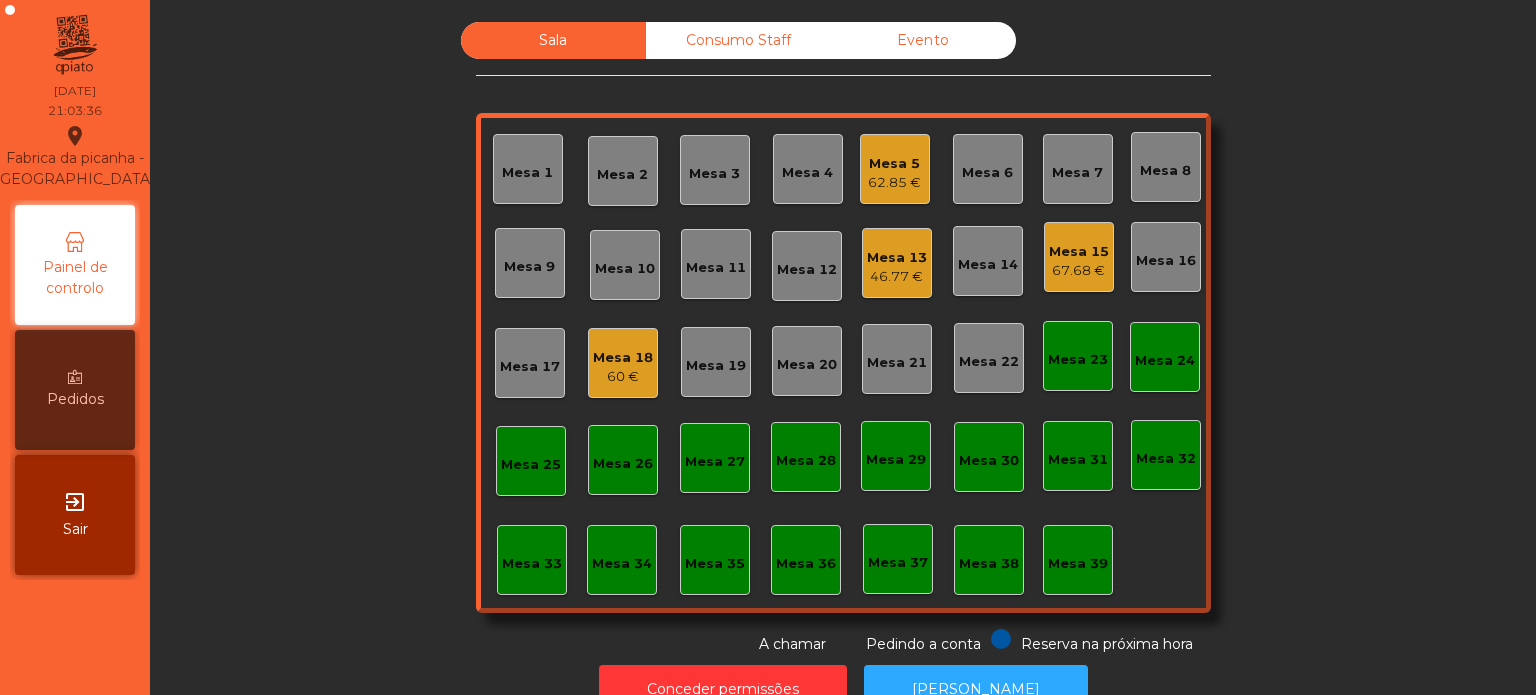 click on "Mesa 13" 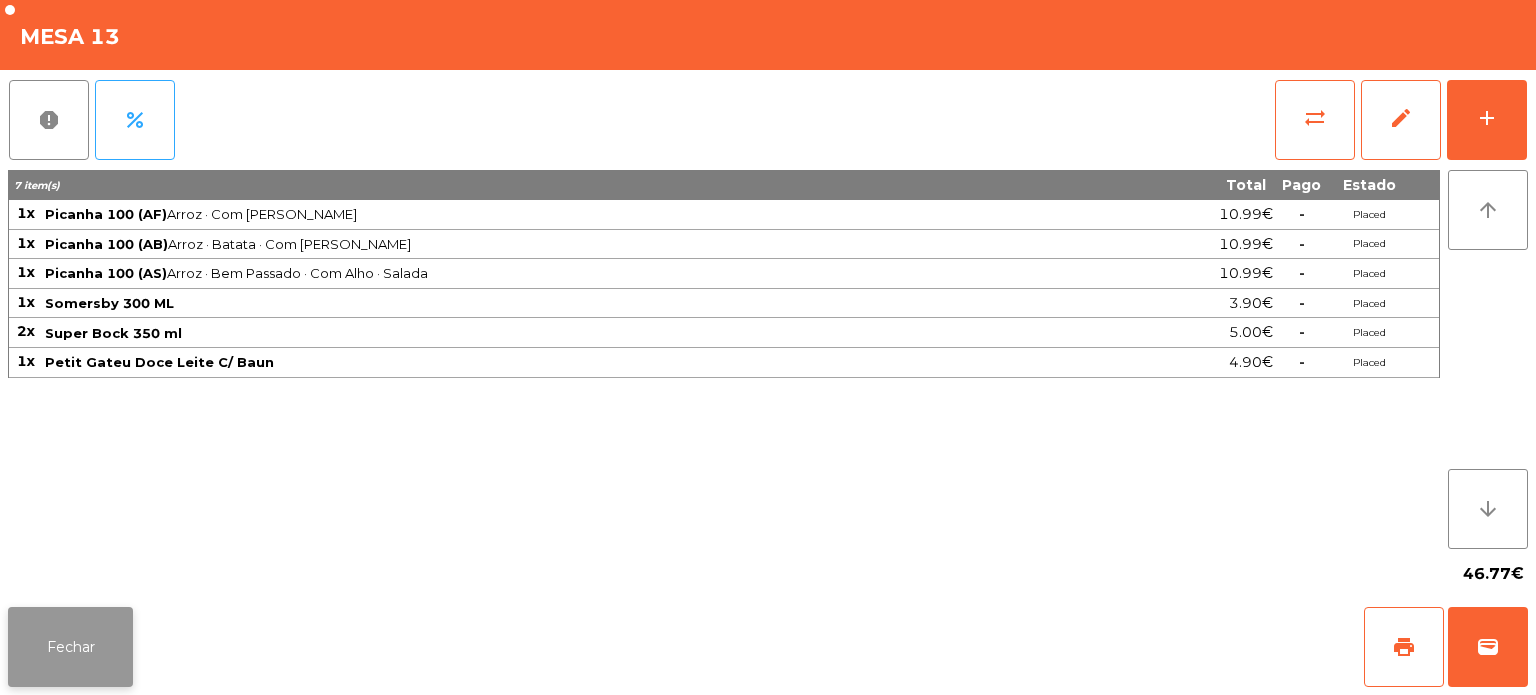 click on "Fechar" 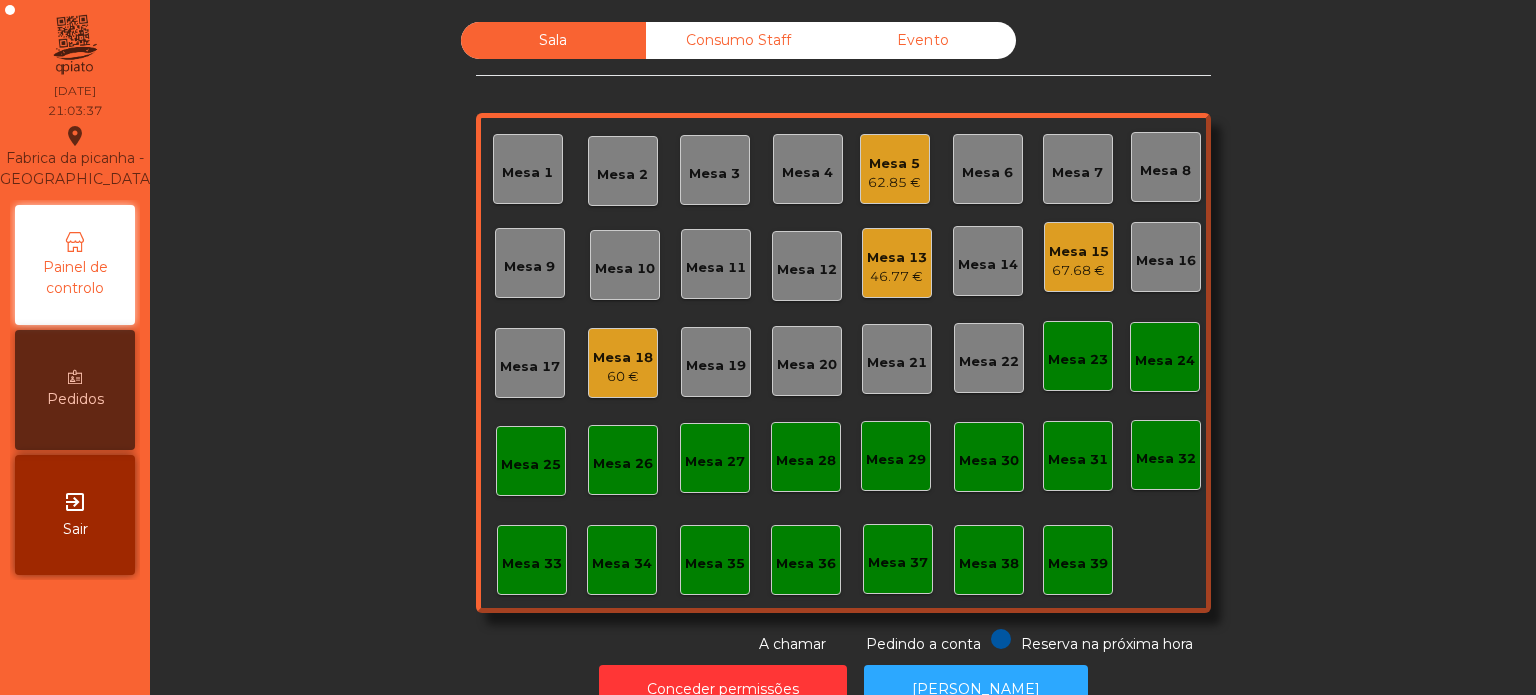 click on "Mesa 15" 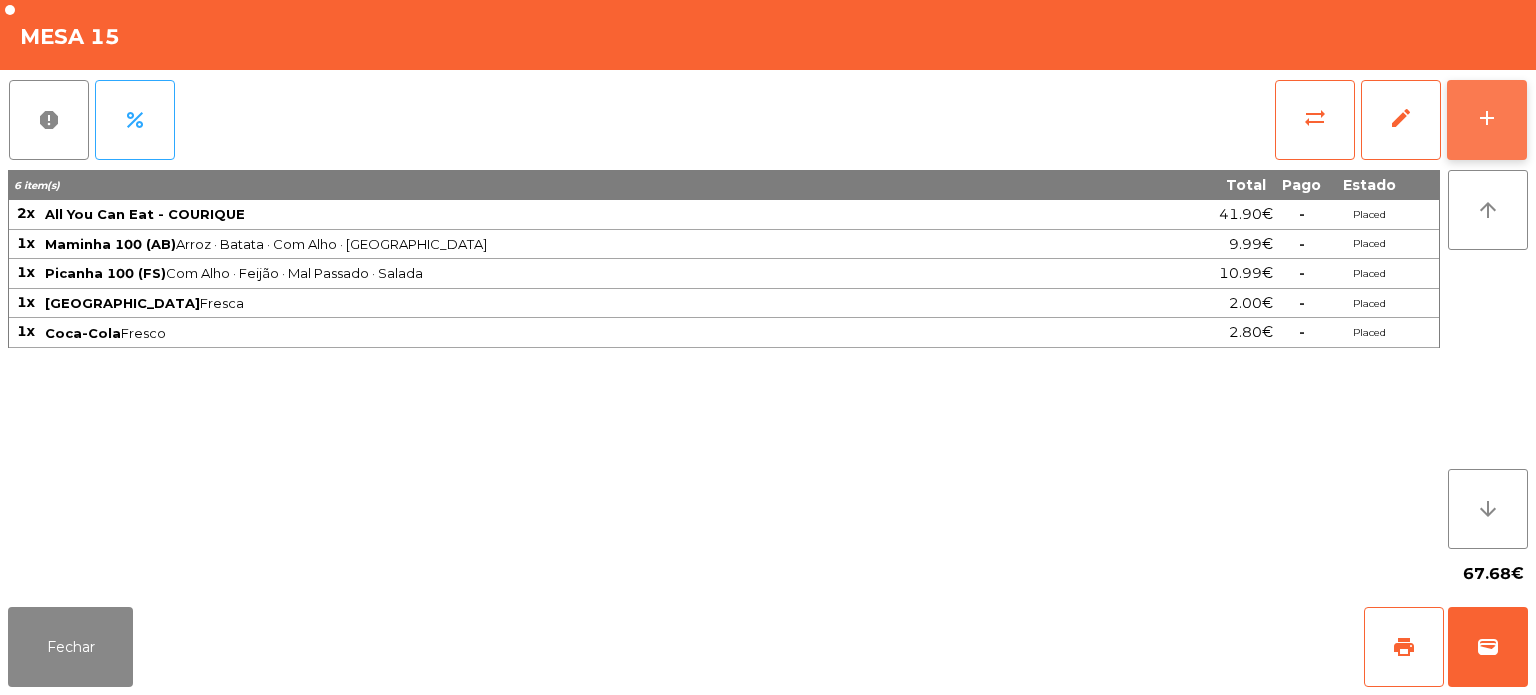 click on "add" 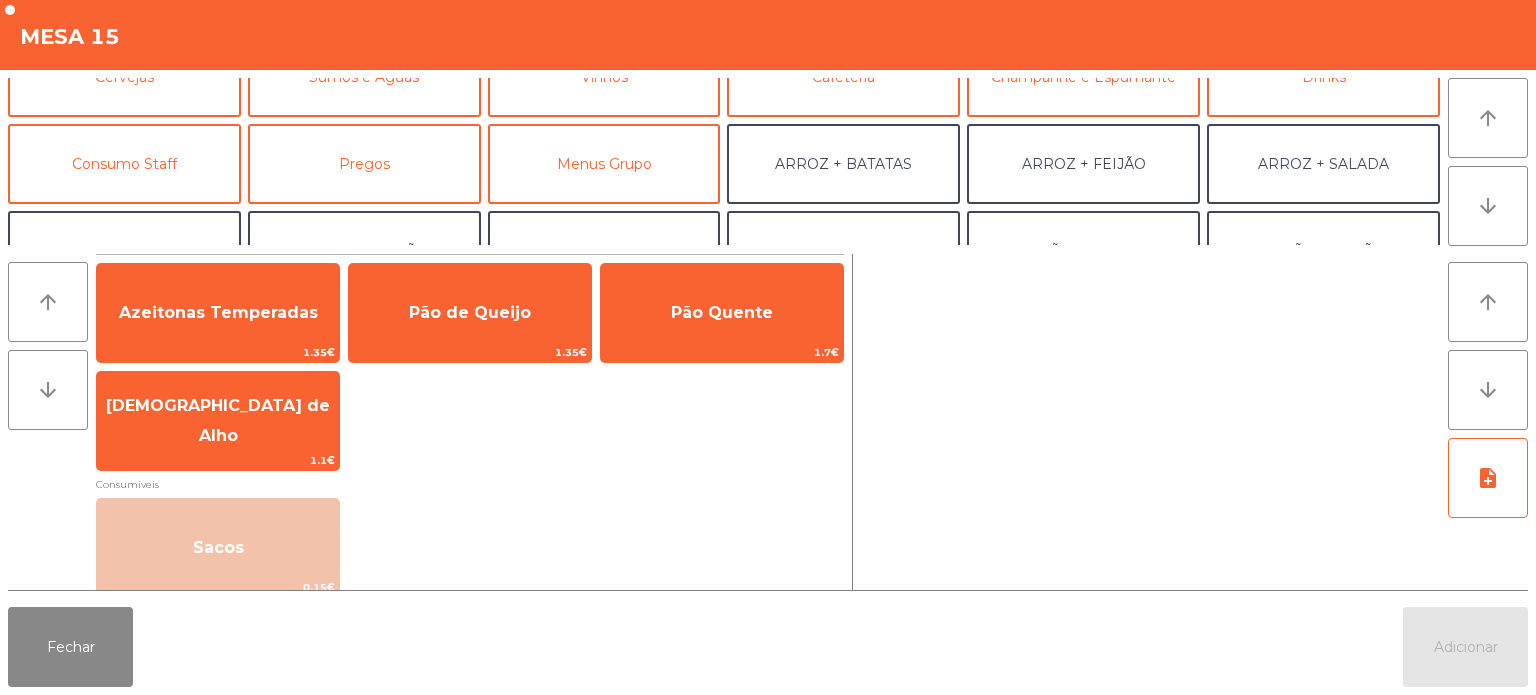 scroll, scrollTop: 260, scrollLeft: 0, axis: vertical 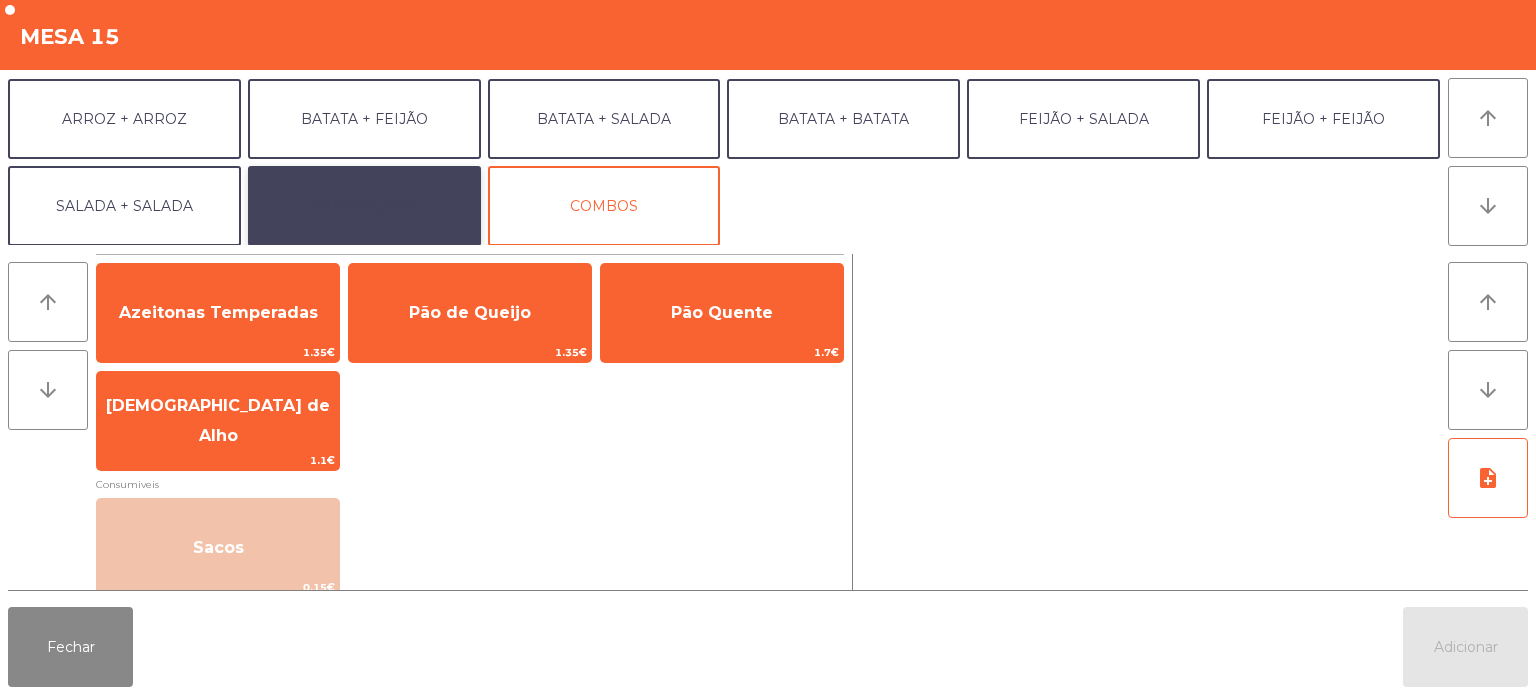click on "EXTRAS UBER" 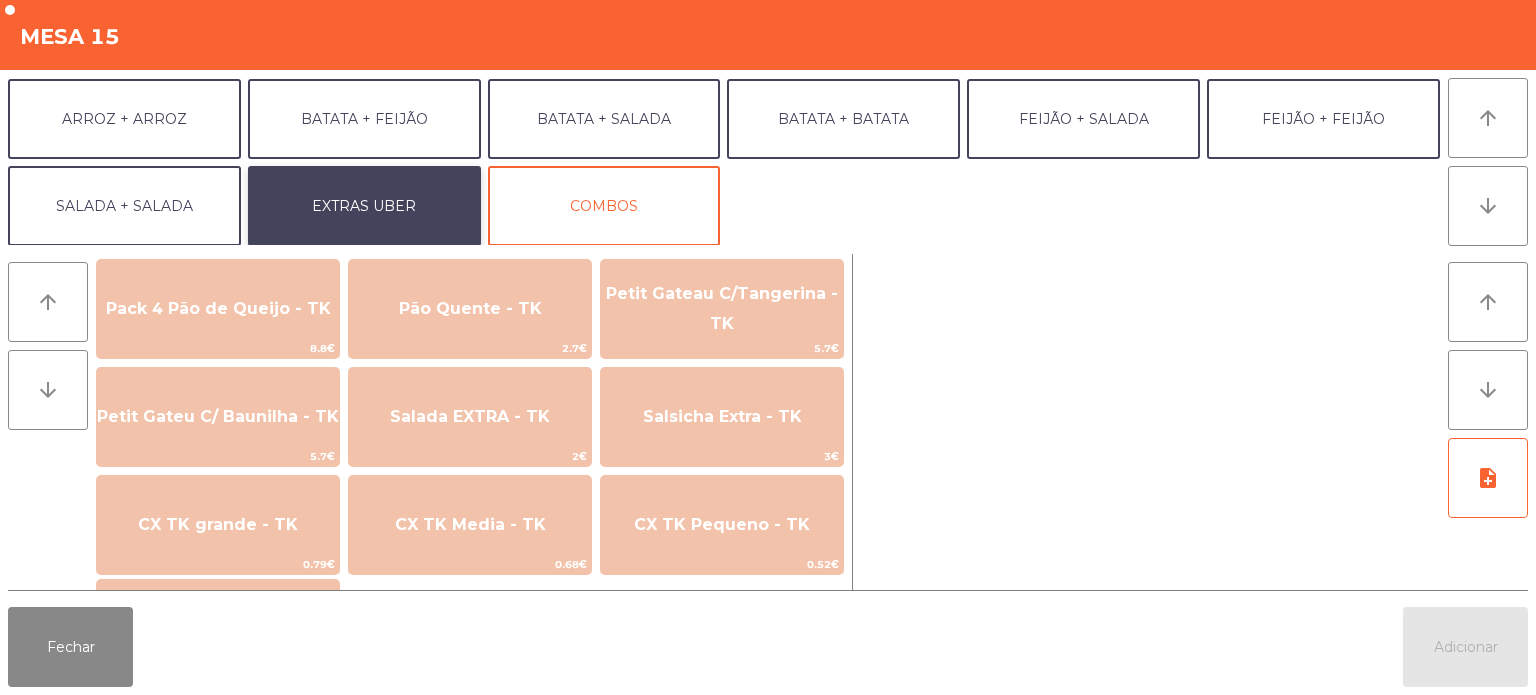 scroll, scrollTop: 1330, scrollLeft: 0, axis: vertical 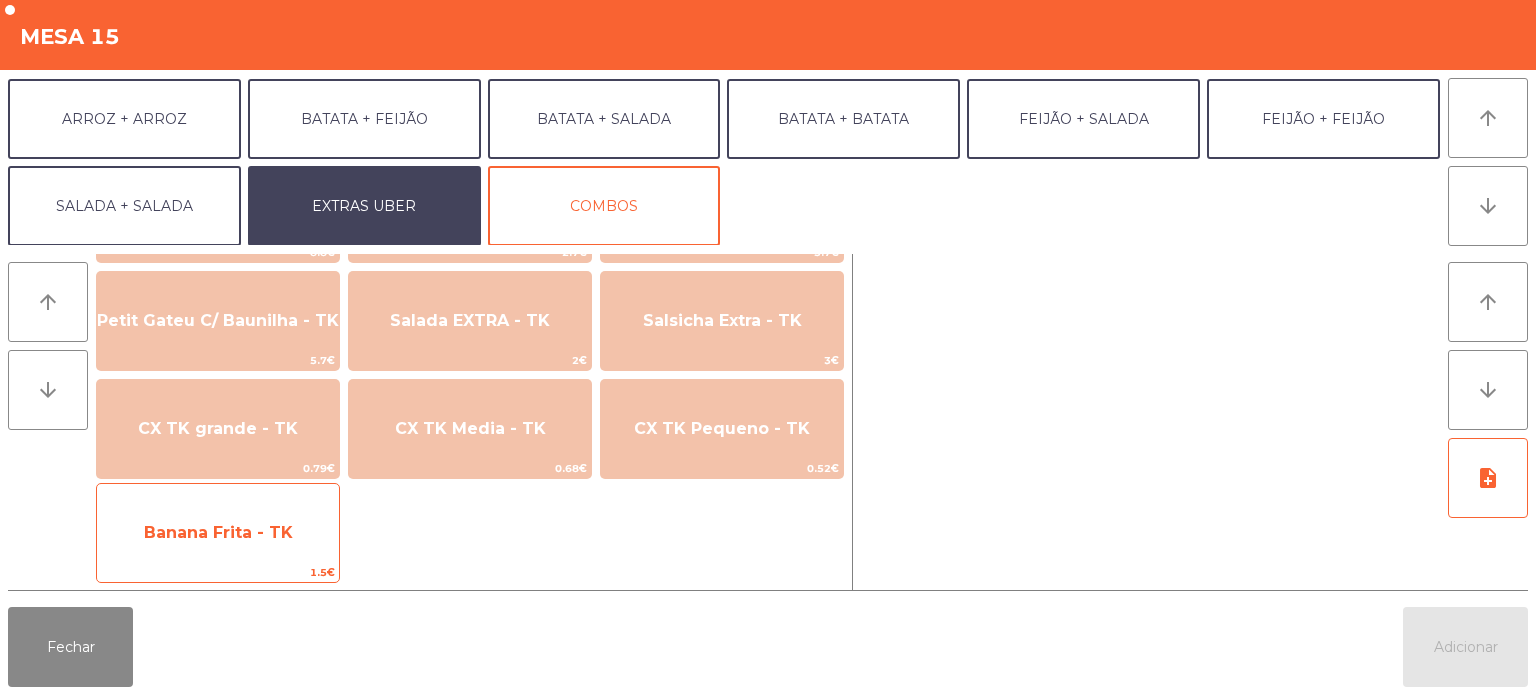 click on "Banana Frita - TK" 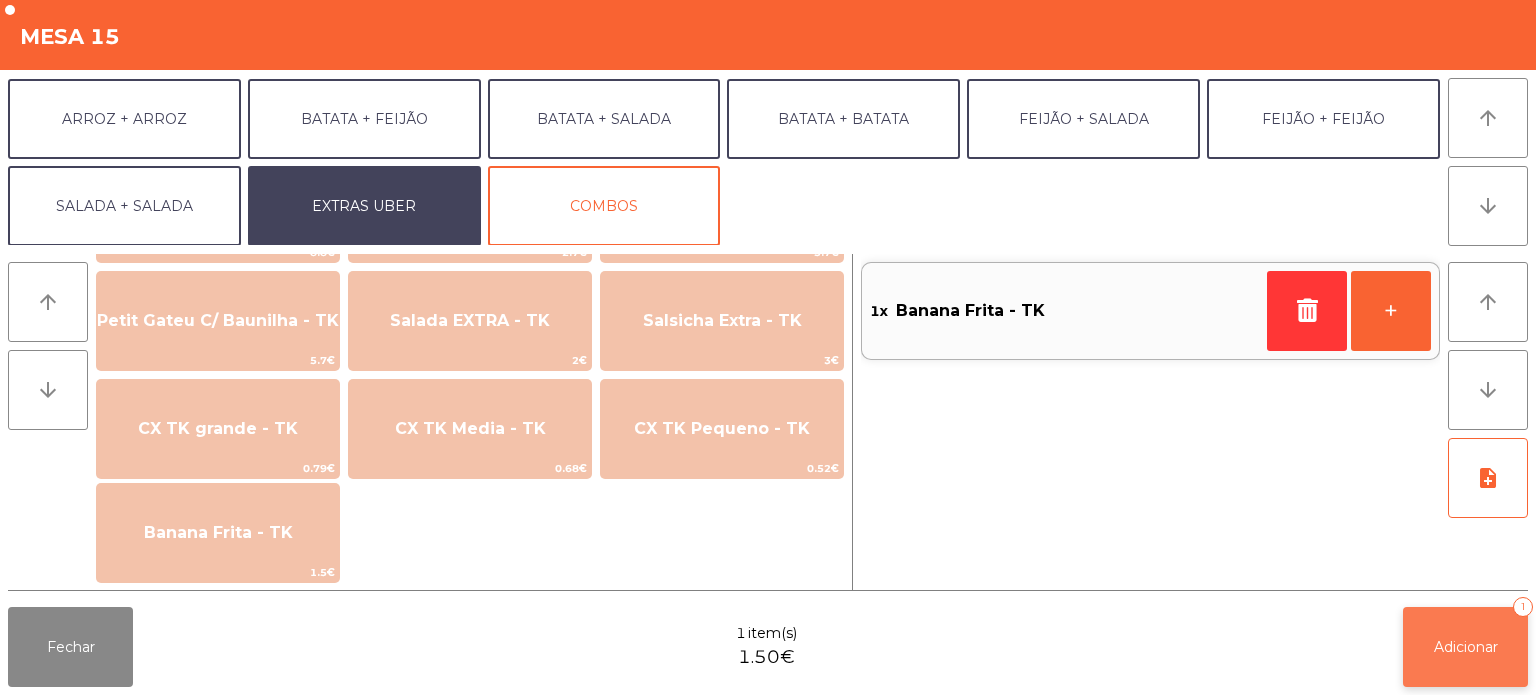 click on "Adicionar   1" 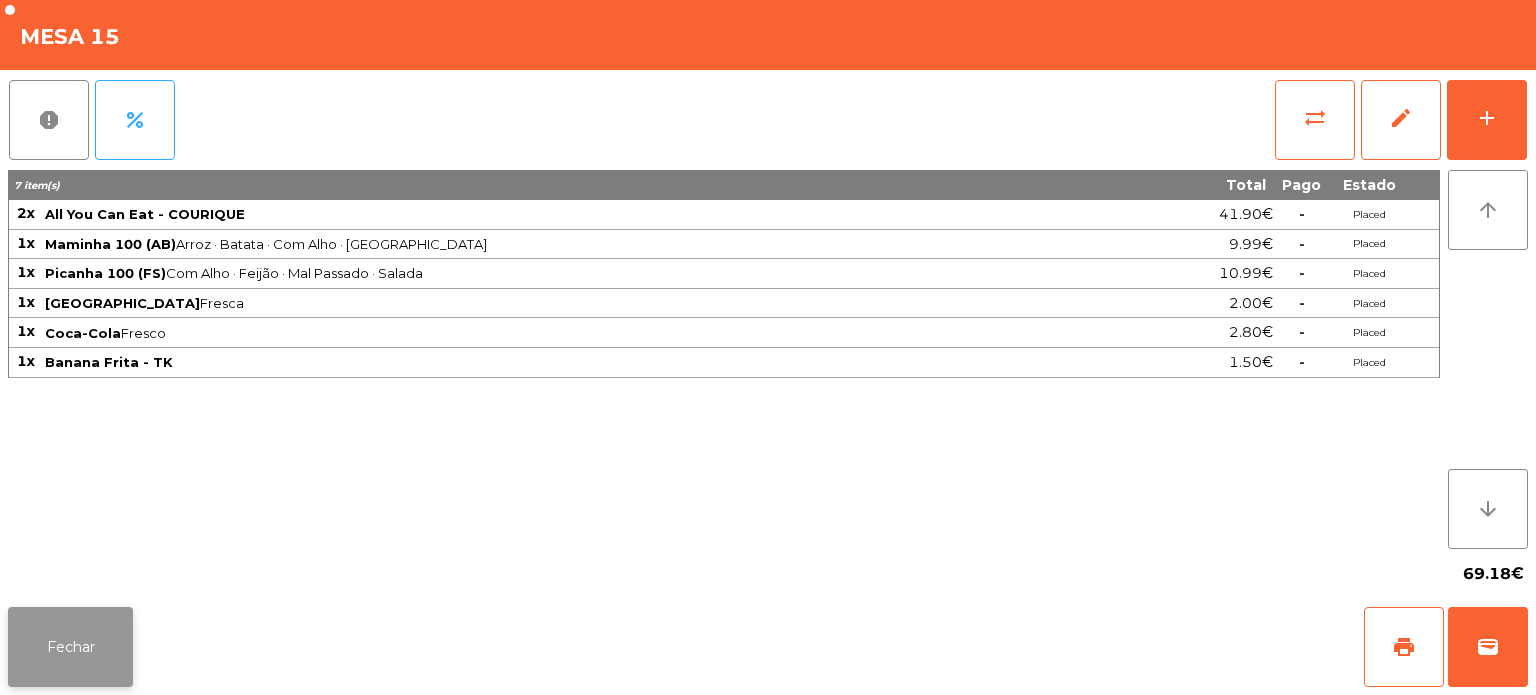 click on "Fechar" 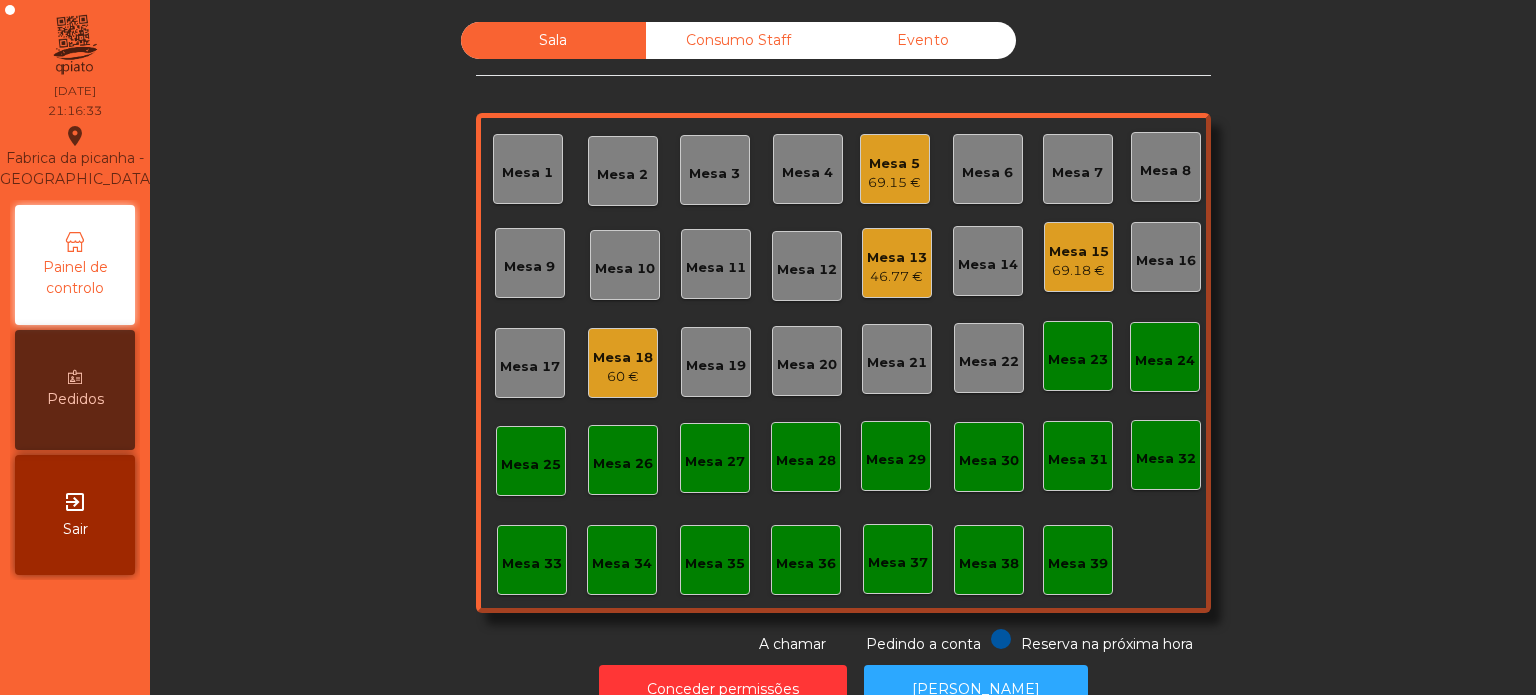 click on "Mesa 13   46.77 €" 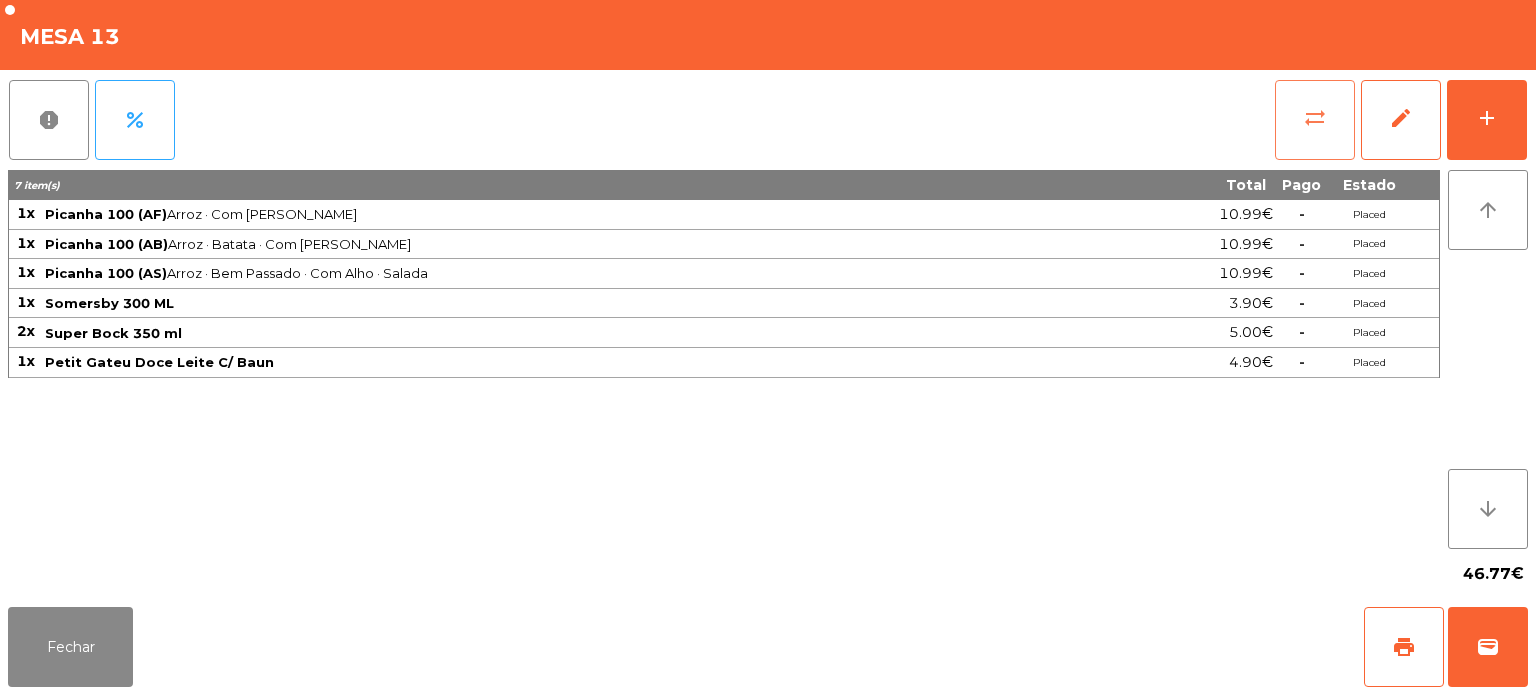 click on "sync_alt" 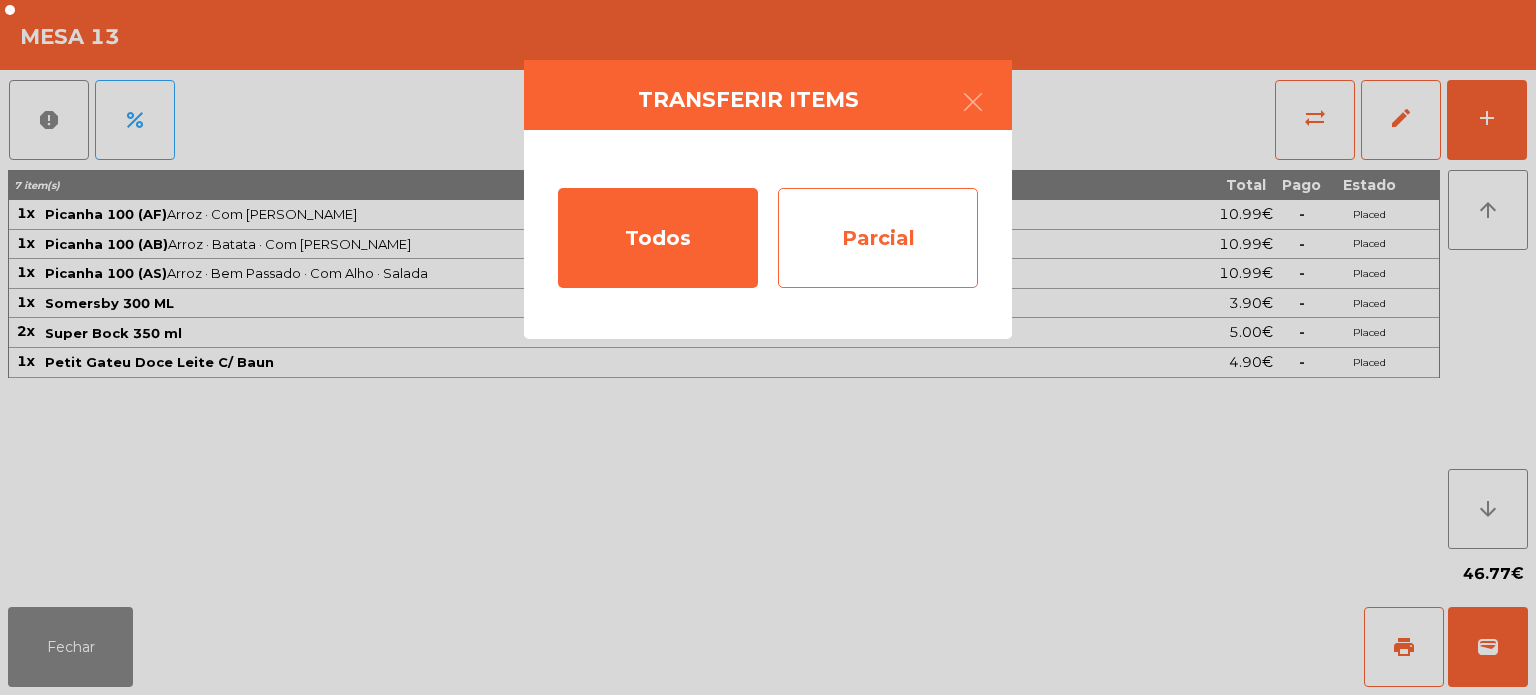 click on "Parcial" 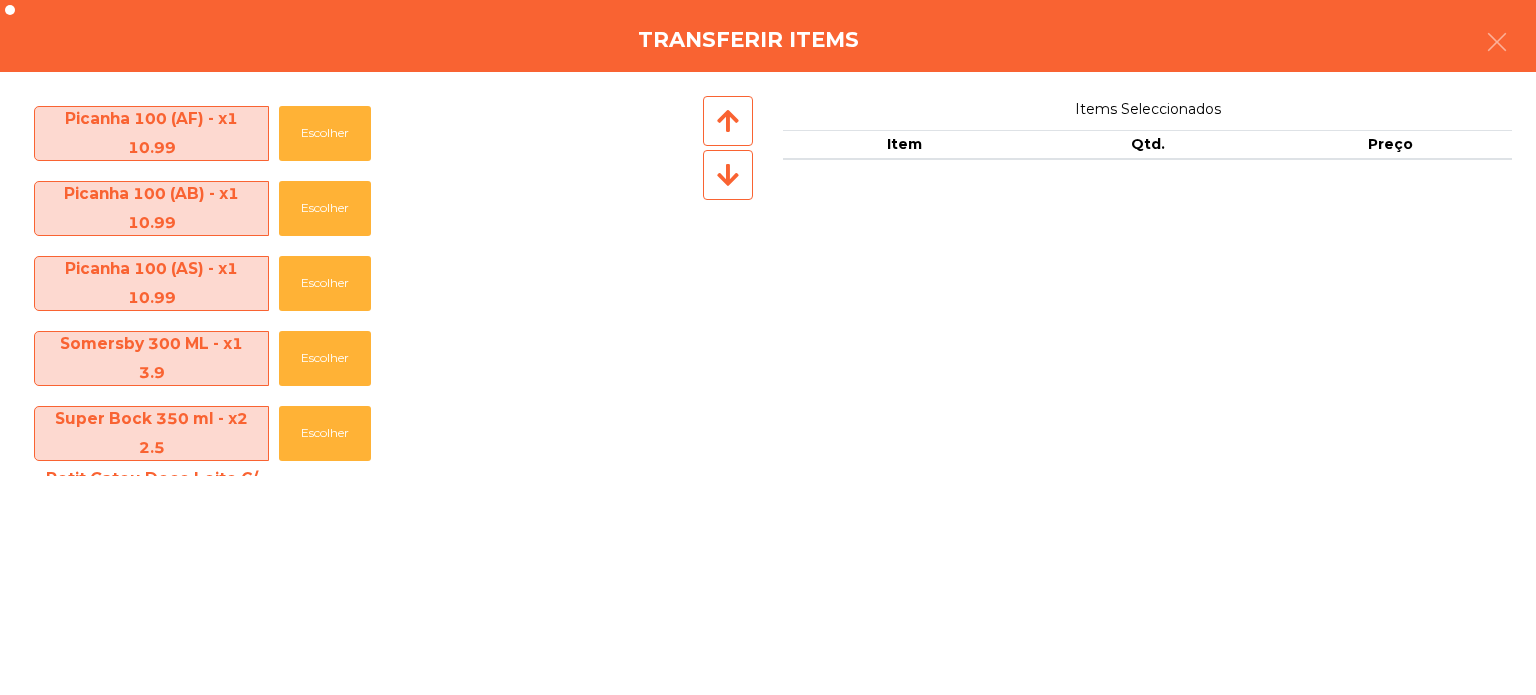 scroll, scrollTop: 76, scrollLeft: 0, axis: vertical 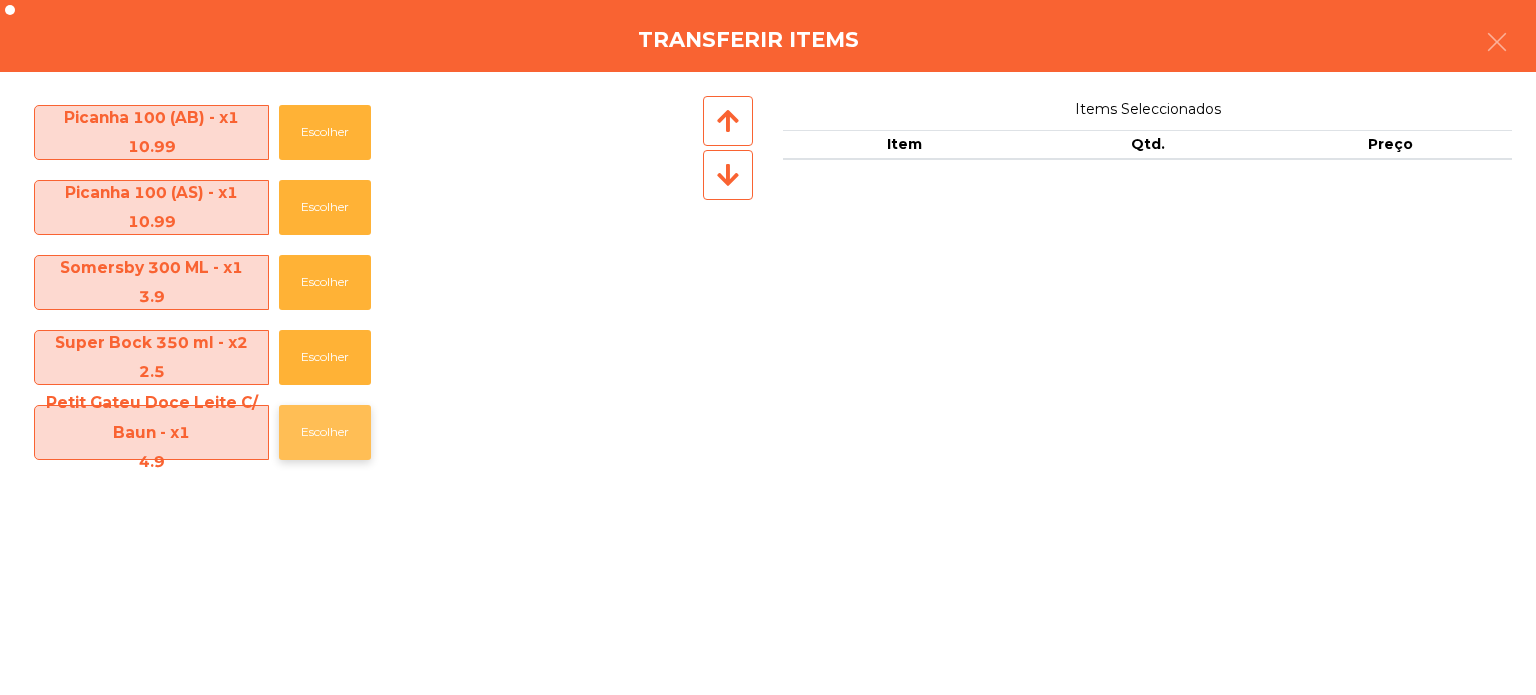 click on "Escolher" 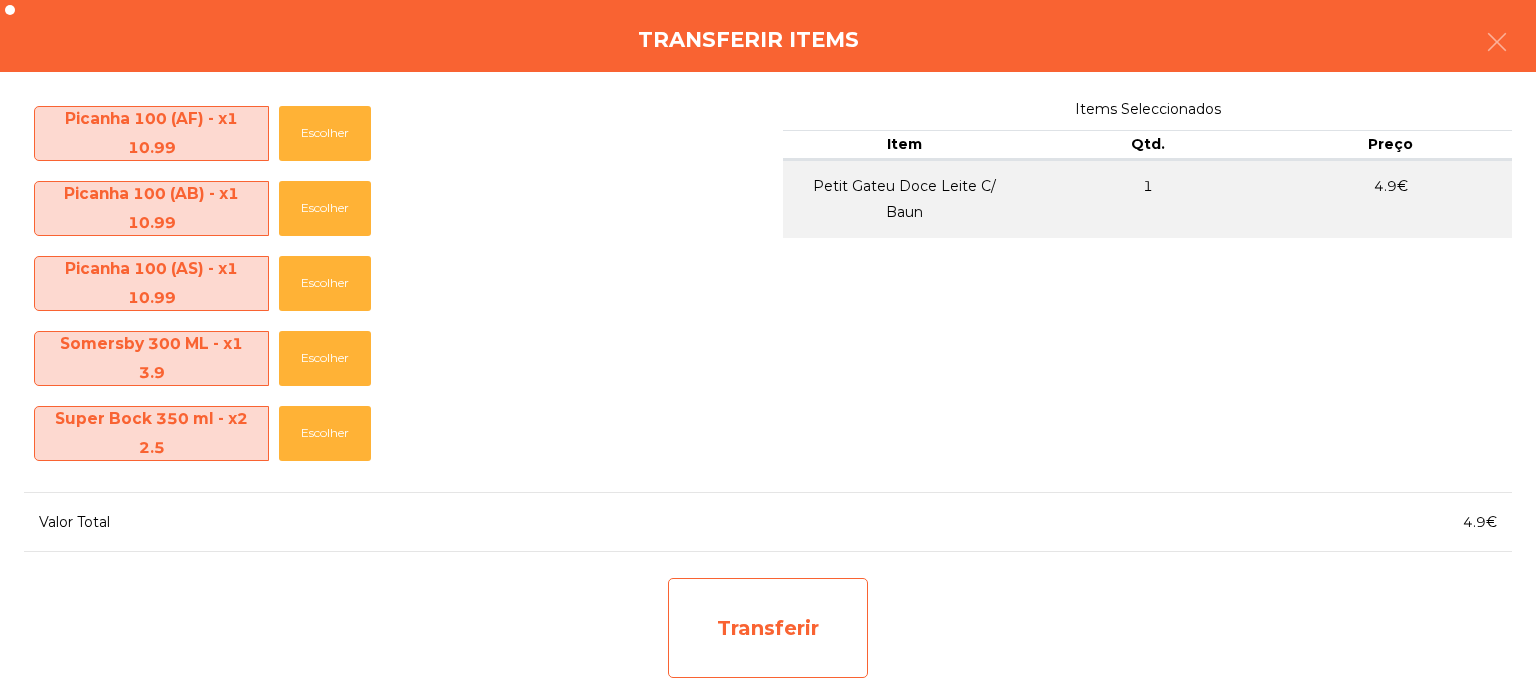 click on "Transferir" 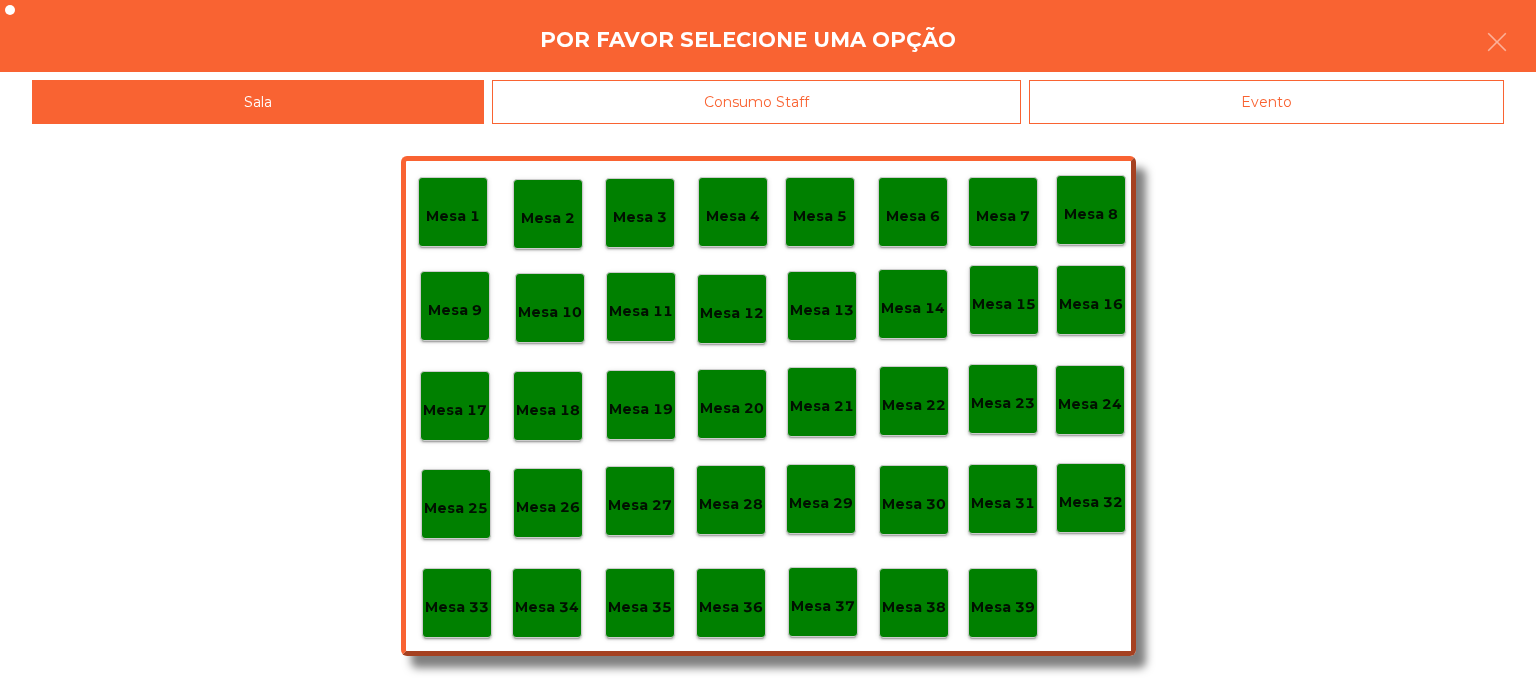 click on "Mesa 39" 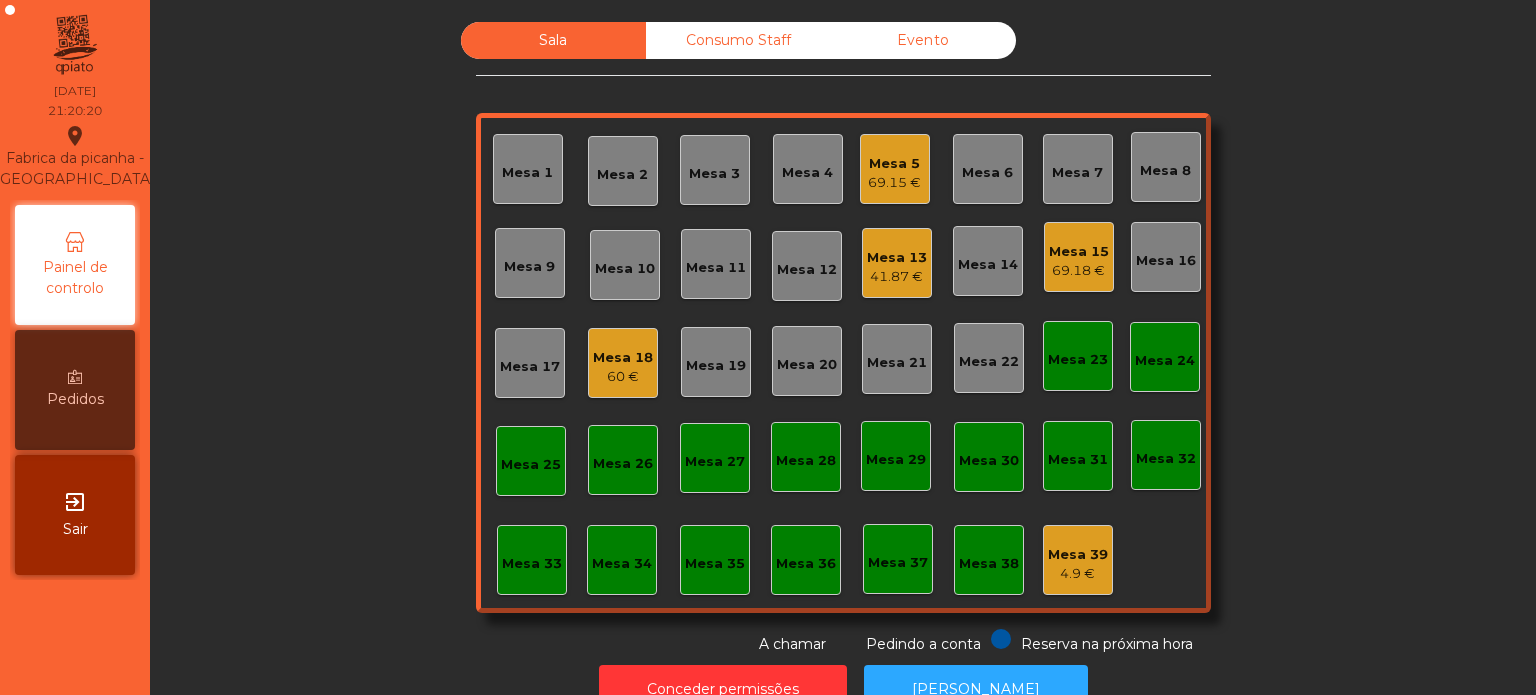 click on "41.87 €" 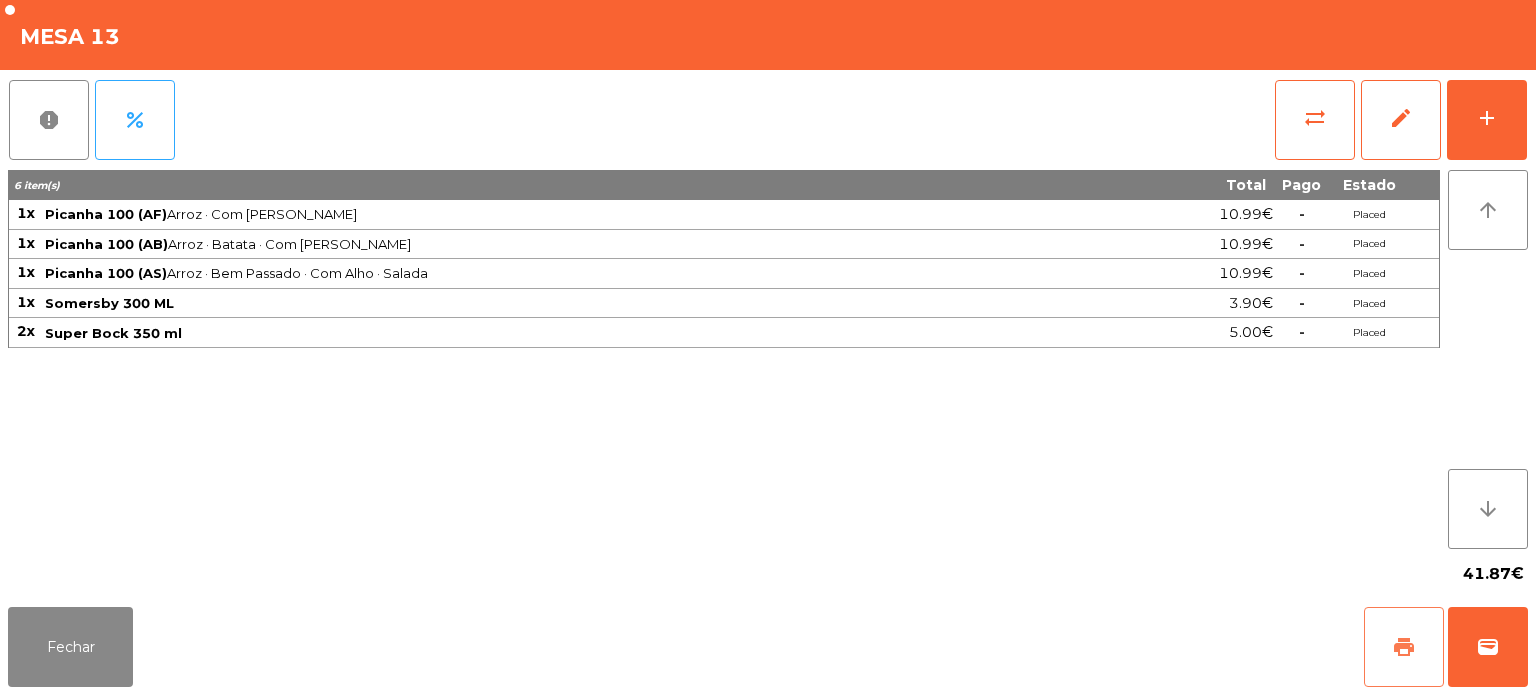 click on "print" 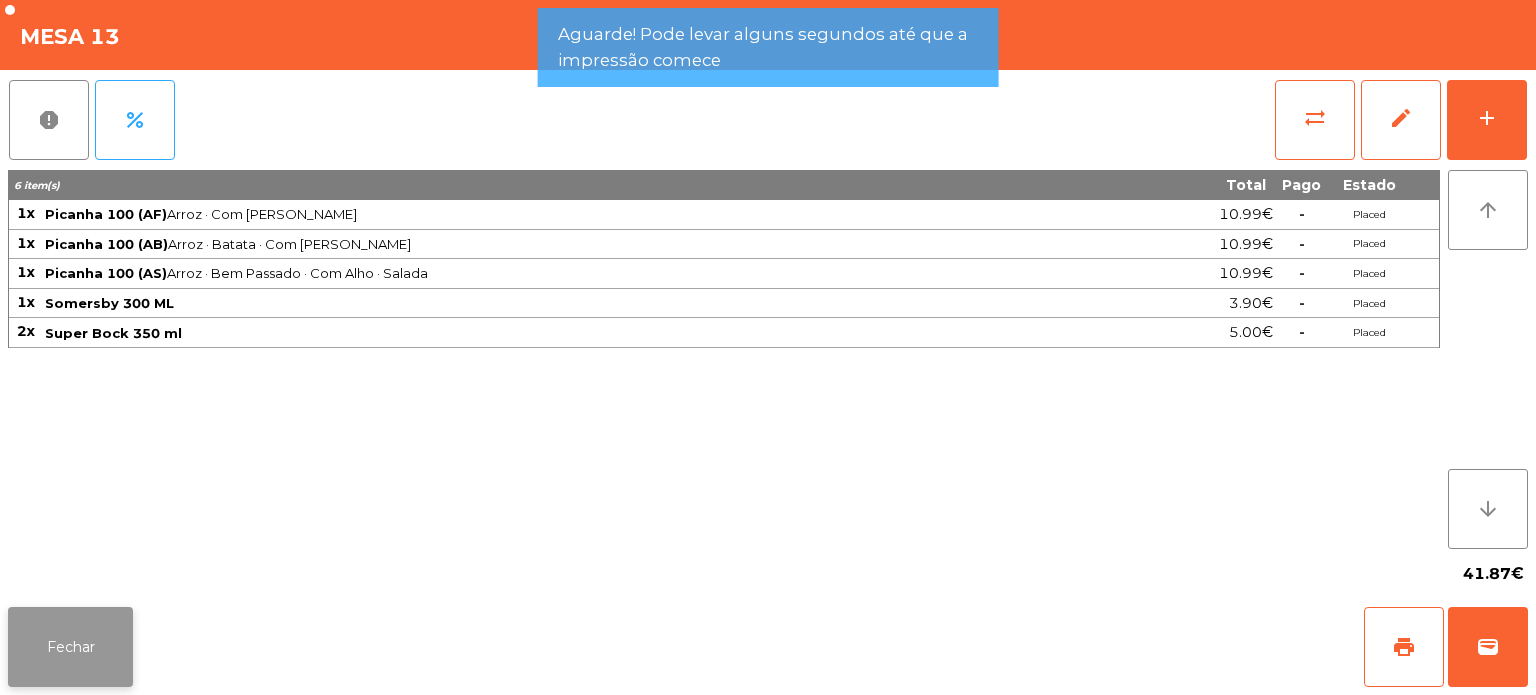 click on "Fechar" 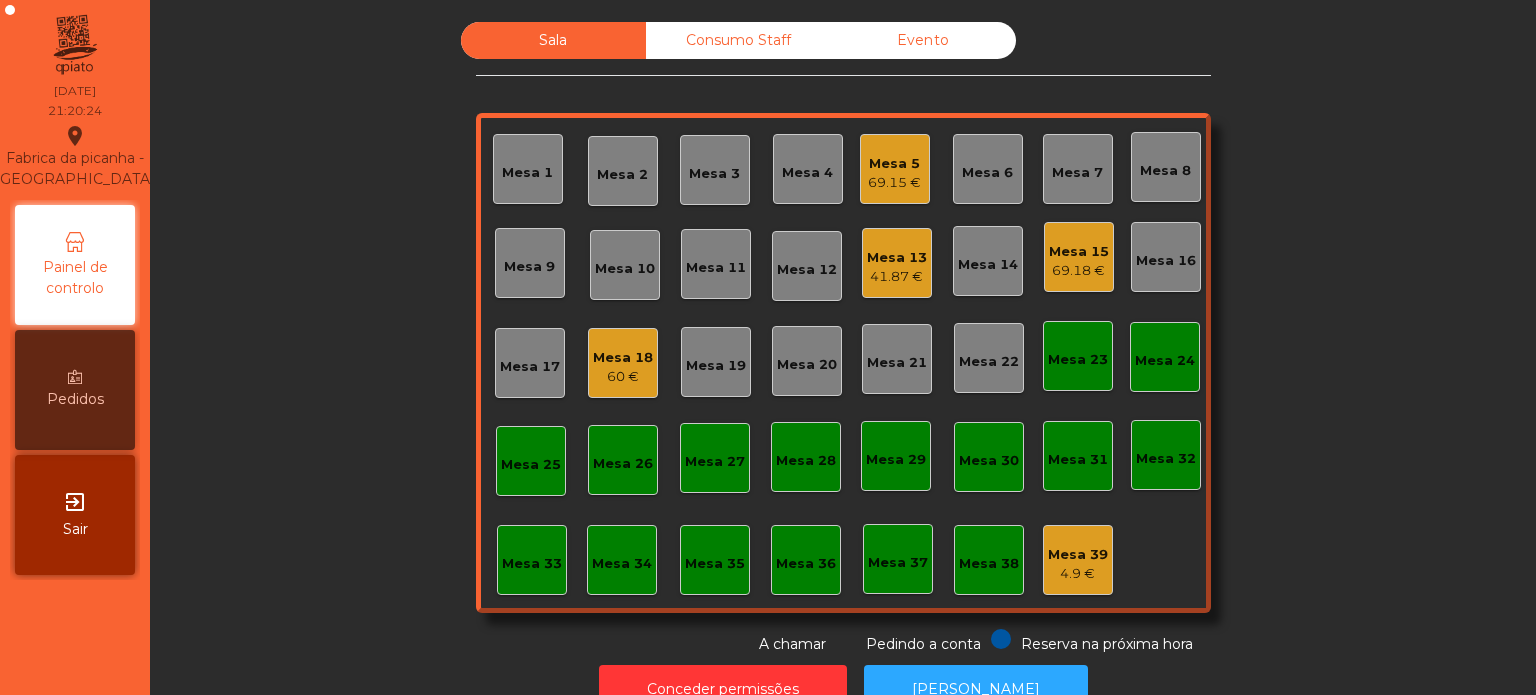 click on "Reserva na próxima hora" 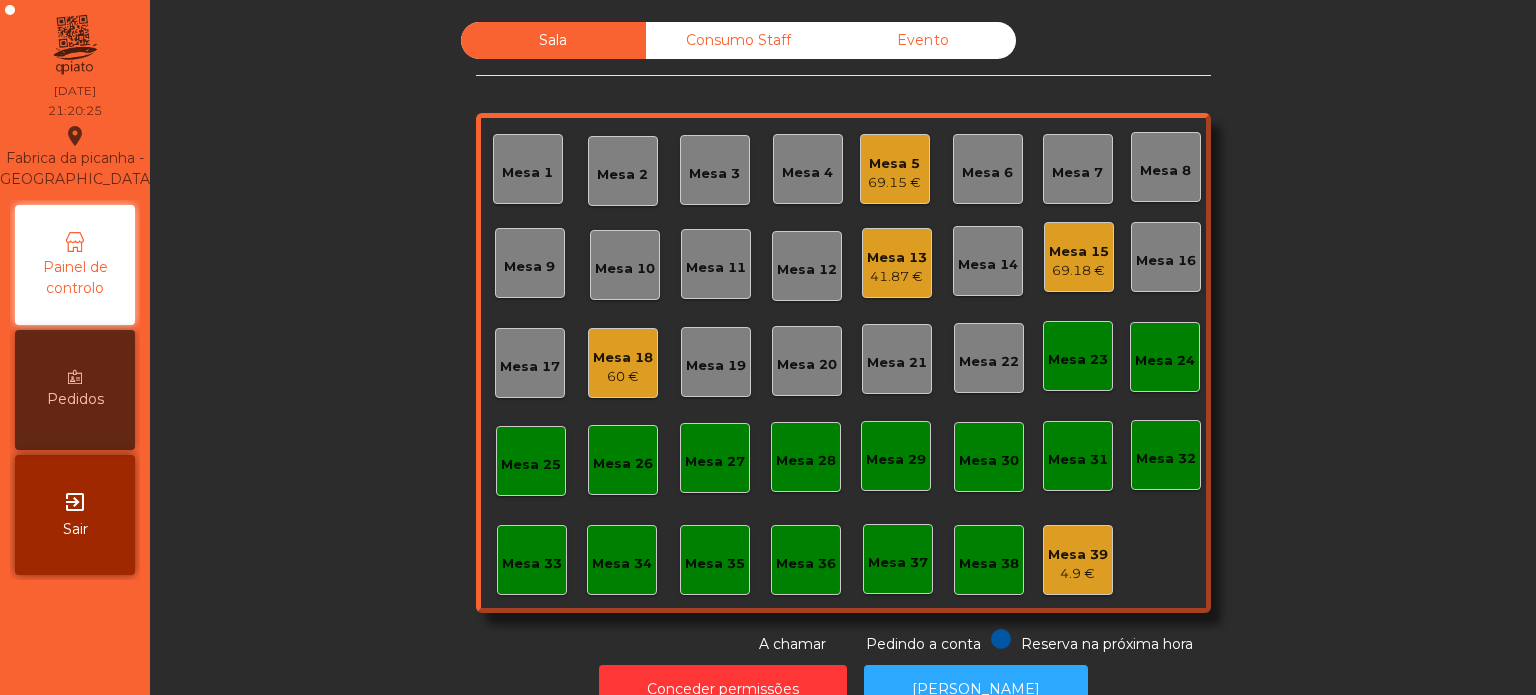 click on "Reserva na próxima hora" 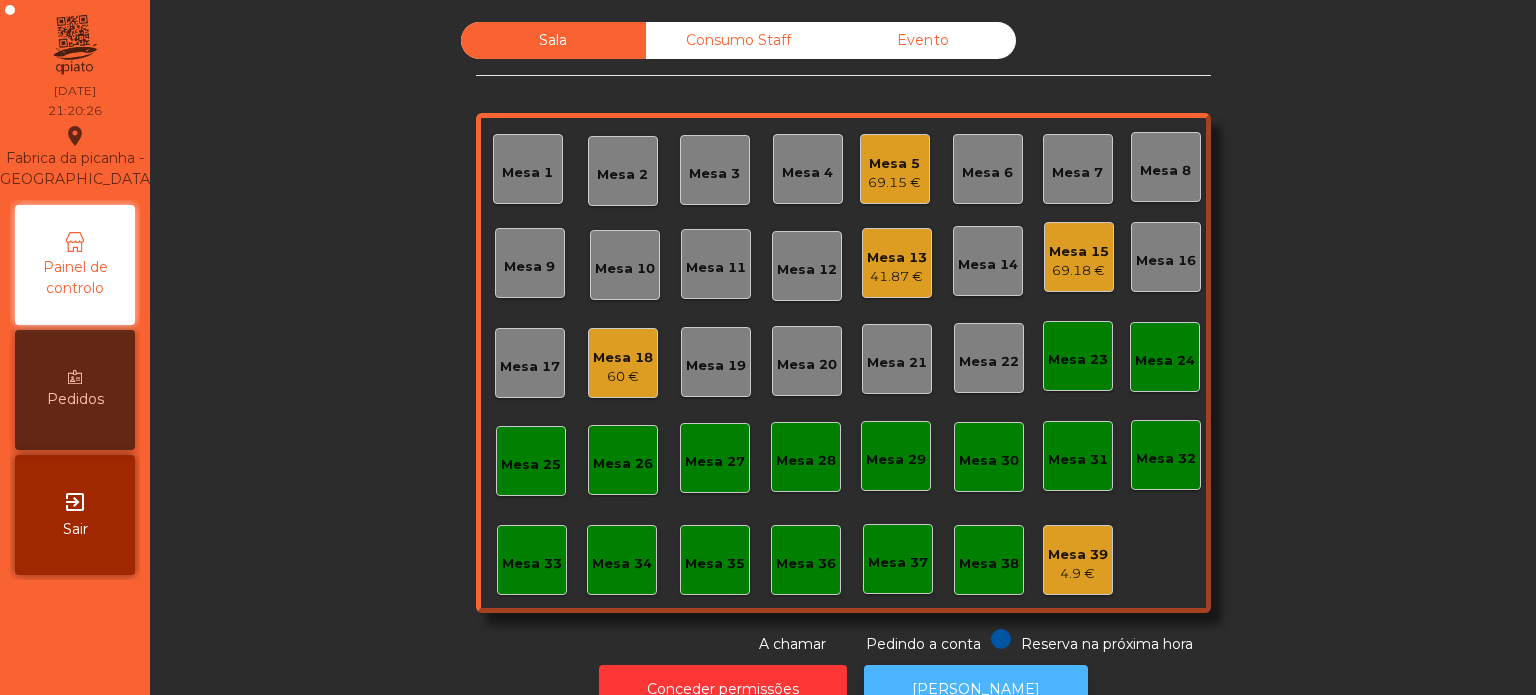 click on "[PERSON_NAME]" 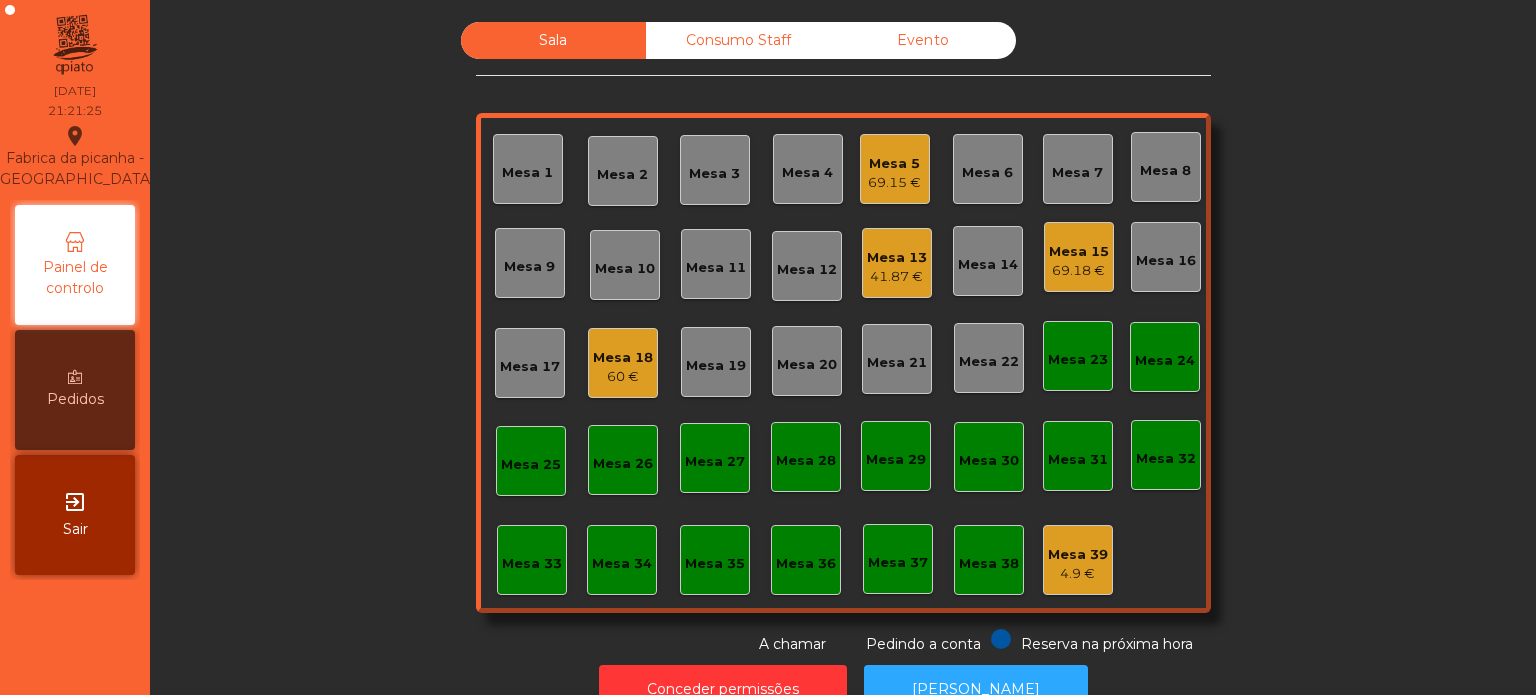 scroll, scrollTop: 0, scrollLeft: 0, axis: both 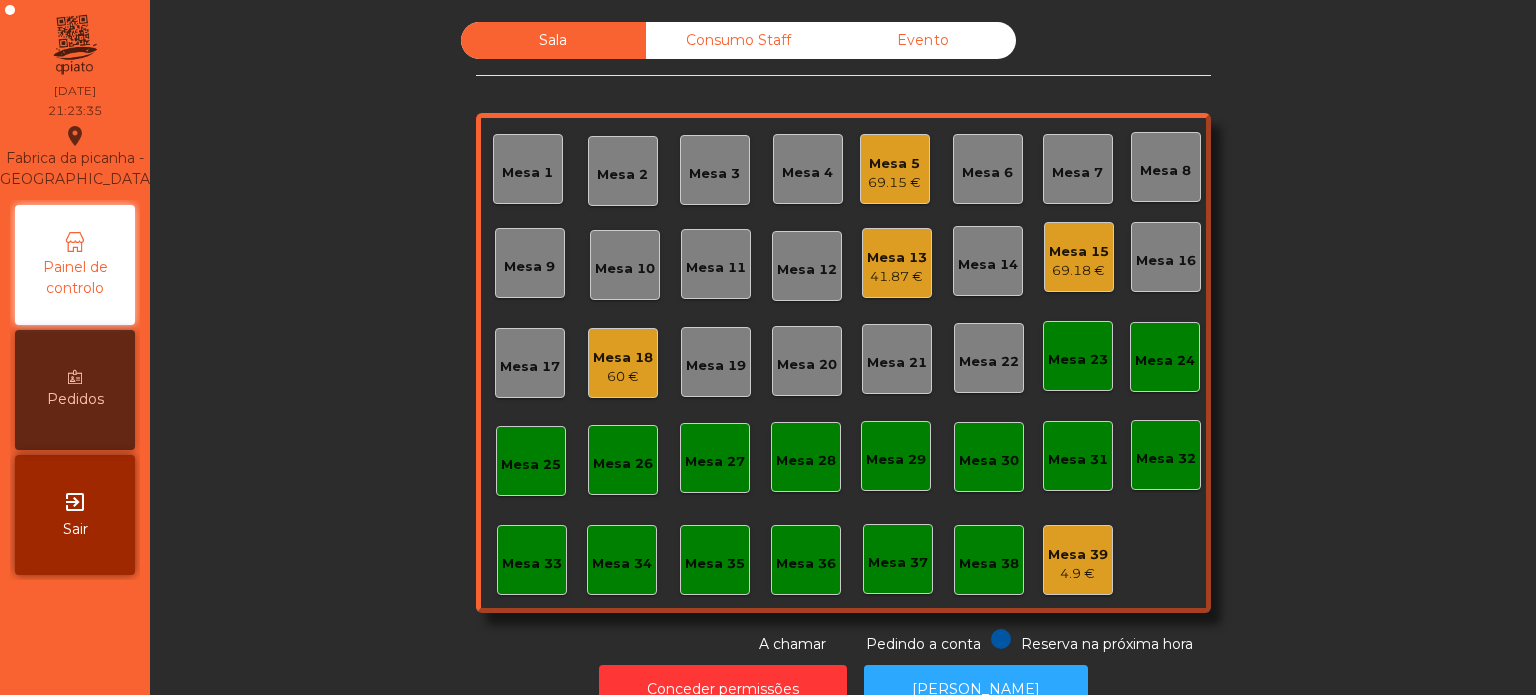 click on "Sala   Consumo Staff   Evento   Mesa 1   [GEOGRAPHIC_DATA] 3   Mesa 4   Mesa 5   69.15 €   [GEOGRAPHIC_DATA] 6   Mesa 7   Mesa 8   [GEOGRAPHIC_DATA] 10   [GEOGRAPHIC_DATA] 13   41.87 €   [GEOGRAPHIC_DATA] 14   Mesa 15   69.18 €   [GEOGRAPHIC_DATA] 16   [GEOGRAPHIC_DATA] 17   [GEOGRAPHIC_DATA] 18   60 €   [GEOGRAPHIC_DATA] 19   [GEOGRAPHIC_DATA] 21   [GEOGRAPHIC_DATA] 22   [GEOGRAPHIC_DATA] 23   [GEOGRAPHIC_DATA] 24   [GEOGRAPHIC_DATA] 26   [GEOGRAPHIC_DATA] 27   [GEOGRAPHIC_DATA] 28   [GEOGRAPHIC_DATA] 29   [GEOGRAPHIC_DATA] 30   [GEOGRAPHIC_DATA] 31   [GEOGRAPHIC_DATA] [GEOGRAPHIC_DATA] [GEOGRAPHIC_DATA] [GEOGRAPHIC_DATA] [GEOGRAPHIC_DATA] 37   [GEOGRAPHIC_DATA] 39   4.9 €  Reserva na próxima hora Pedindo a conta A chamar" 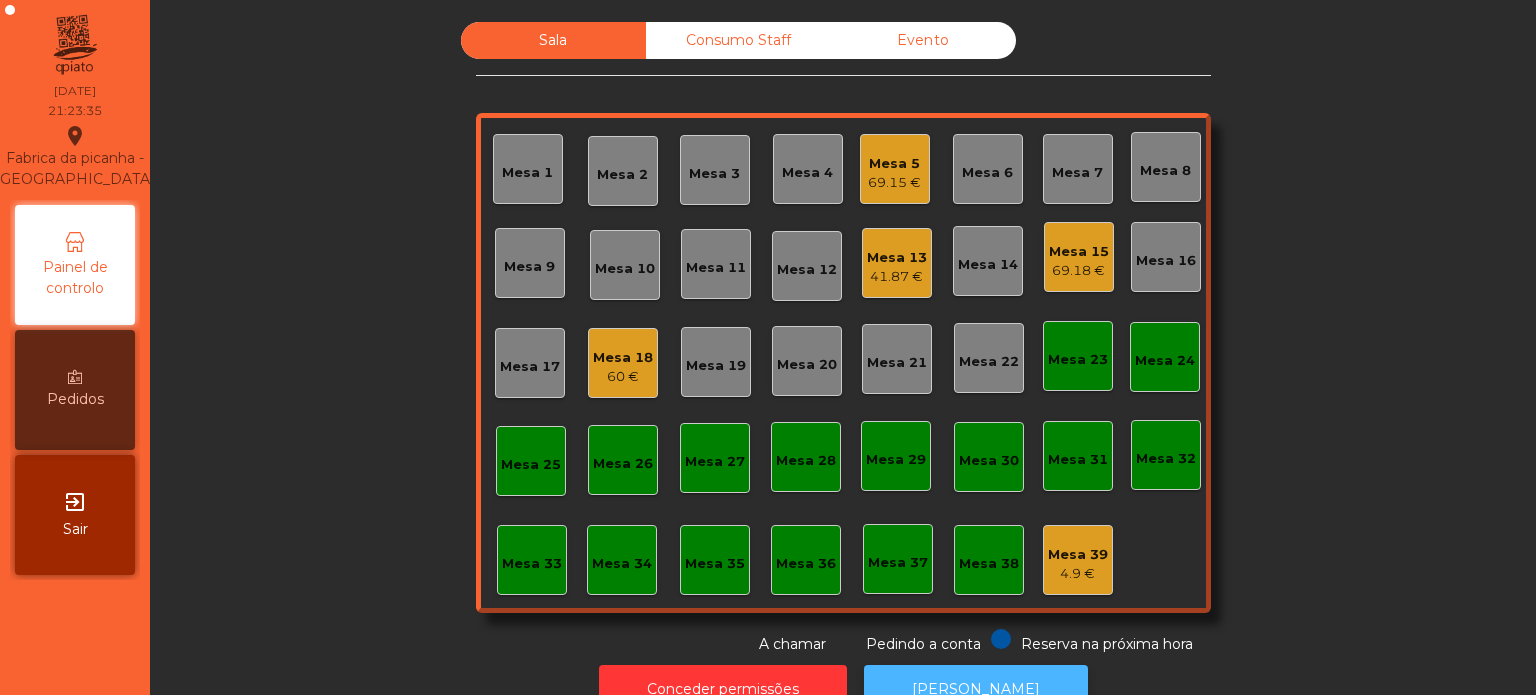 click on "[PERSON_NAME]" 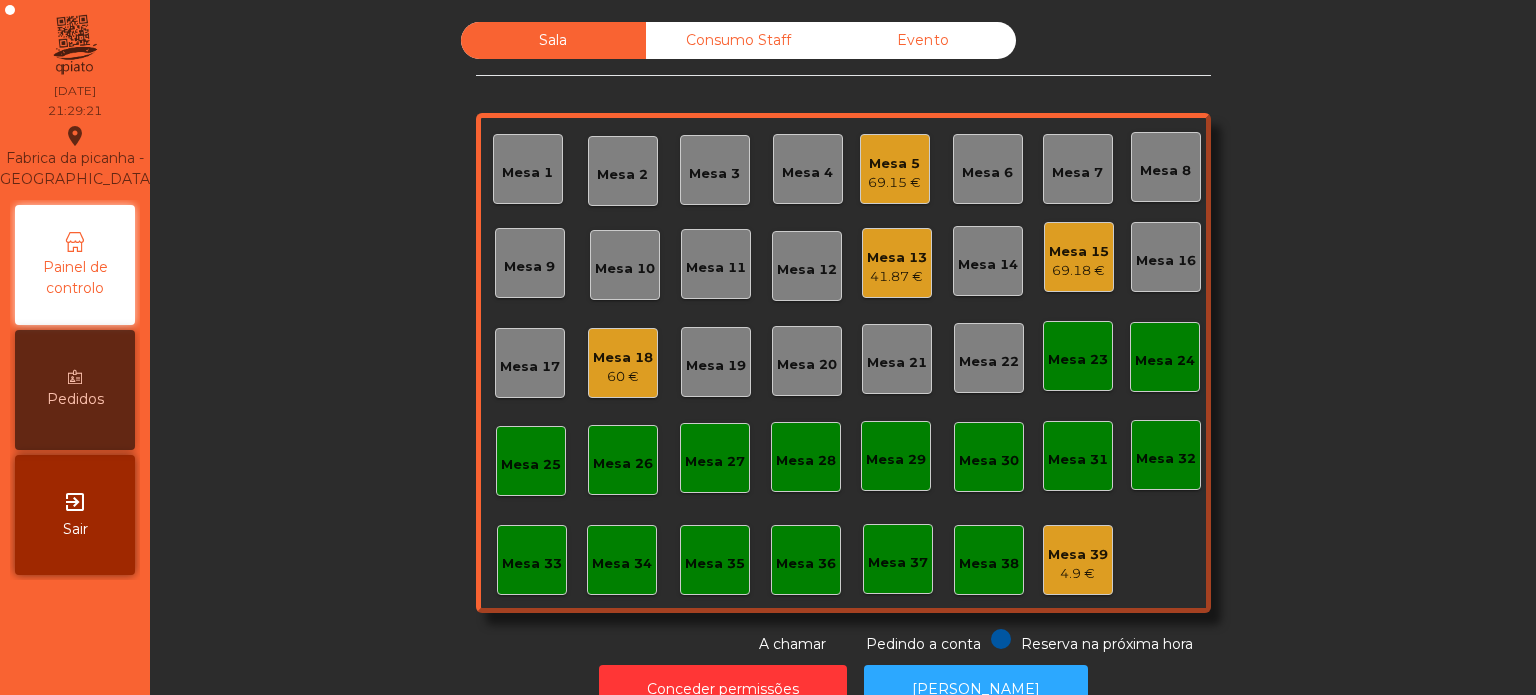 click on "Mesa 39   4.9 €" 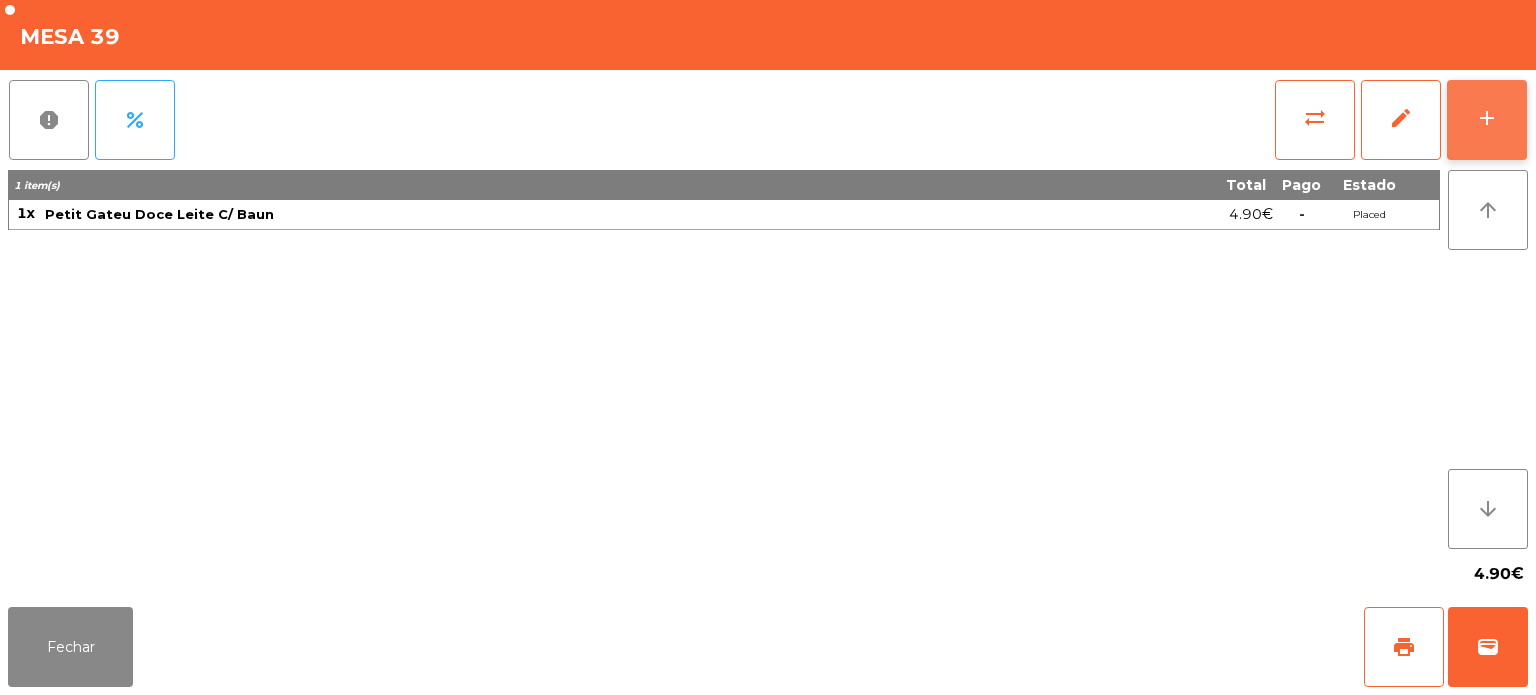 click on "add" 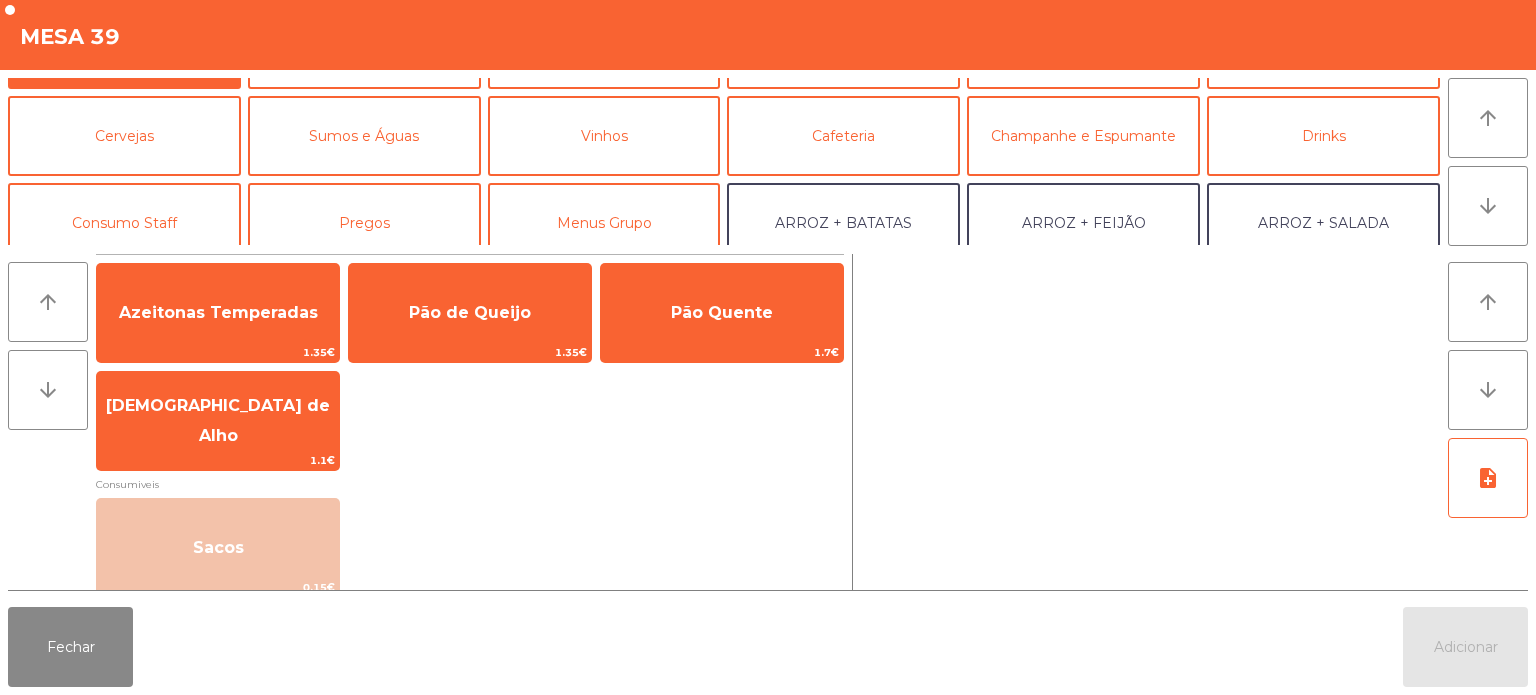 scroll, scrollTop: 95, scrollLeft: 0, axis: vertical 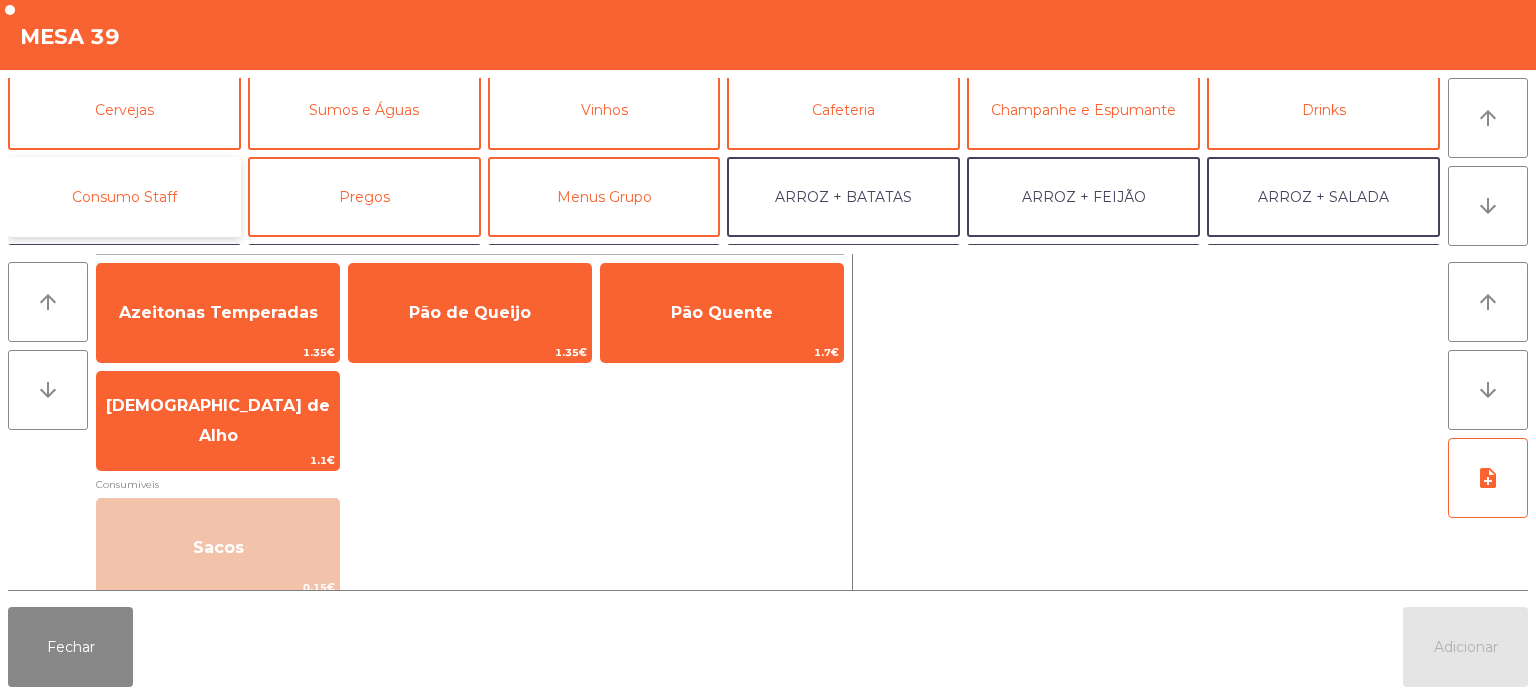 click on "Consumo Staff" 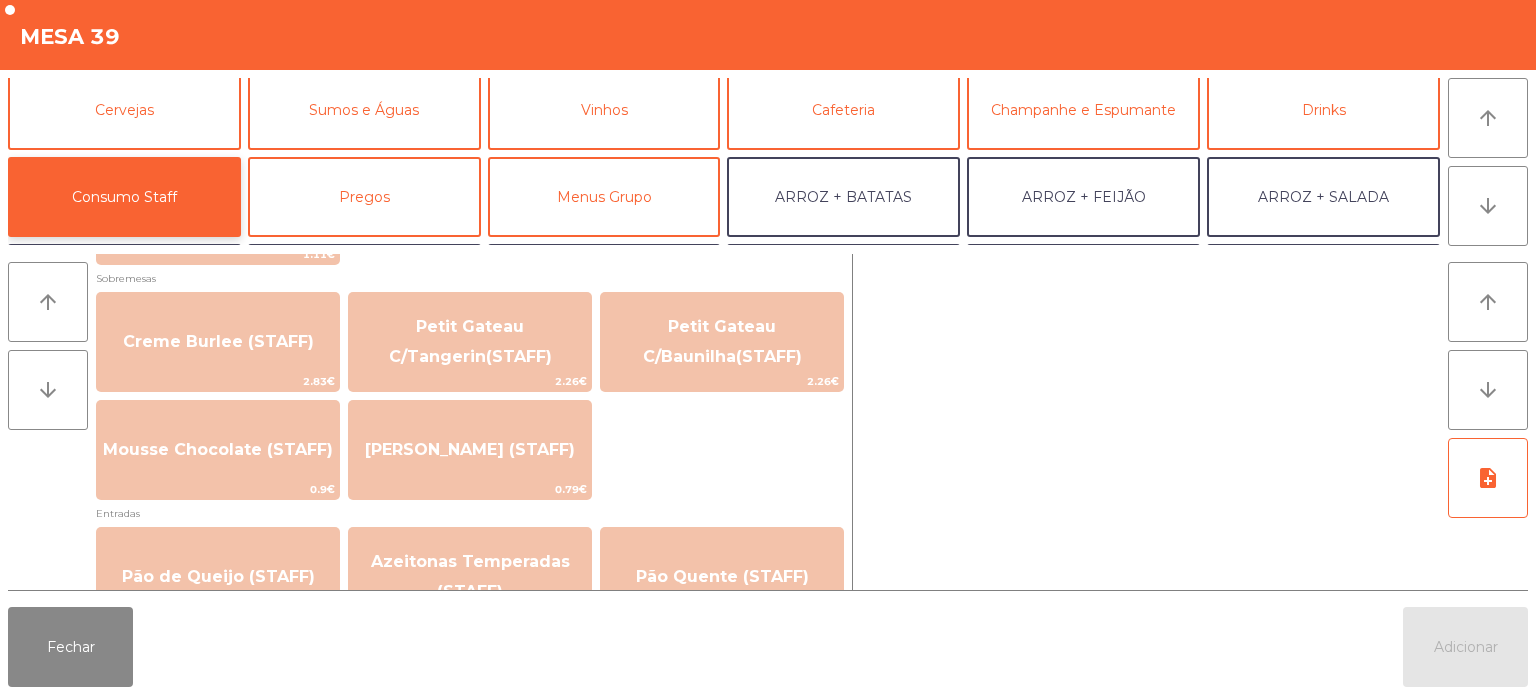 scroll, scrollTop: 1280, scrollLeft: 0, axis: vertical 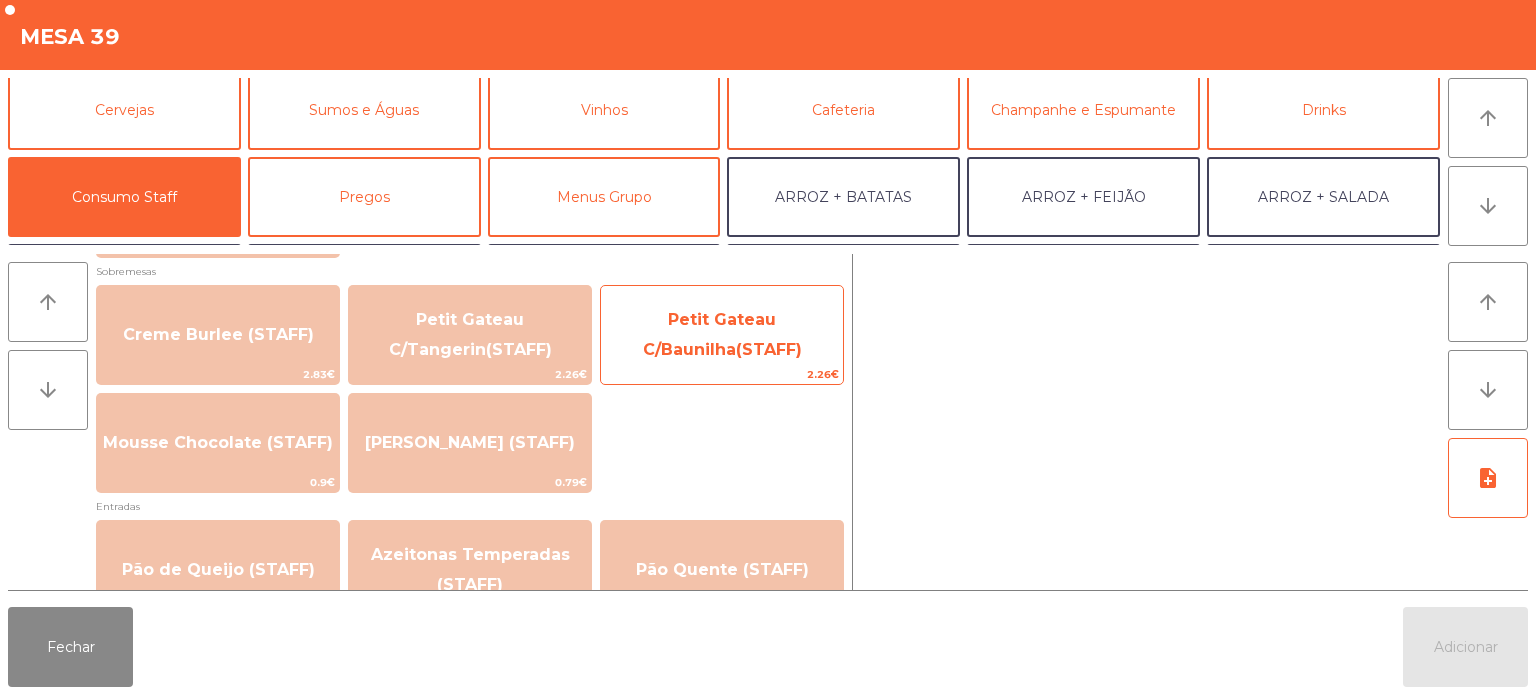click on "Petit Gateau C/Baunilha(STAFF)" 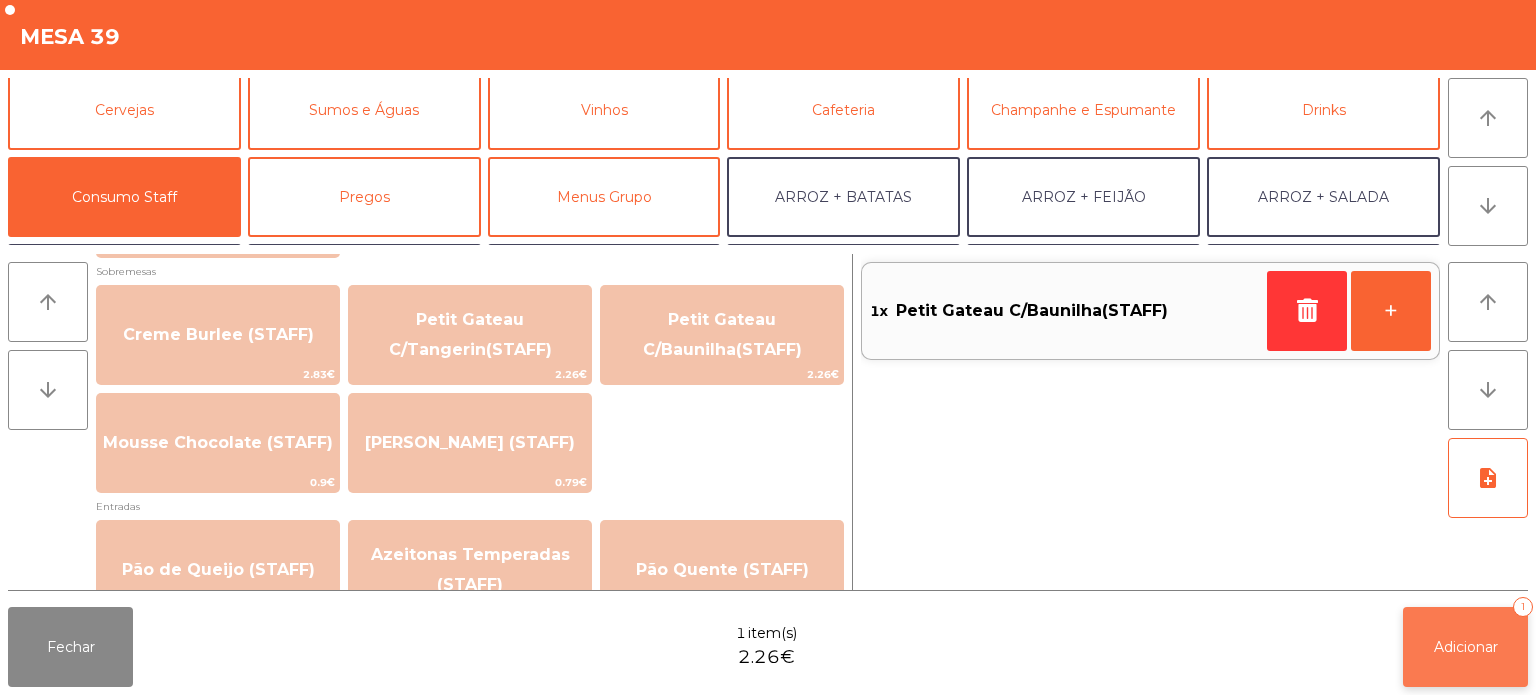 click on "Adicionar   1" 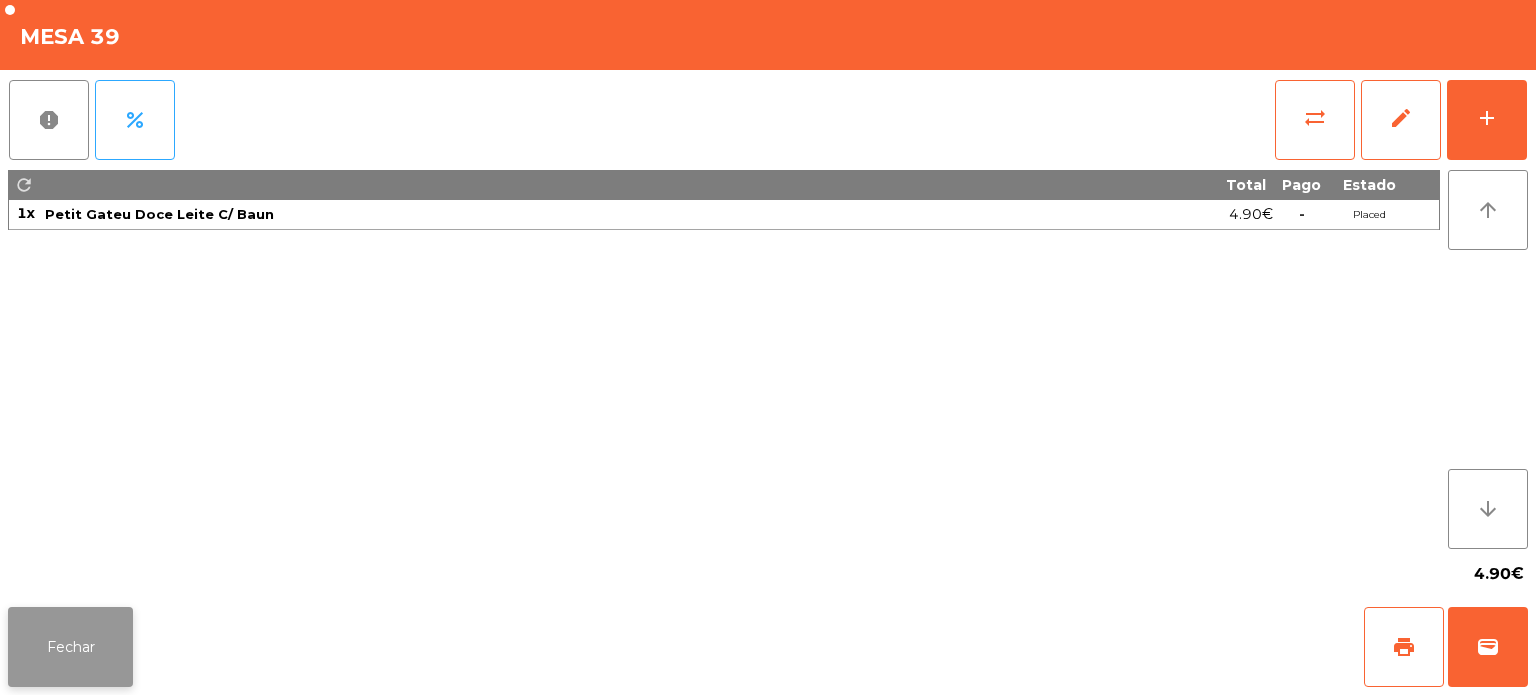 click on "Fechar" 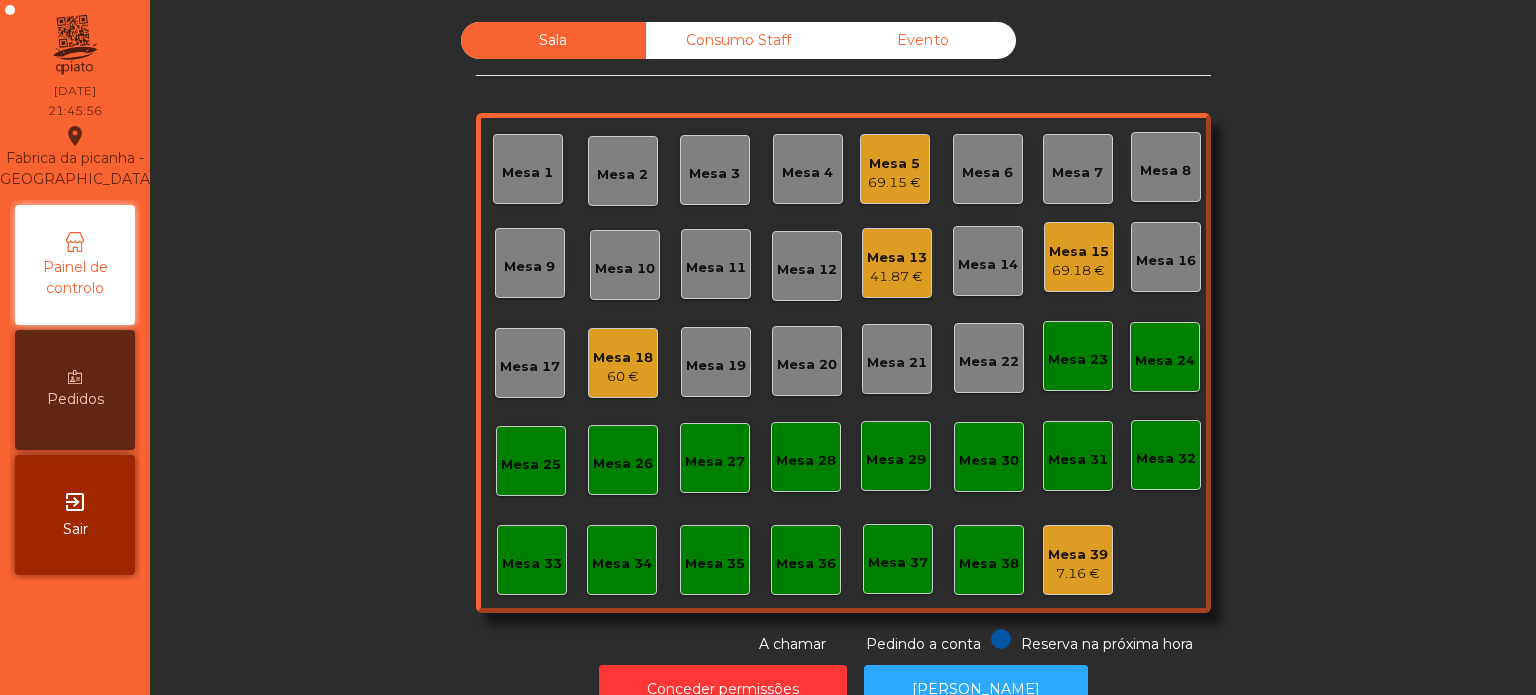 click on "Mesa 15" 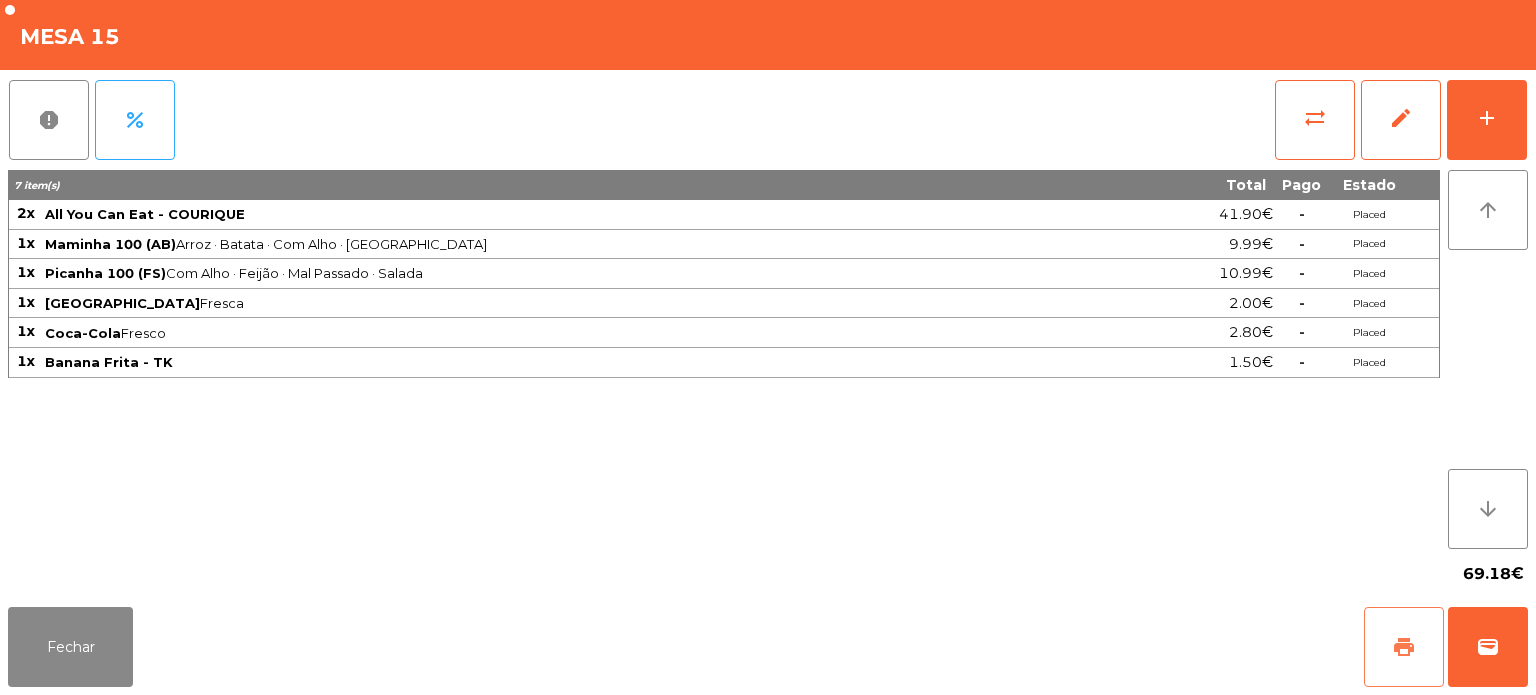 click on "print" 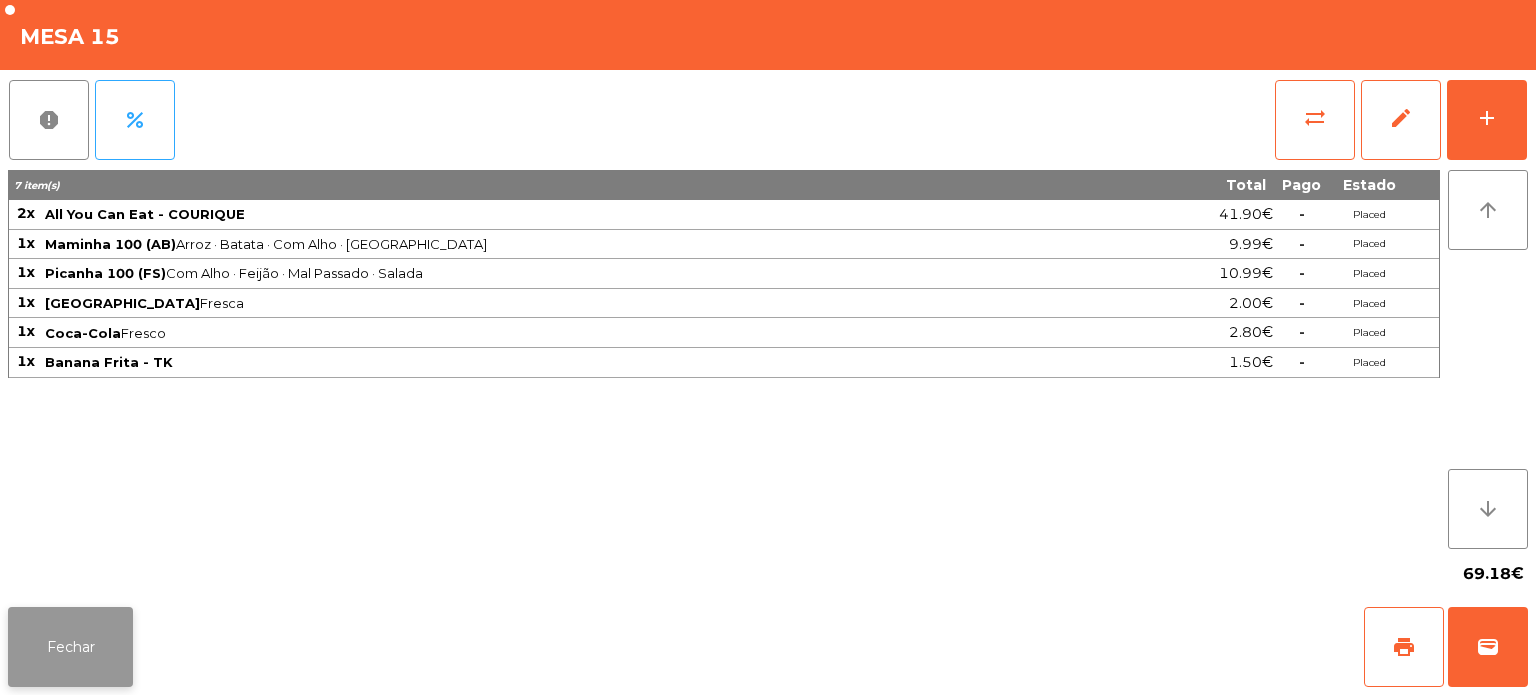 click on "Fechar" 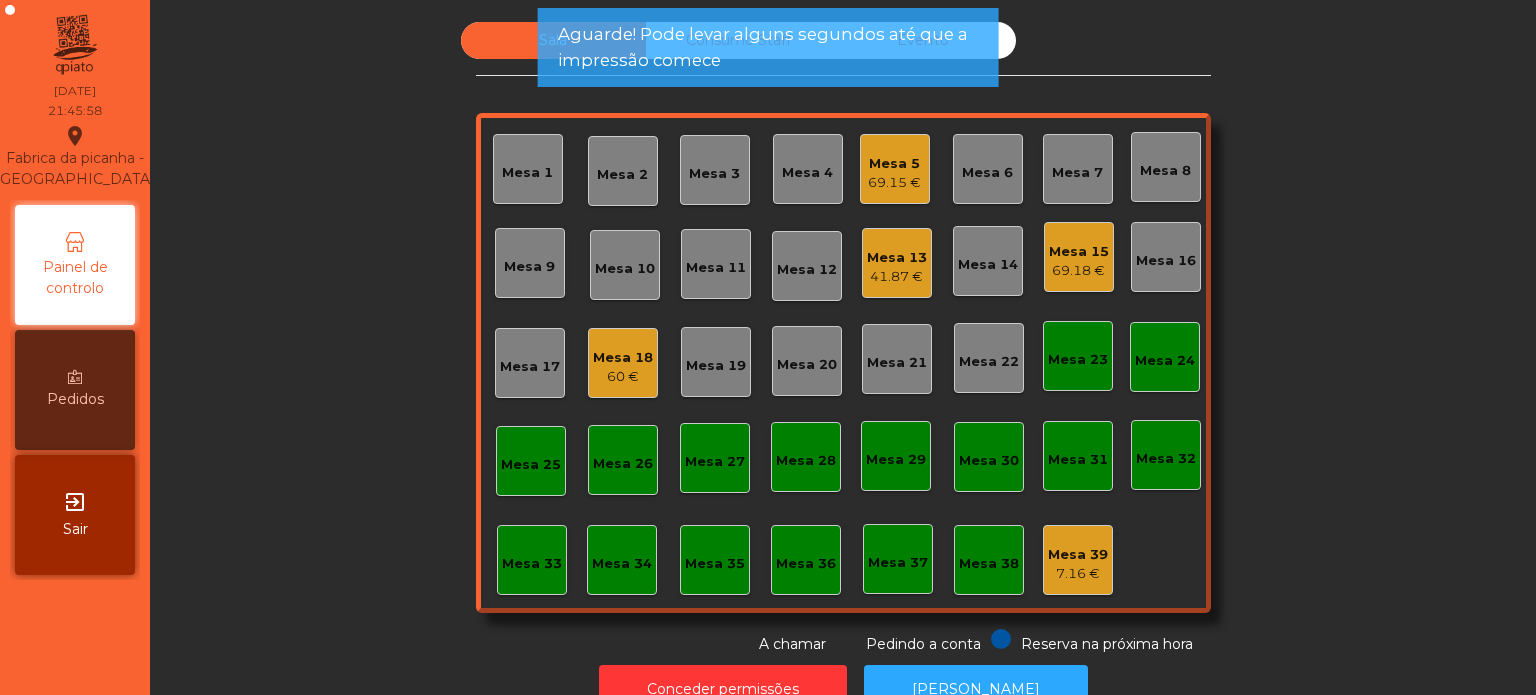 click on "Mesa 13" 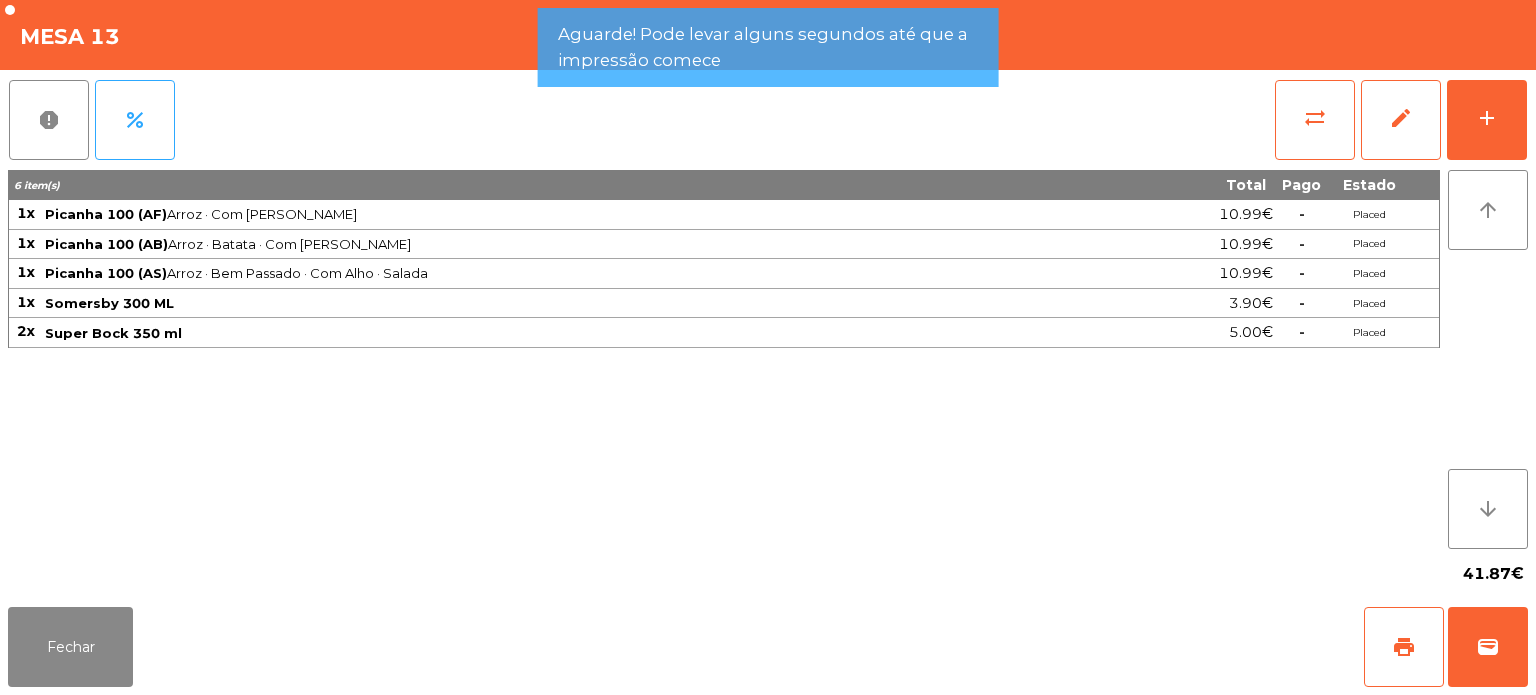 click on "report   percent   sync_alt   edit   add" 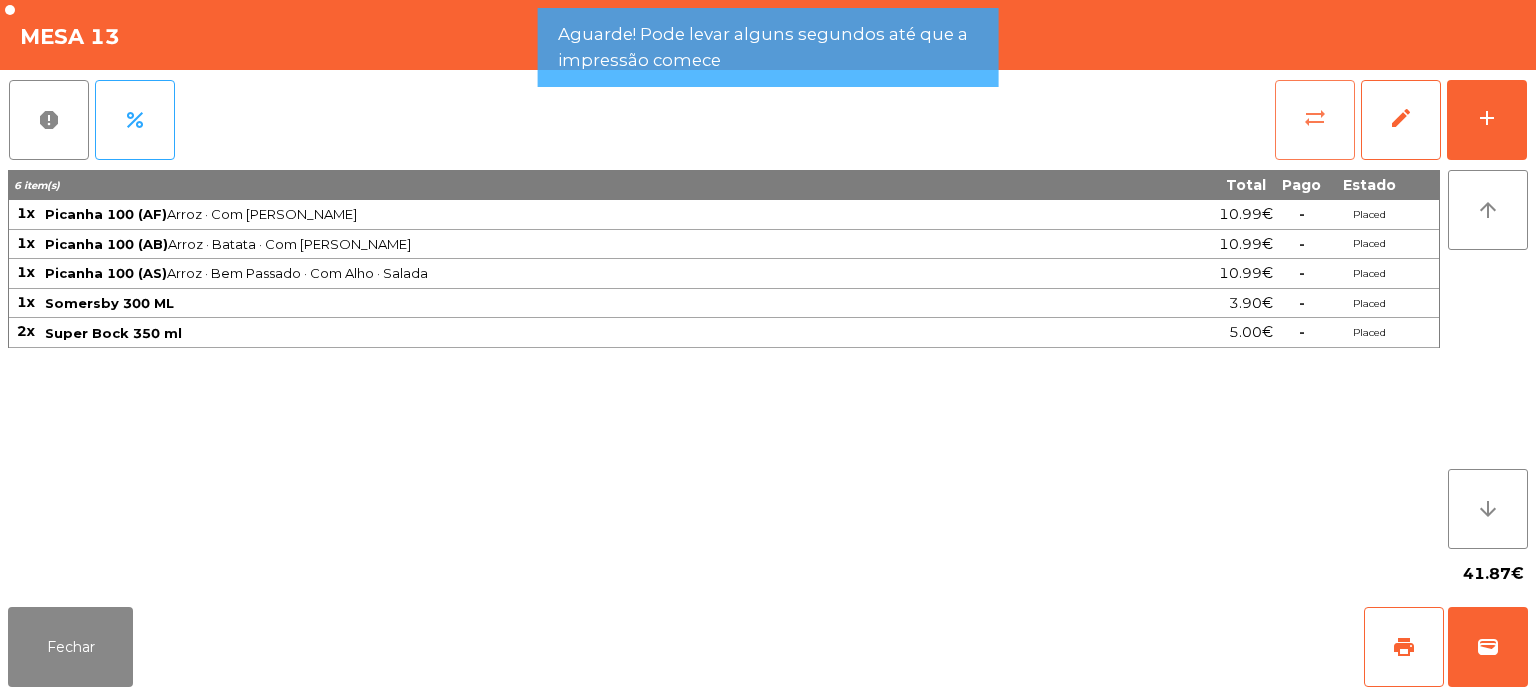 click on "sync_alt" 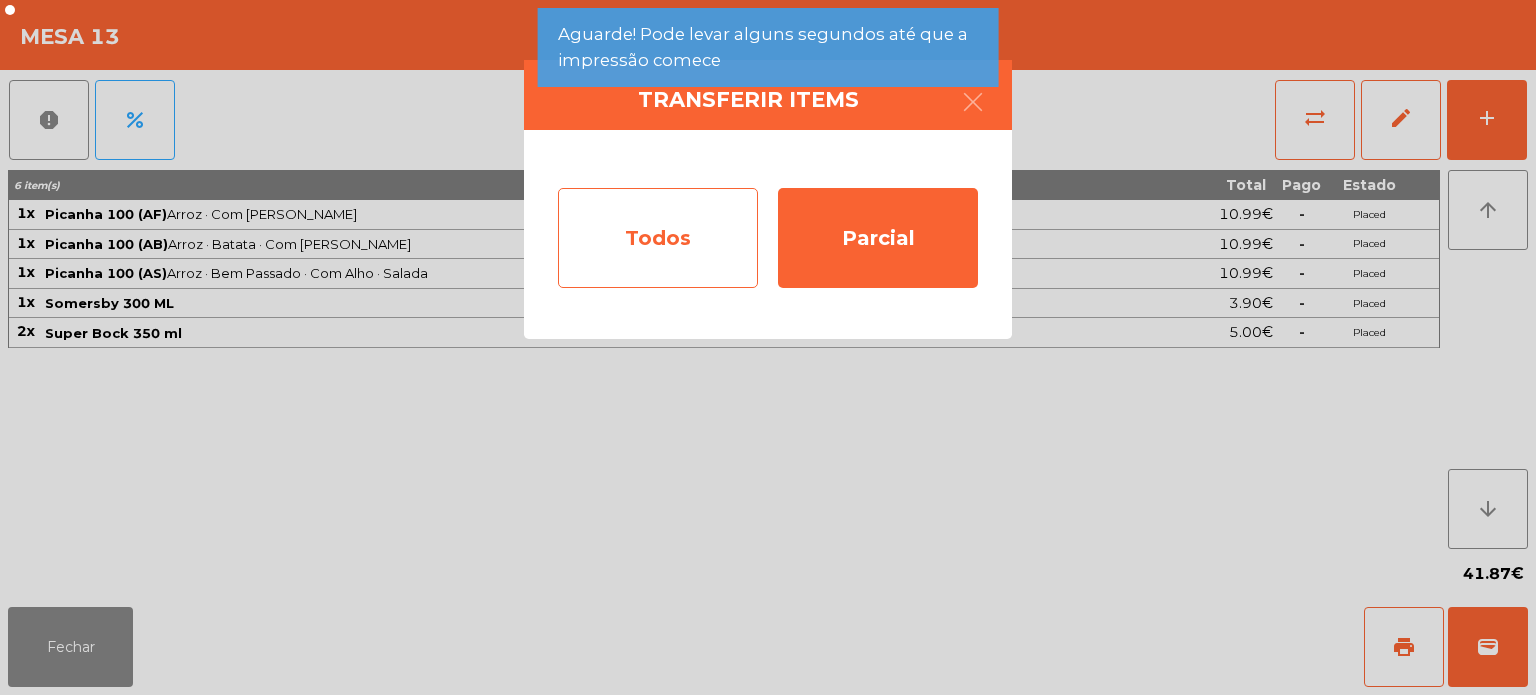 click on "Todos" 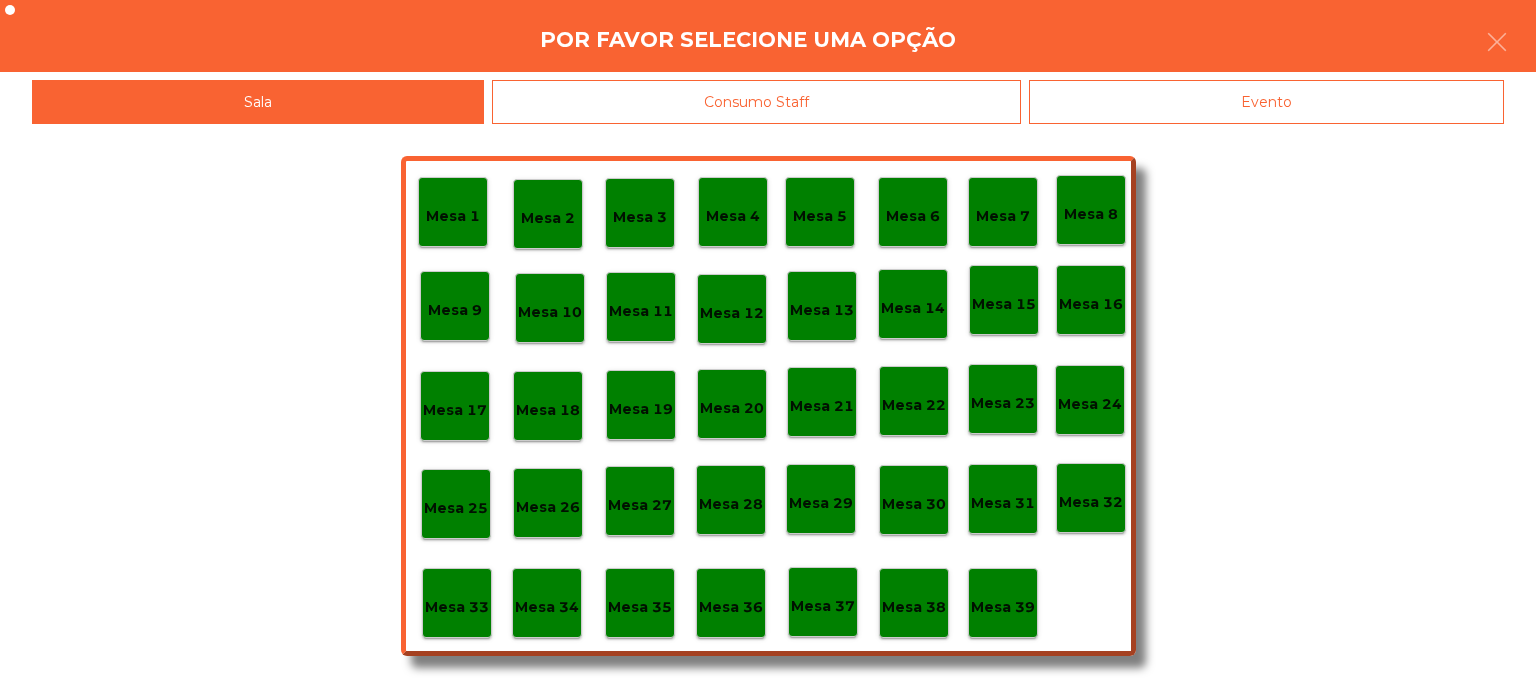 click on "Evento" 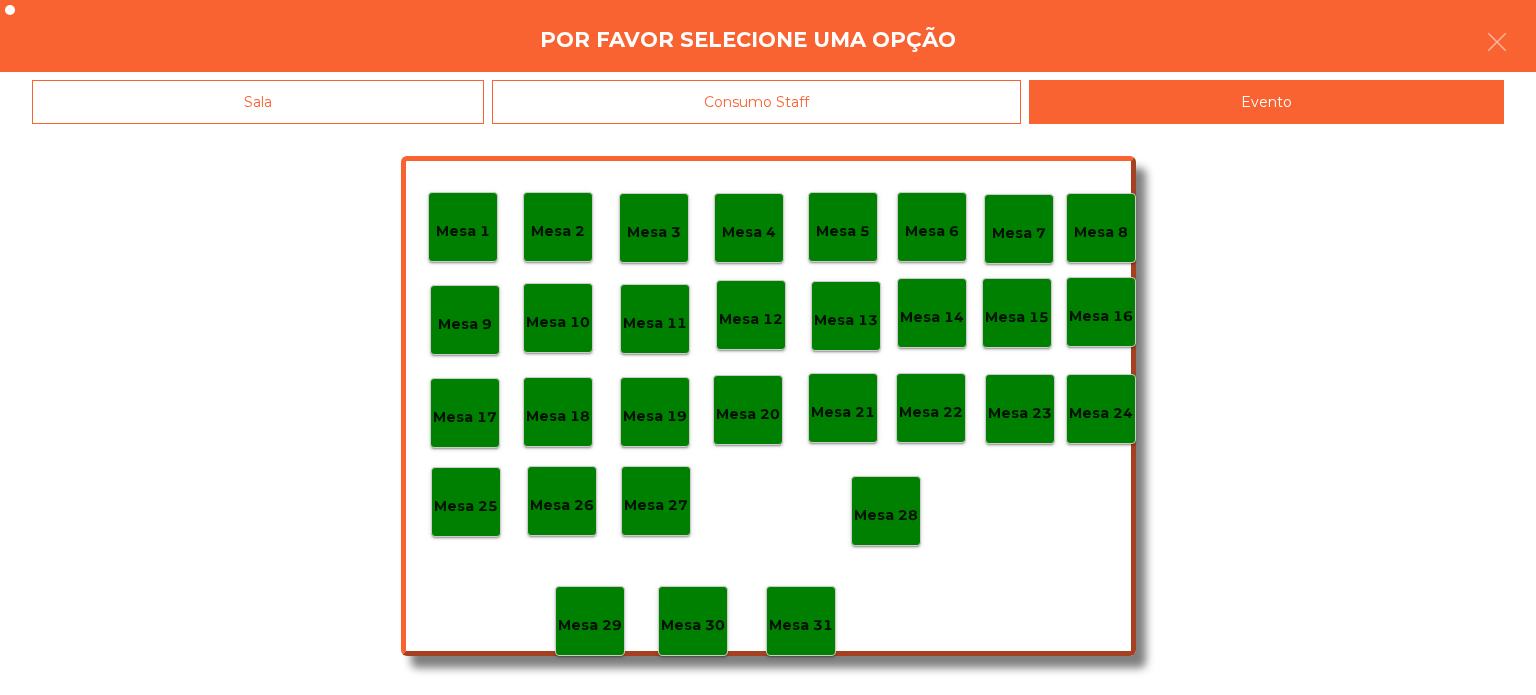 click on "Mesa 28" 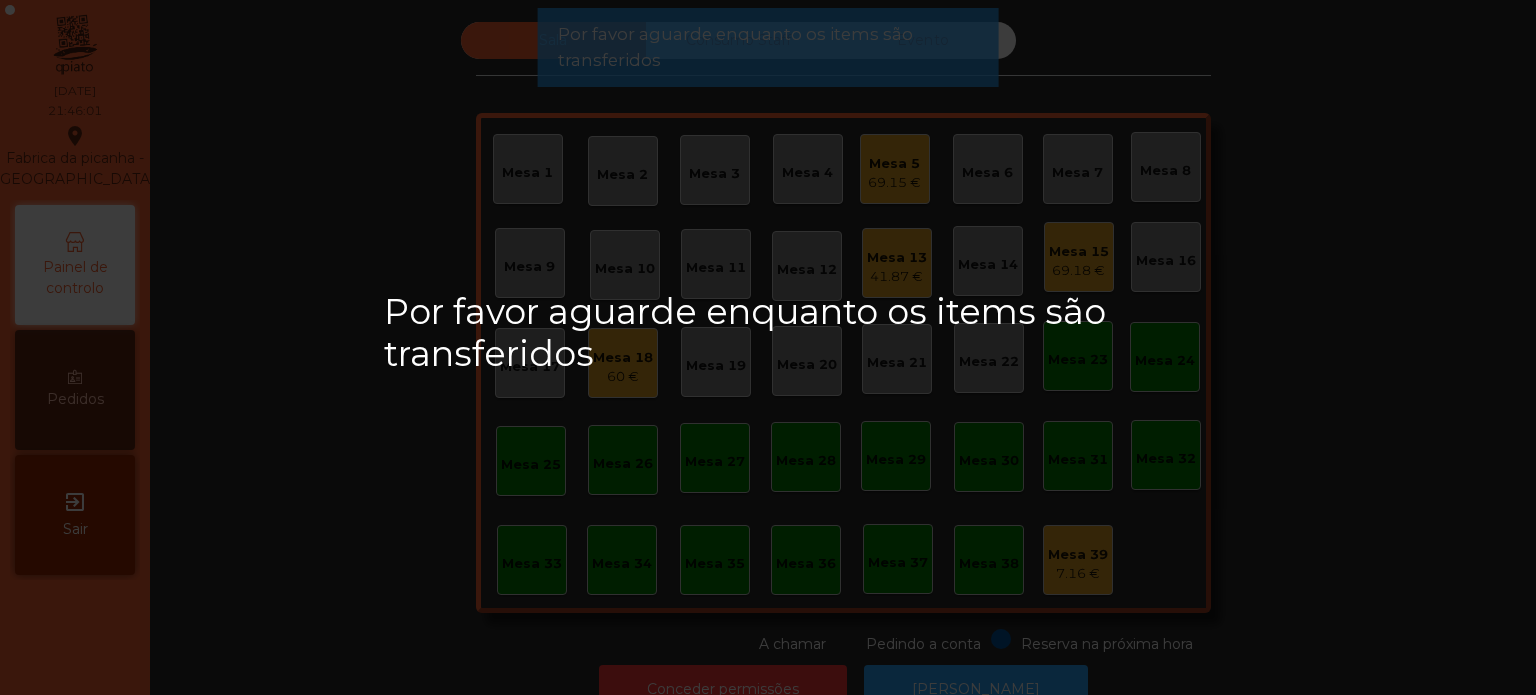 click on "Por favor aguarde enquanto os items são transferidos" at bounding box center (768, 347) 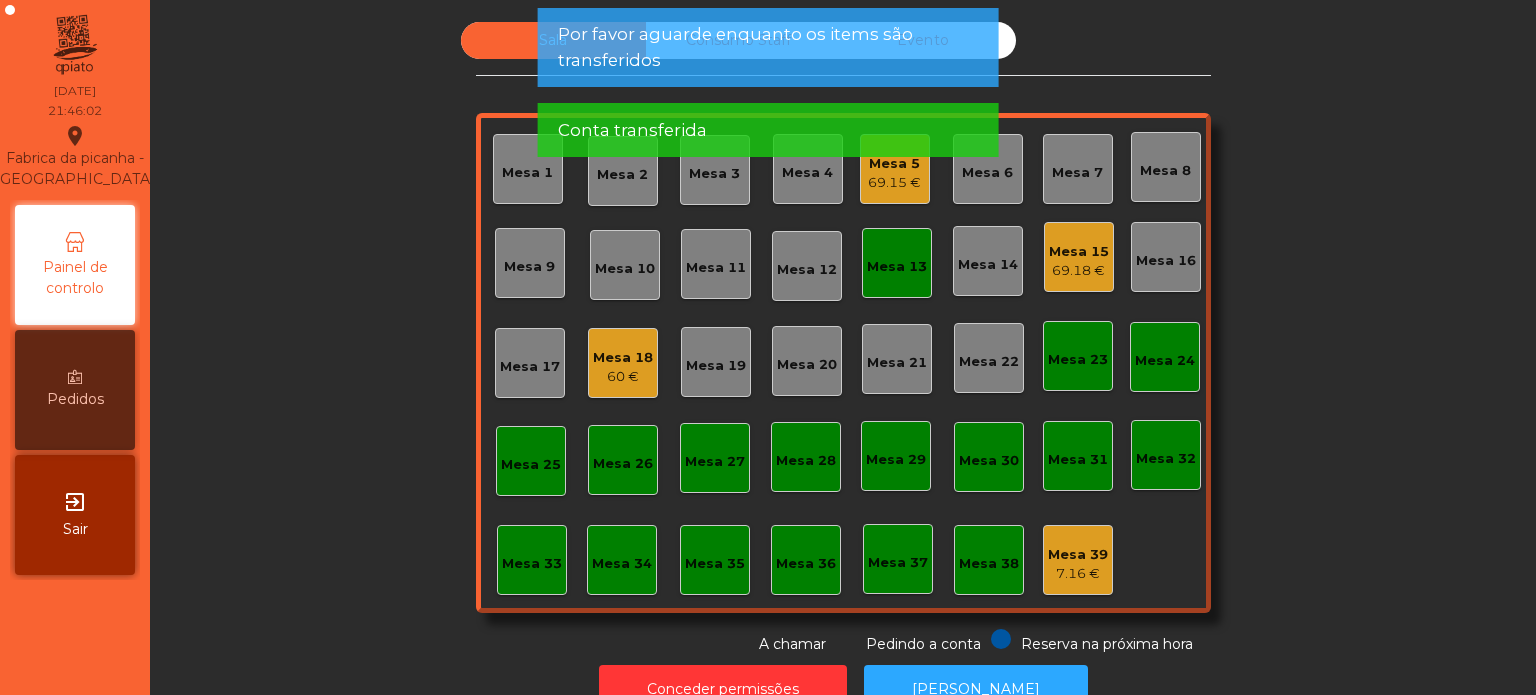 click on "Mesa 13" 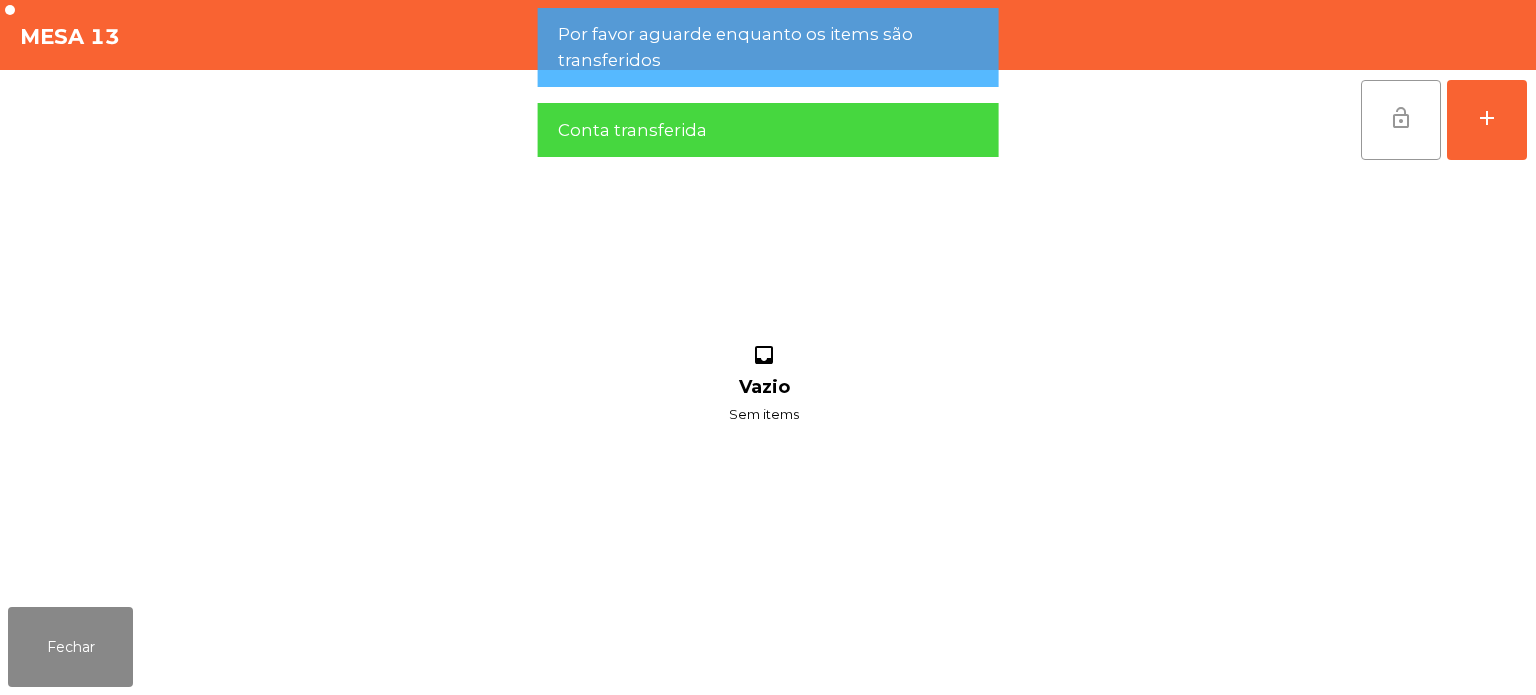 click on "lock_open" 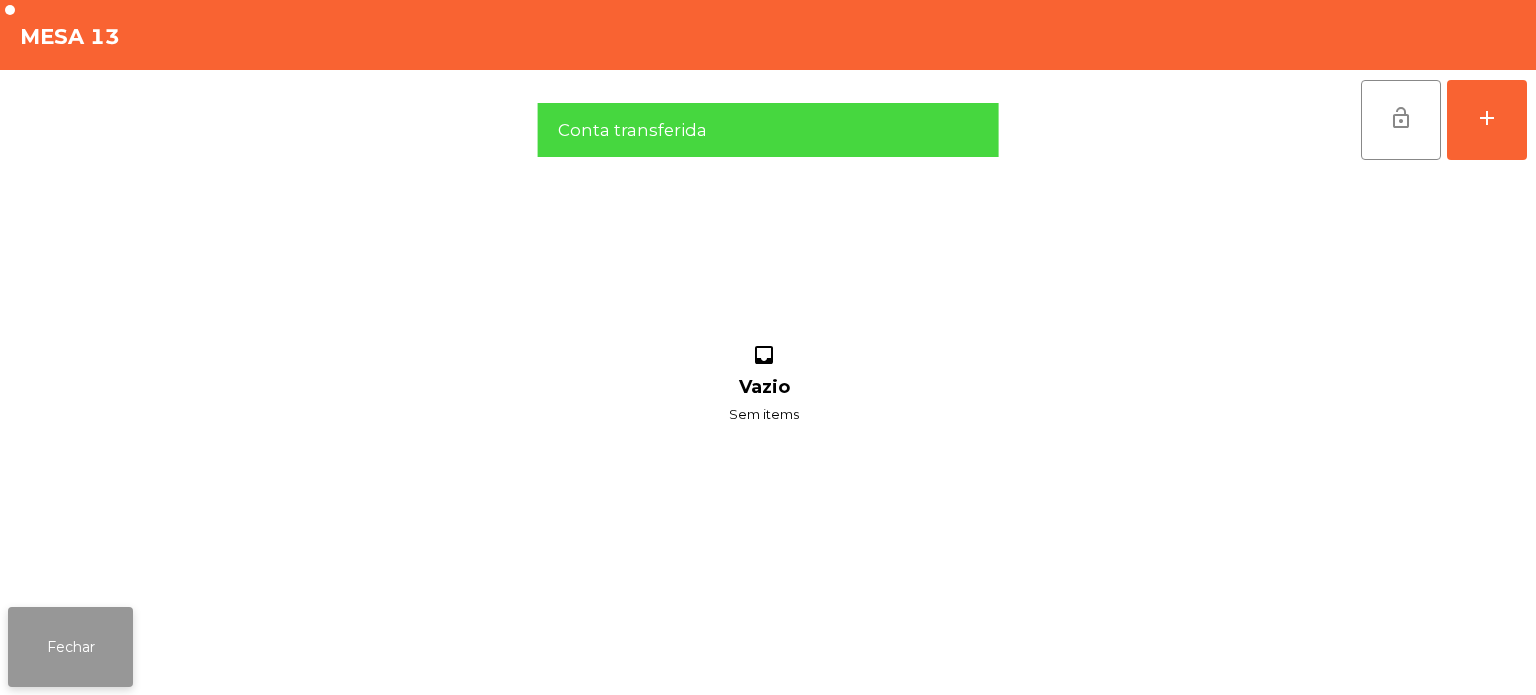 click on "Fechar" 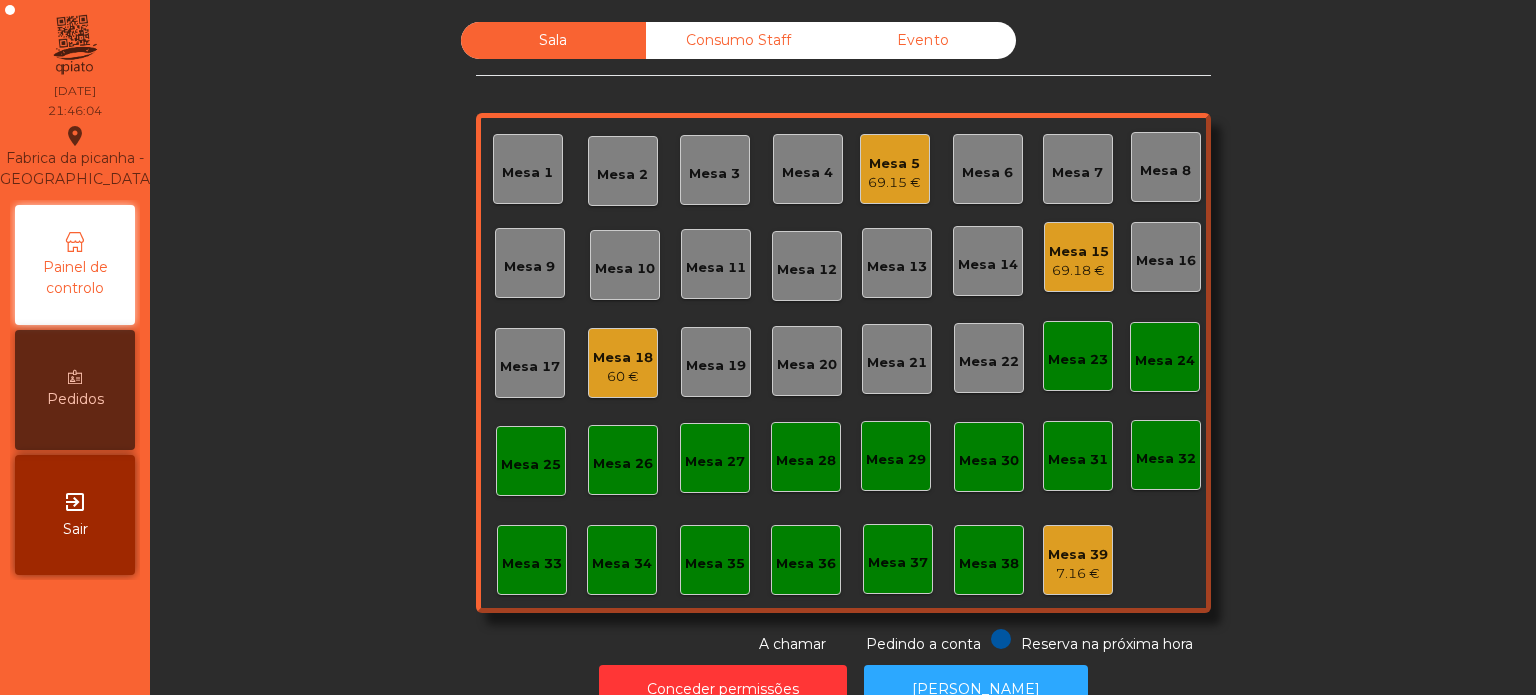 click on "Mesa 13" 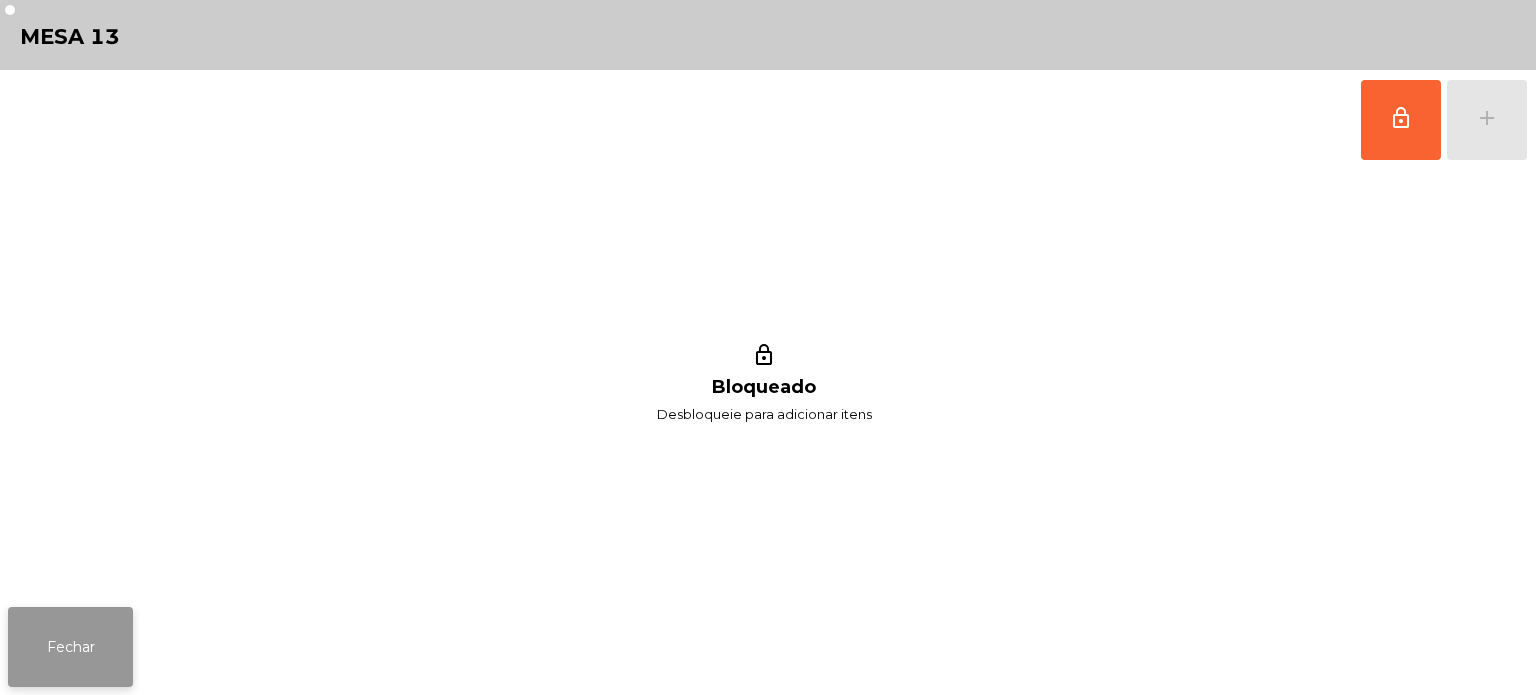 click on "Fechar" 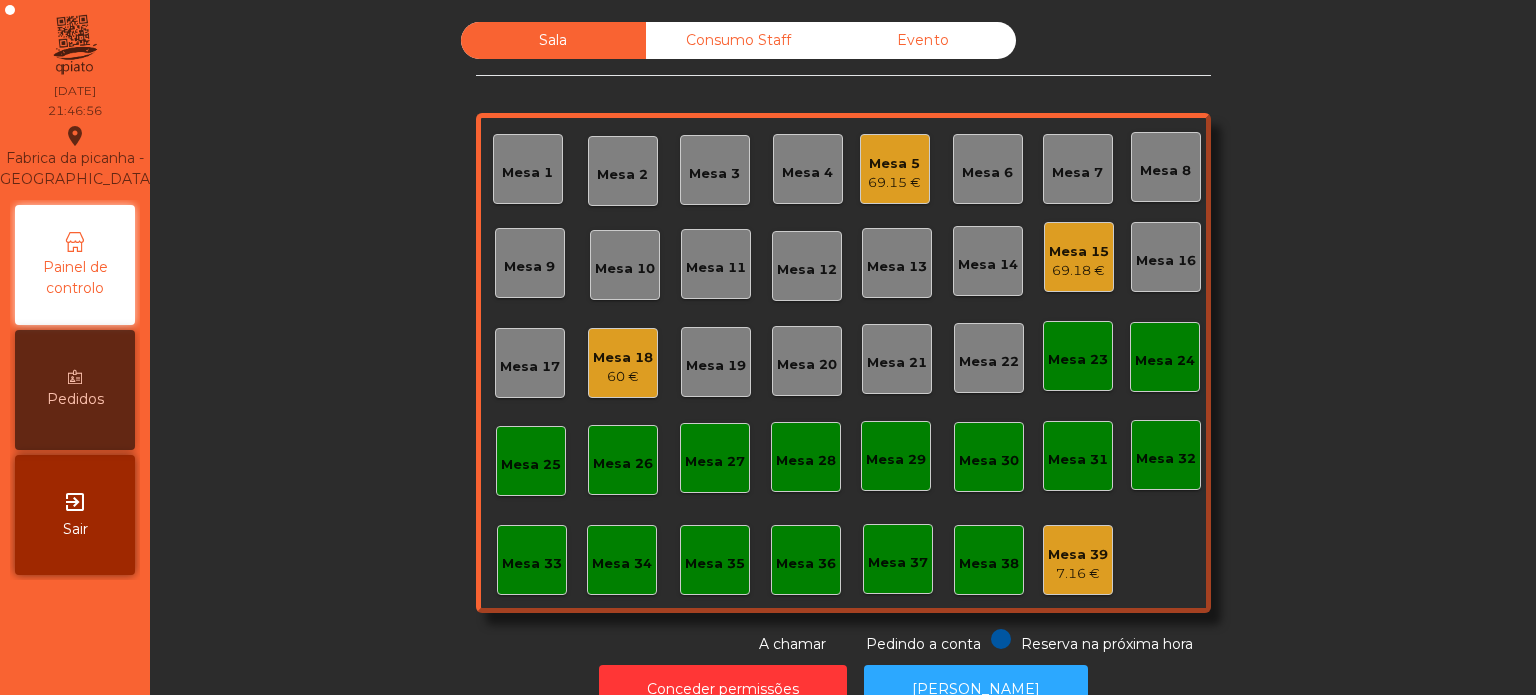 click on "Mesa 15" 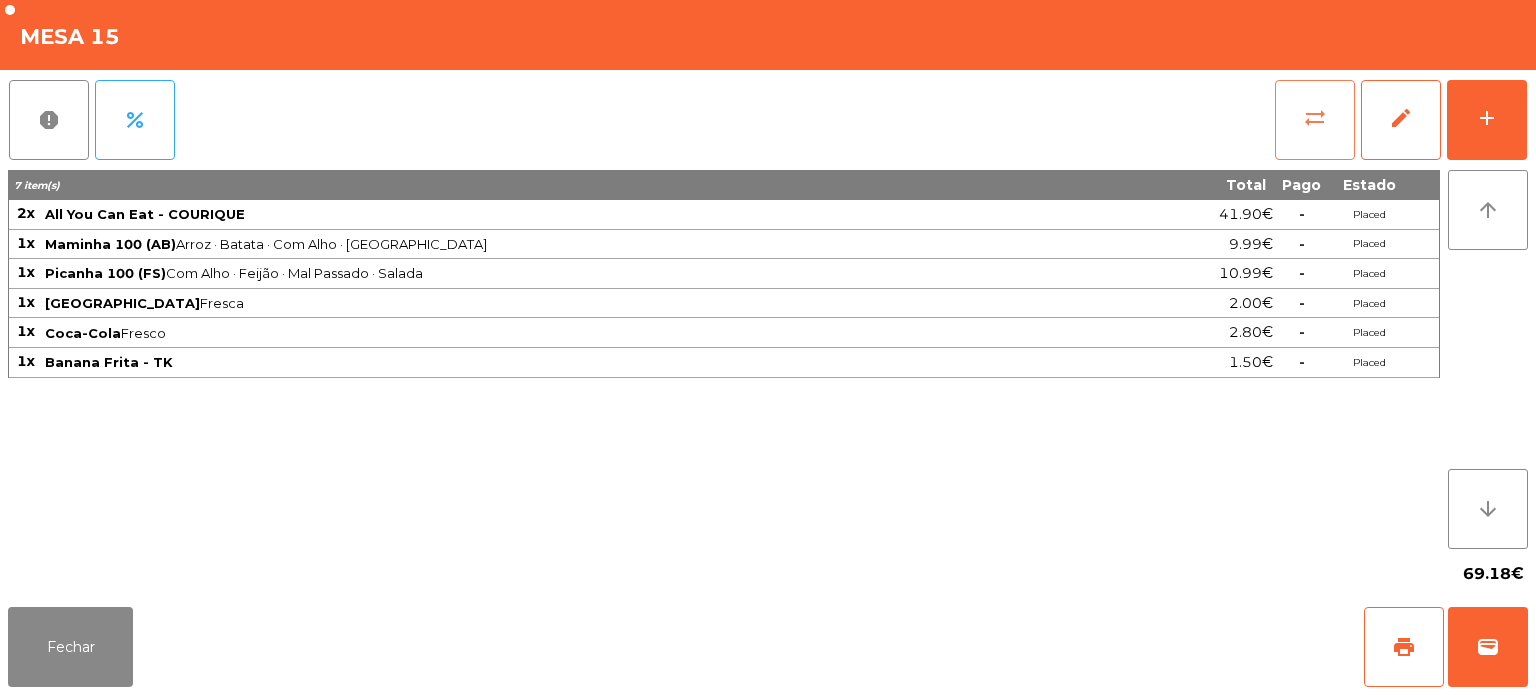 click on "sync_alt" 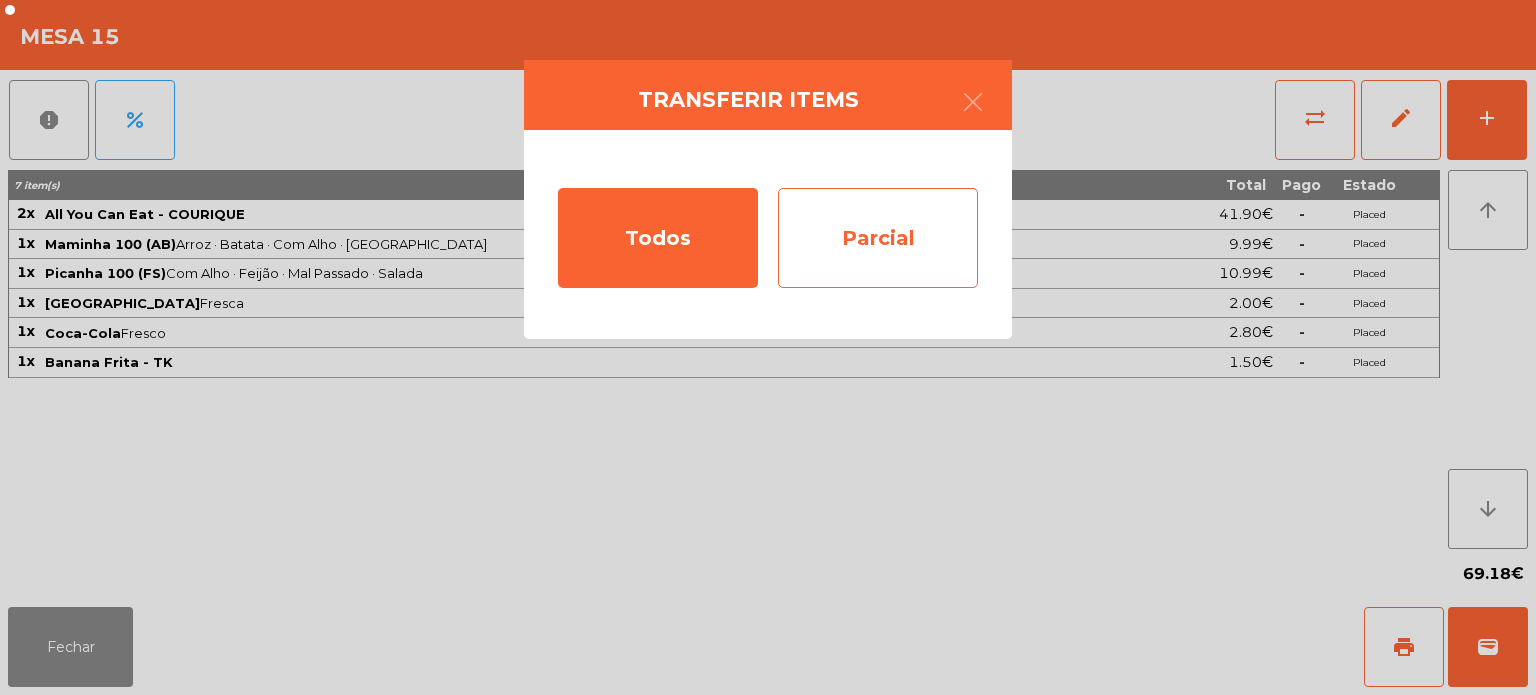 click on "Parcial" 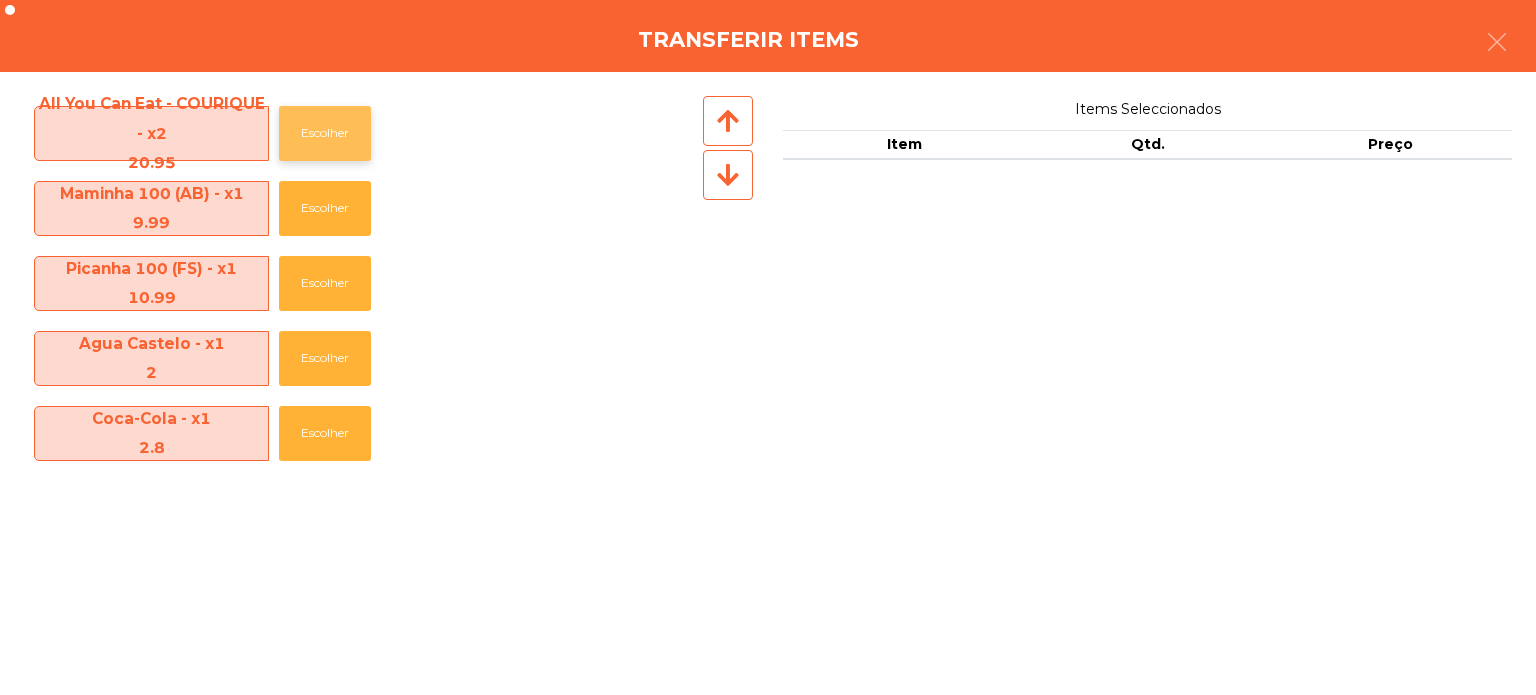 click on "Escolher" 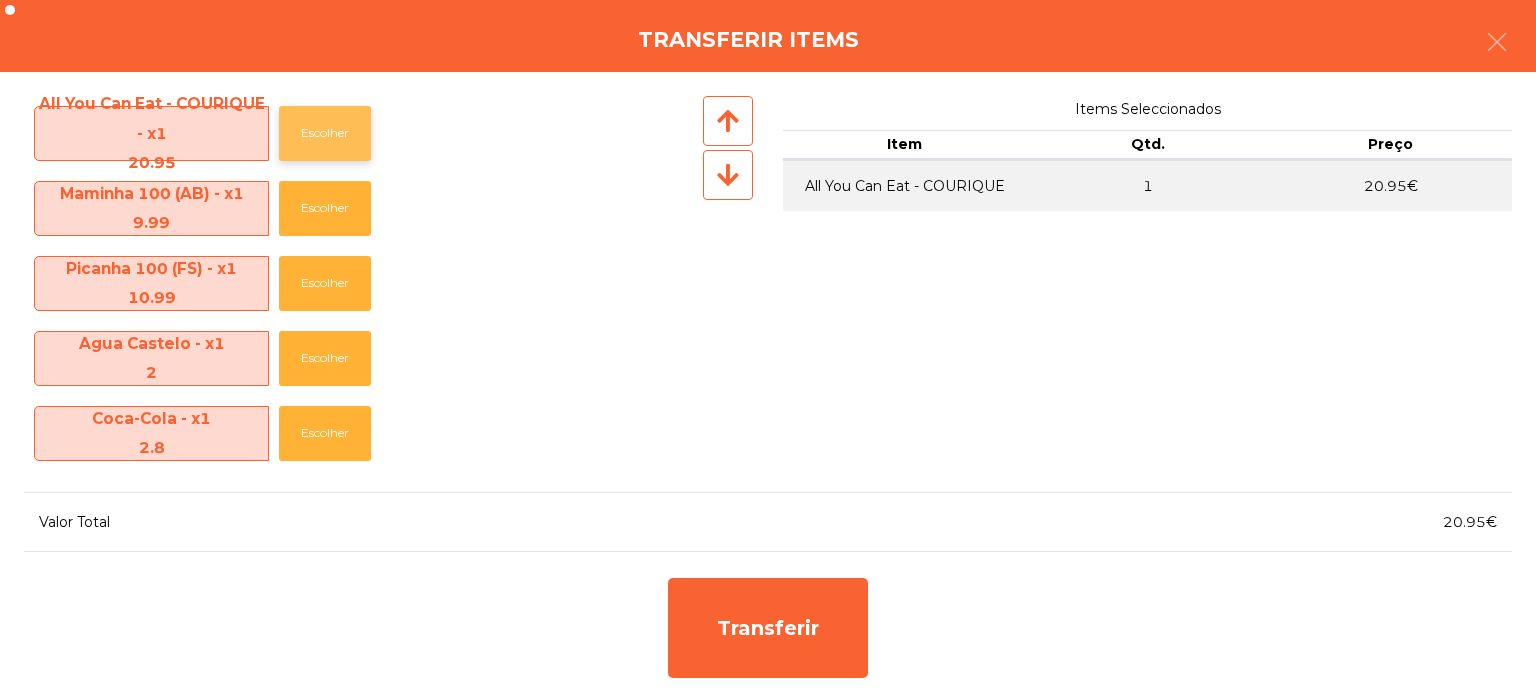 click on "Escolher" 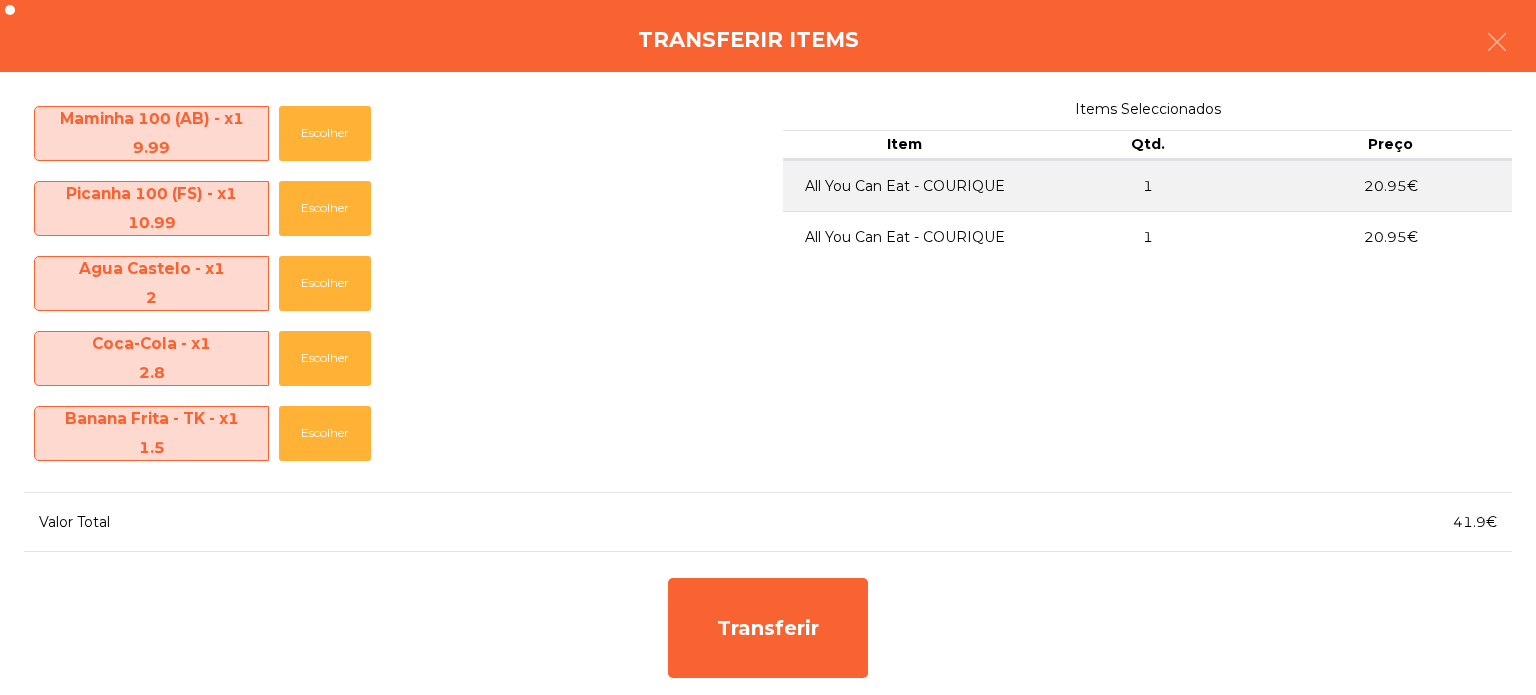 click on "Maminha 100 (AB) - x1   9.99   Escolher   Picanha 100 (FS) - x1   10.99   Escolher   Agua Castelo - x1   2   Escolher   Coca-Cola - x1   2.8   Escolher   Banana Frita - TK - x1   1.5   Escolher  Items Seleccionados Item Qtd. Preço  All You Can Eat - COURIQUE   1   20.95€   All You Can Eat - COURIQUE   1   20.95€   Valor Total 41.9€  Transferir" 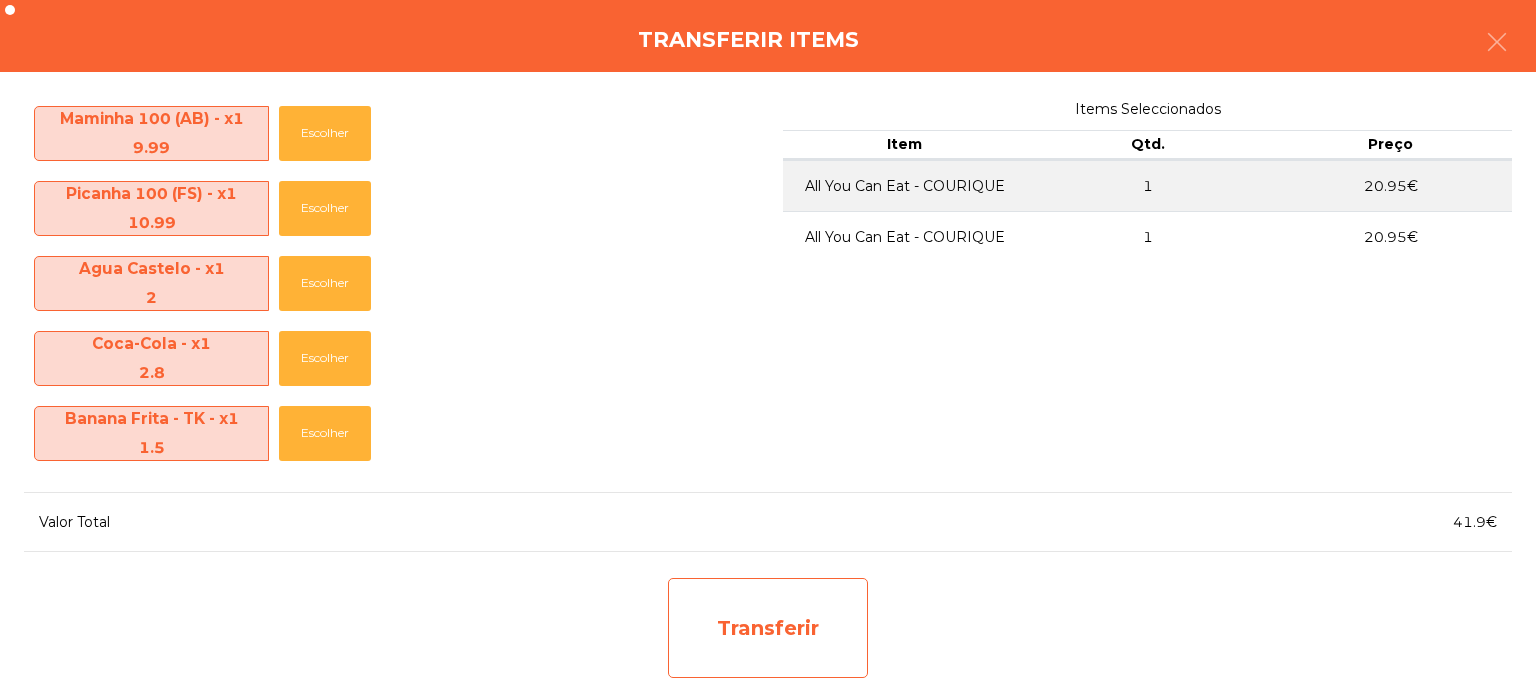click on "Transferir" 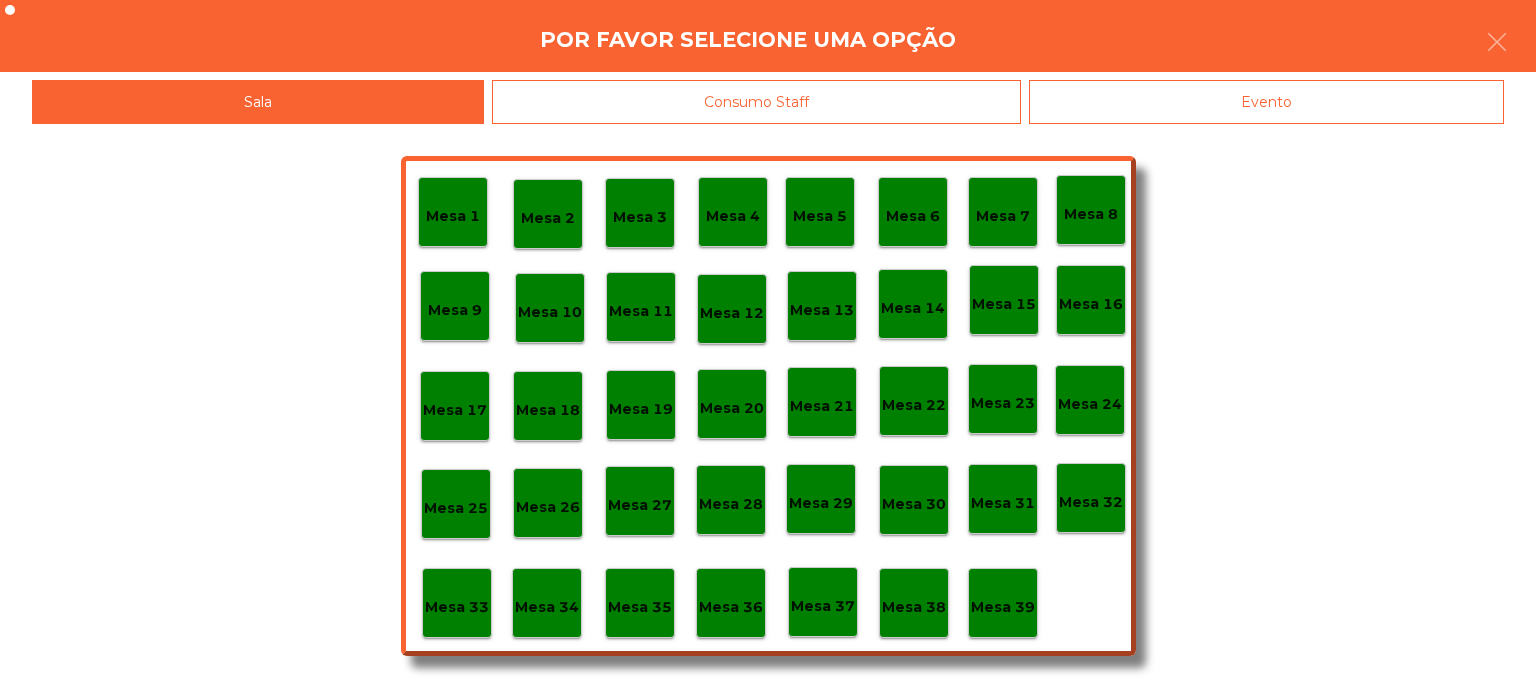 click on "Mesa 37" 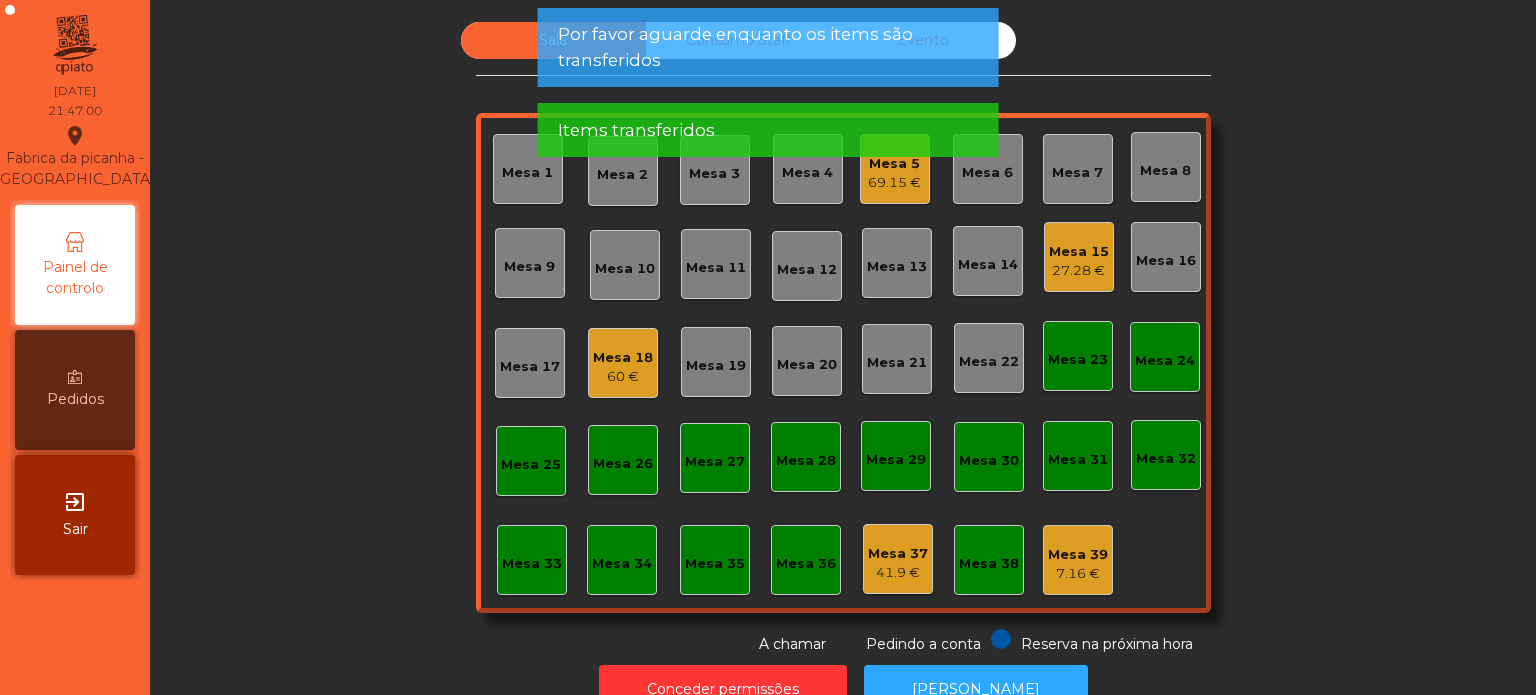 click on "Mesa 15" 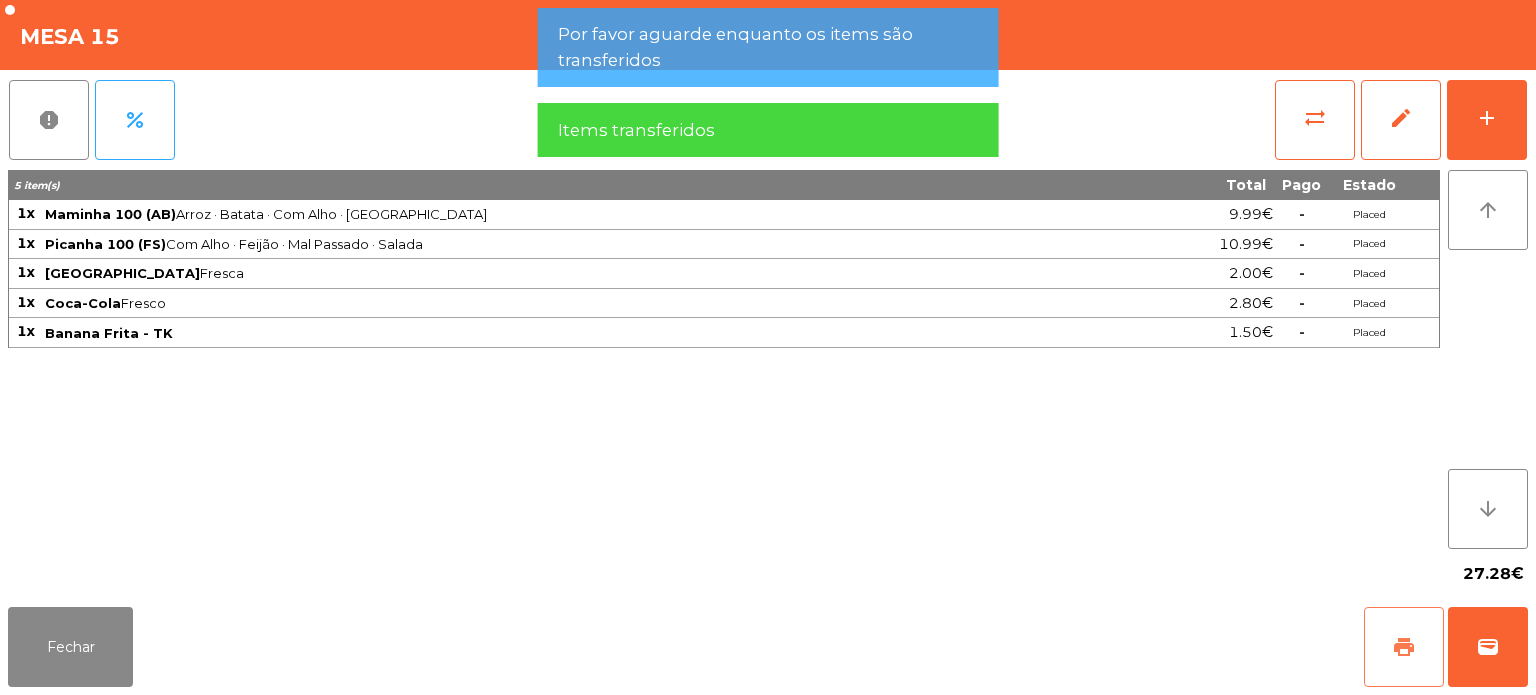 click on "print" 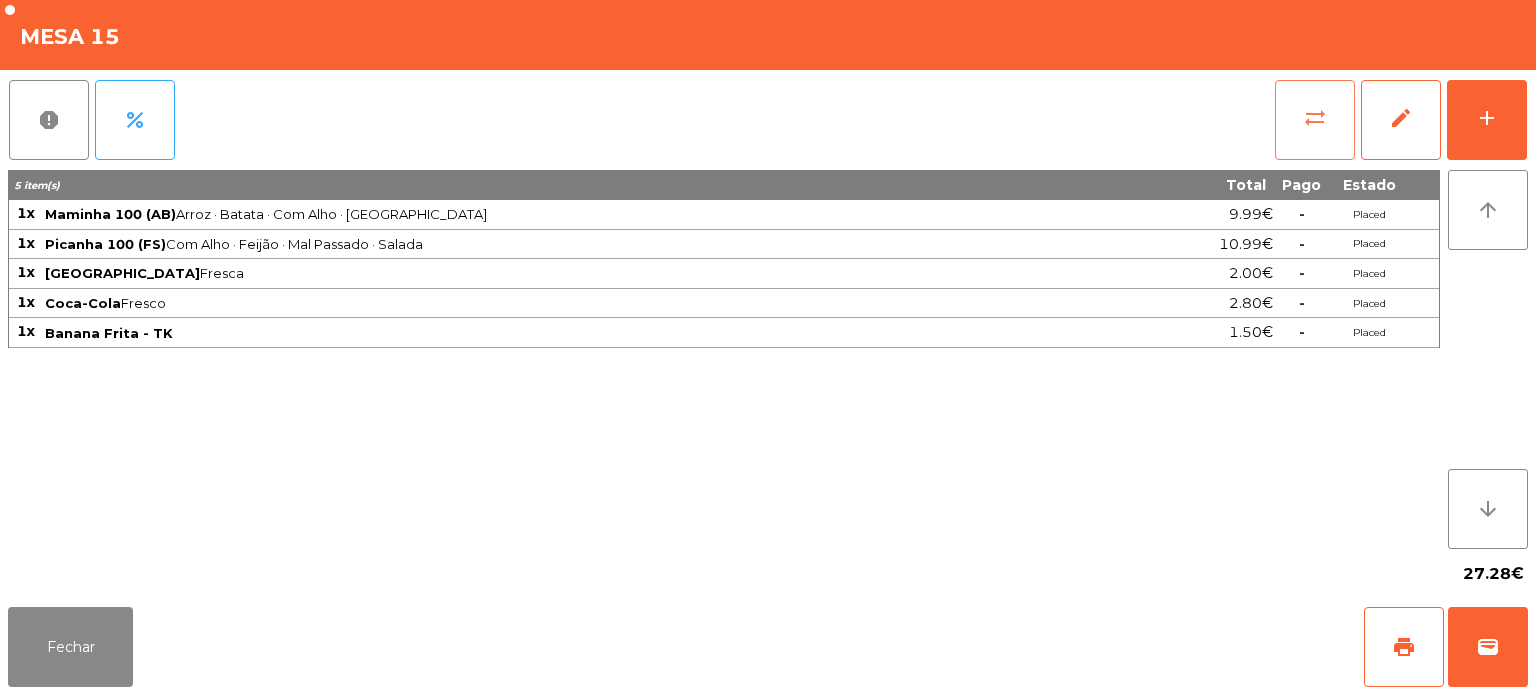 click on "sync_alt" 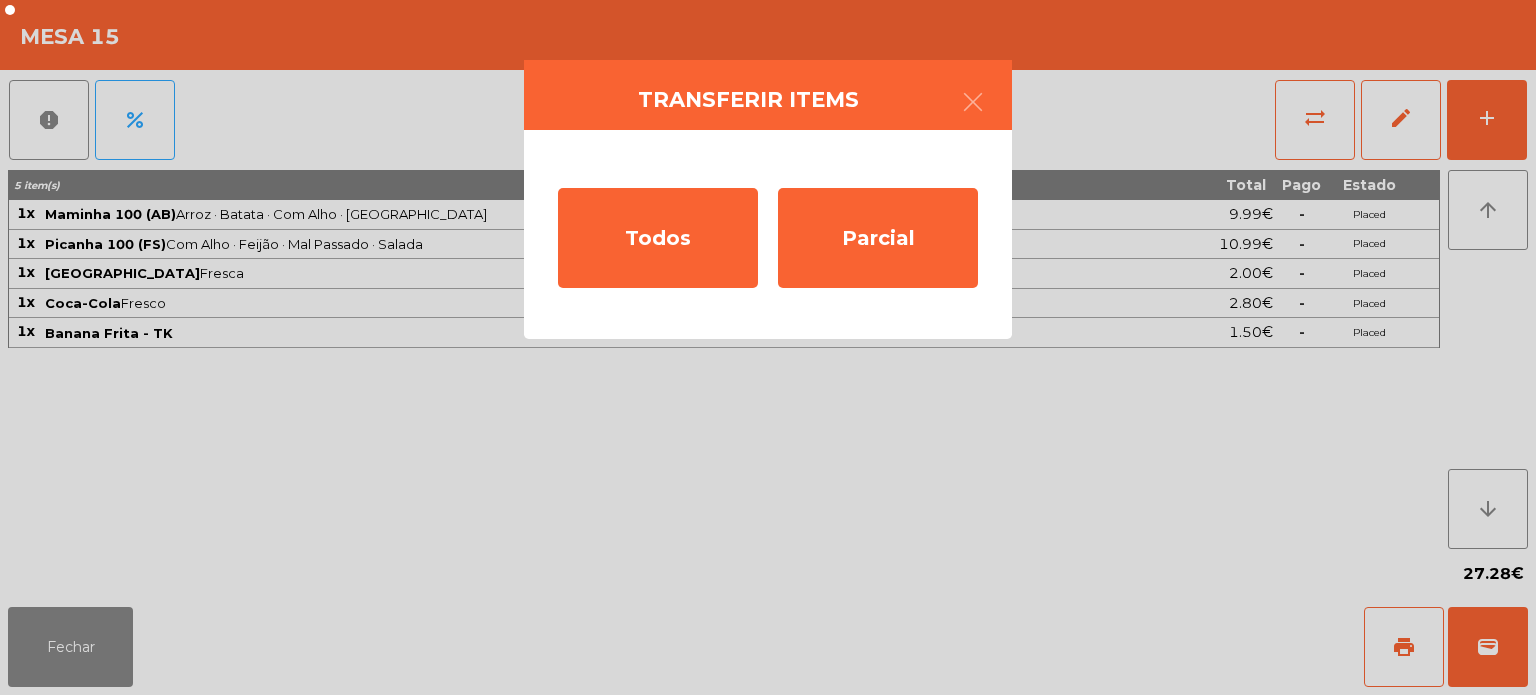 click on "Todos   Parcial" 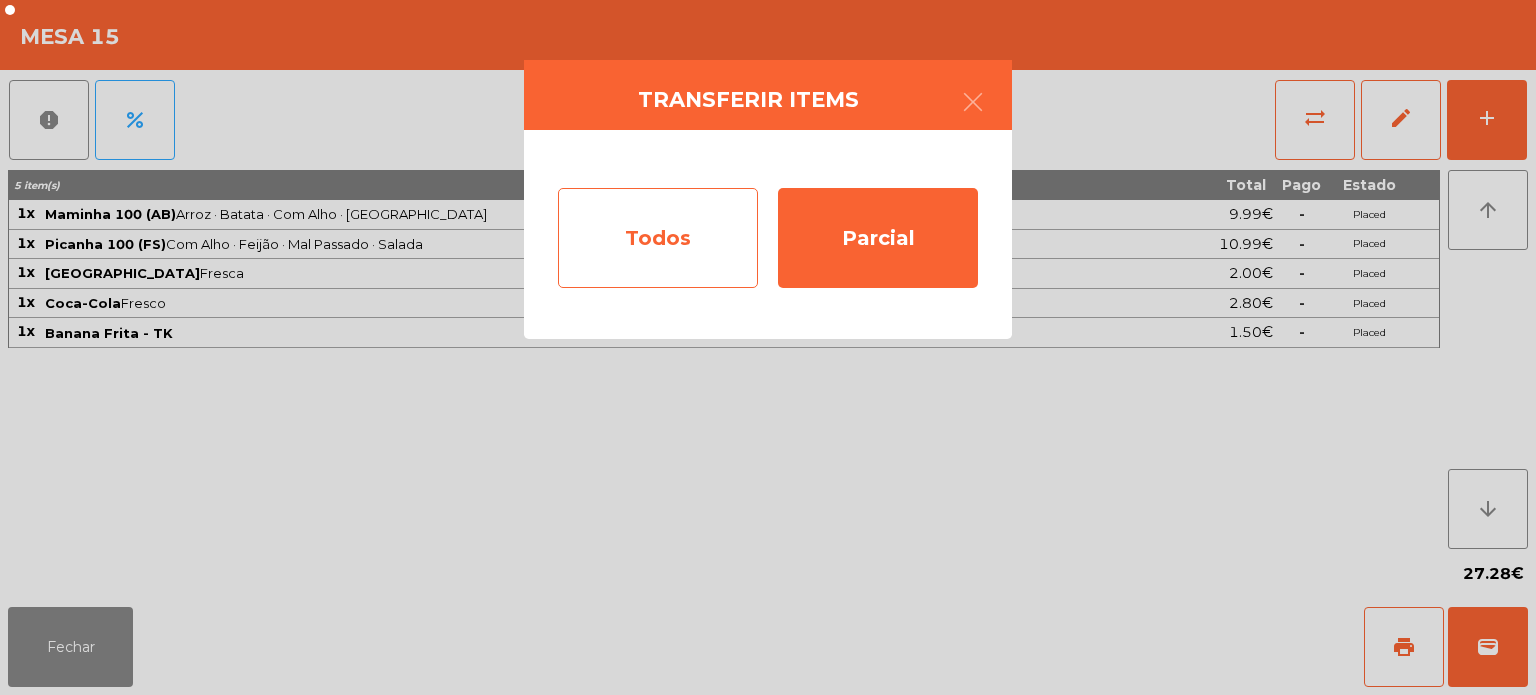 click on "Todos" 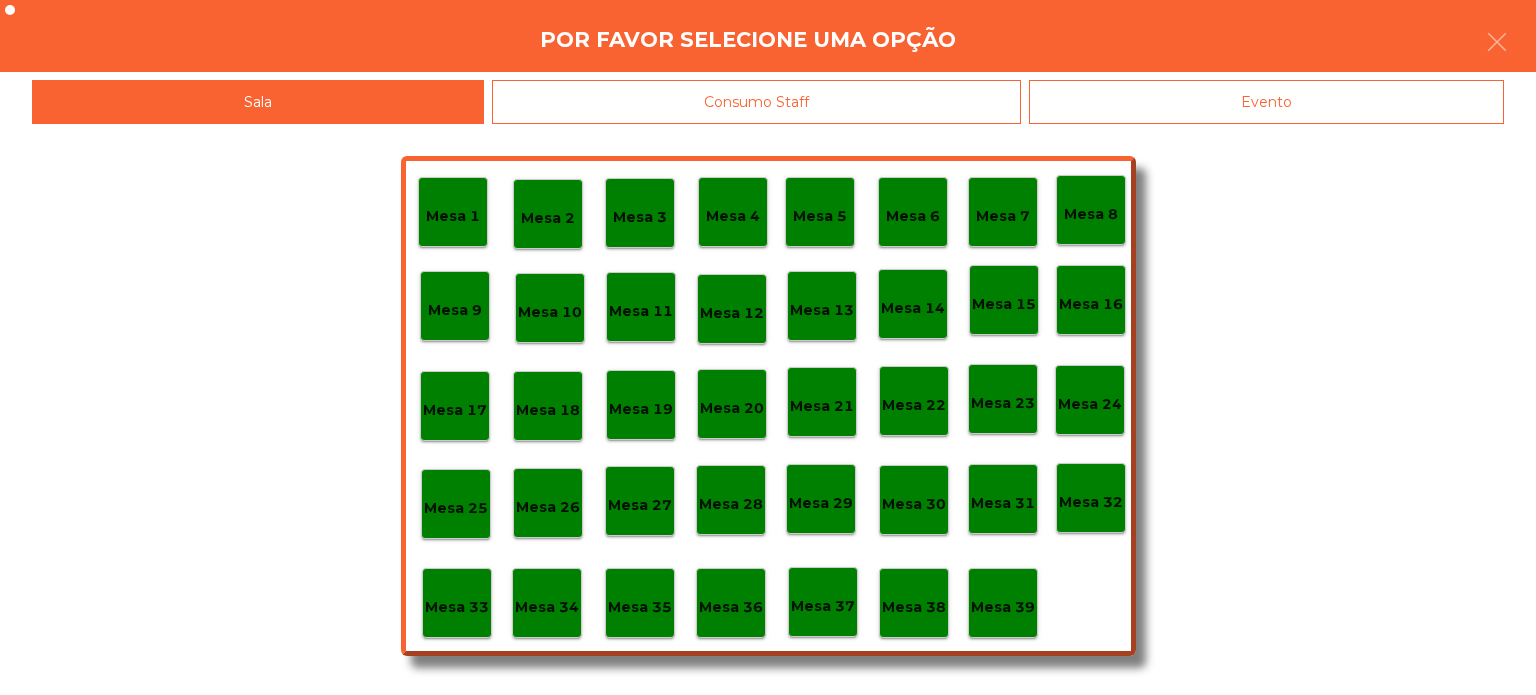 click on "Evento" 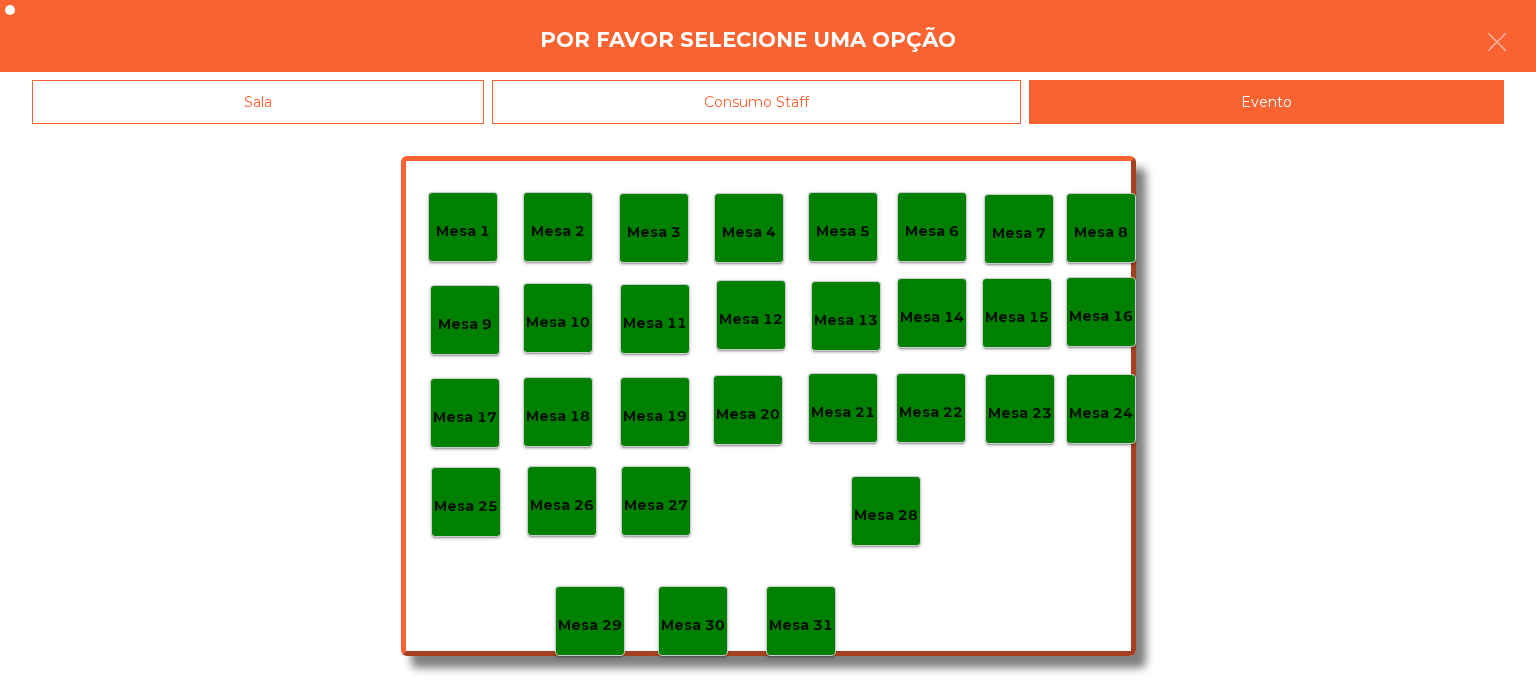click on "Mesa 28" 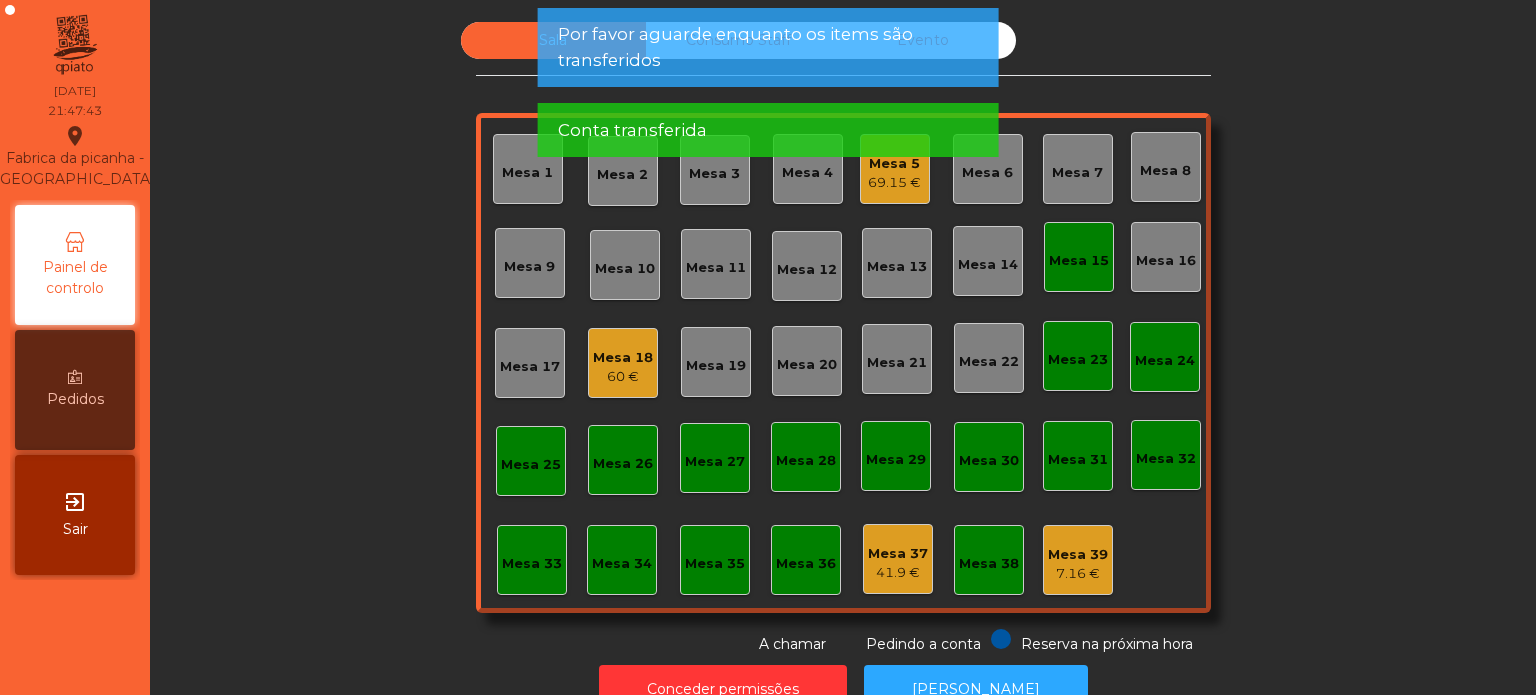 click on "Mesa 15" 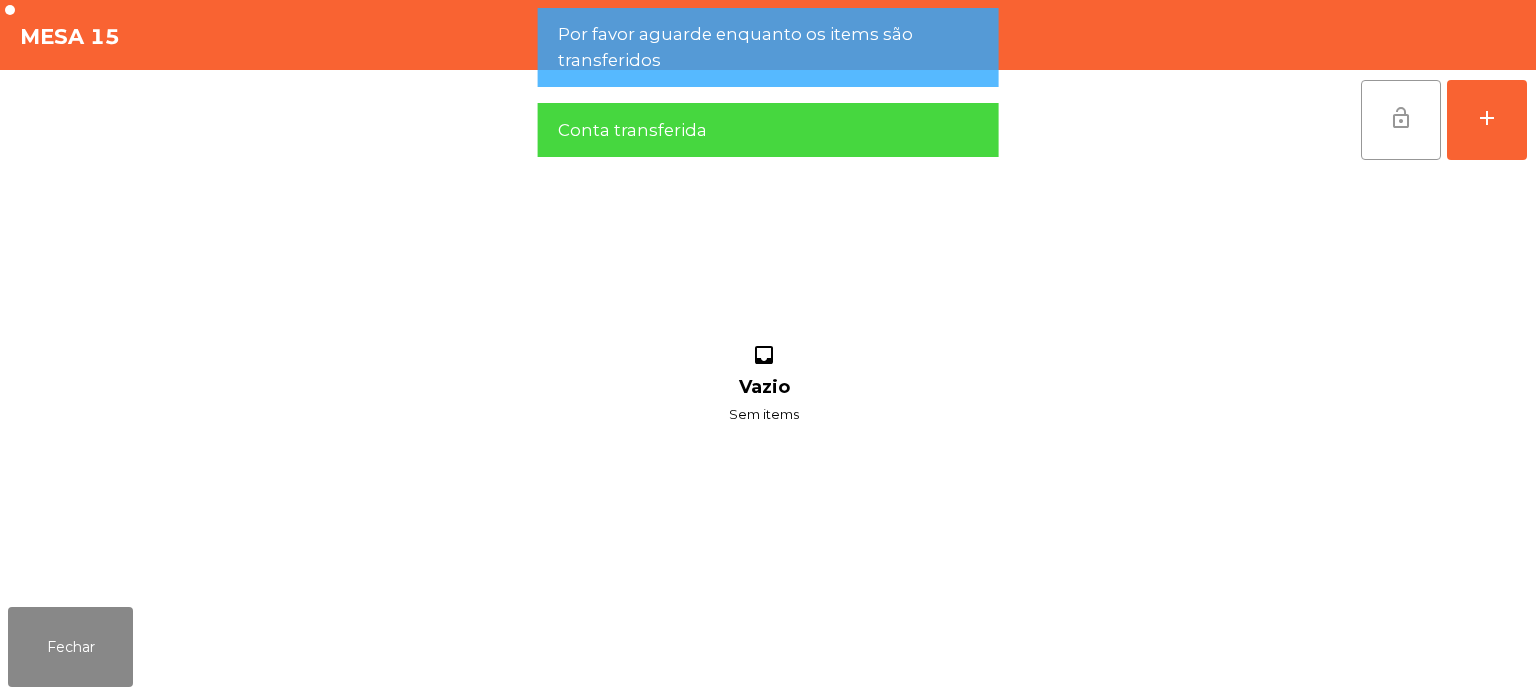 click on "lock_open" 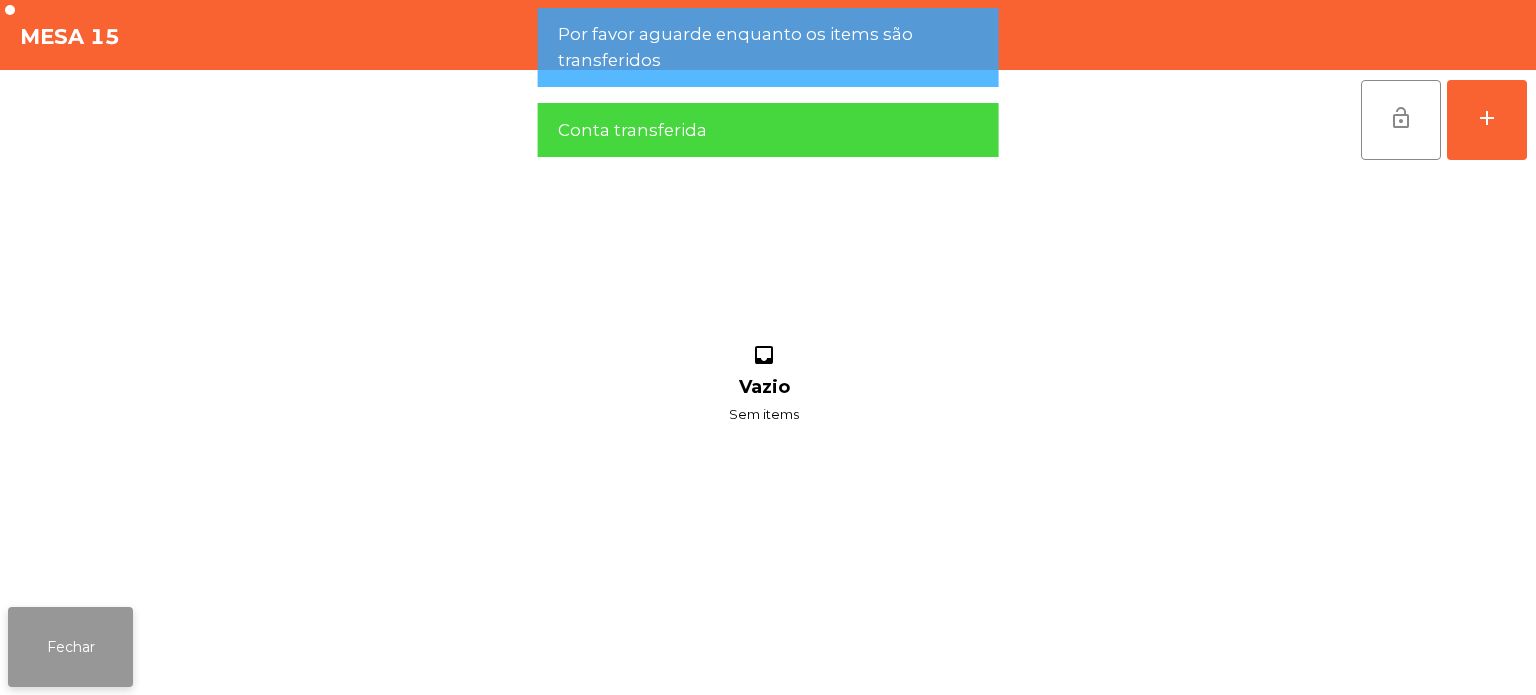 click on "Fechar" 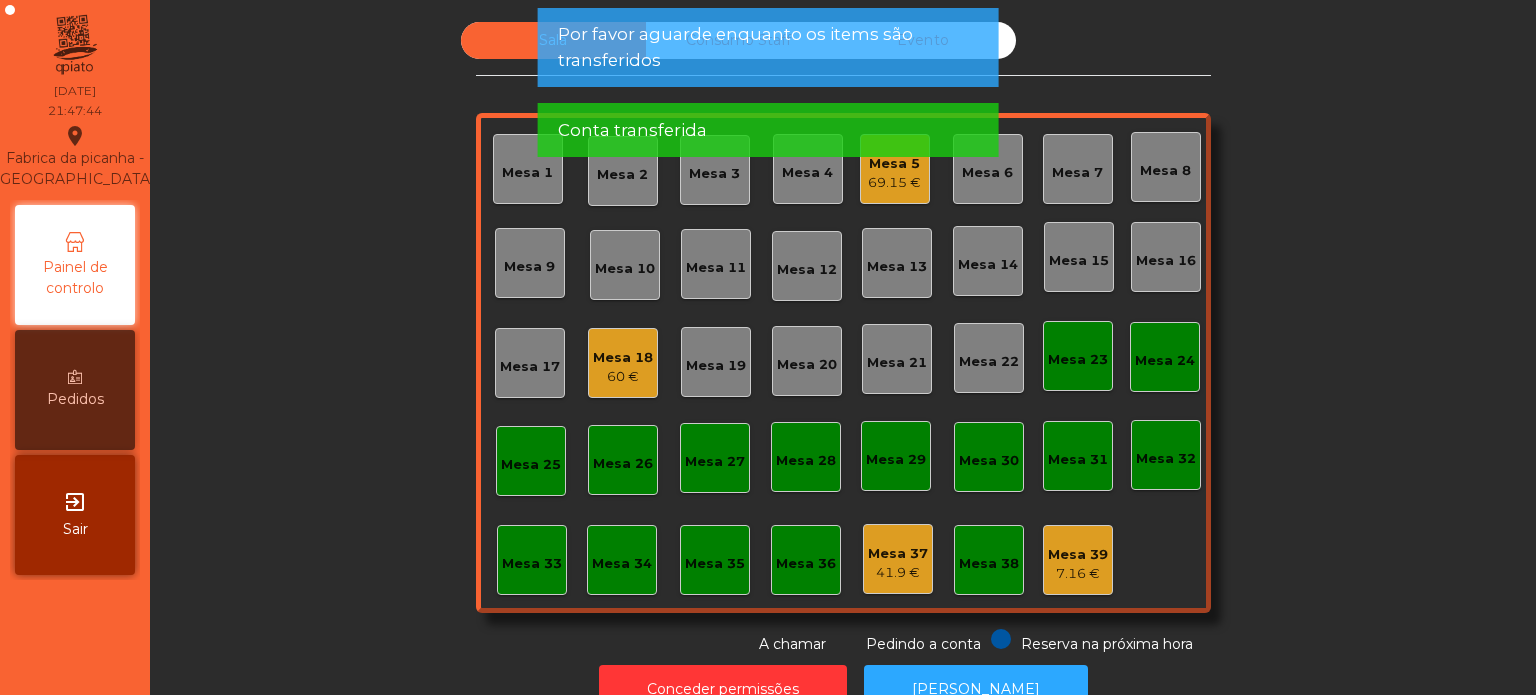 click on "Por favor aguarde enquanto os items são transferidos" 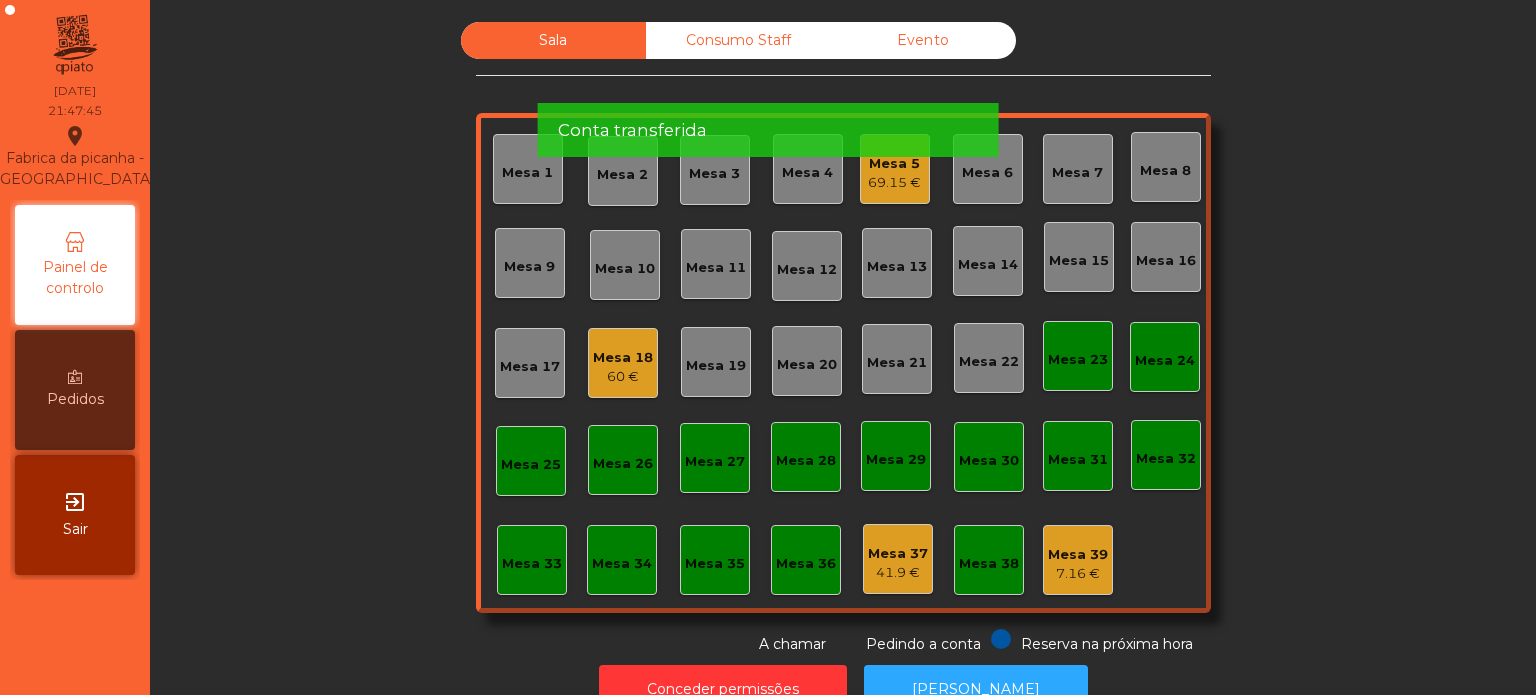 click on "Conta transferida" 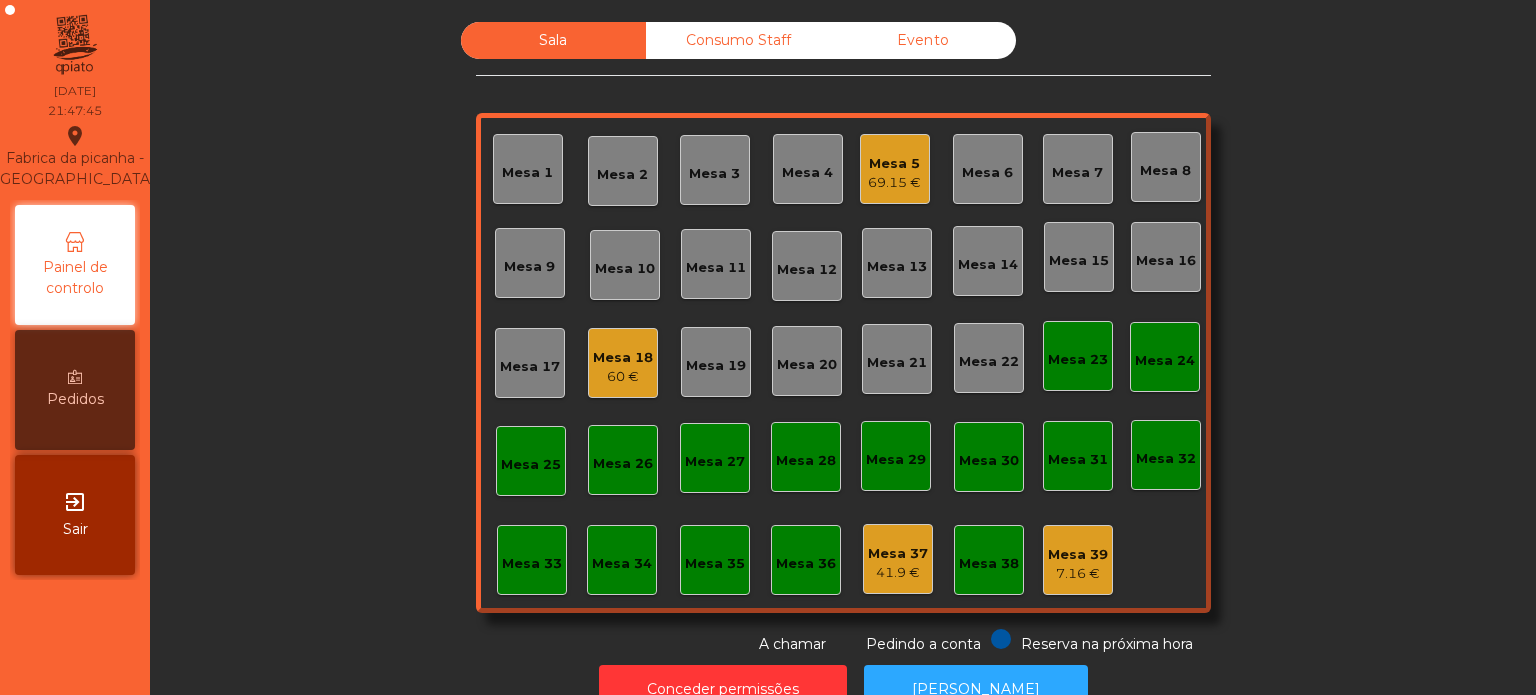 click on "Consumo Staff" 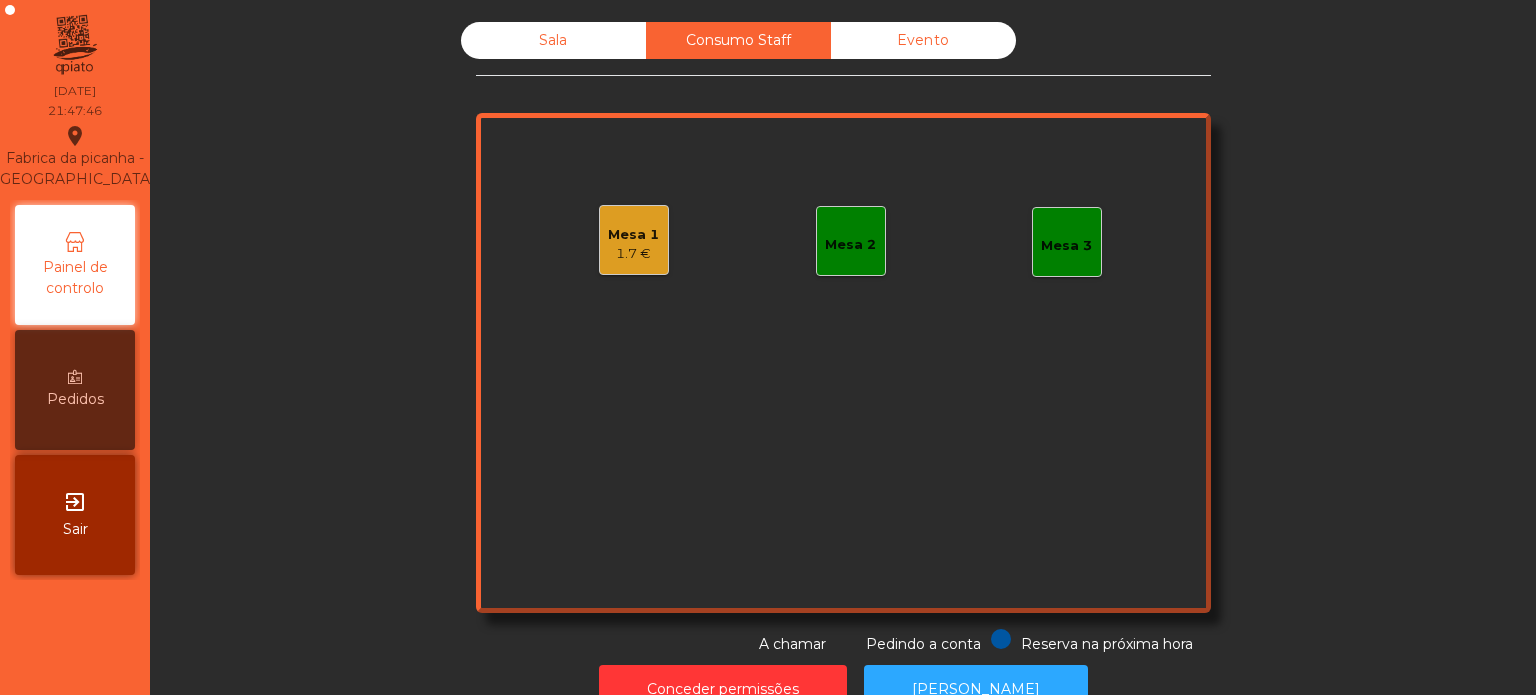 click on "Evento" 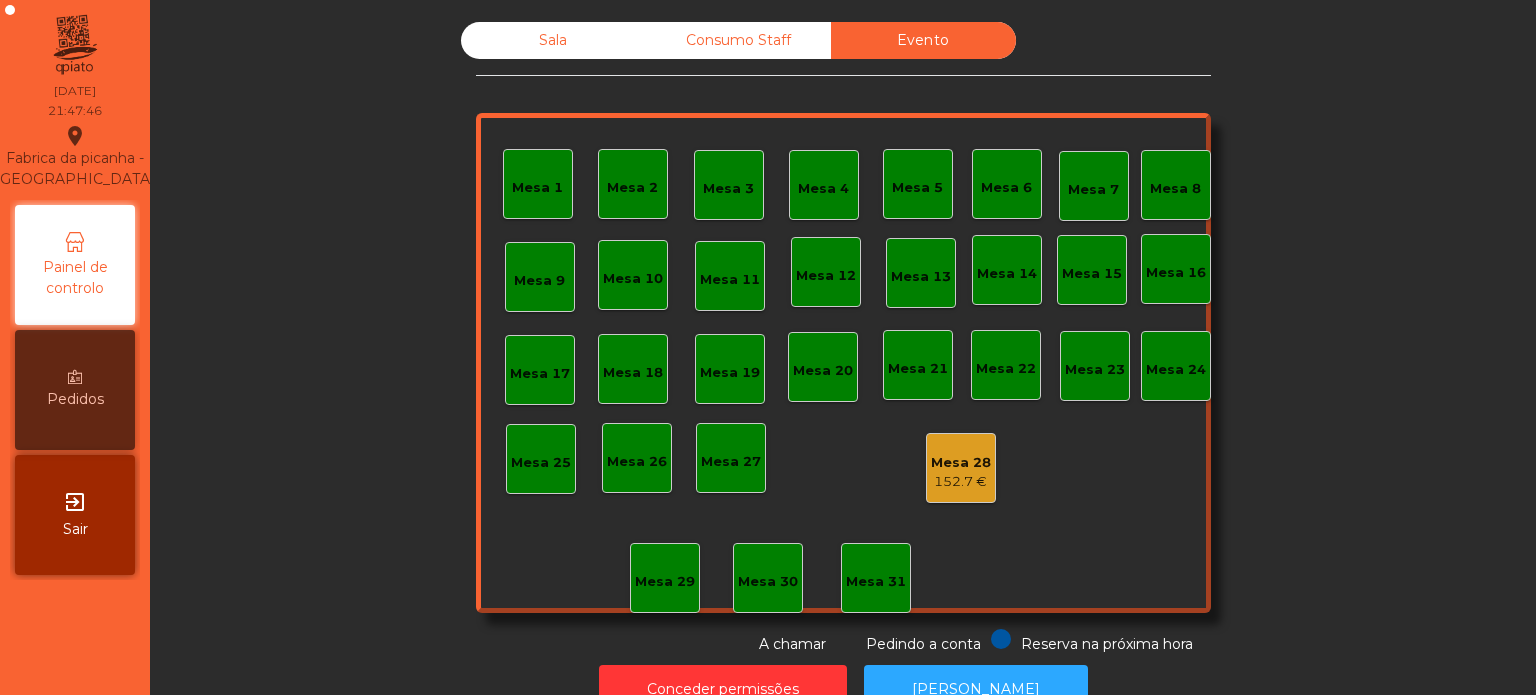 click on "Consumo Staff" 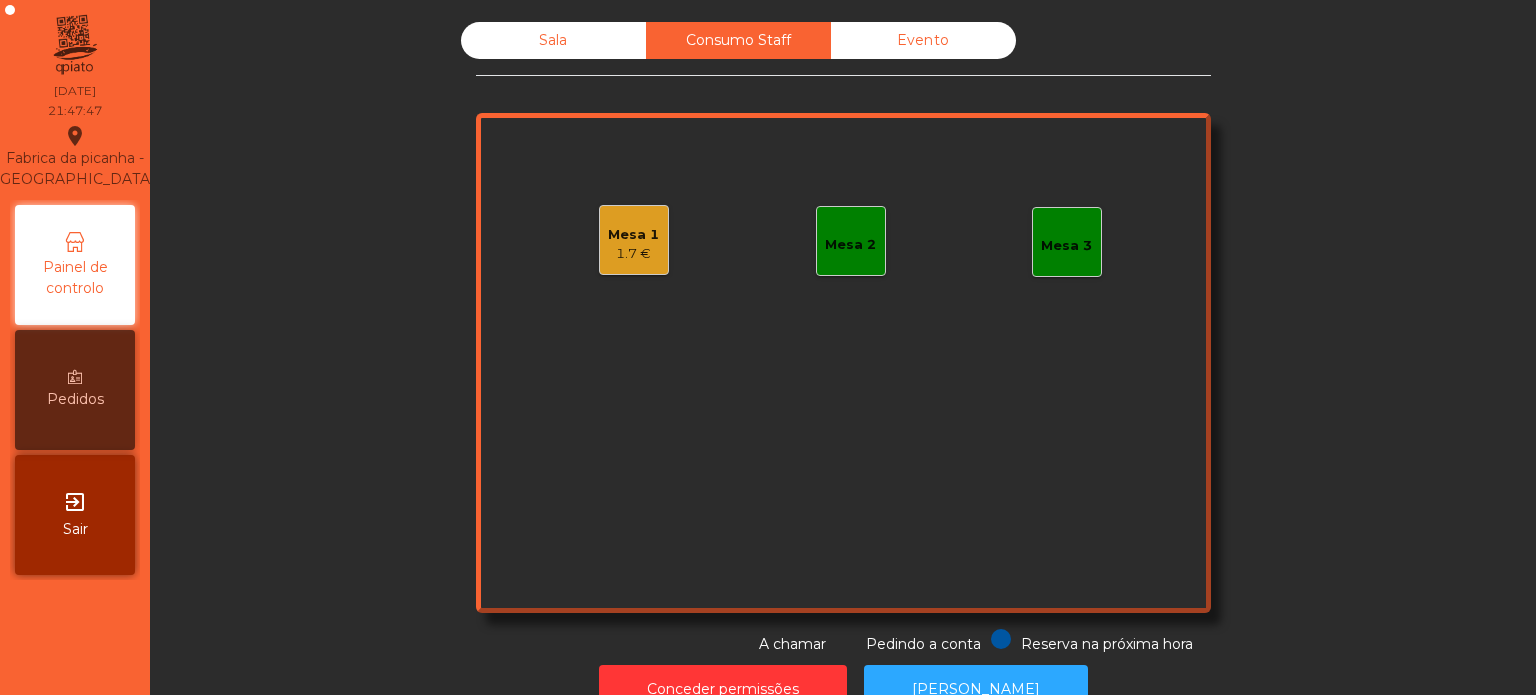 click on "Sala" 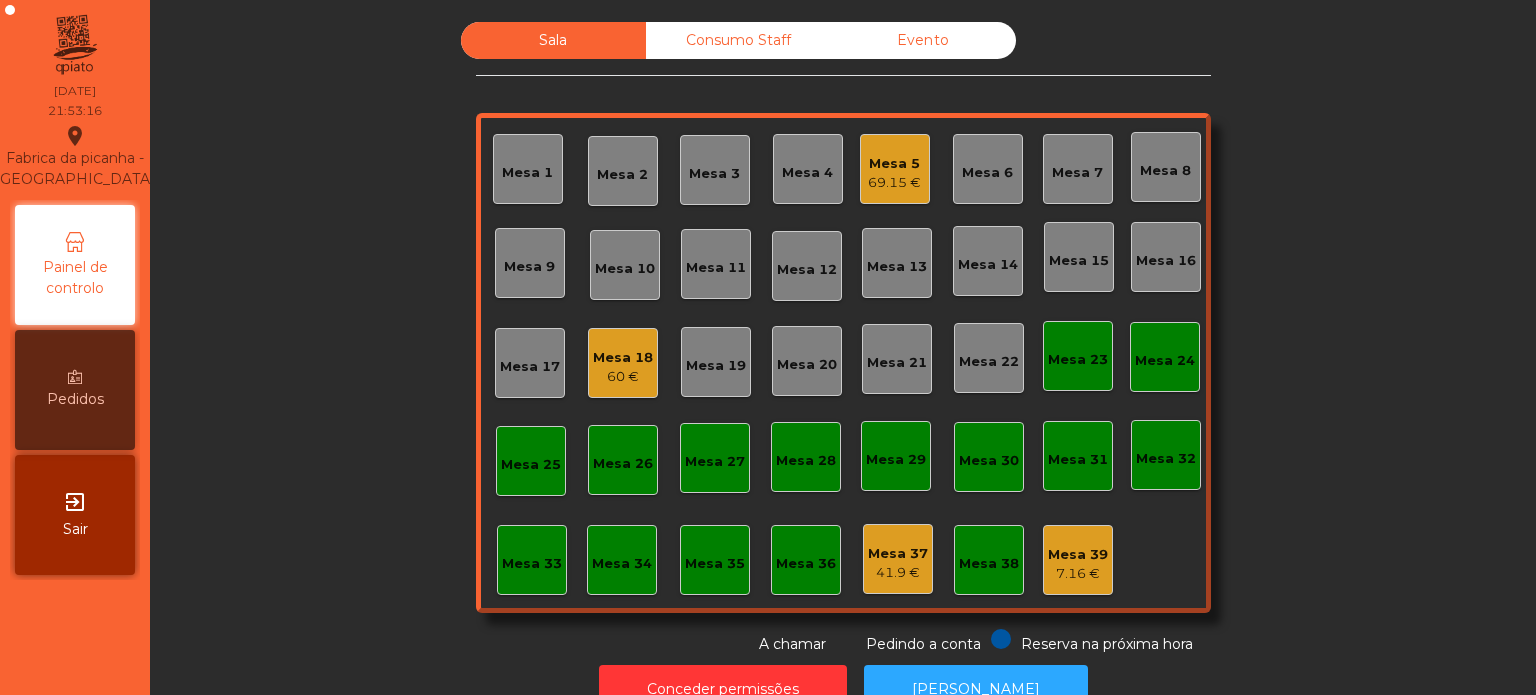 click on "Mesa 2" 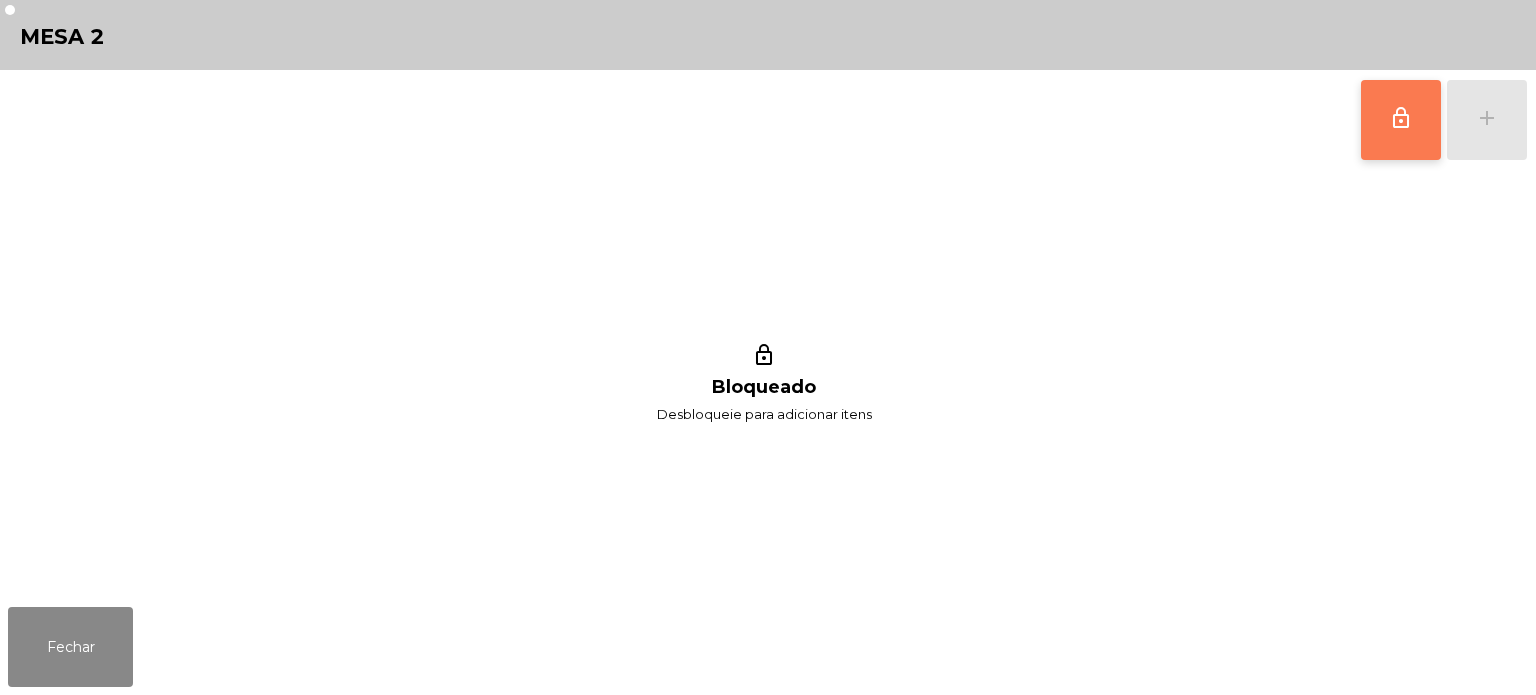 click on "lock_outline" 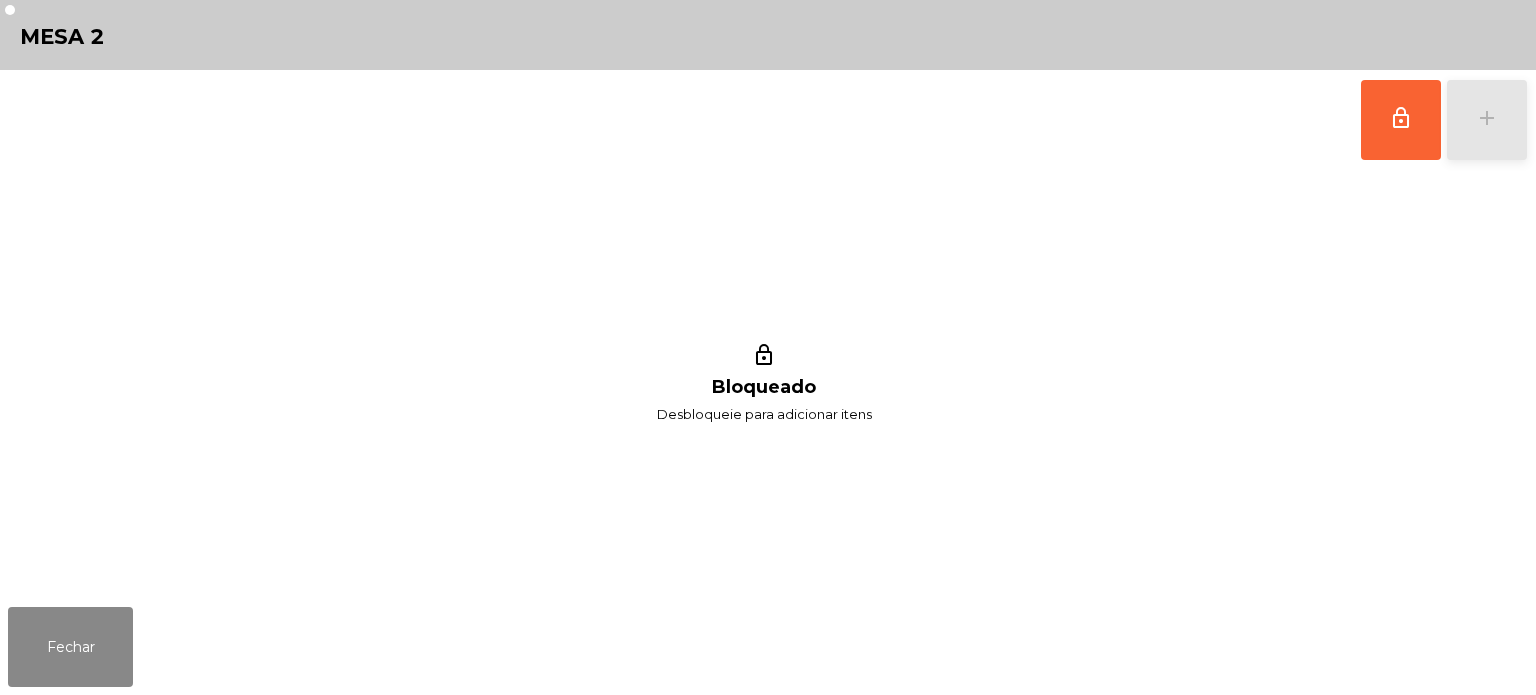 click on "add" 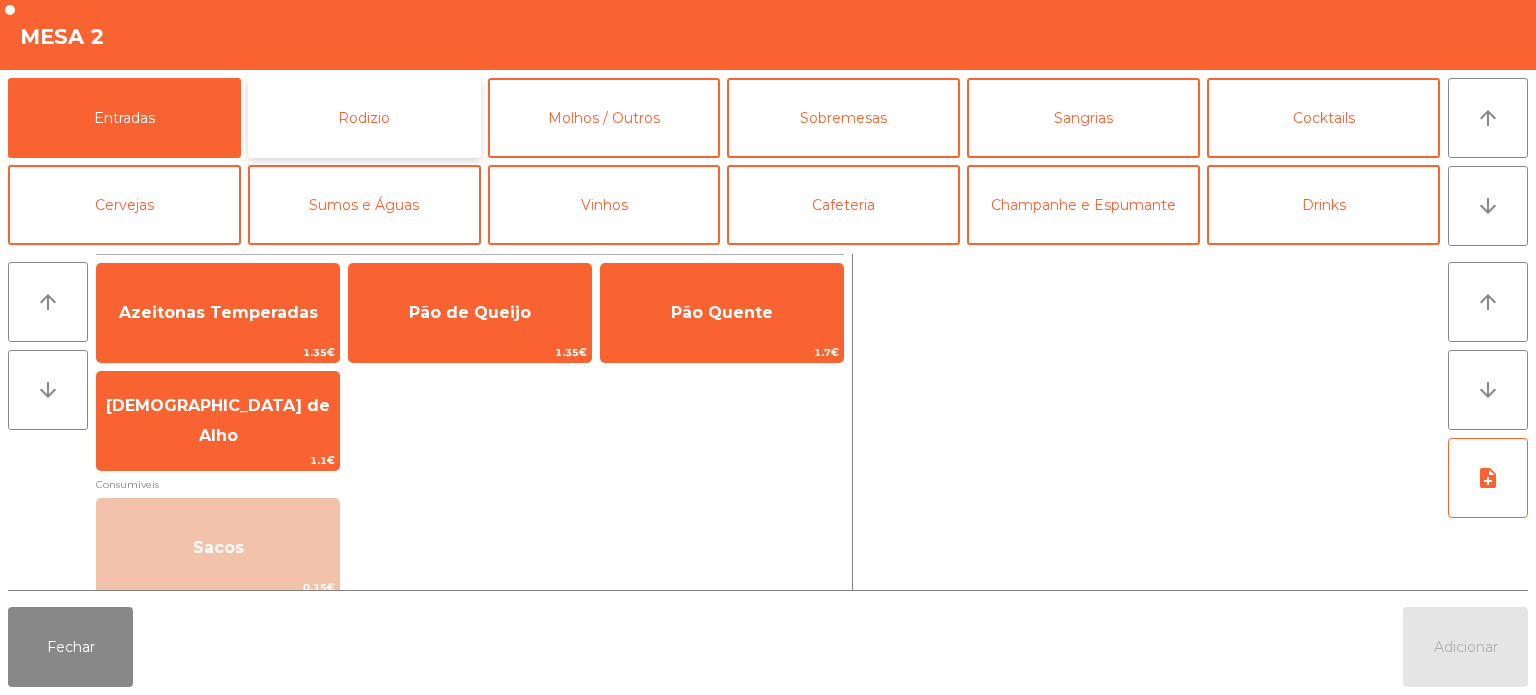 click on "Rodizio" 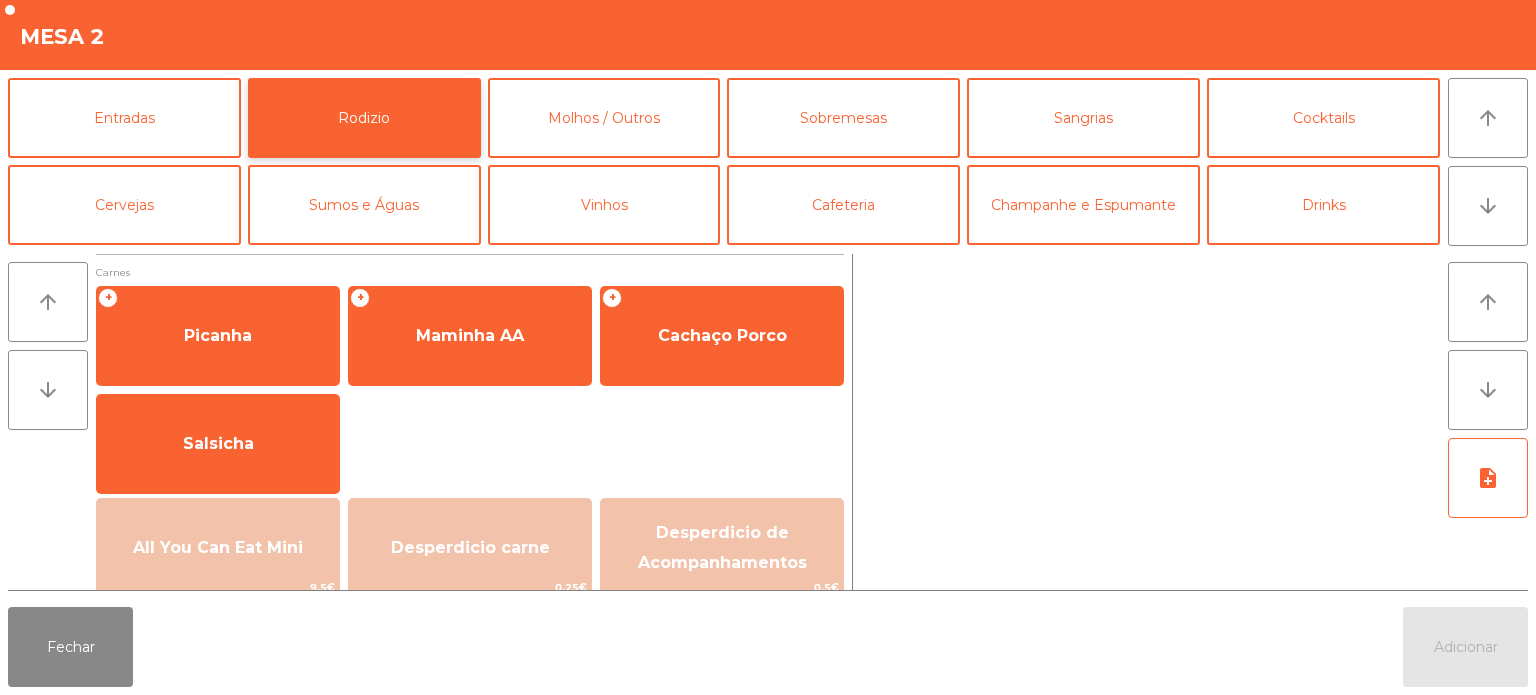 scroll, scrollTop: 53, scrollLeft: 0, axis: vertical 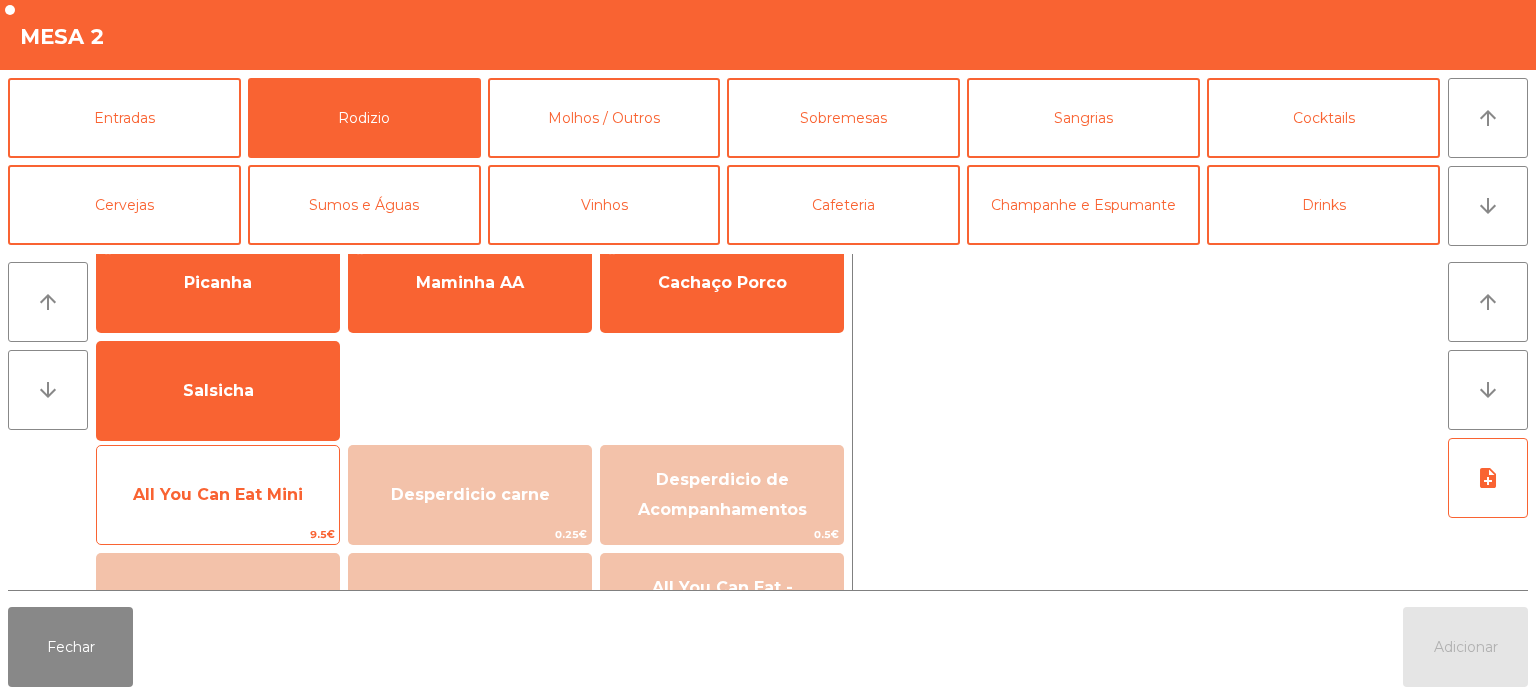 click on "9.5€" 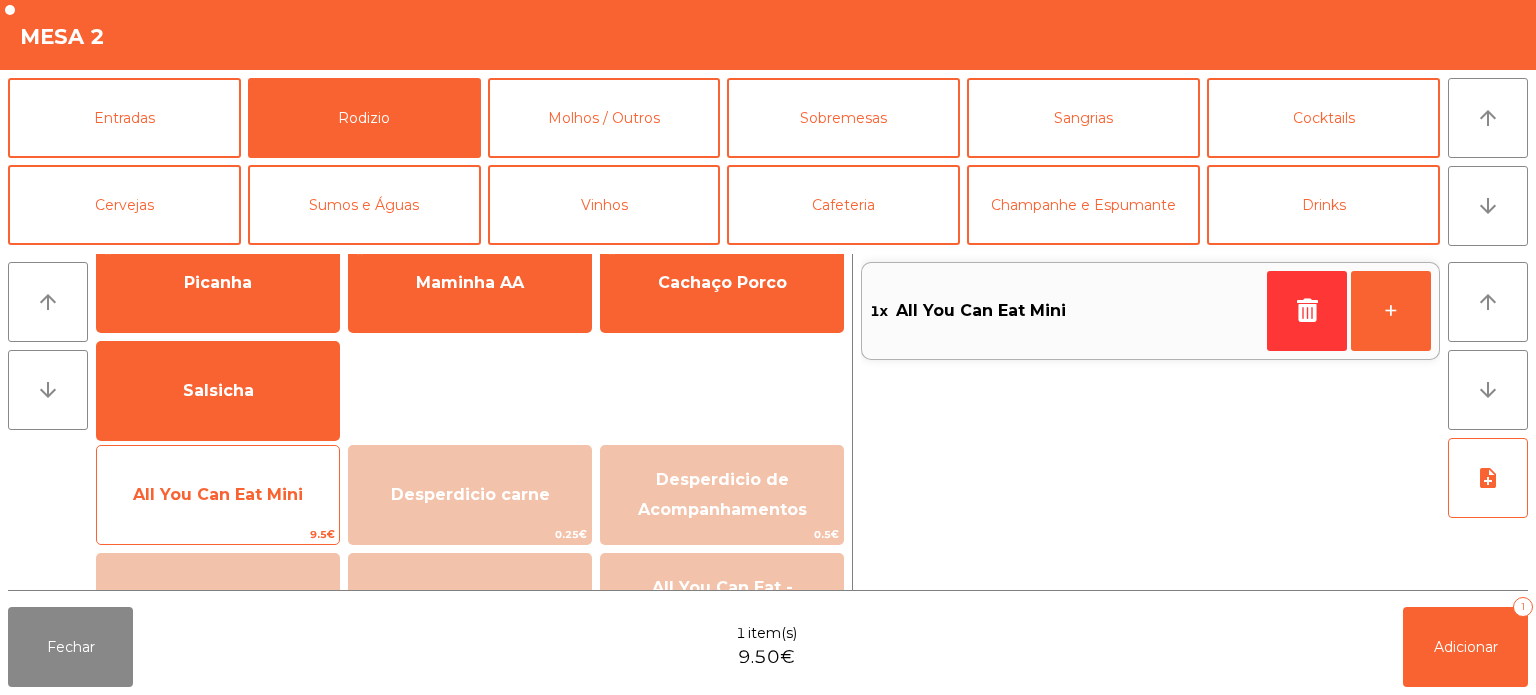 click on "9.5€" 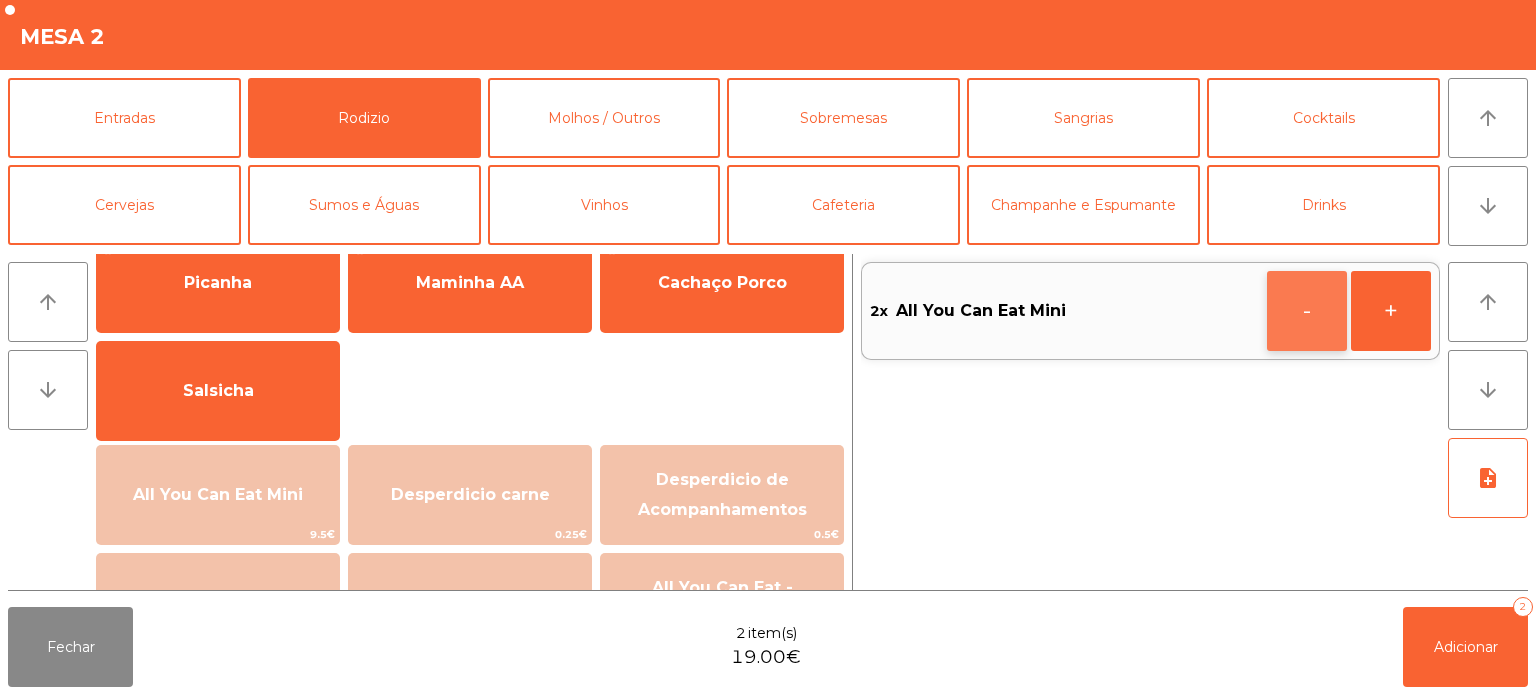 click on "-" 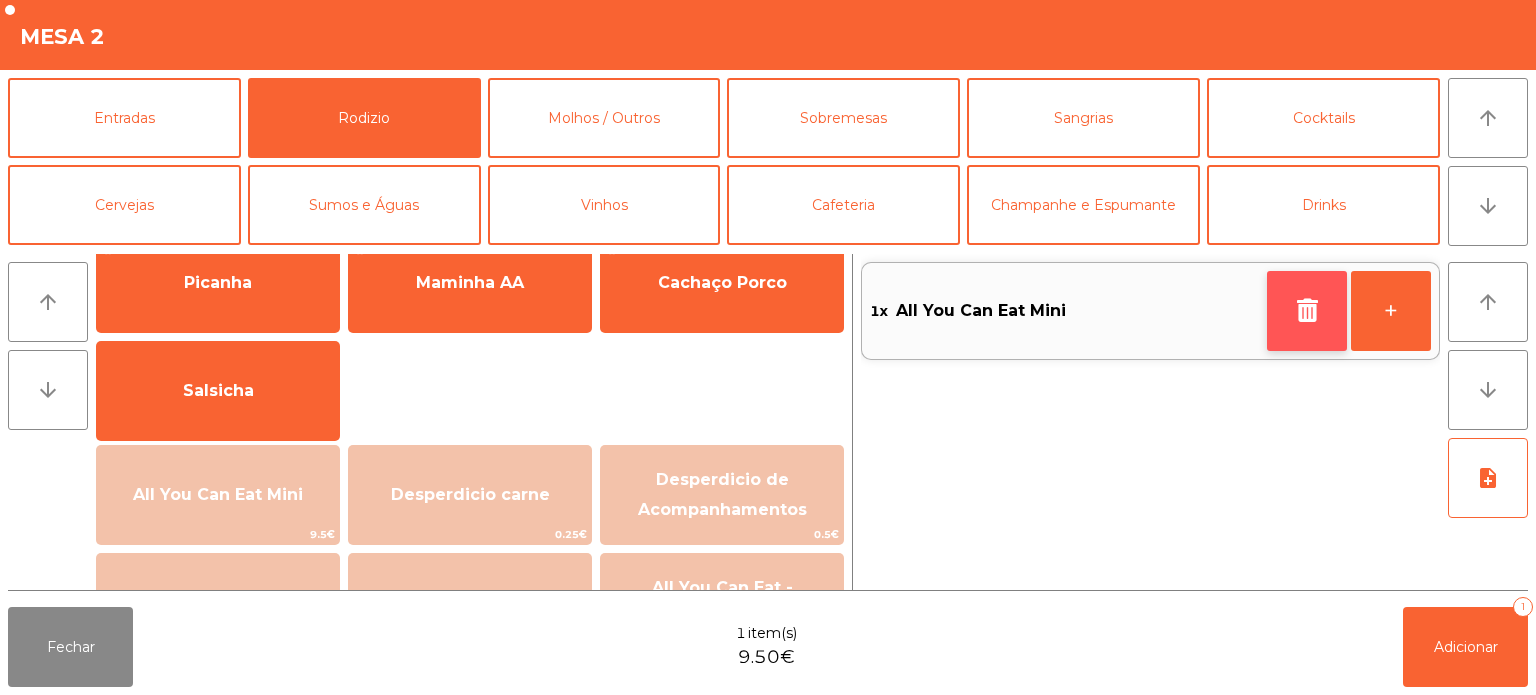 click 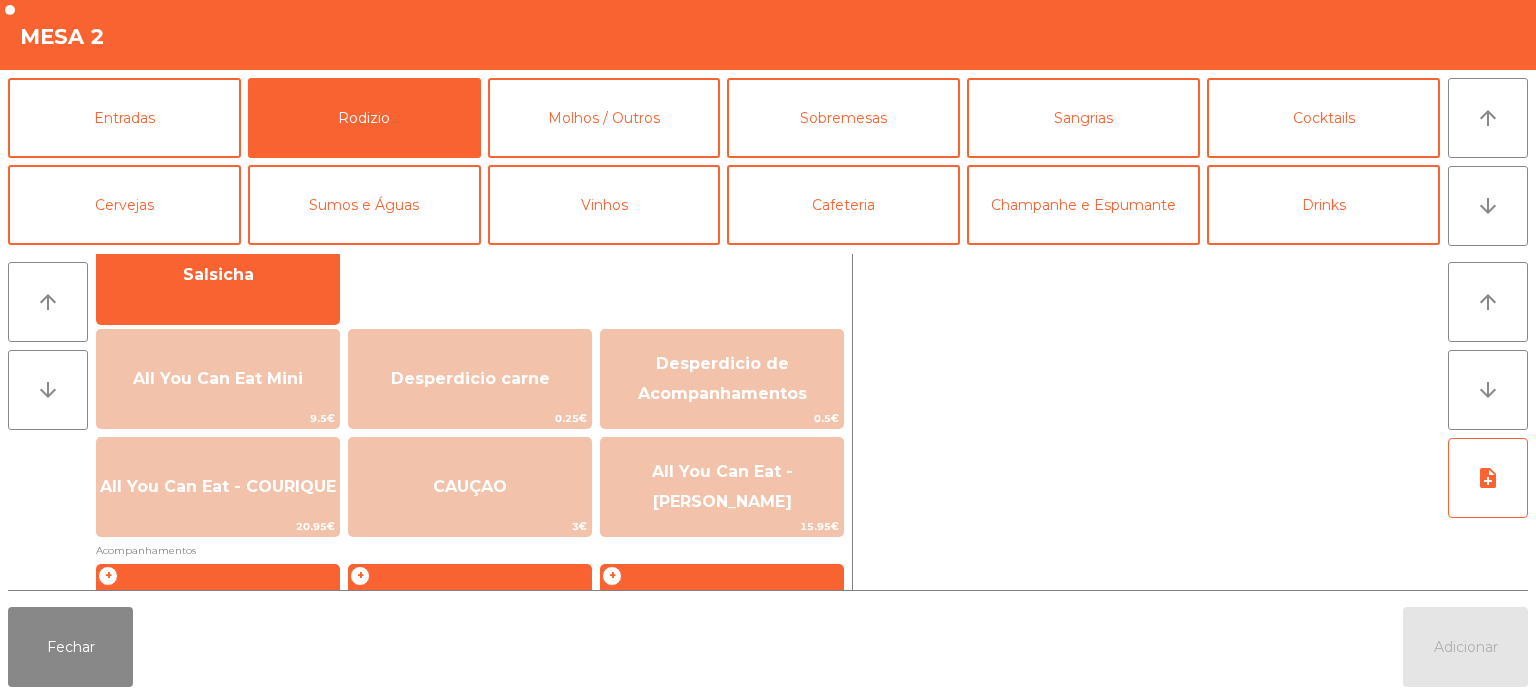 scroll, scrollTop: 172, scrollLeft: 0, axis: vertical 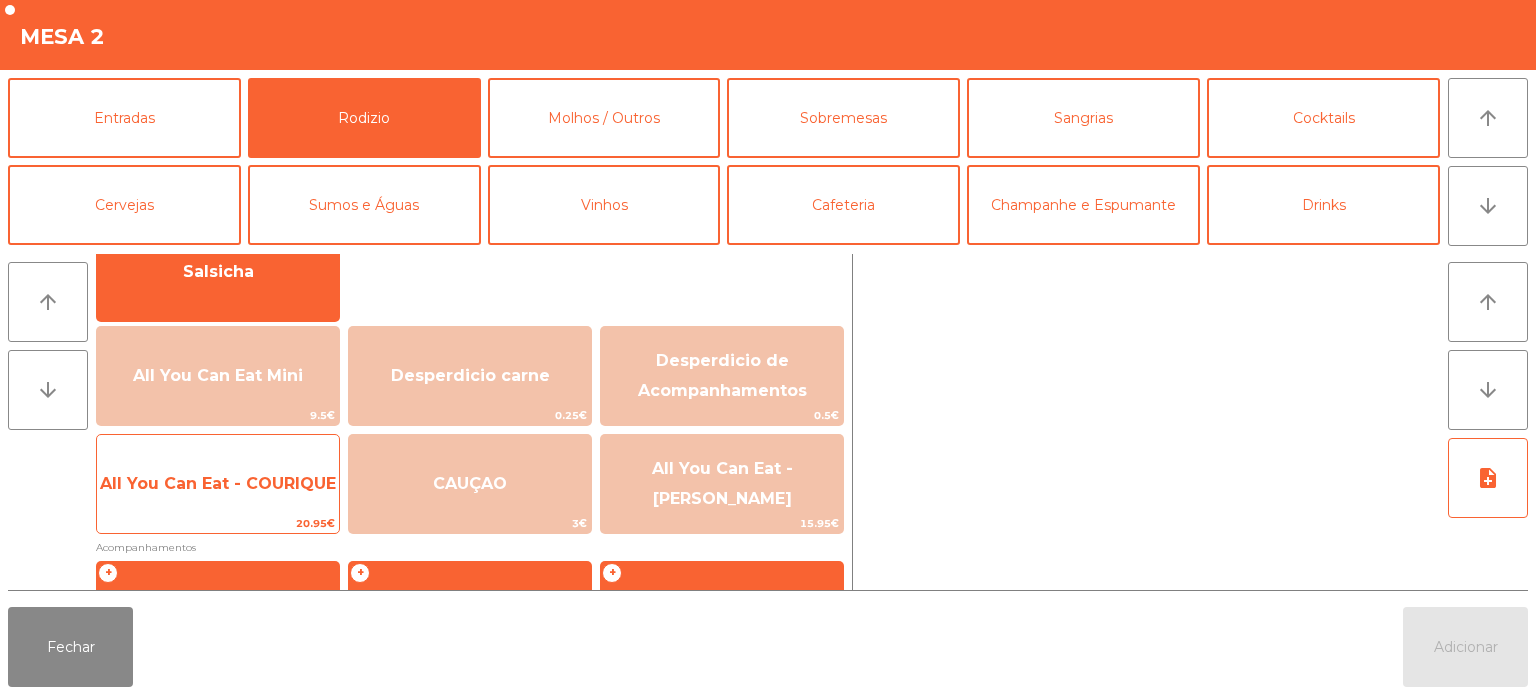 click on "All You Can Eat - COURIQUE" 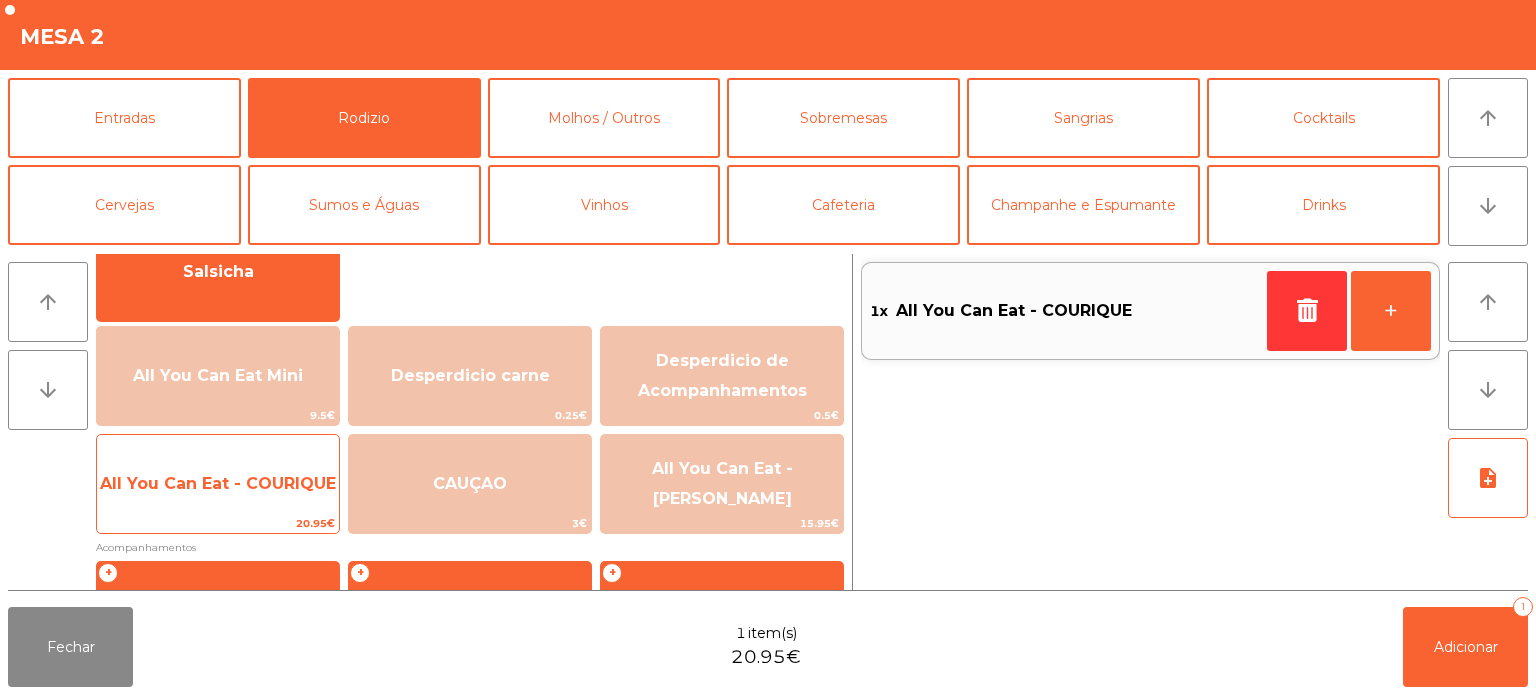 click on "All You Can Eat - COURIQUE" 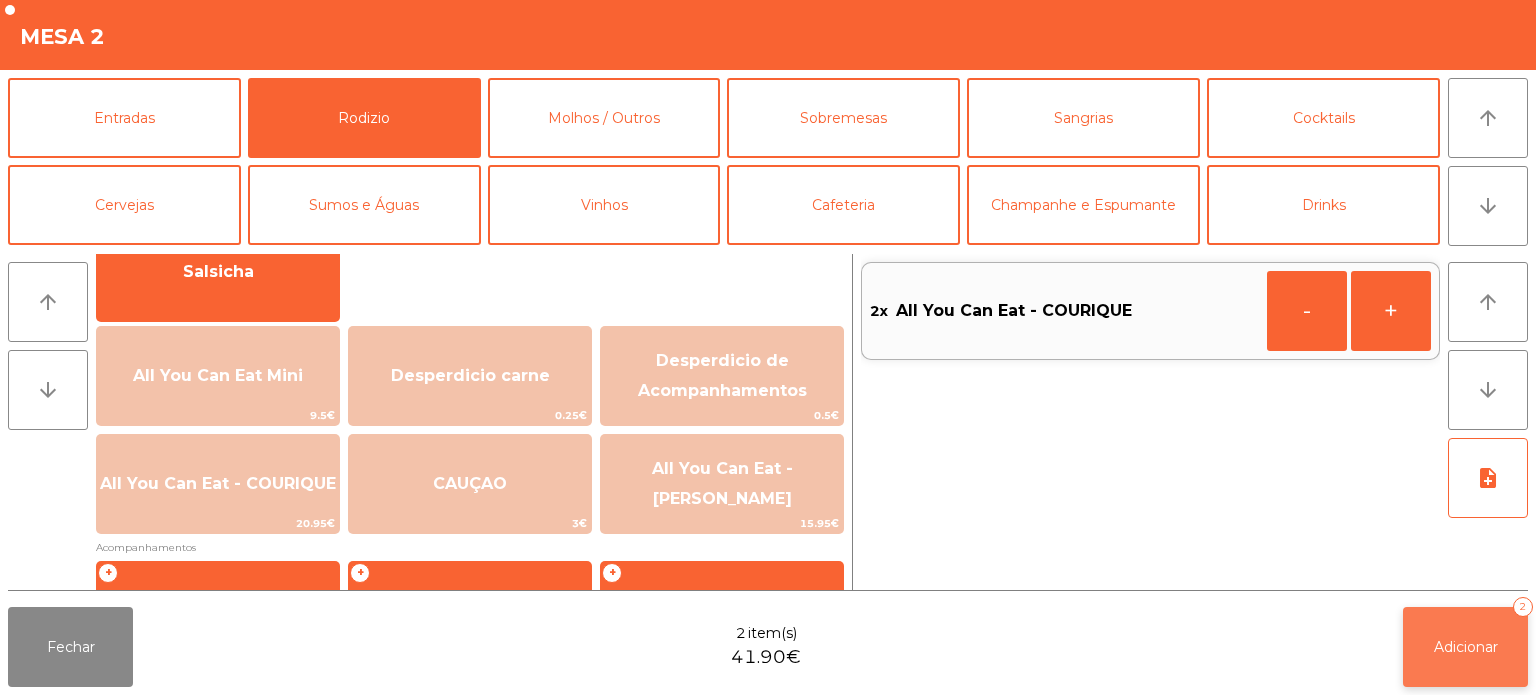 click on "Adicionar" 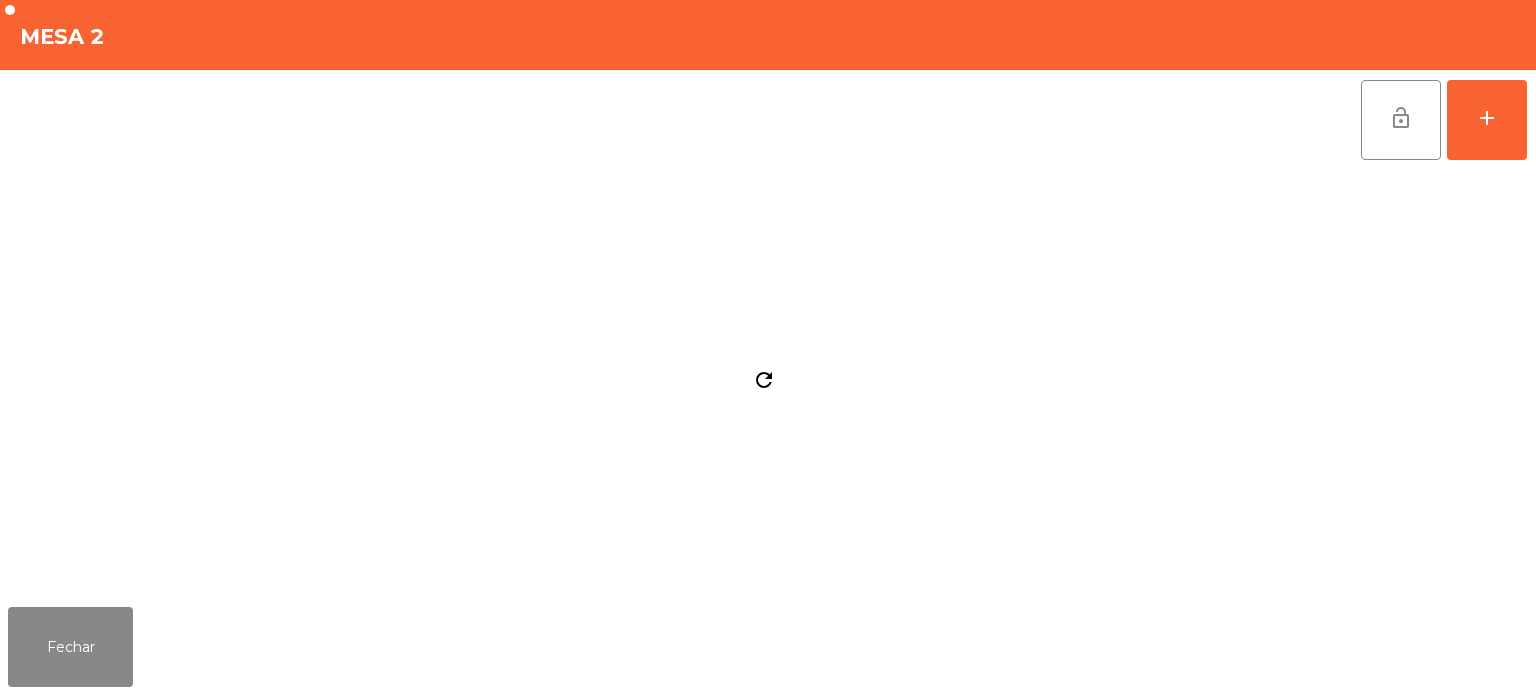 click on "refresh" 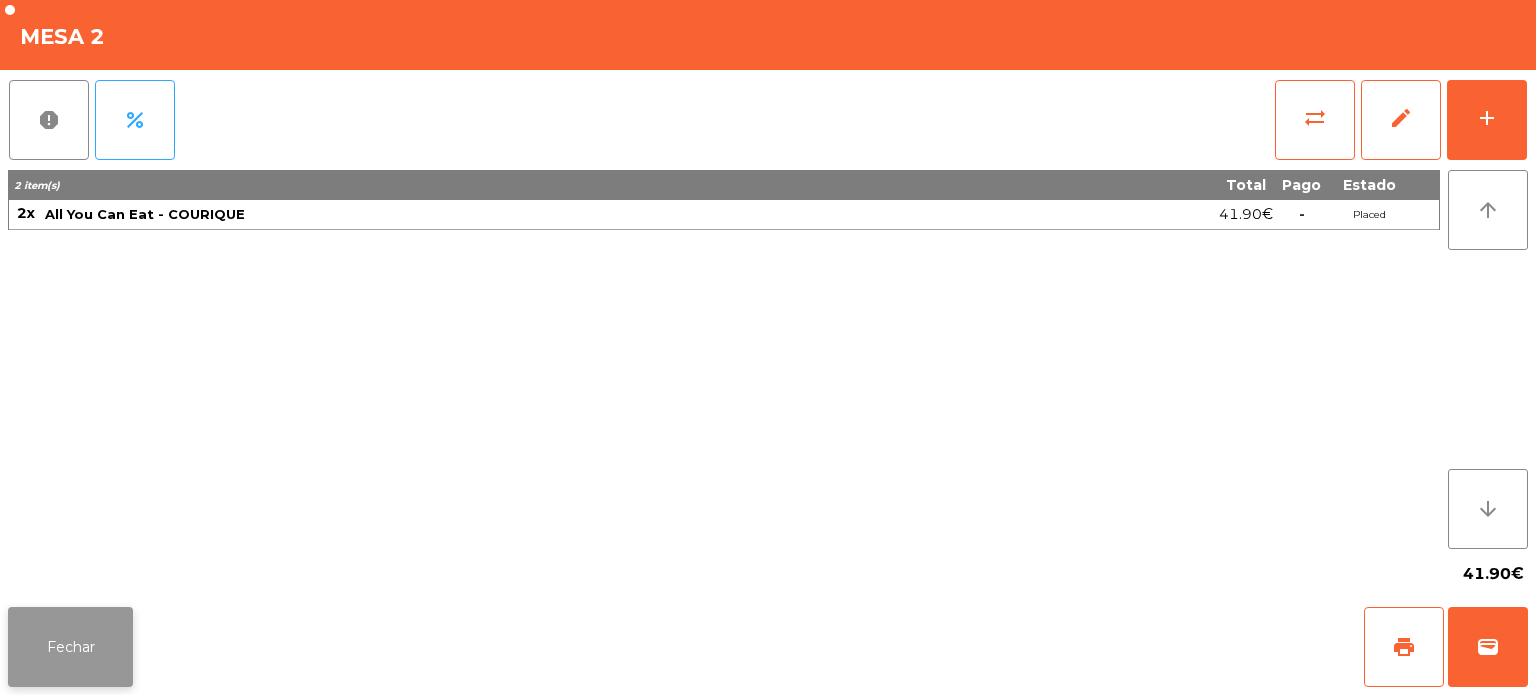 click on "Fechar" 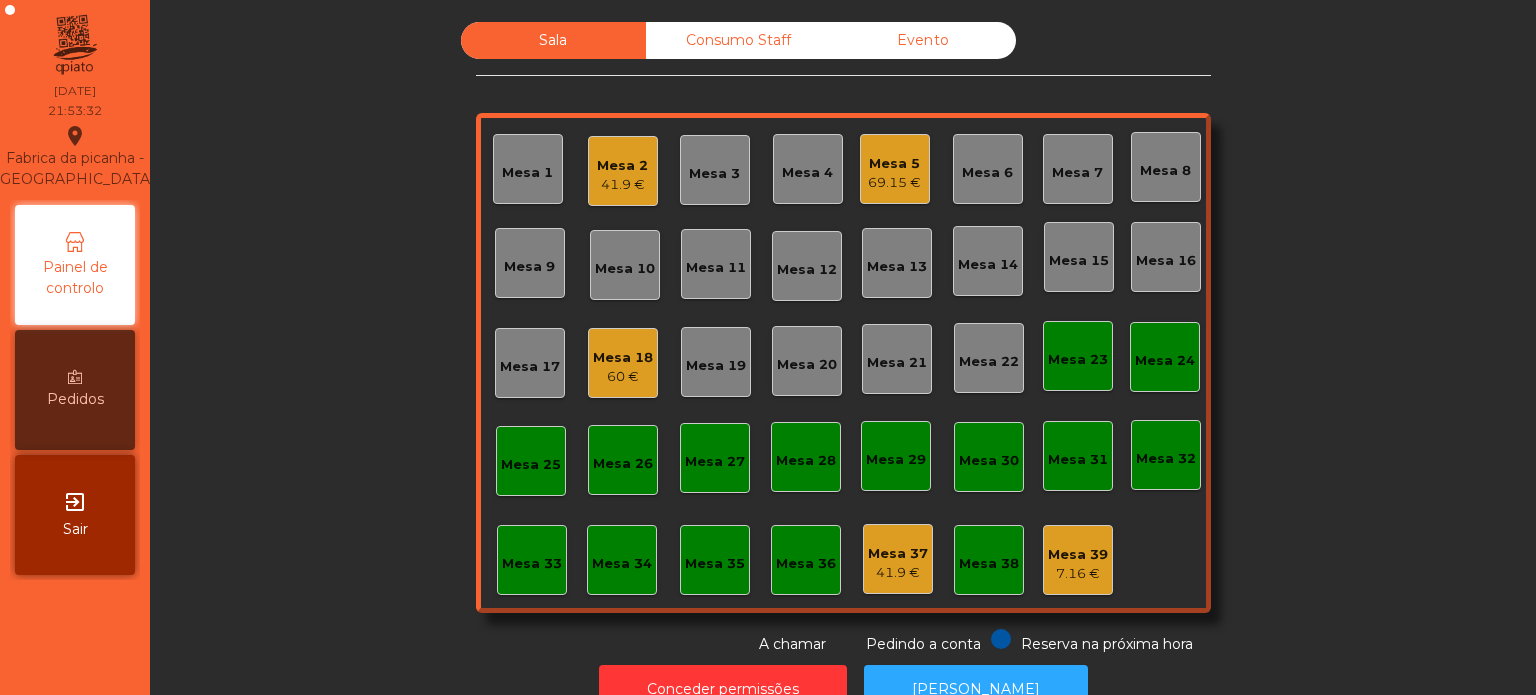 click on "Consumo Staff" 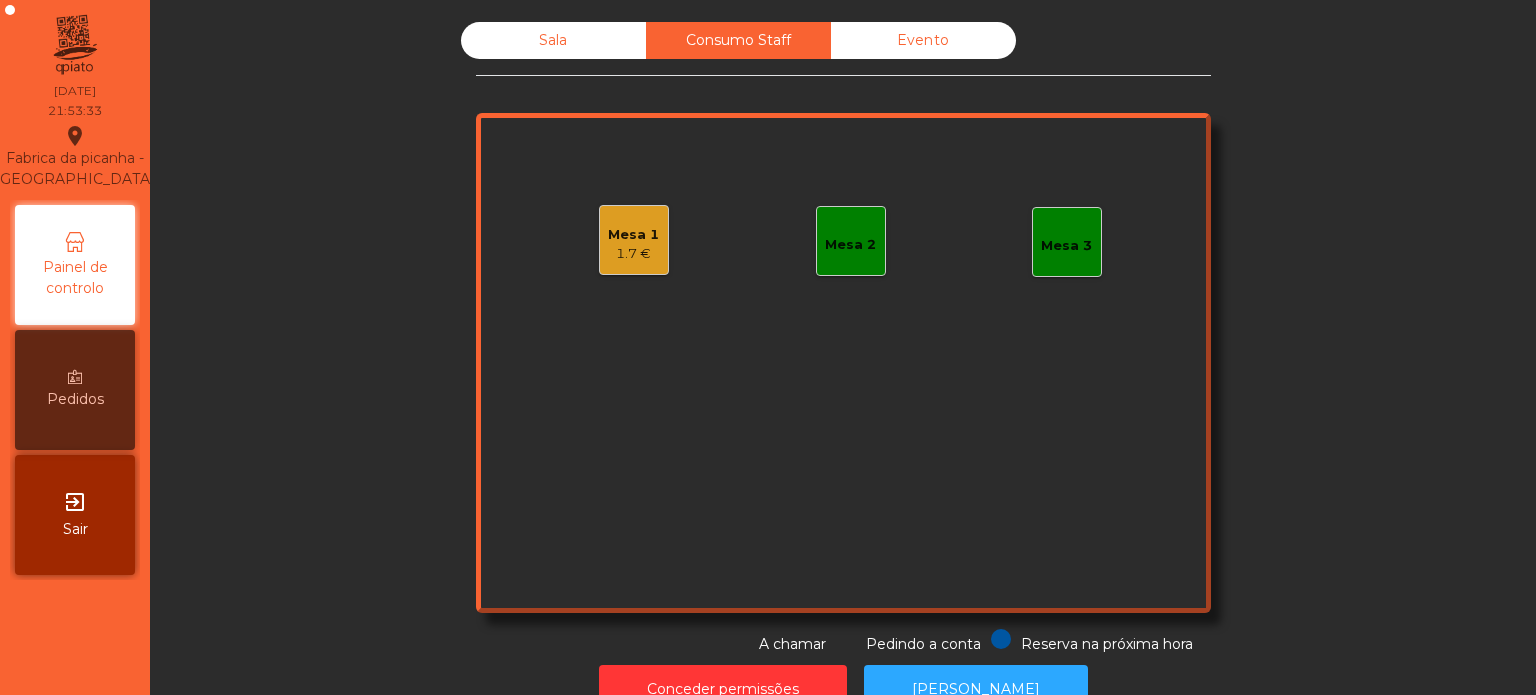 click on "Sala" 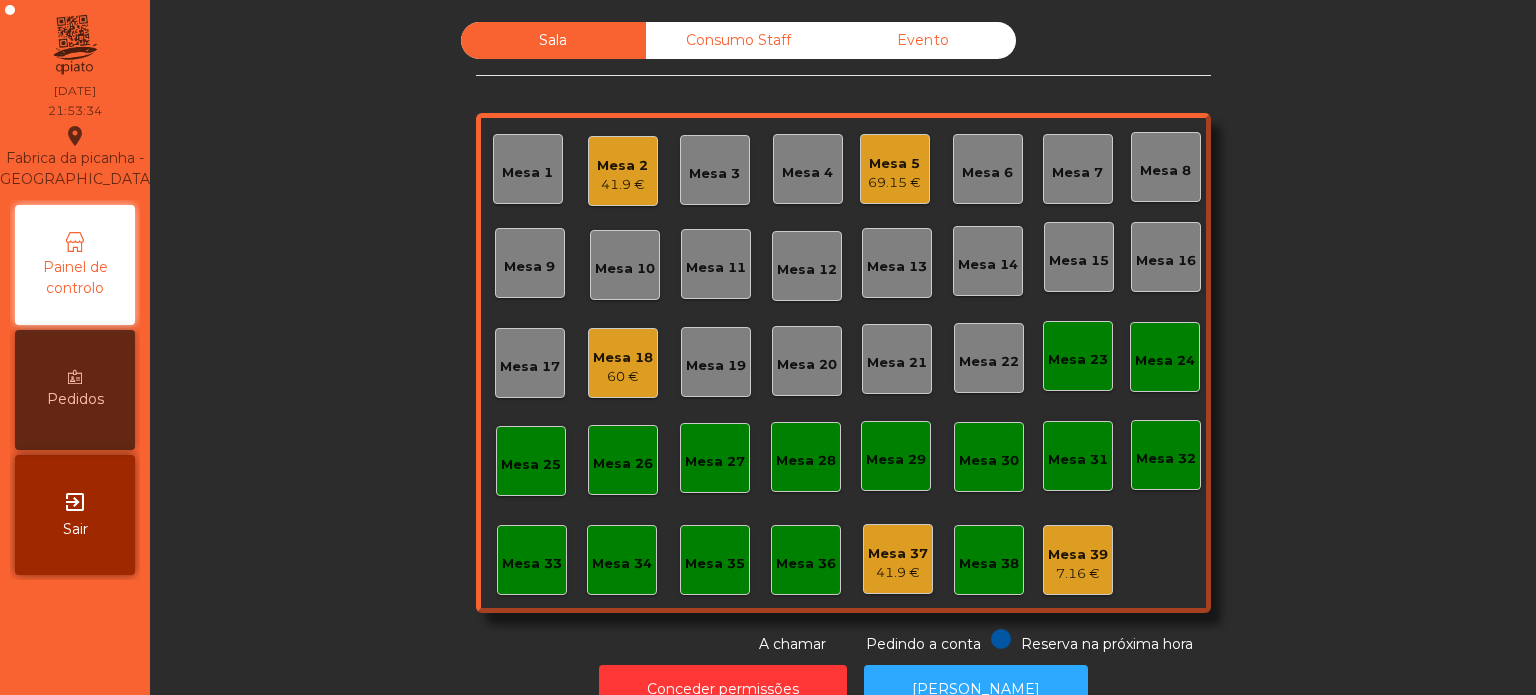 click on "Mesa 2   41.9 €" 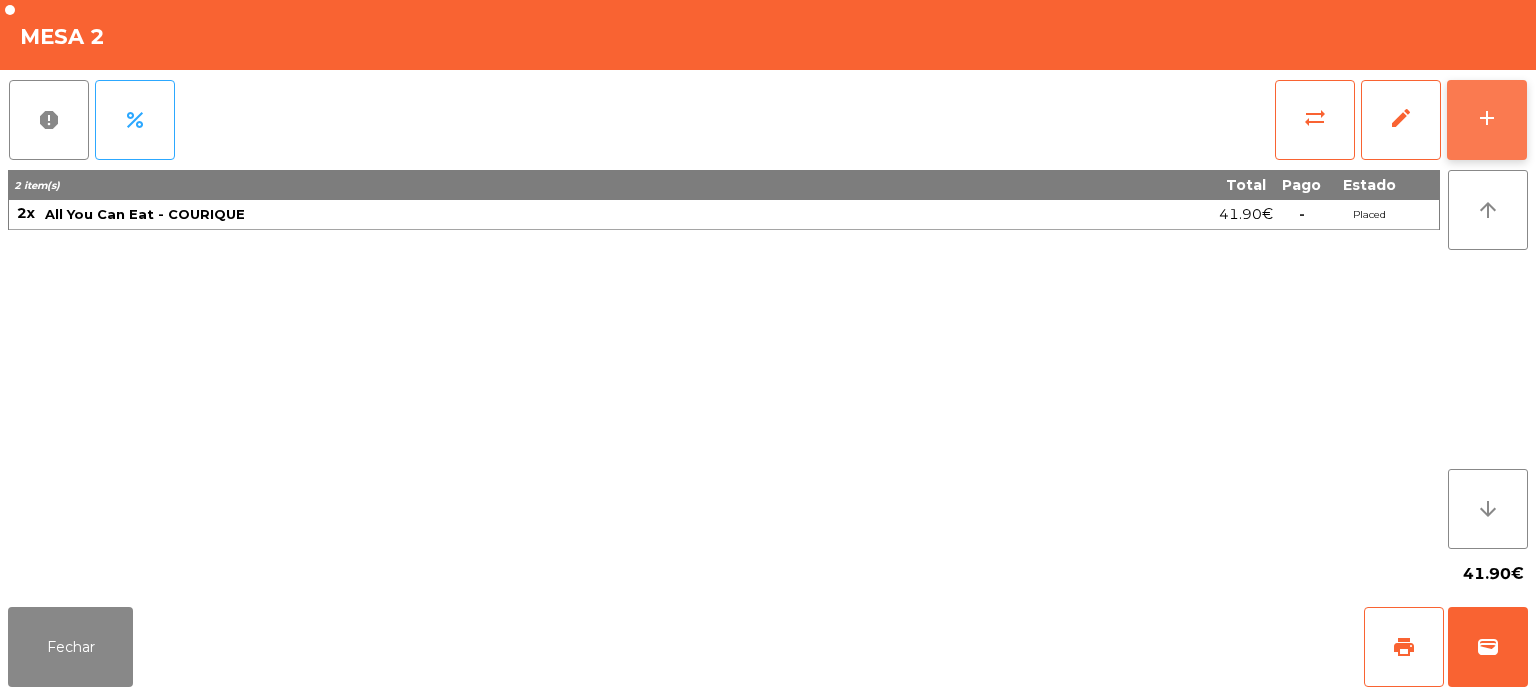 click on "add" 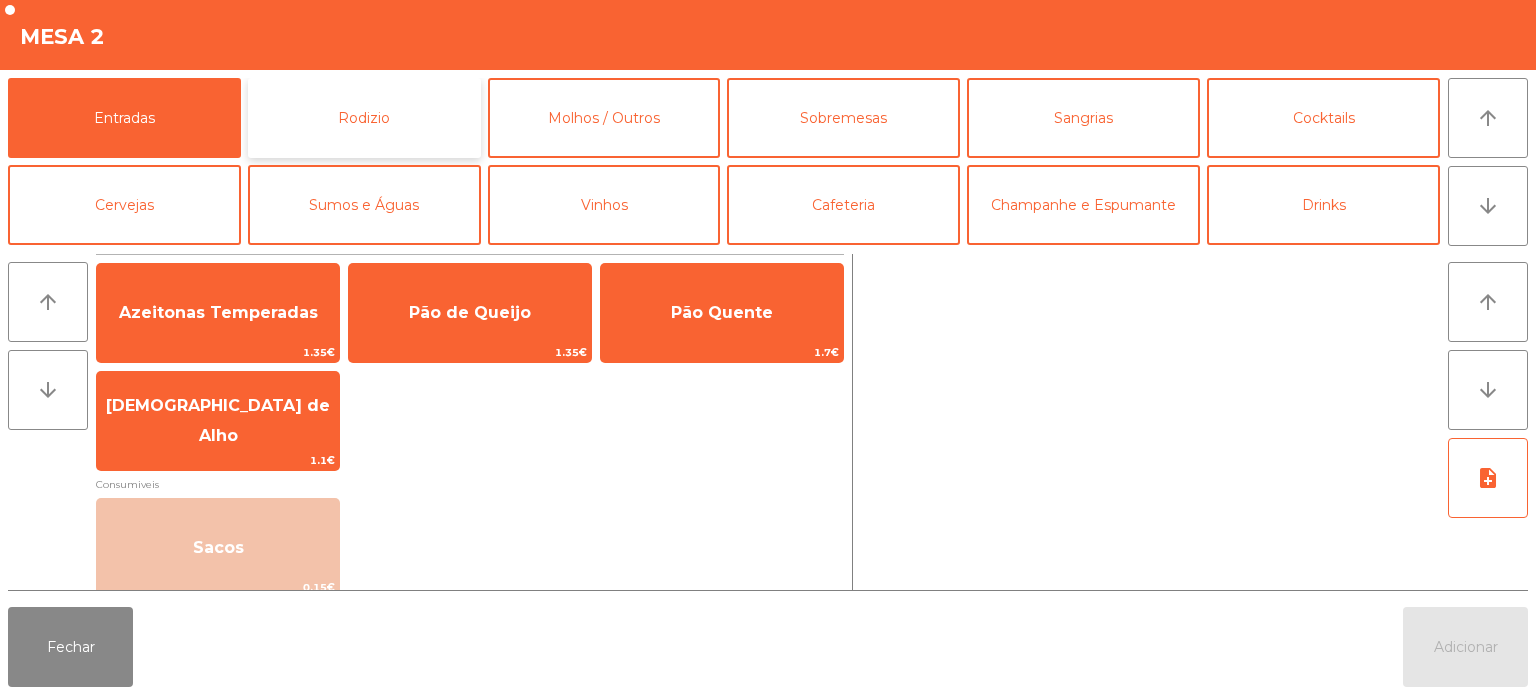 click on "Rodizio" 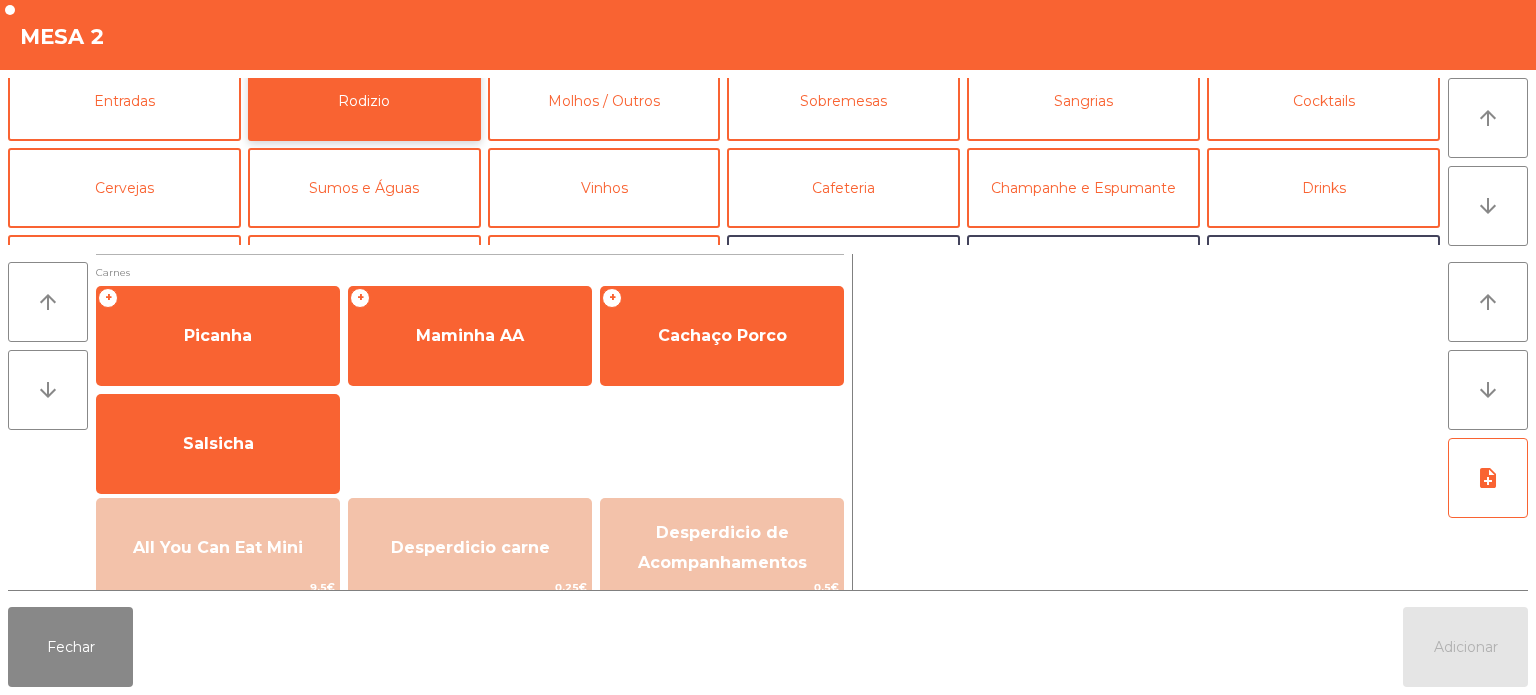 scroll, scrollTop: 9, scrollLeft: 0, axis: vertical 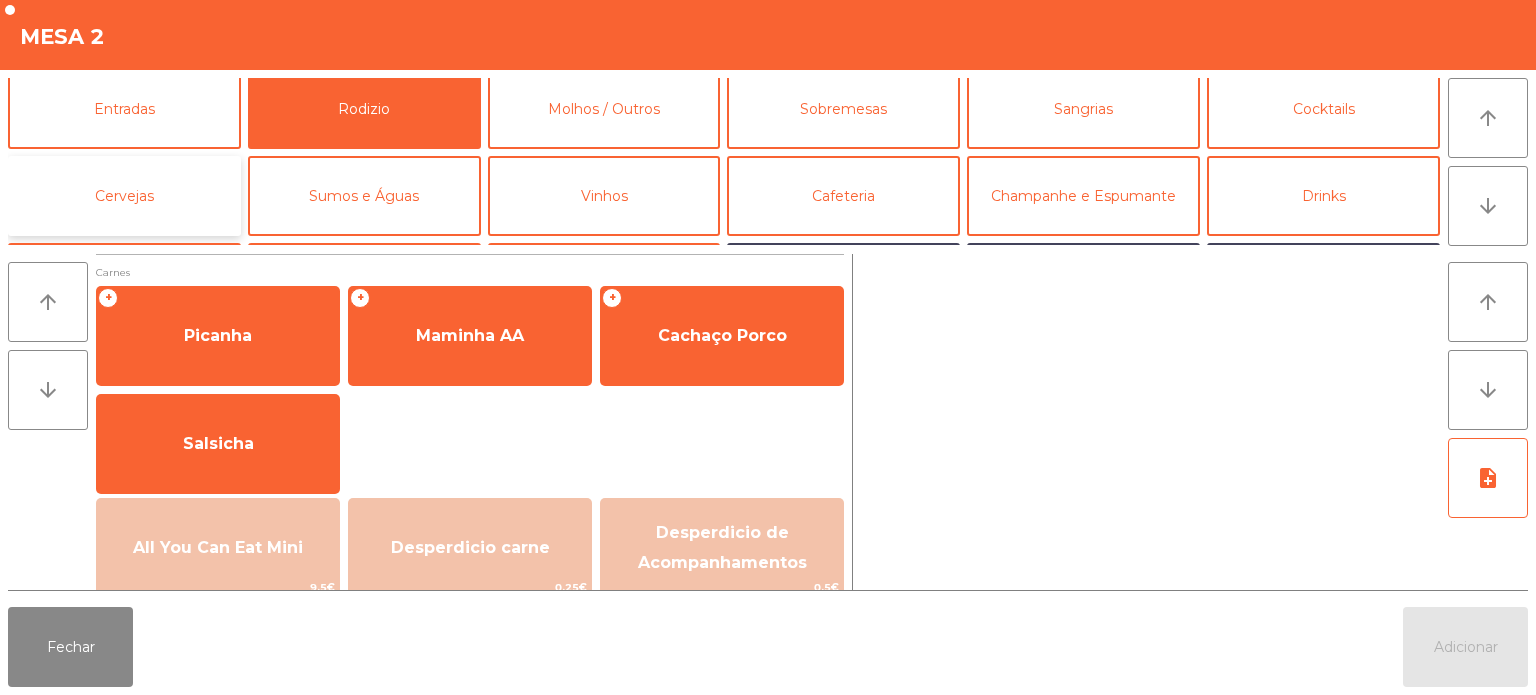 click on "Cervejas" 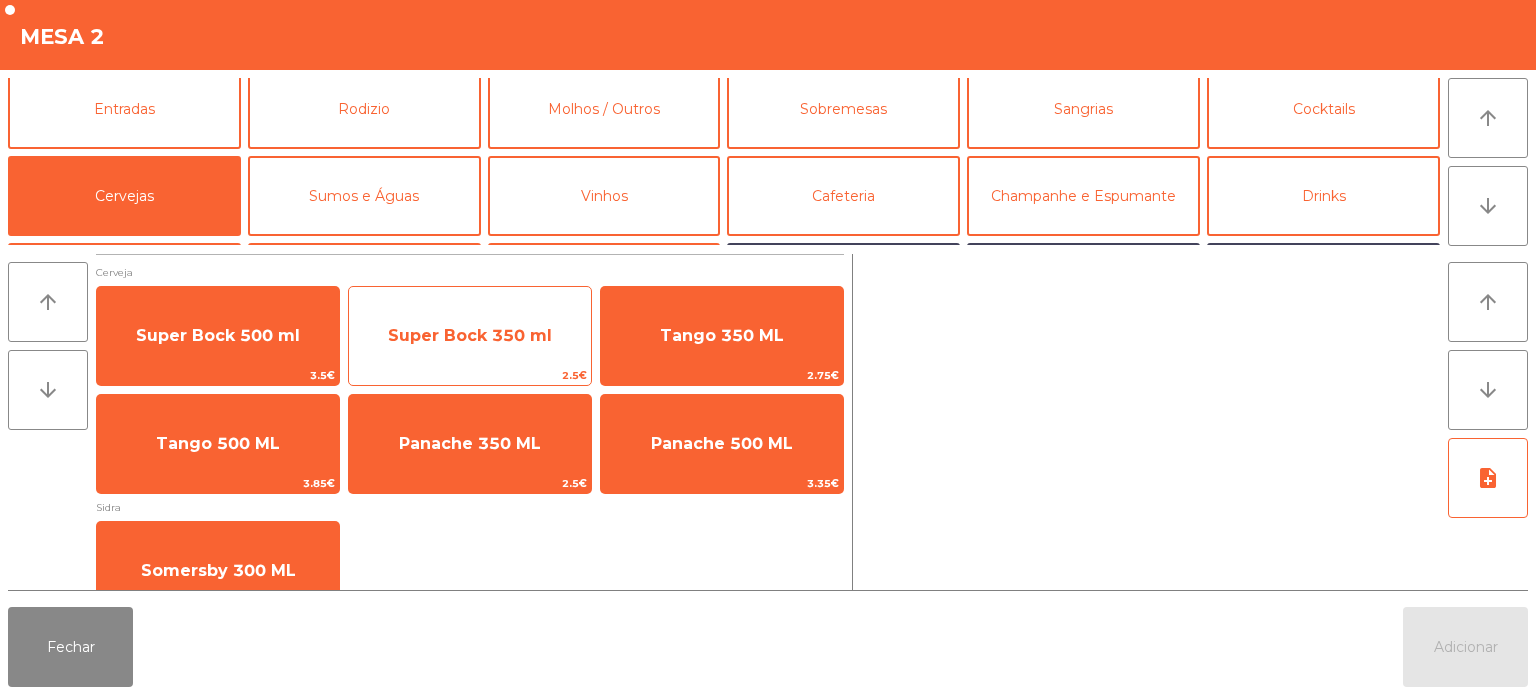 click on "Super Bock 350 ml" 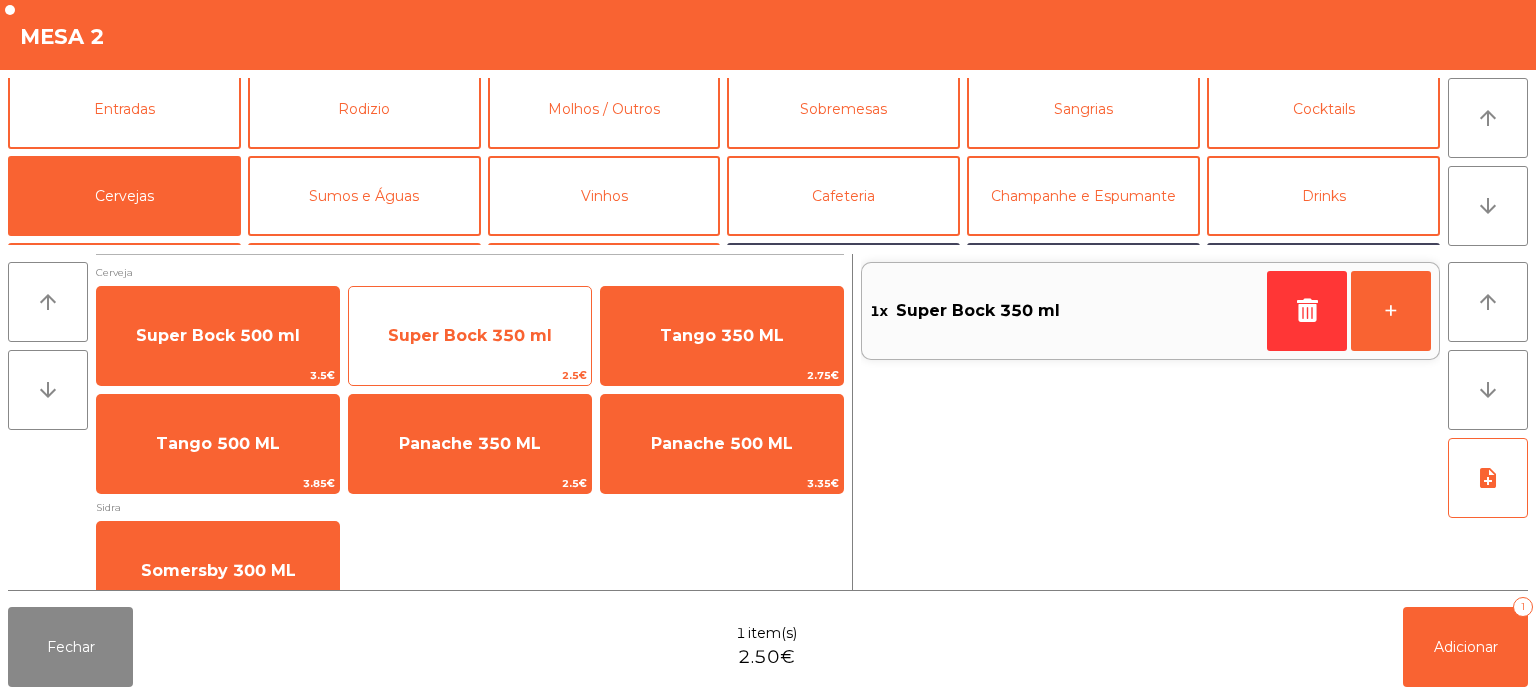 click on "Super Bock 350 ml" 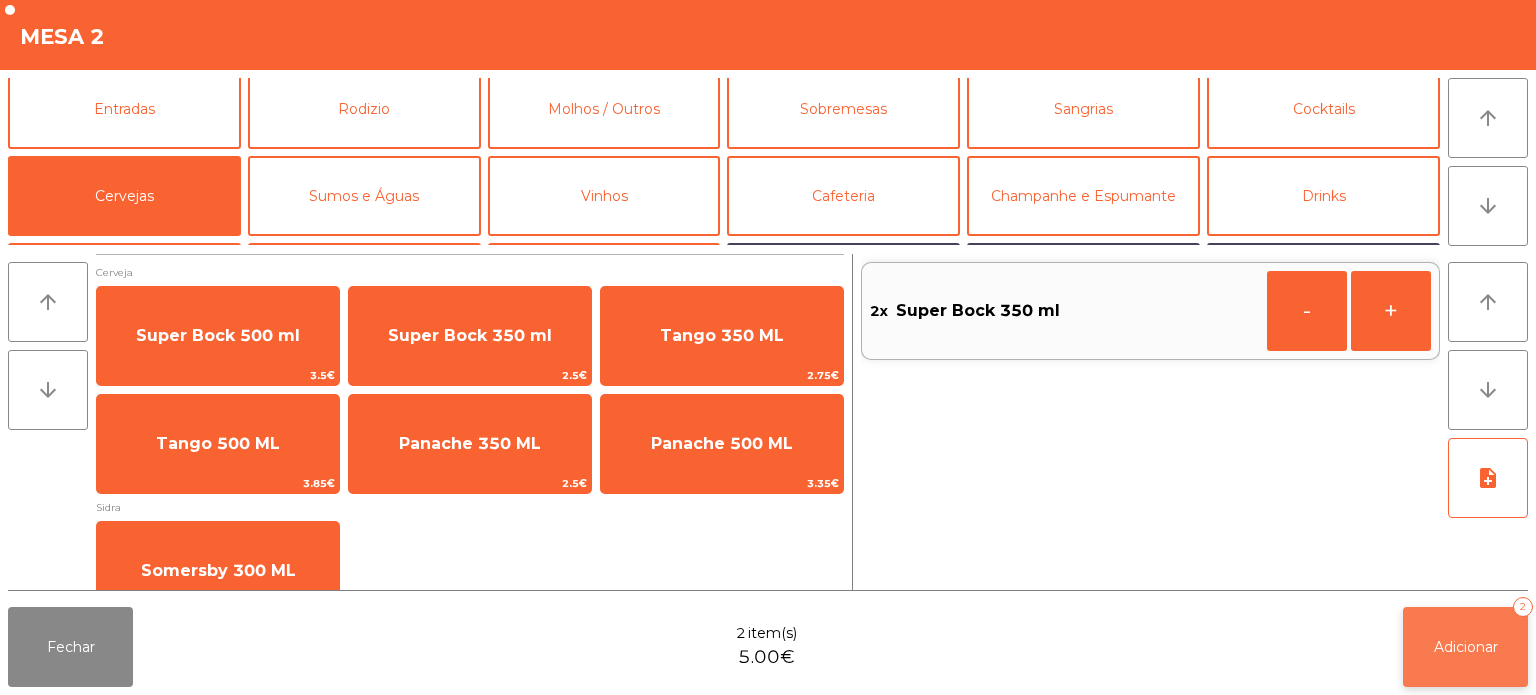 click on "Adicionar   2" 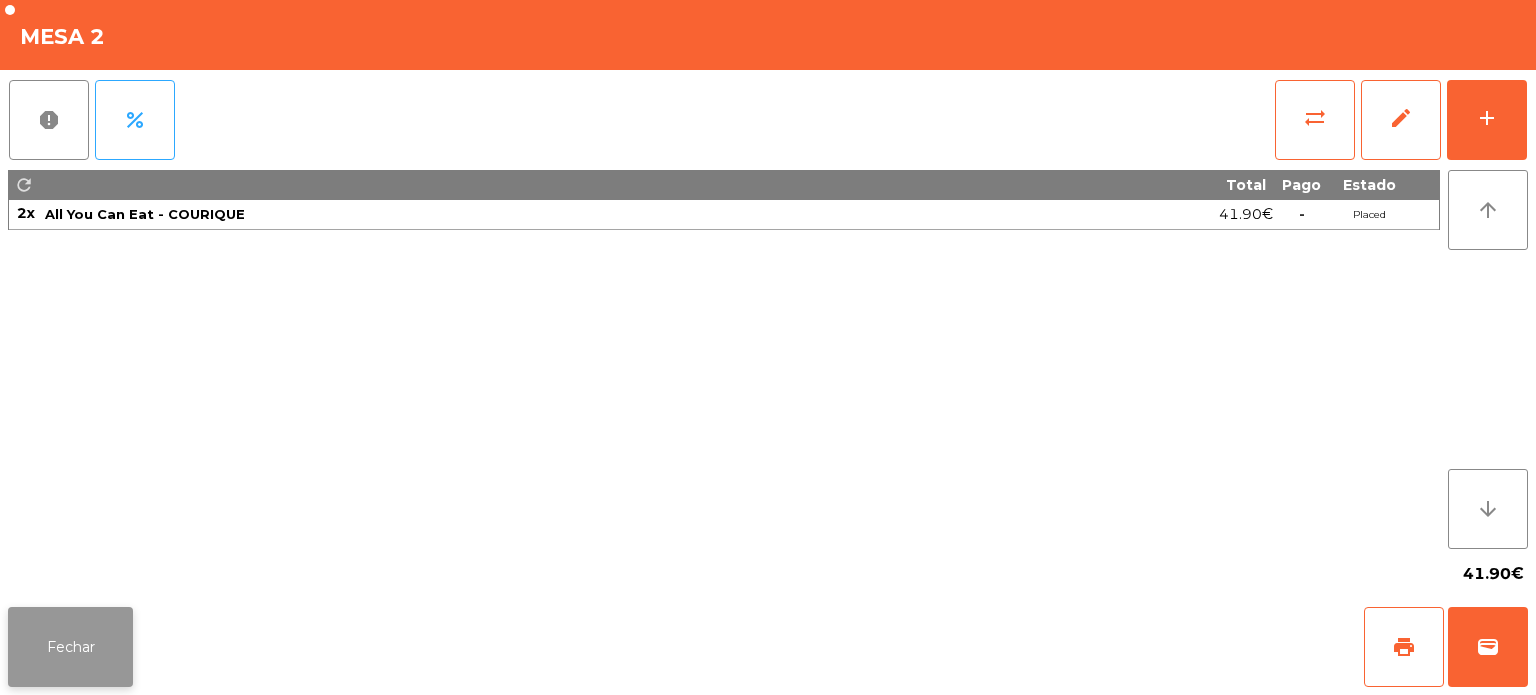 click on "Fechar" 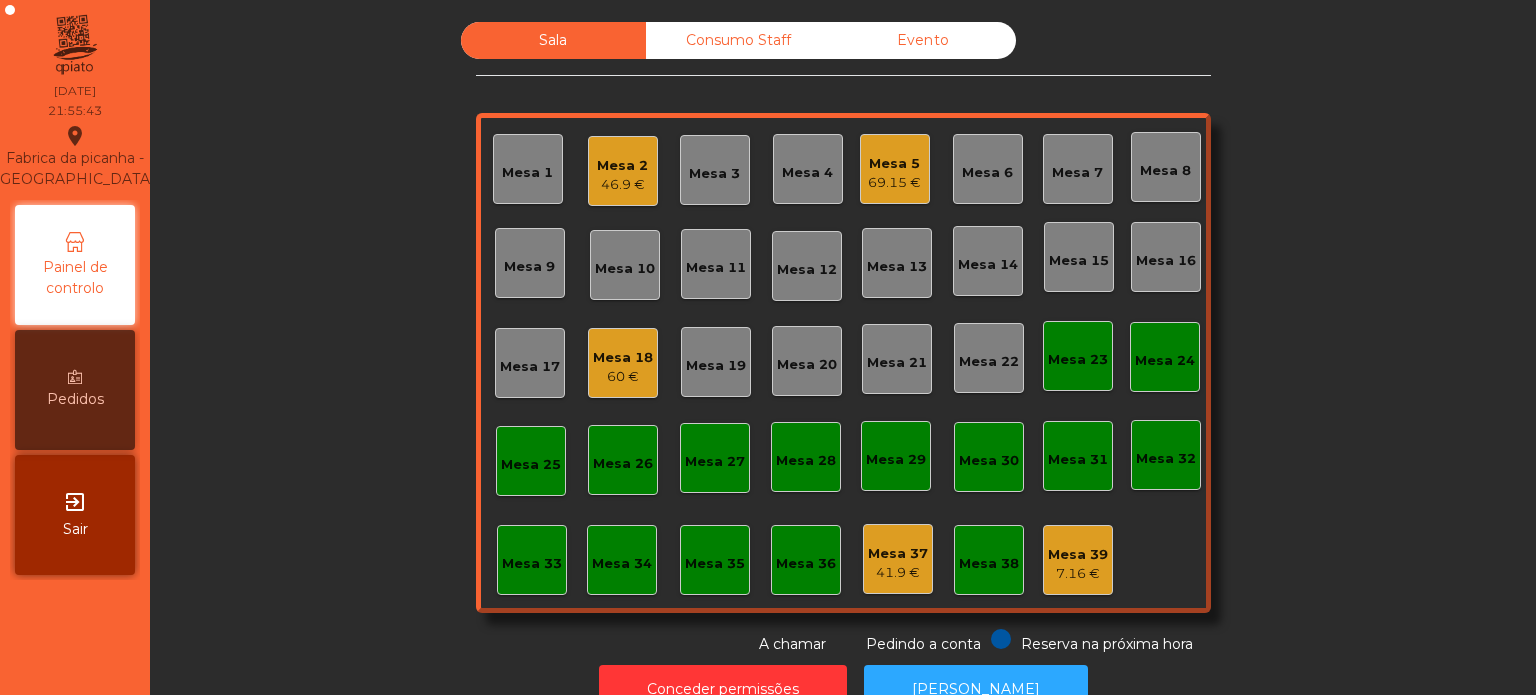 click on "Mesa 12" 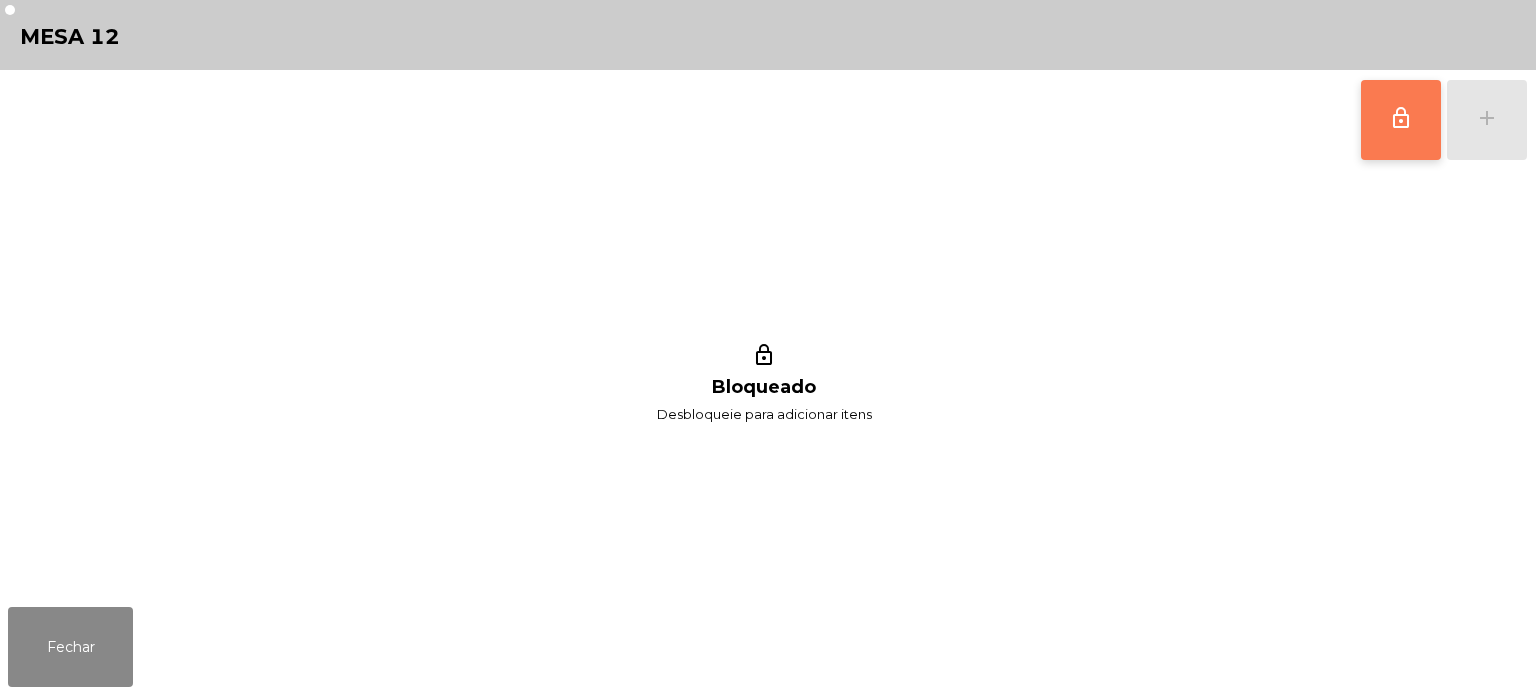 click on "lock_outline" 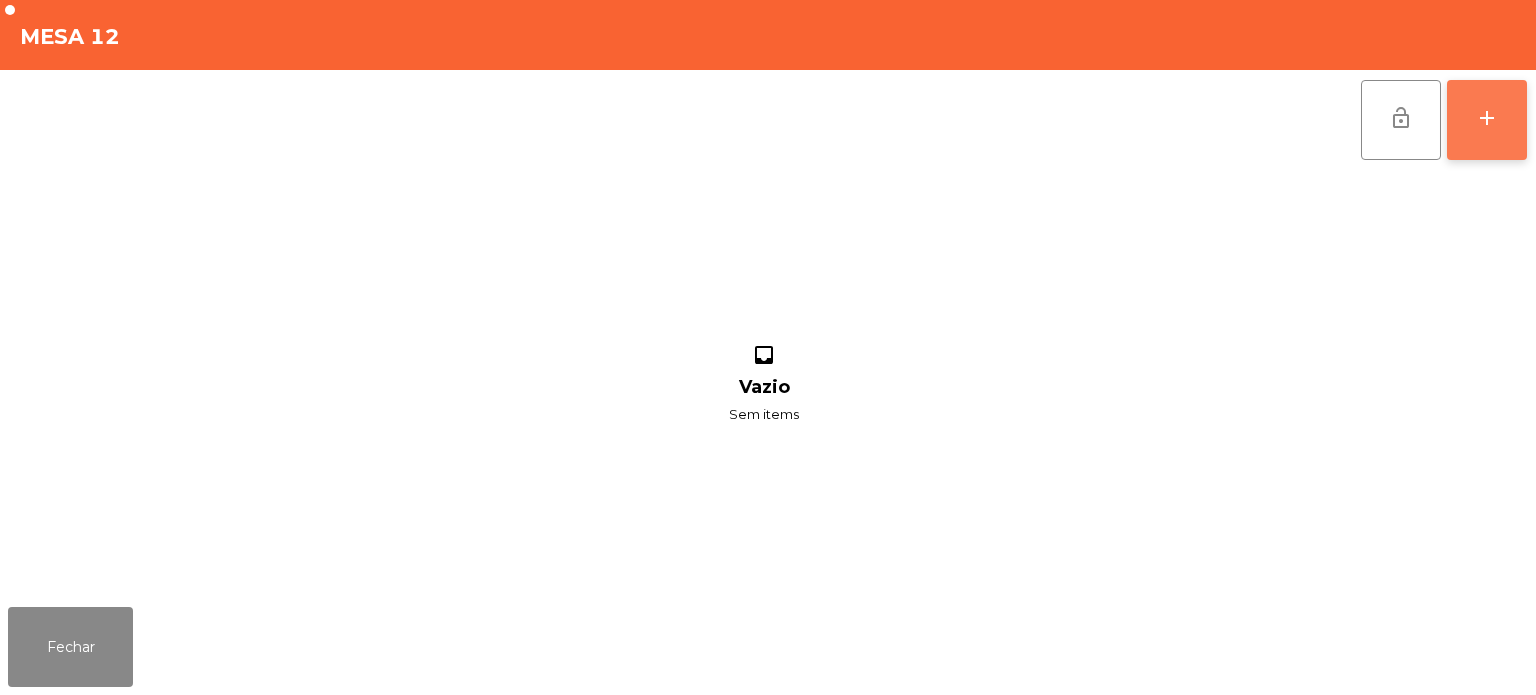 click on "add" 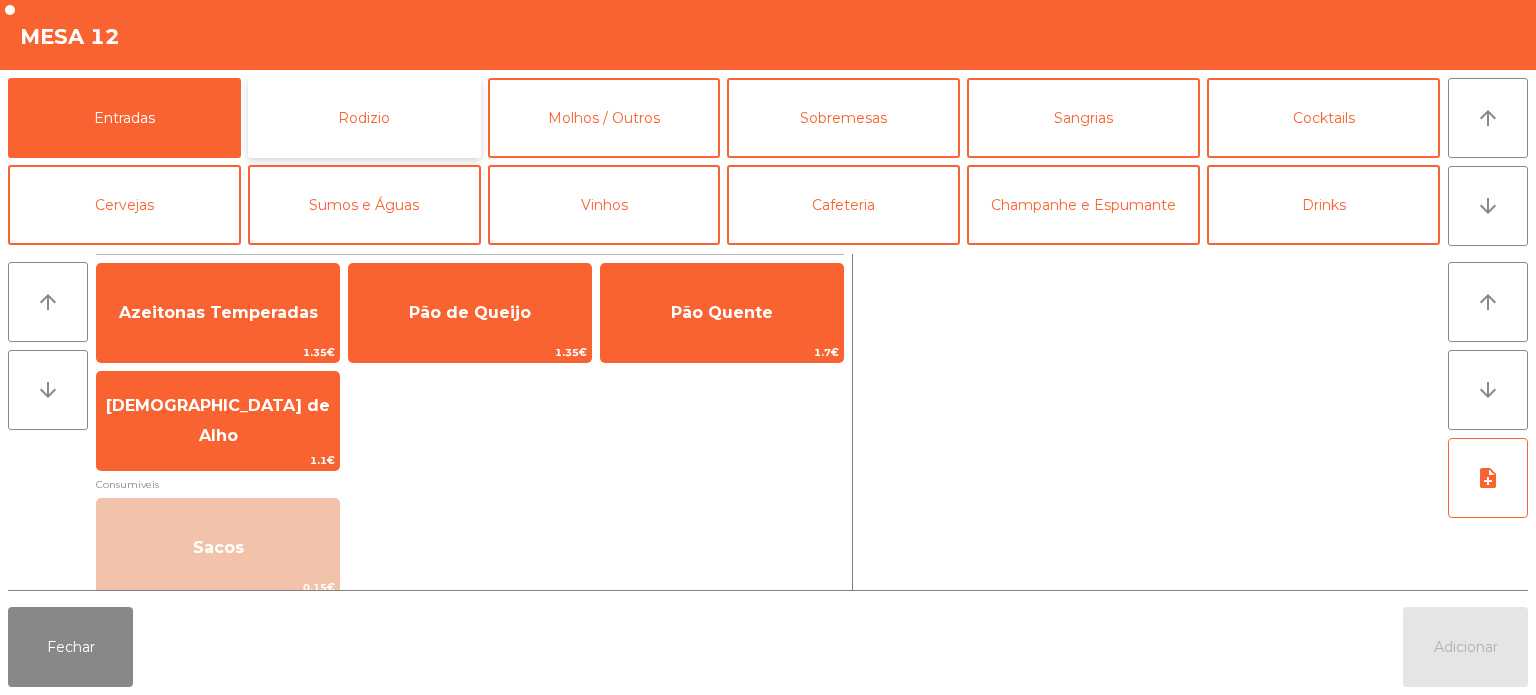 click on "Rodizio" 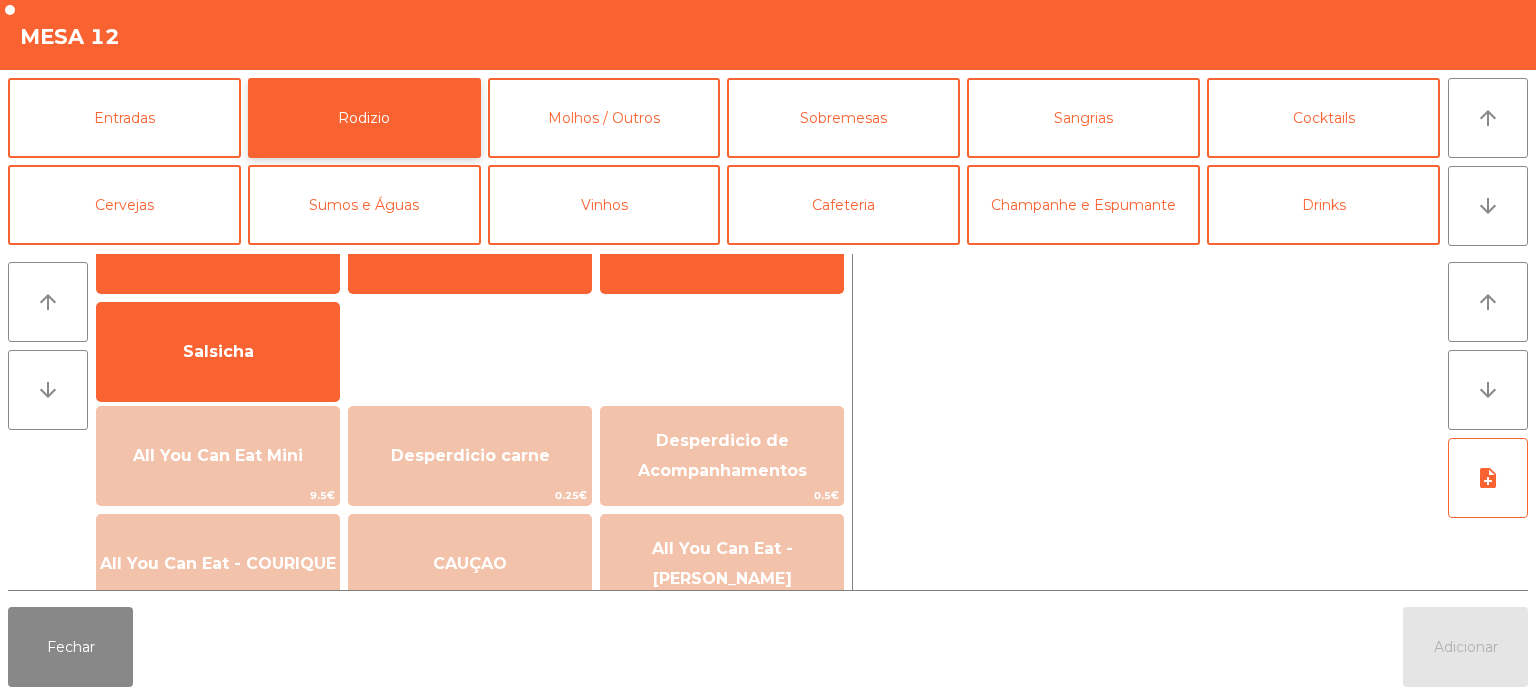 scroll, scrollTop: 109, scrollLeft: 0, axis: vertical 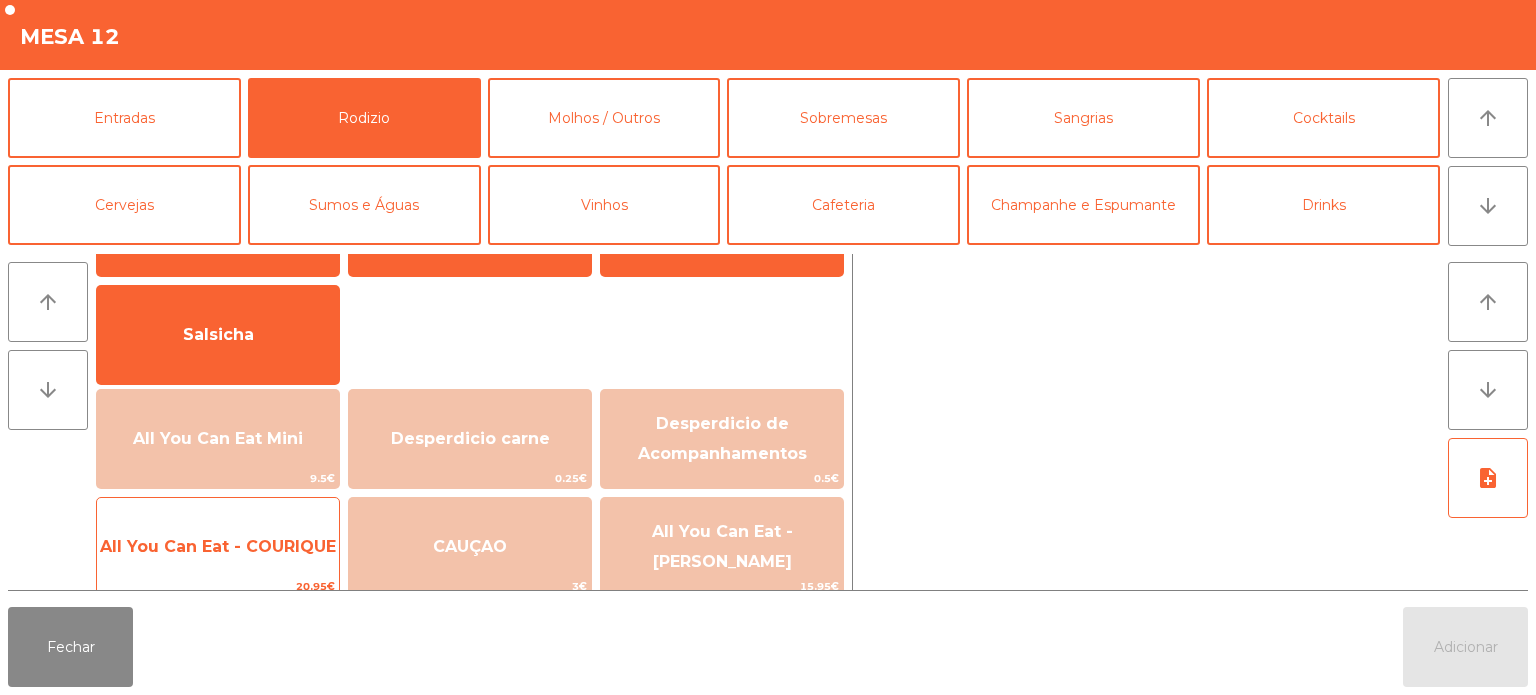 click on "All You Can Eat - COURIQUE" 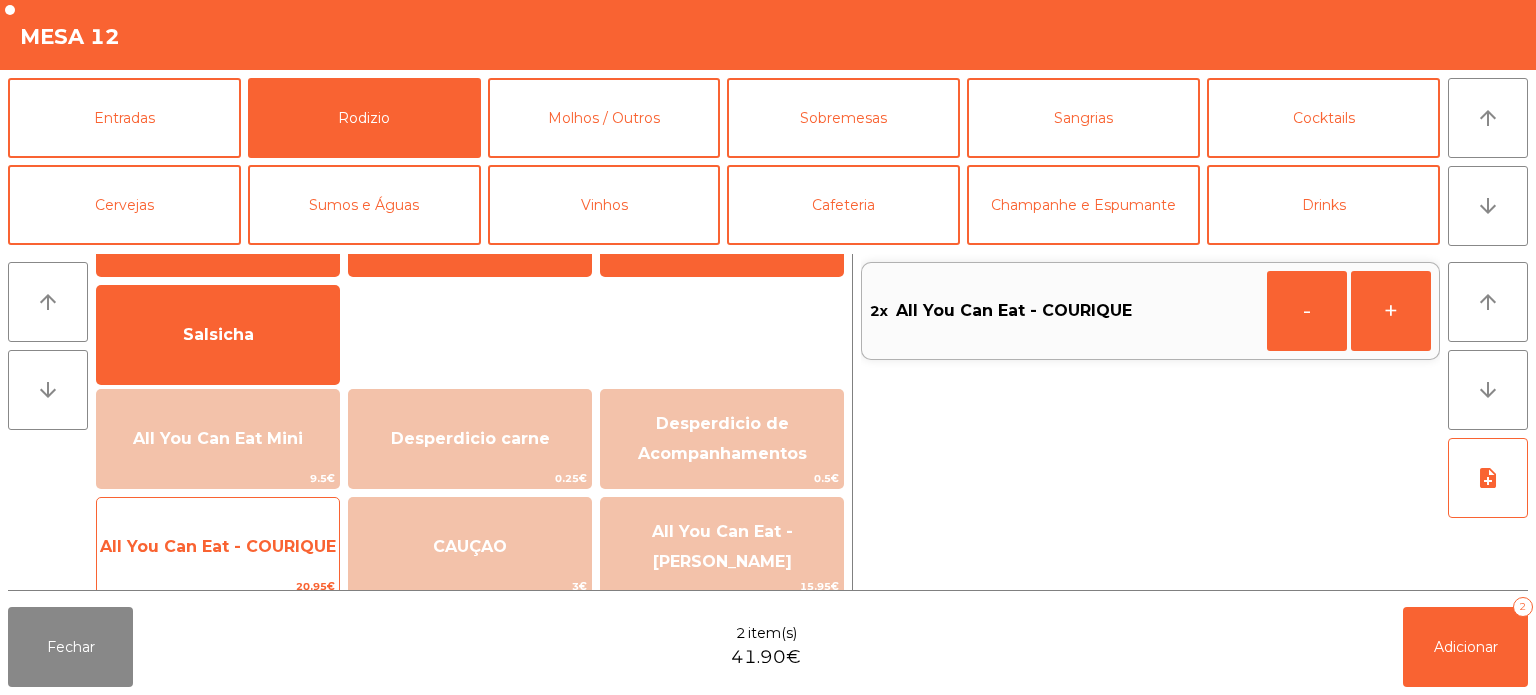click on "All You Can Eat - COURIQUE" 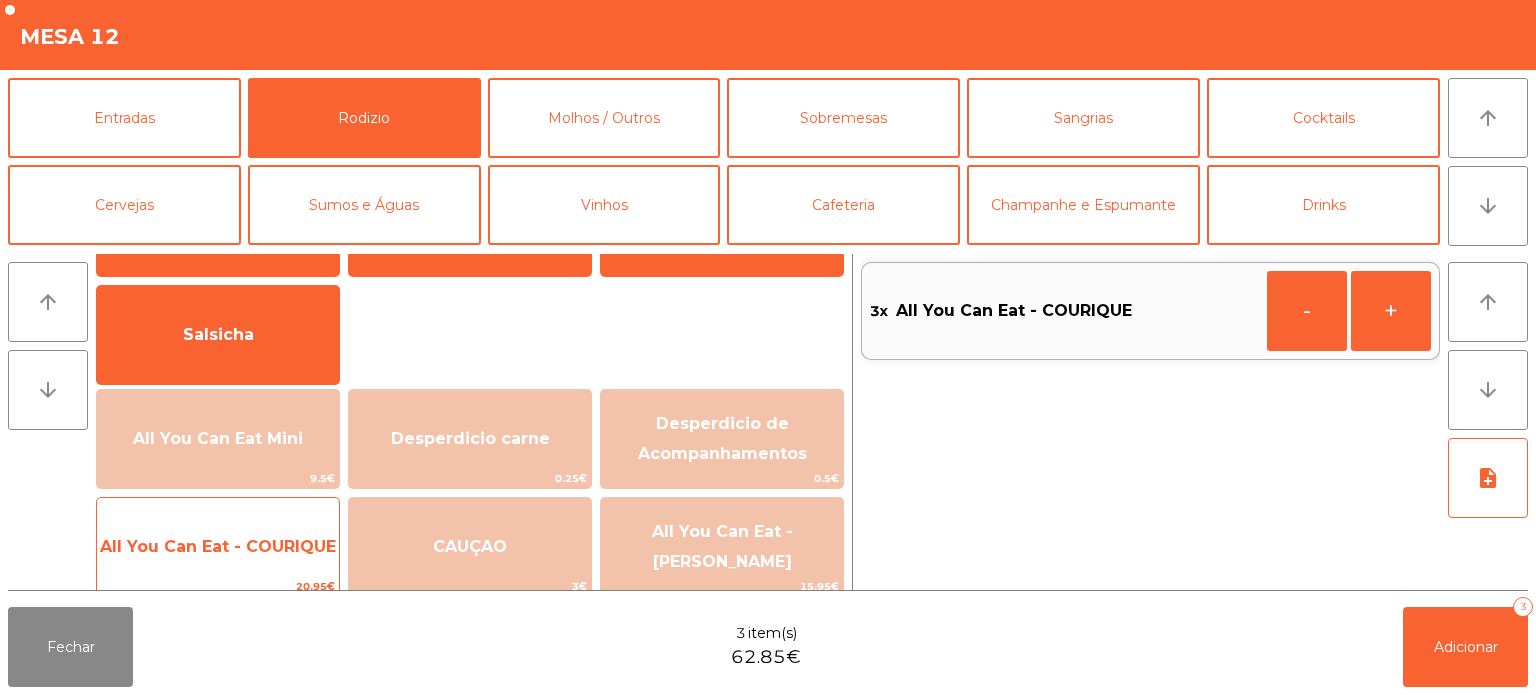 click on "All You Can Eat - COURIQUE" 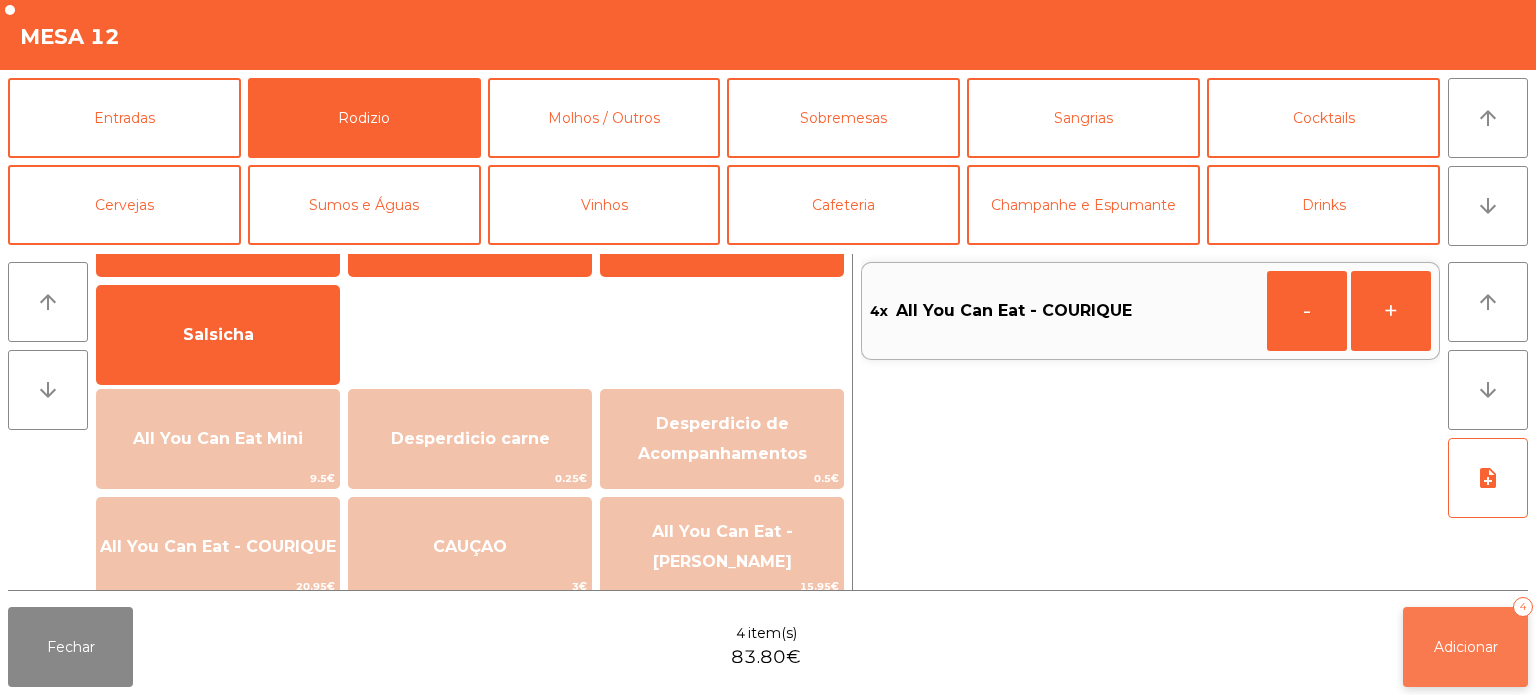 click on "Adicionar" 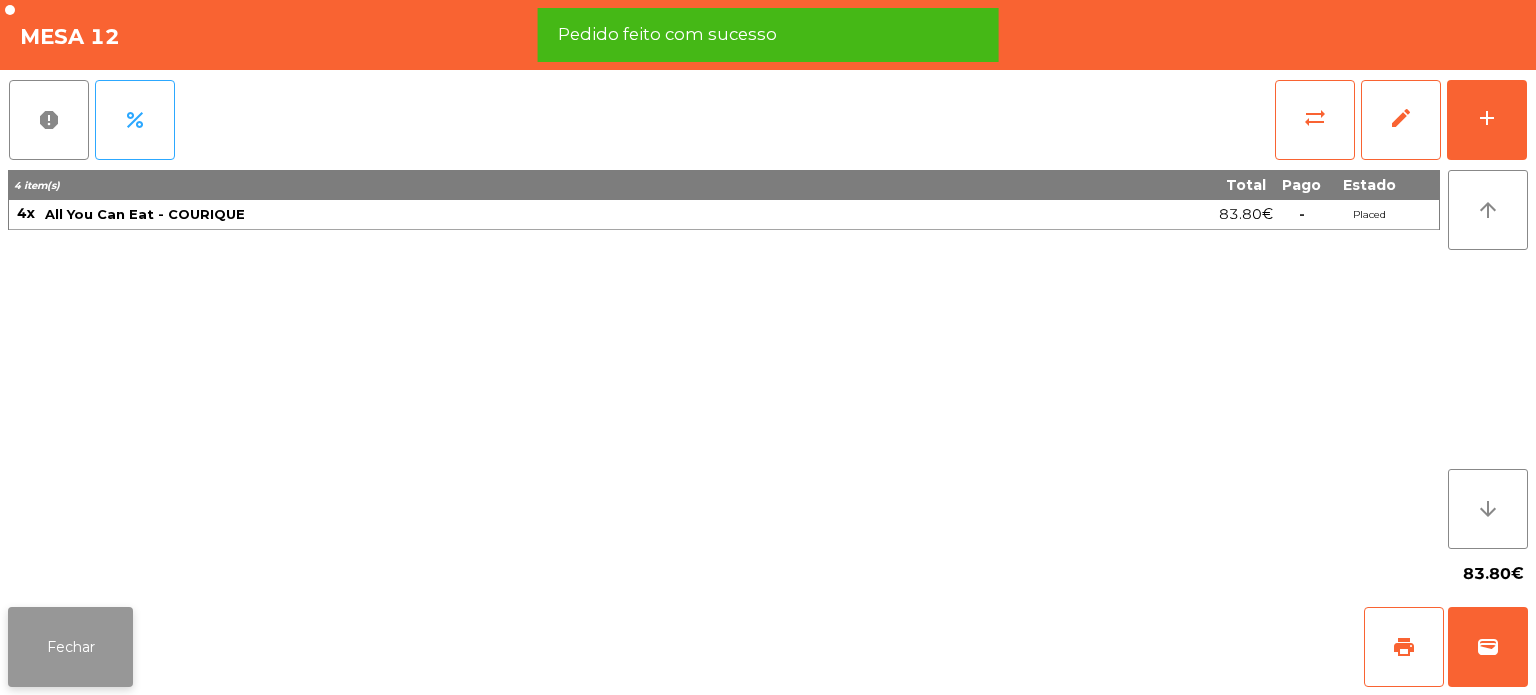 click on "Fechar" 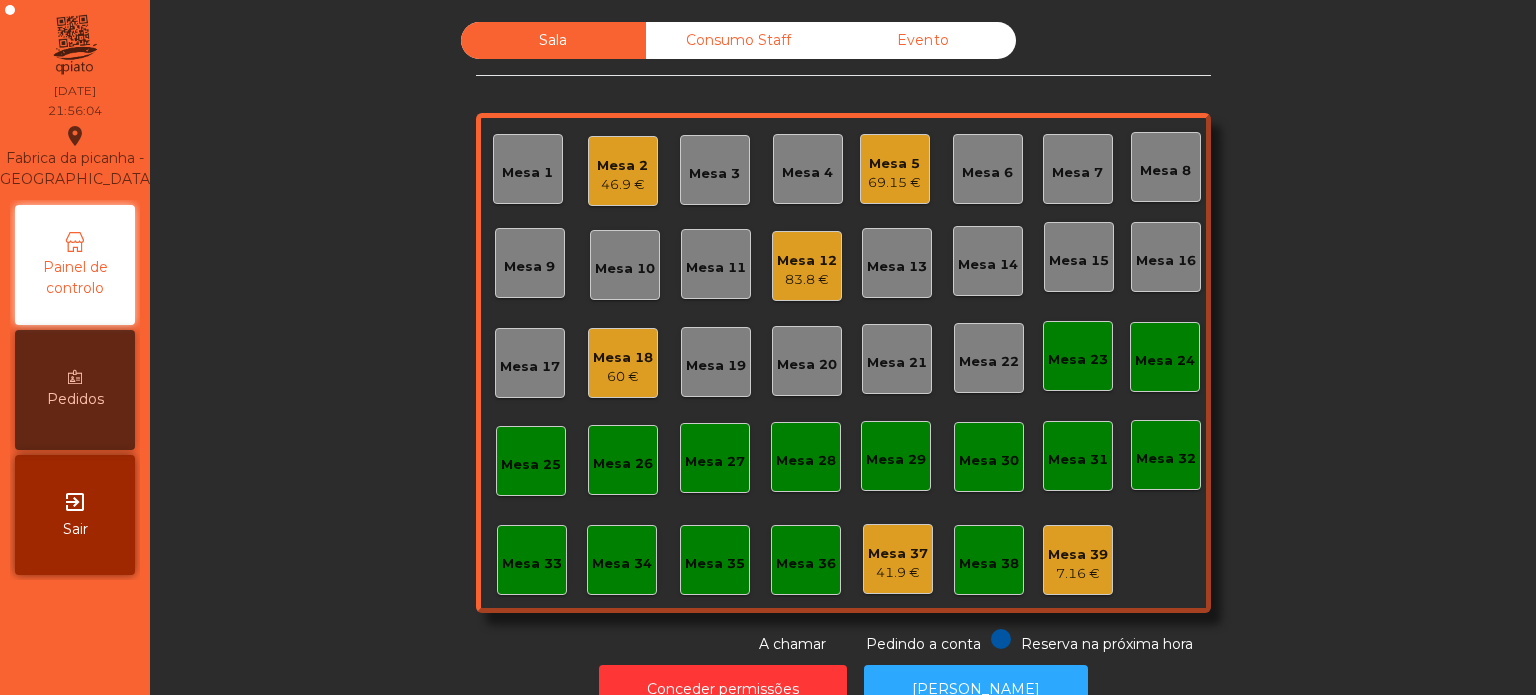 click on "46.9 €" 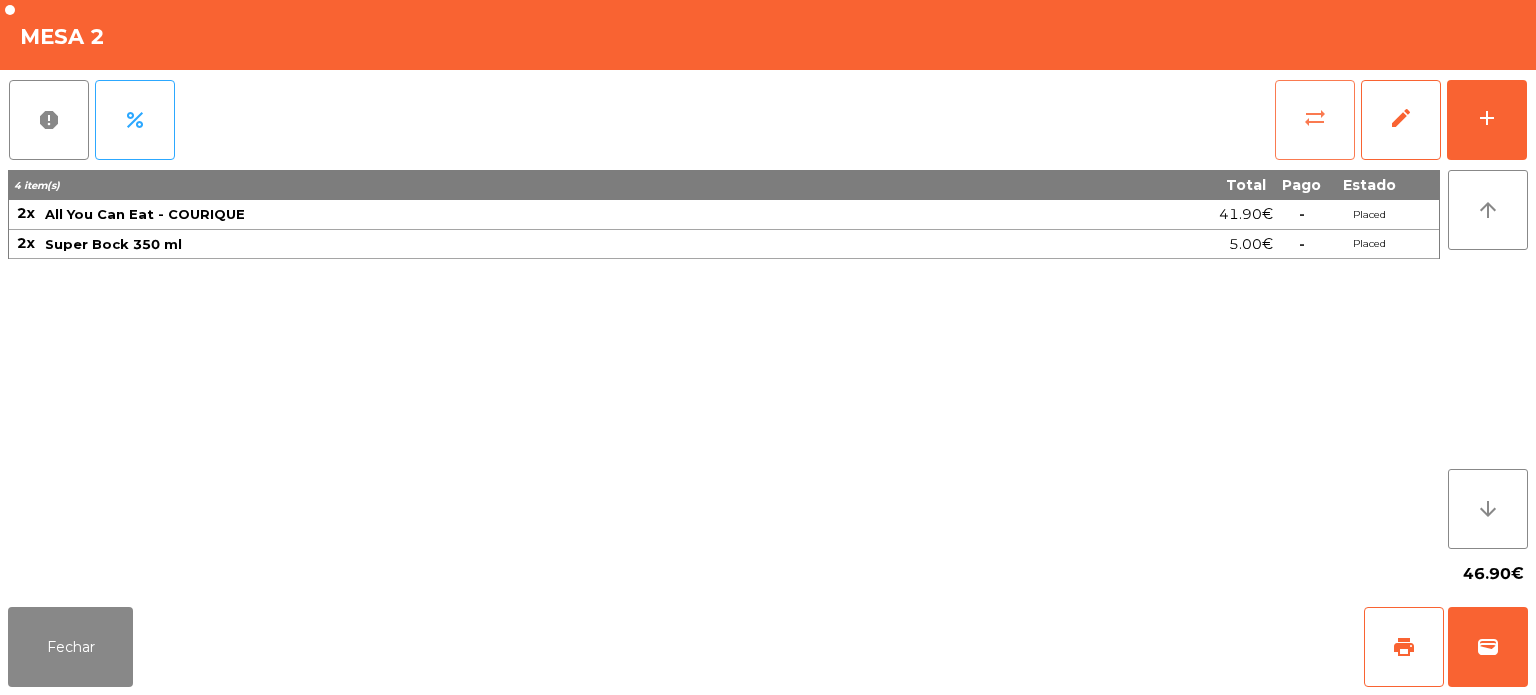 click on "sync_alt" 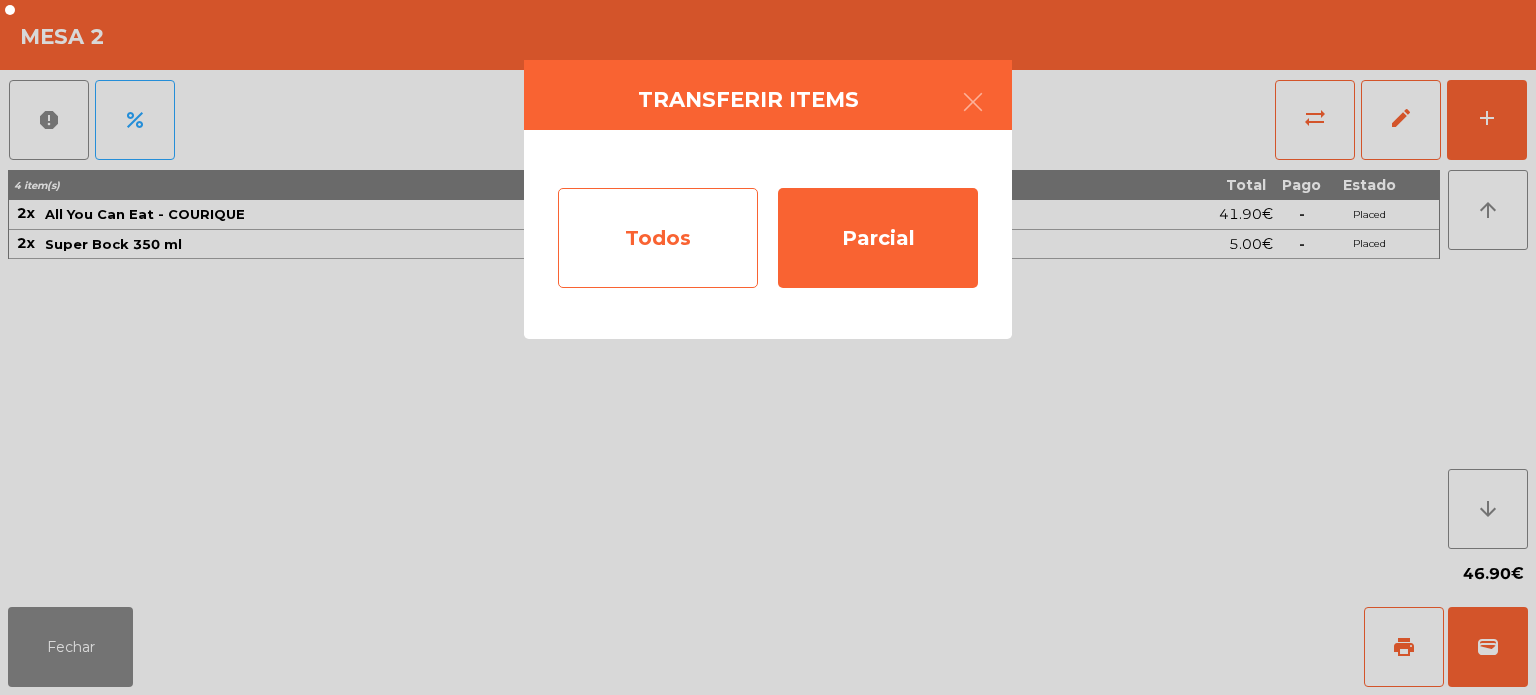 click on "Todos" 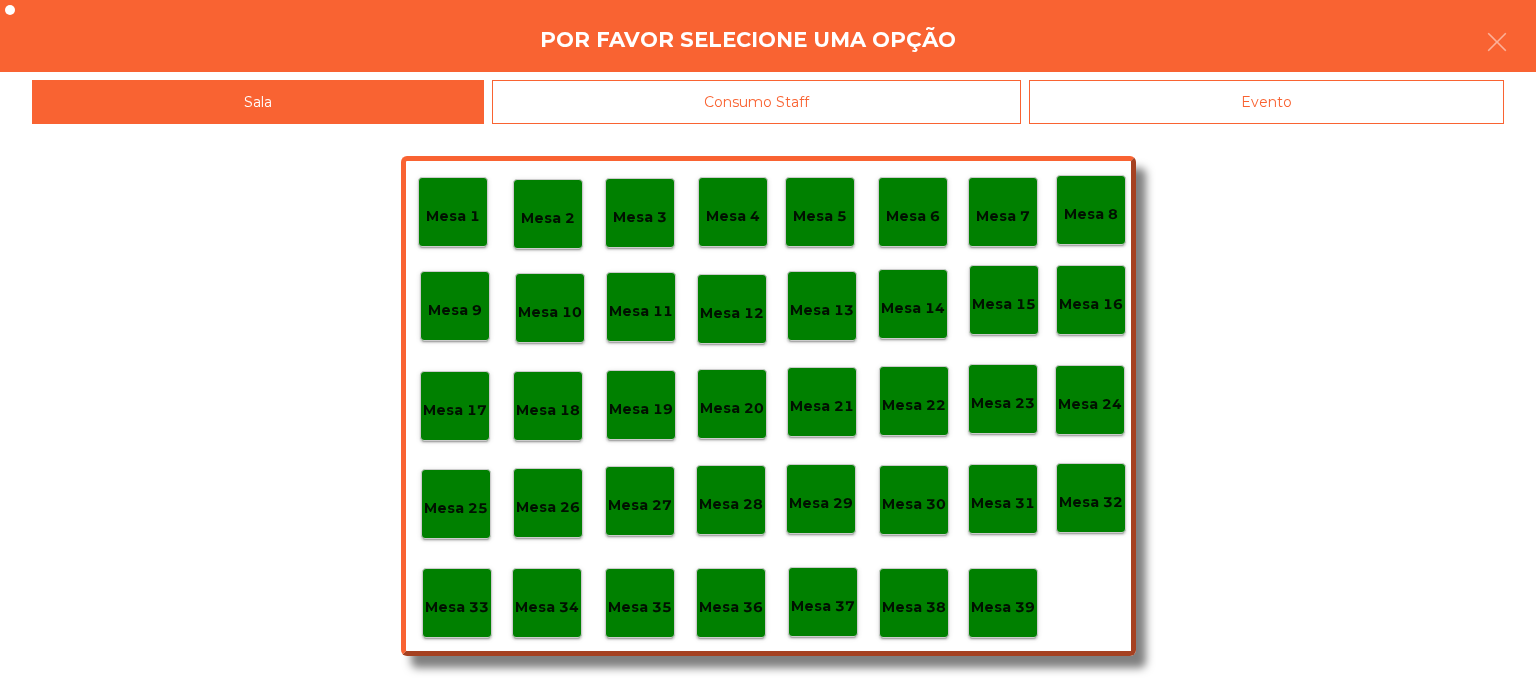 click on "Mesa 12" 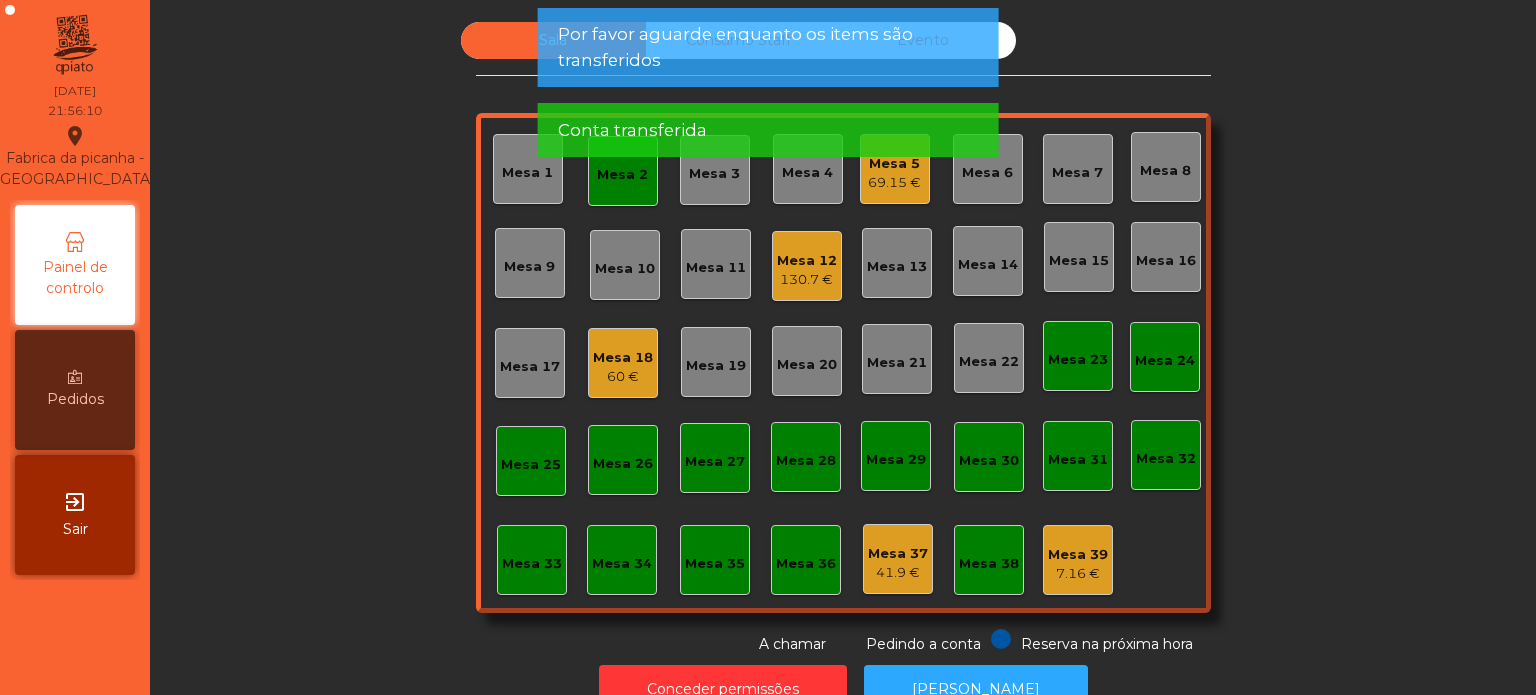 click on "Mesa 2" 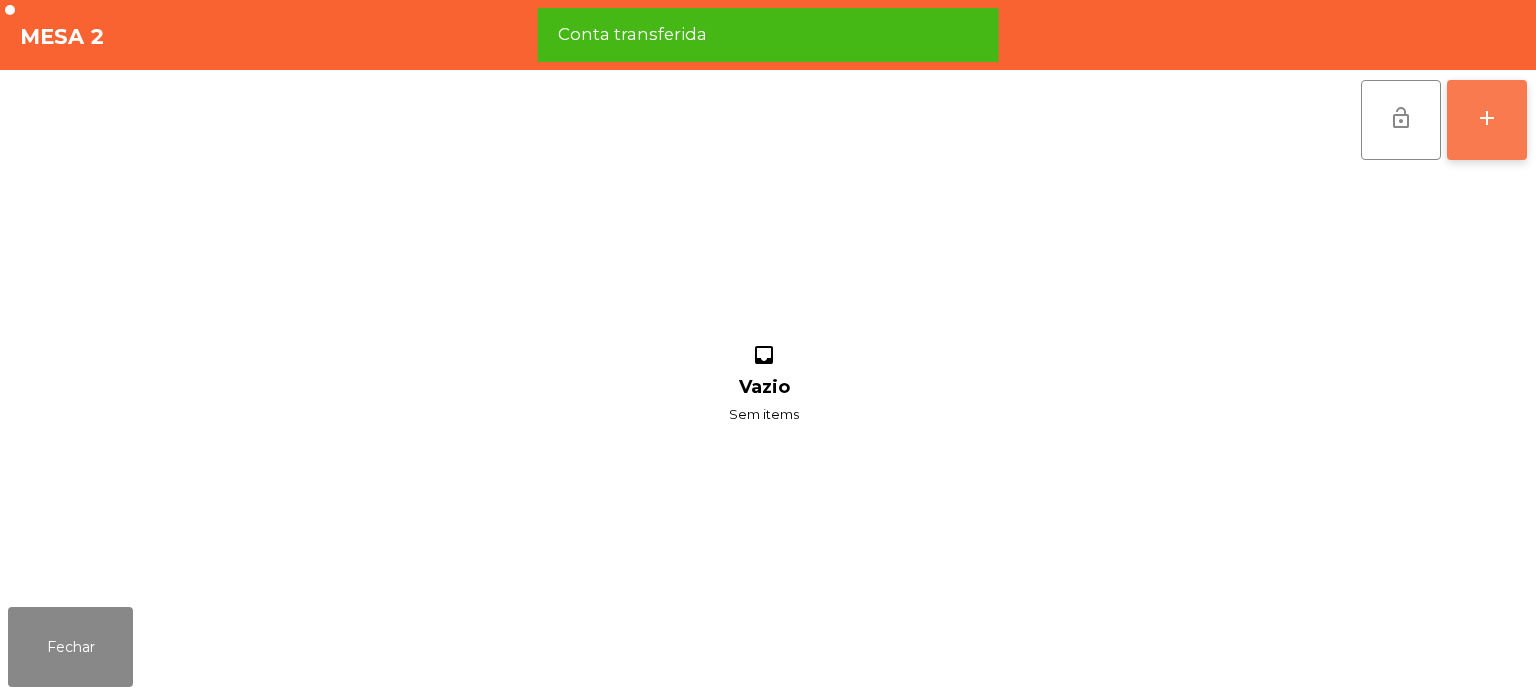 click on "add" 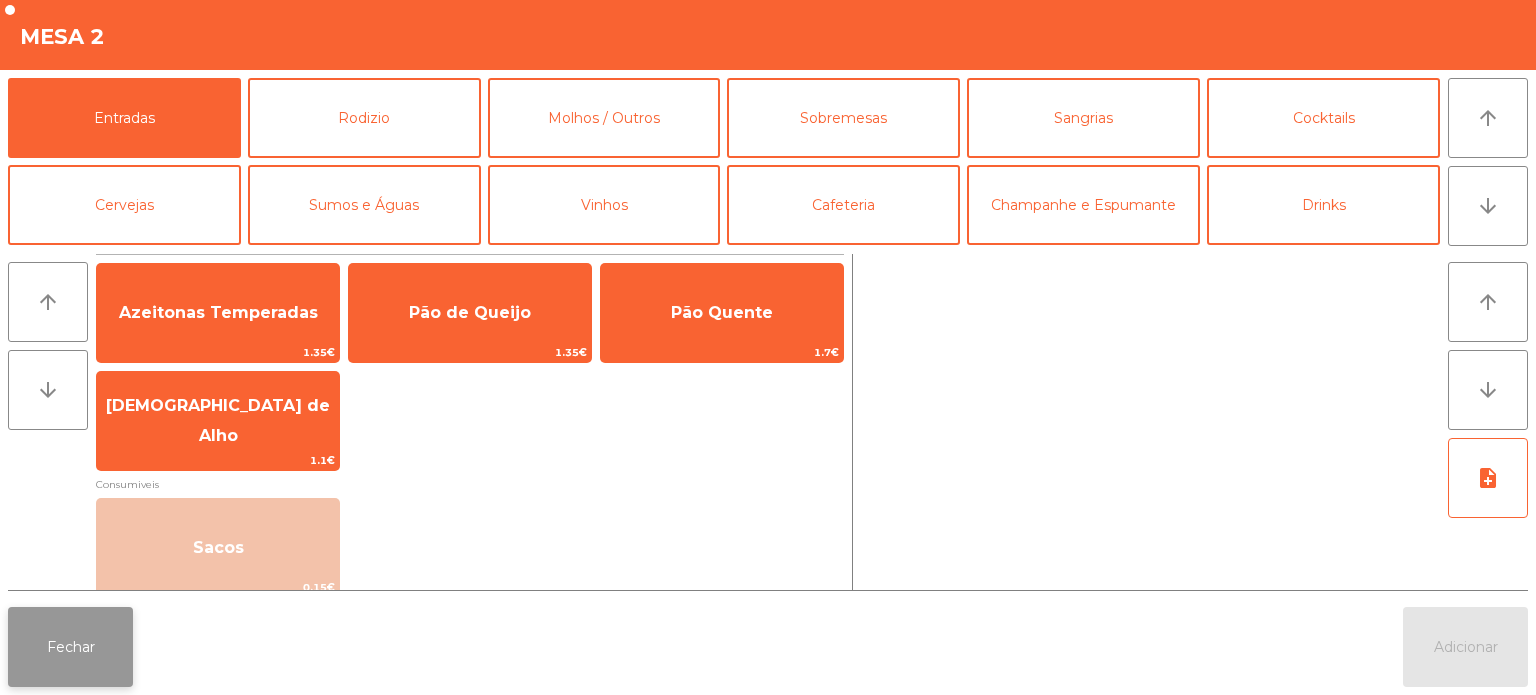 click on "Fechar" 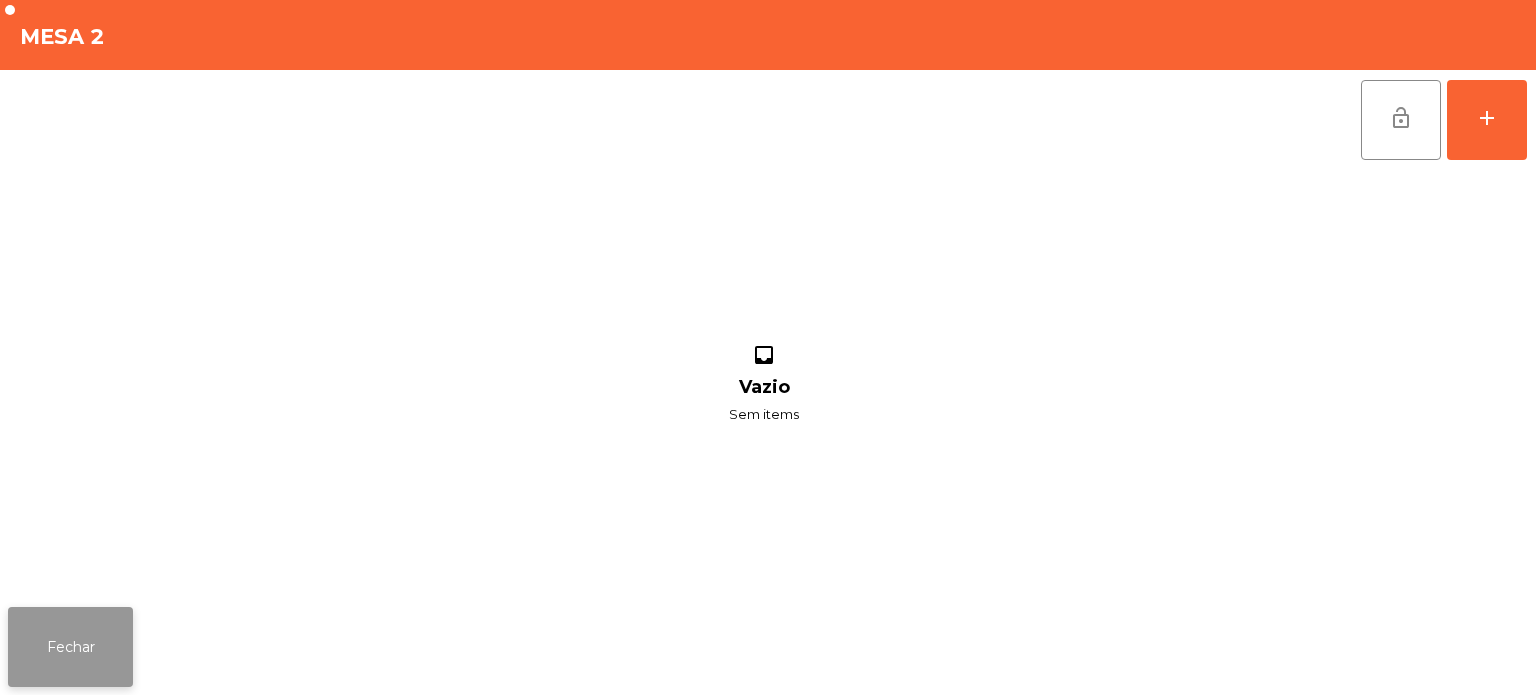 click on "Fechar" 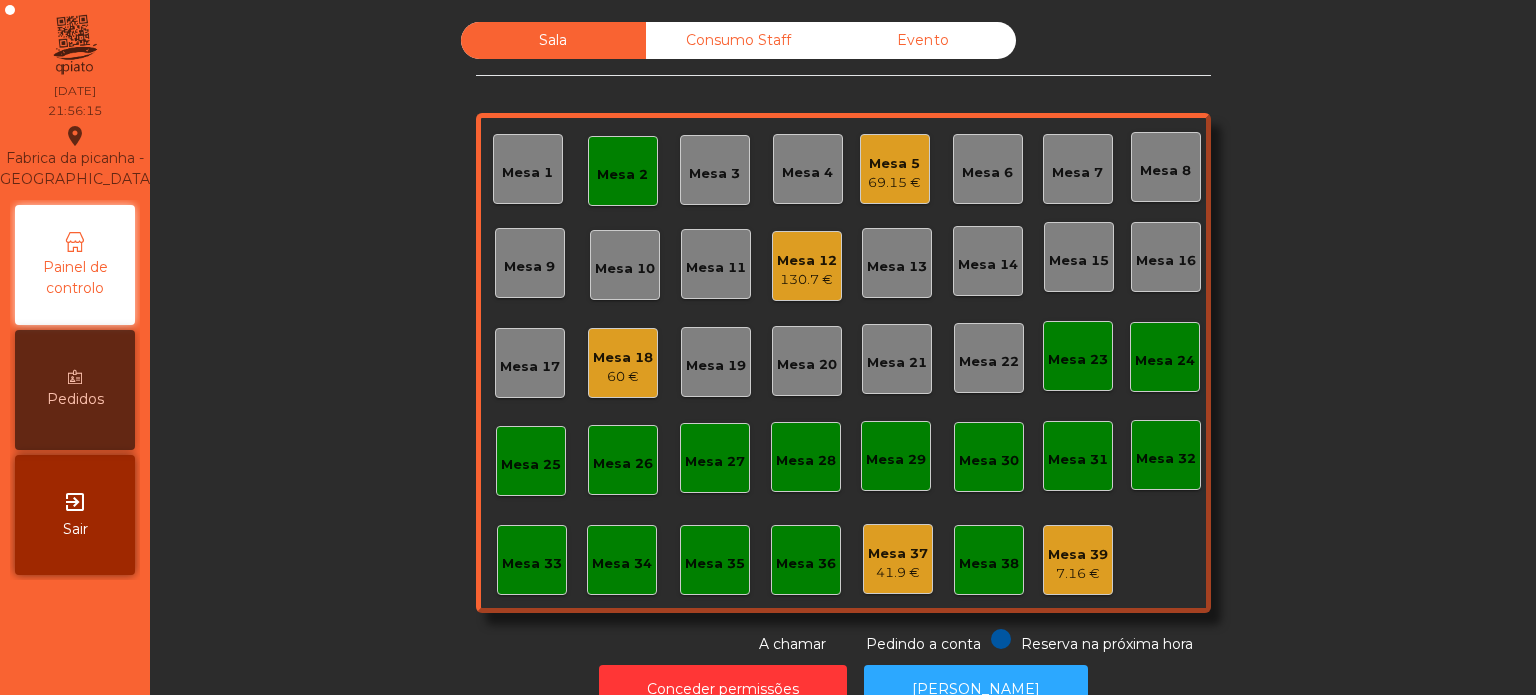 click on "Mesa 2" 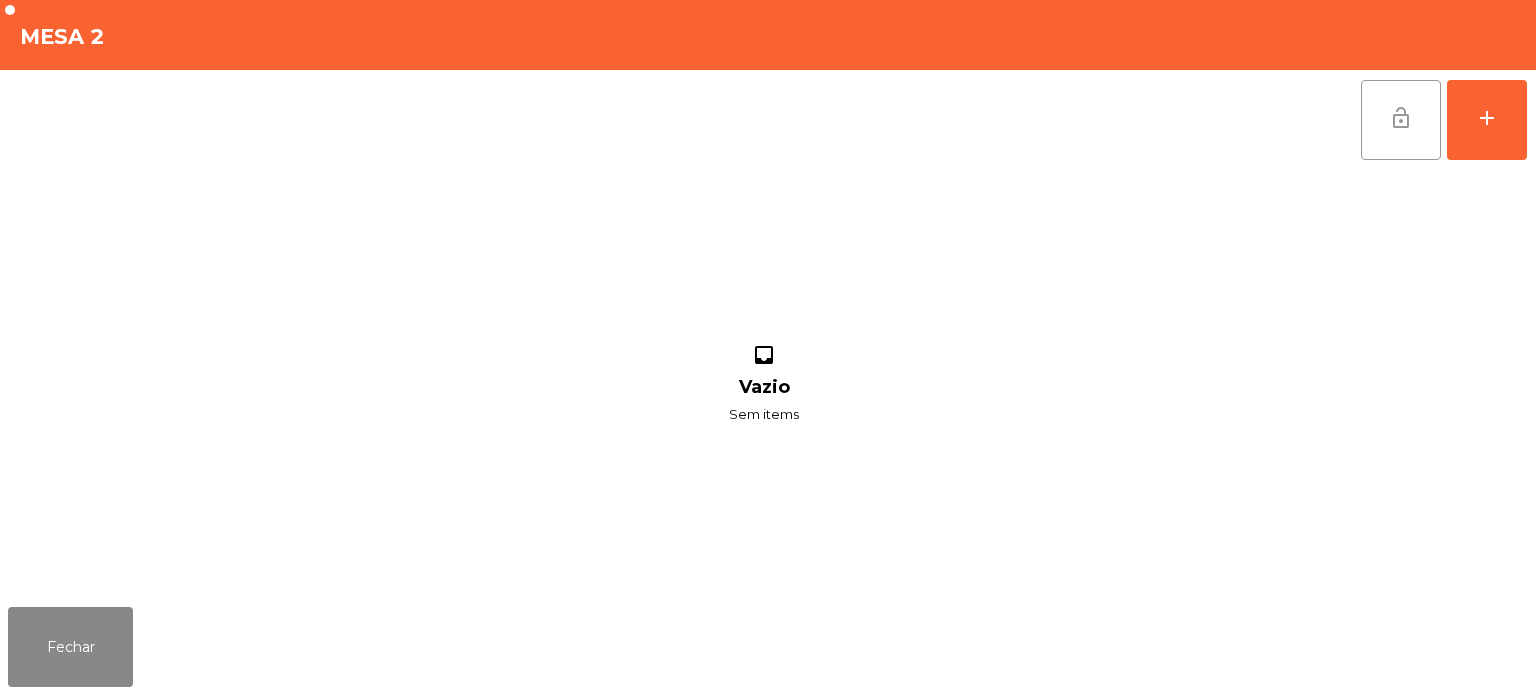 click on "lock_open" 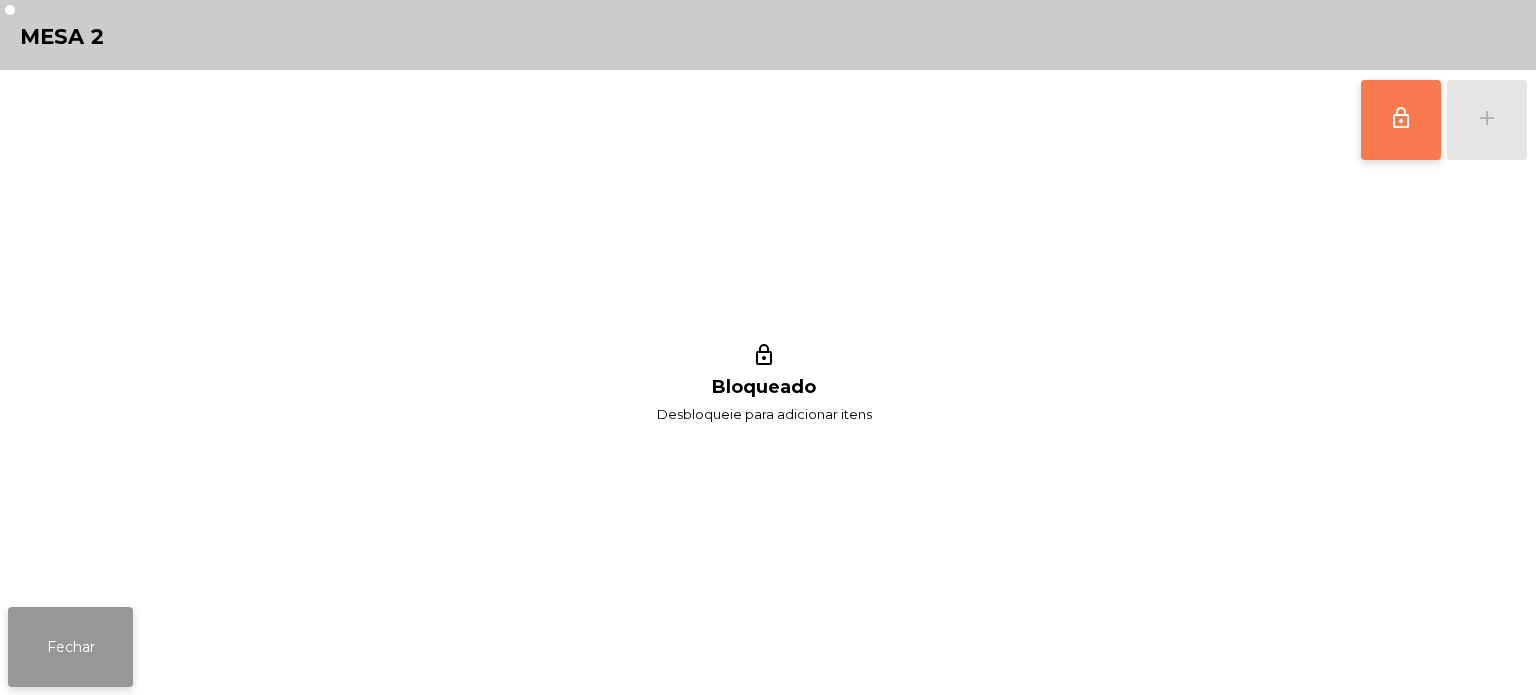 click on "Fechar" 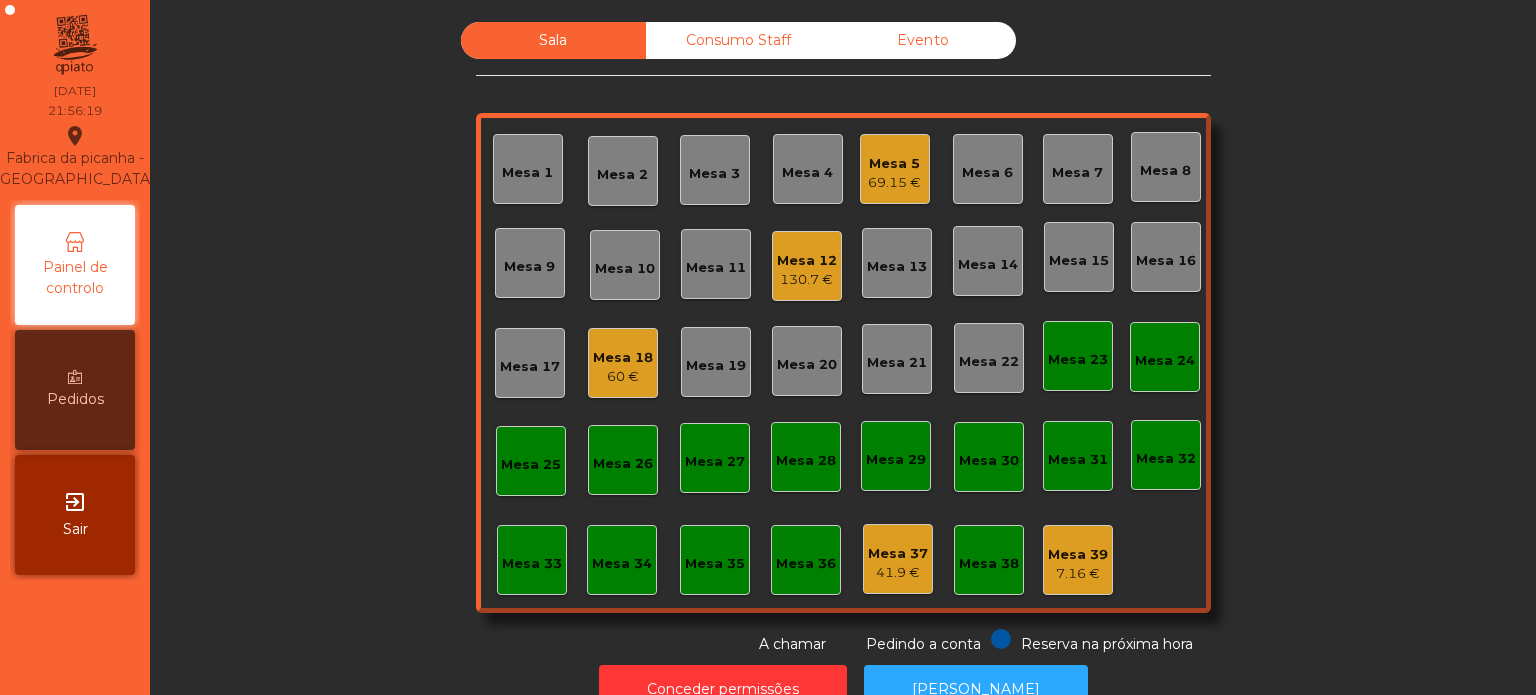 click on "130.7 €" 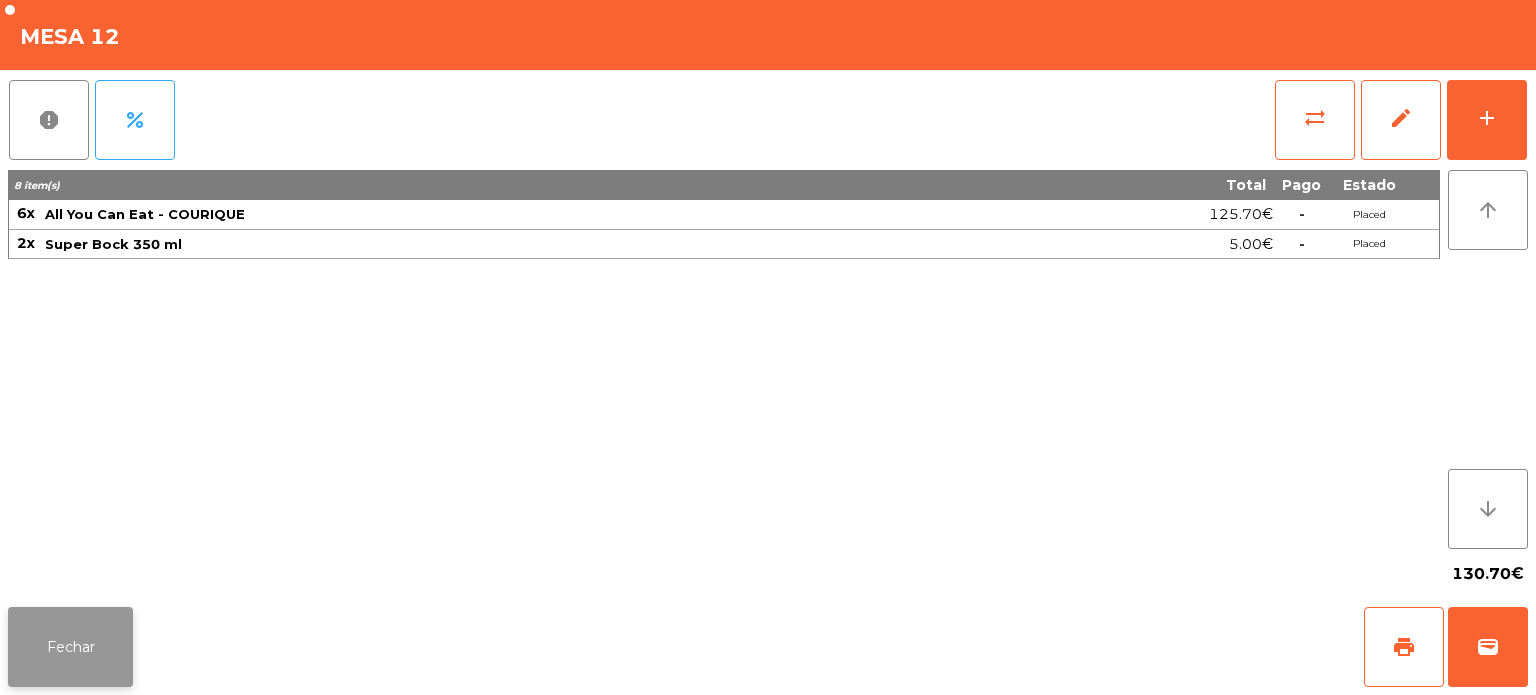 click on "Fechar" 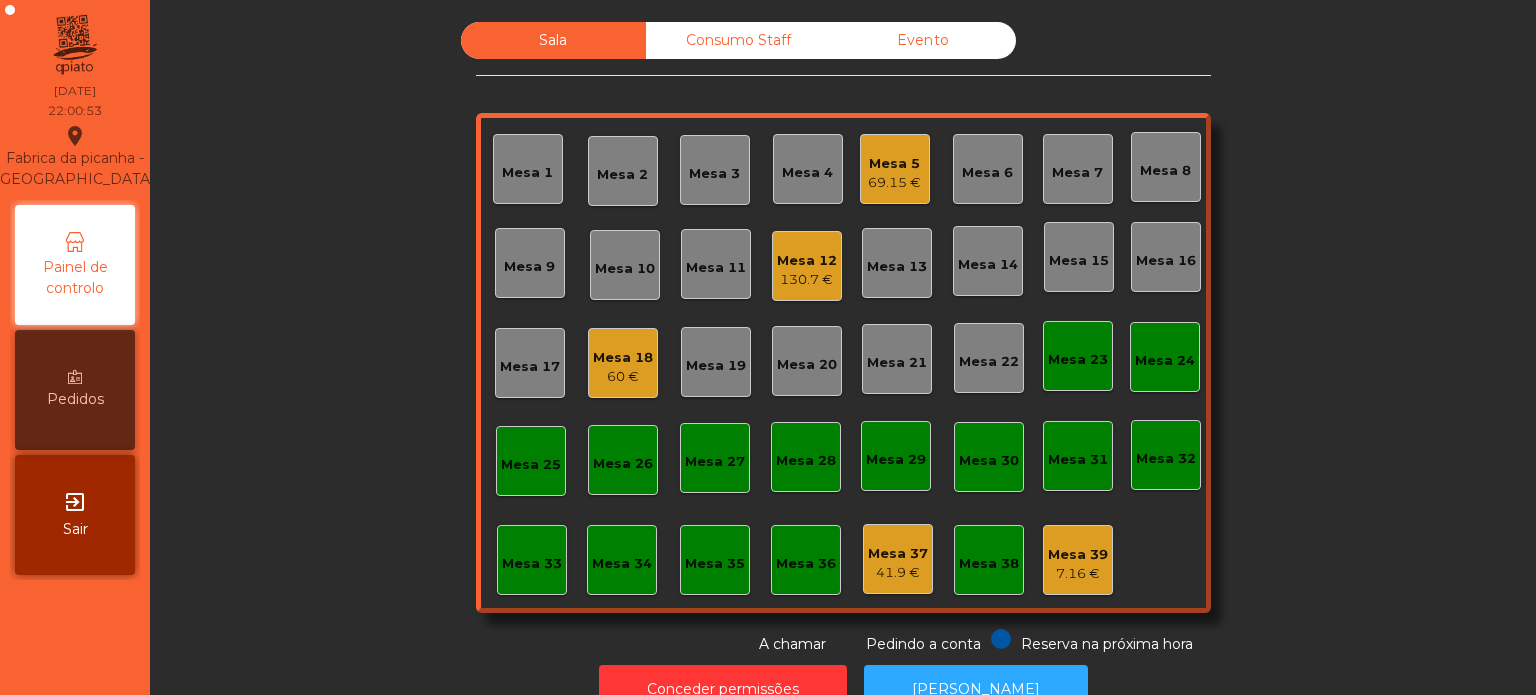 click on "130.7 €" 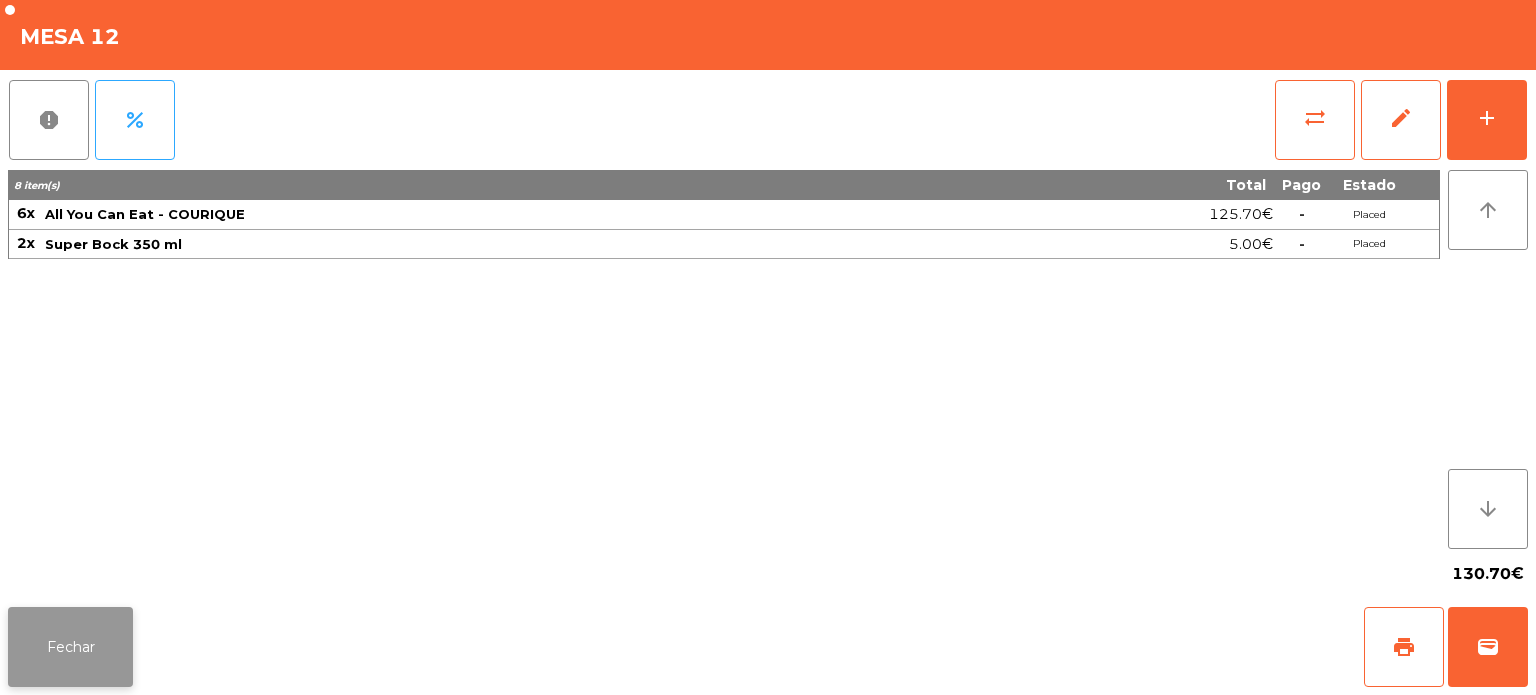 click on "Fechar" 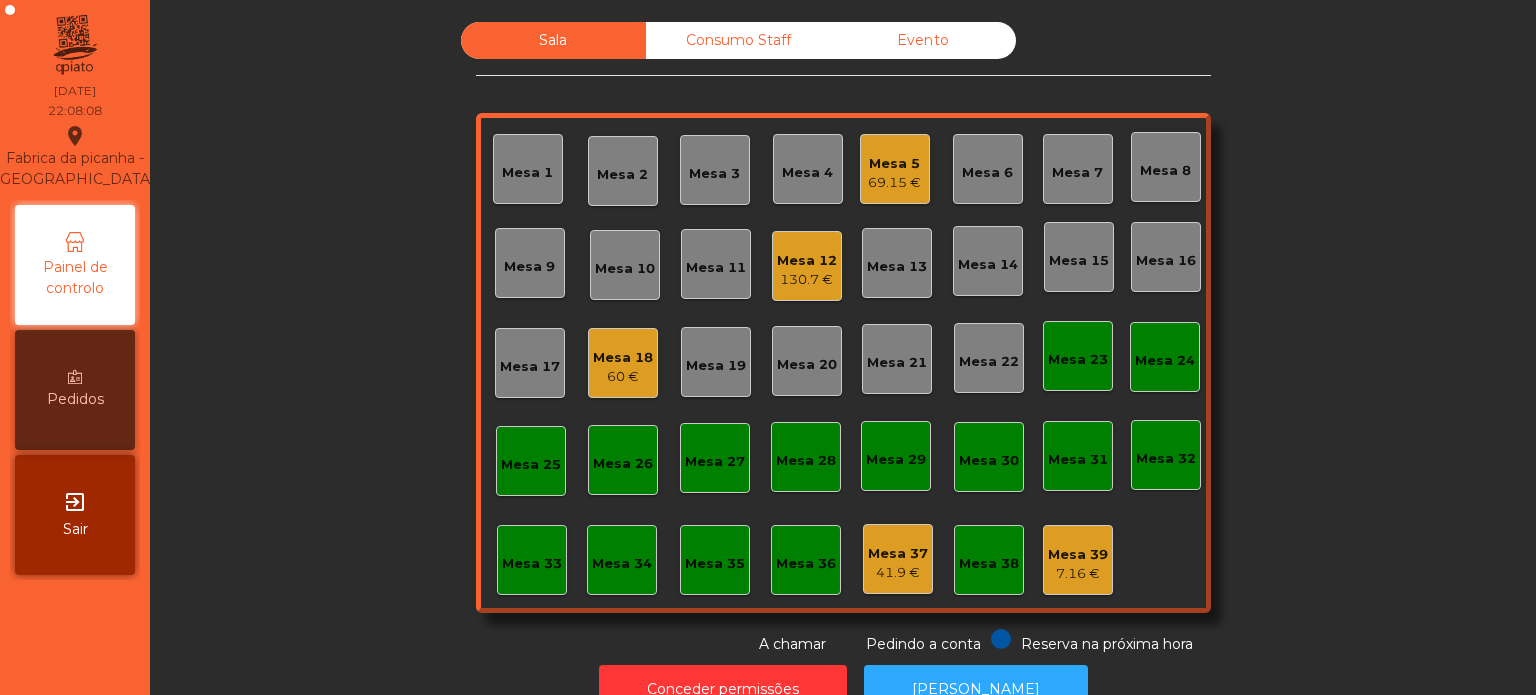 click on "130.7 €" 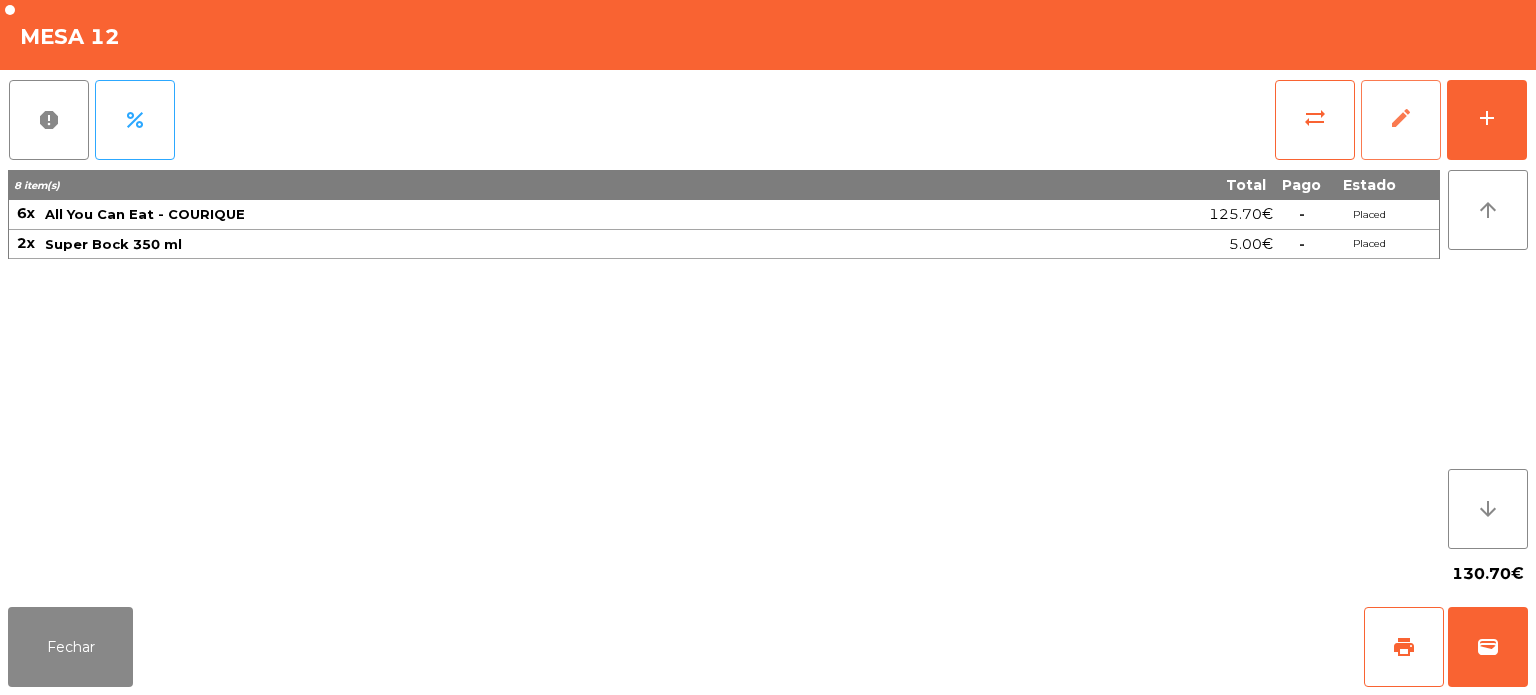 click on "edit" 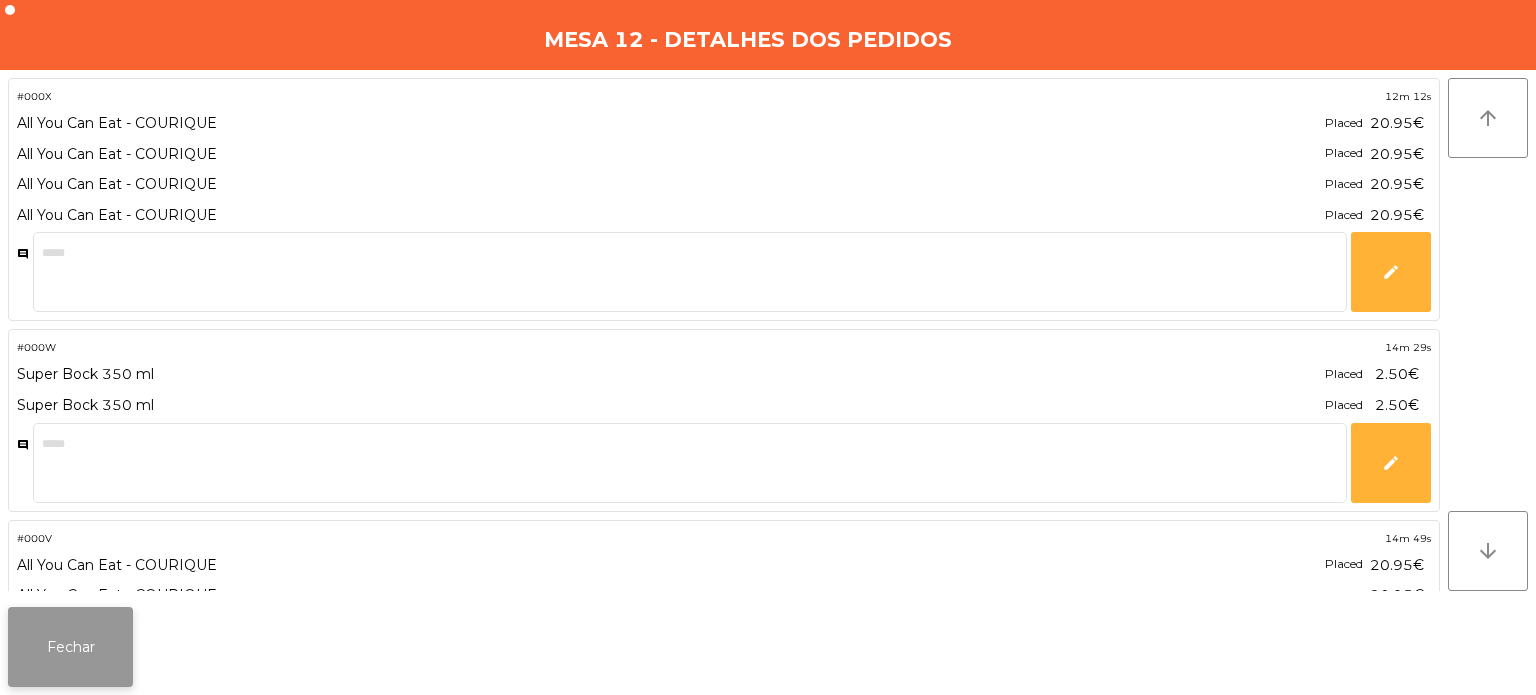 click on "Fechar" 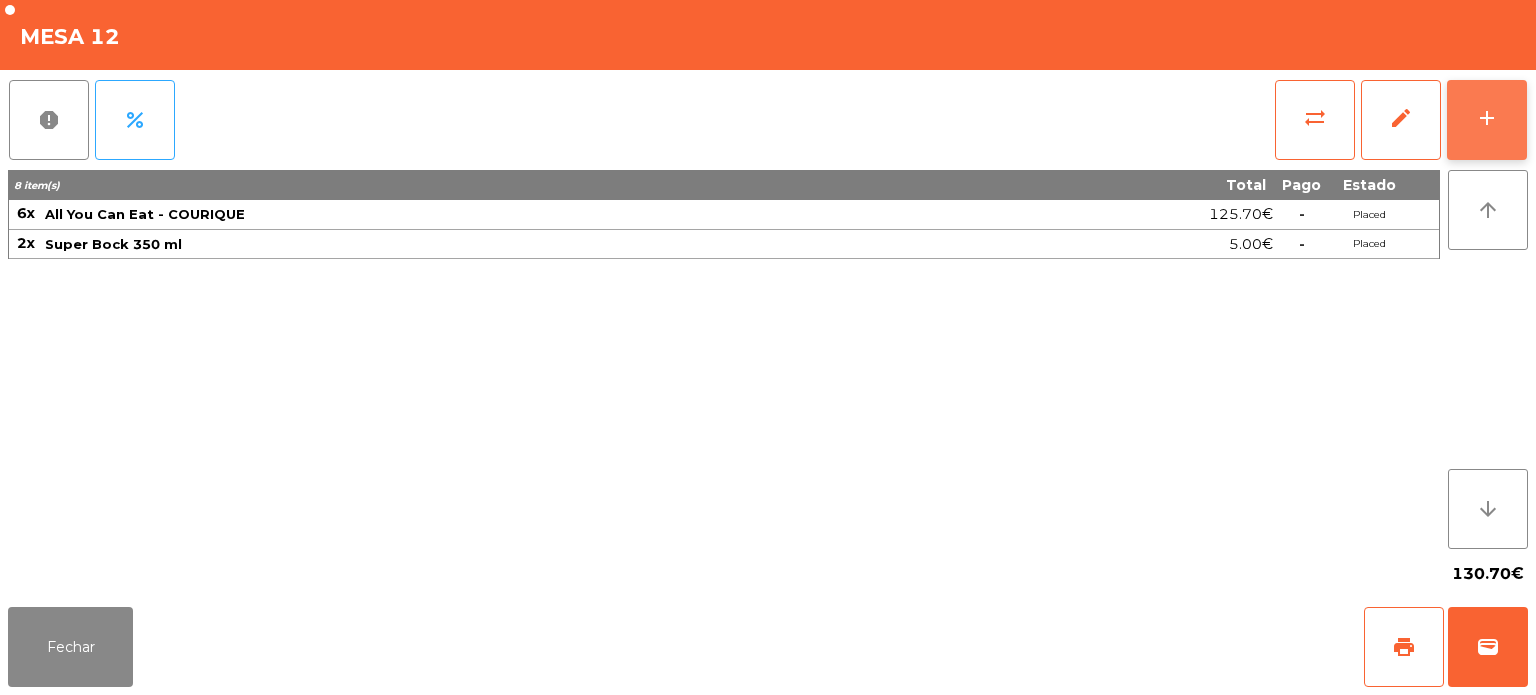 click on "add" 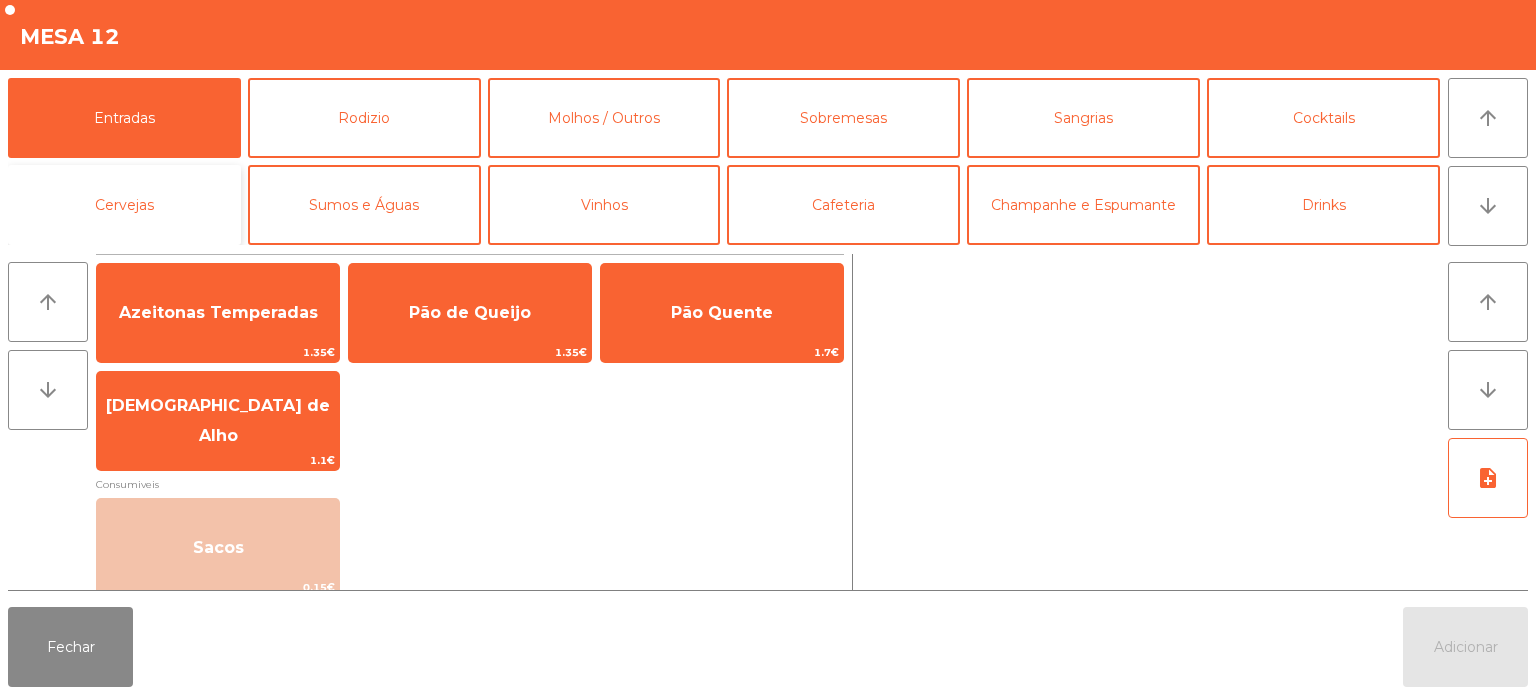 click on "Cervejas" 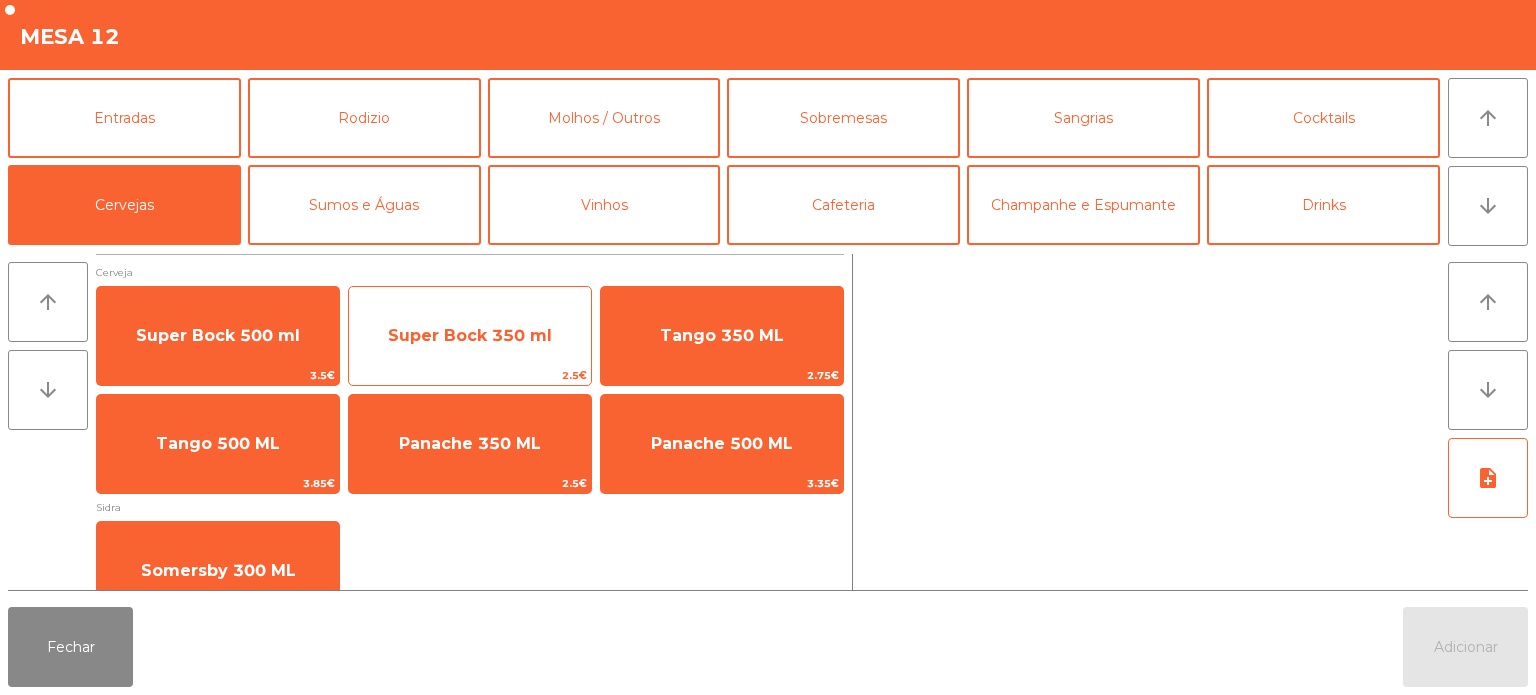 click on "Super Bock 350 ml" 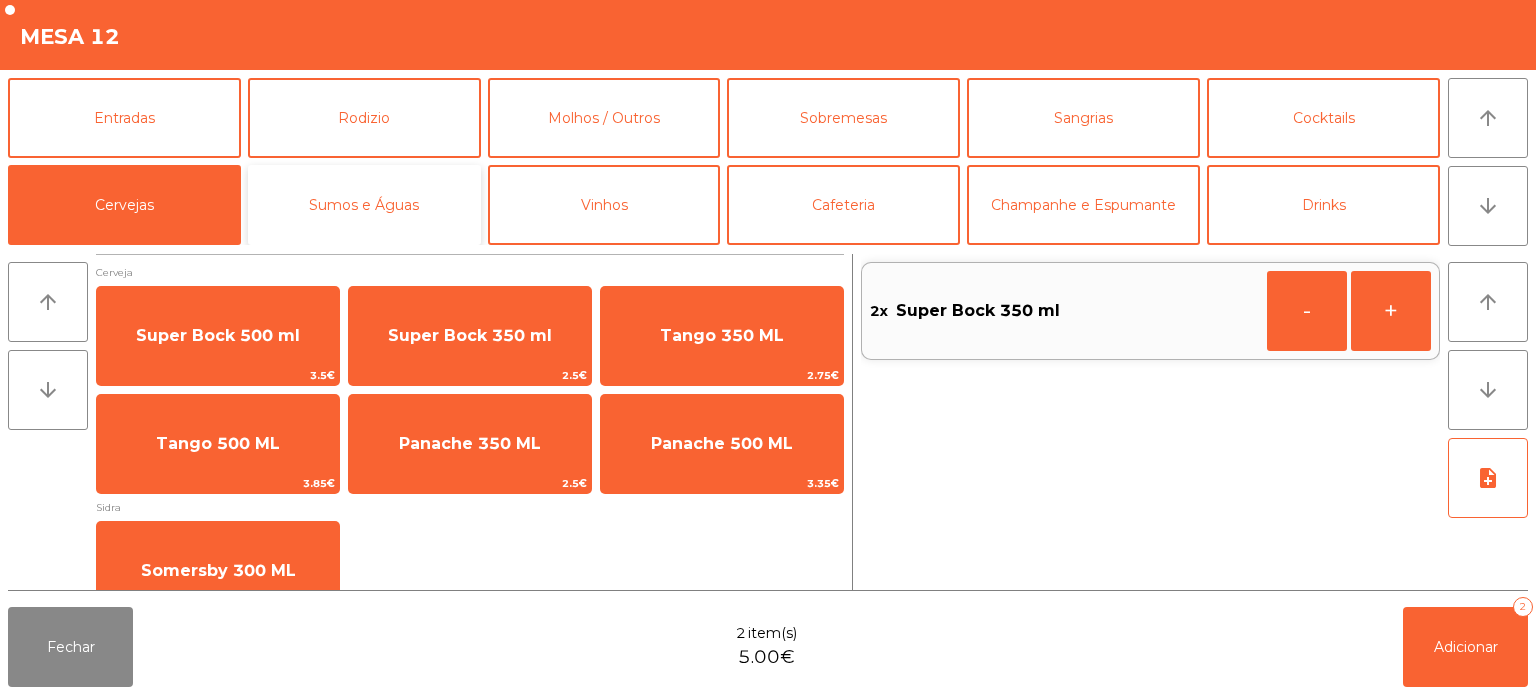 click on "Sumos e Águas" 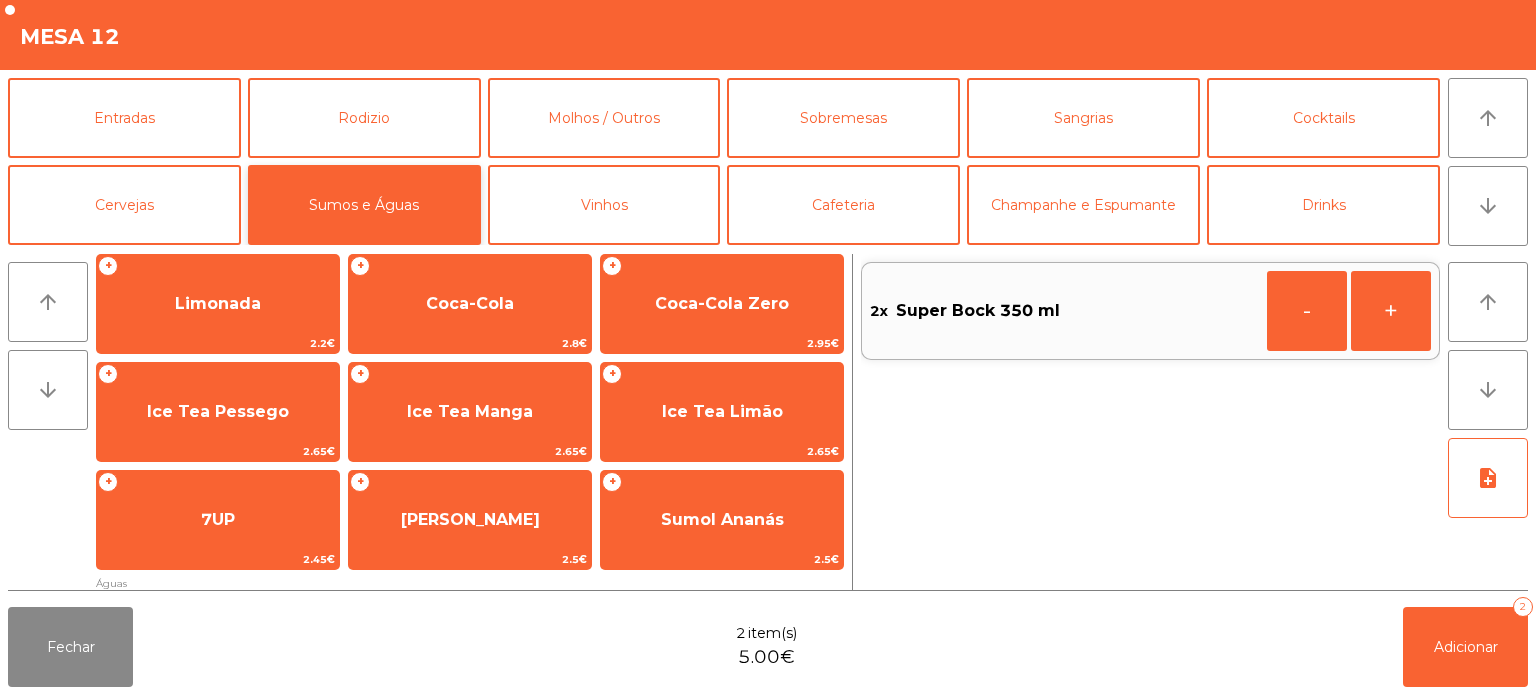 scroll, scrollTop: 135, scrollLeft: 0, axis: vertical 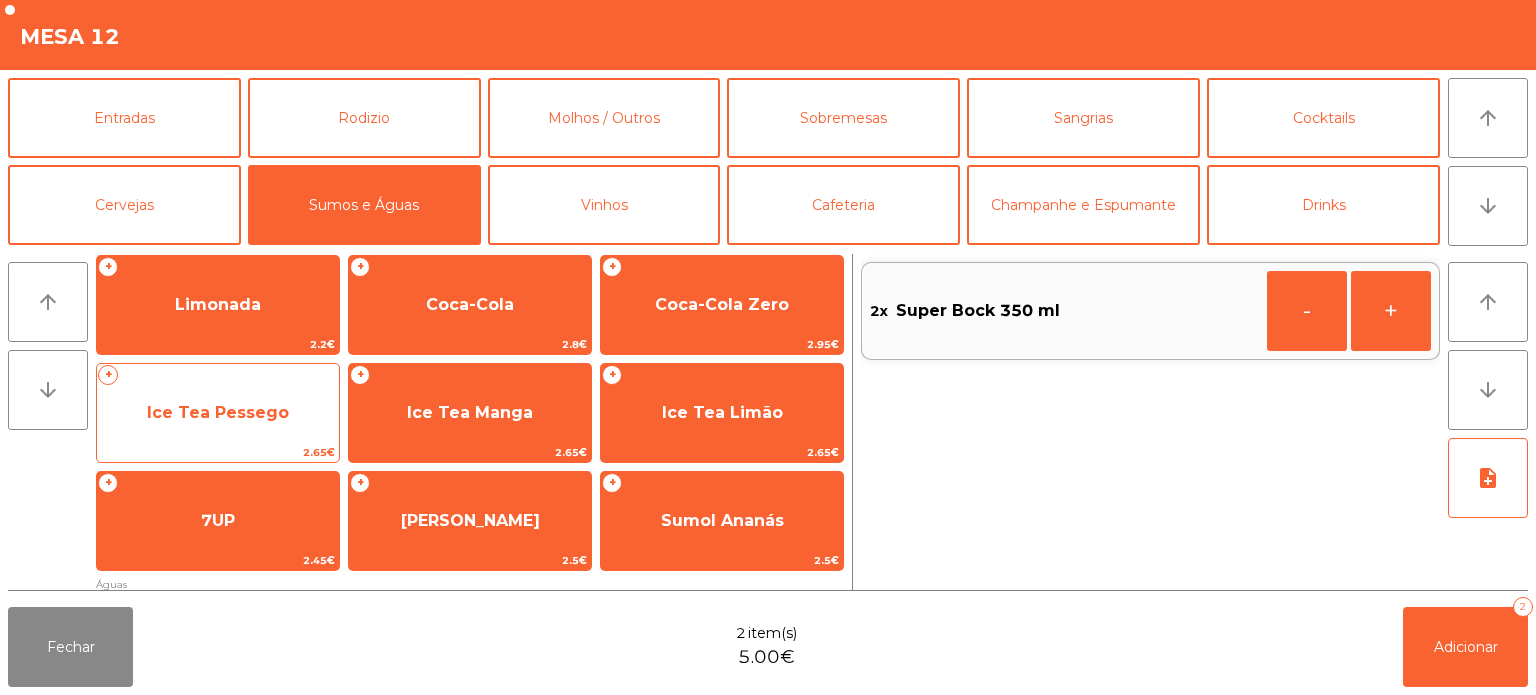 click on "Ice Tea Pessego" 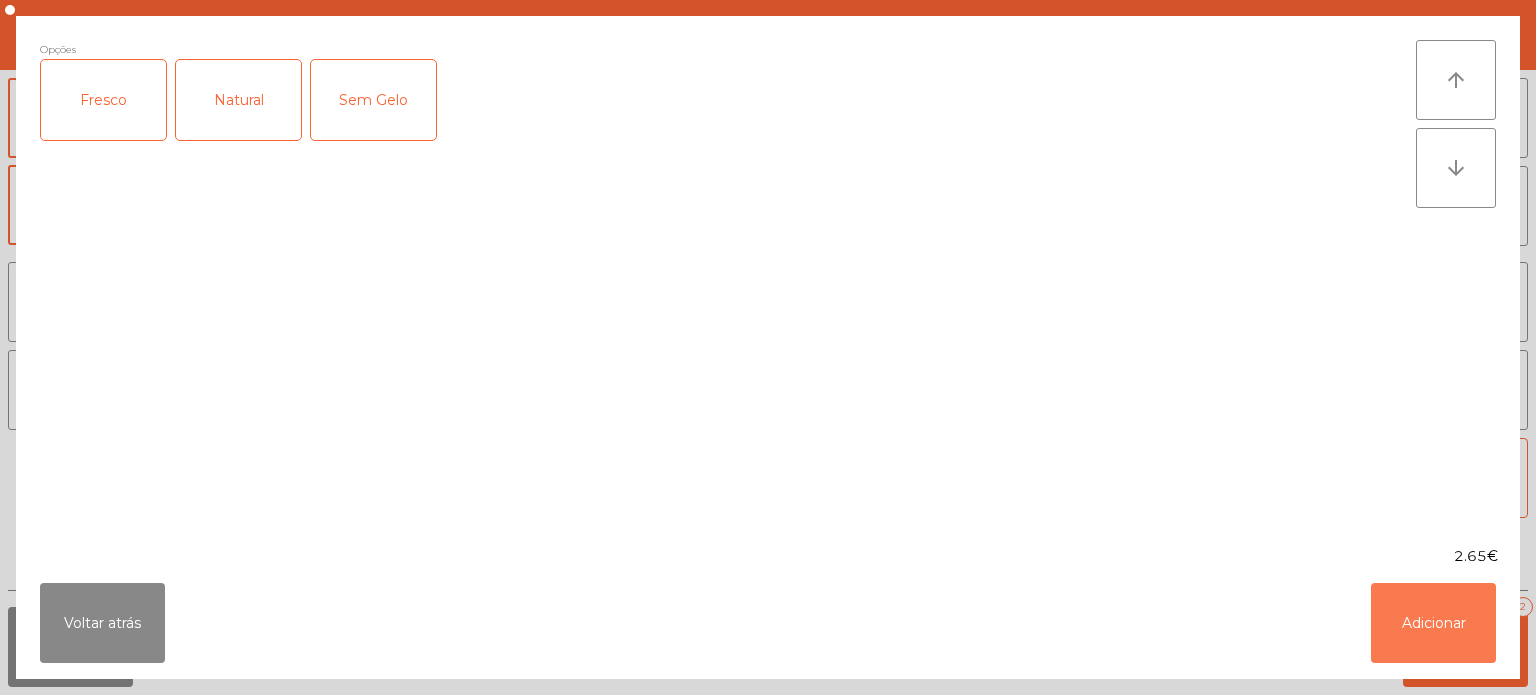 click on "Adicionar" 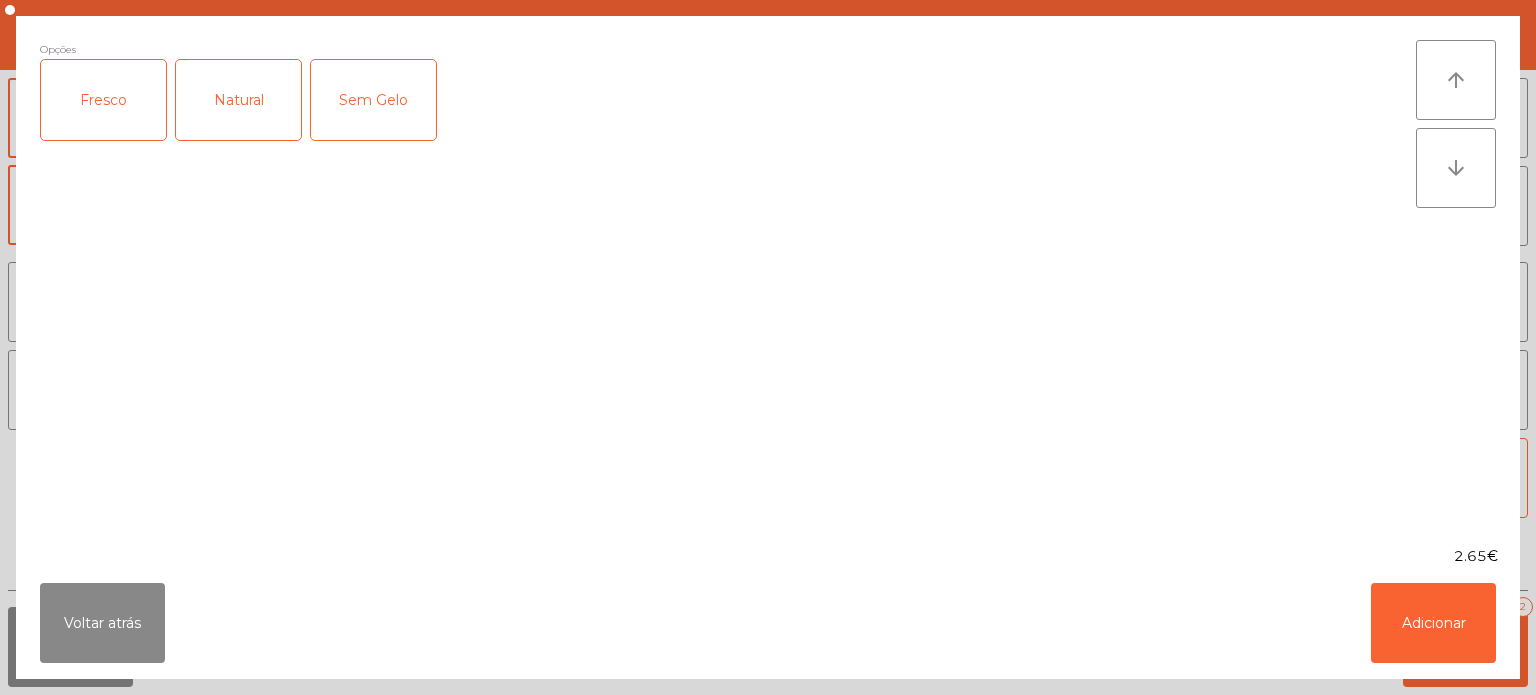 click on "Fechar  2 item(s)  5.00€   Adicionar   2" 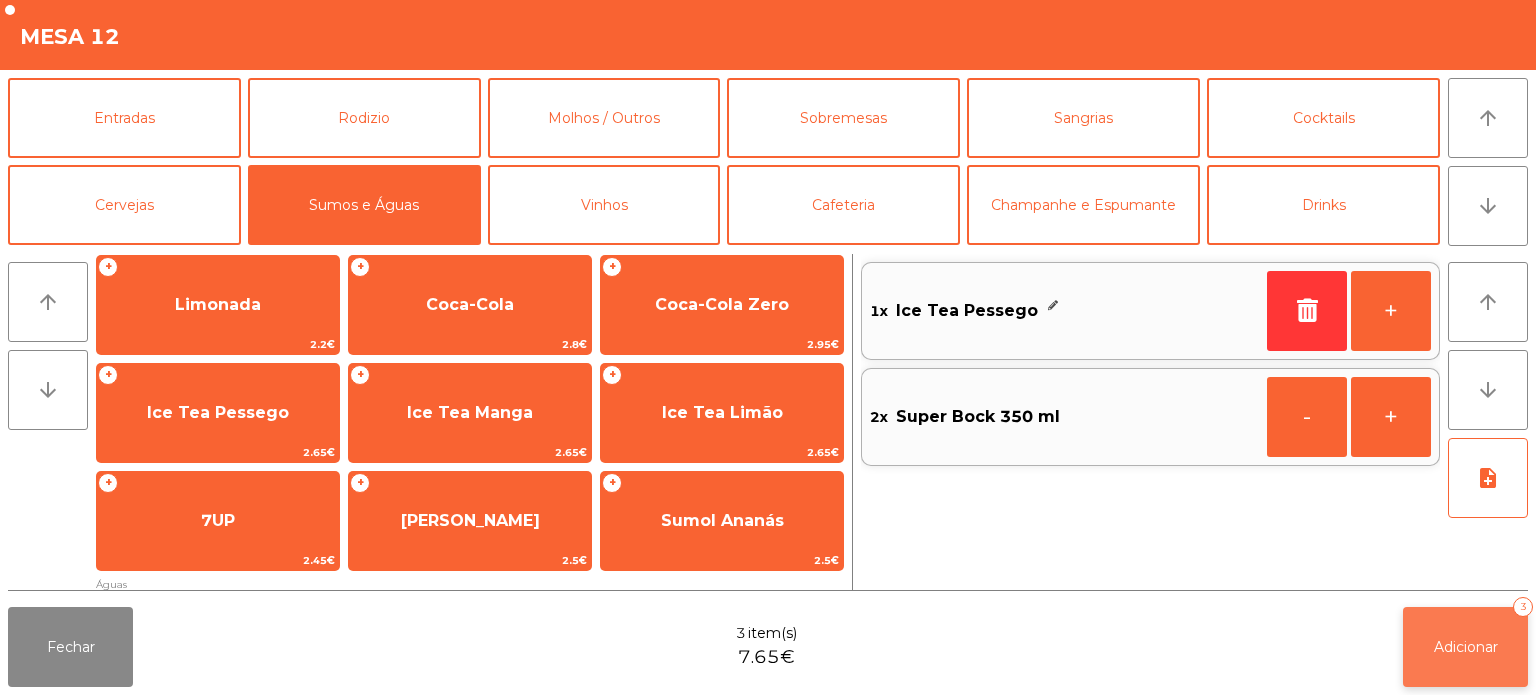 click on "Adicionar" 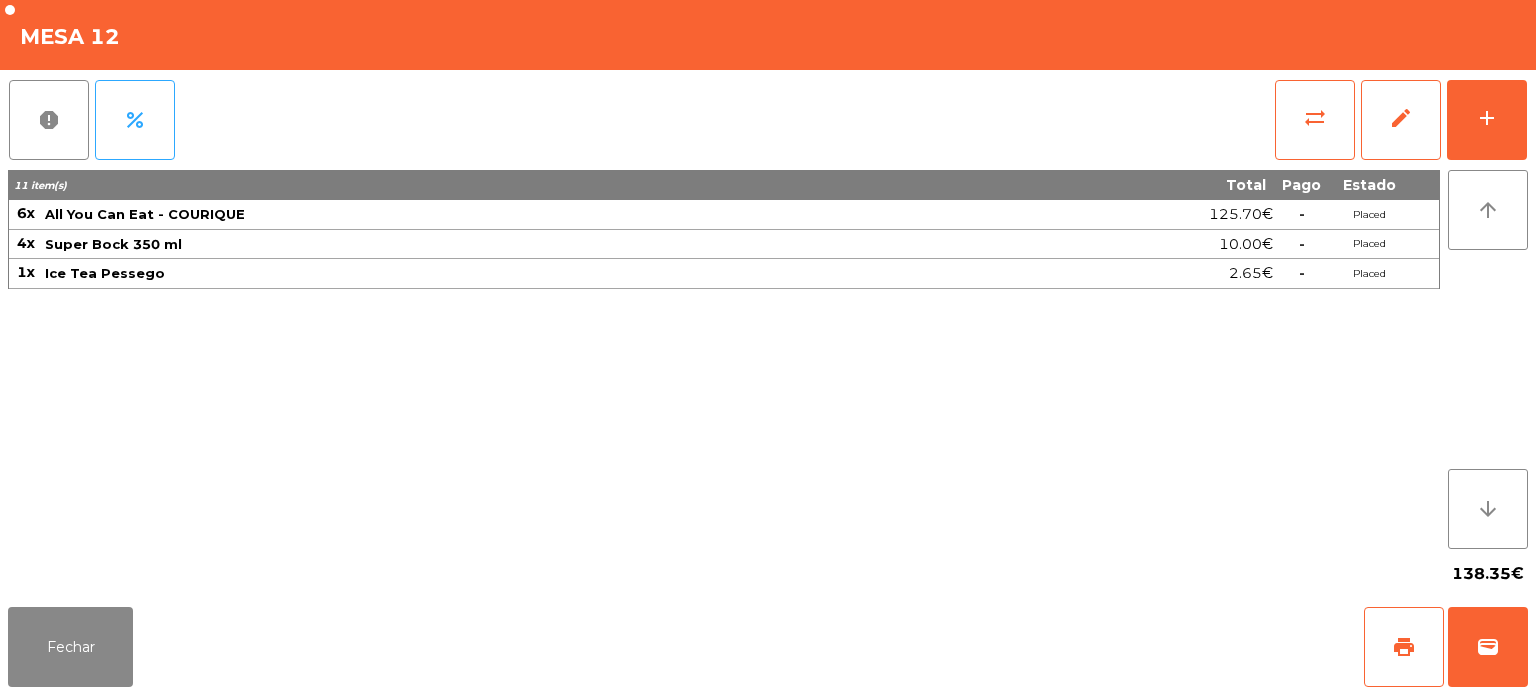 click on "report   percent   sync_alt   edit   add  11 item(s) Total Pago Estado 6x All You Can Eat - COURIQUE 125.70€  -  Placed 4x Super Bock 350 ml 10.00€  -  Placed 1x Ice Tea Pessego 2.65€  -  Placed arrow_upward arrow_downward  138.35€" 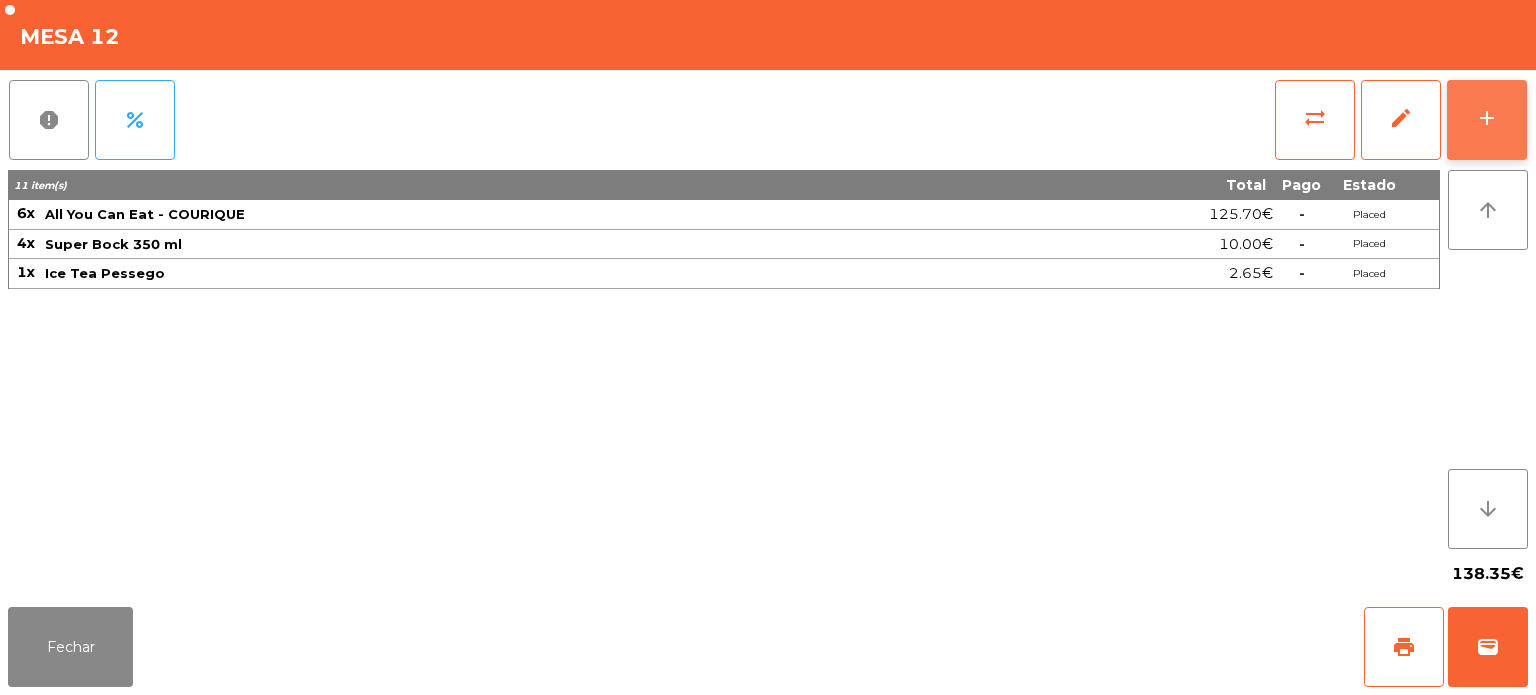 click on "add" 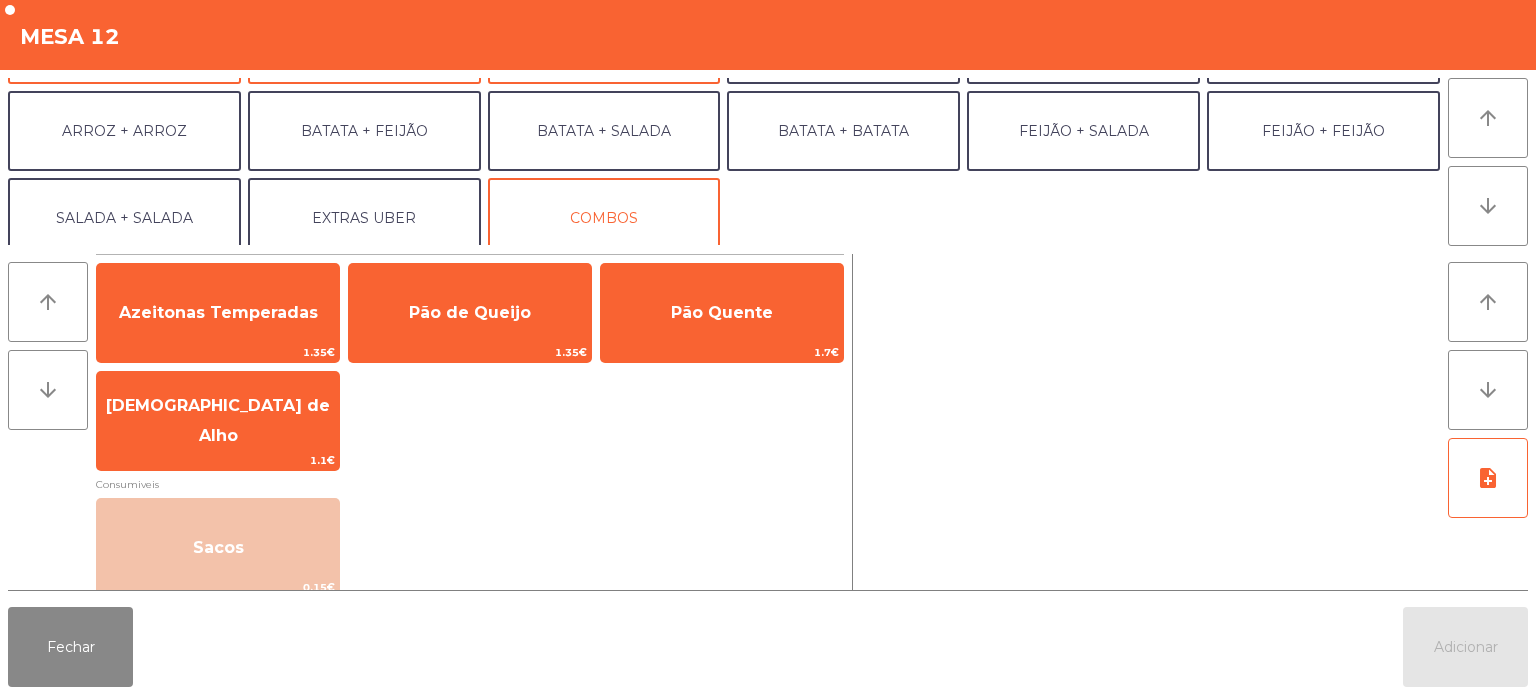 scroll, scrollTop: 260, scrollLeft: 0, axis: vertical 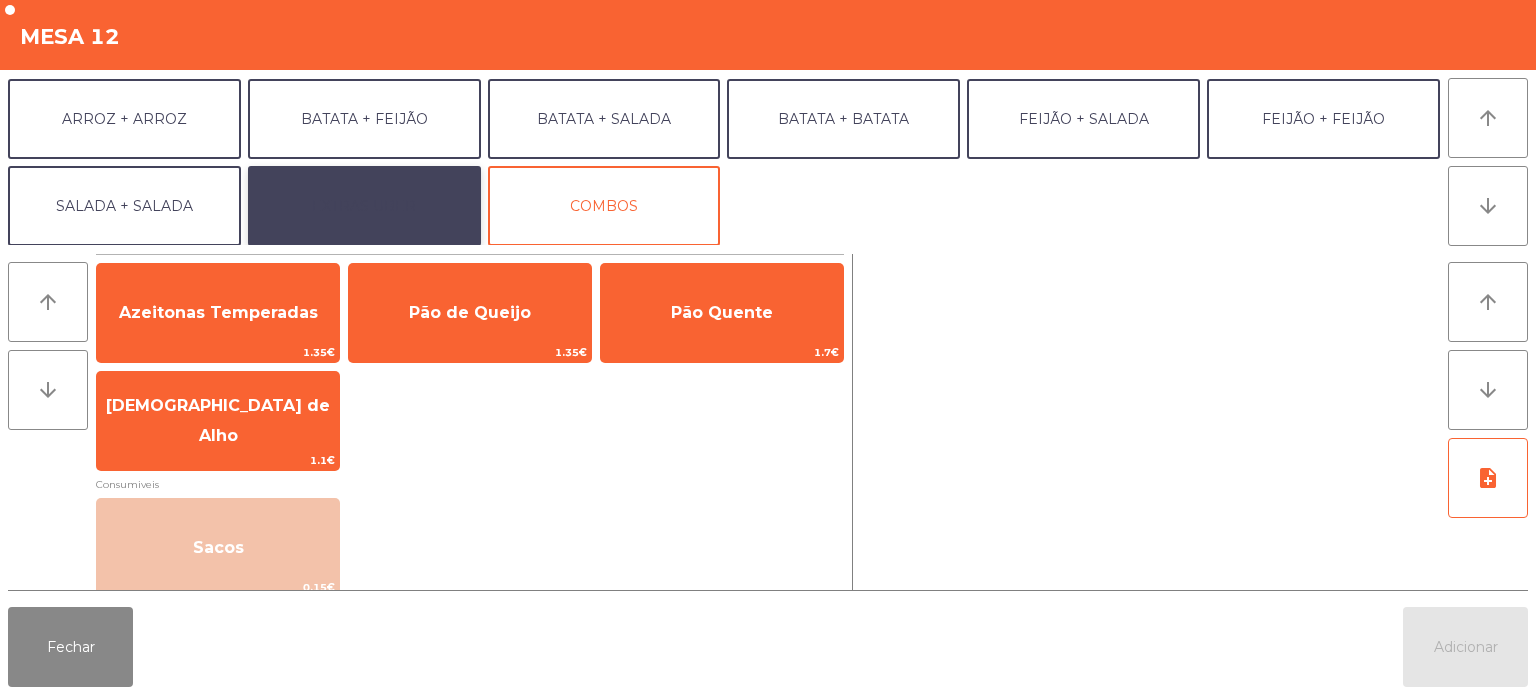 click on "EXTRAS UBER" 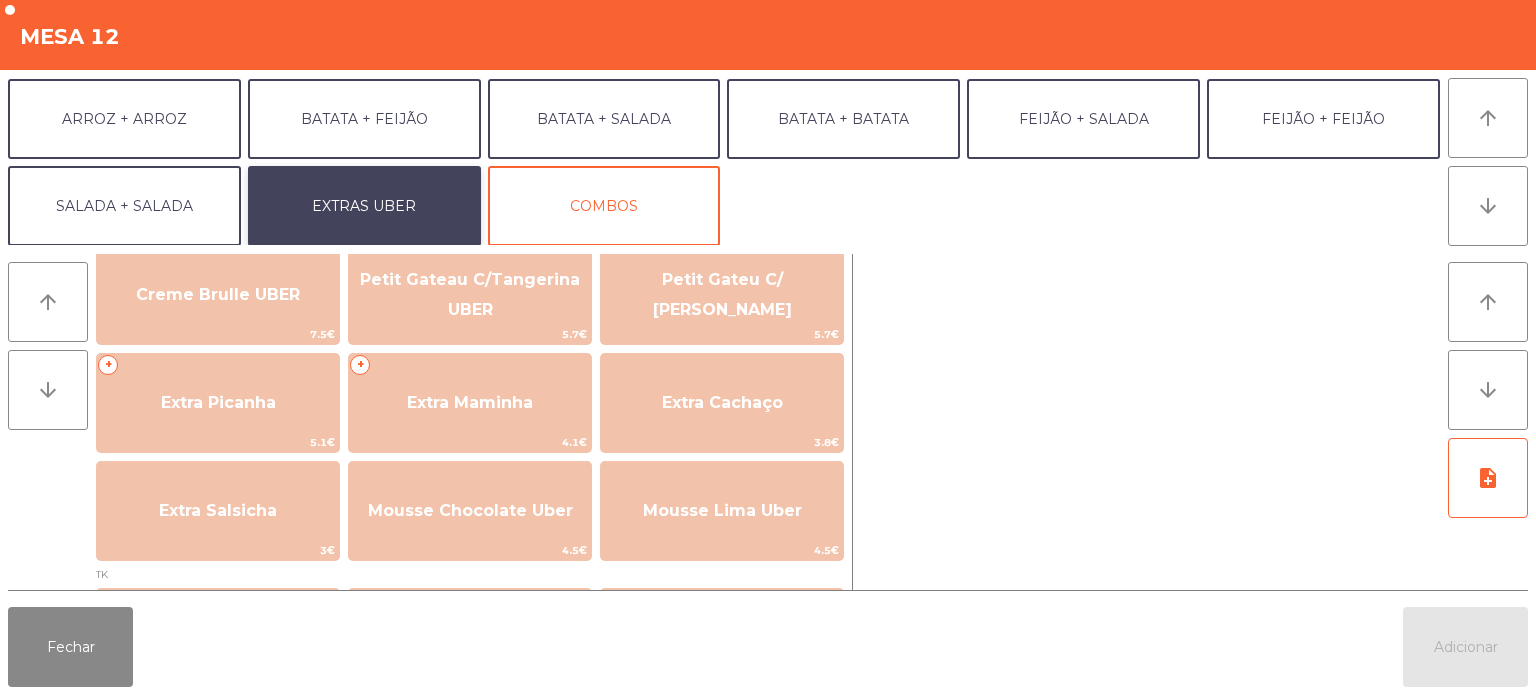 scroll, scrollTop: 468, scrollLeft: 0, axis: vertical 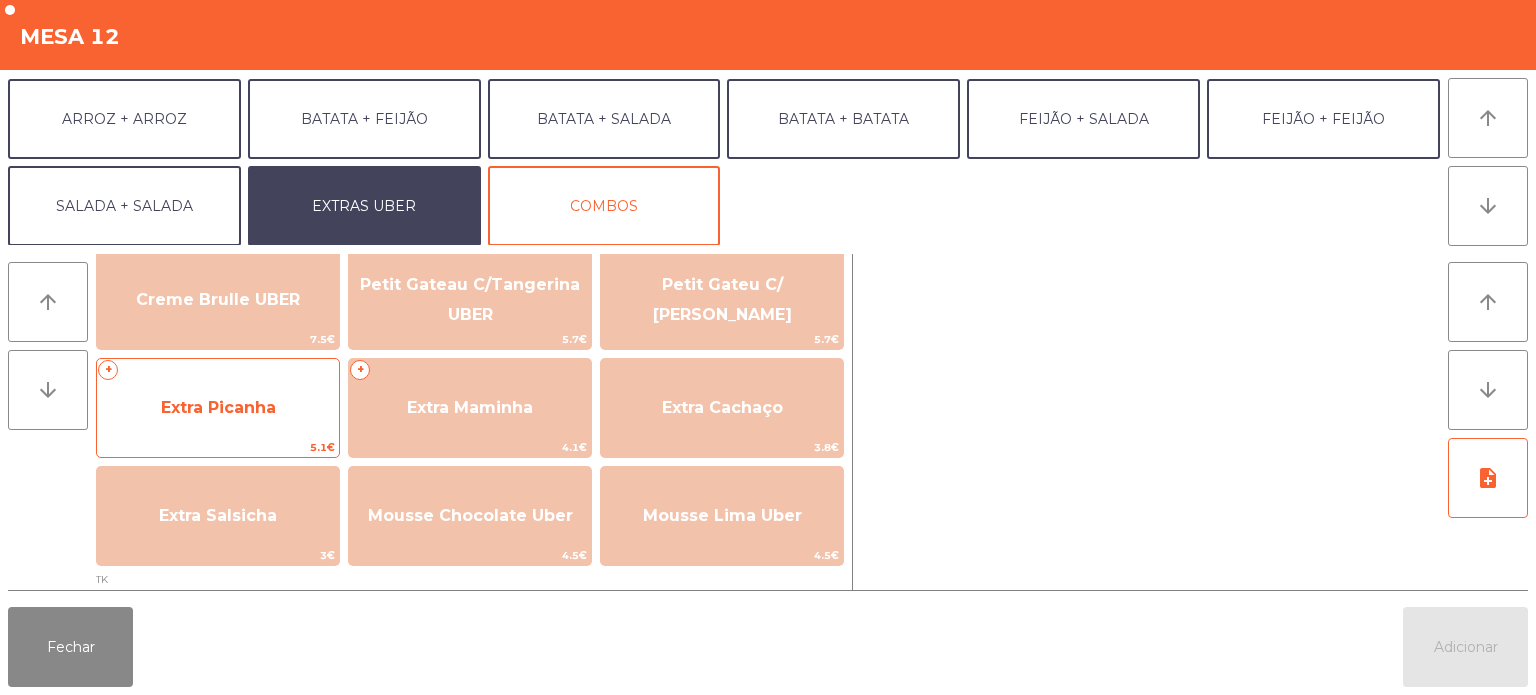 click on "Extra Picanha" 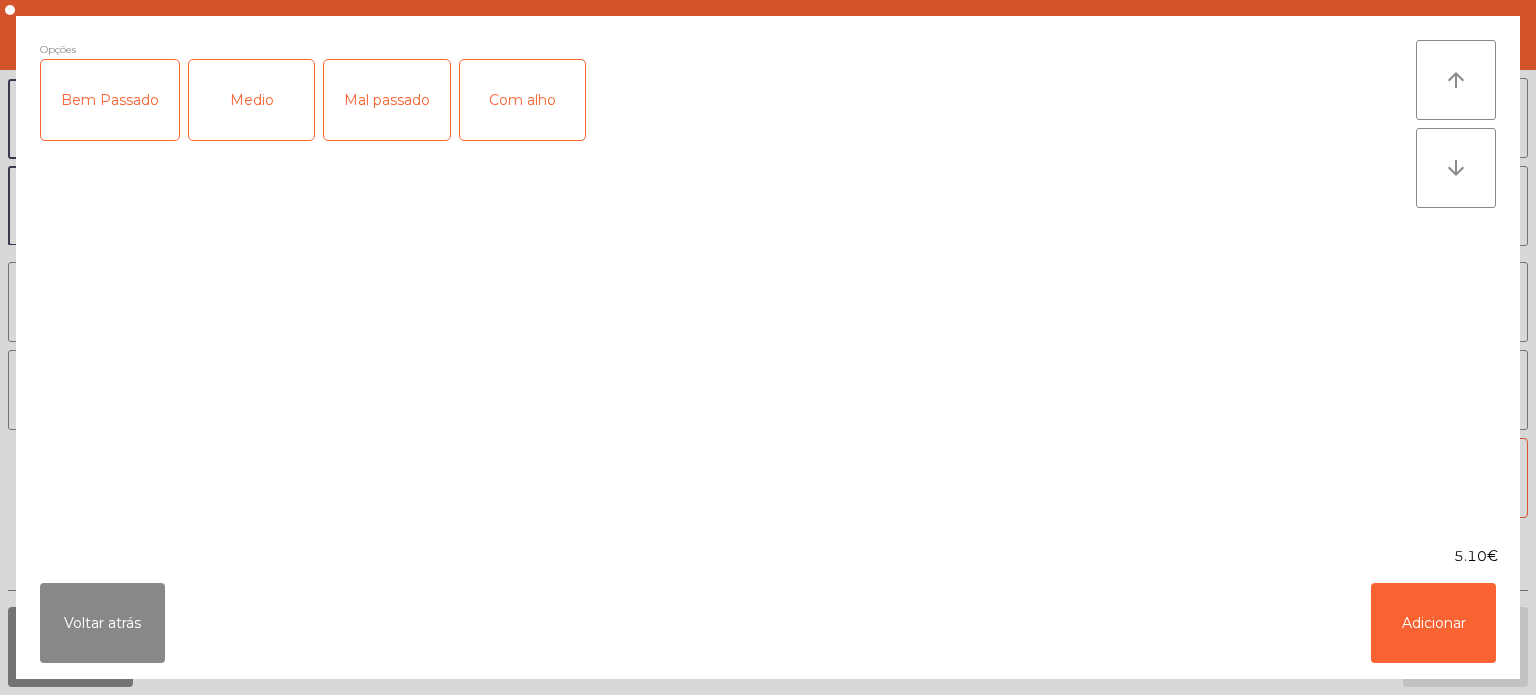 click on "Bem Passado" 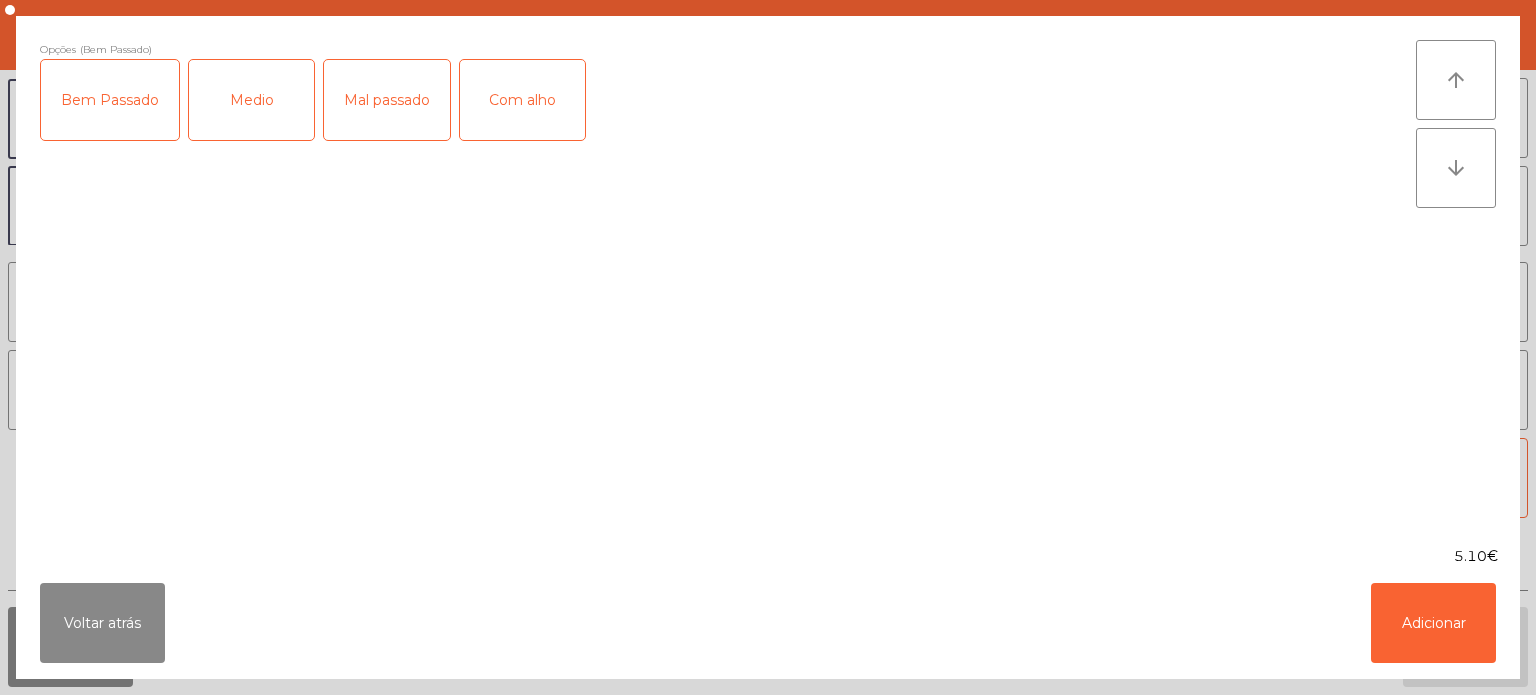 click on "Medio" 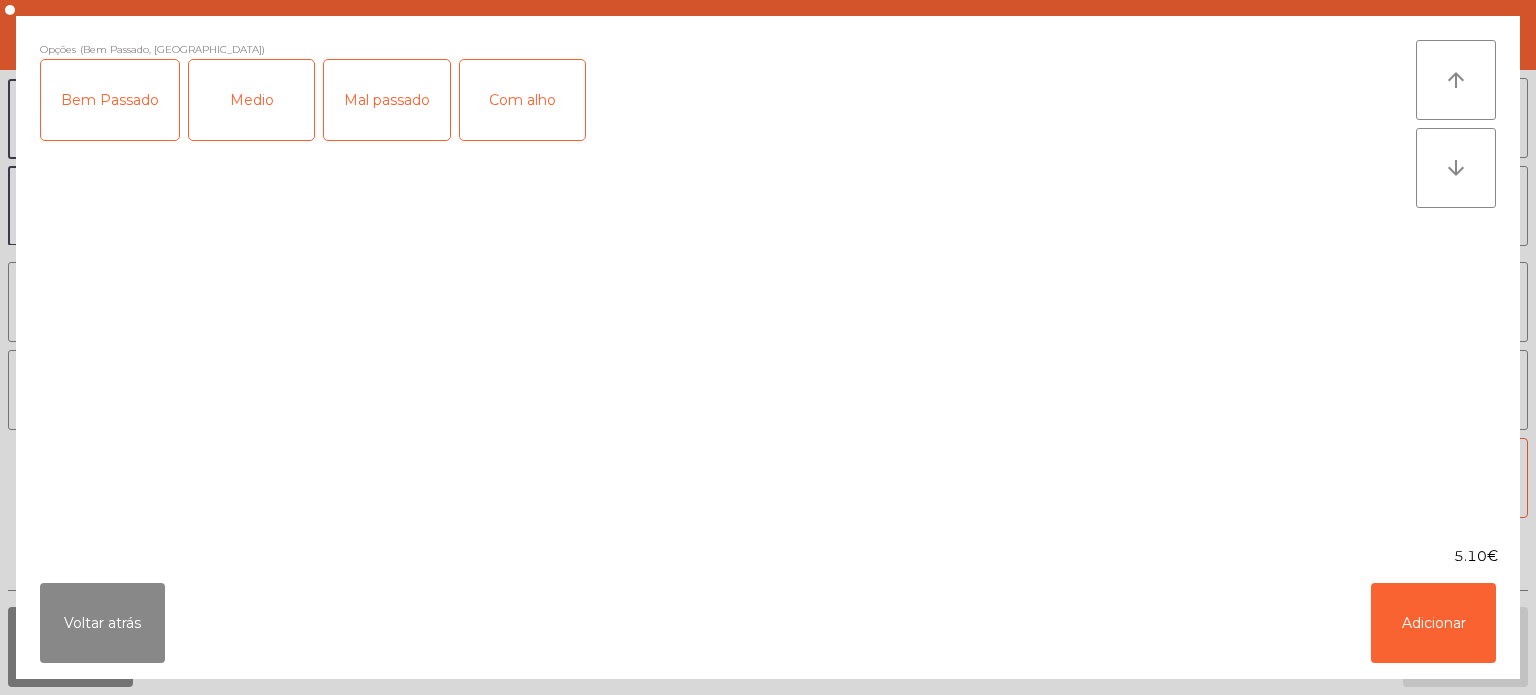 click on "Com alho" 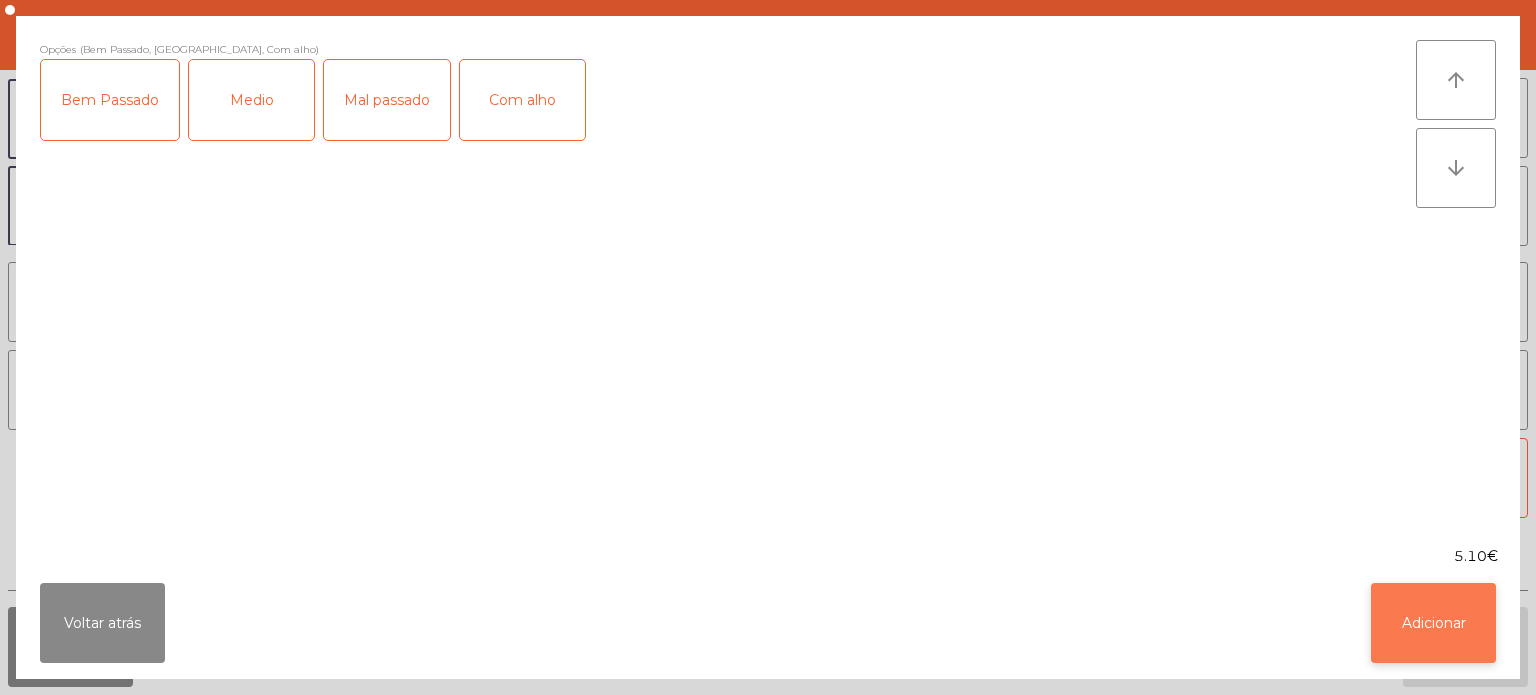 click on "Adicionar" 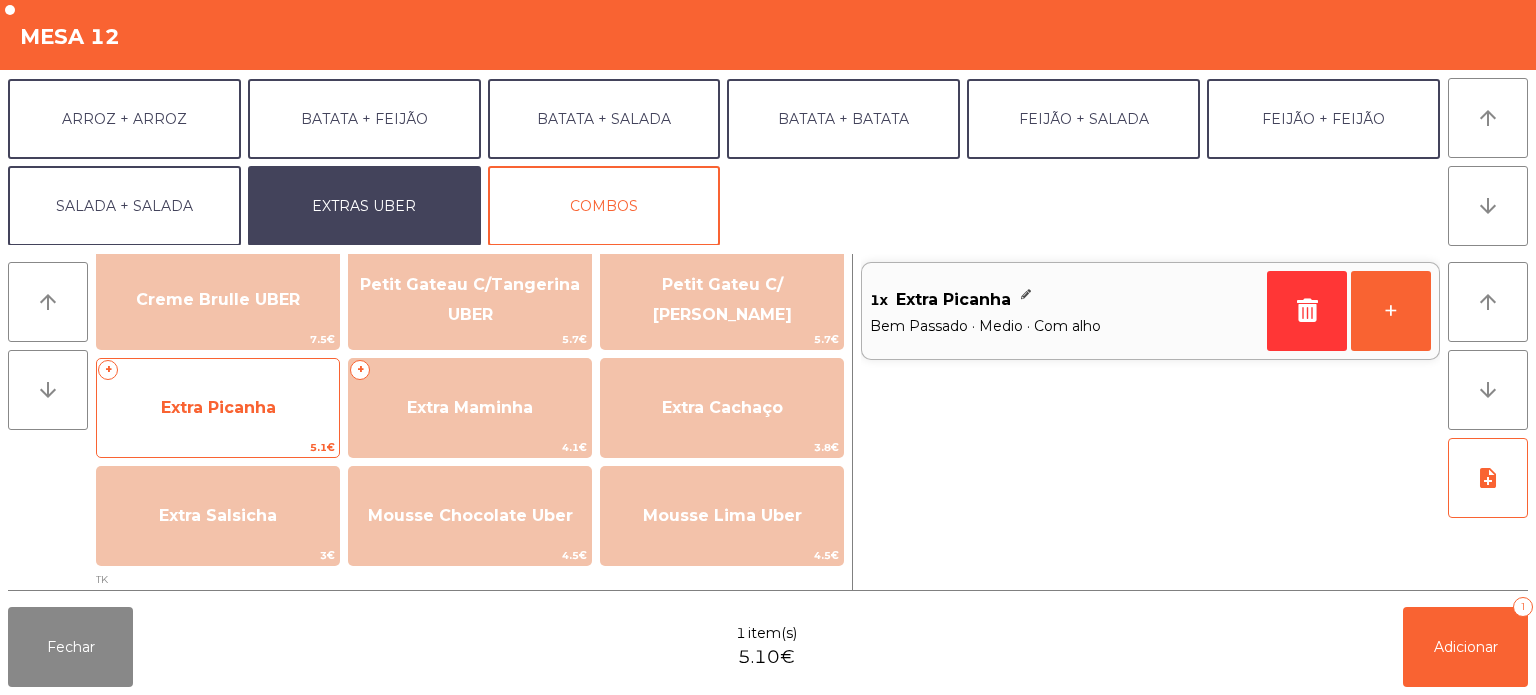 click on "Extra Picanha" 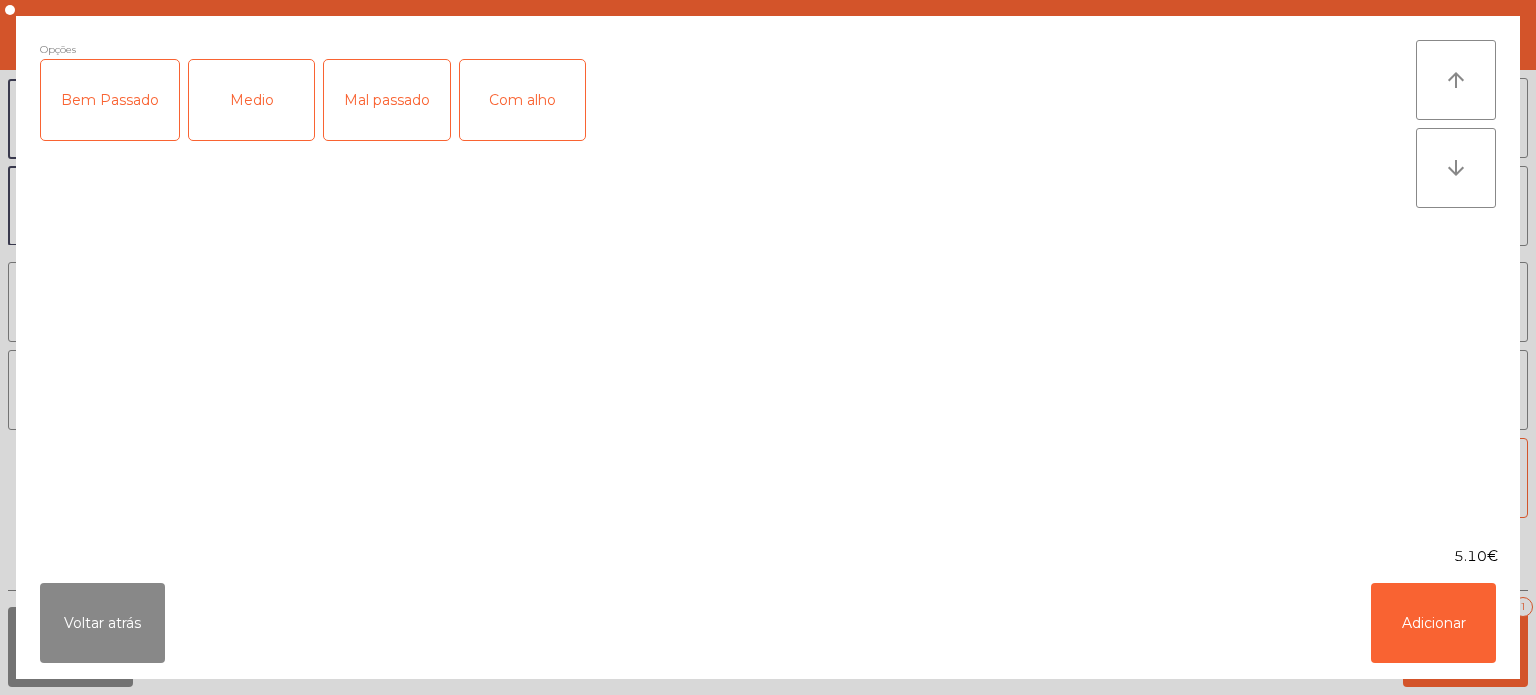 click on "Medio" 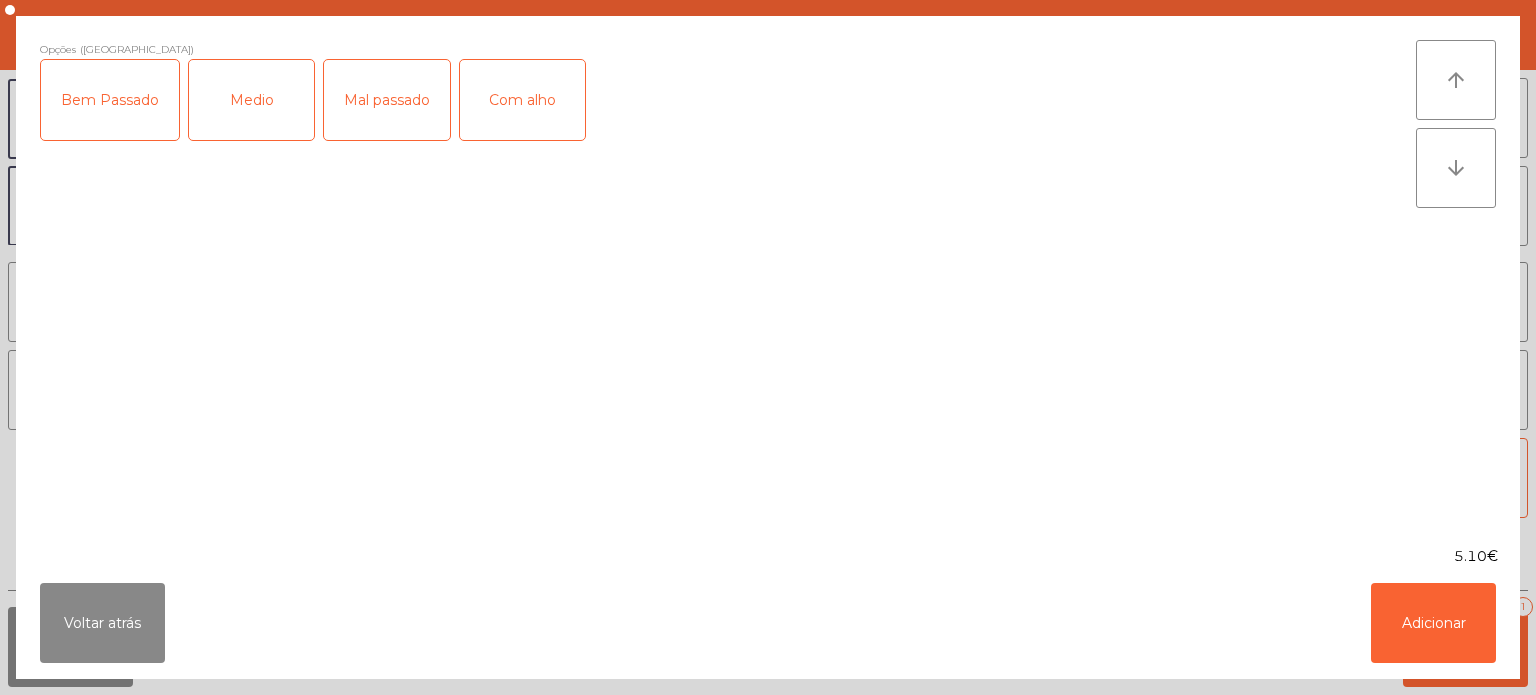 click on "Mal passado" 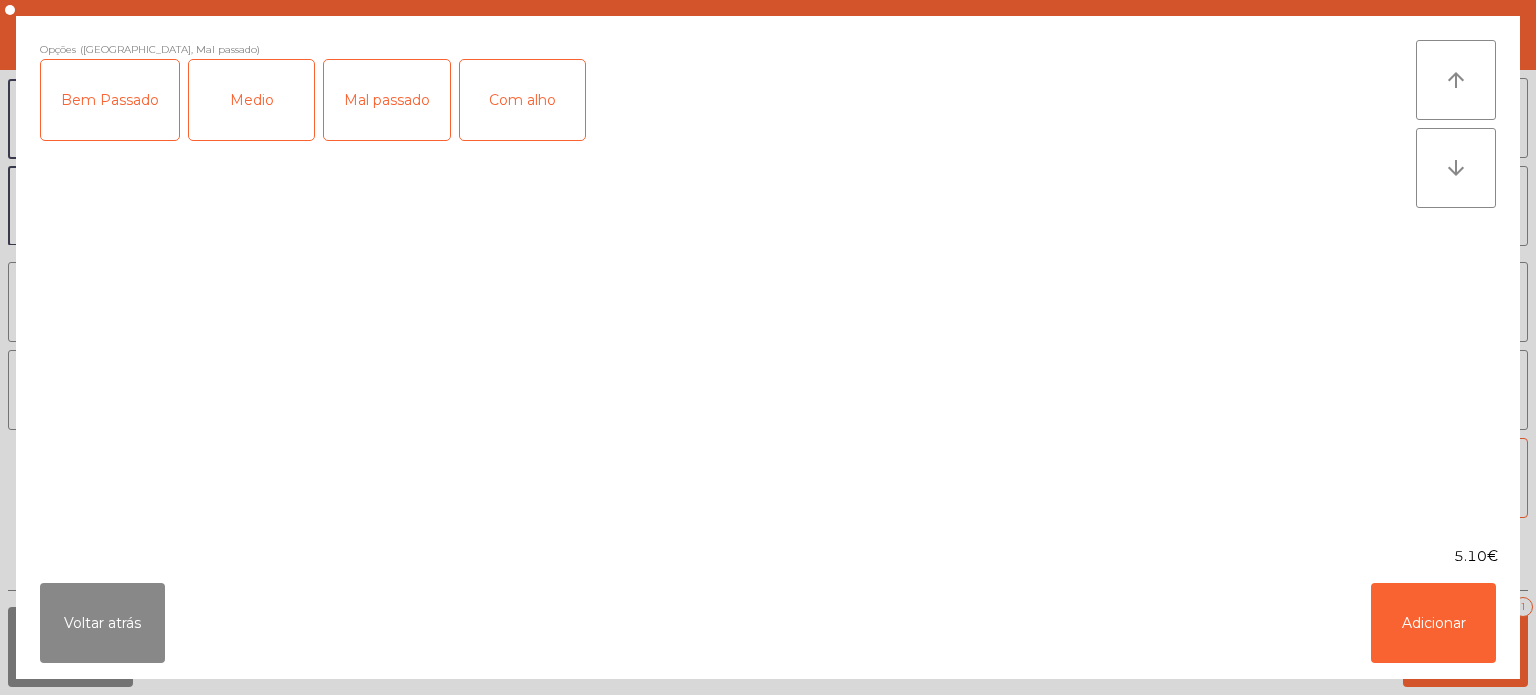 click on "Mal passado" 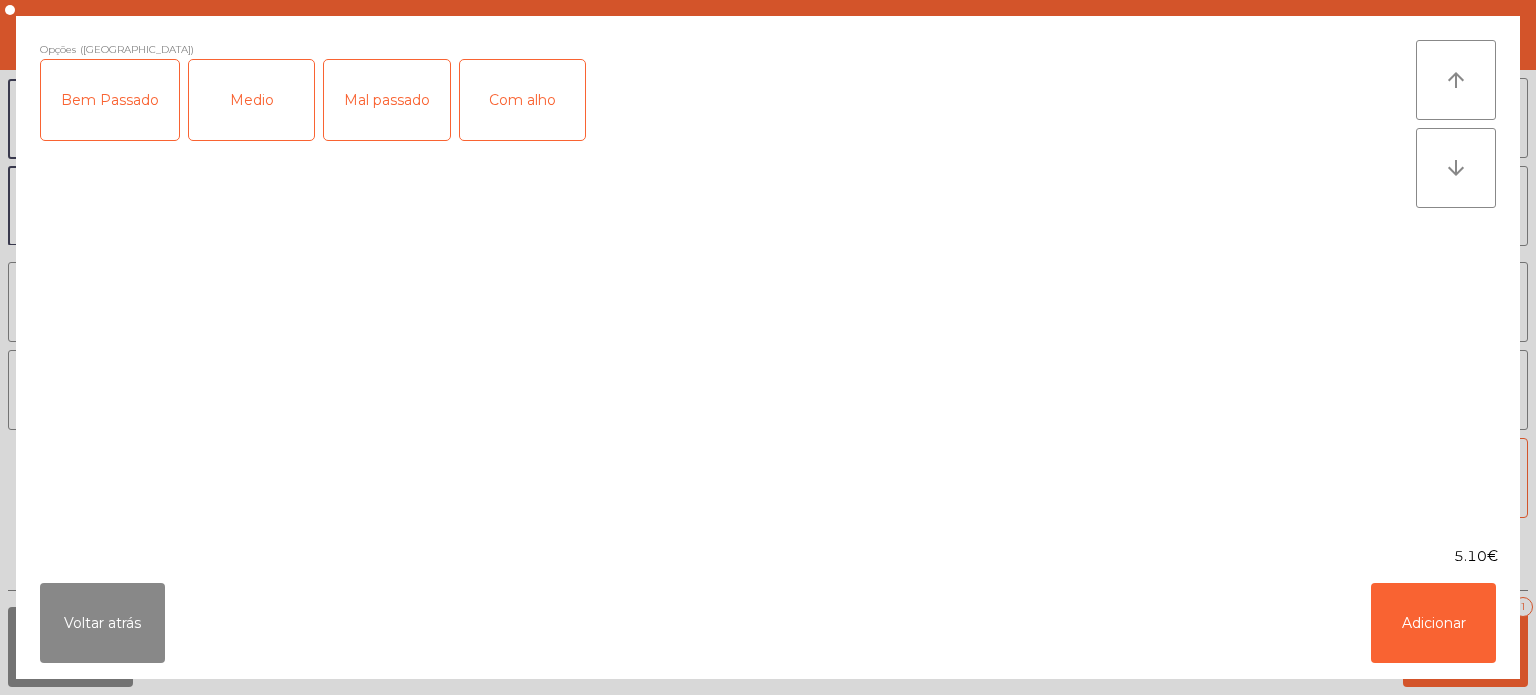 click on "Com alho" 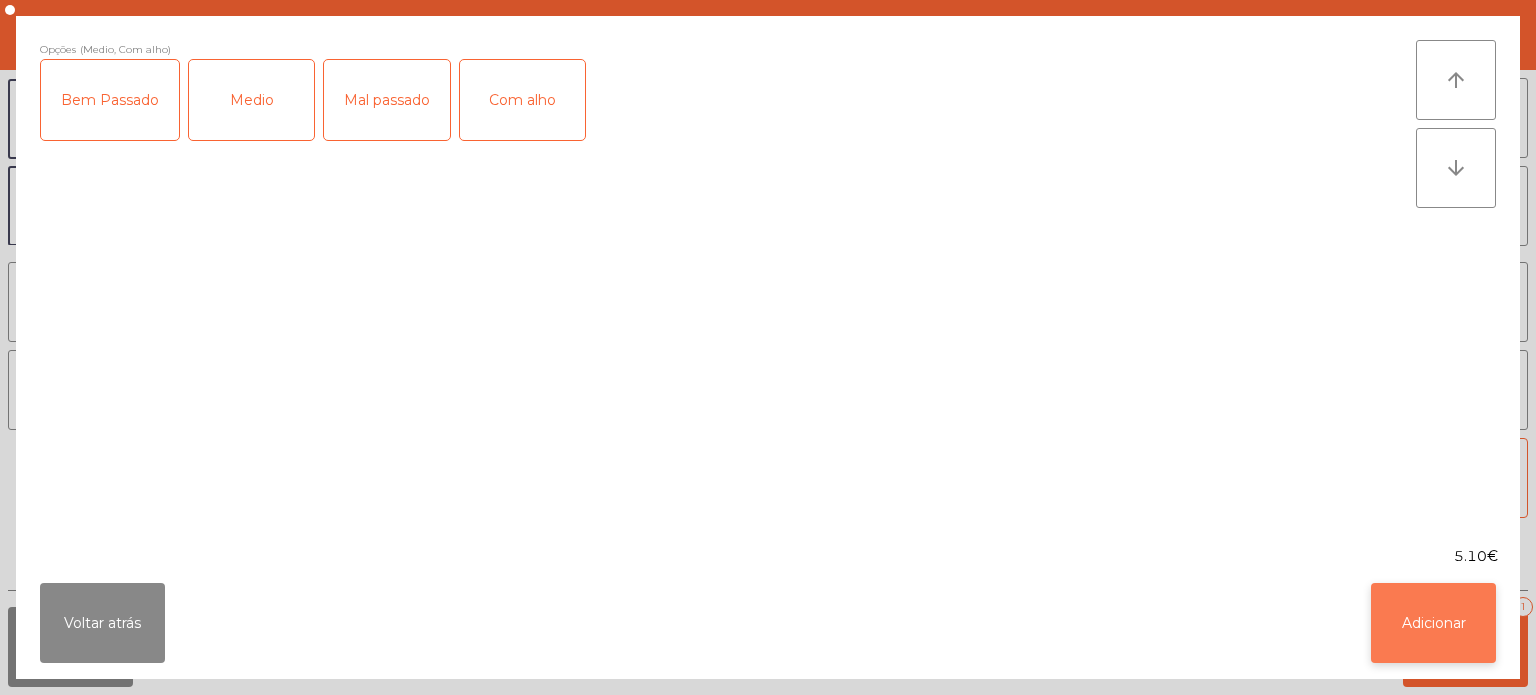click on "Adicionar" 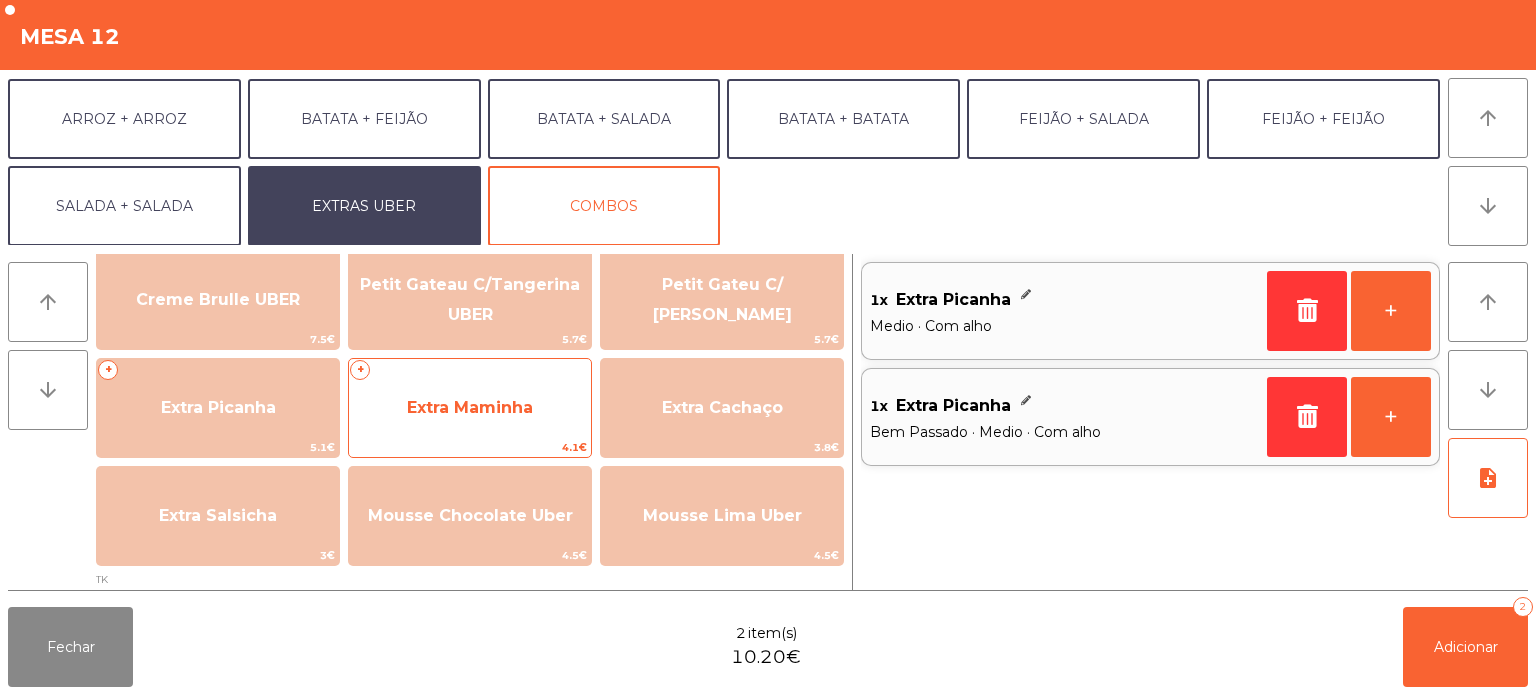 click on "Extra Maminha" 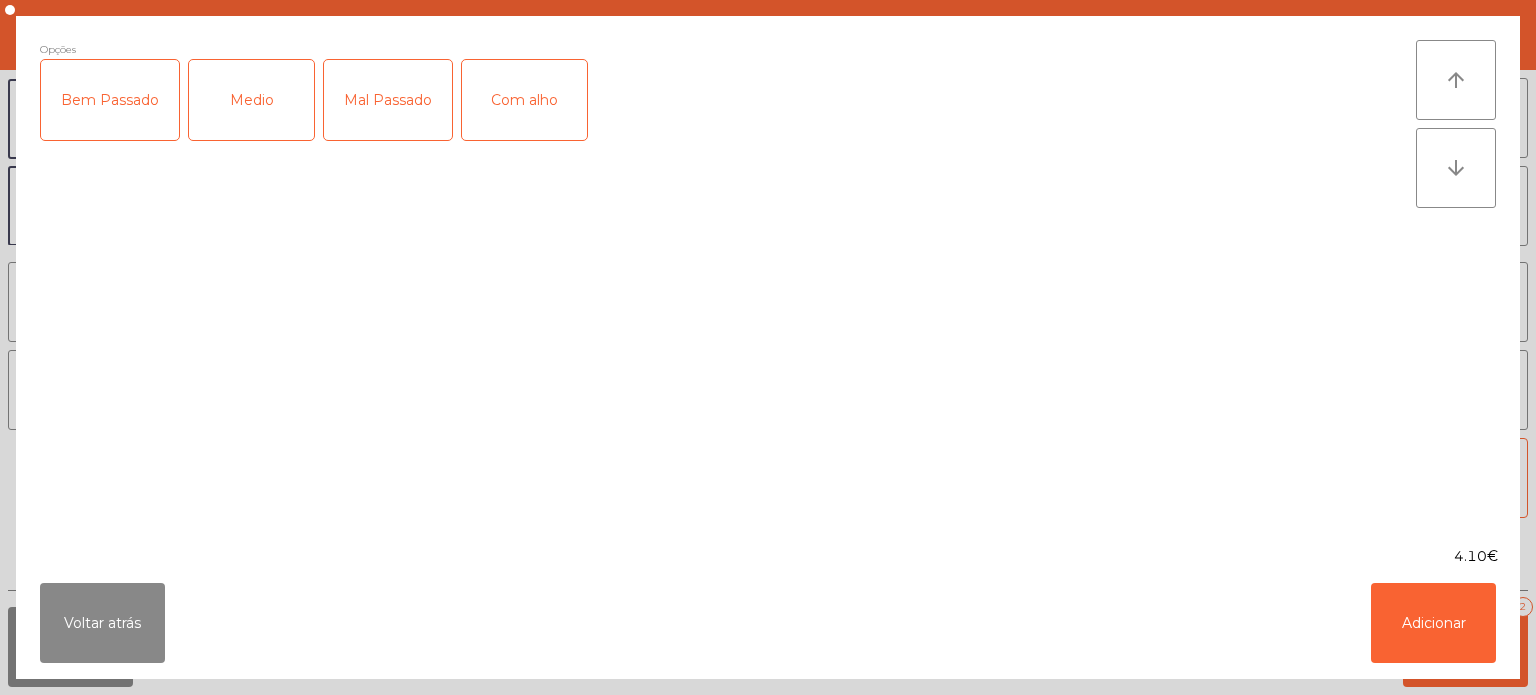 click on "Medio" 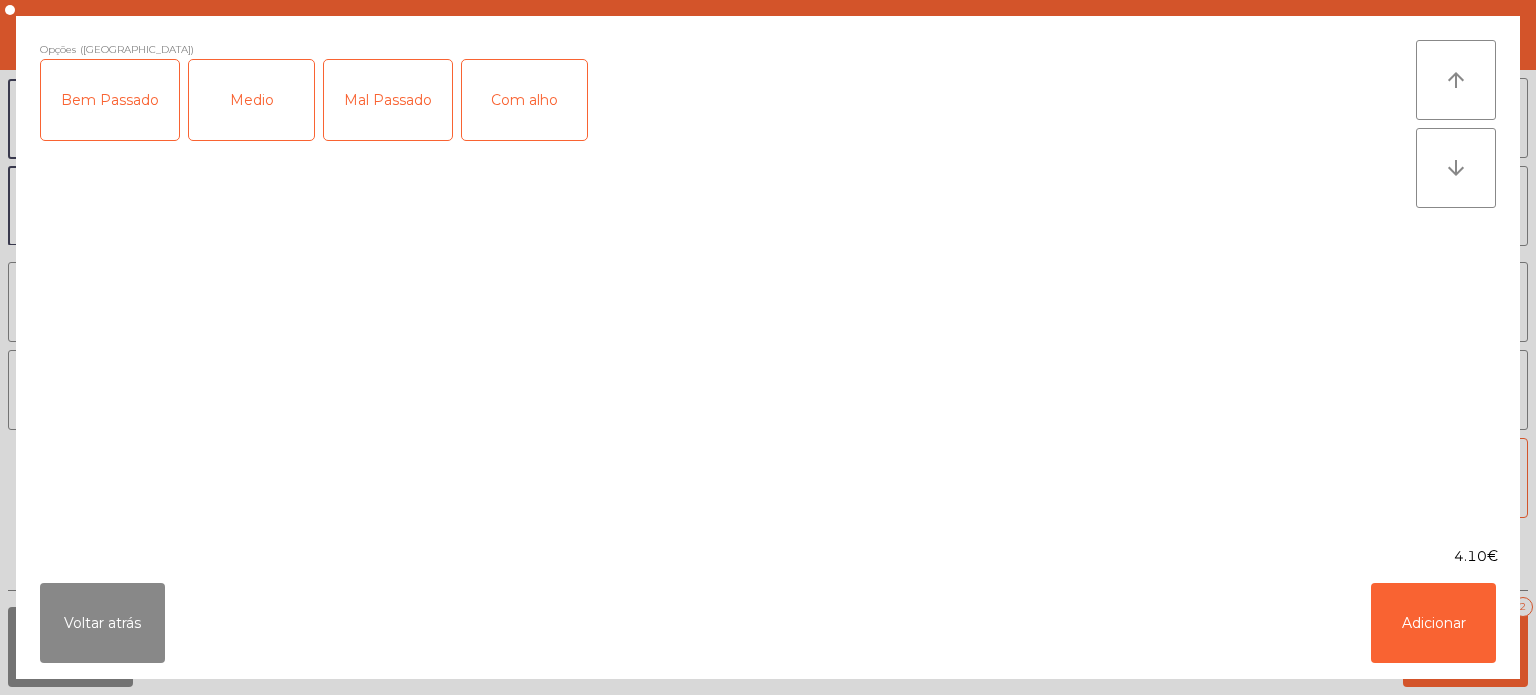 click on "Com alho" 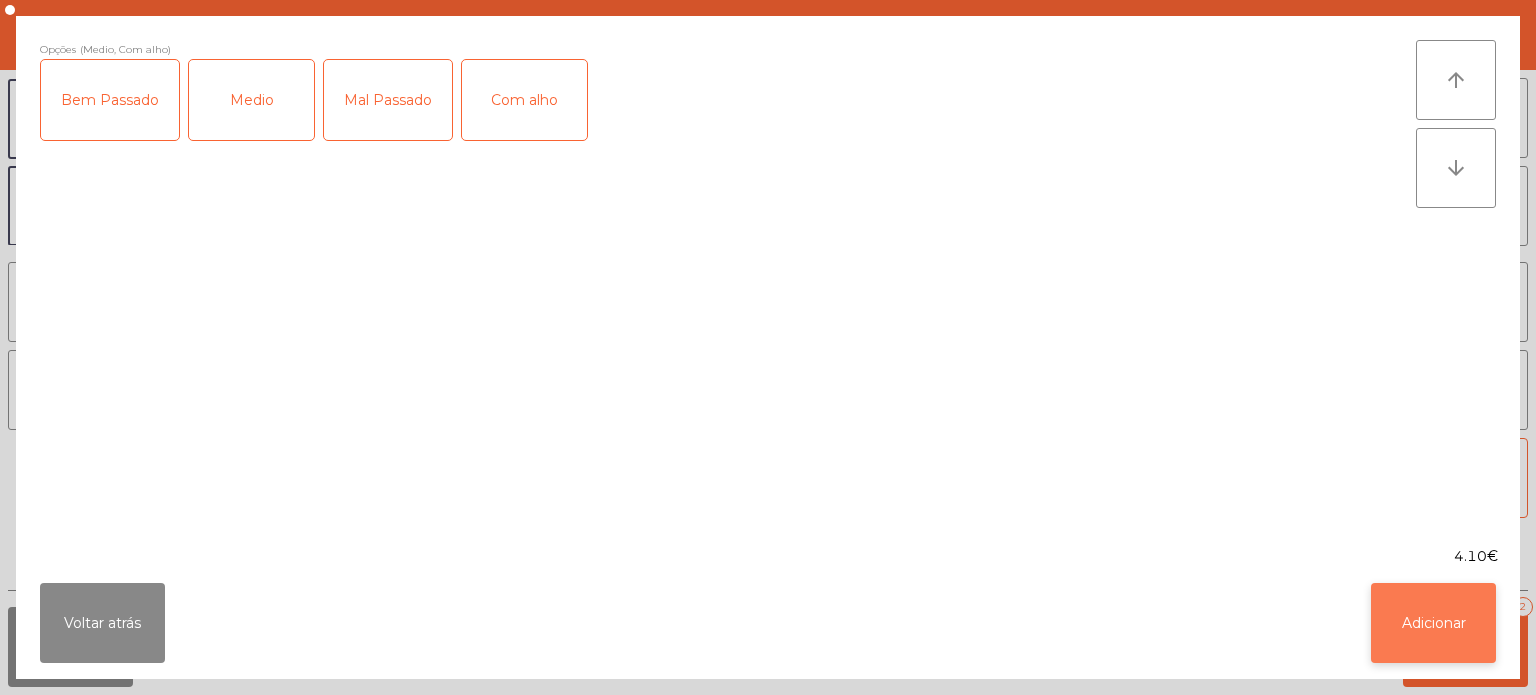 click on "Adicionar" 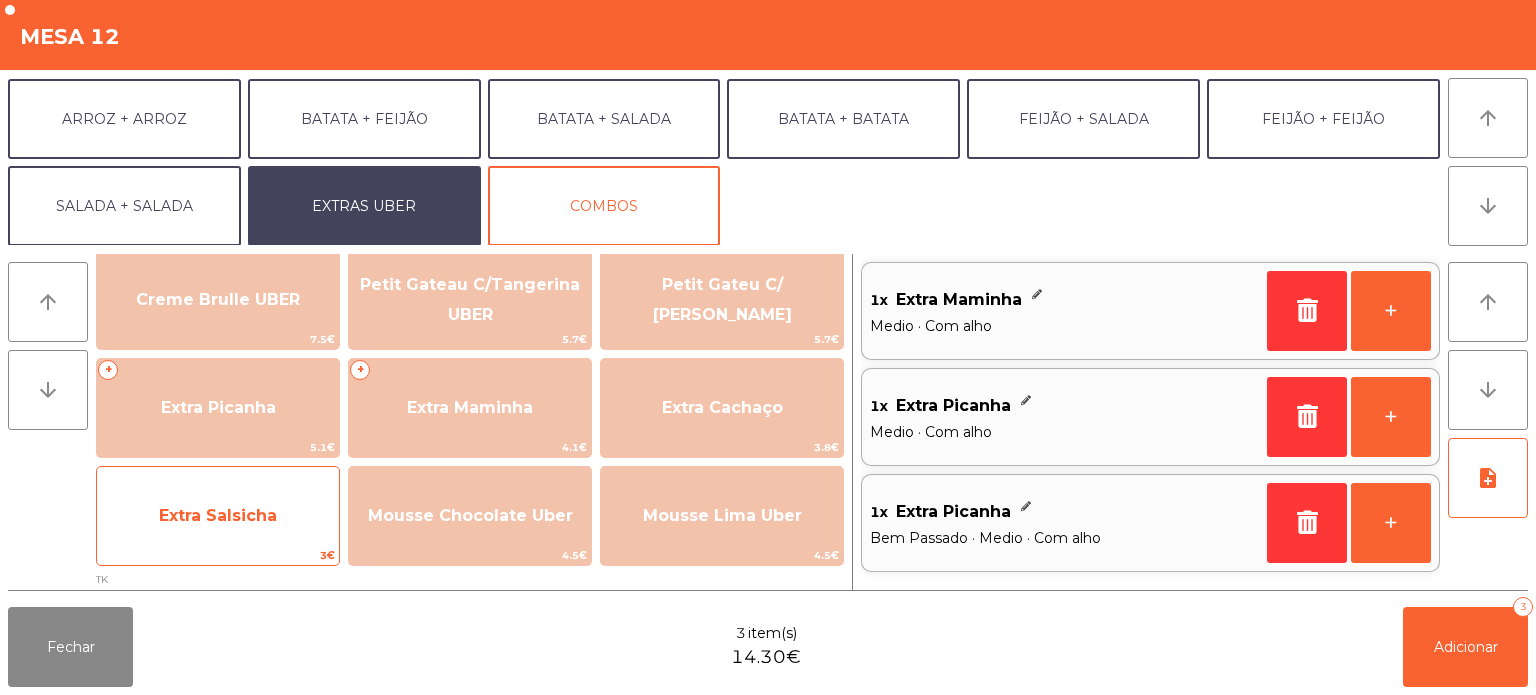 click on "Extra Salsicha" 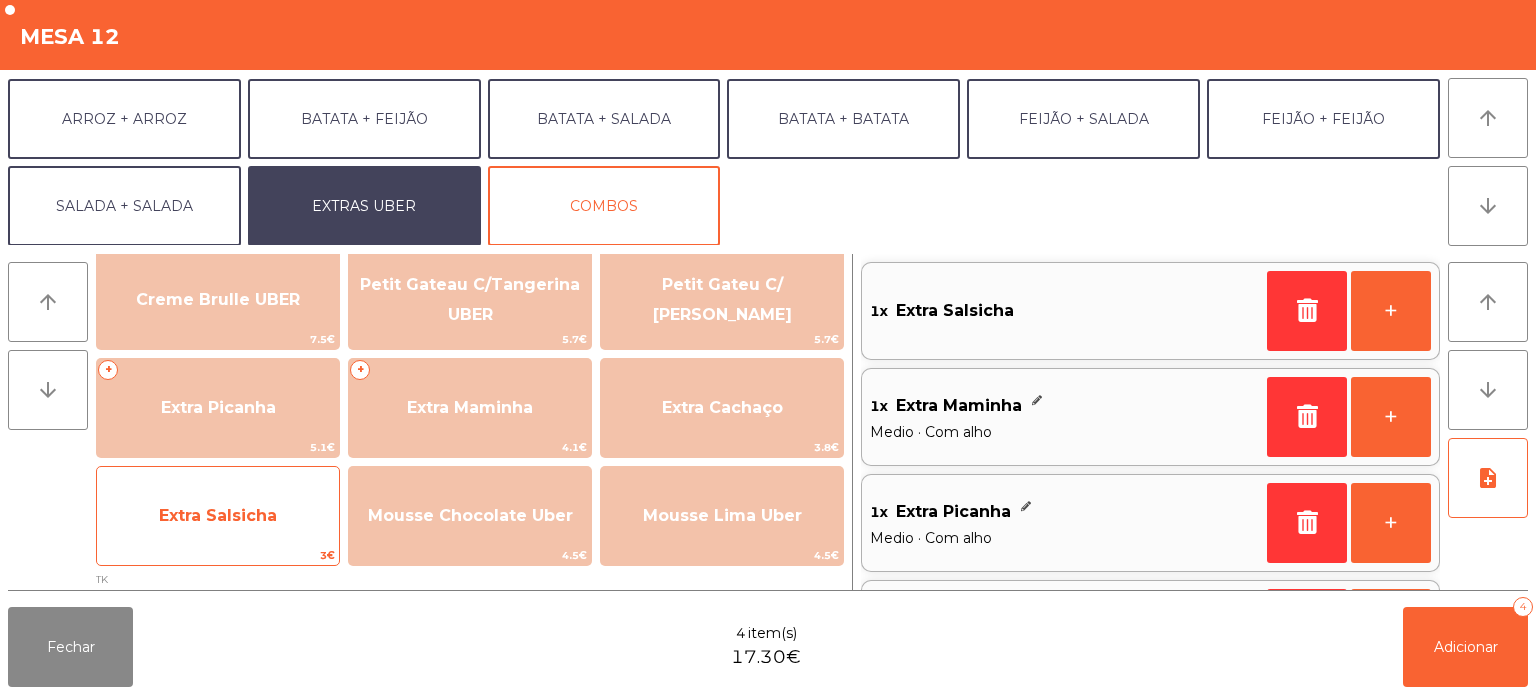 click on "Extra Salsicha" 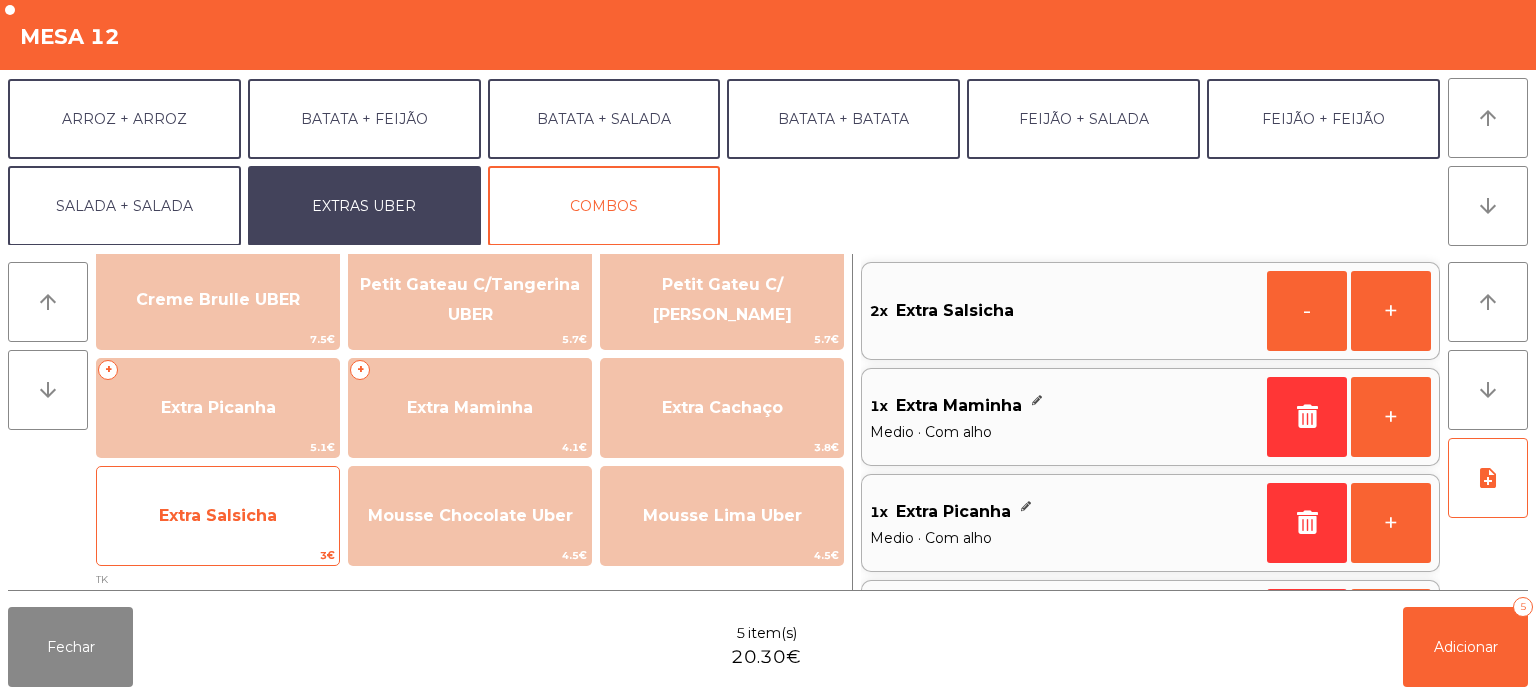 scroll, scrollTop: 8, scrollLeft: 0, axis: vertical 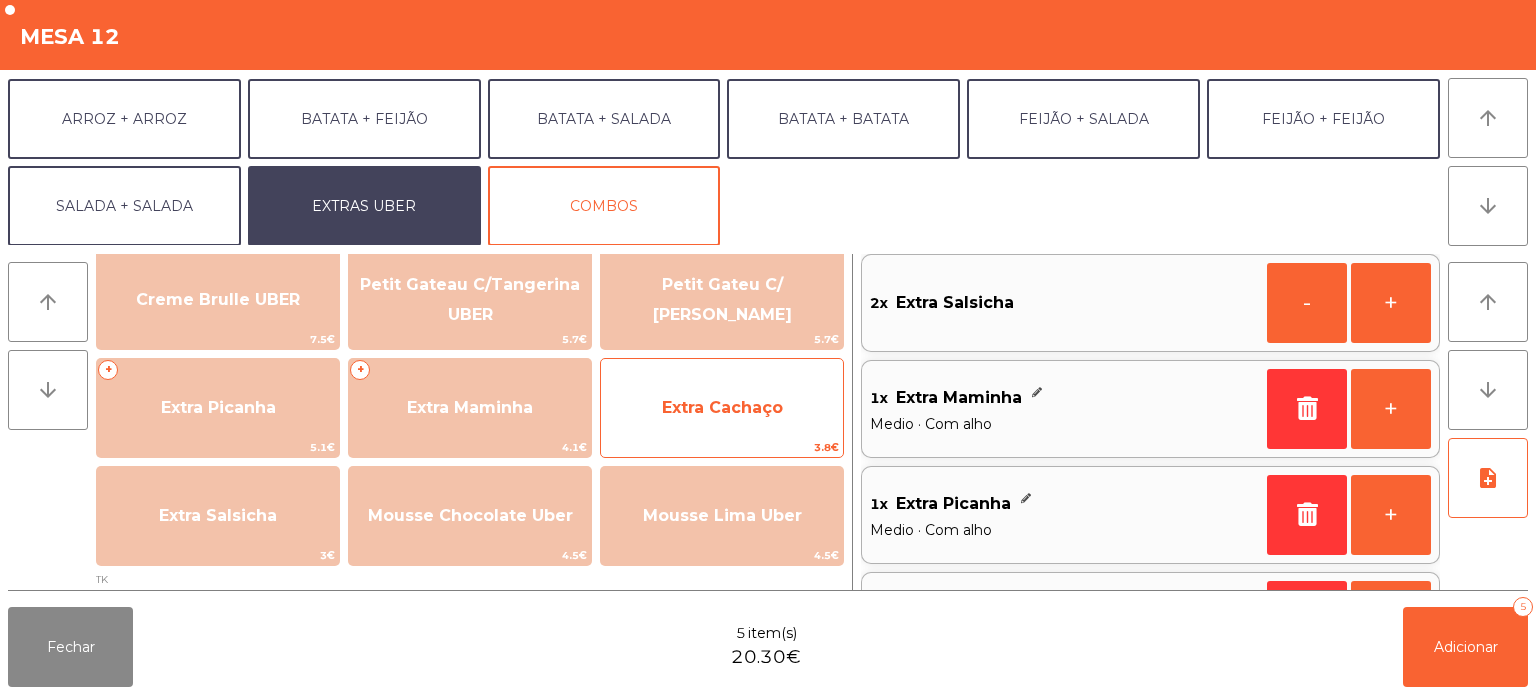 click on "Extra Cachaço" 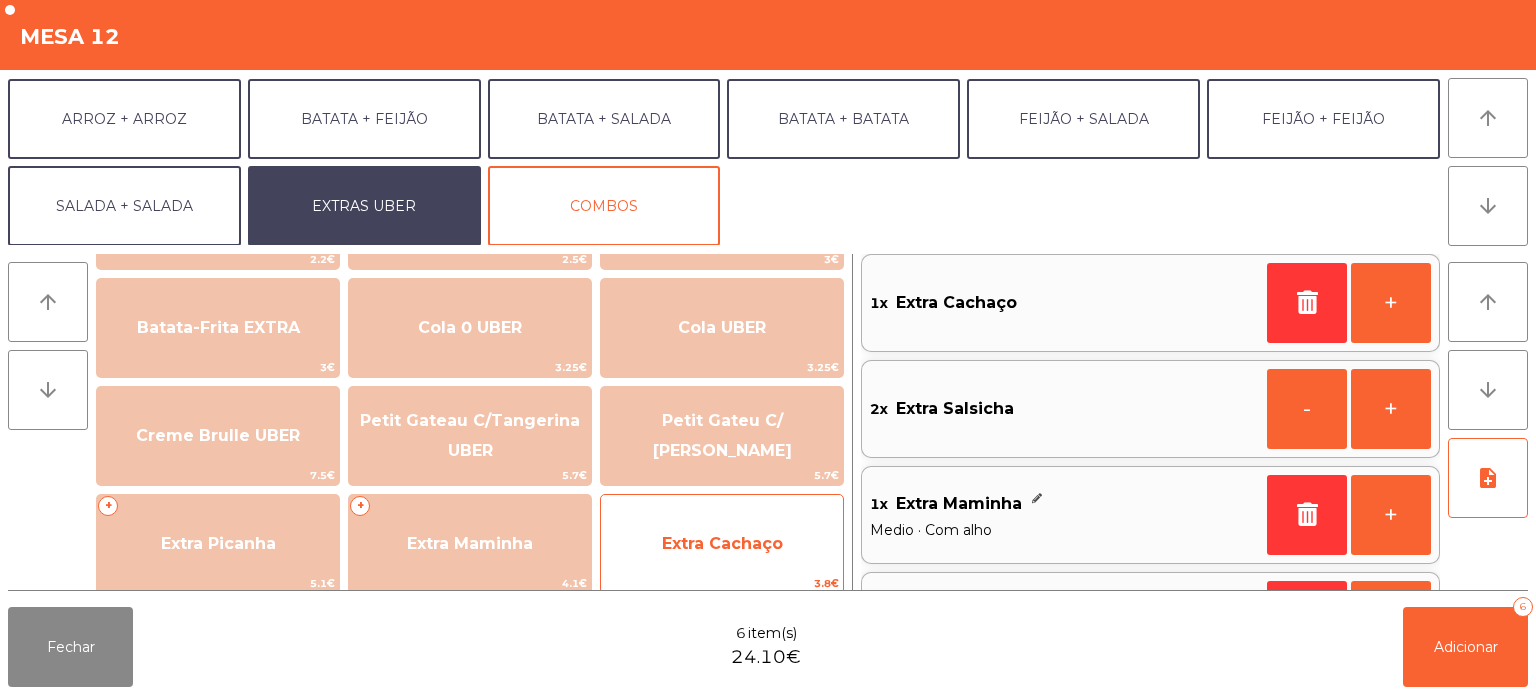 scroll, scrollTop: 324, scrollLeft: 0, axis: vertical 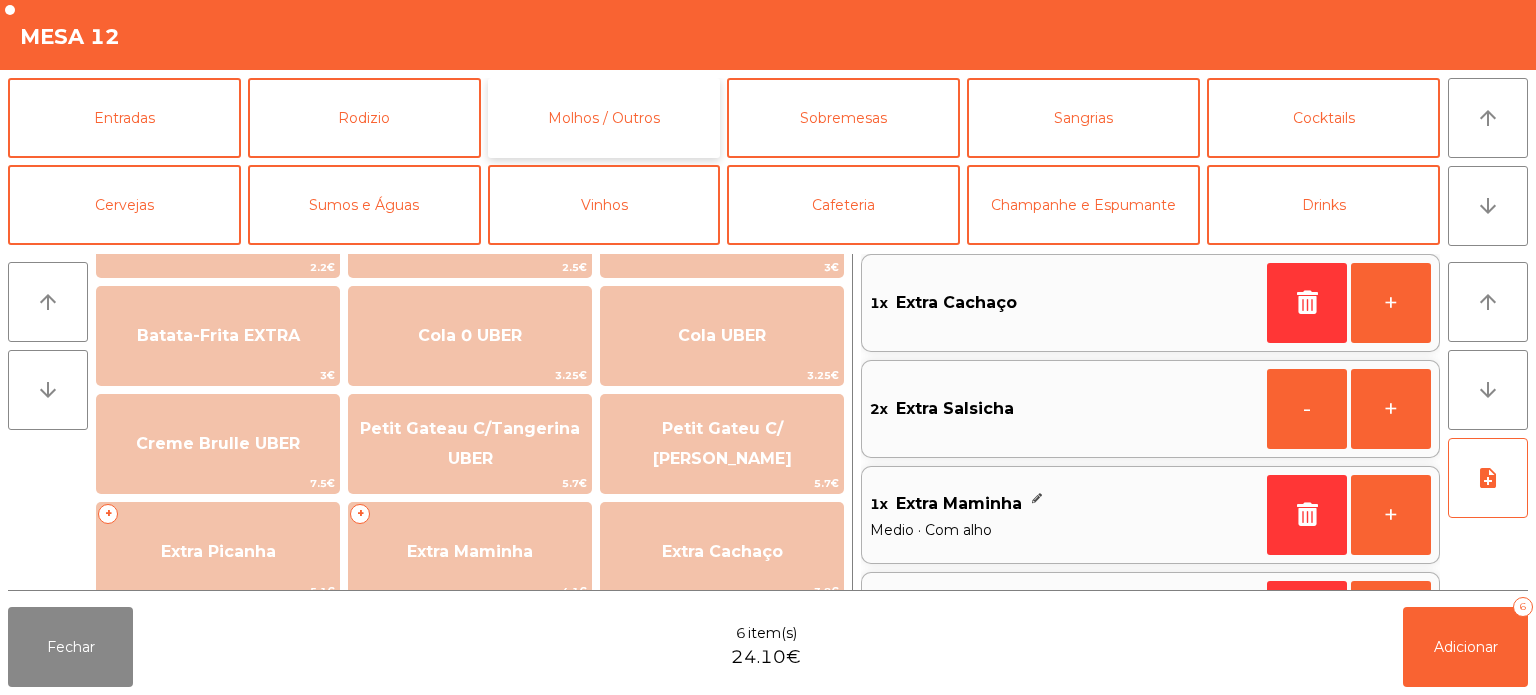 click on "Molhos / Outros" 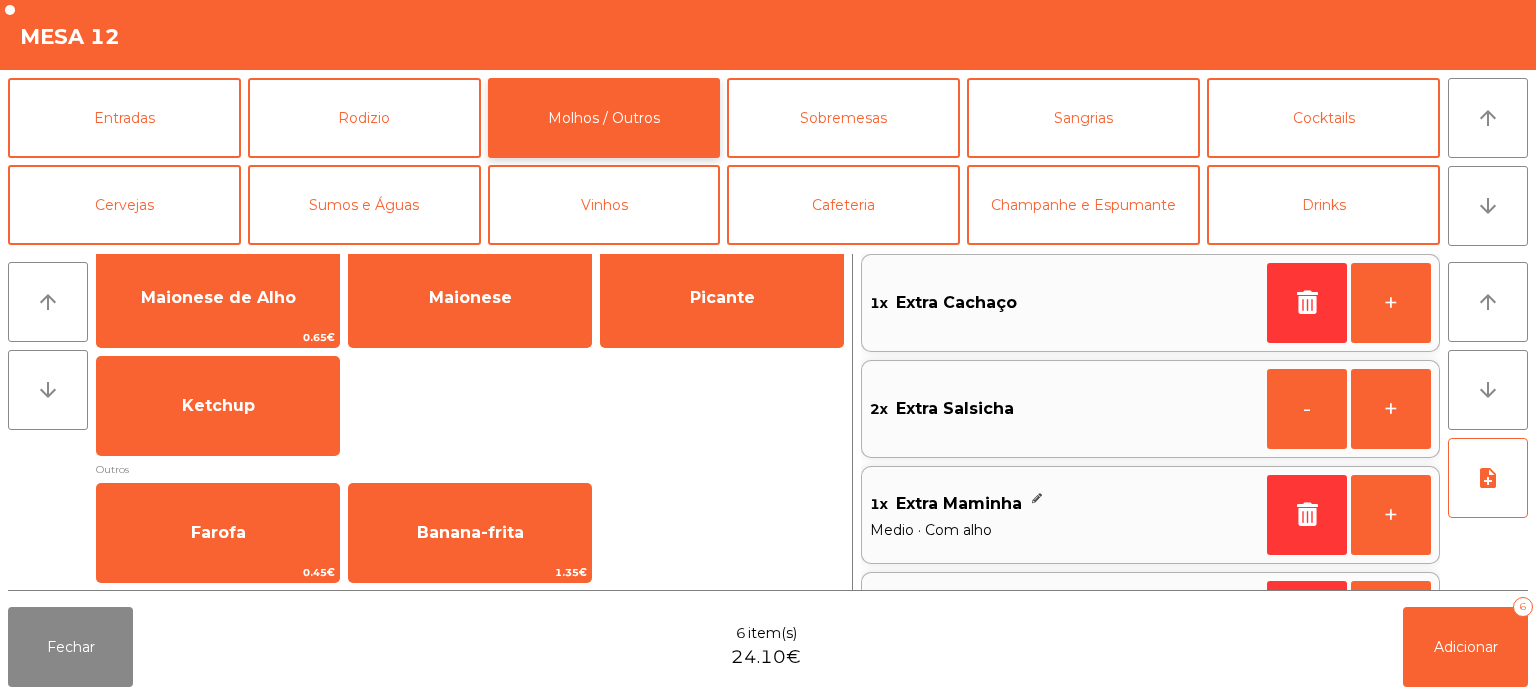 scroll, scrollTop: 0, scrollLeft: 0, axis: both 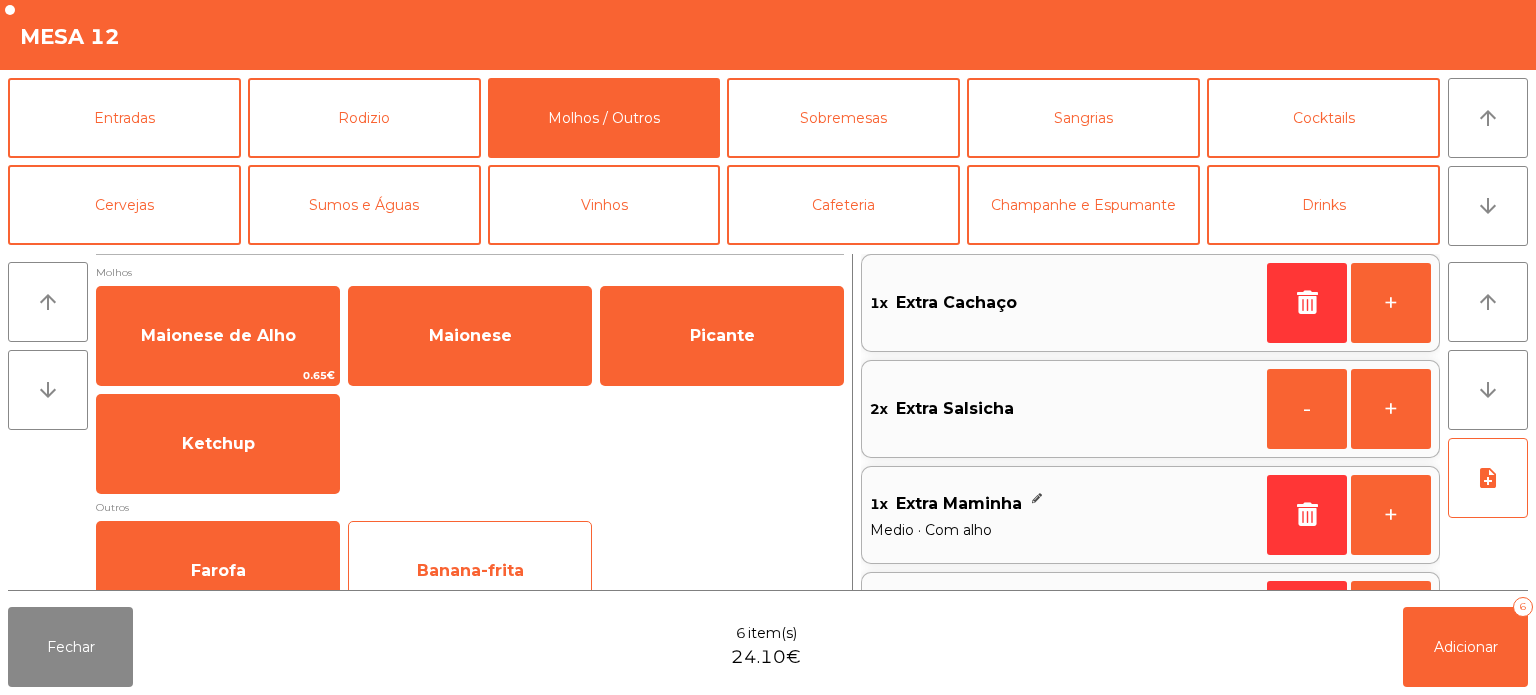 click on "Banana-frita" 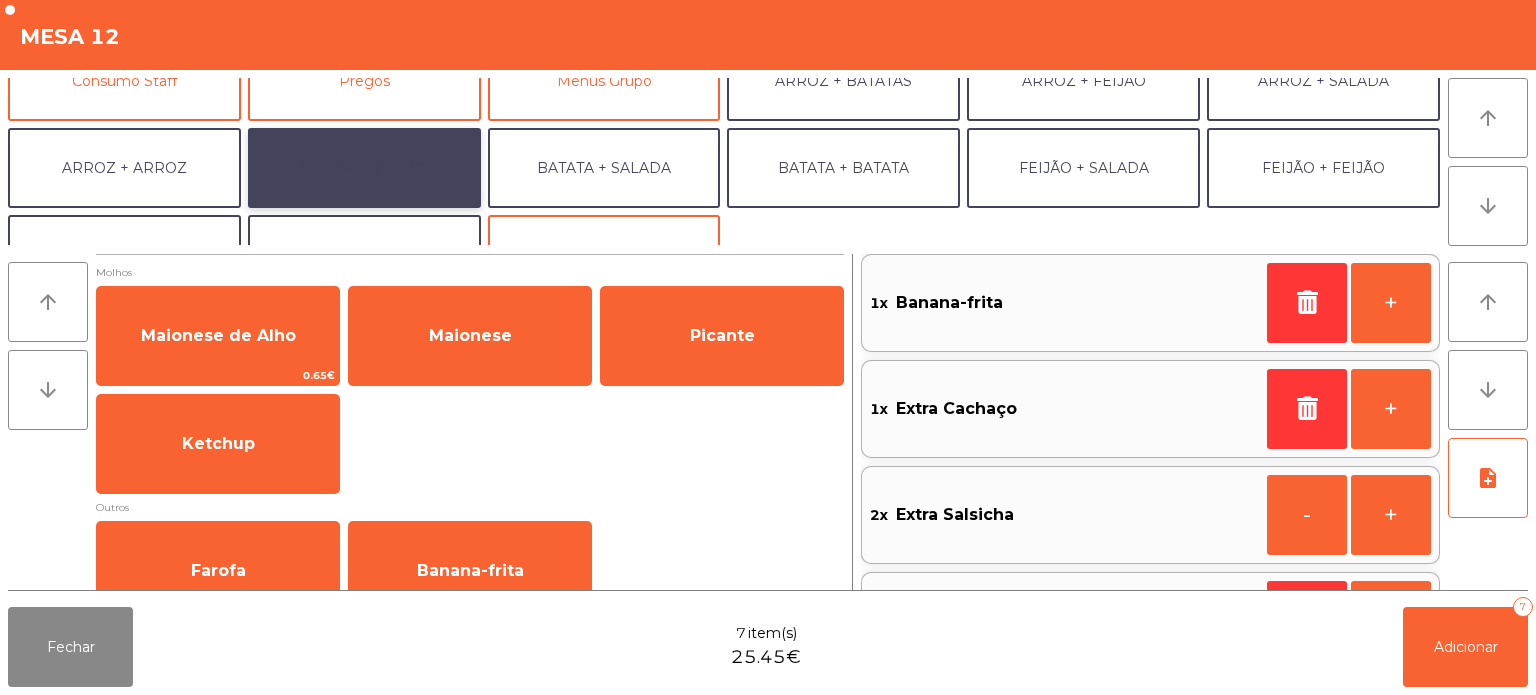 click on "BATATA + FEIJÃO" 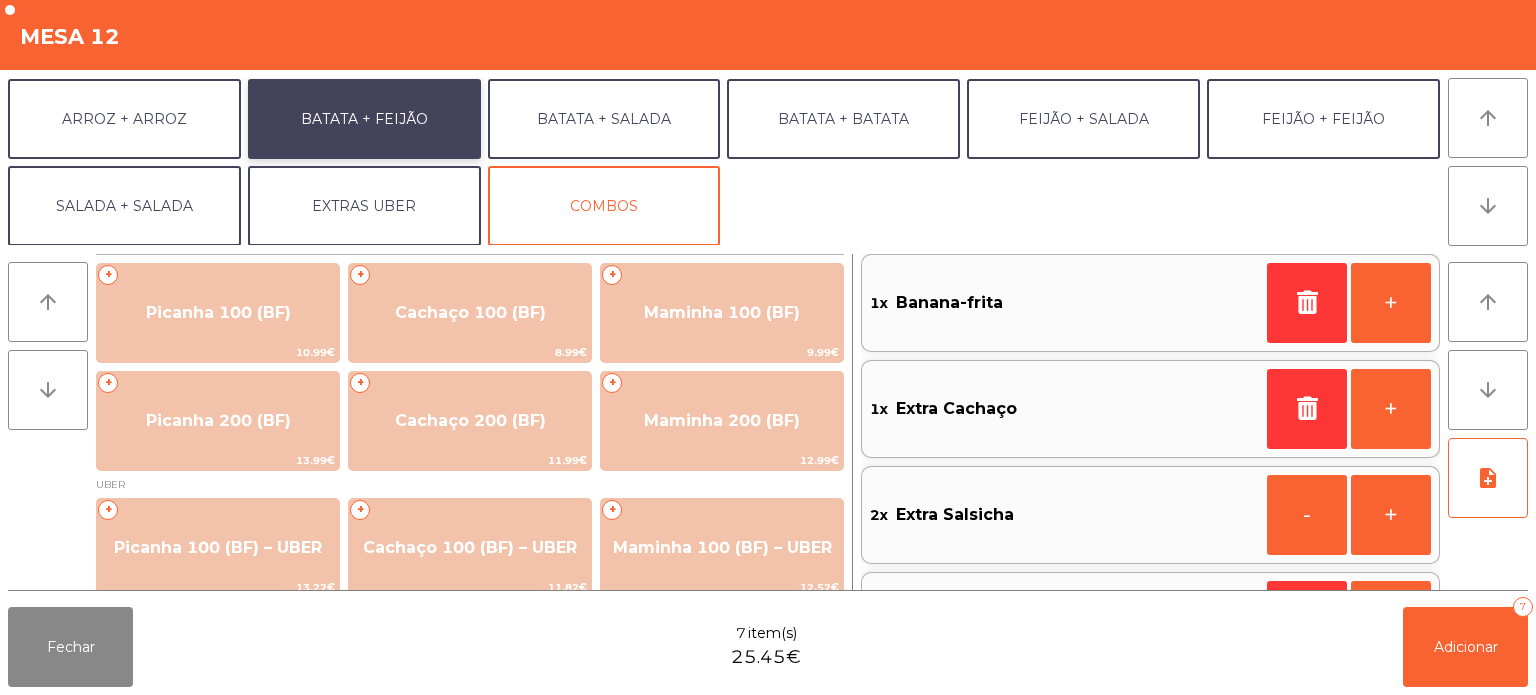 scroll, scrollTop: 0, scrollLeft: 0, axis: both 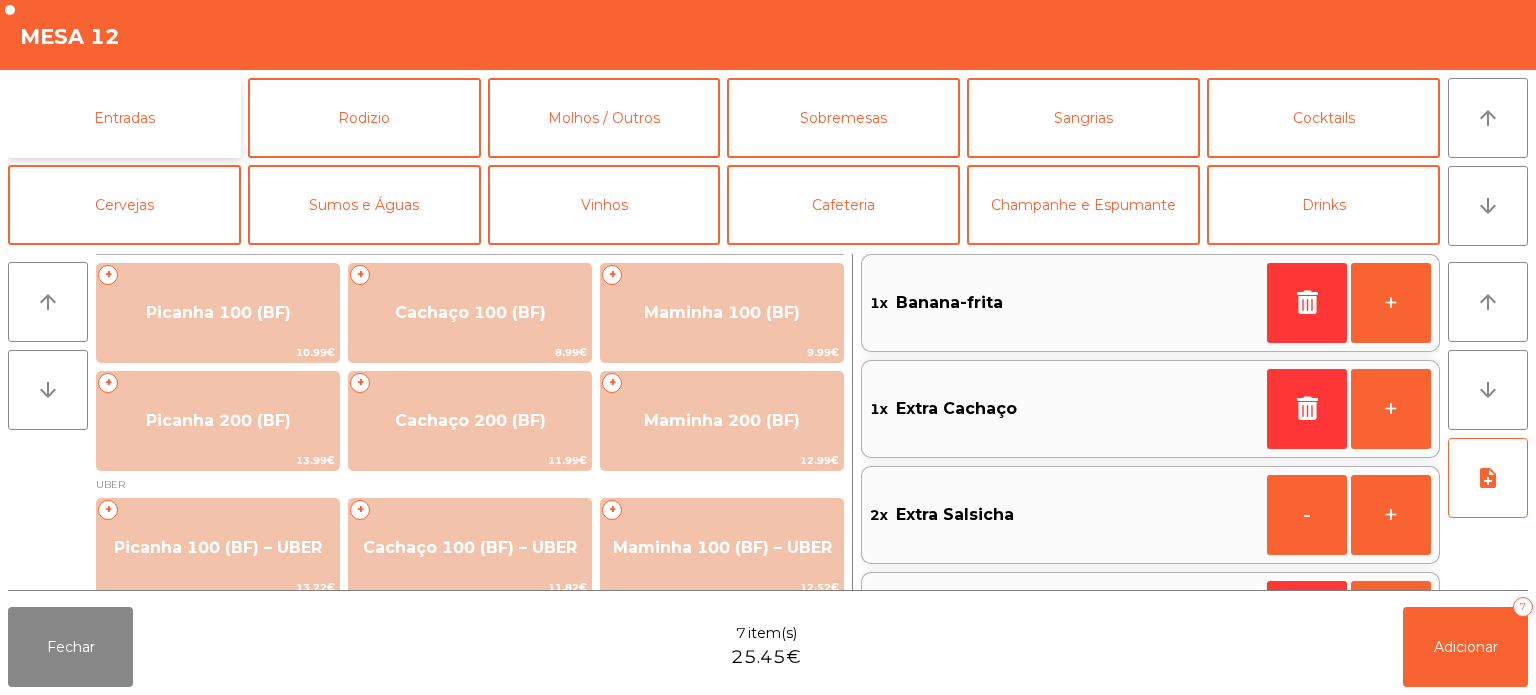 click on "Entradas" 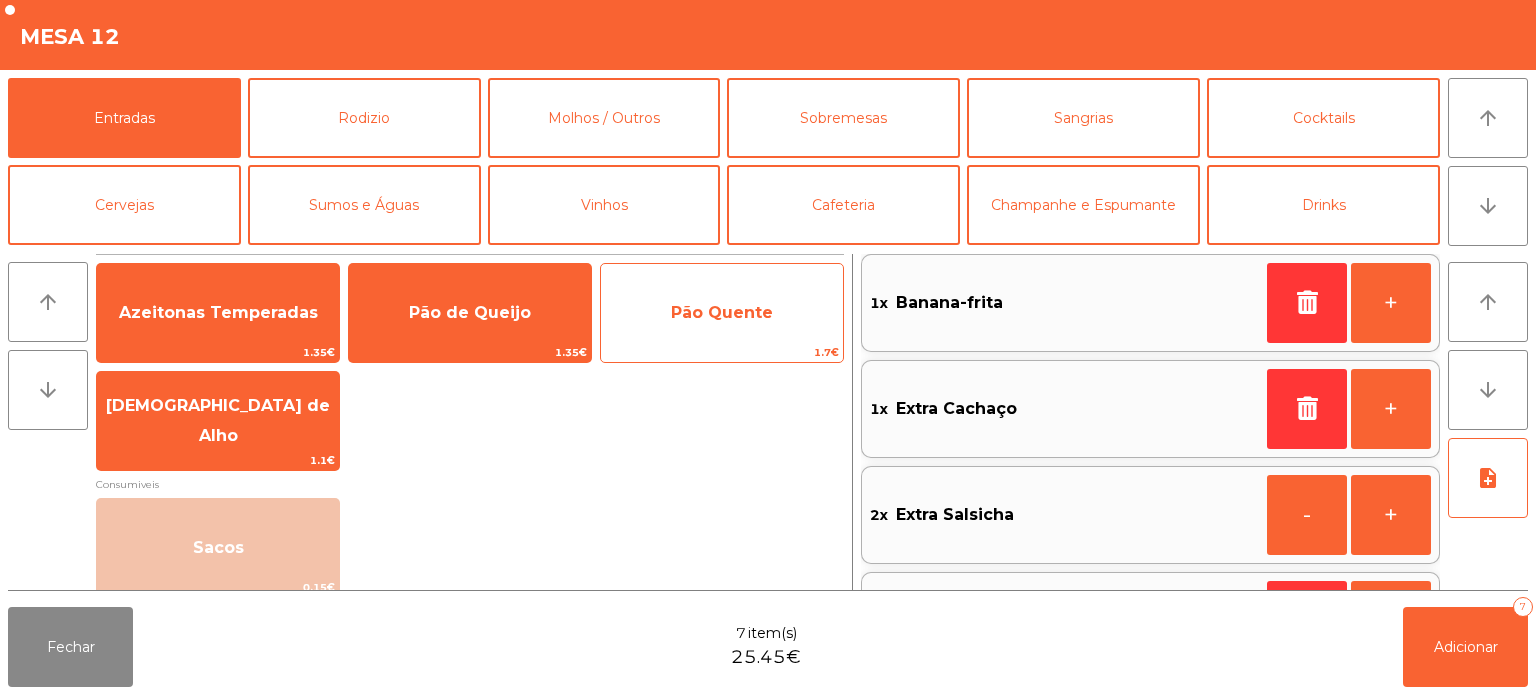 click on "Pão Quente" 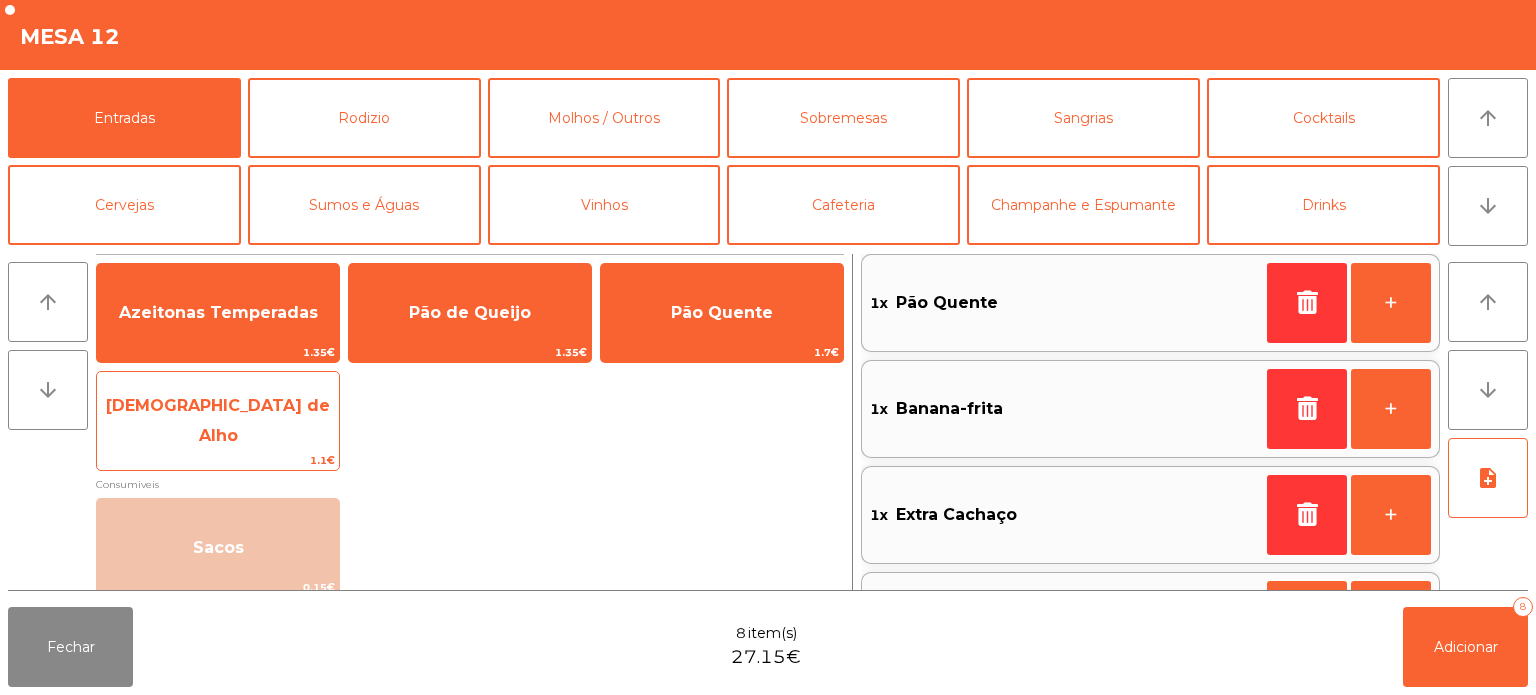 click on "[DEMOGRAPHIC_DATA] de Alho" 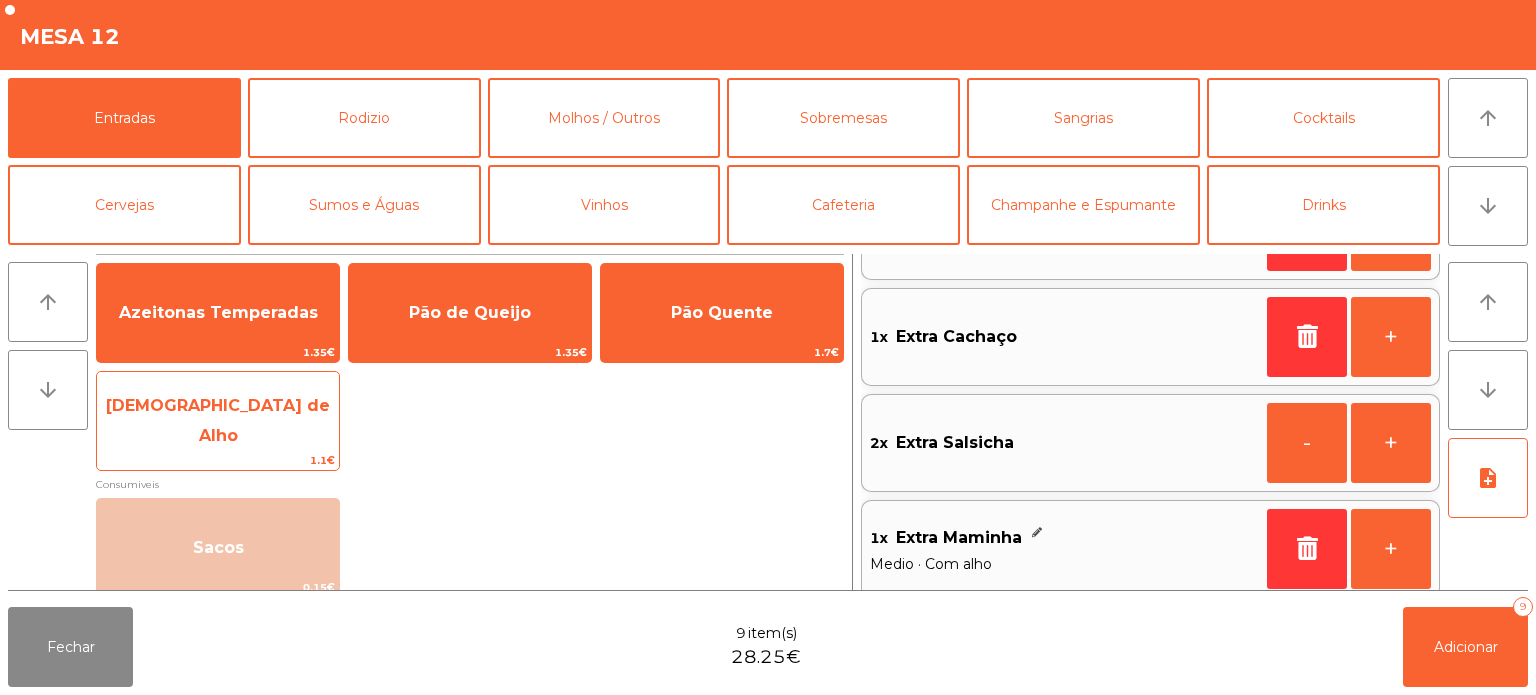 scroll, scrollTop: 291, scrollLeft: 0, axis: vertical 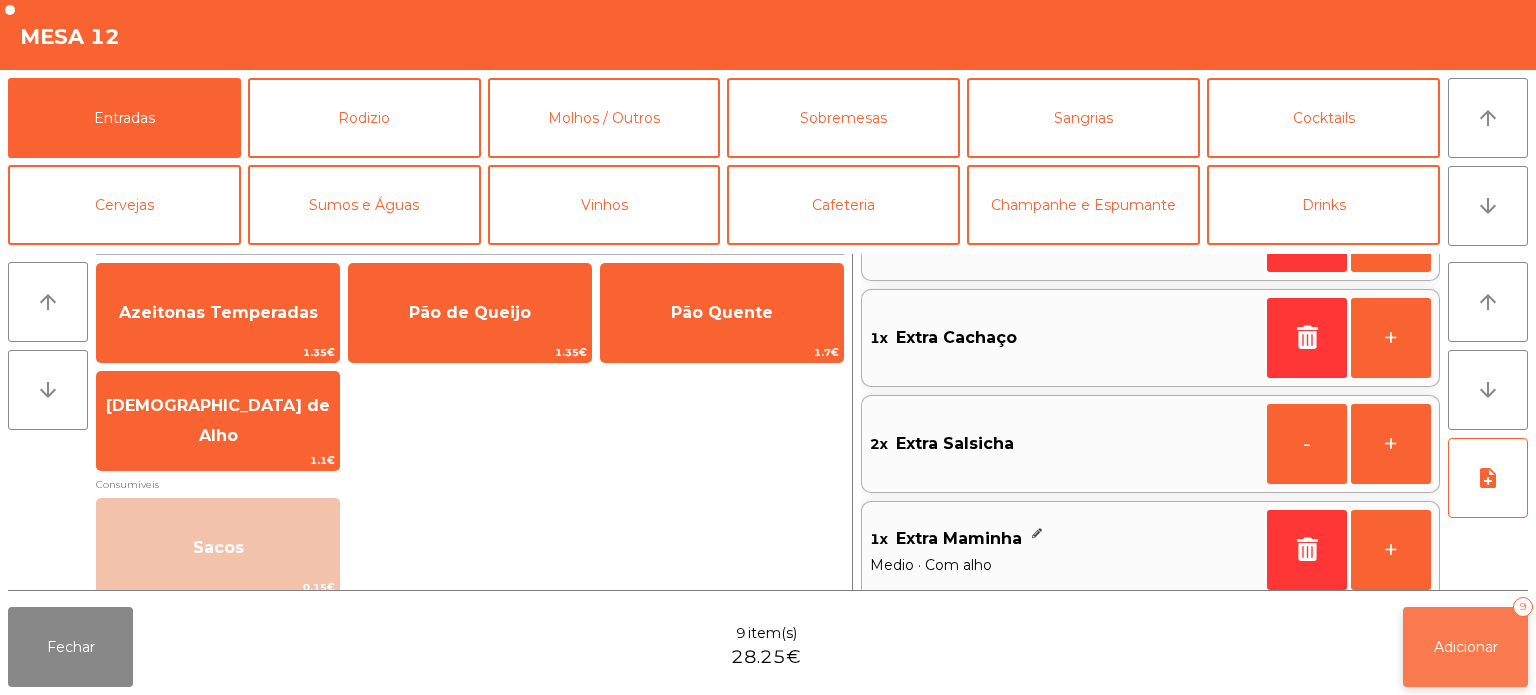 click on "Adicionar" 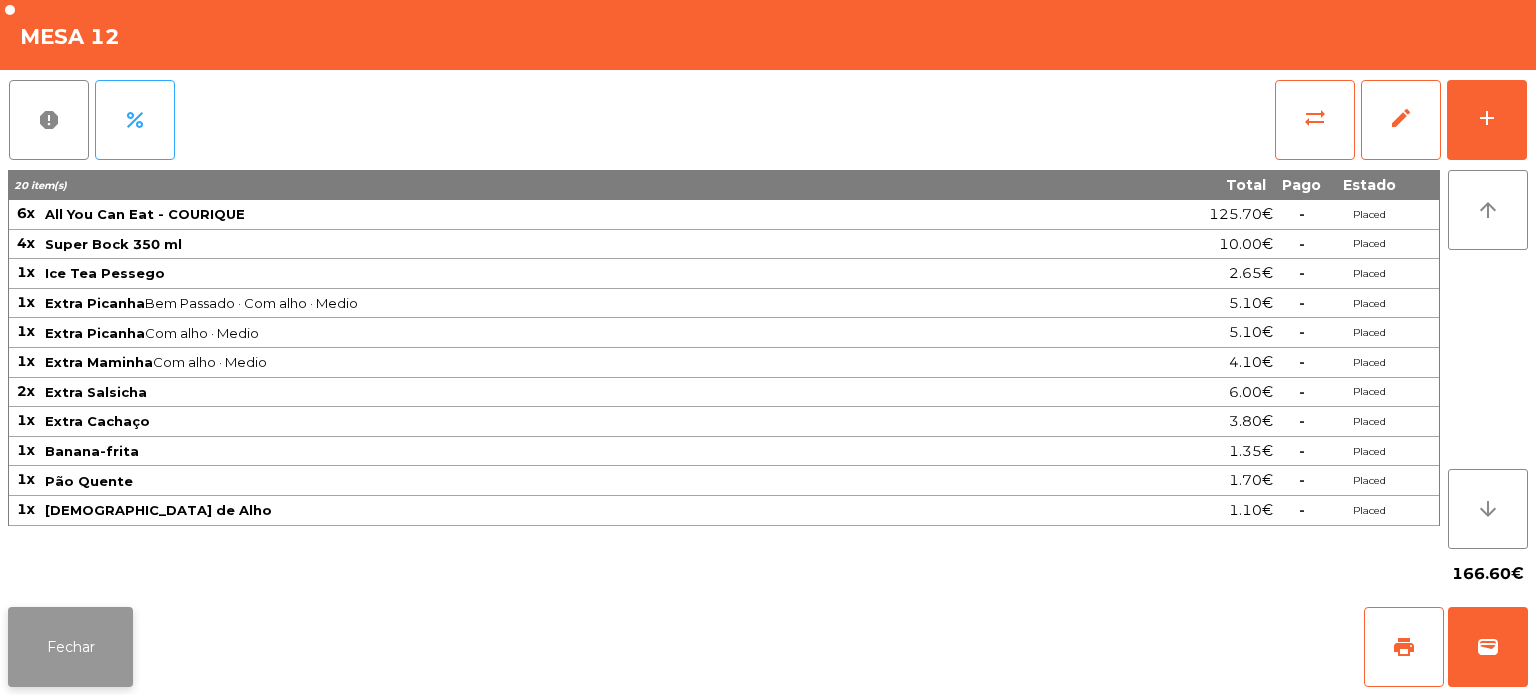 click on "Fechar" 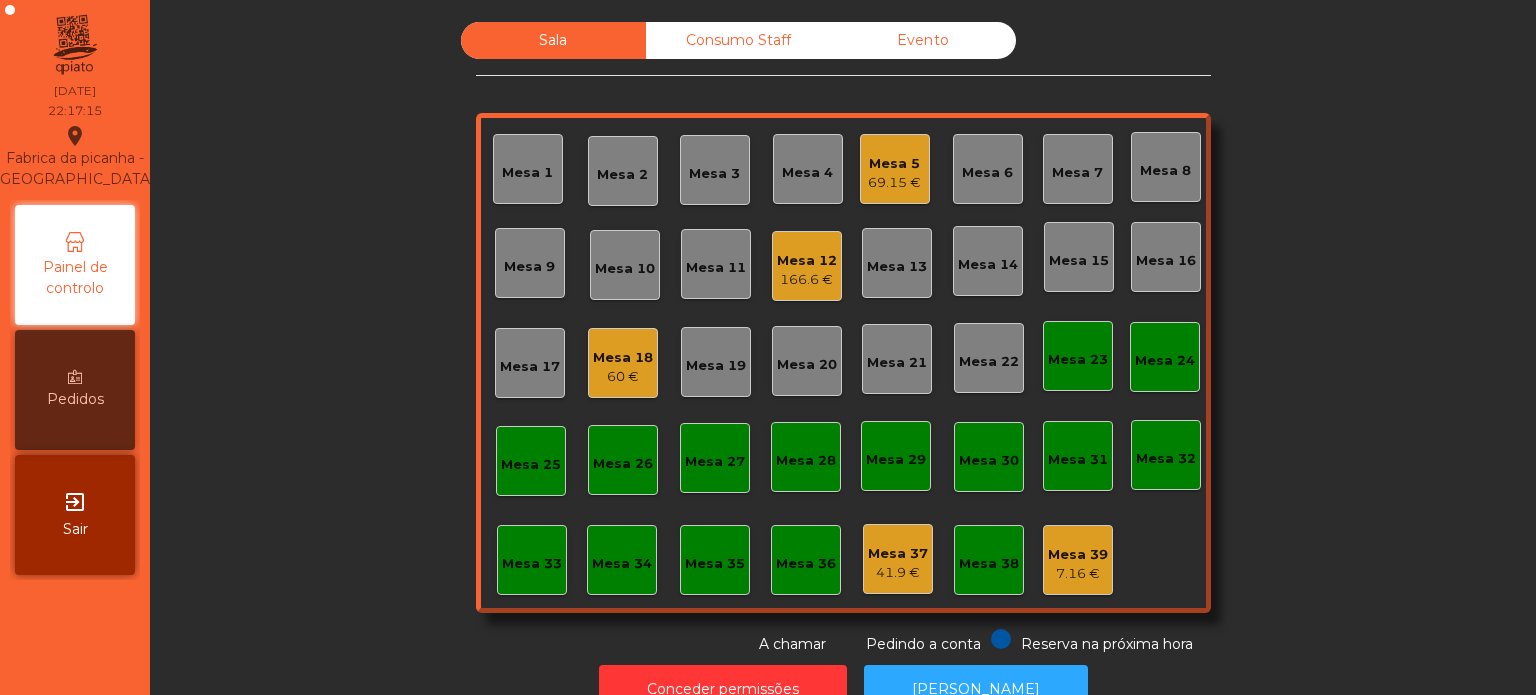 click on "166.6 €" 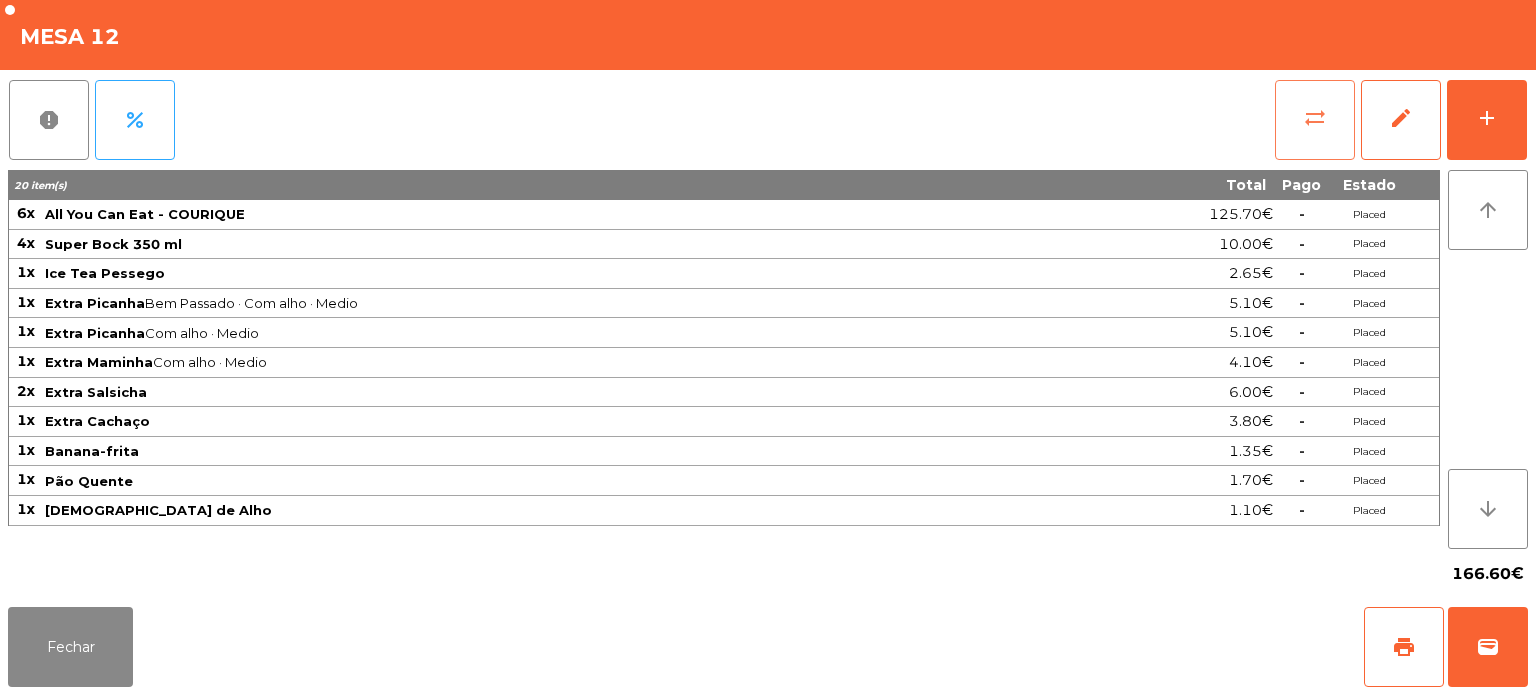 click on "sync_alt" 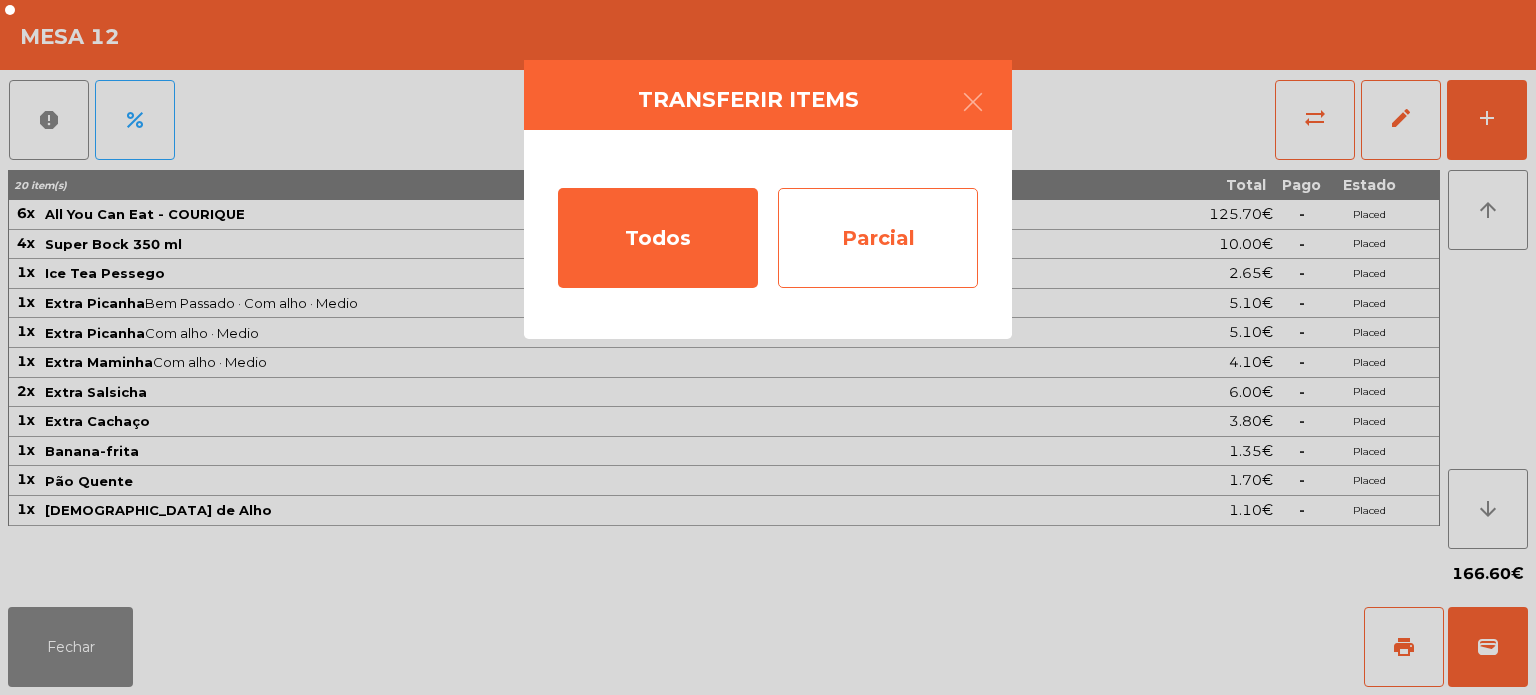 click on "Parcial" 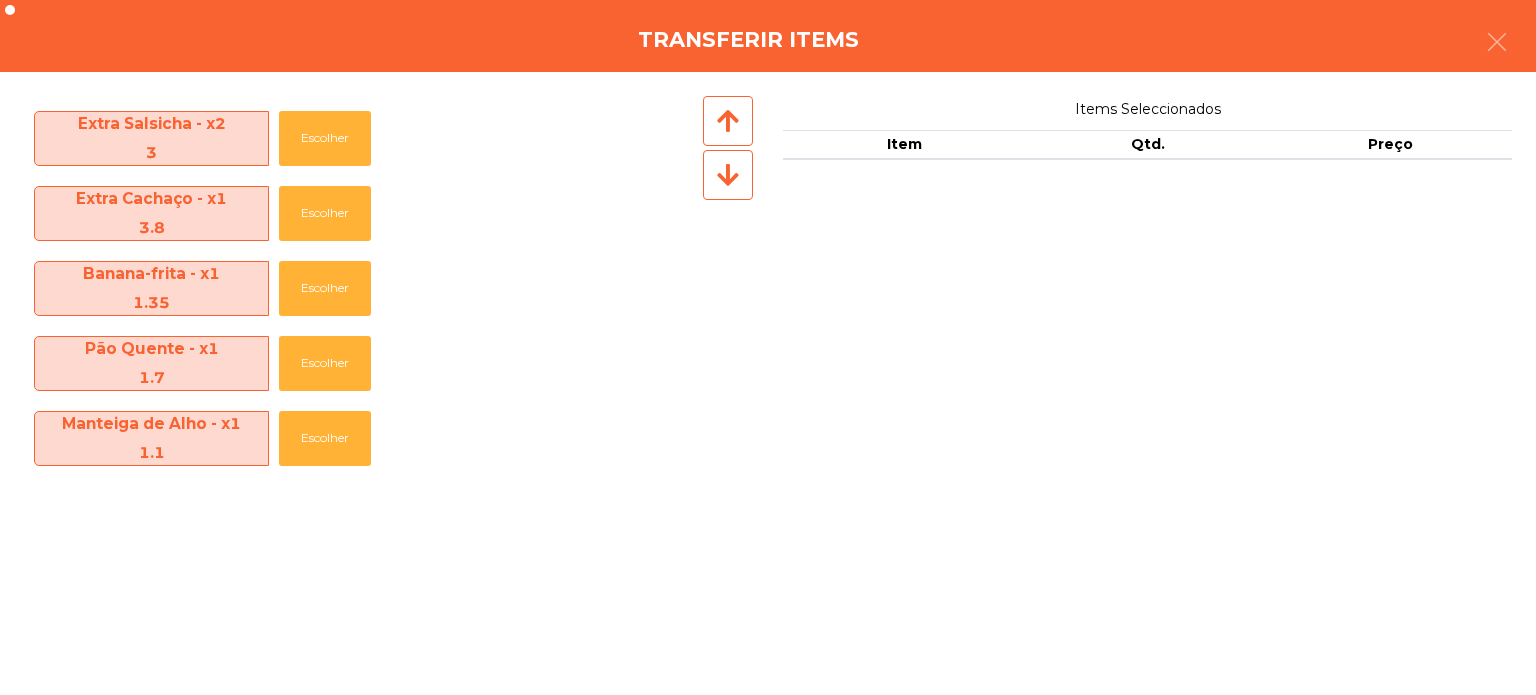 scroll, scrollTop: 0, scrollLeft: 0, axis: both 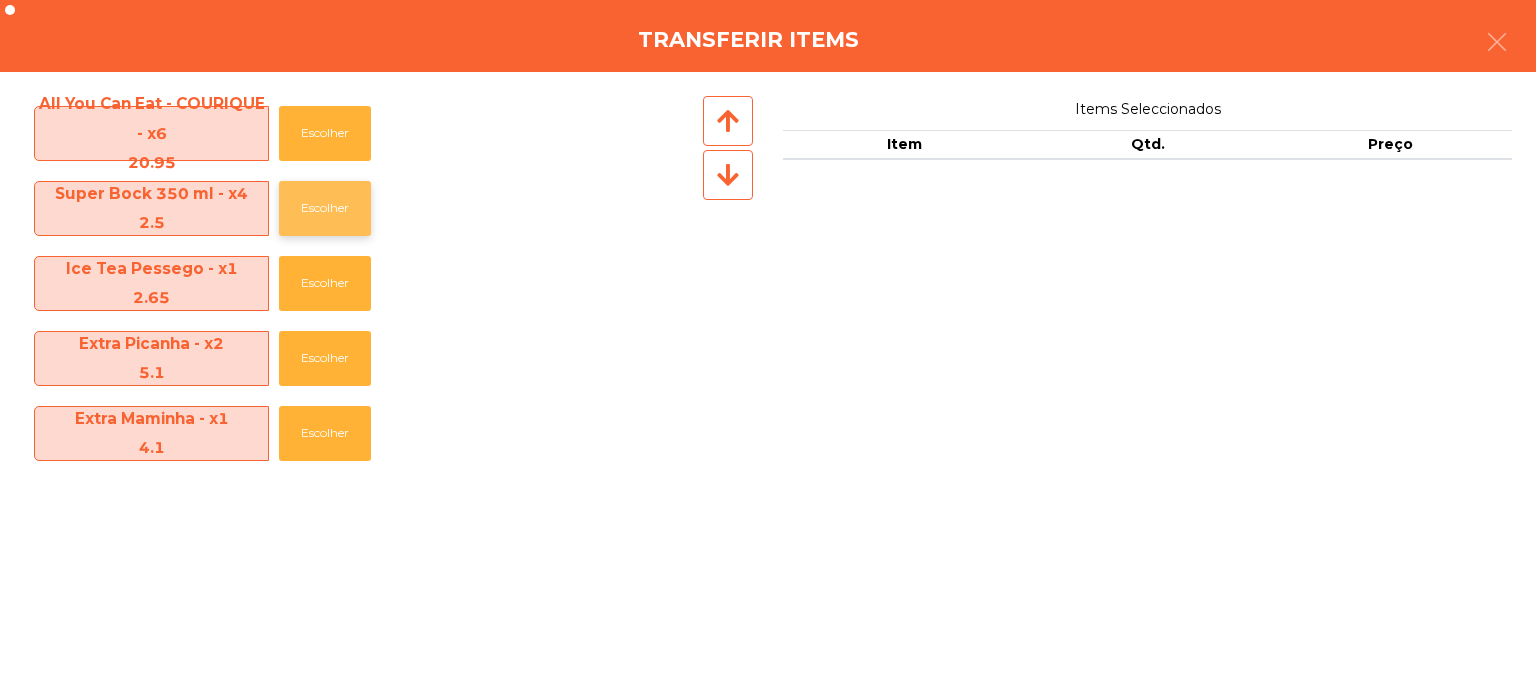 click on "Escolher" 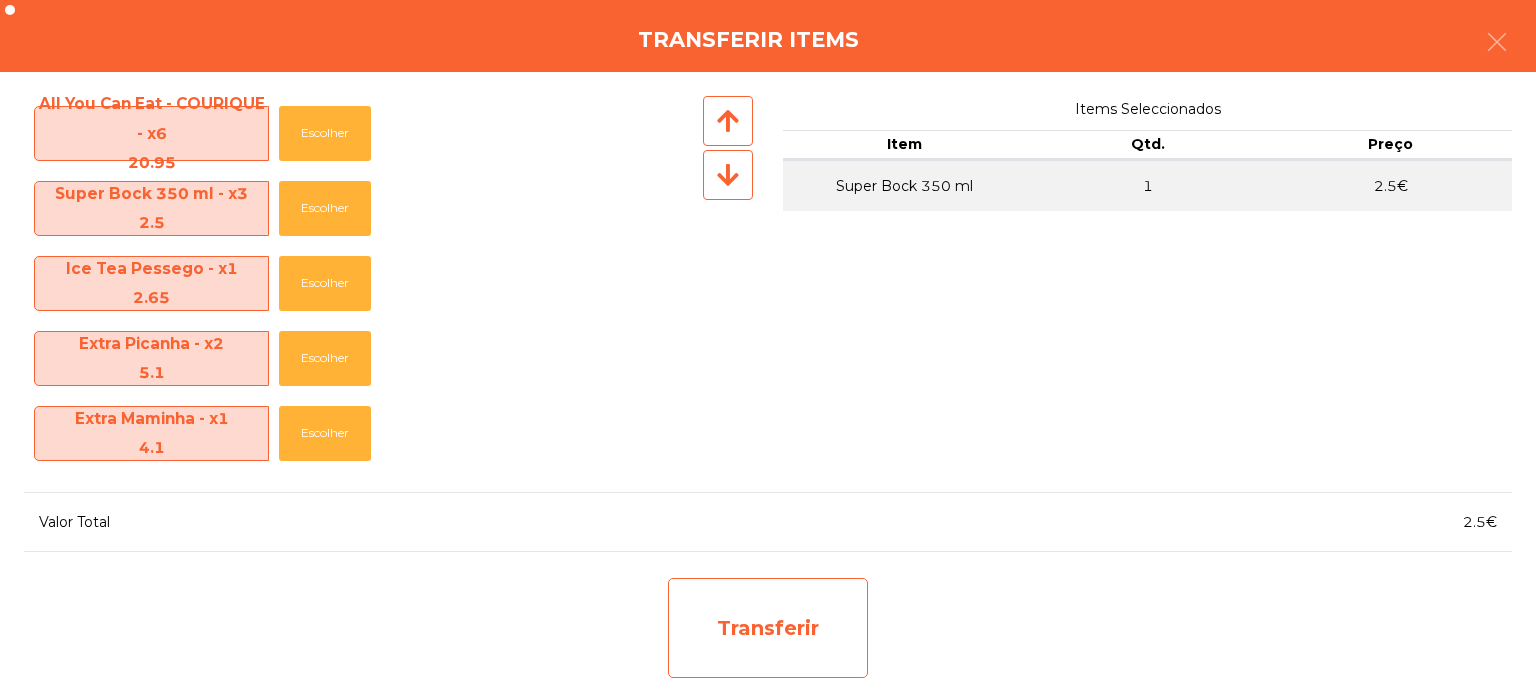 click on "Transferir" 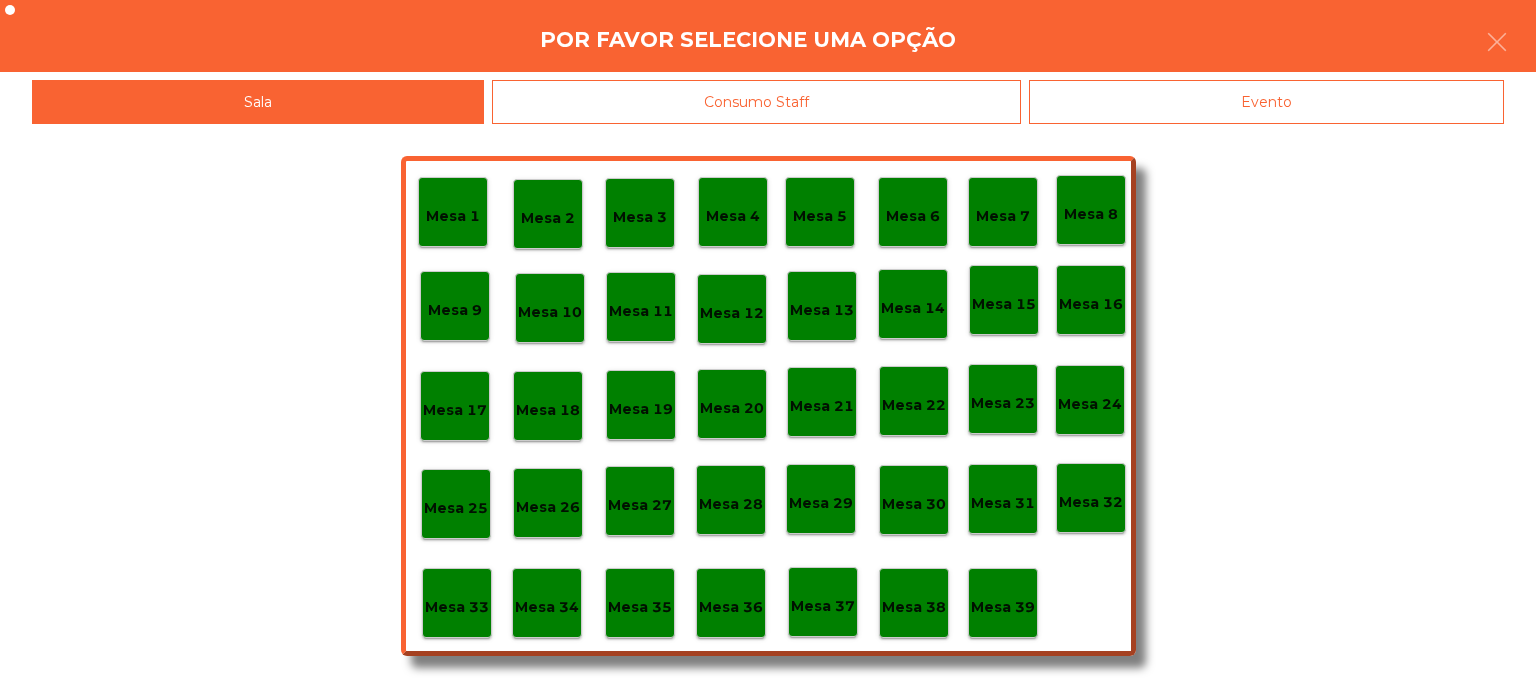 click on "Mesa 37" 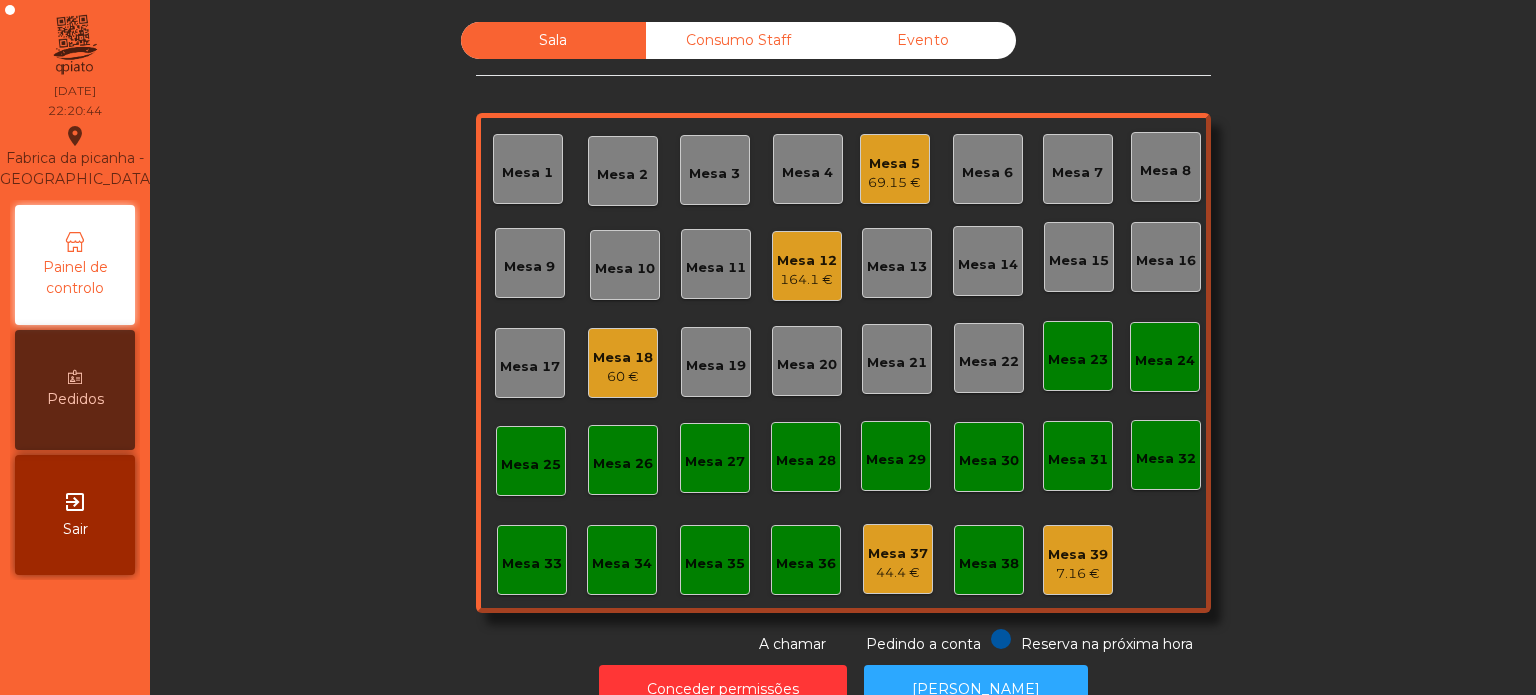 click on "69.15 €" 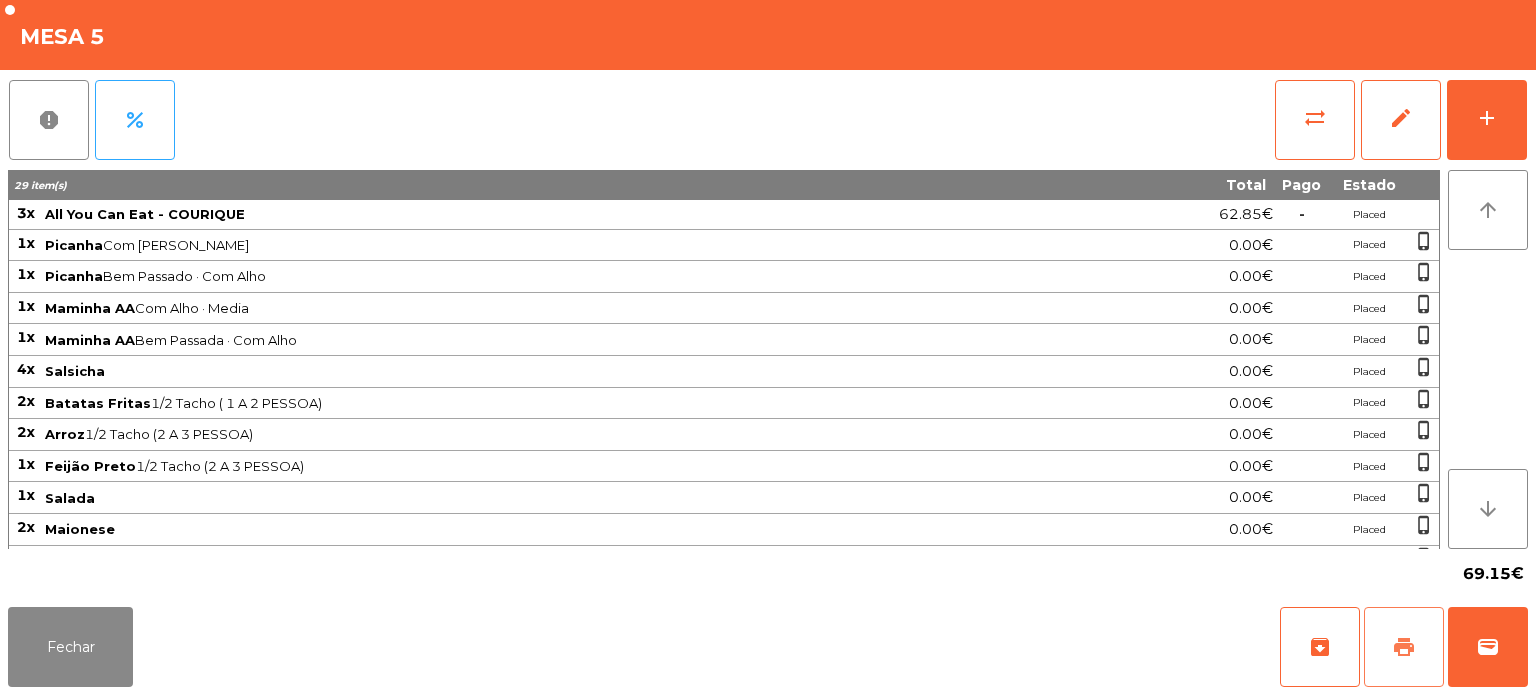 click on "print" 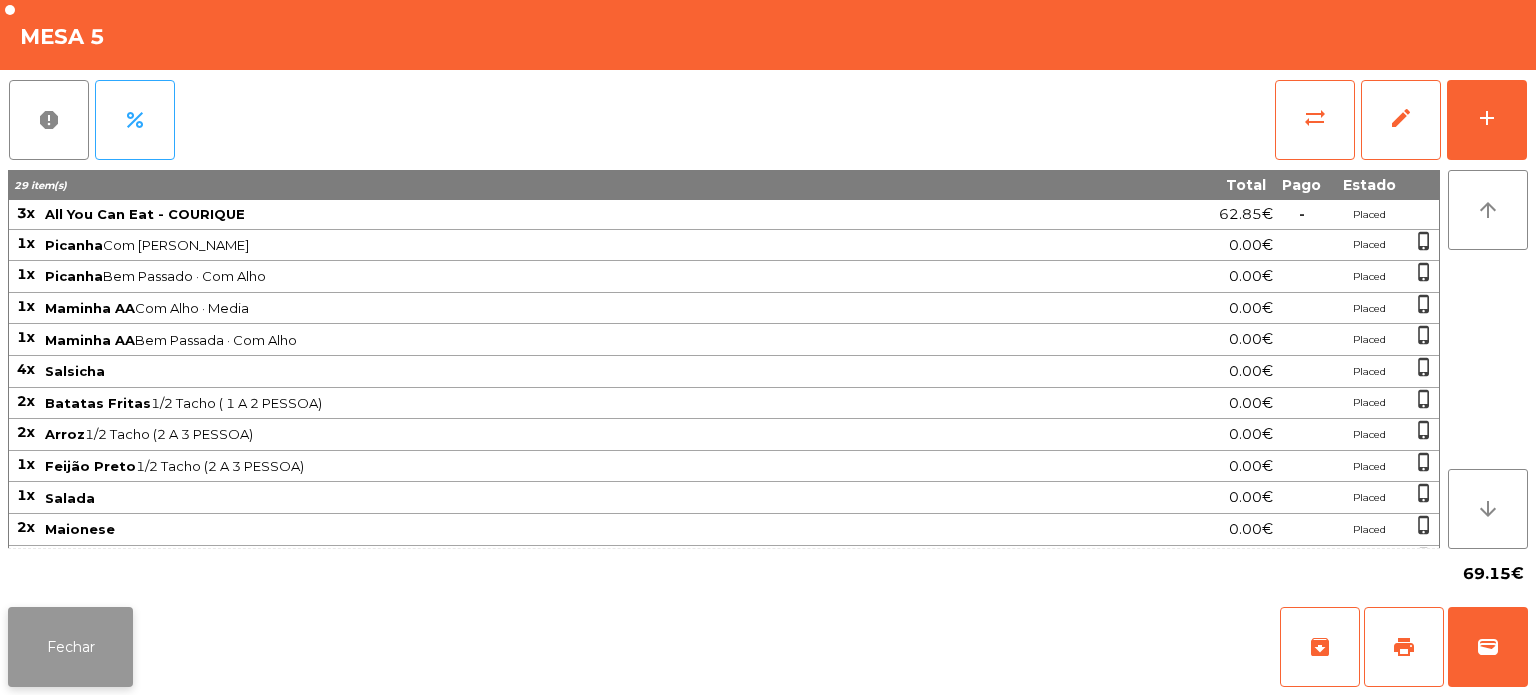 click on "Fechar" 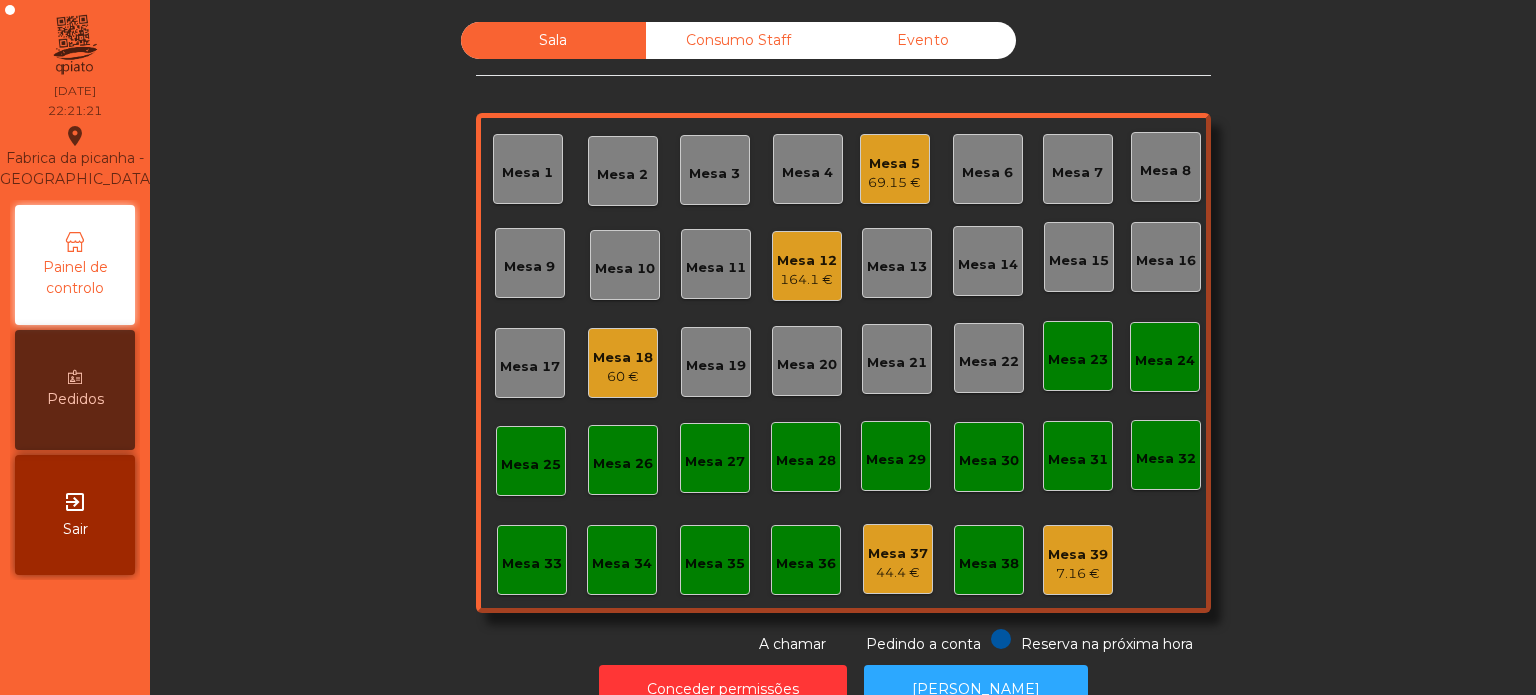 click on "164.1 €" 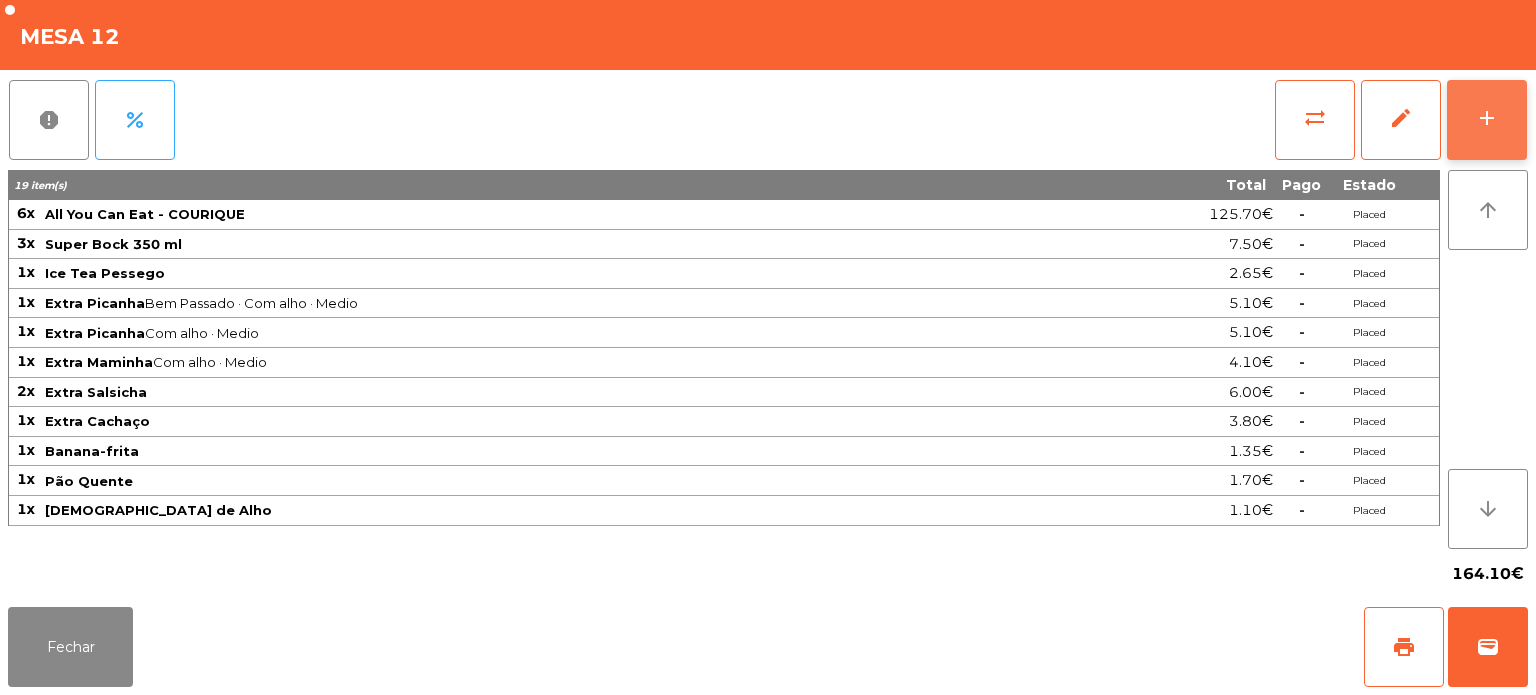click on "add" 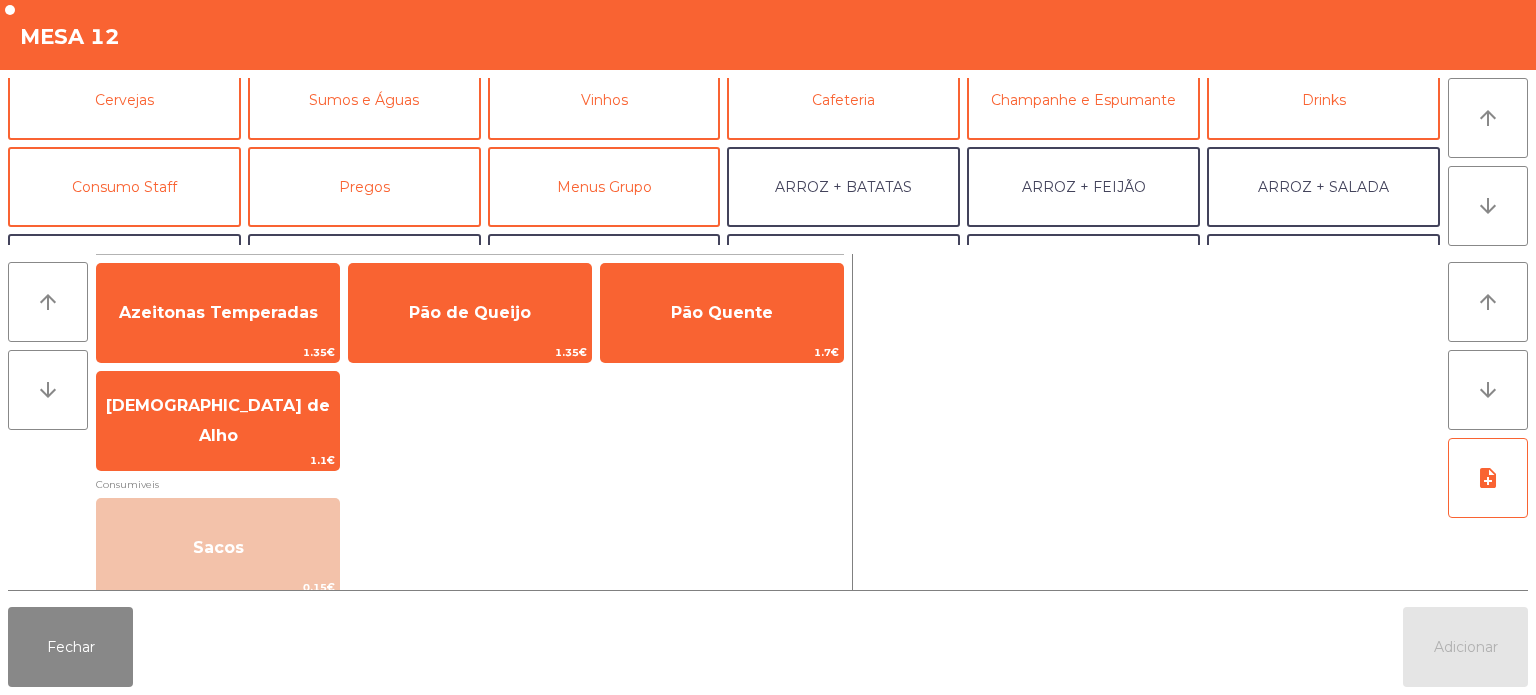 scroll, scrollTop: 47, scrollLeft: 0, axis: vertical 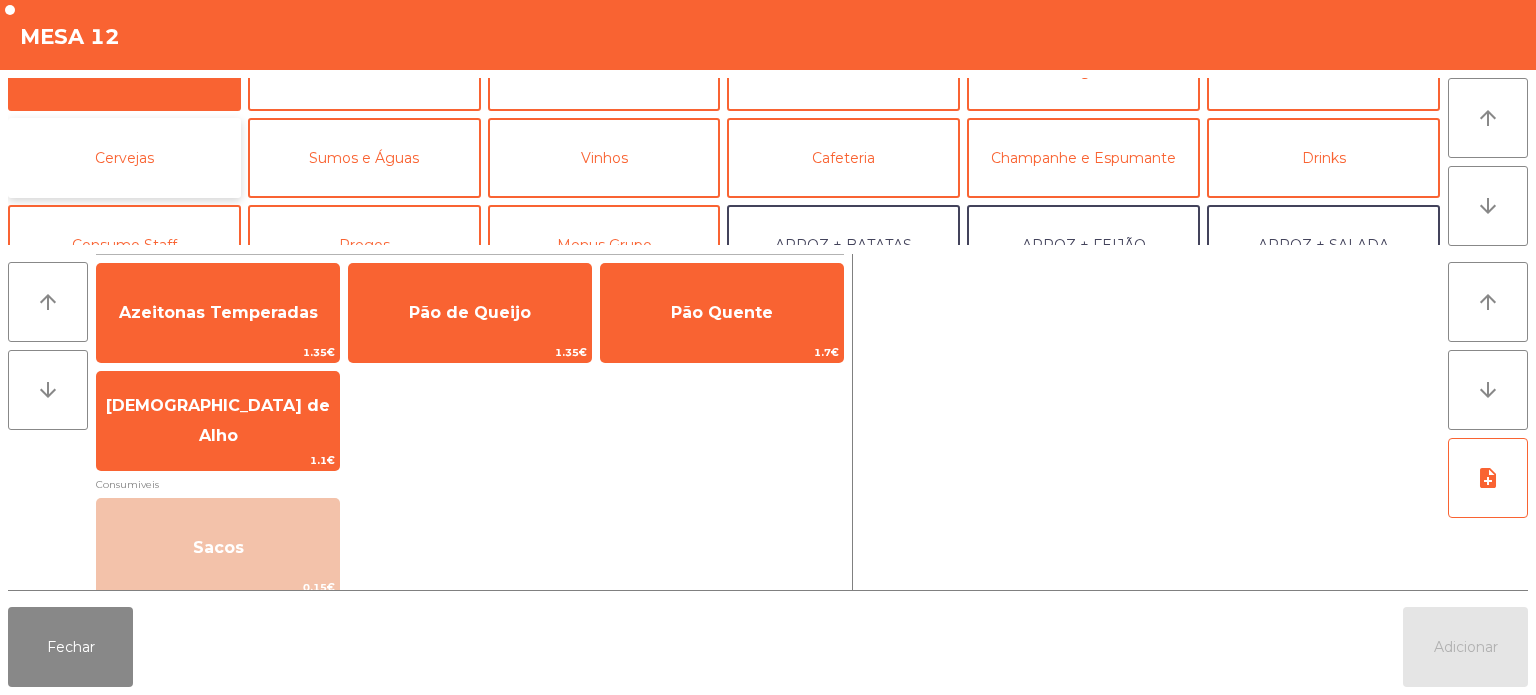 click on "Cervejas" 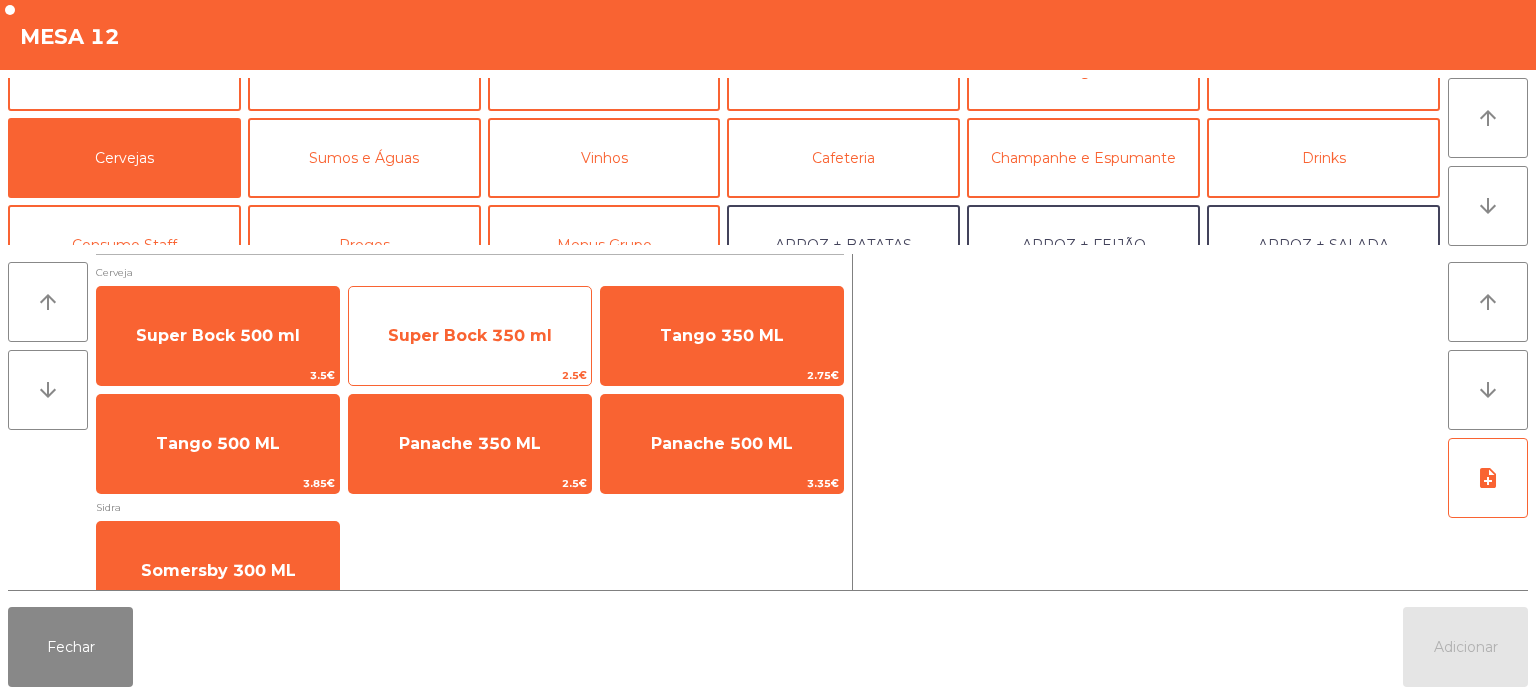 click on "Super Bock 350 ml" 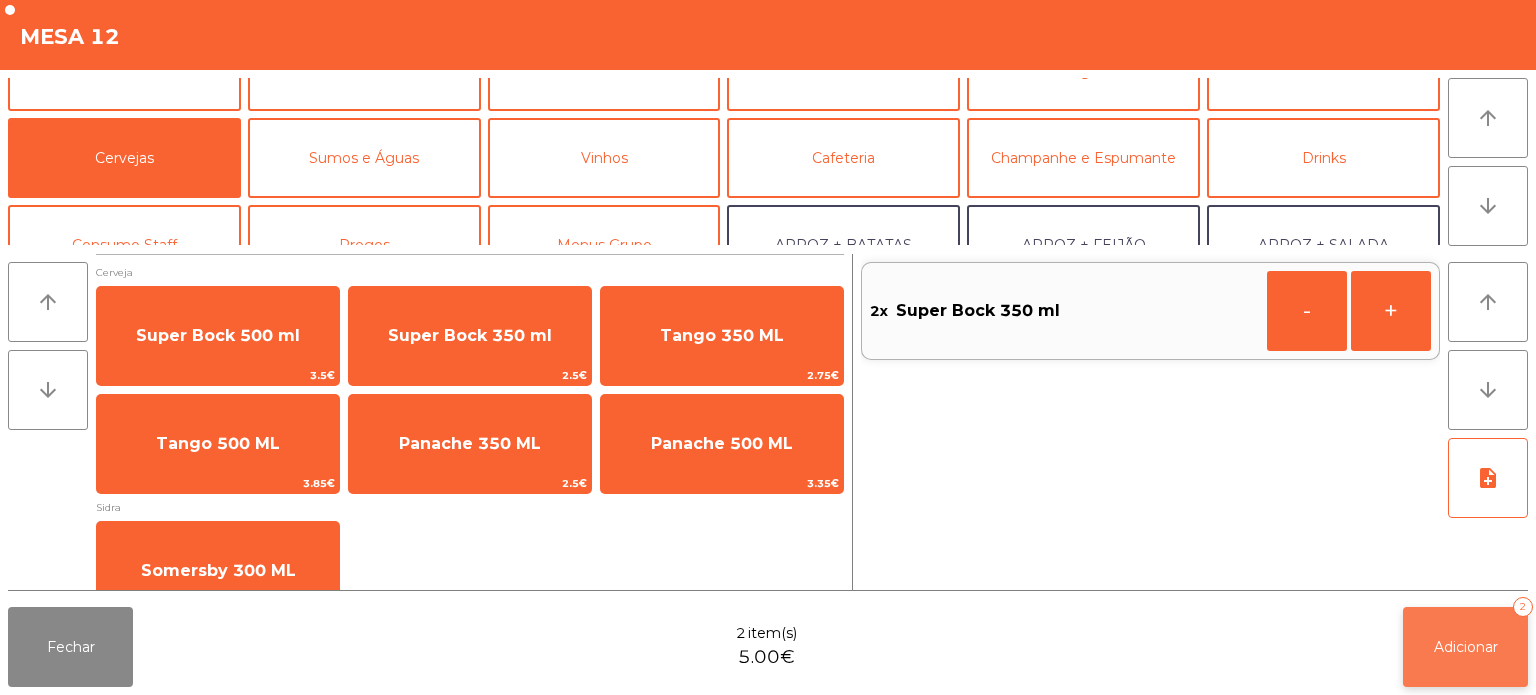 click on "Adicionar   2" 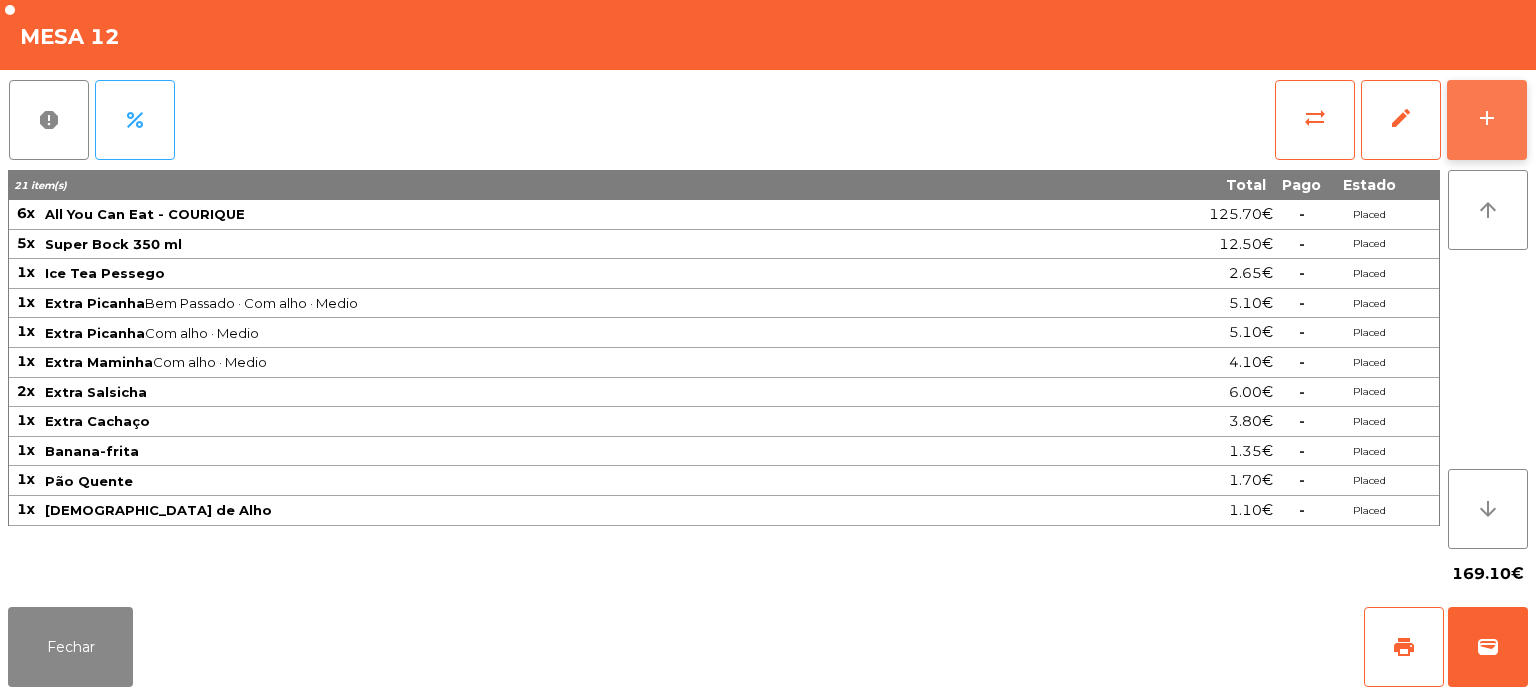 click on "add" 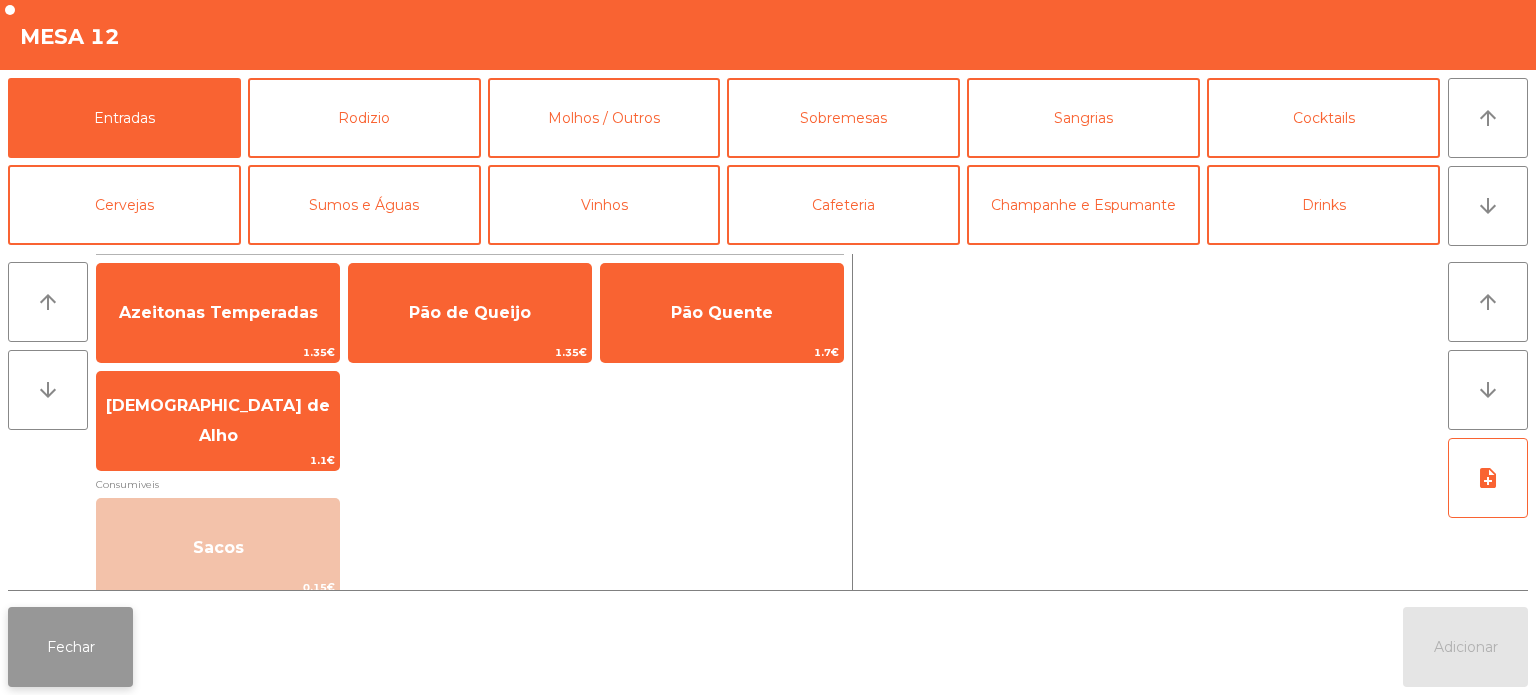 click on "Fechar" 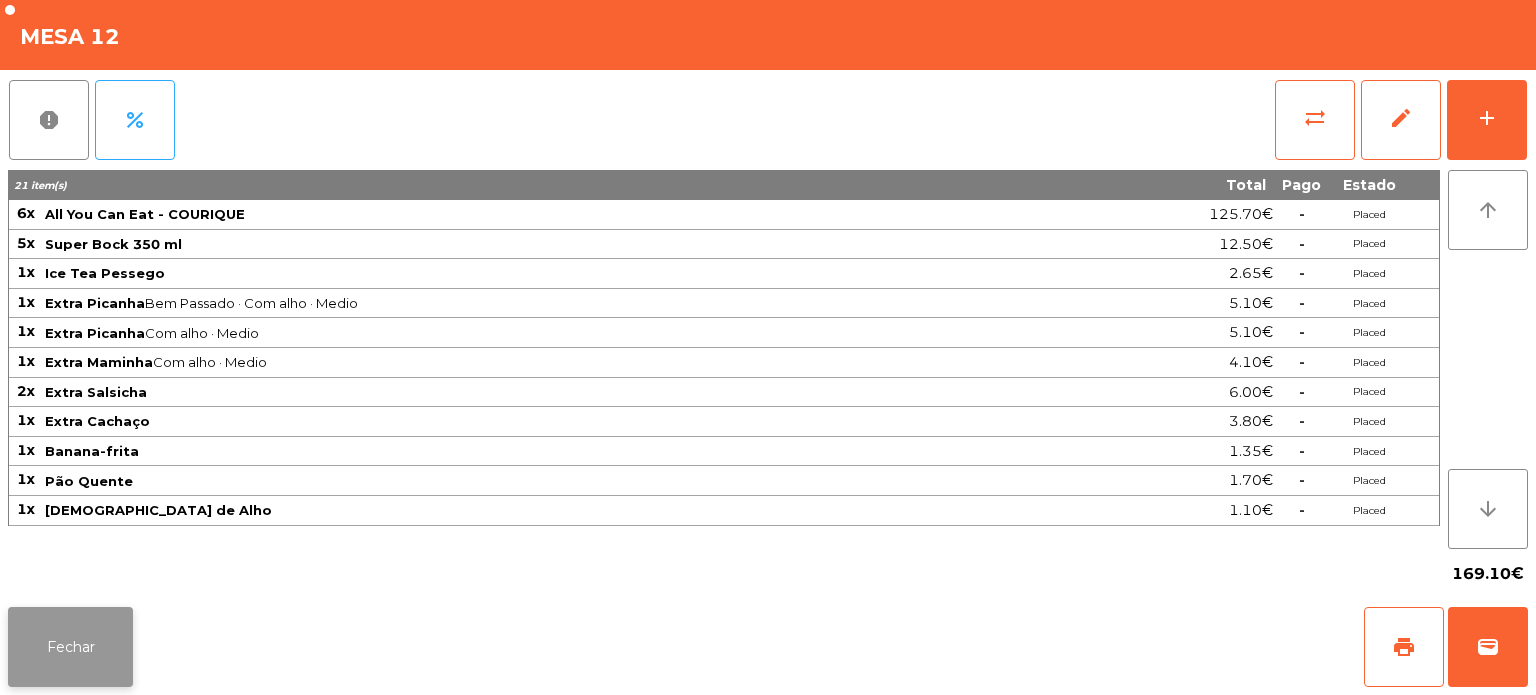 click on "Fechar" 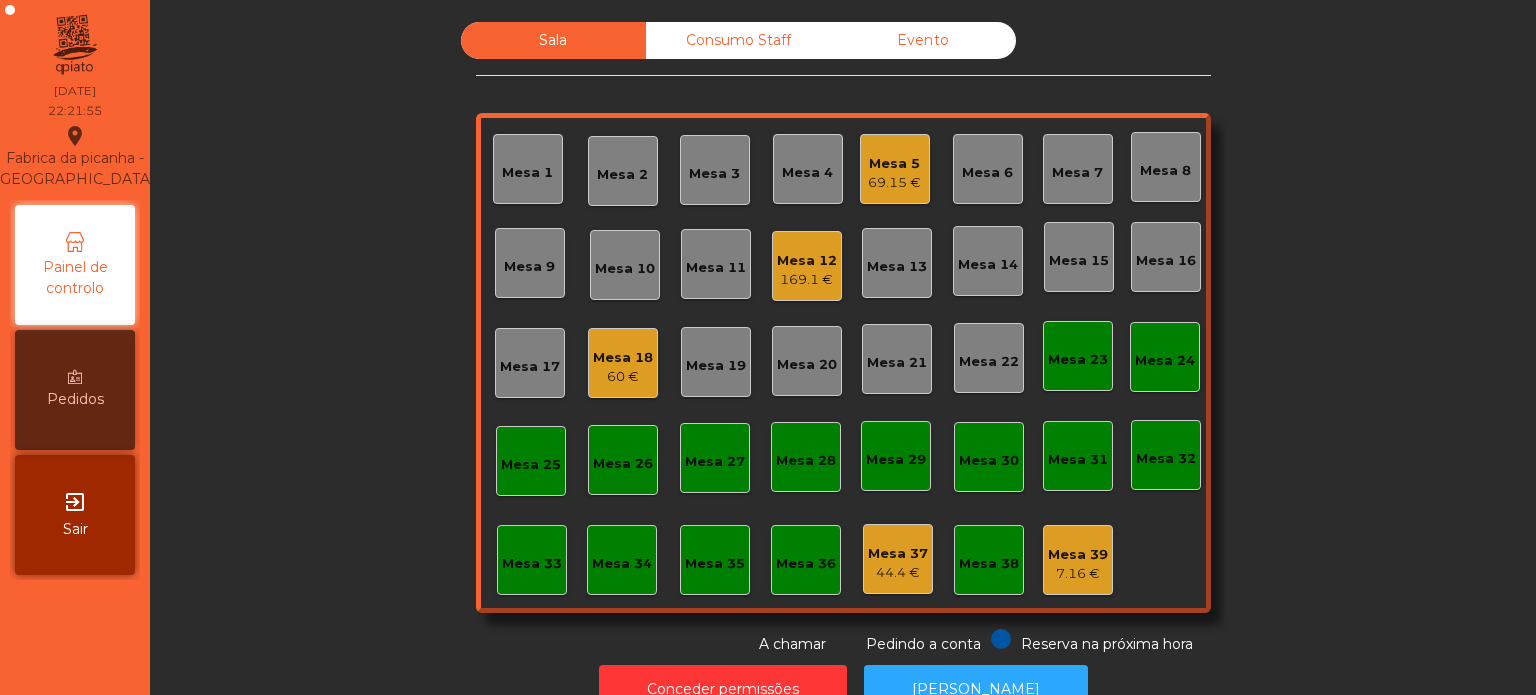 click on "69.15 €" 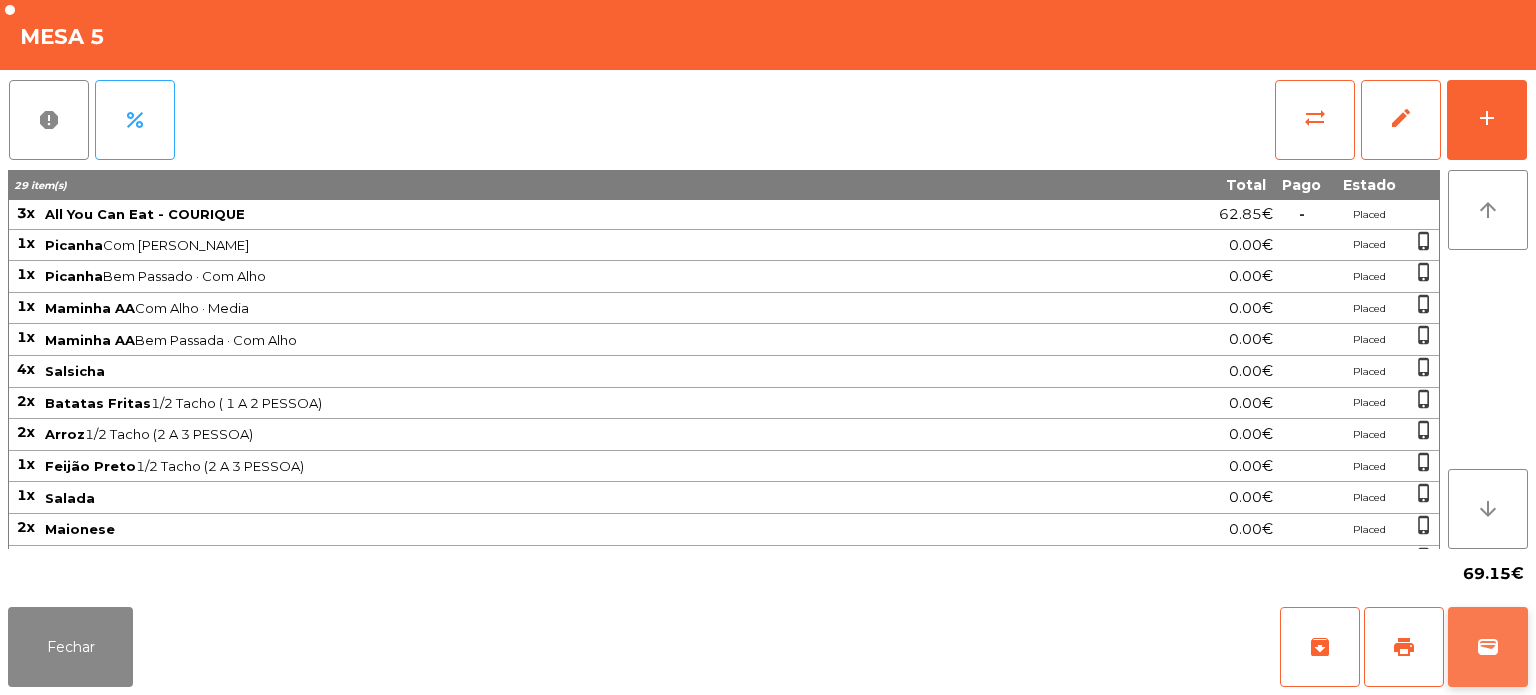 click on "wallet" 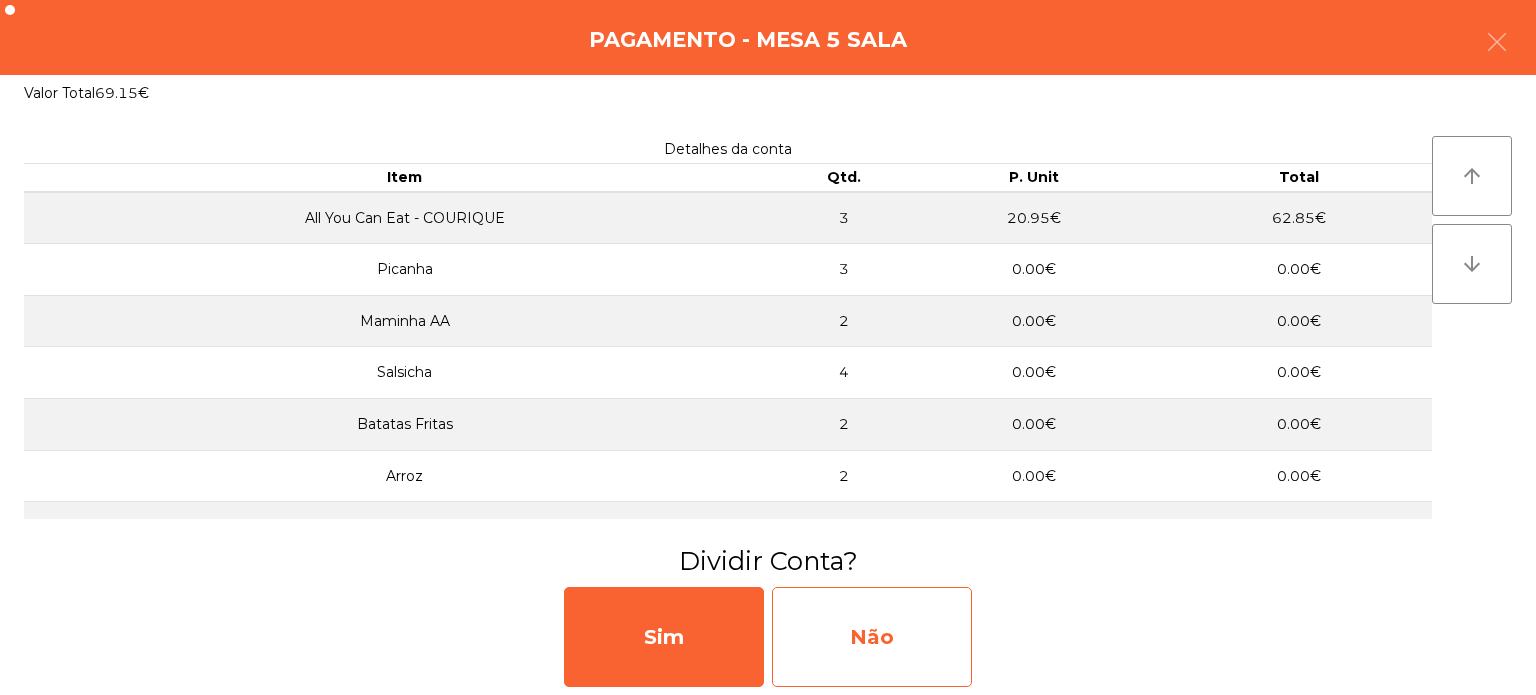 click on "Não" 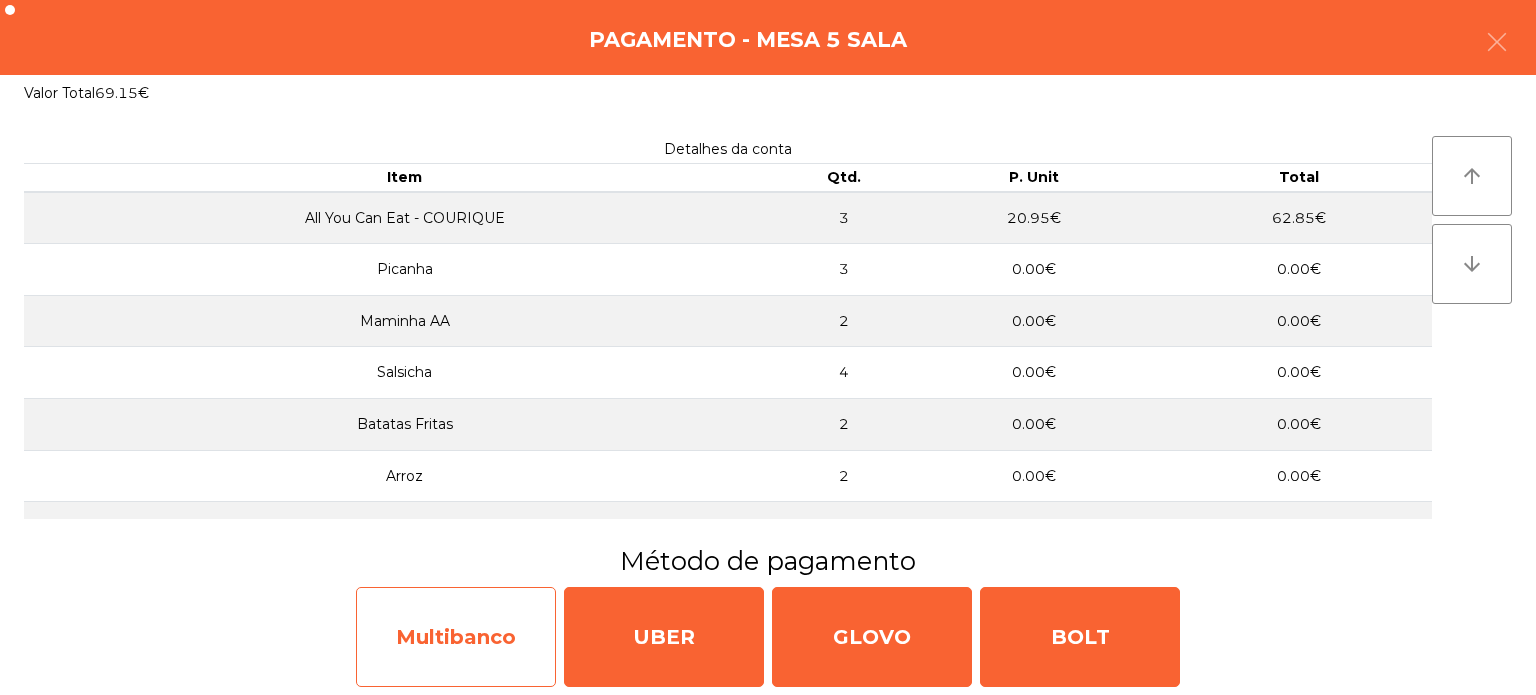 click on "Multibanco" 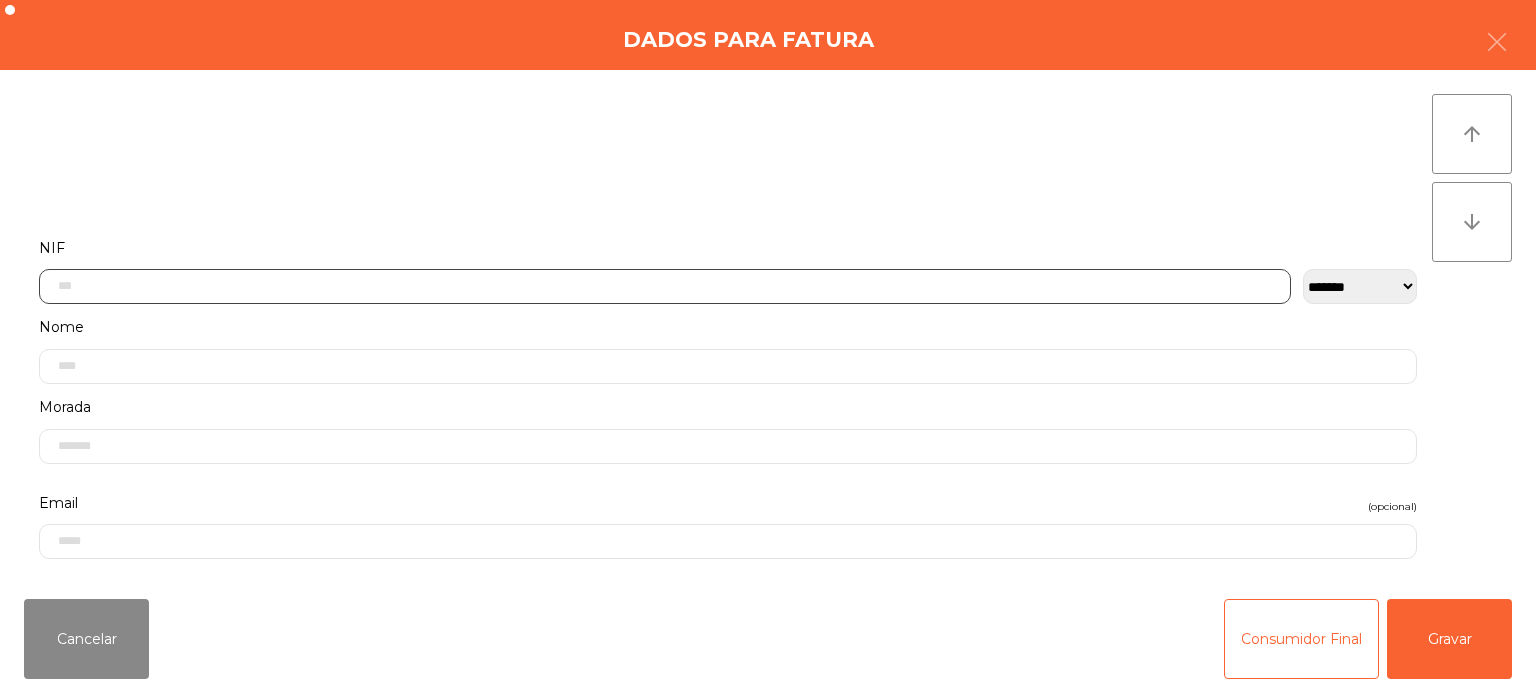 click 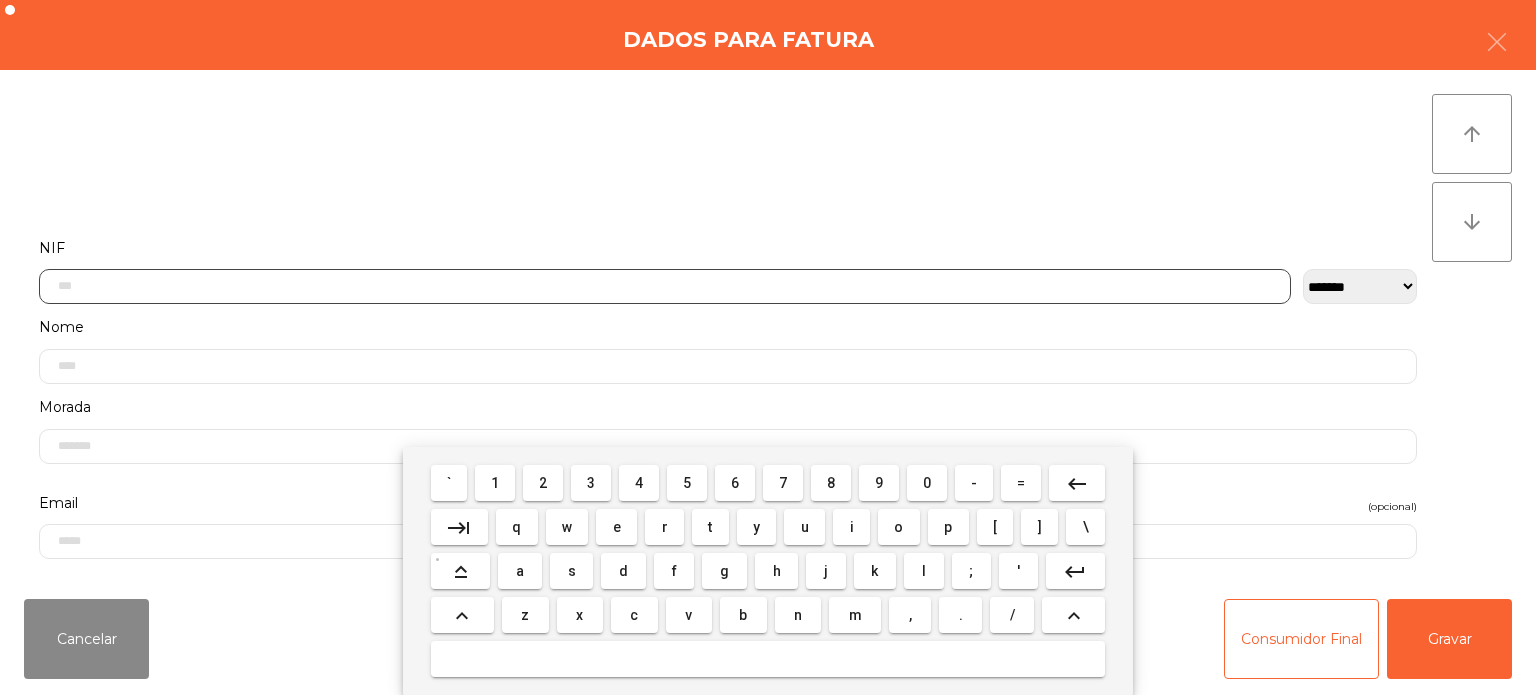 scroll, scrollTop: 139, scrollLeft: 0, axis: vertical 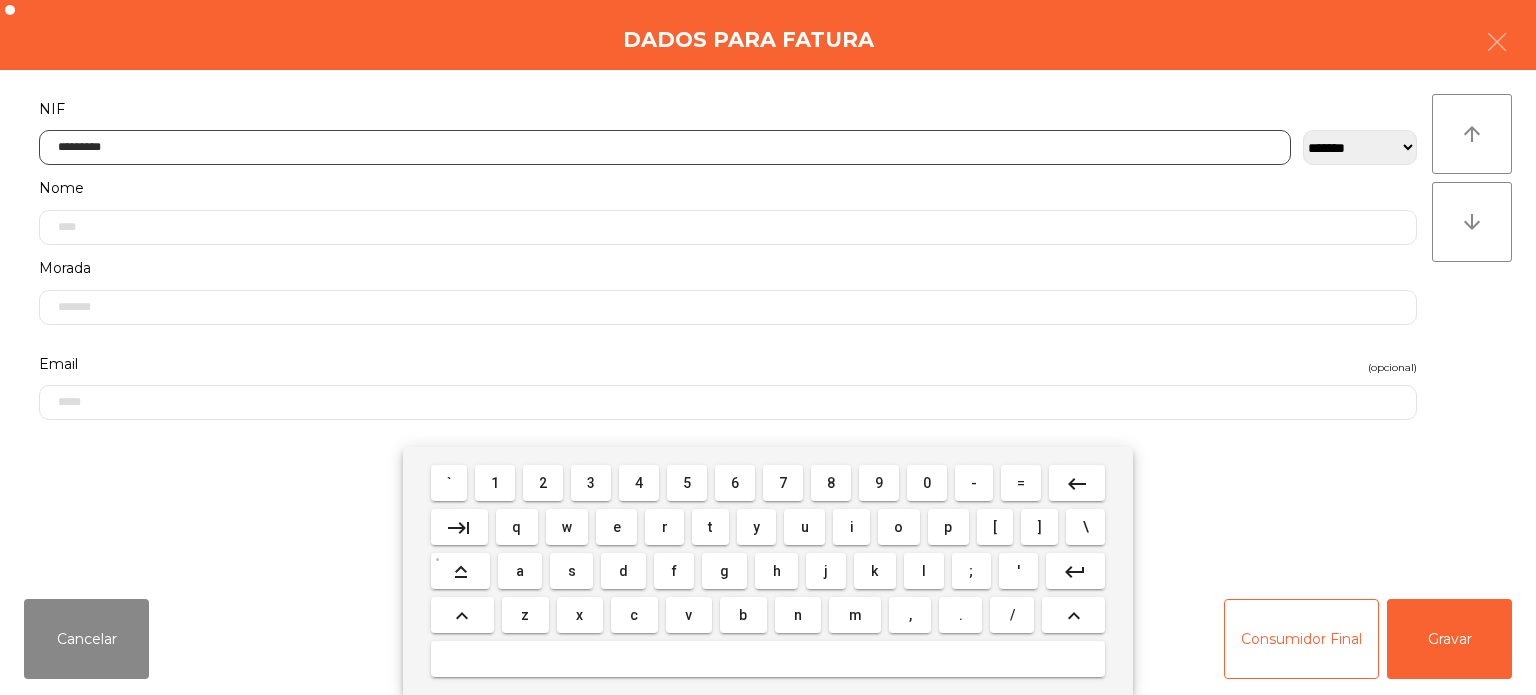 type on "*********" 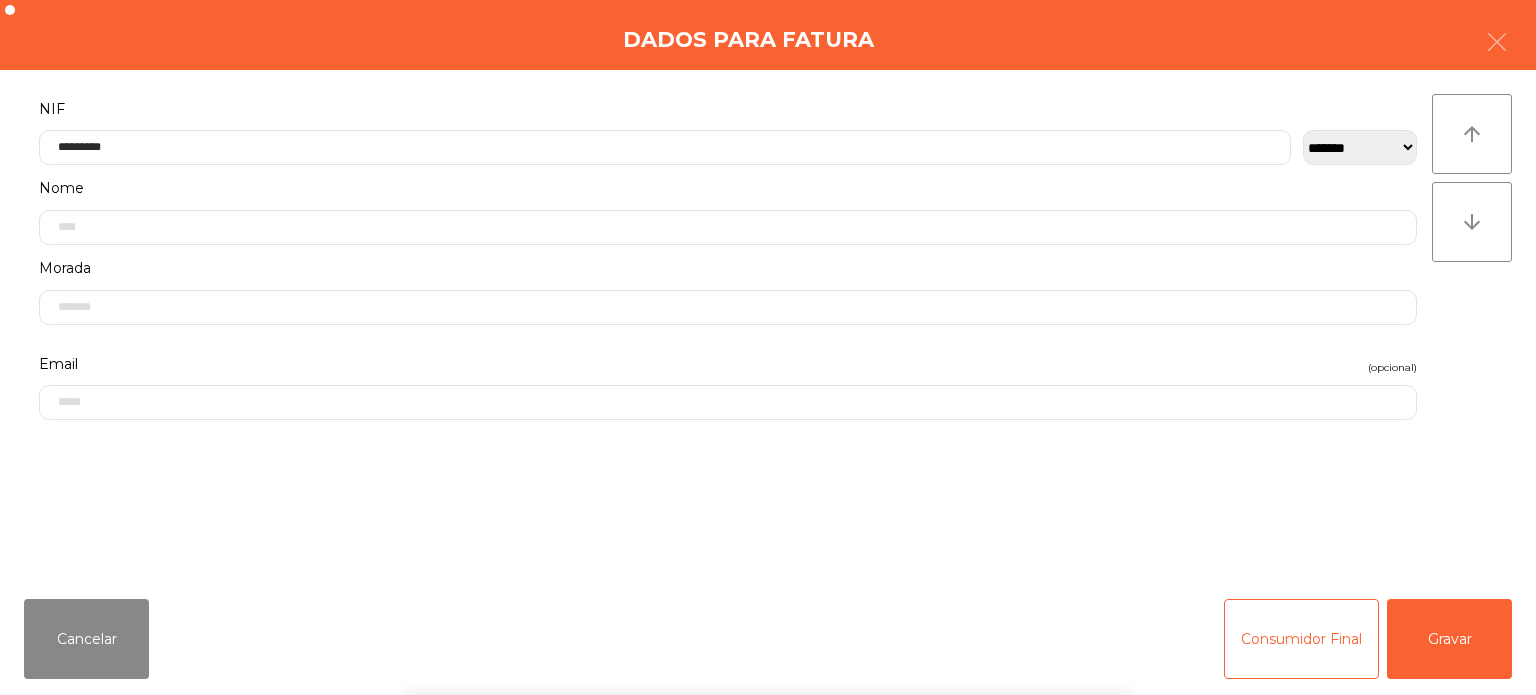 click on "` 1 2 3 4 5 6 7 8 9 0 - = keyboard_backspace keyboard_tab q w e r t y u i o p [ ] \ keyboard_capslock a s d f g h j k l ; ' keyboard_return keyboard_arrow_up z x c v b n m , . / keyboard_arrow_up" at bounding box center [768, 571] 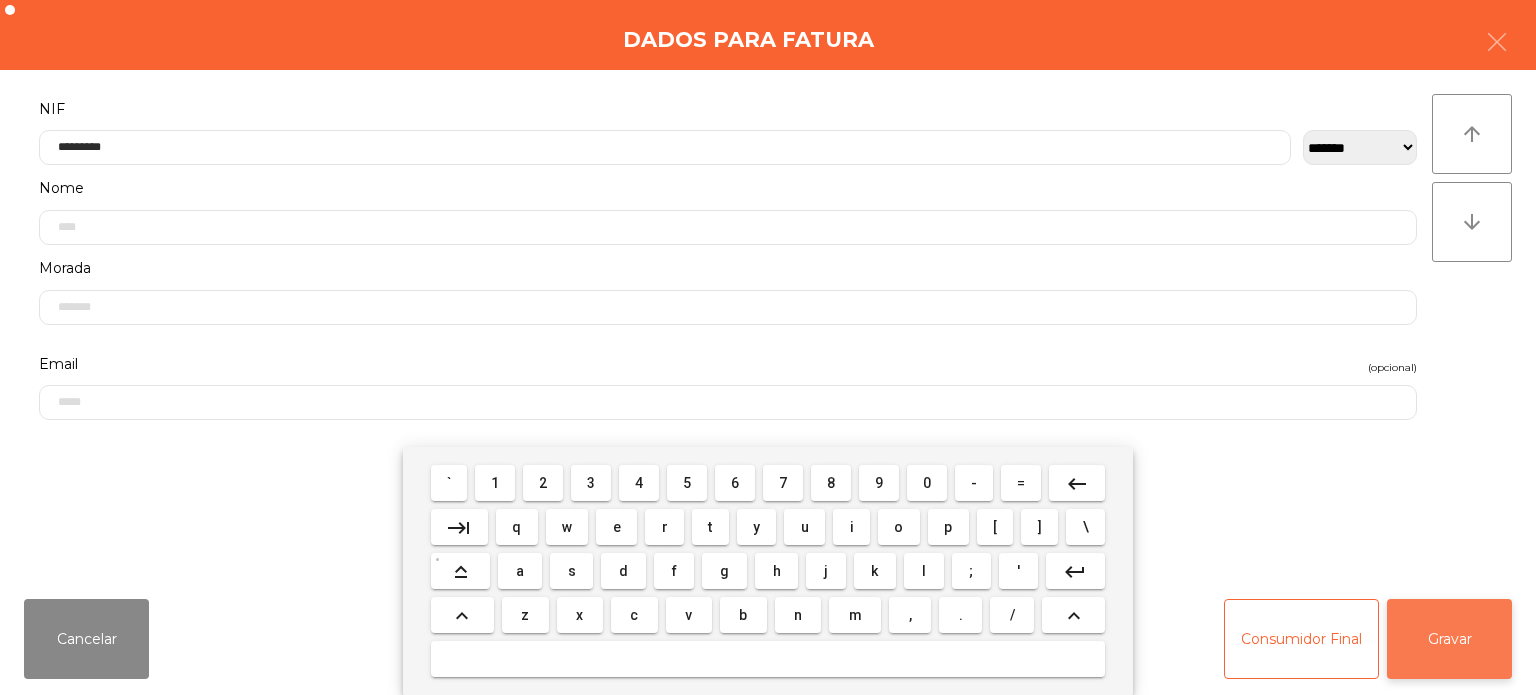 click on "Gravar" 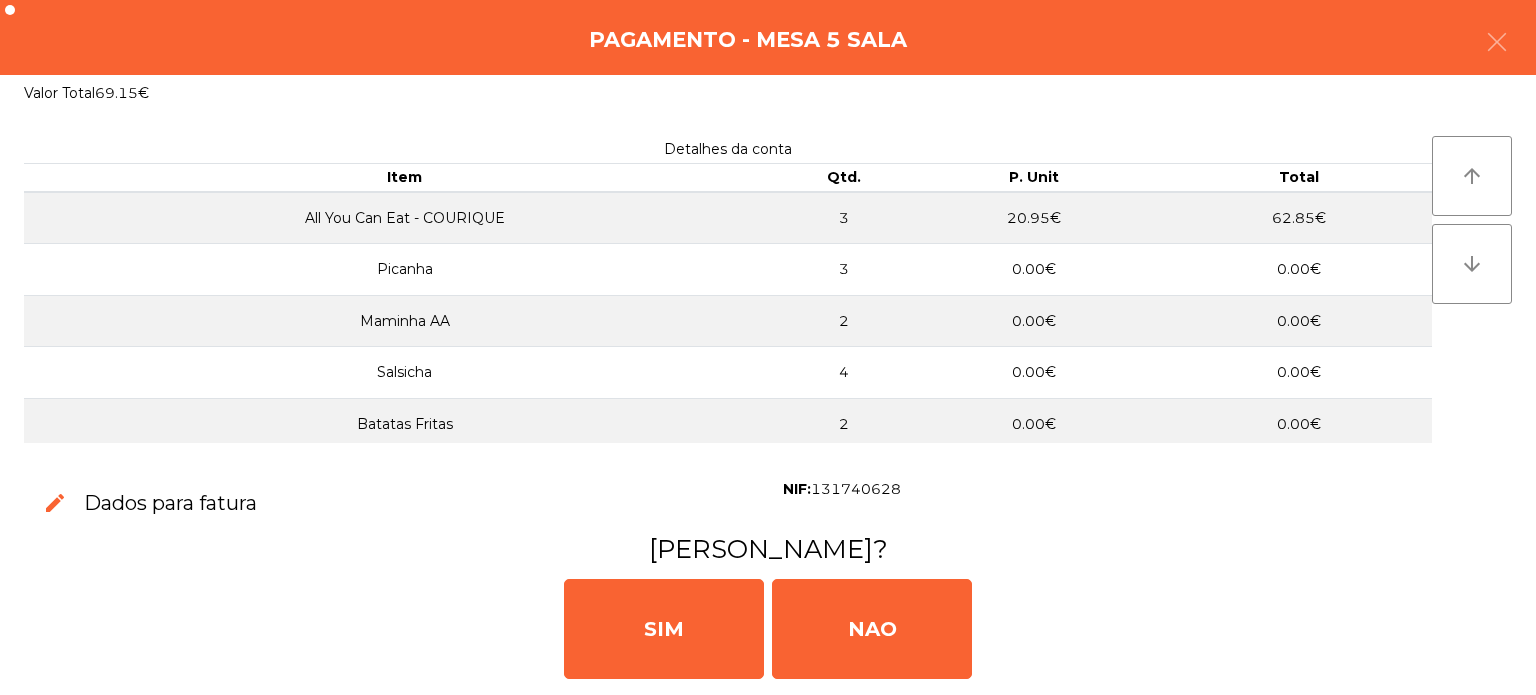 click on "[PERSON_NAME]" 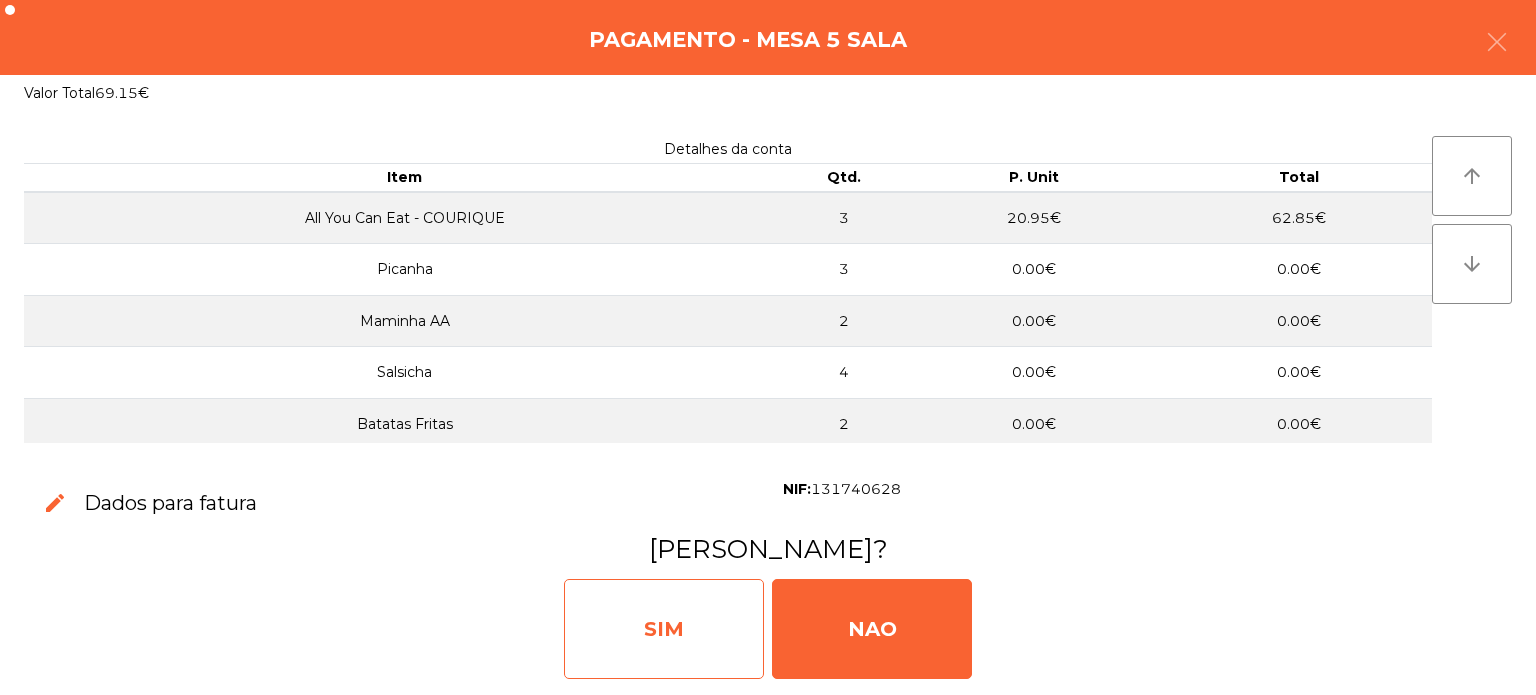 click on "SIM" 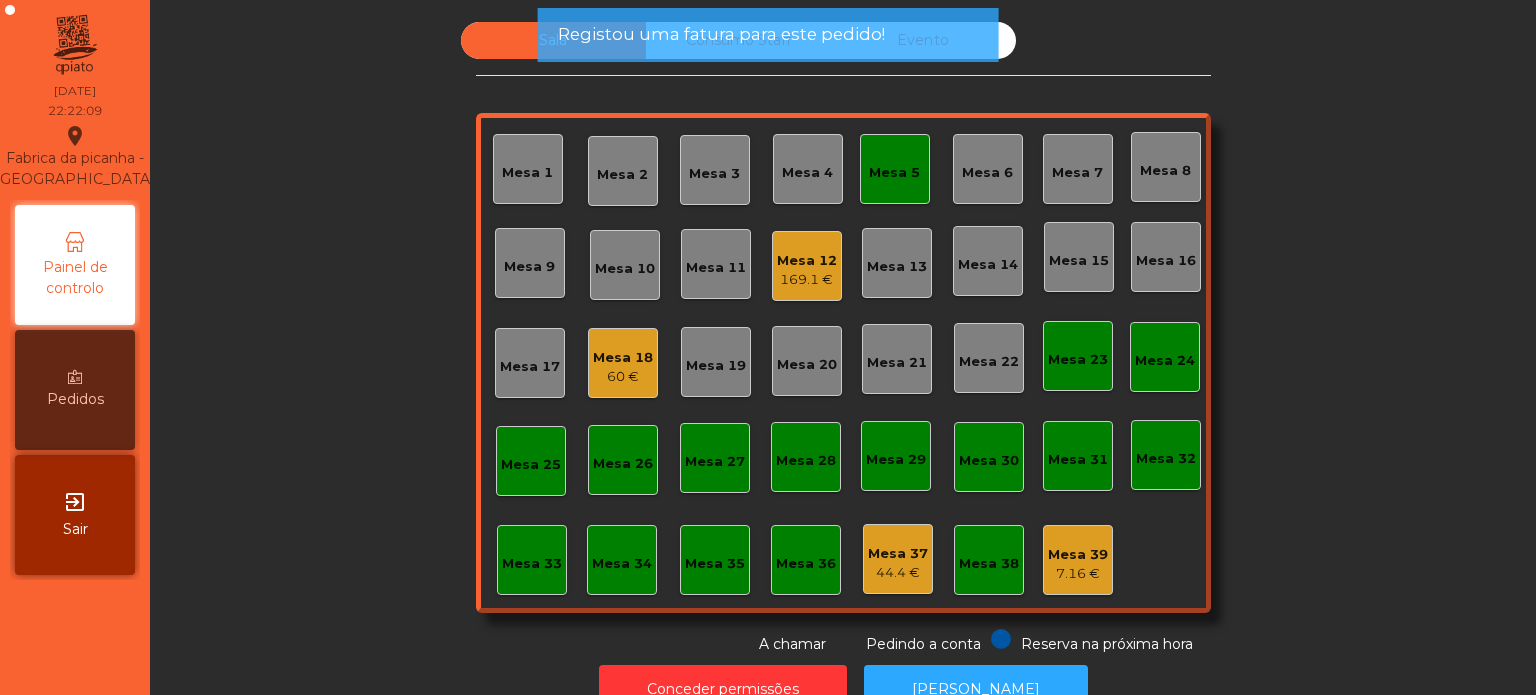 click on "Mesa 12" 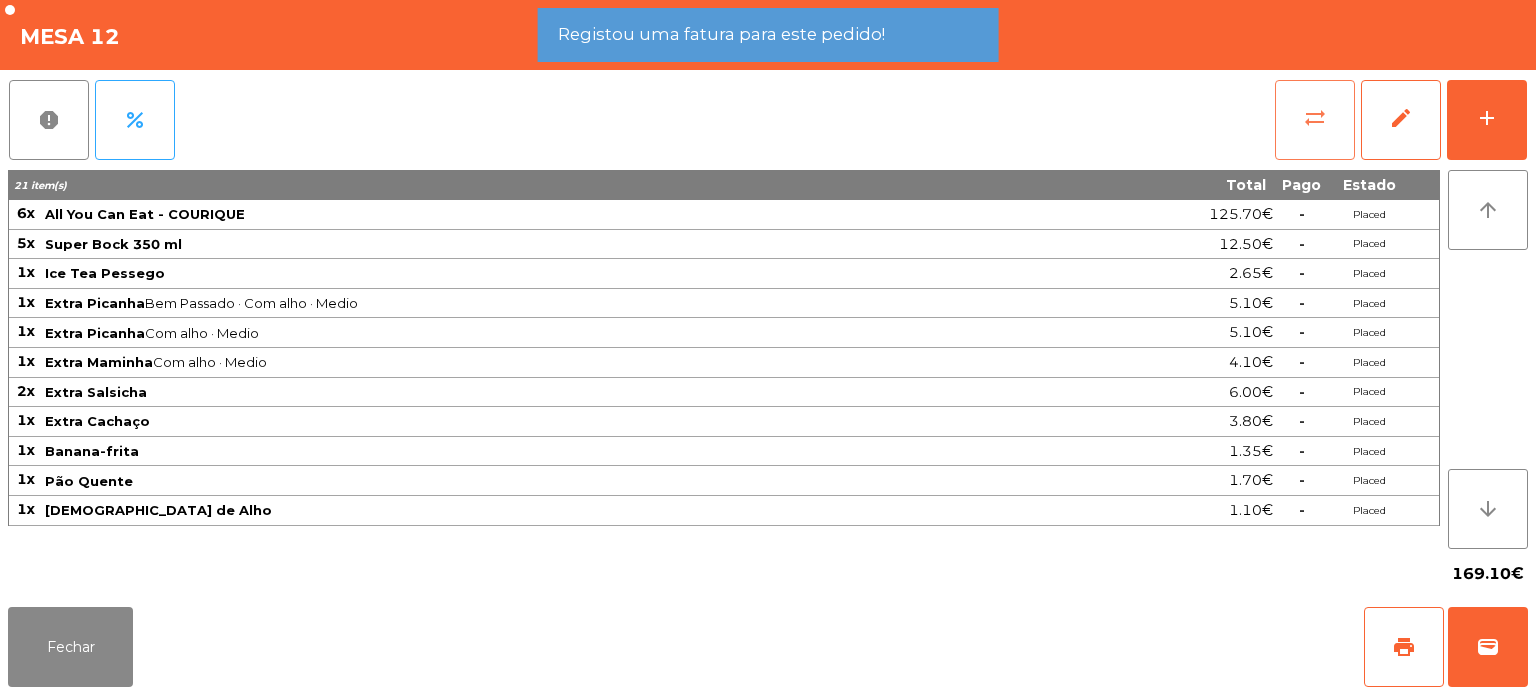 click on "sync_alt" 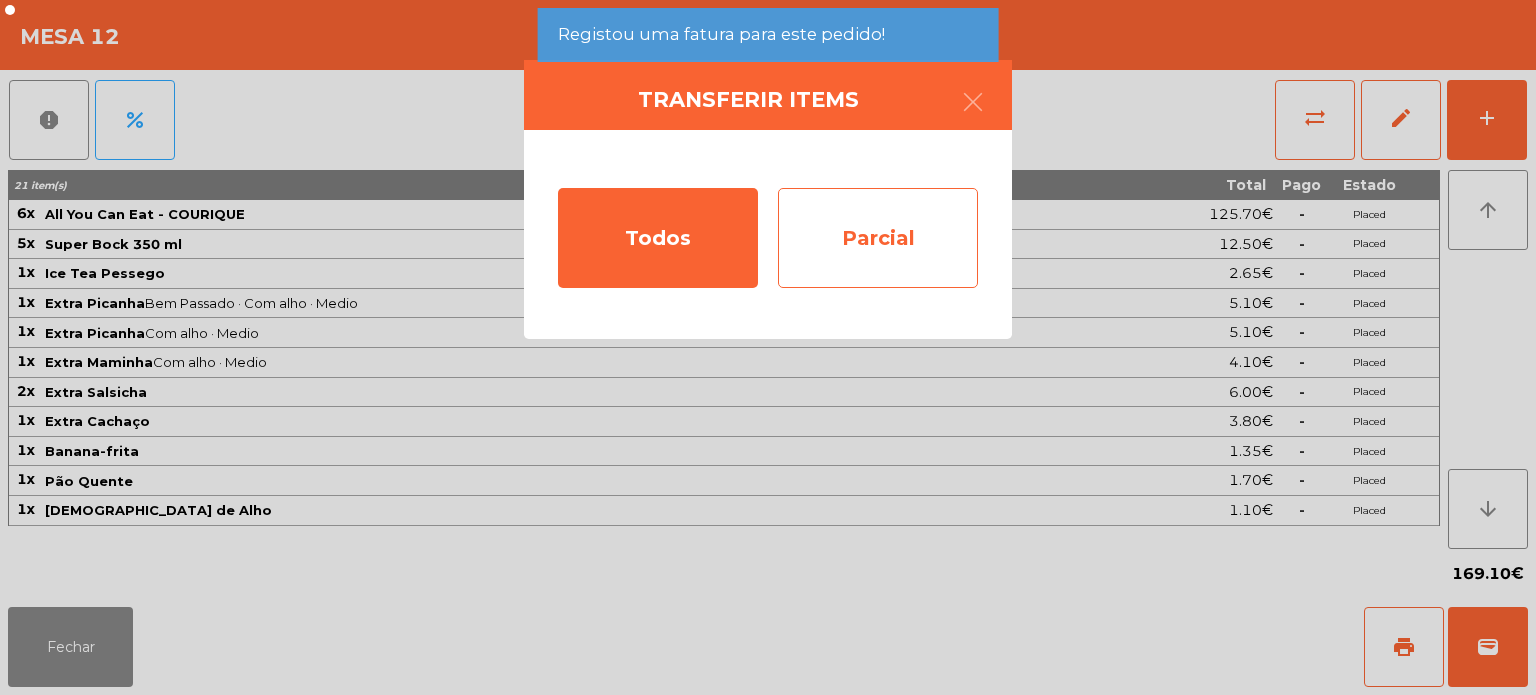 click on "Parcial" 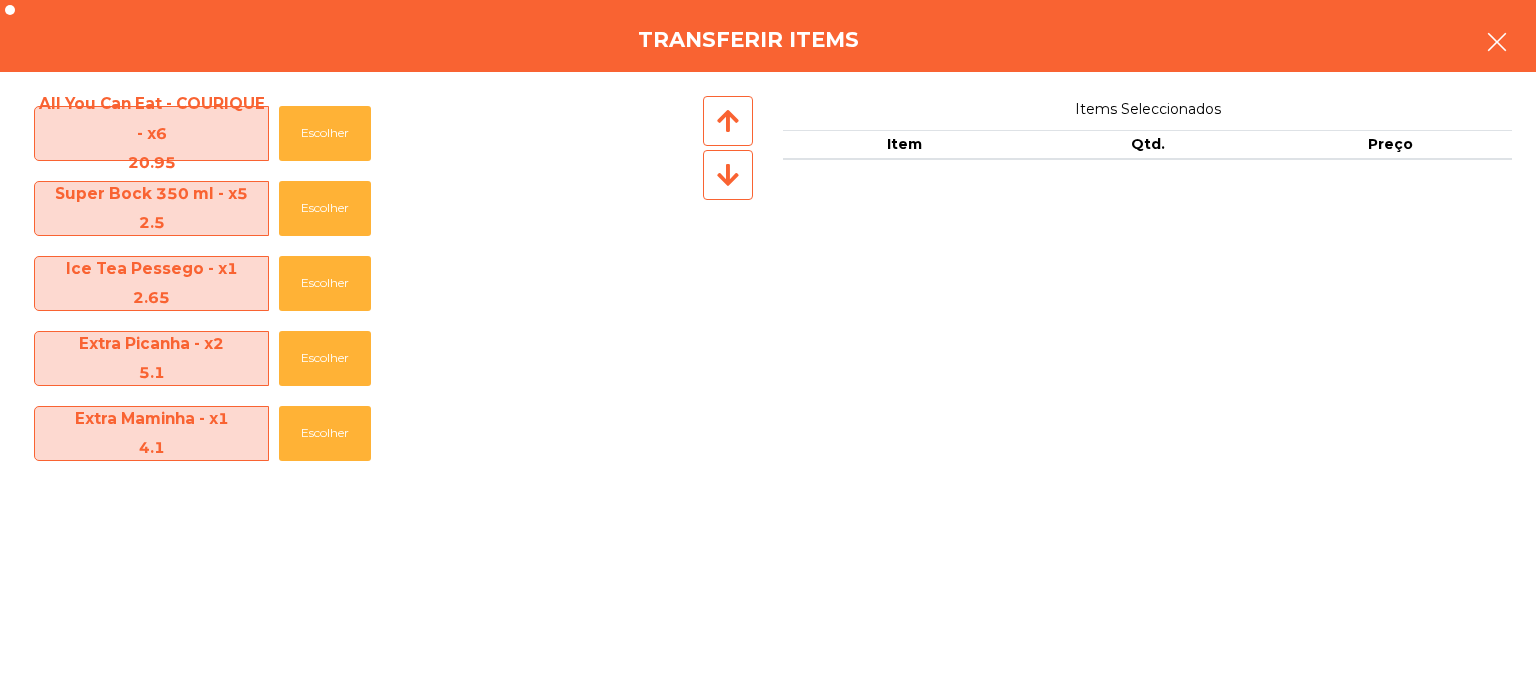 click 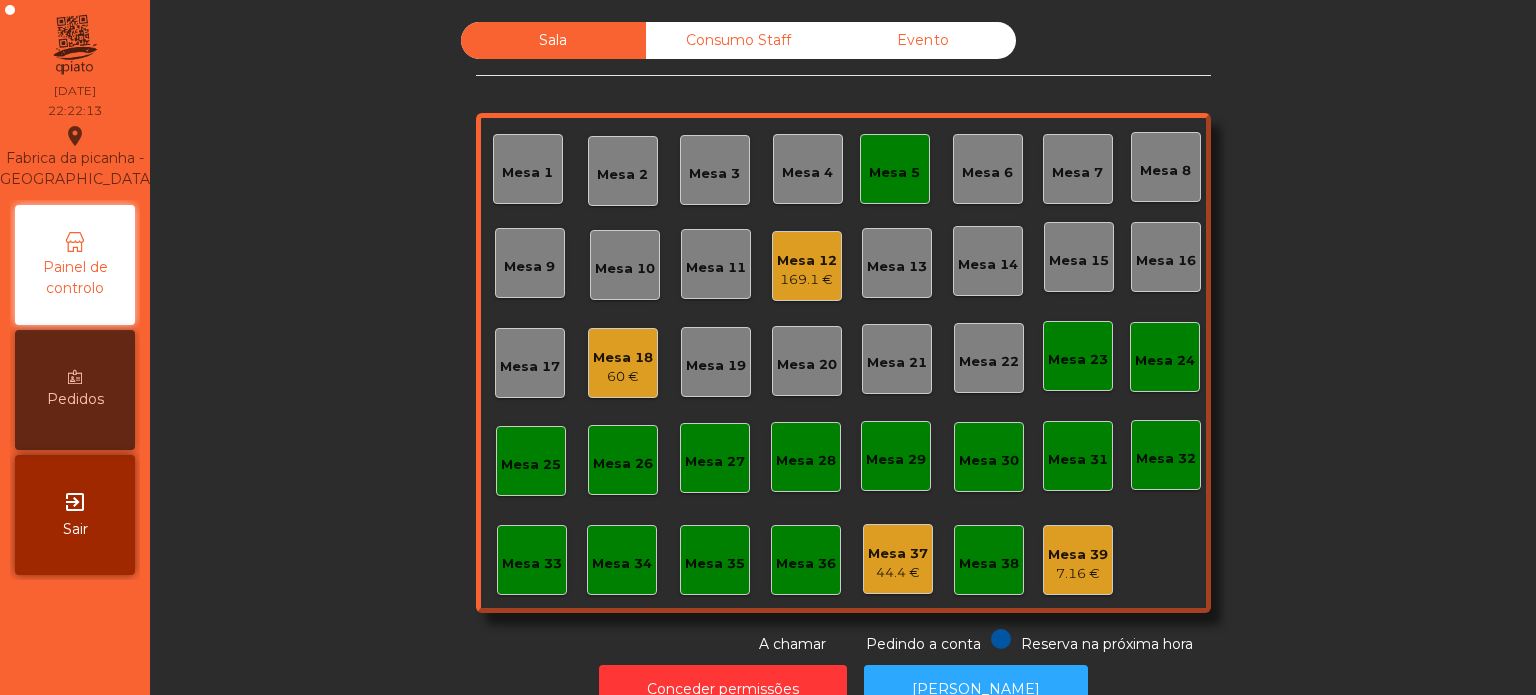 click on "Mesa 5" 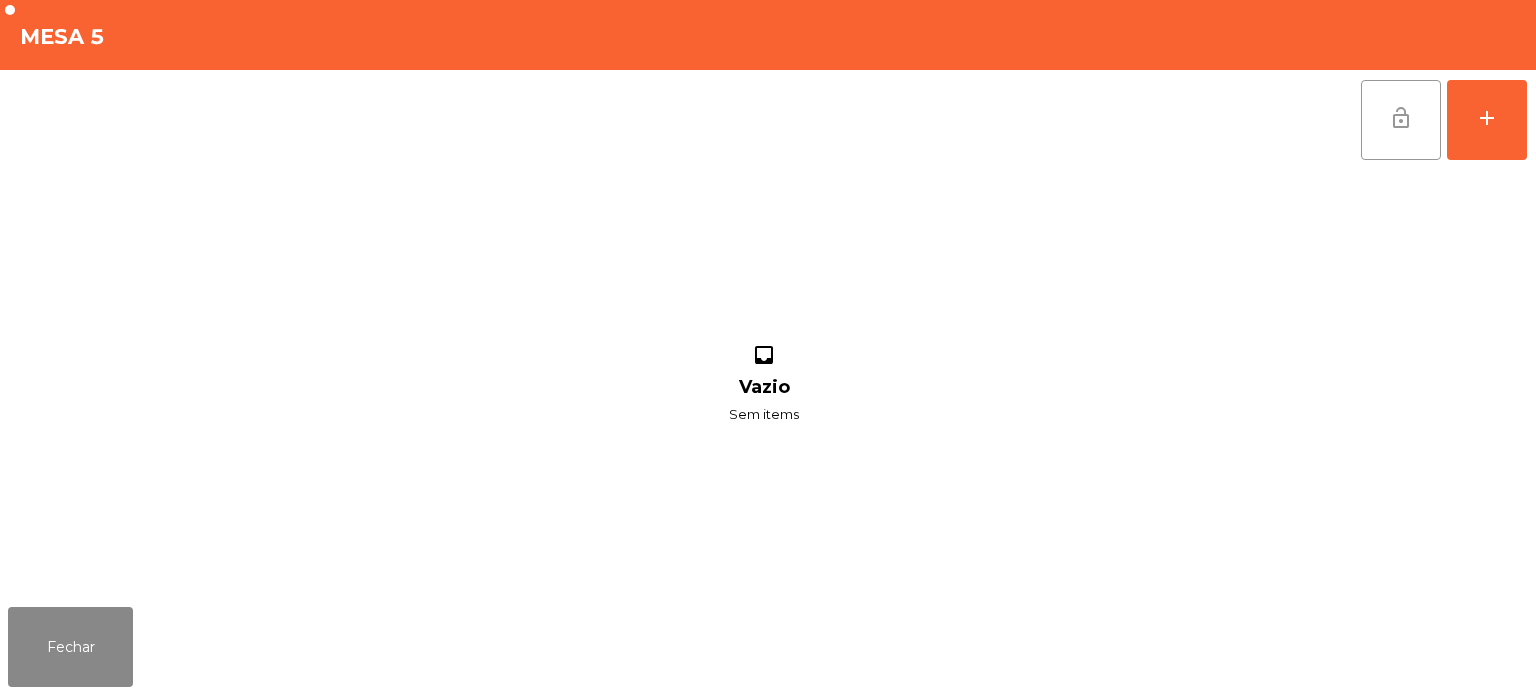 click on "lock_open" 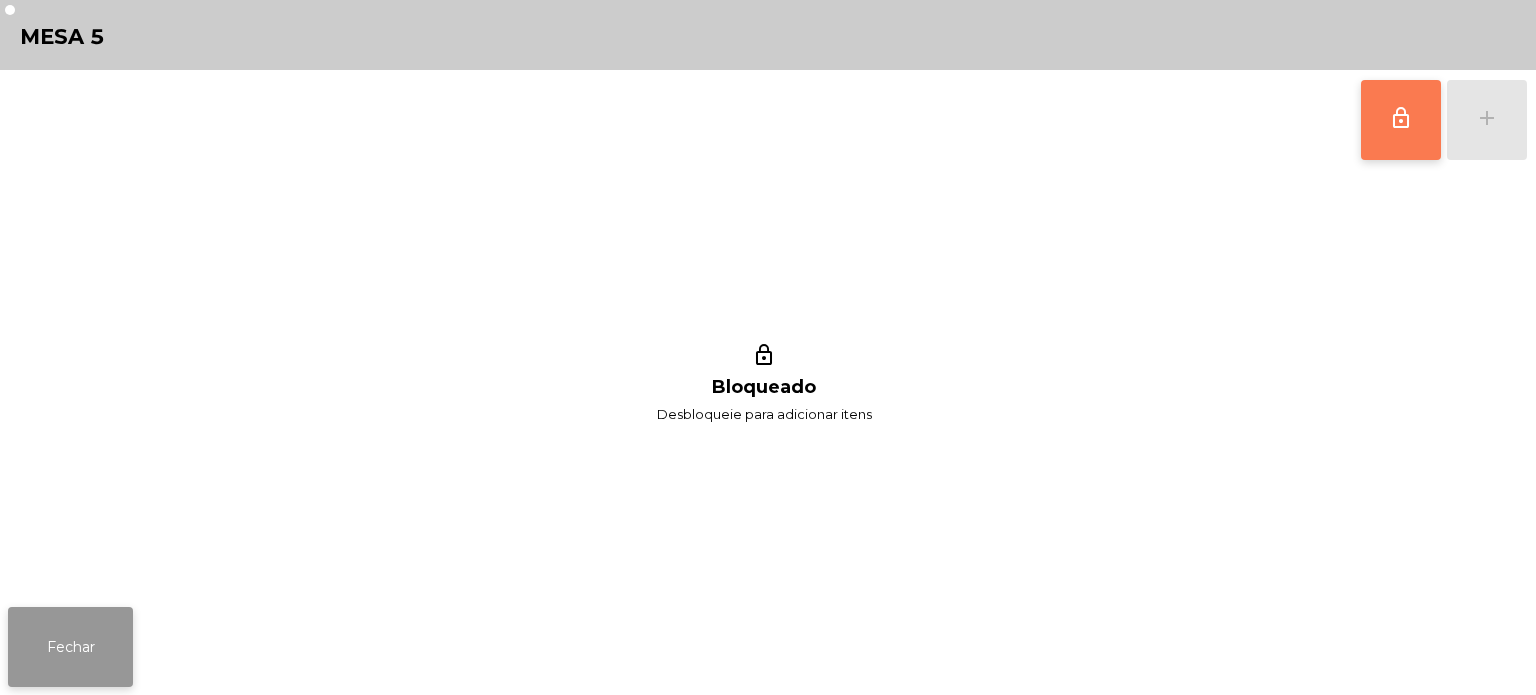 click on "Fechar" 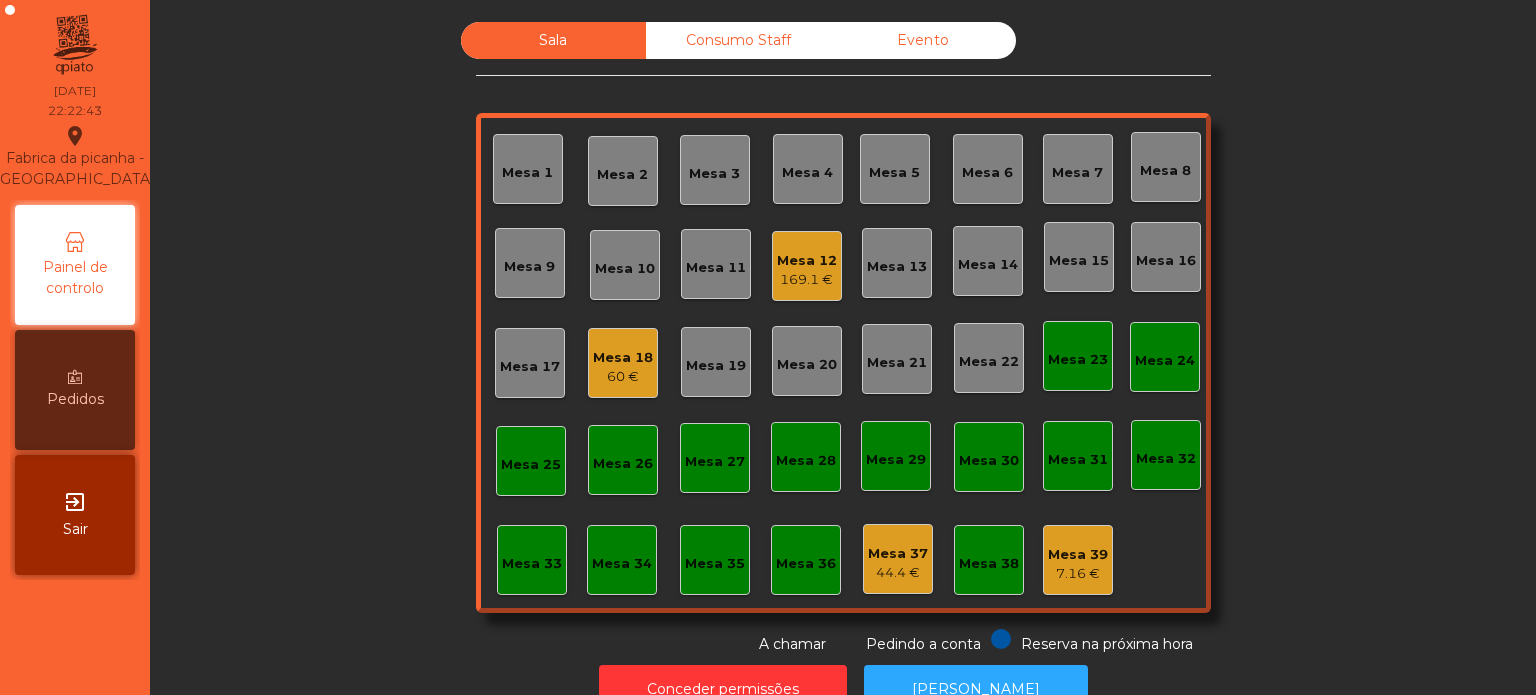 click on "Mesa 12" 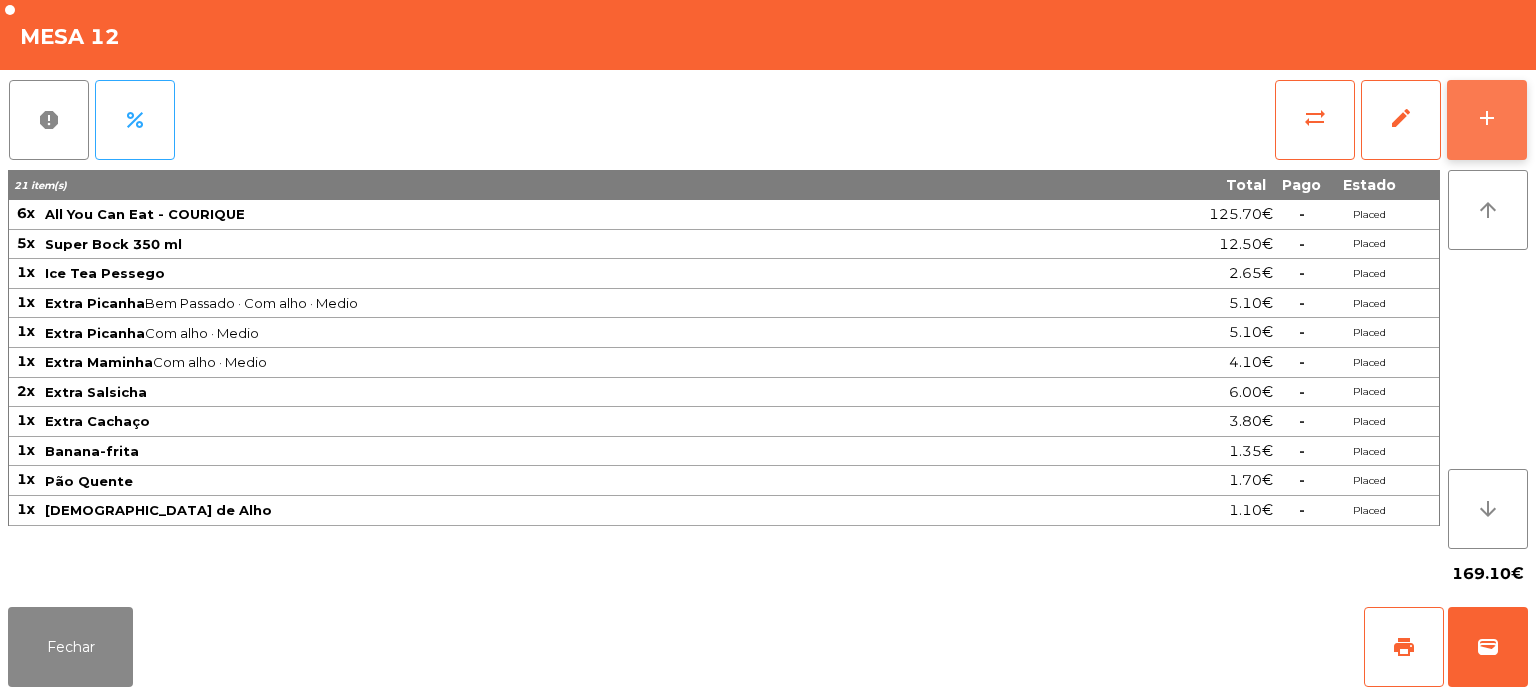 click on "add" 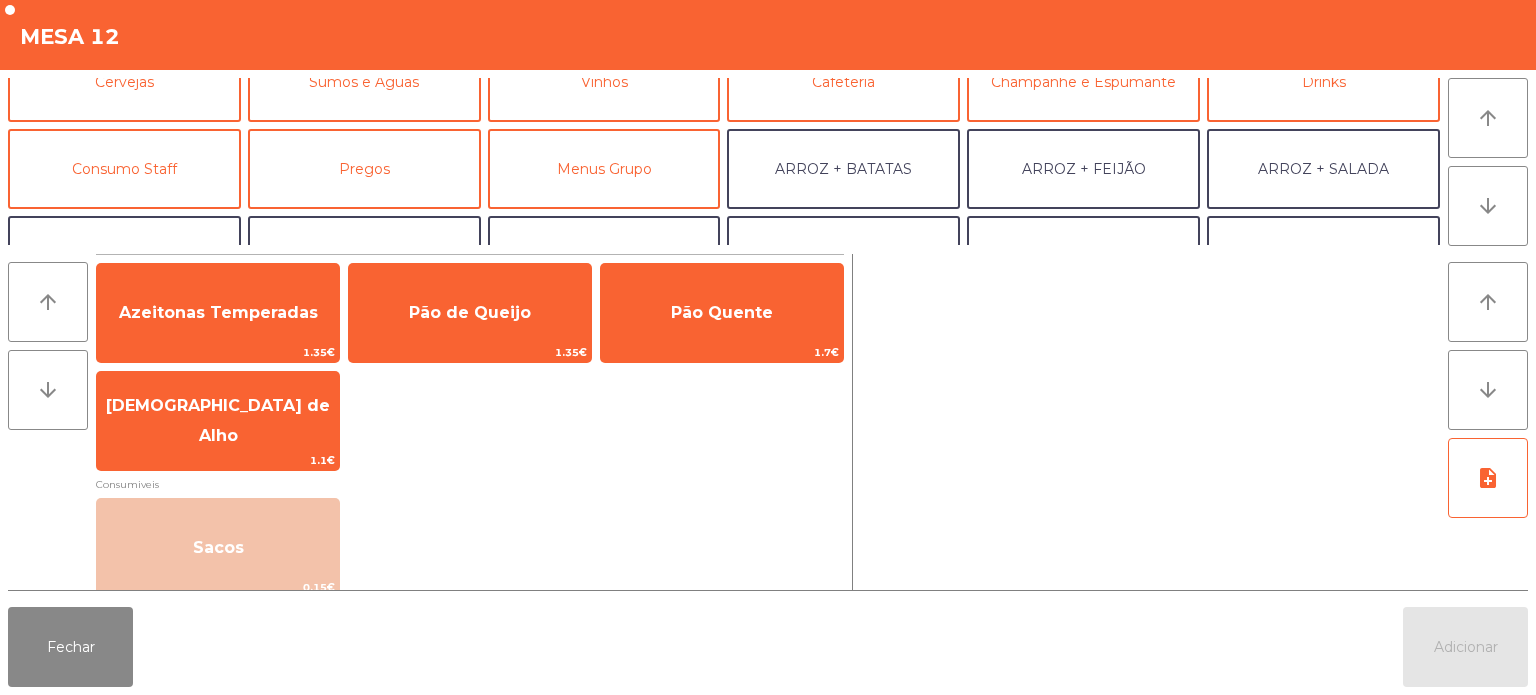scroll, scrollTop: 260, scrollLeft: 0, axis: vertical 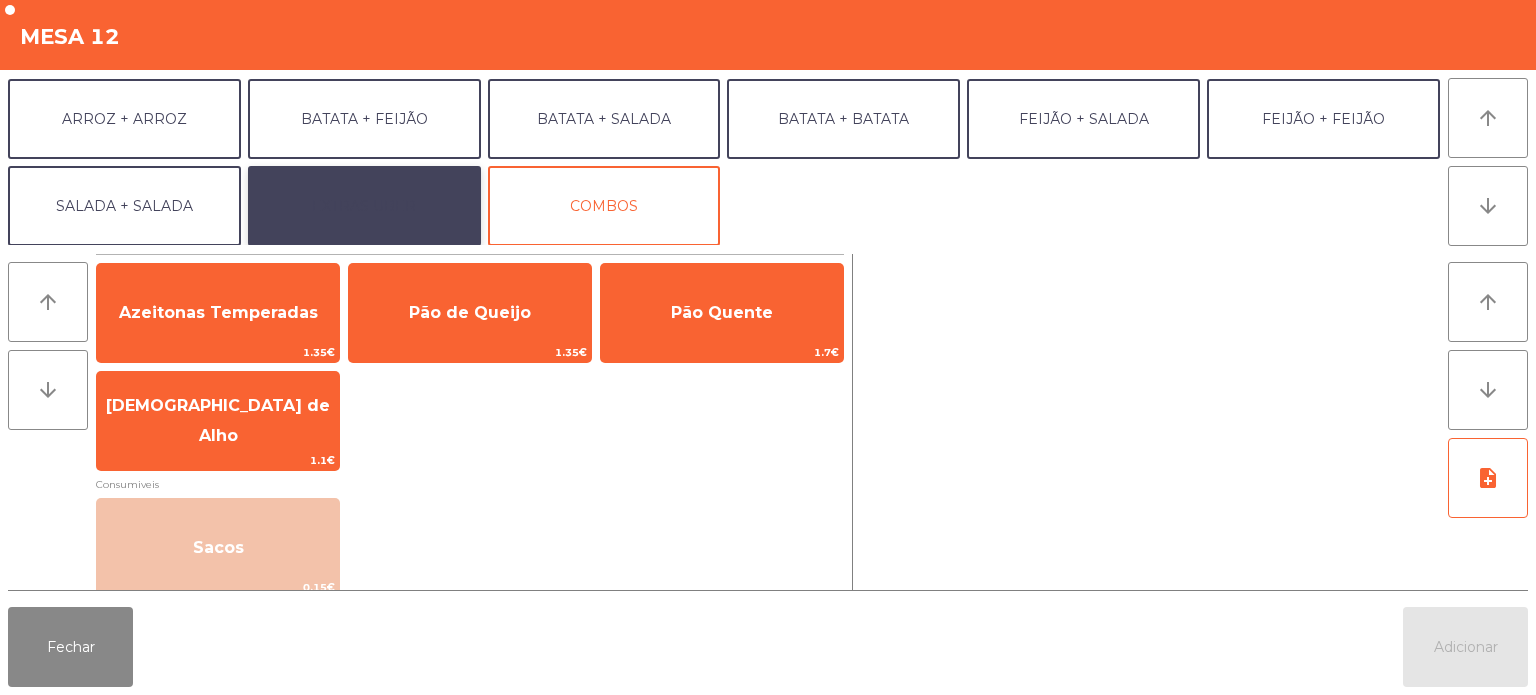 click on "EXTRAS UBER" 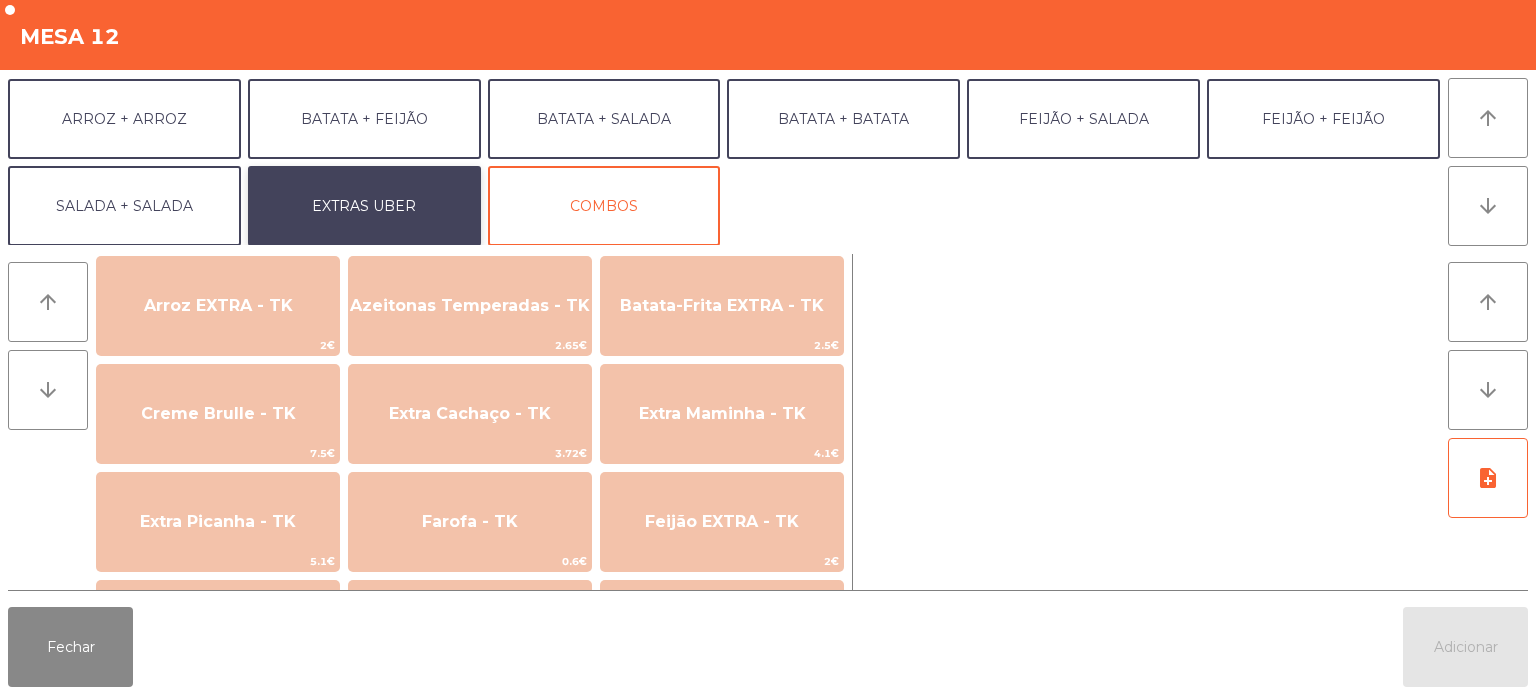 scroll, scrollTop: 813, scrollLeft: 0, axis: vertical 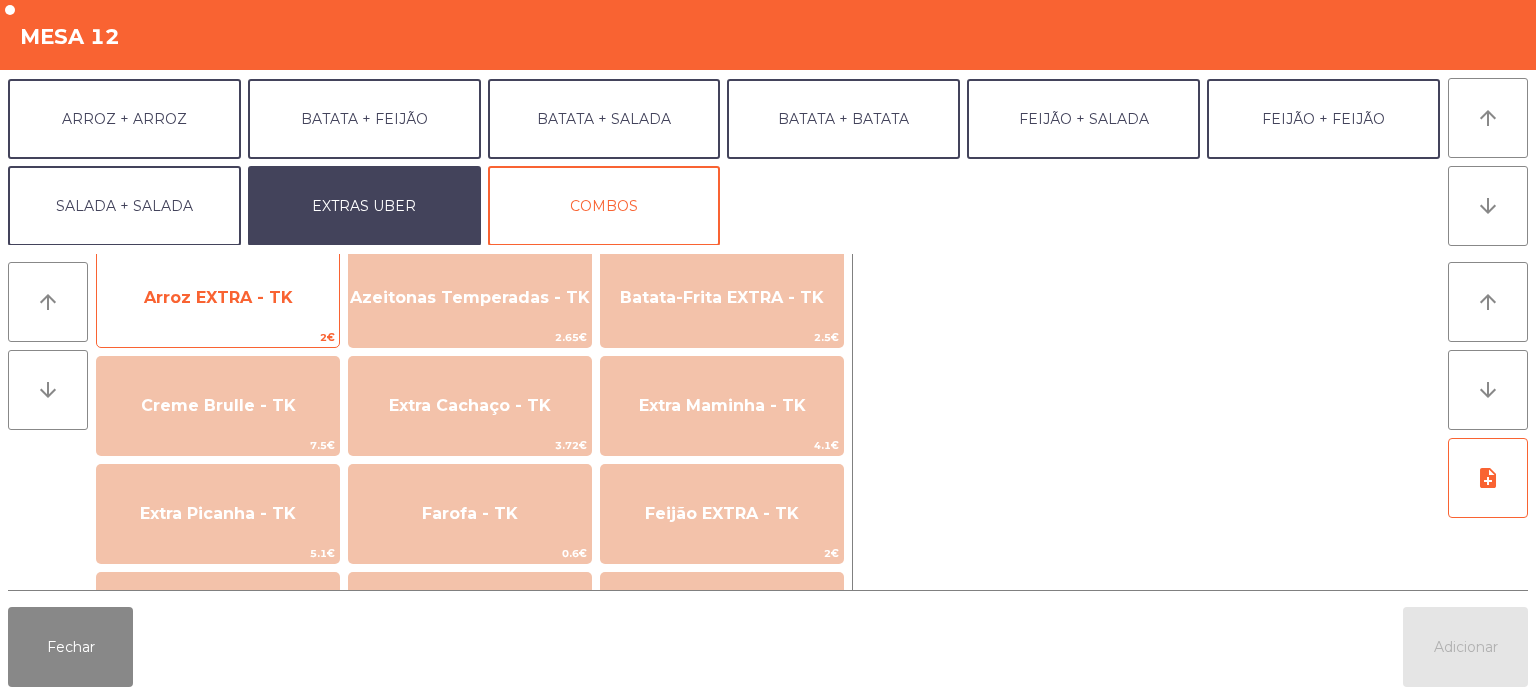 click on "Arroz EXTRA - TK" 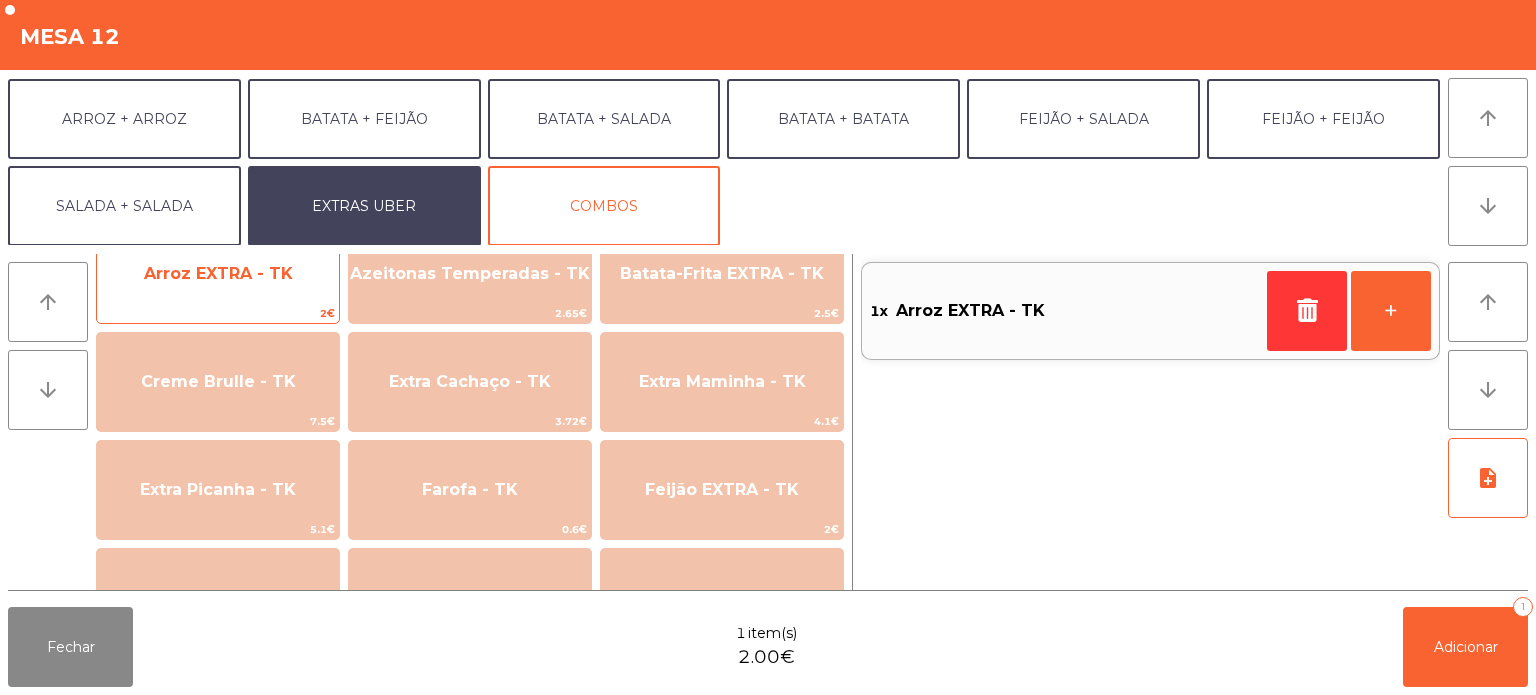 scroll, scrollTop: 824, scrollLeft: 0, axis: vertical 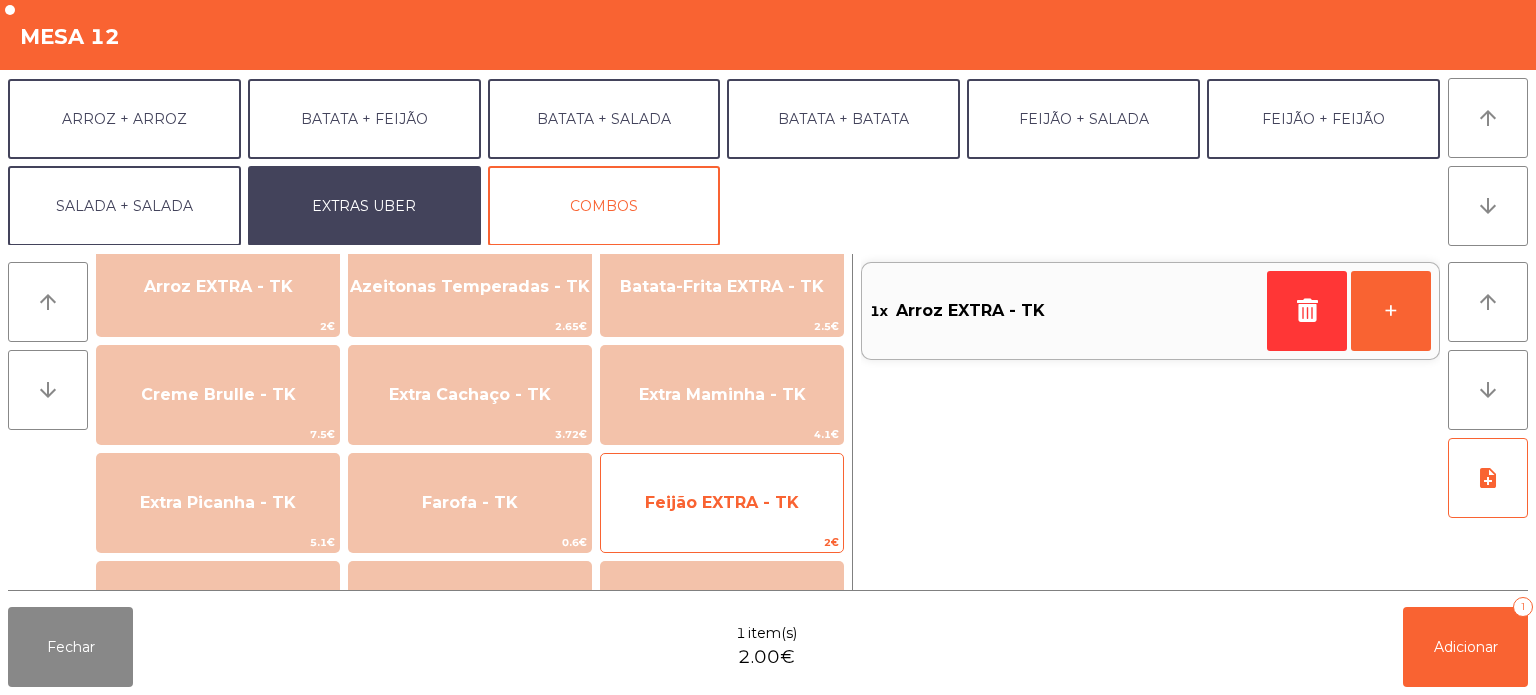 click on "Feijão EXTRA - TK" 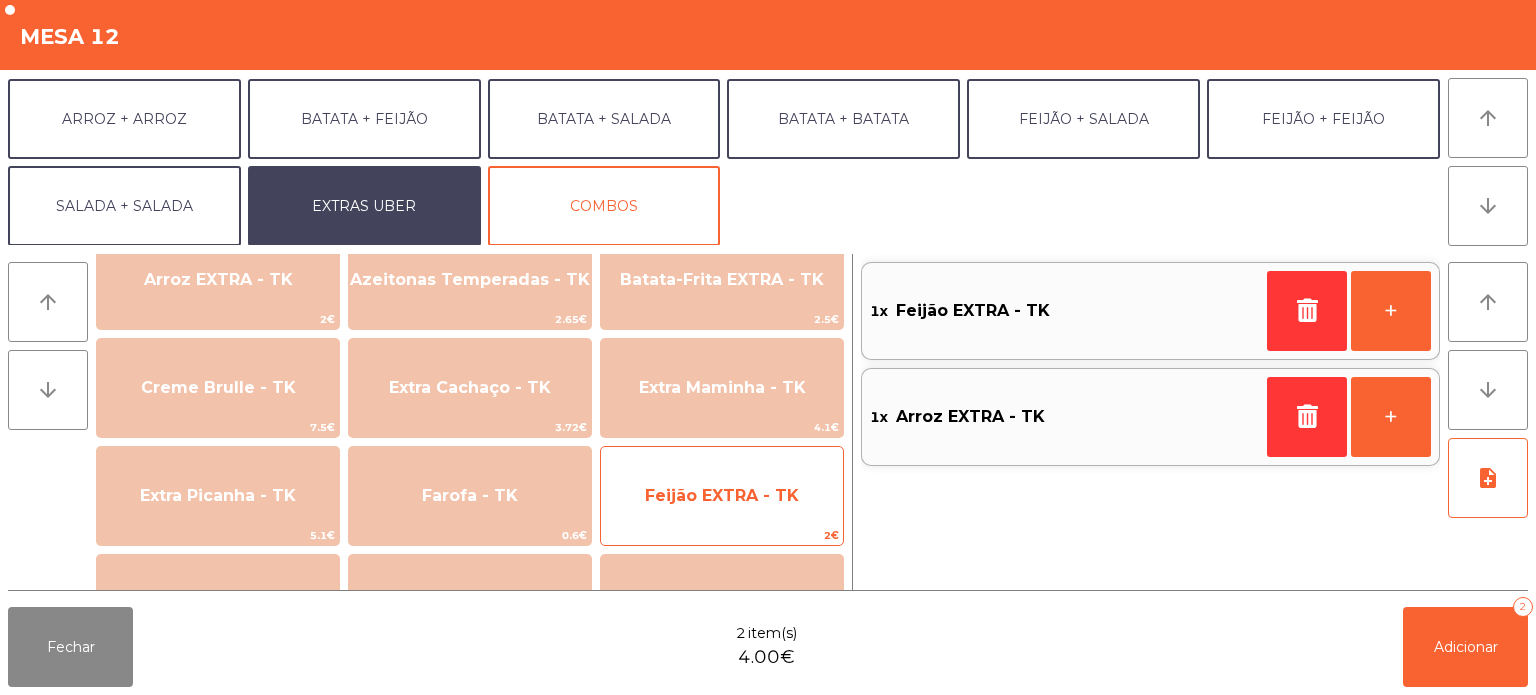 scroll, scrollTop: 825, scrollLeft: 0, axis: vertical 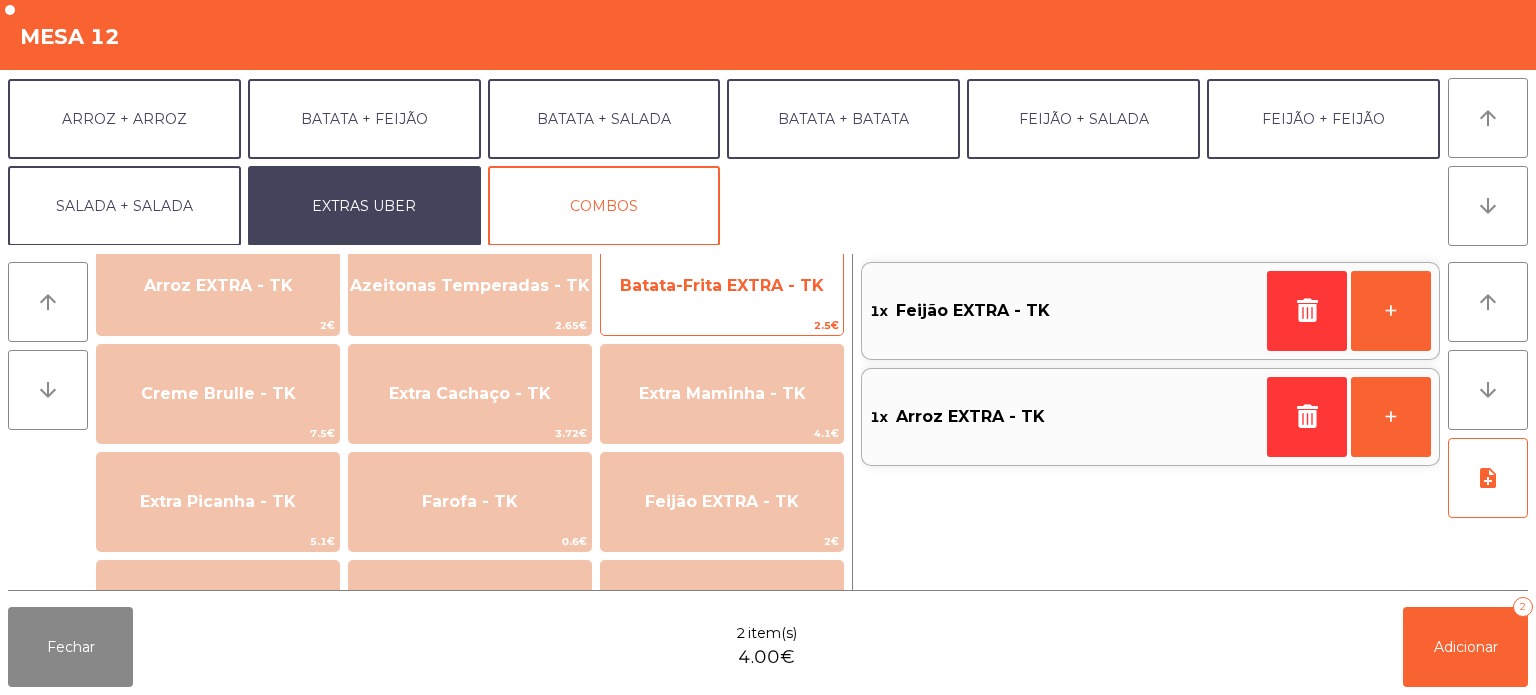 click on "Batata-Frita EXTRA - TK" 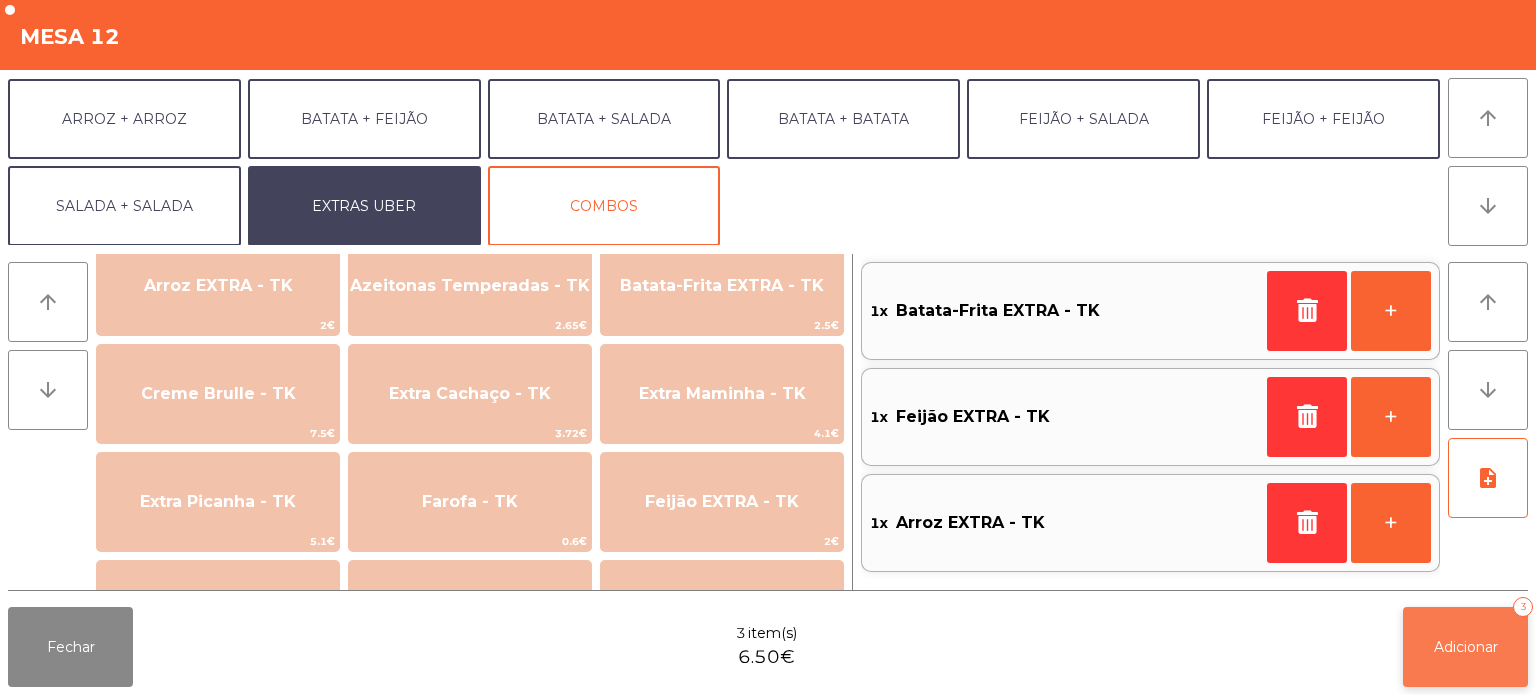 click on "Adicionar   3" 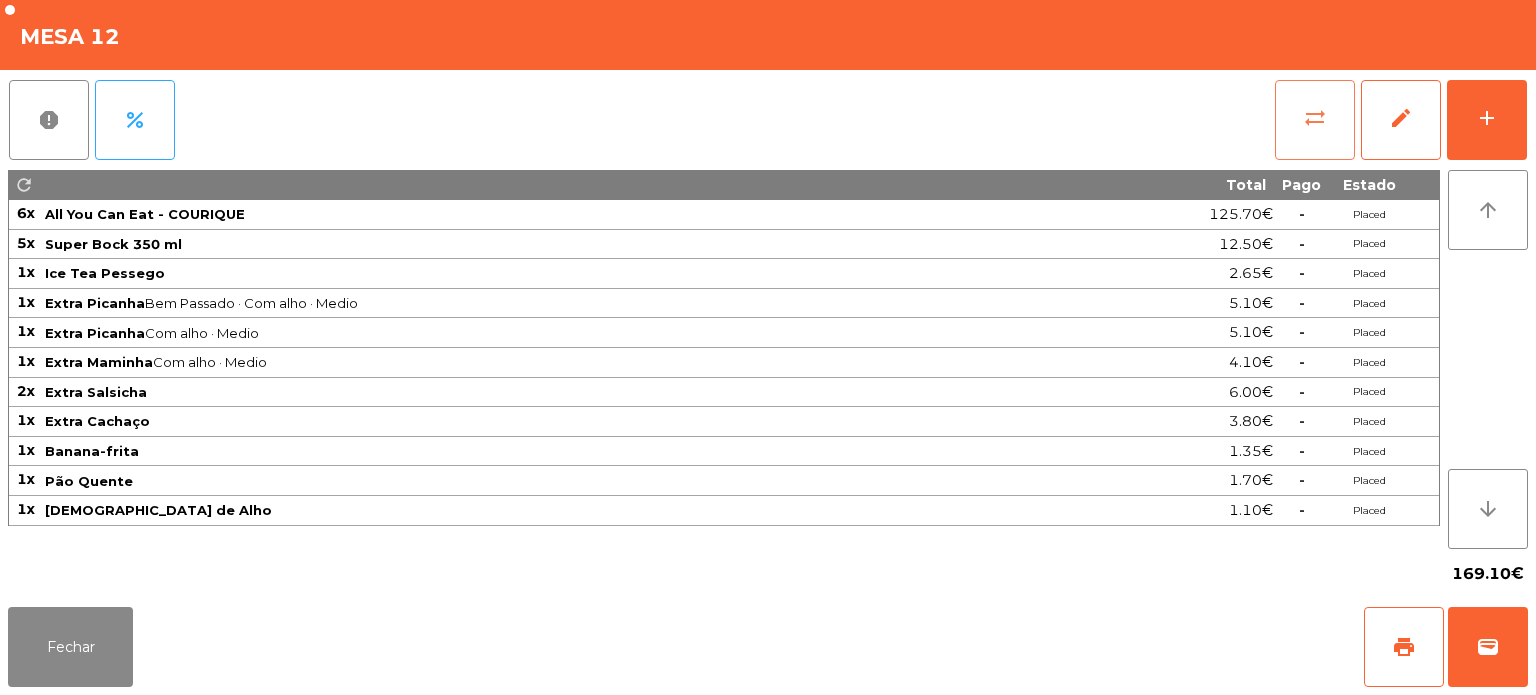 click on "sync_alt" 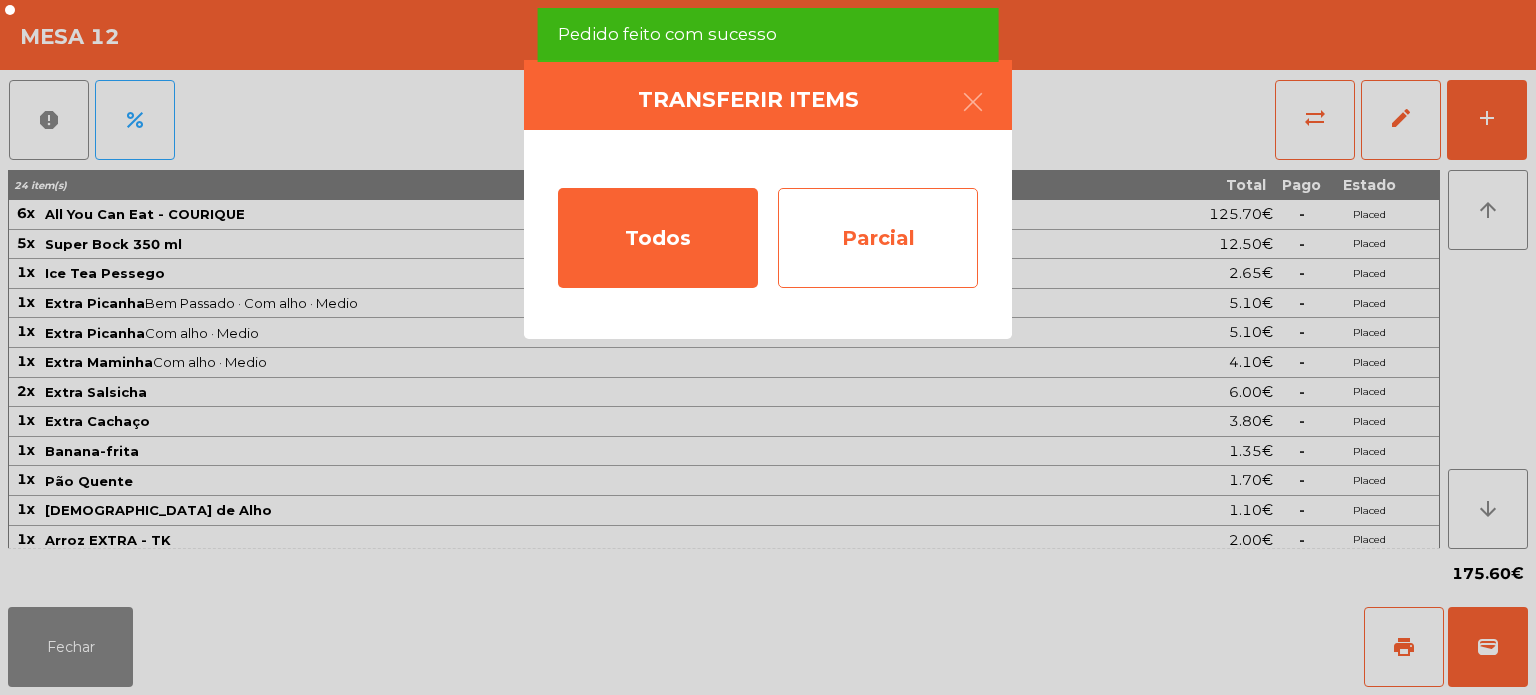 click on "Parcial" 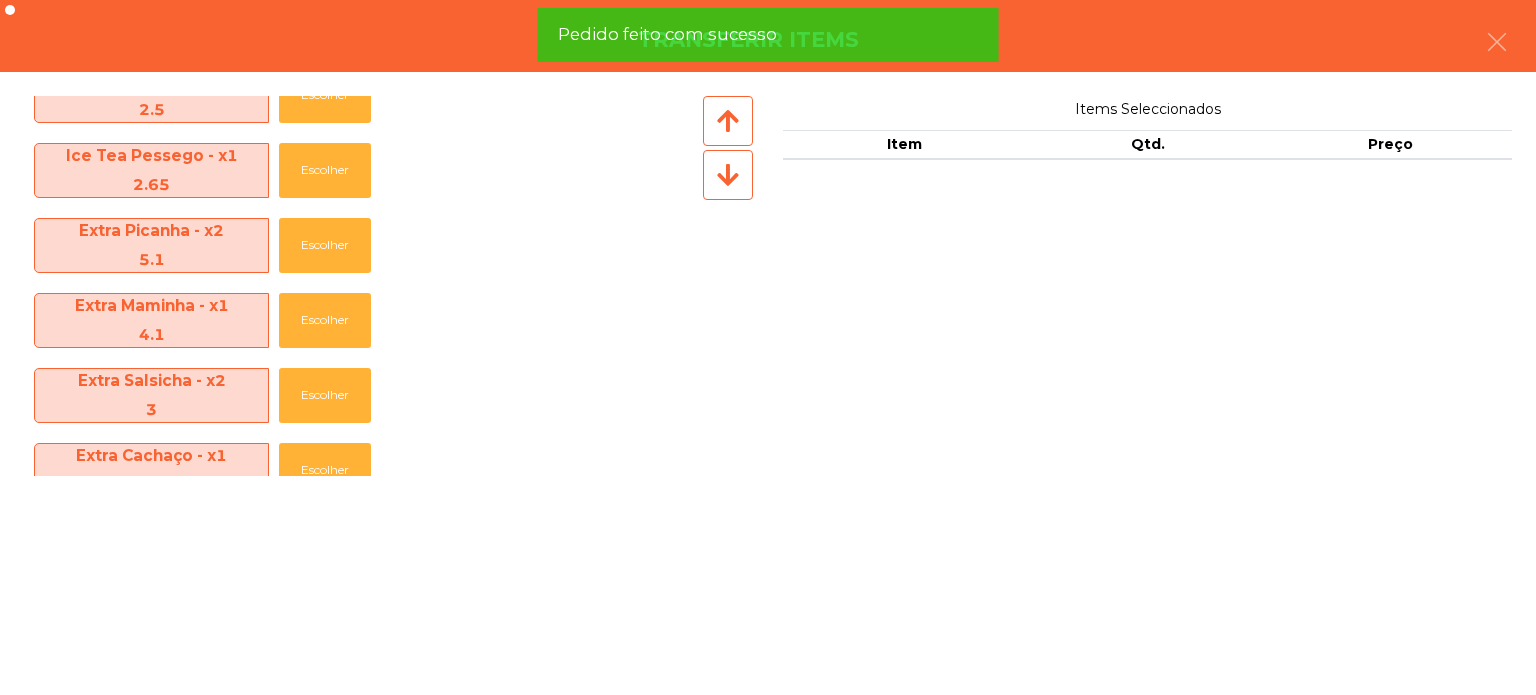 scroll, scrollTop: 0, scrollLeft: 0, axis: both 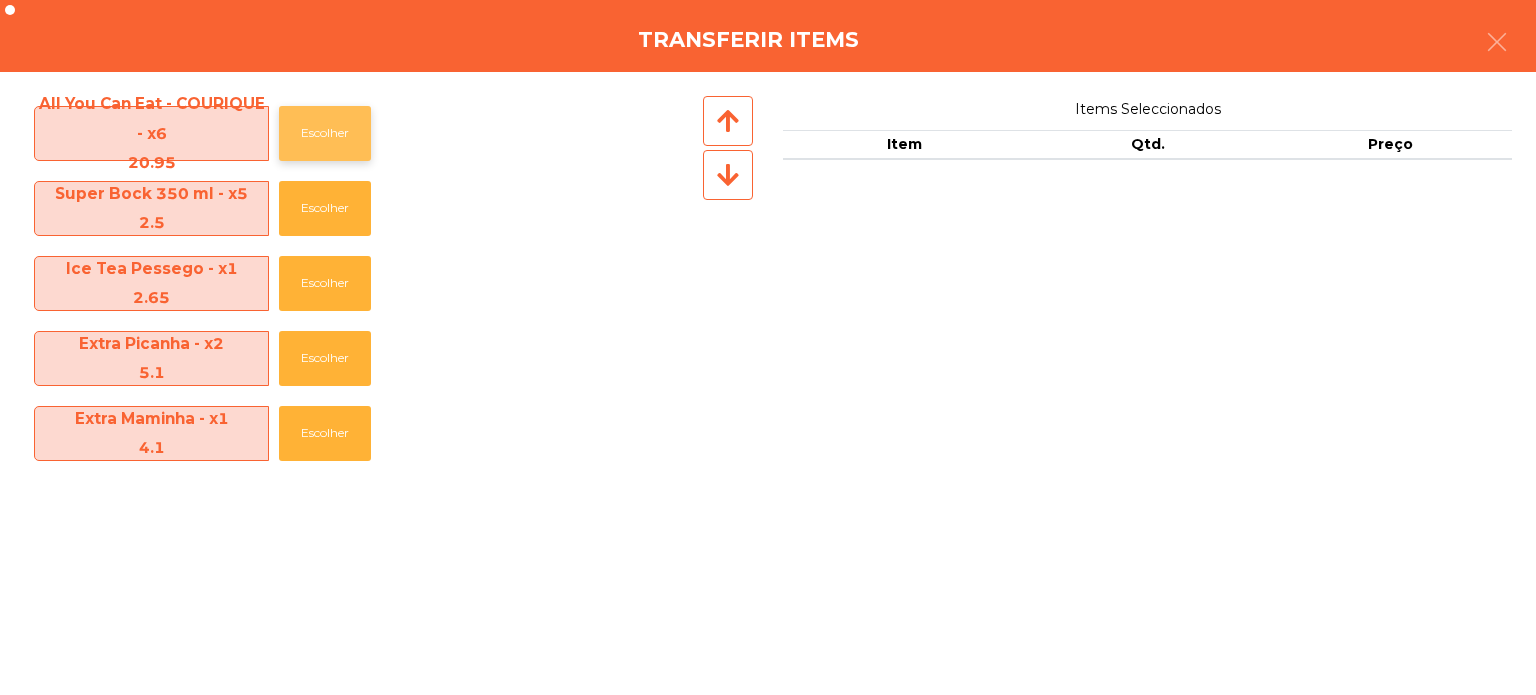 click on "Escolher" 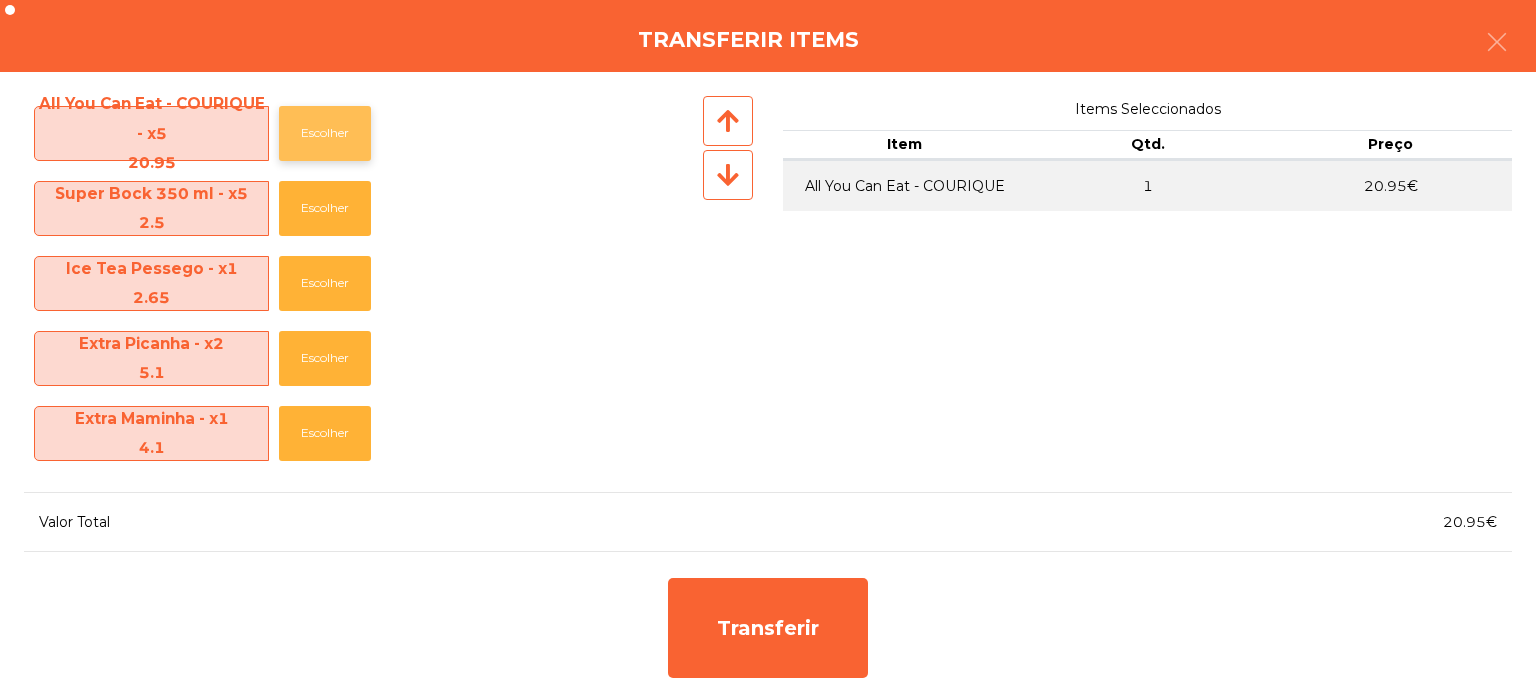 click on "Escolher" 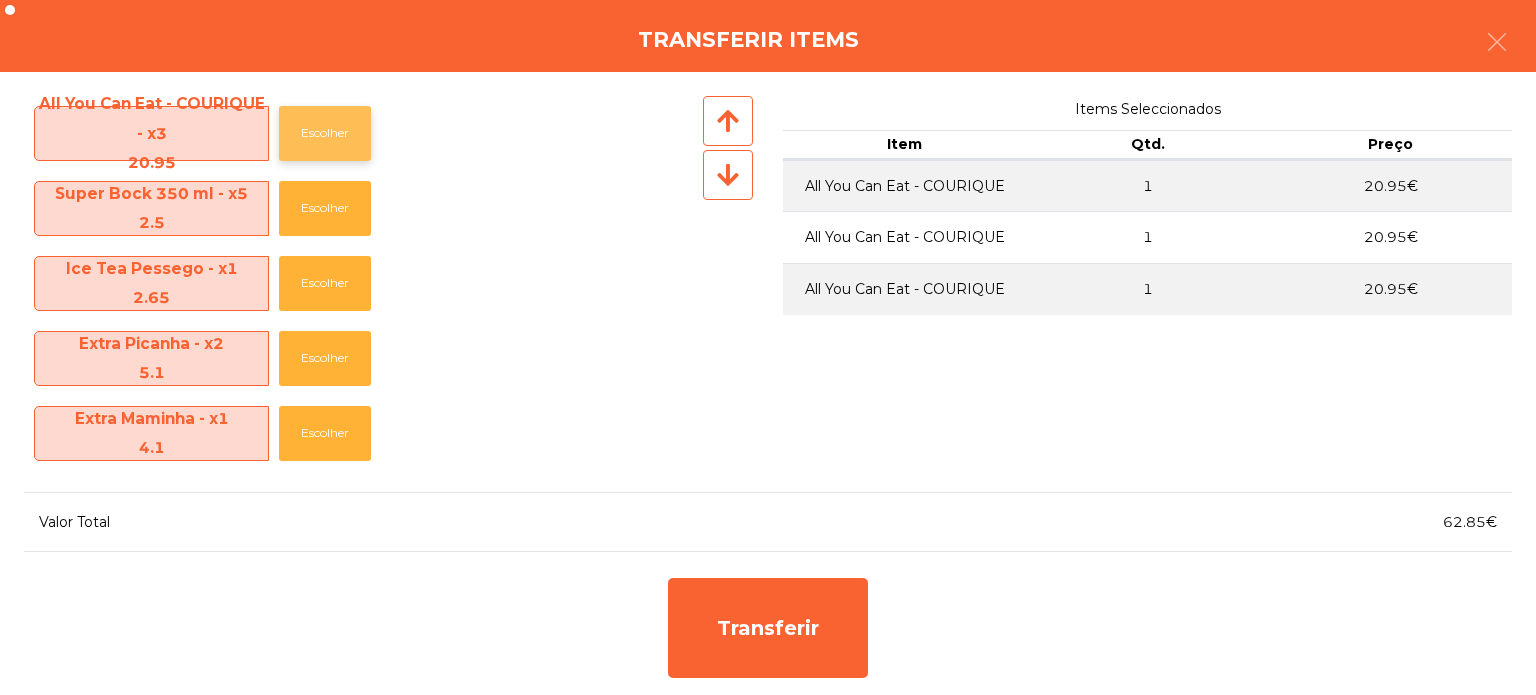click on "Escolher" 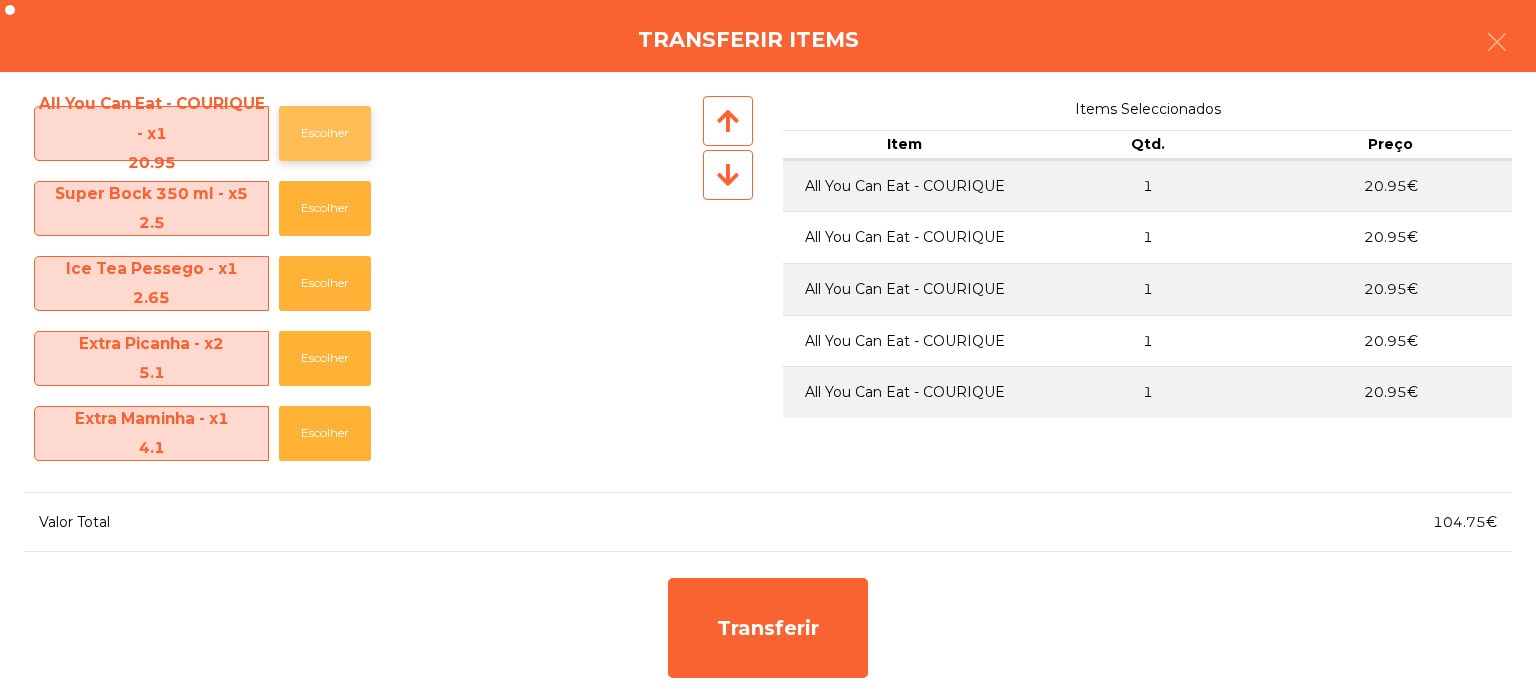 click on "Escolher" 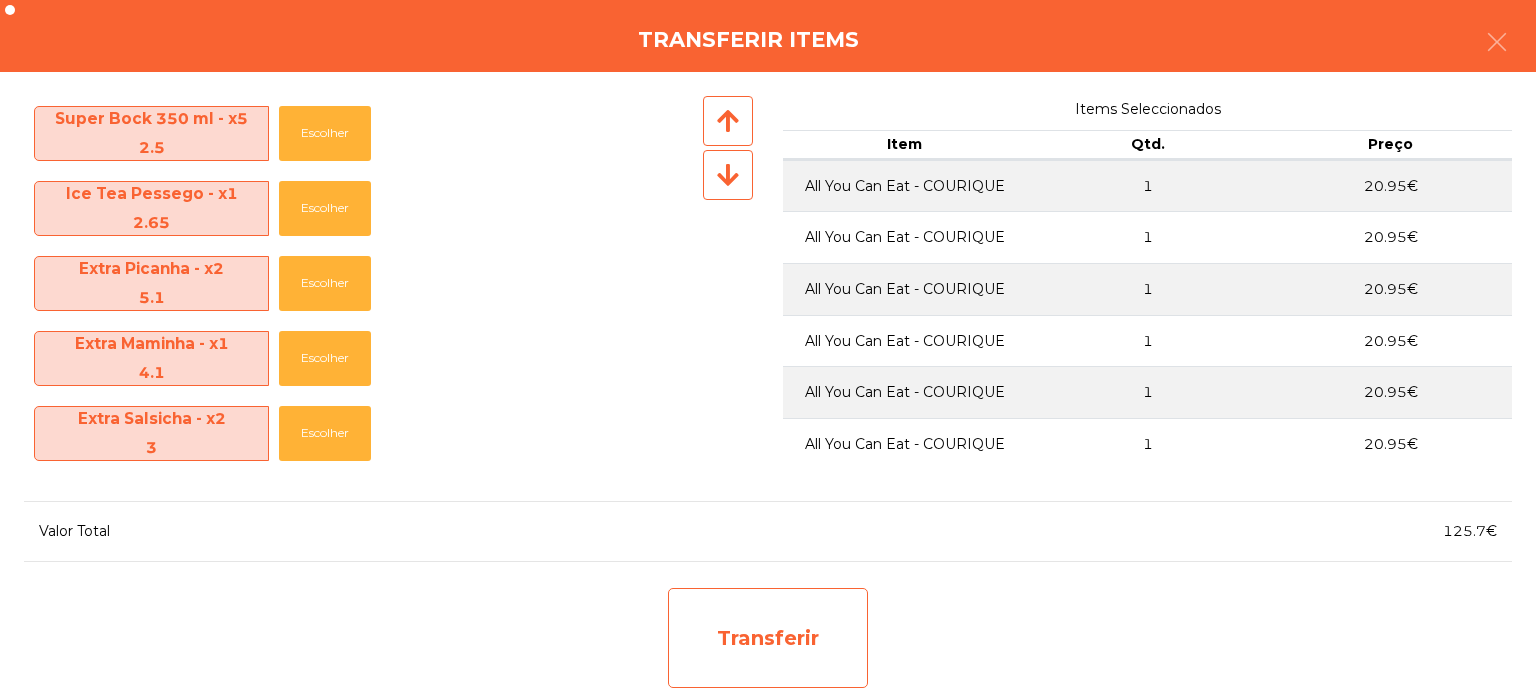 click on "Transferir" 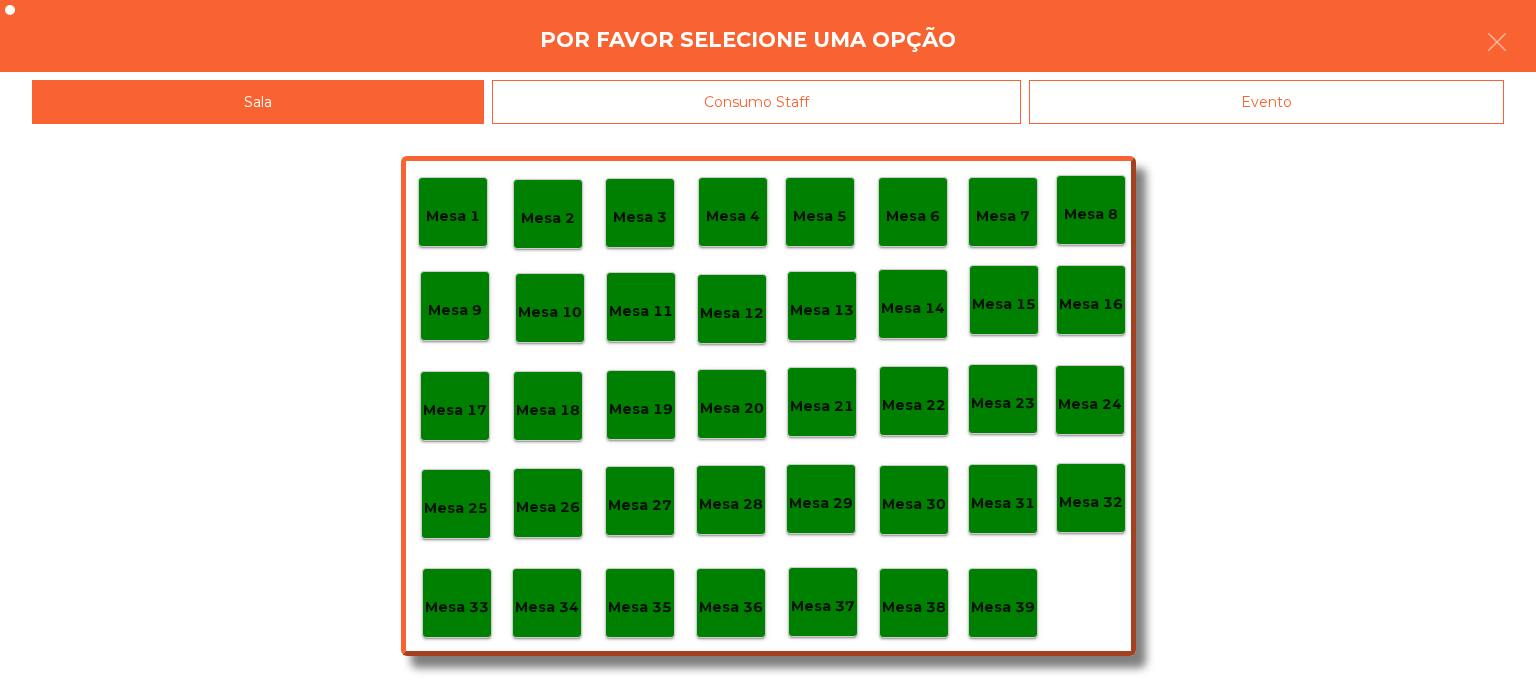 click on "Mesa 37" 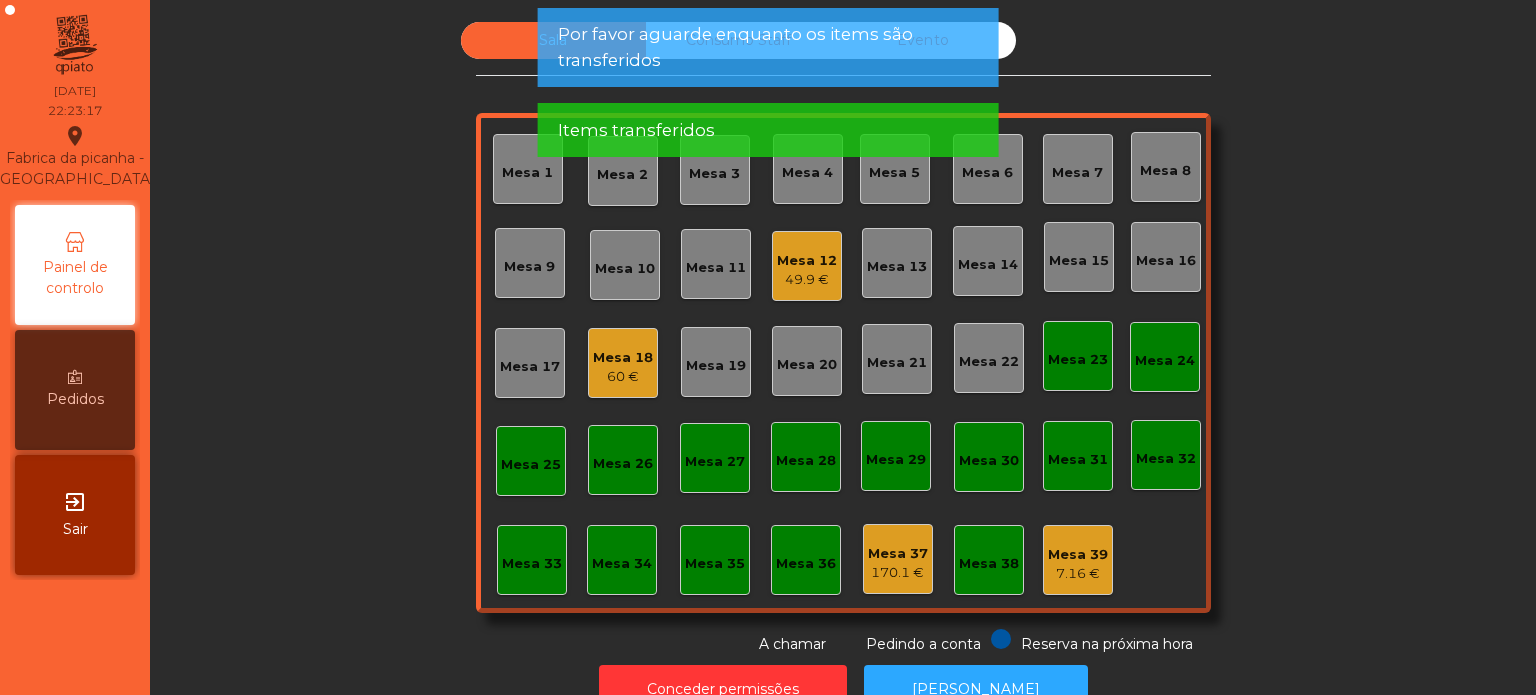 click on "49.9 €" 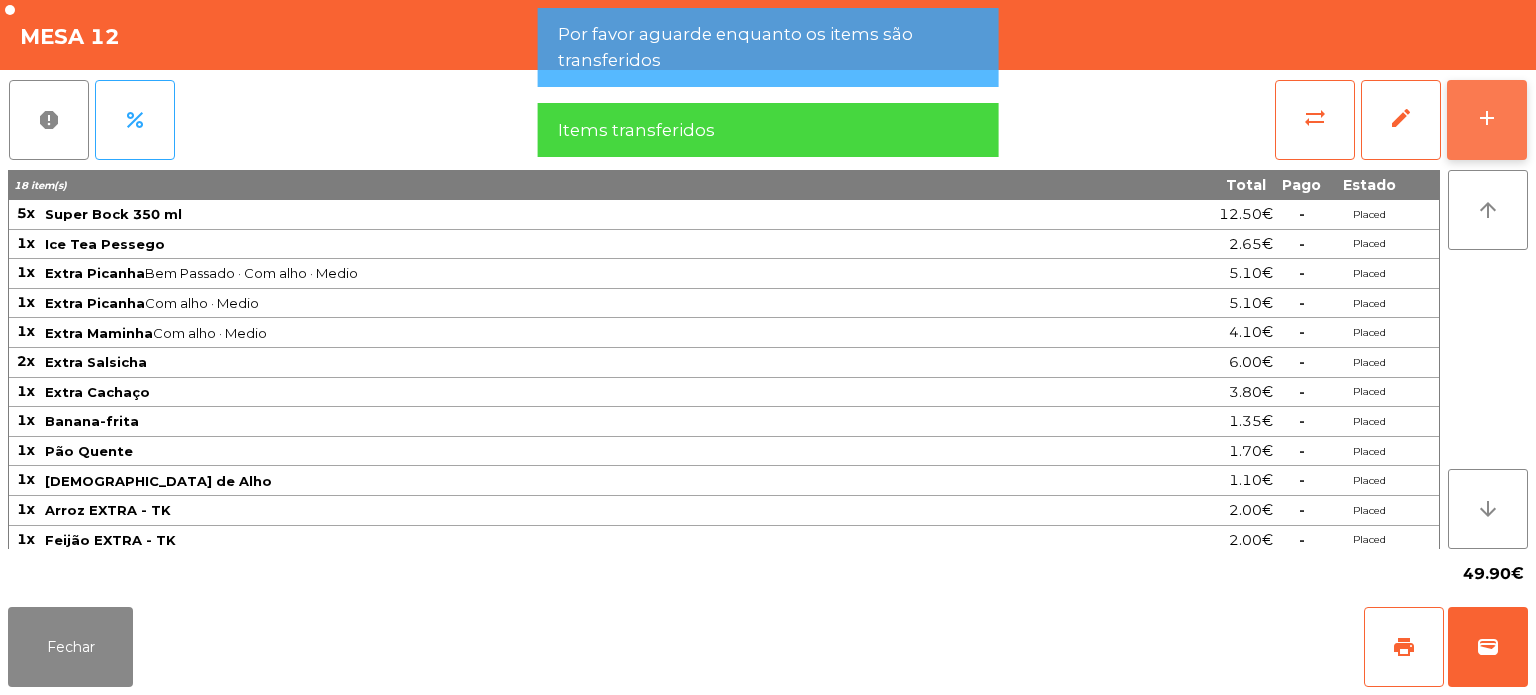 click on "add" 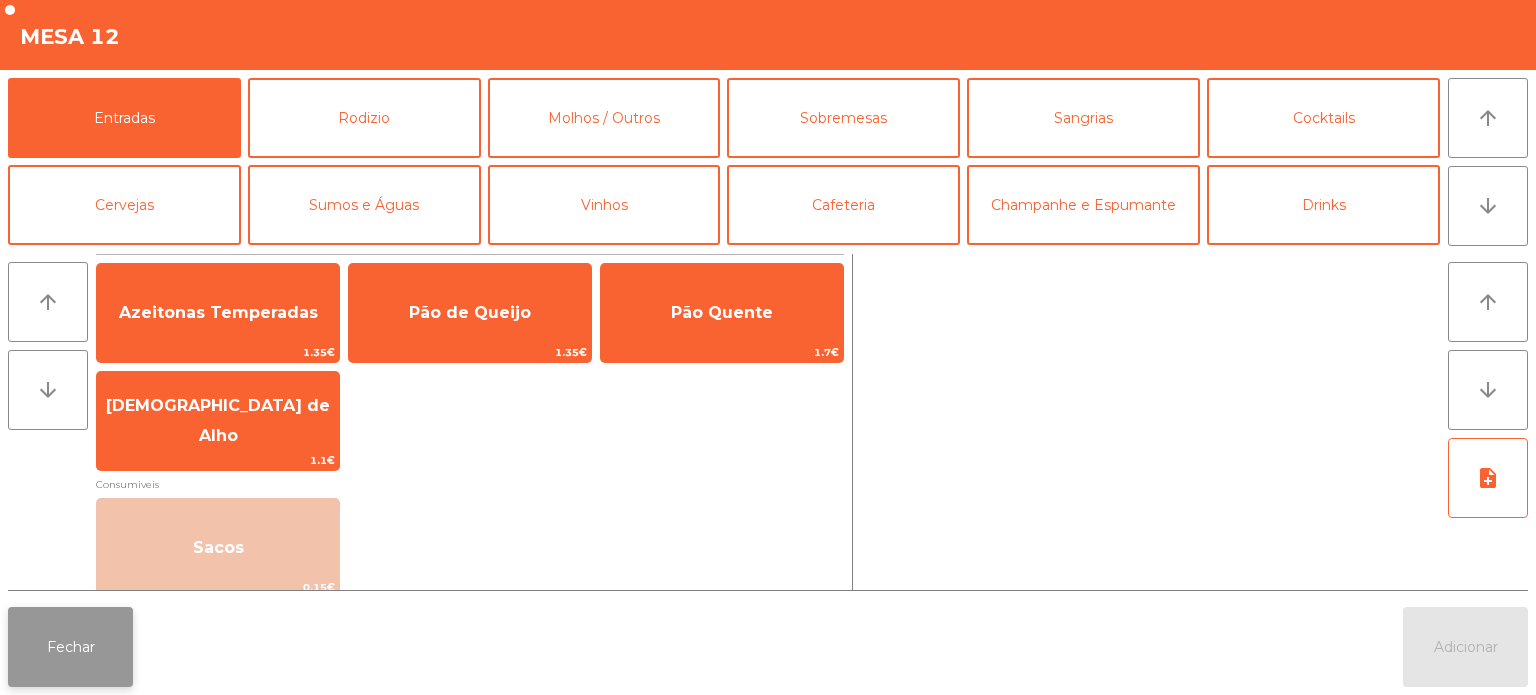 click on "Fechar" 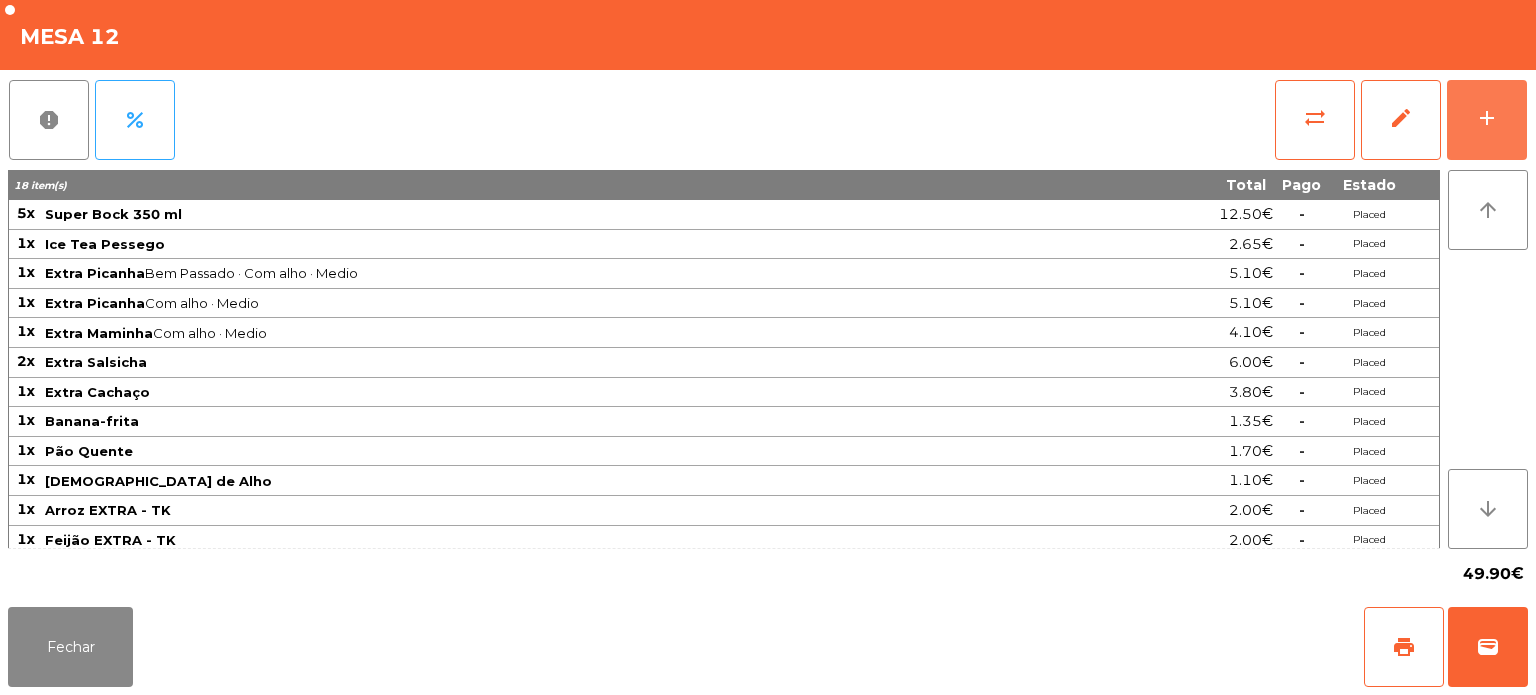 scroll, scrollTop: 33, scrollLeft: 0, axis: vertical 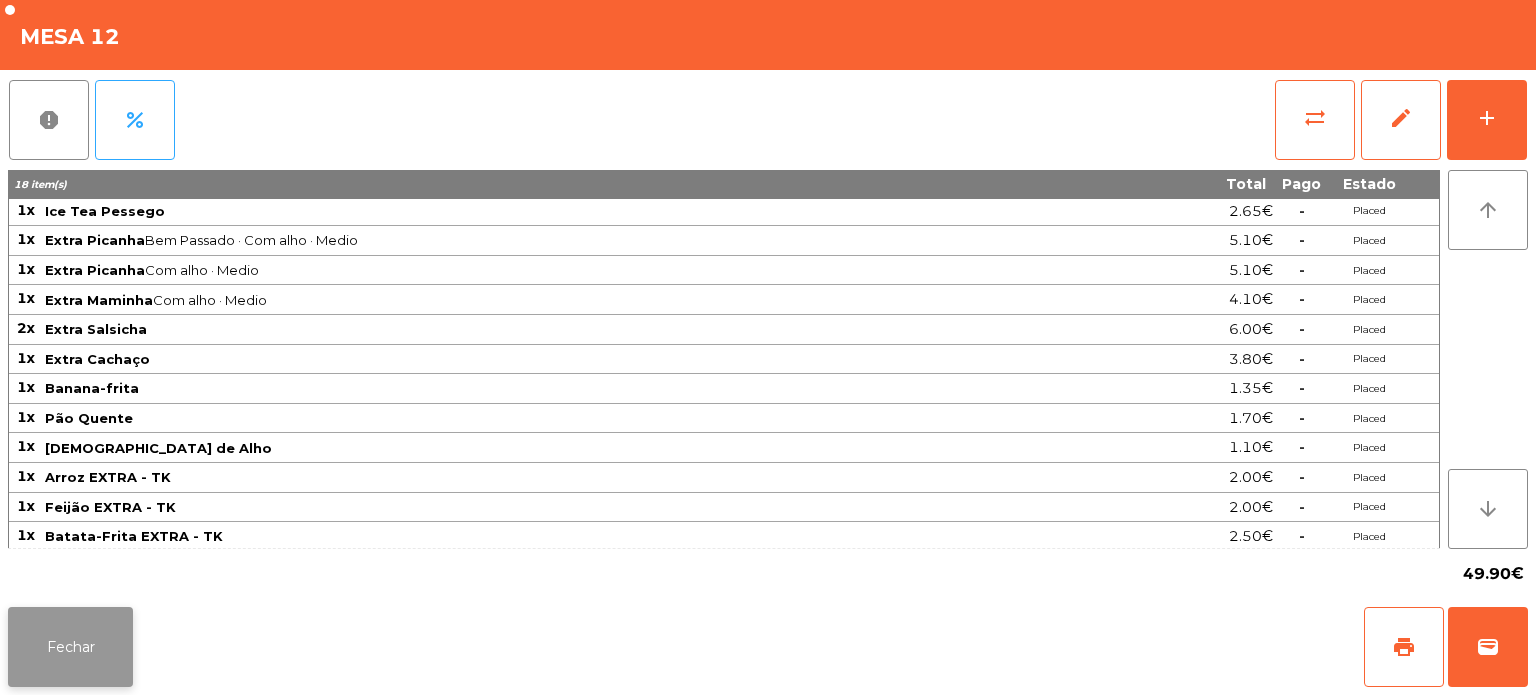 click on "Fechar" 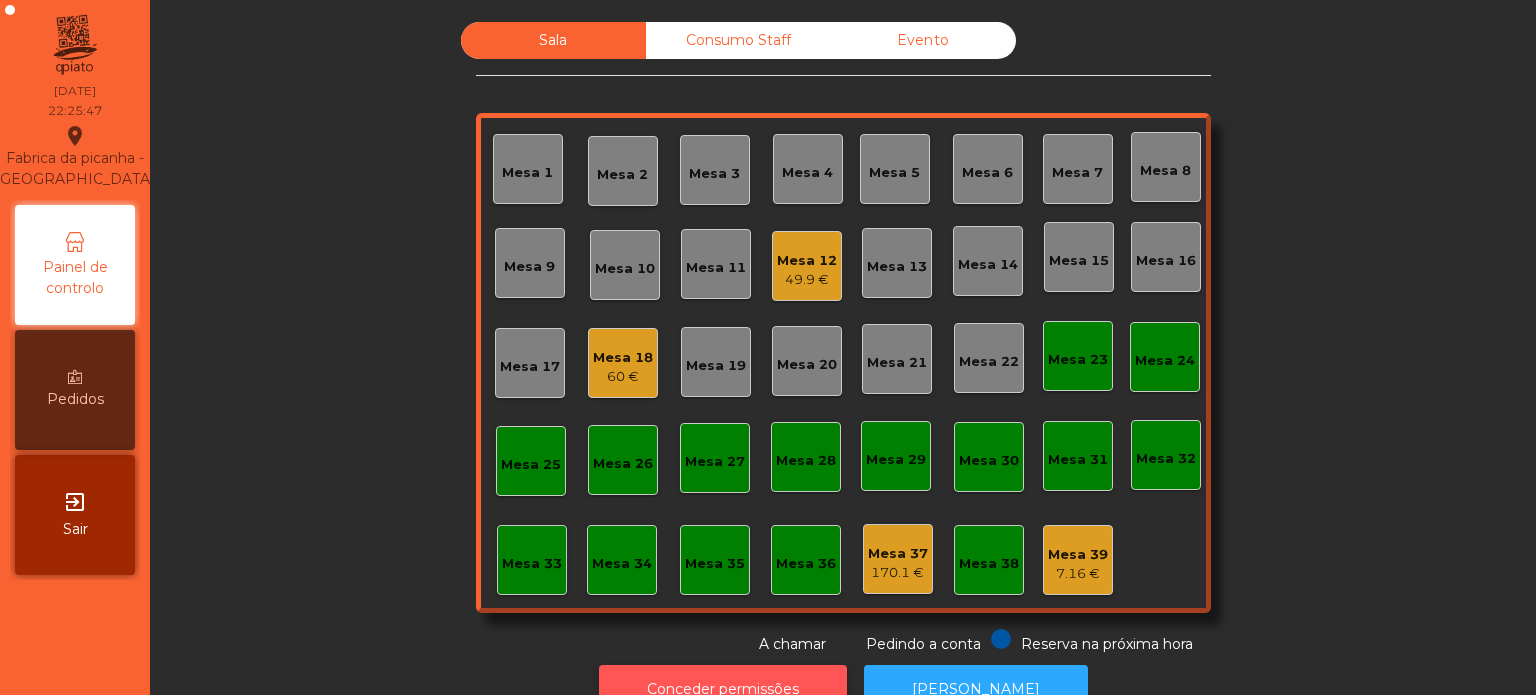 click on "Conceder permissões" 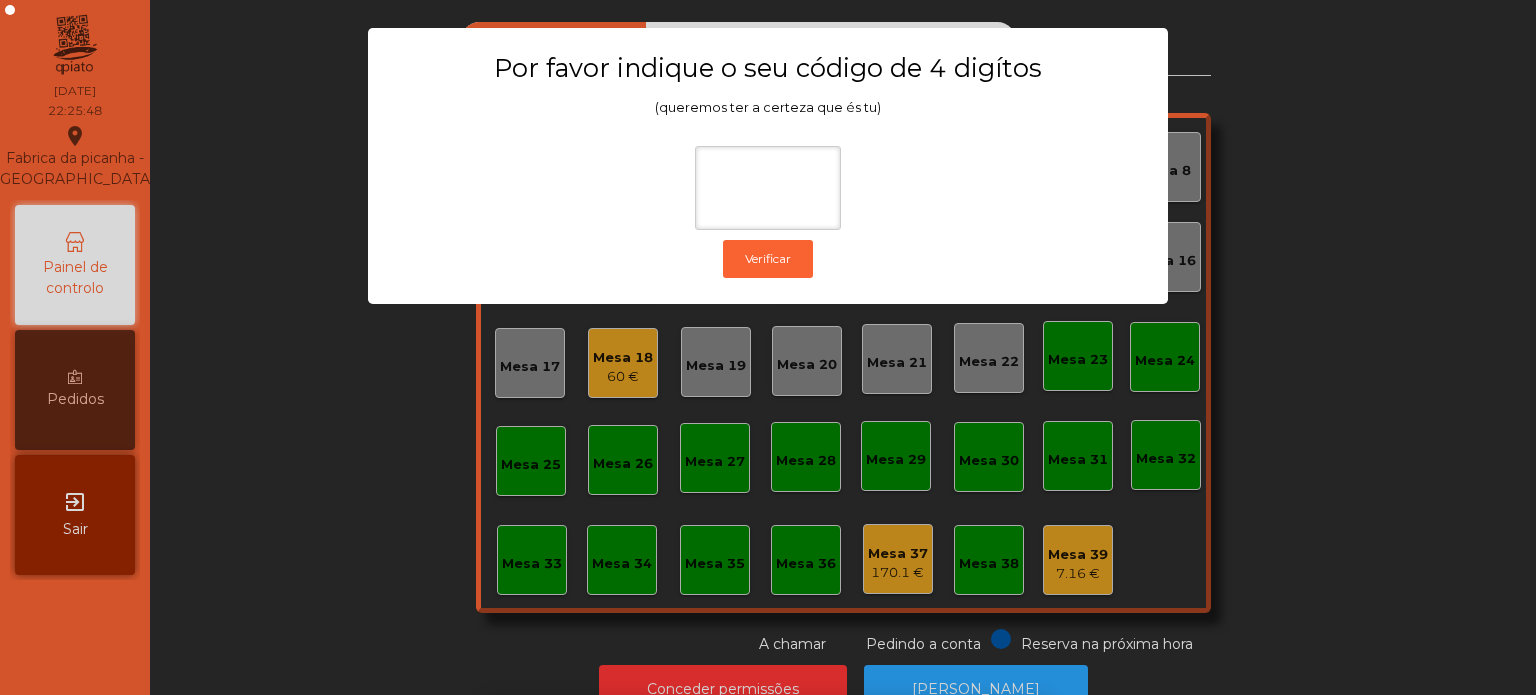 click on "1 2 3 keyboard_backspace 4 5 6 . - 7 8 9 keyboard_return 0" at bounding box center [768, 593] 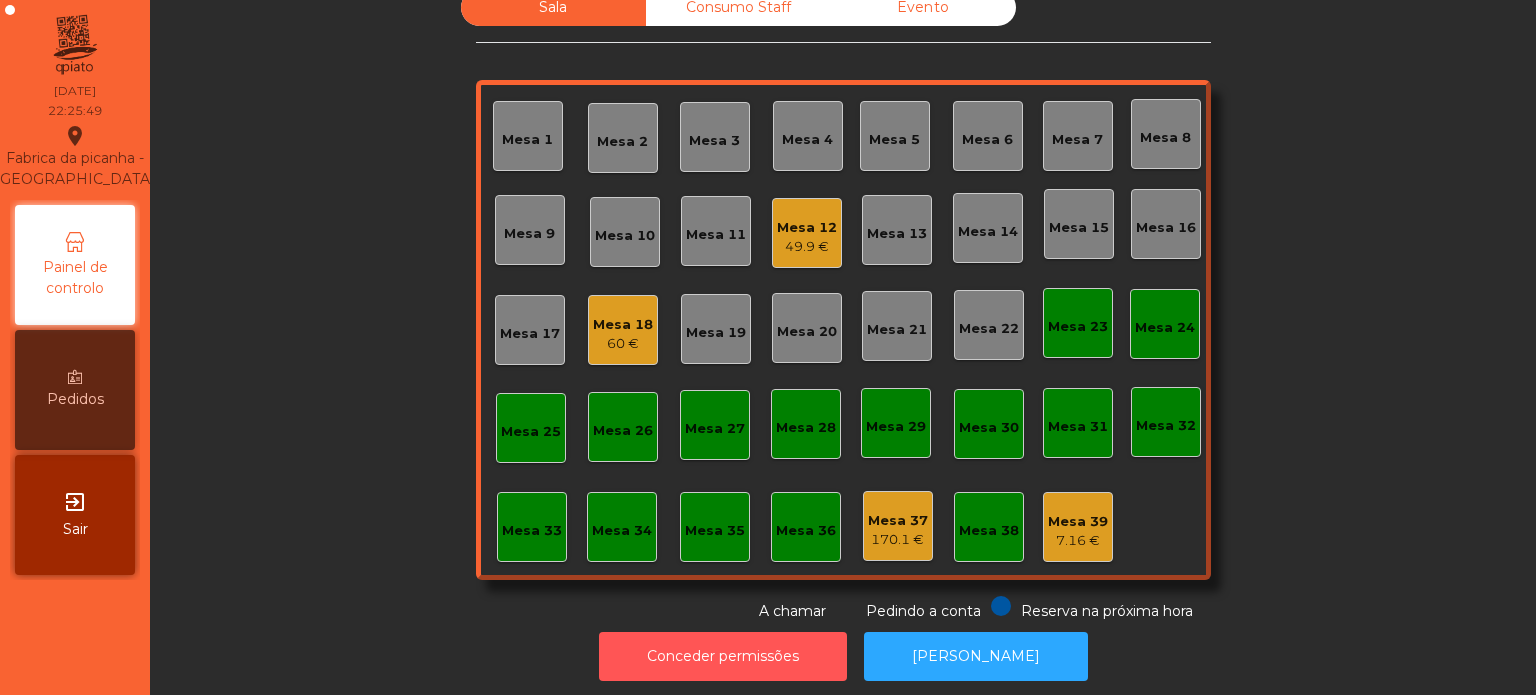 scroll, scrollTop: 0, scrollLeft: 0, axis: both 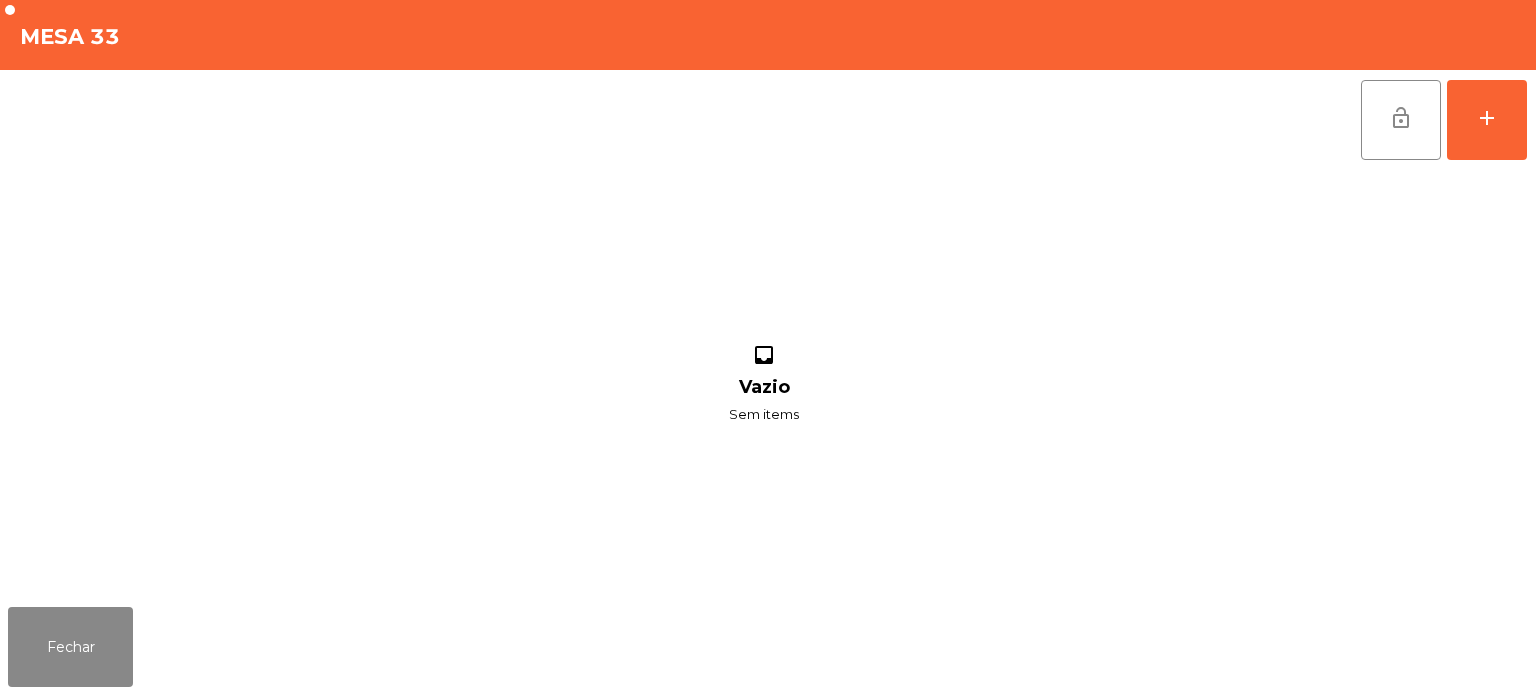 click on "lock_open   add  inbox Vazio Sem items" 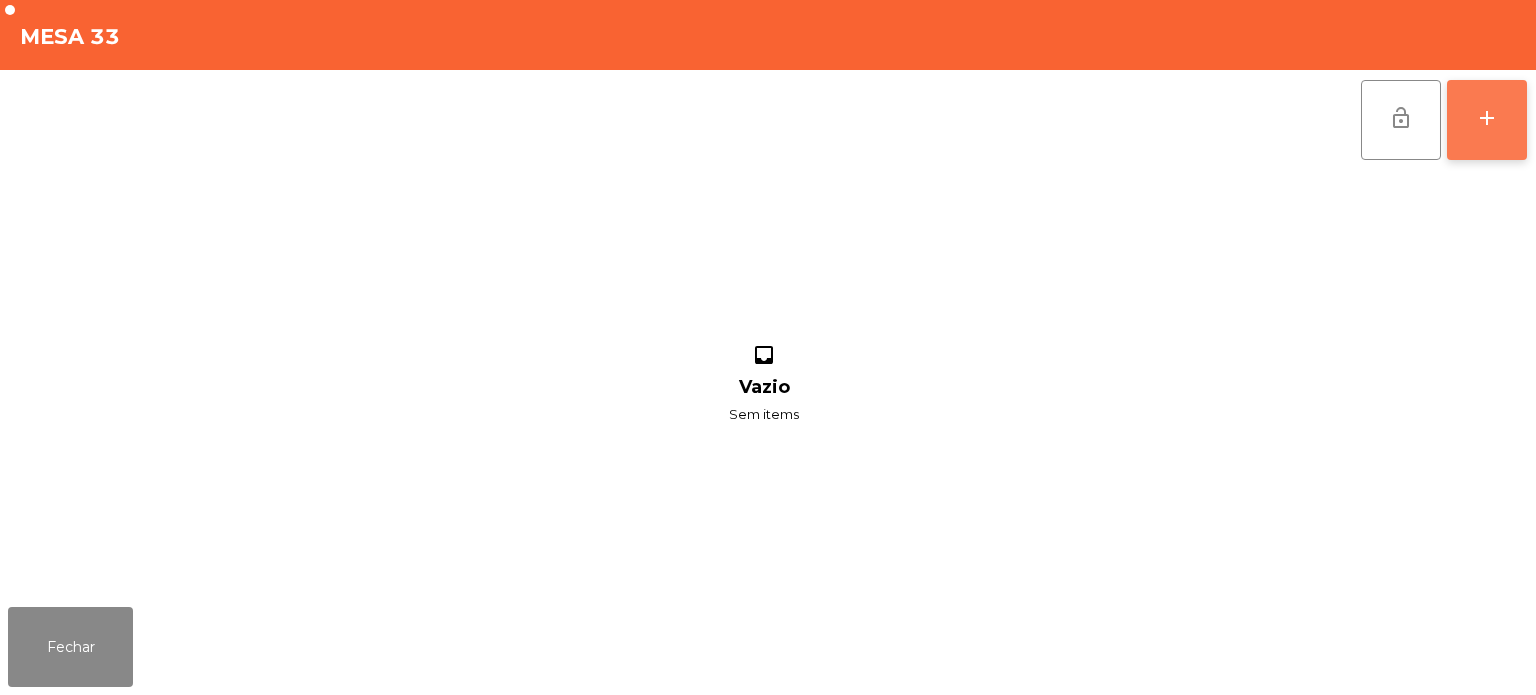 click on "add" 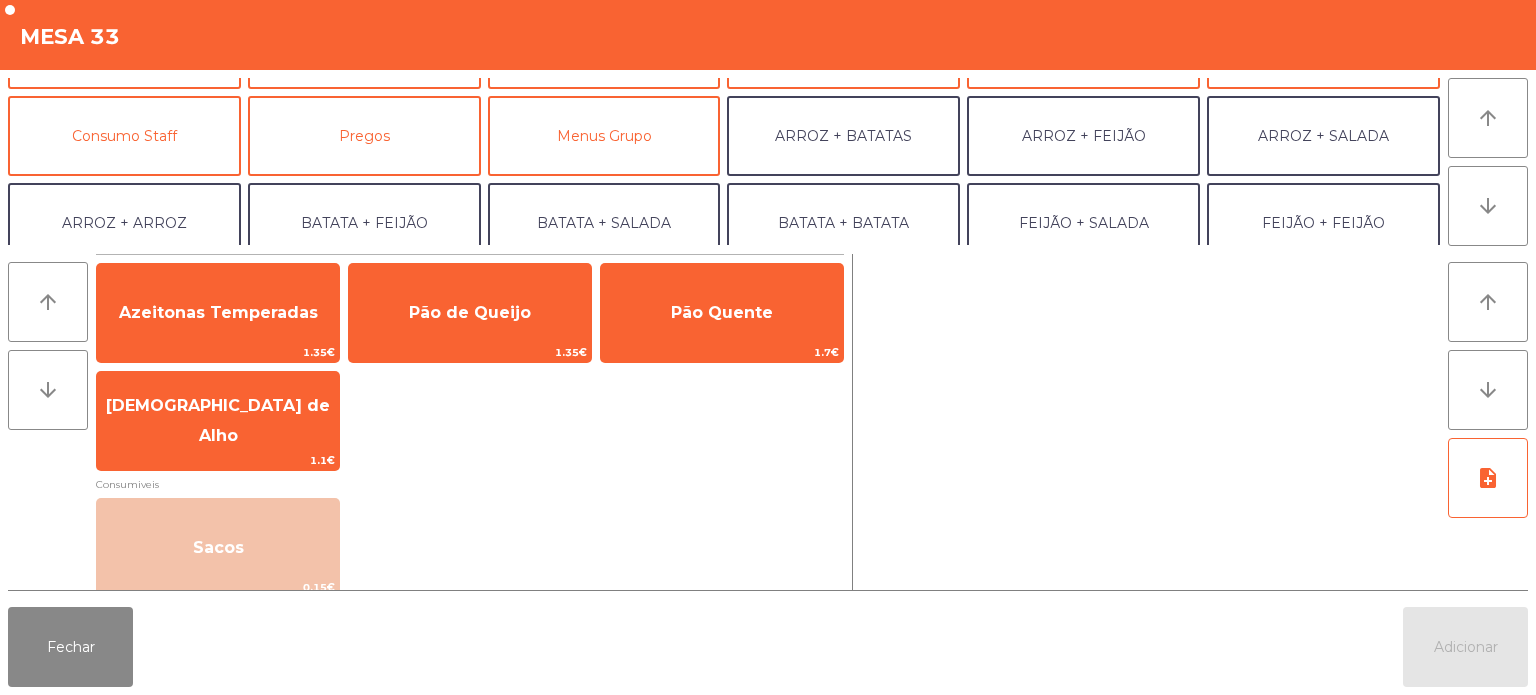 scroll, scrollTop: 260, scrollLeft: 0, axis: vertical 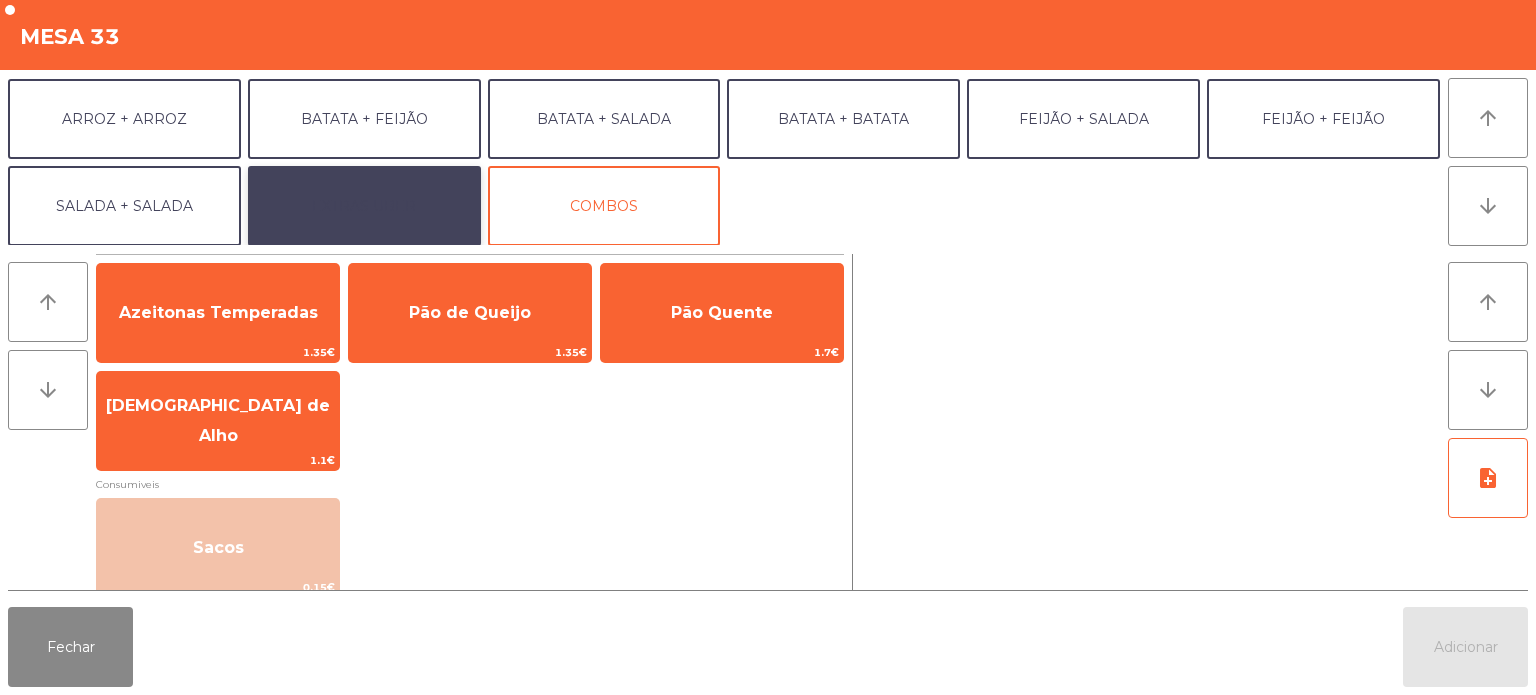 click on "EXTRAS UBER" 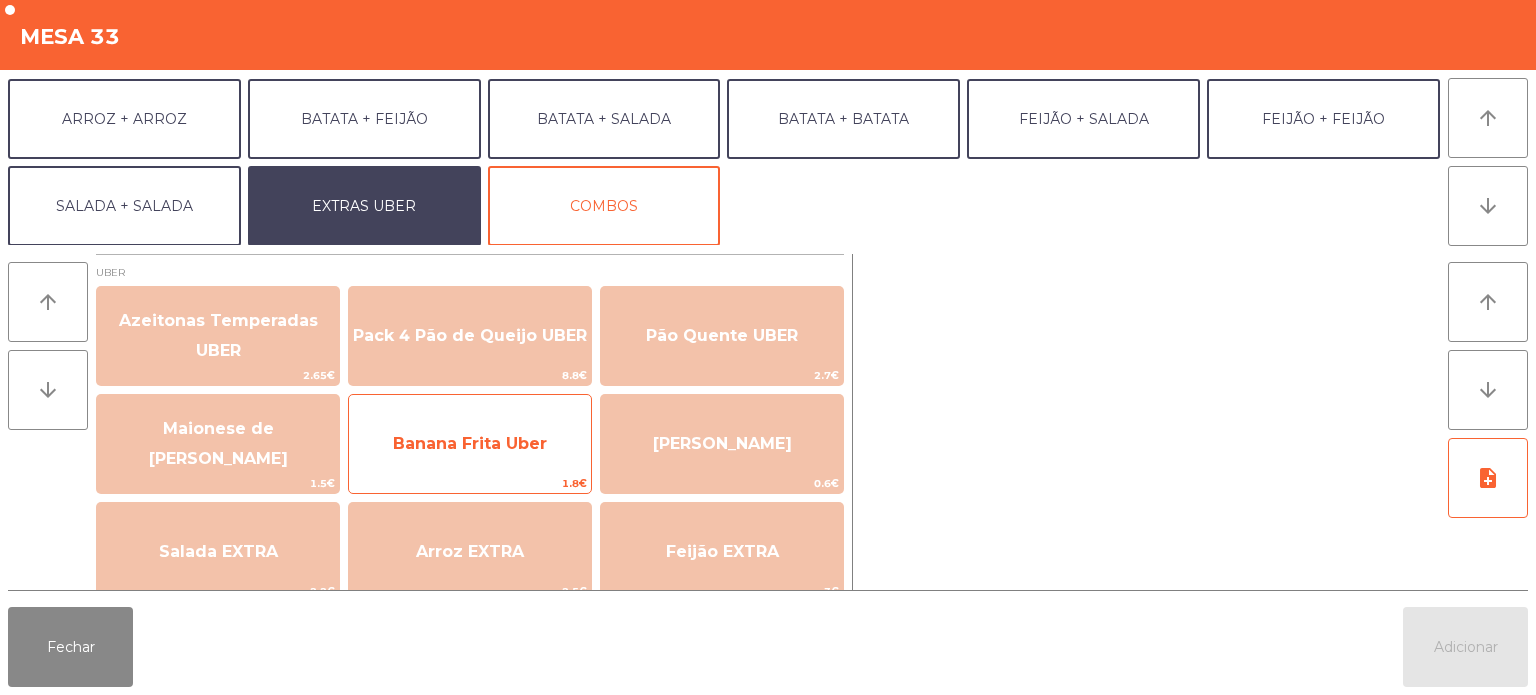 click on "Banana Frita Uber" 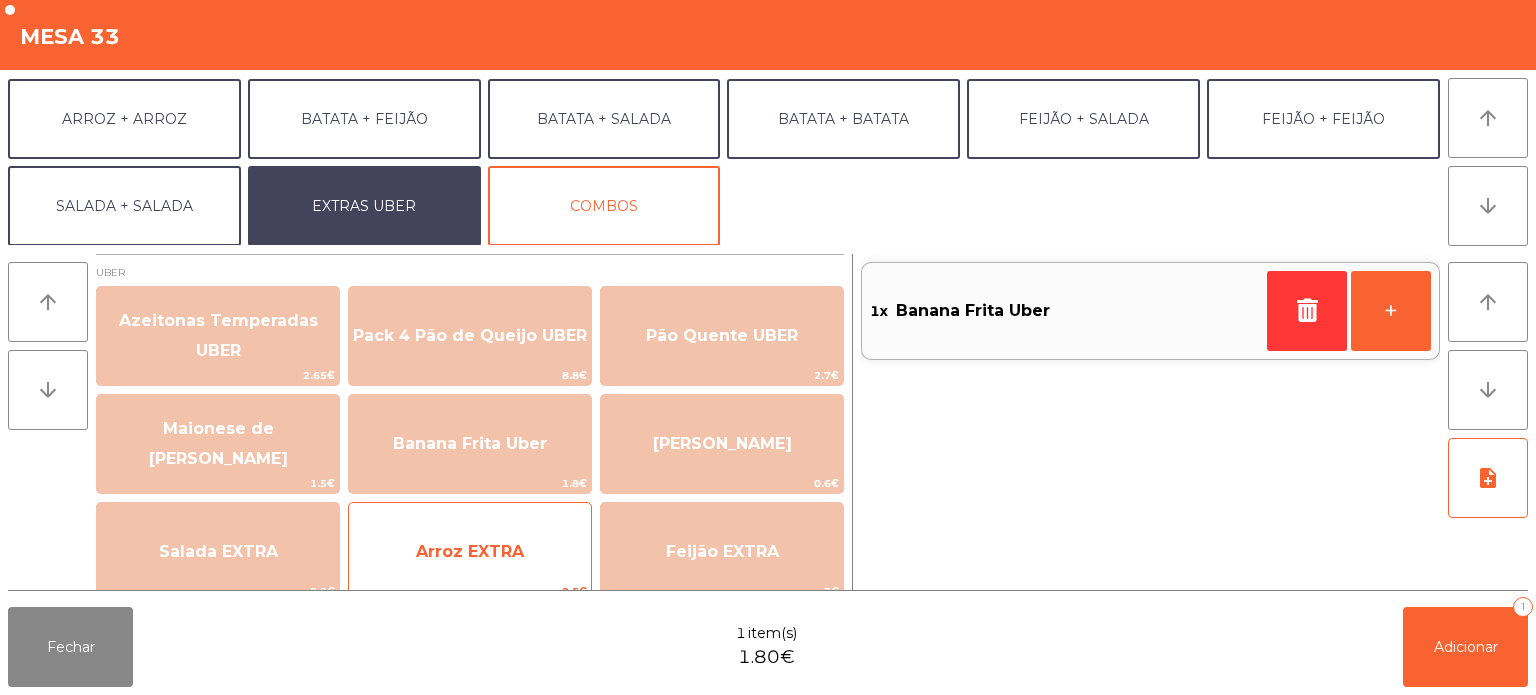 click on "Arroz EXTRA" 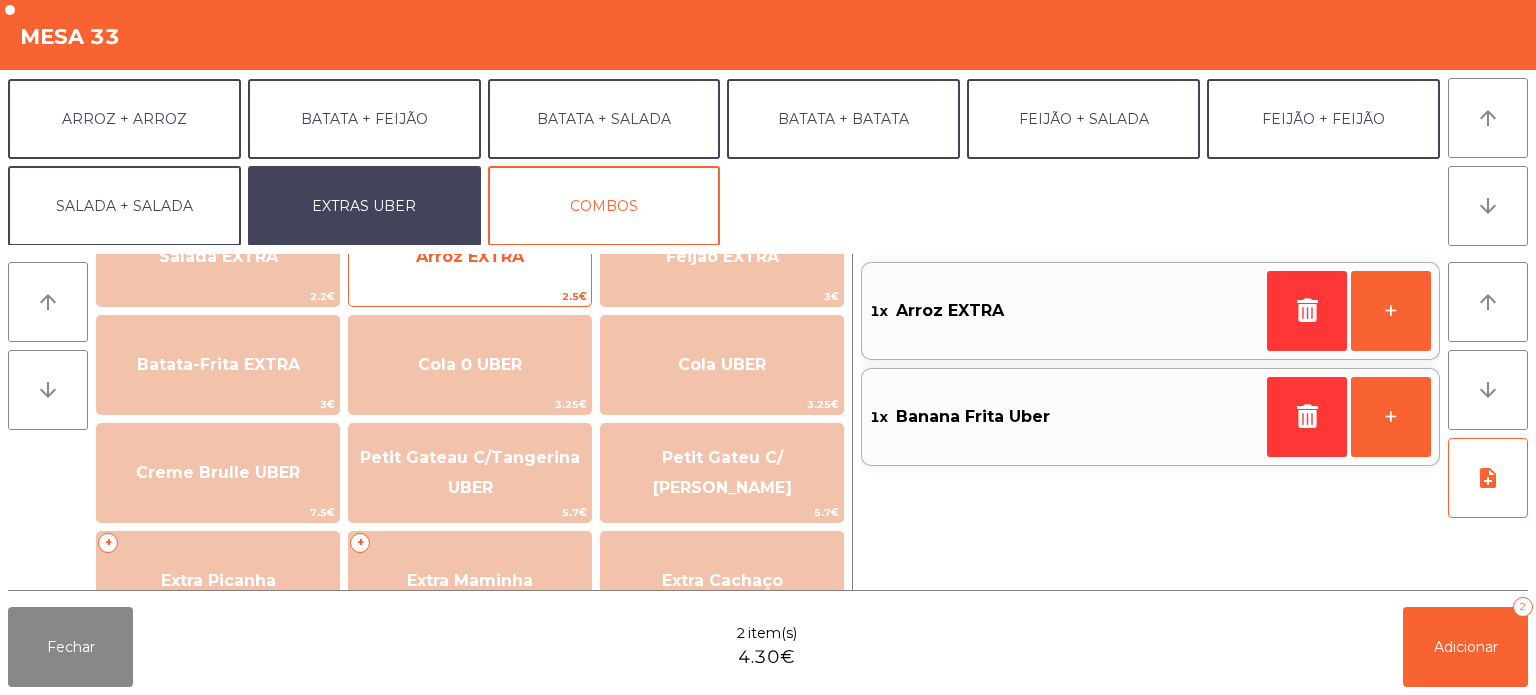 scroll, scrollTop: 294, scrollLeft: 0, axis: vertical 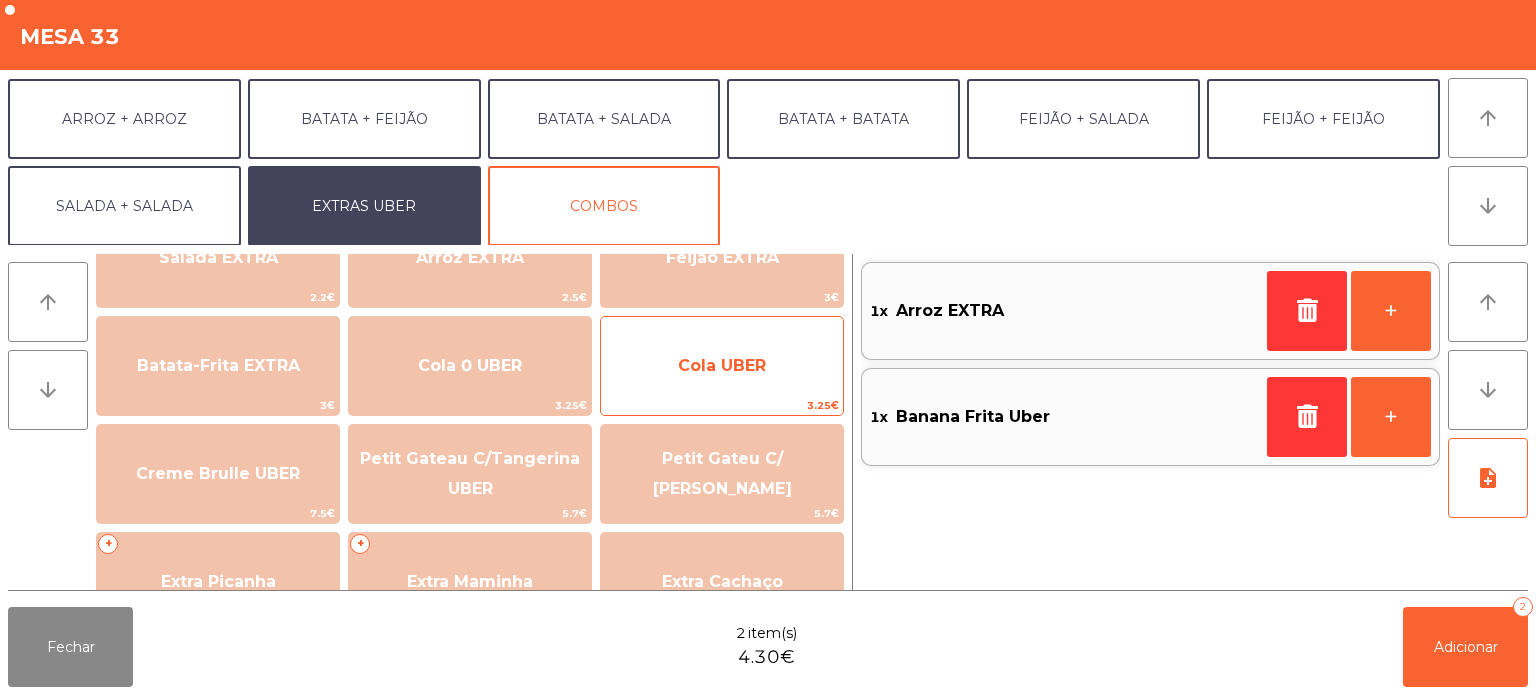 click on "Cola UBER" 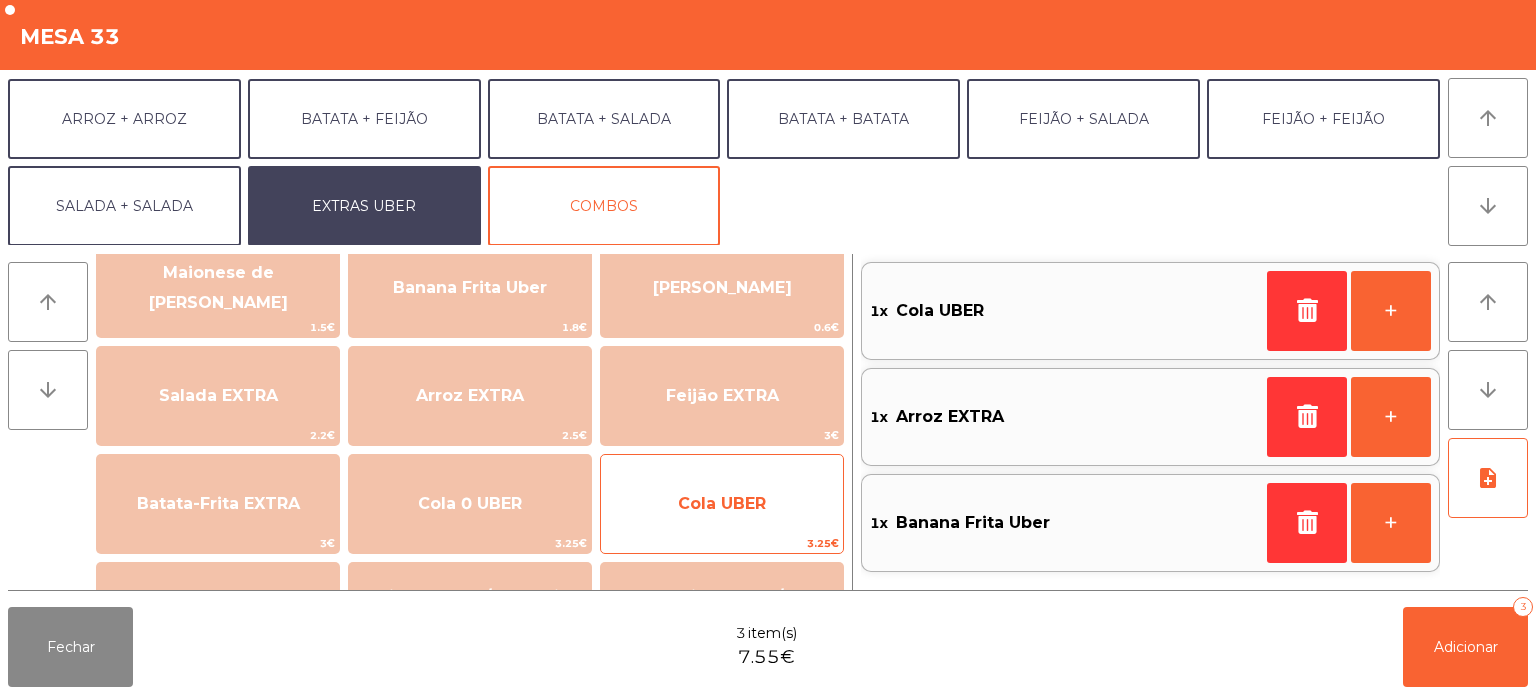 scroll, scrollTop: 155, scrollLeft: 0, axis: vertical 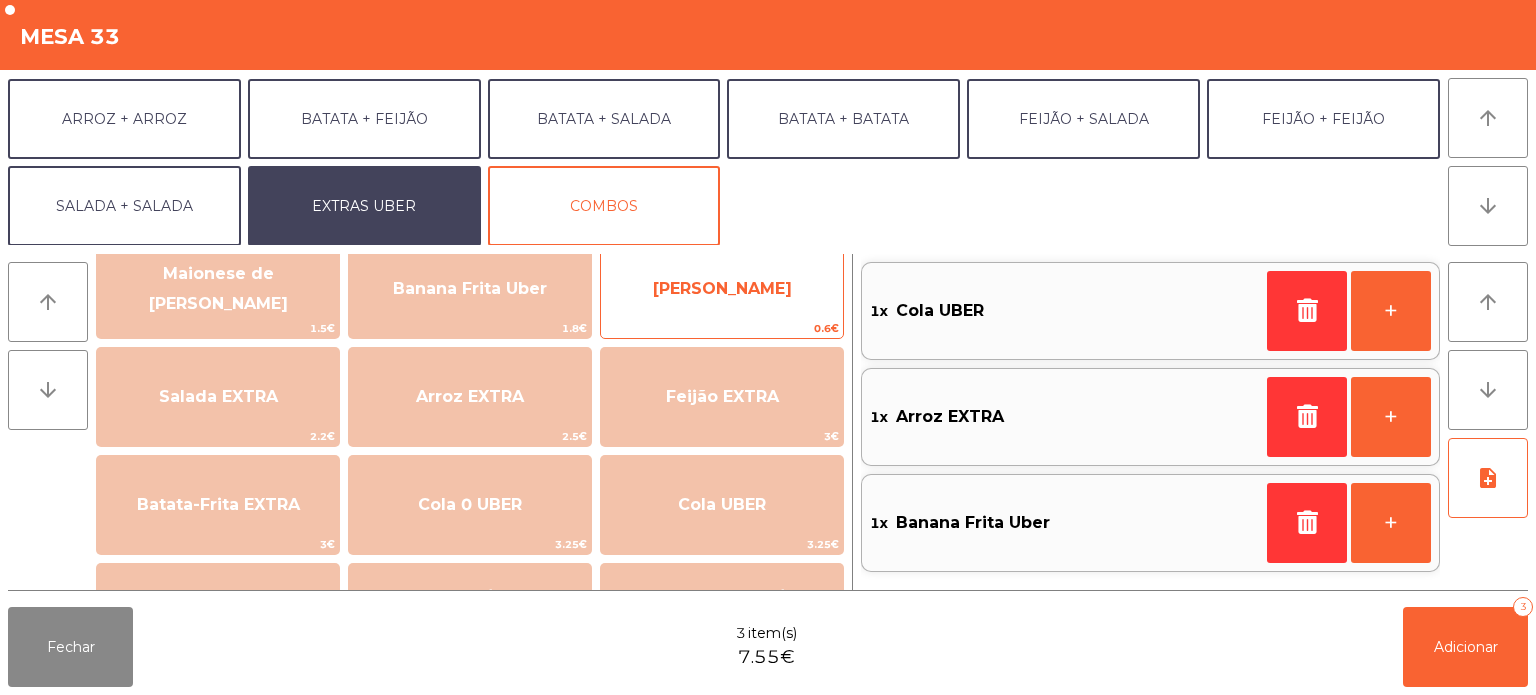 click on "[PERSON_NAME]" 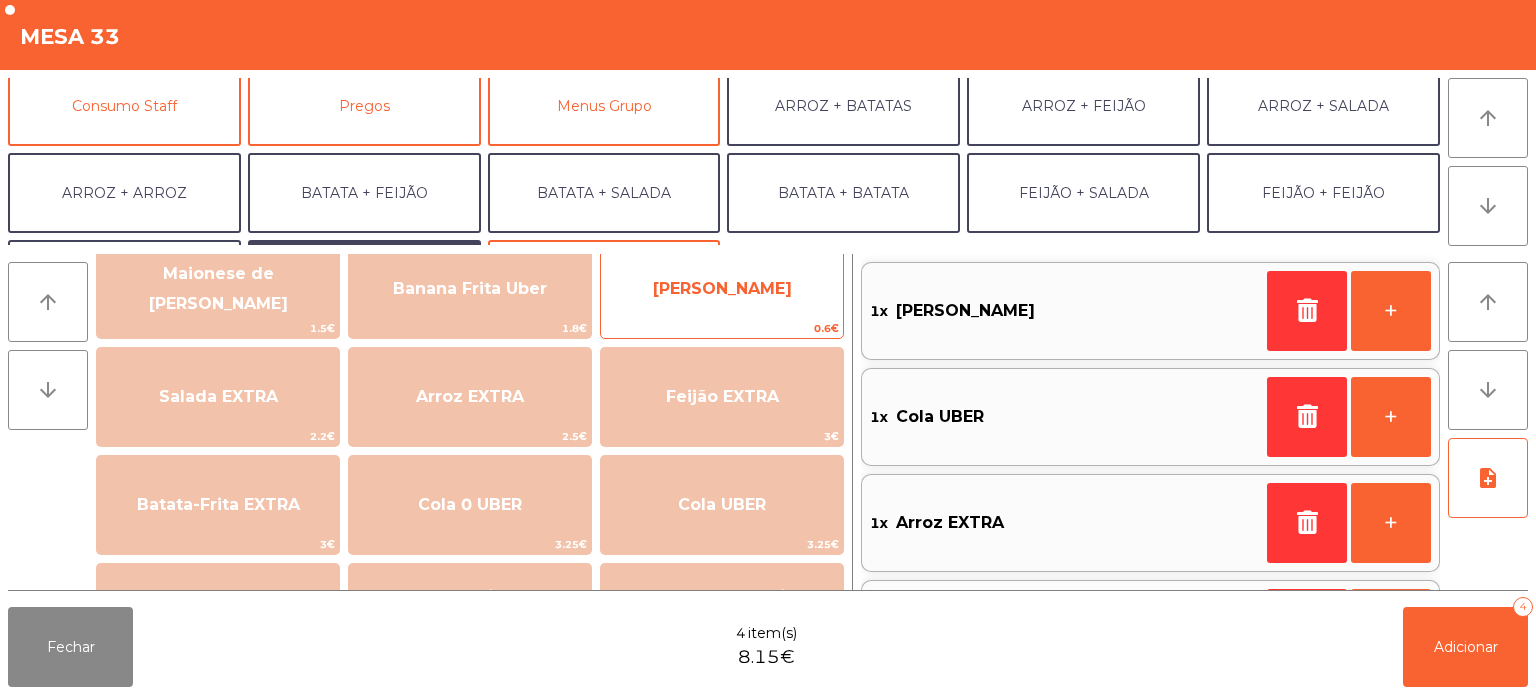 scroll, scrollTop: 162, scrollLeft: 0, axis: vertical 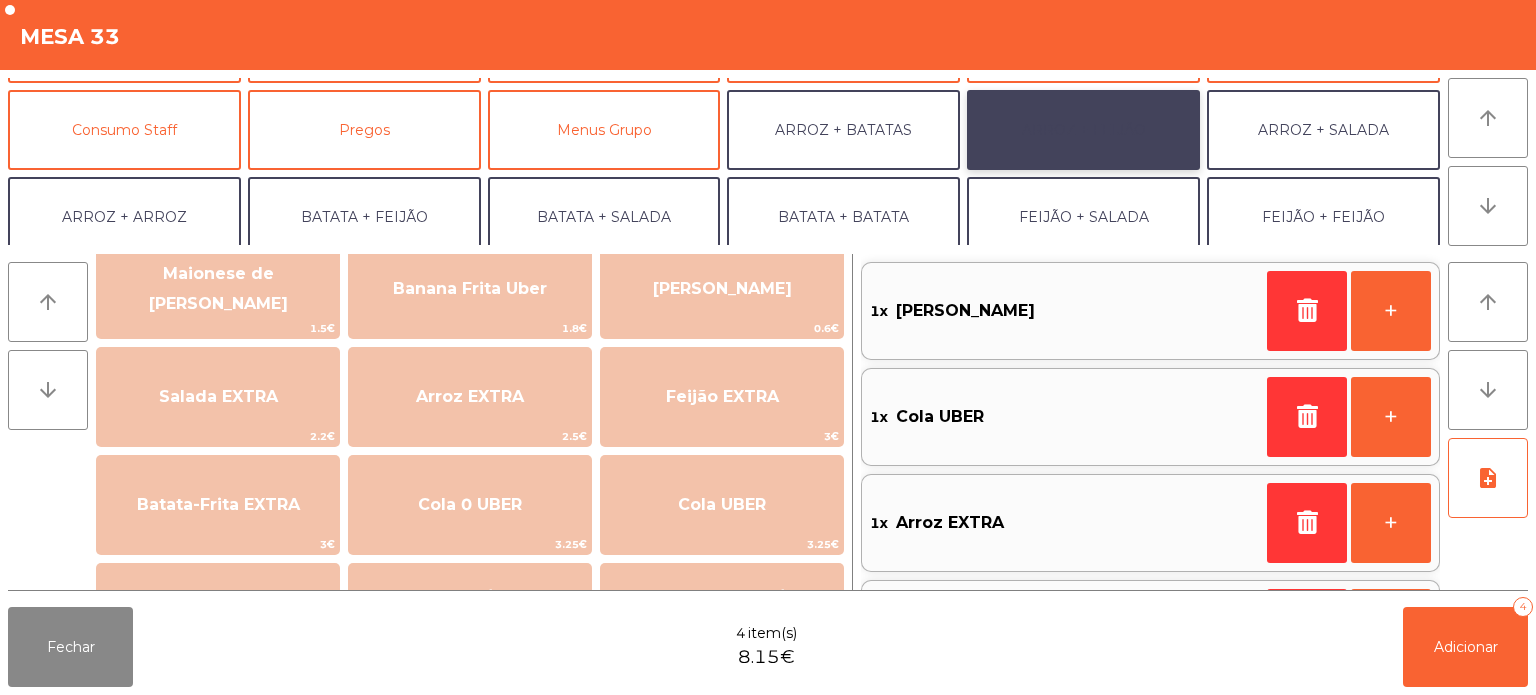 click on "ARROZ + FEIJÃO" 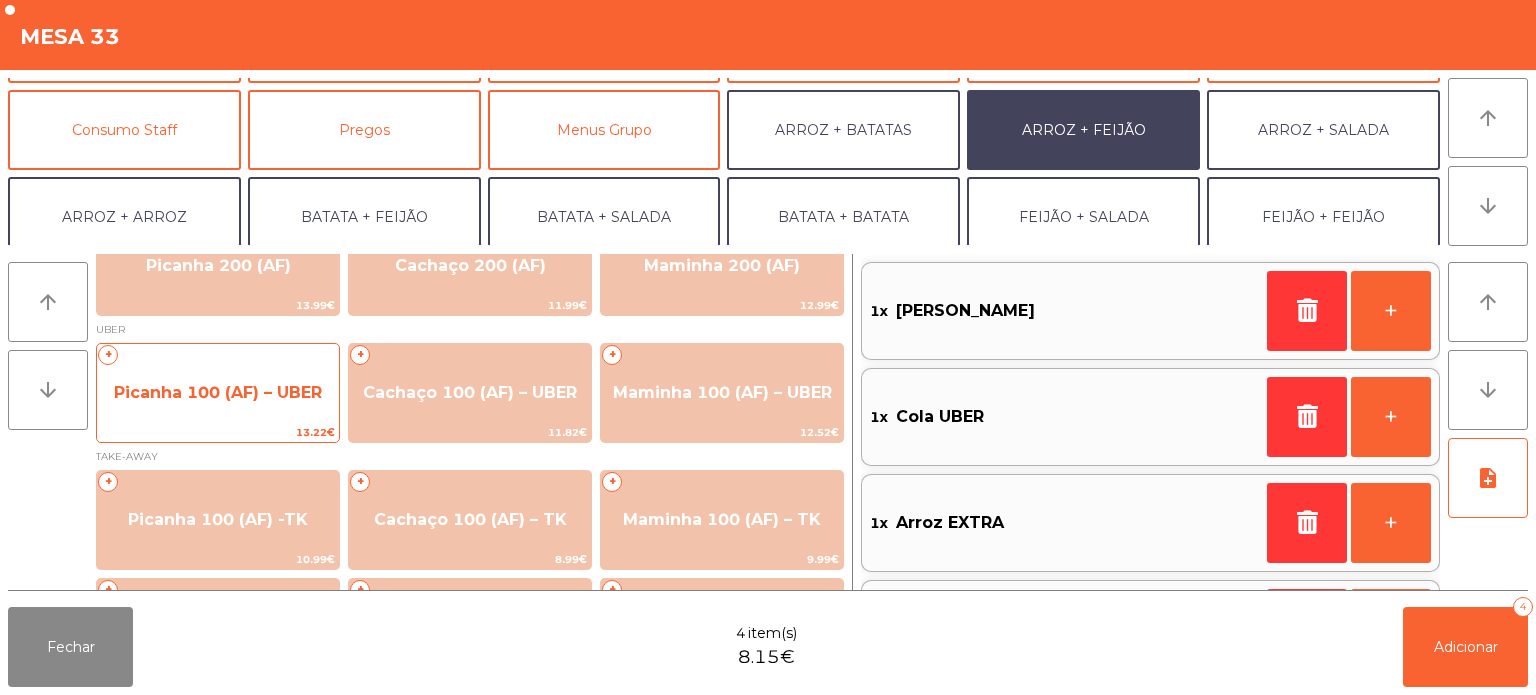 click on "Picanha 100 (AF) – UBER" 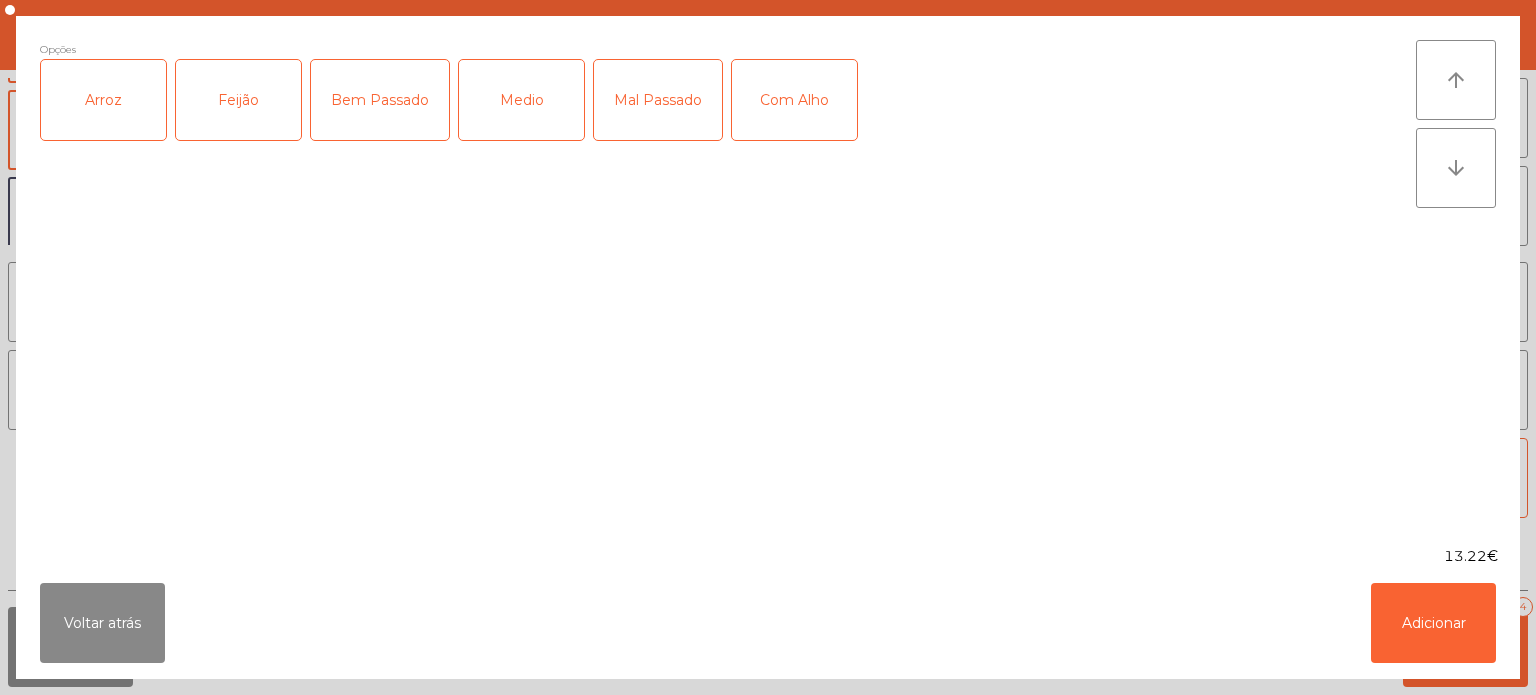 click on "Arroz" 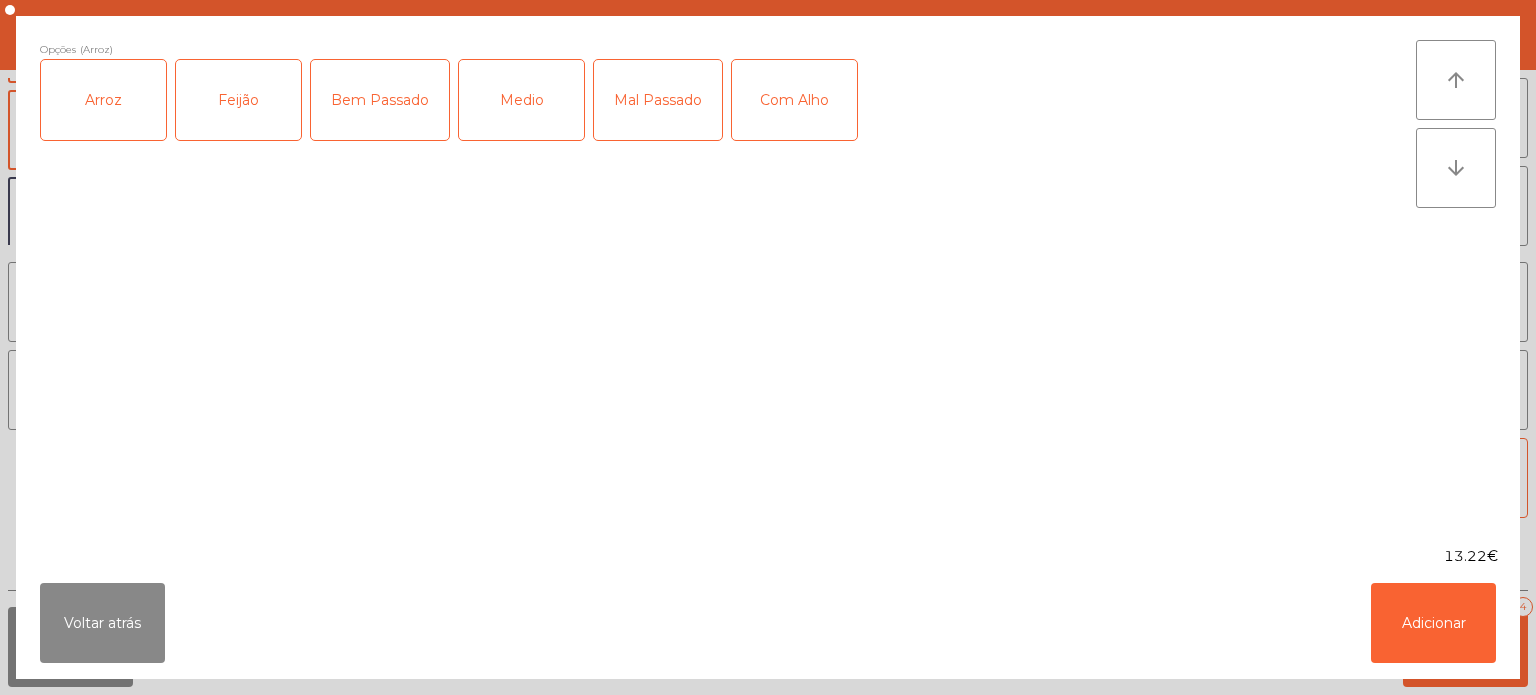 click on "Feijão" 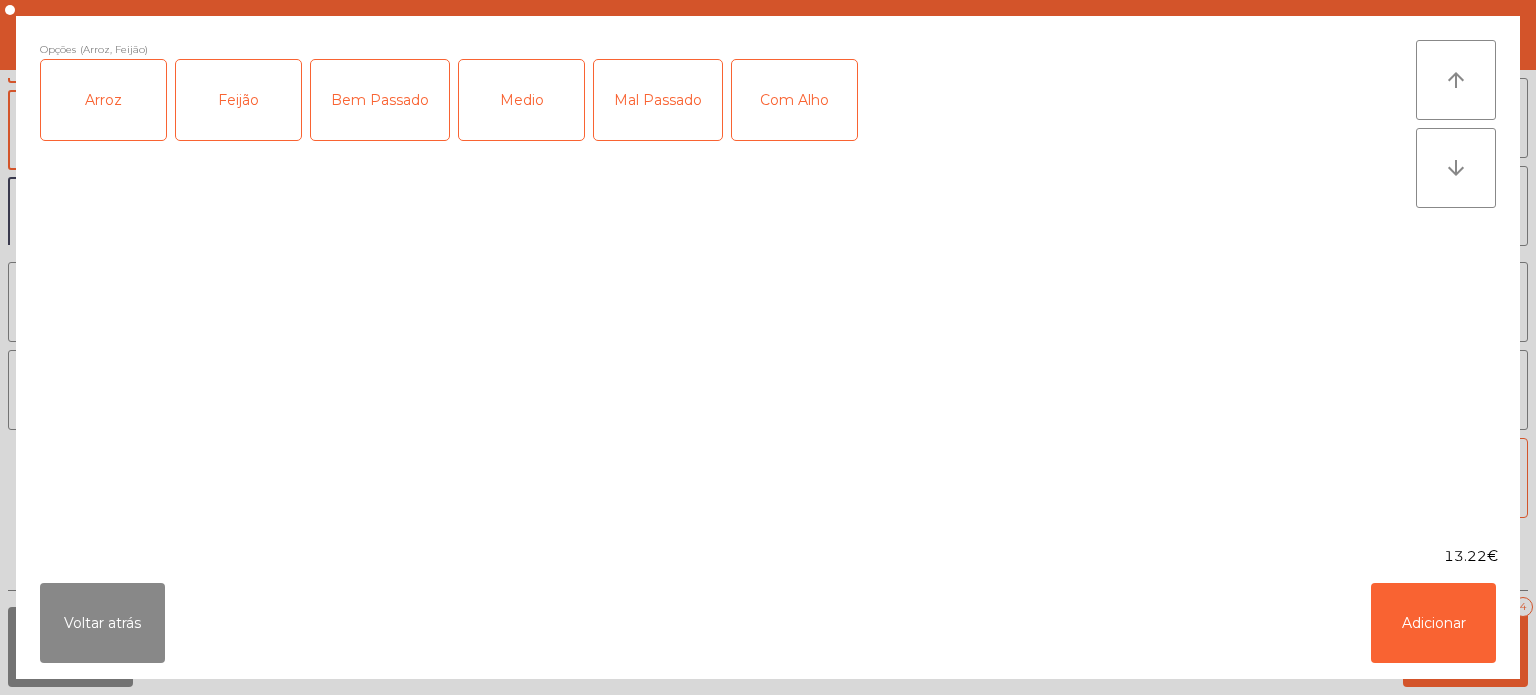 click on "Medio" 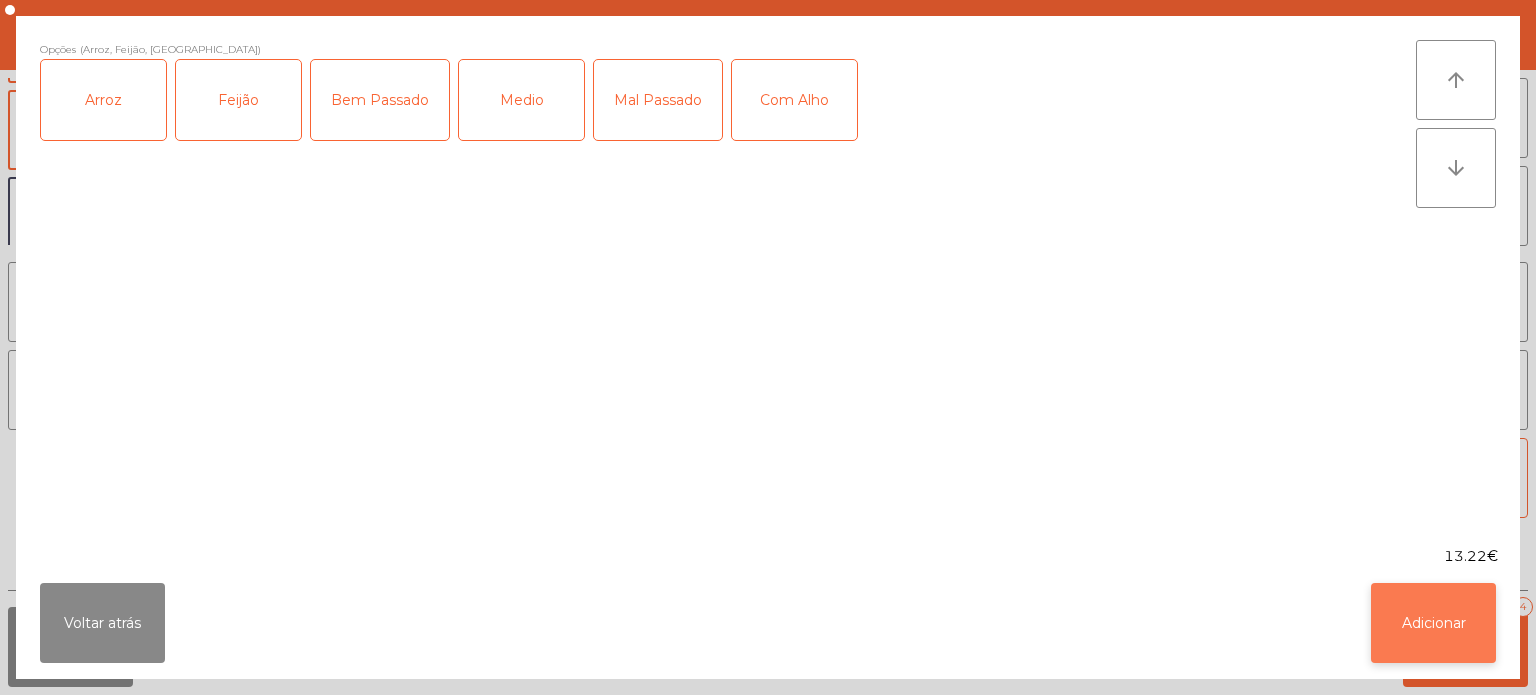 click on "Adicionar" 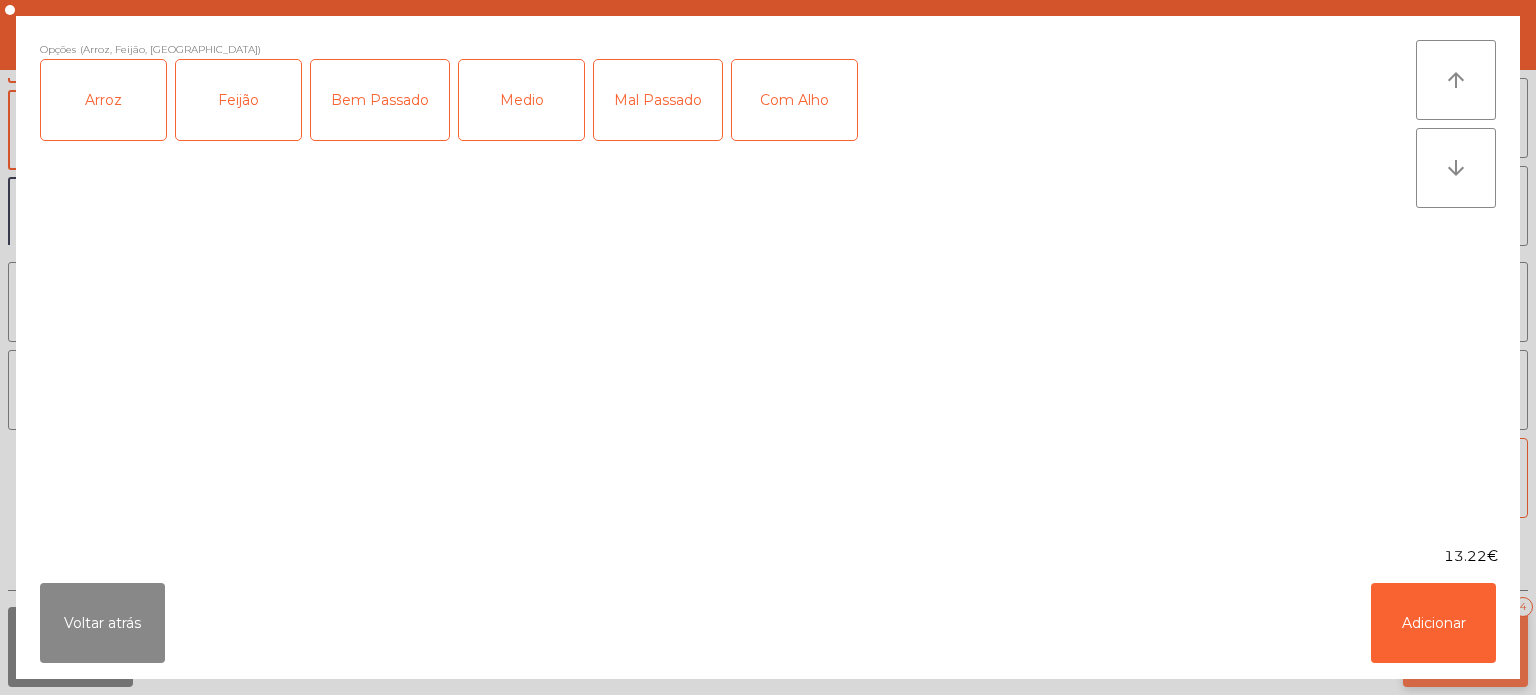 click on "Adicionar   4" 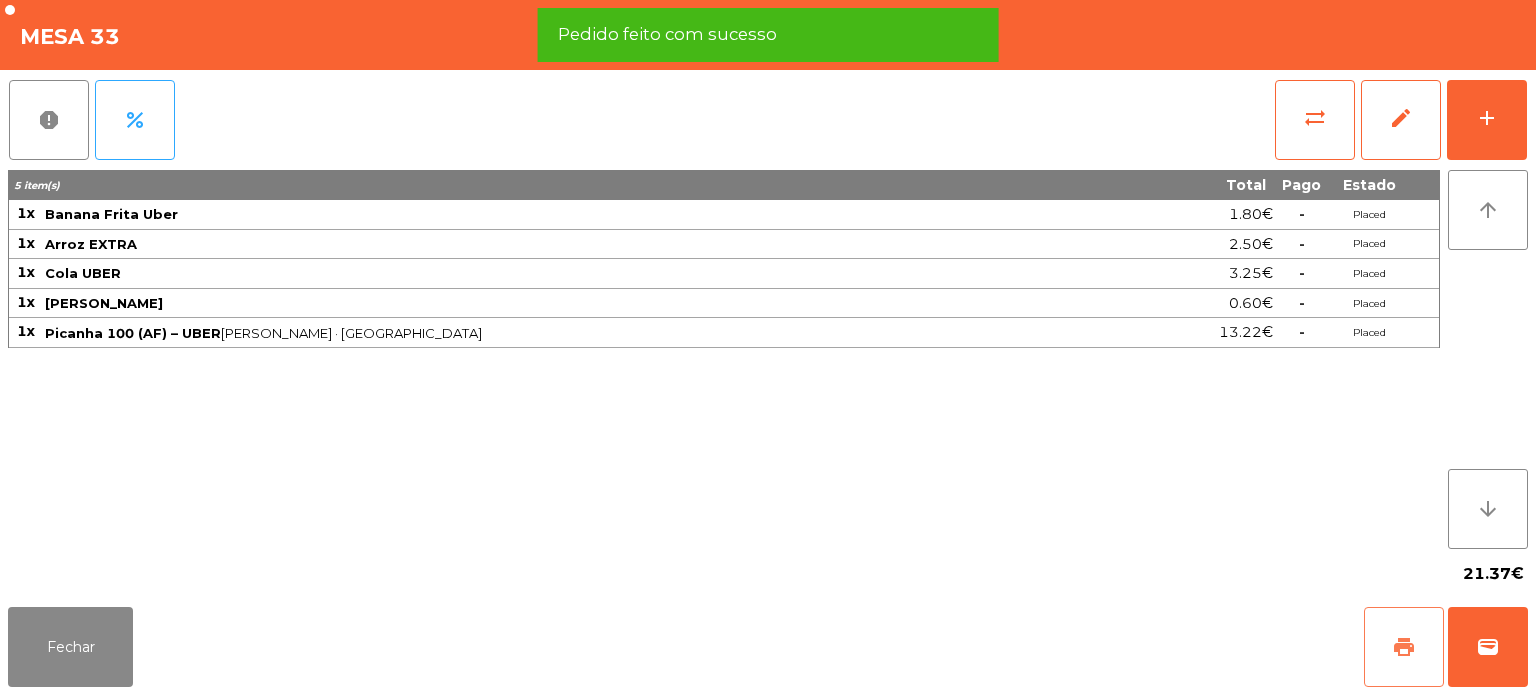 click on "print" 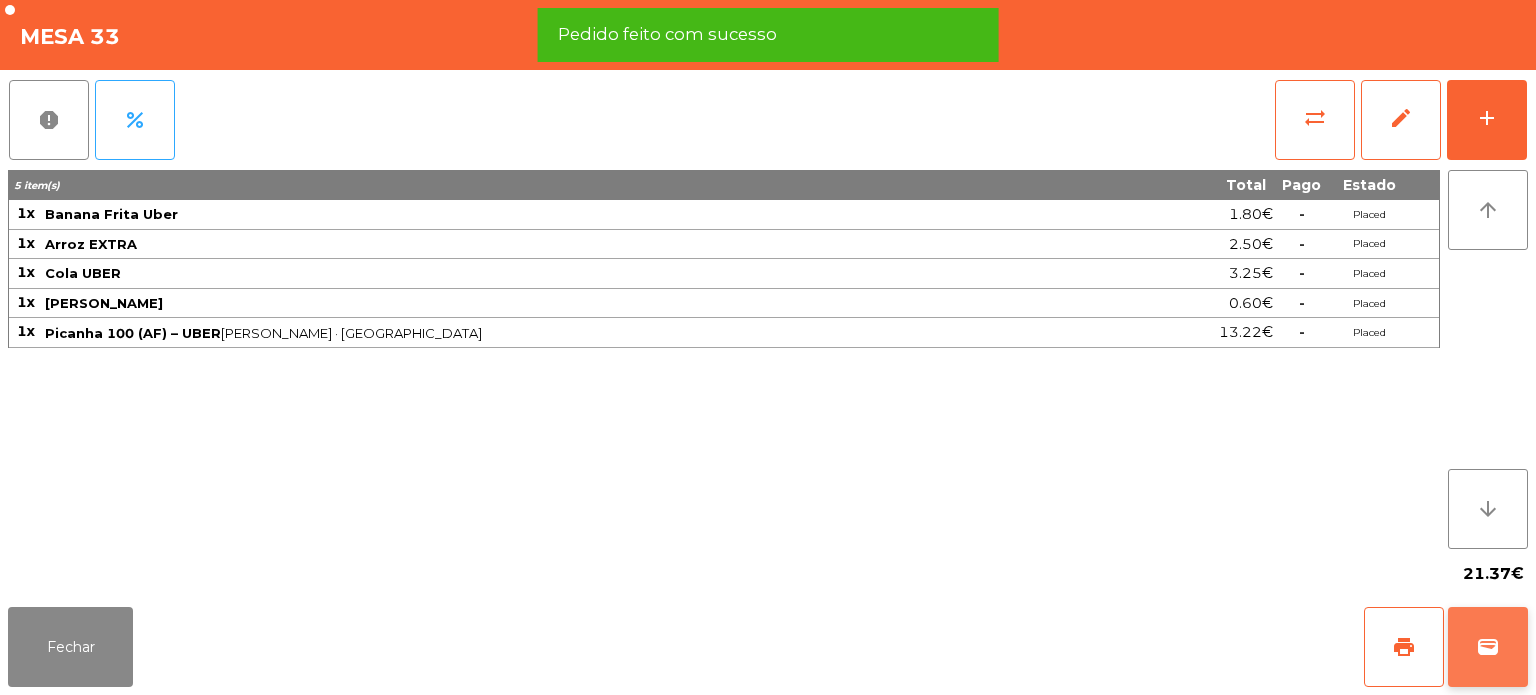 click on "wallet" 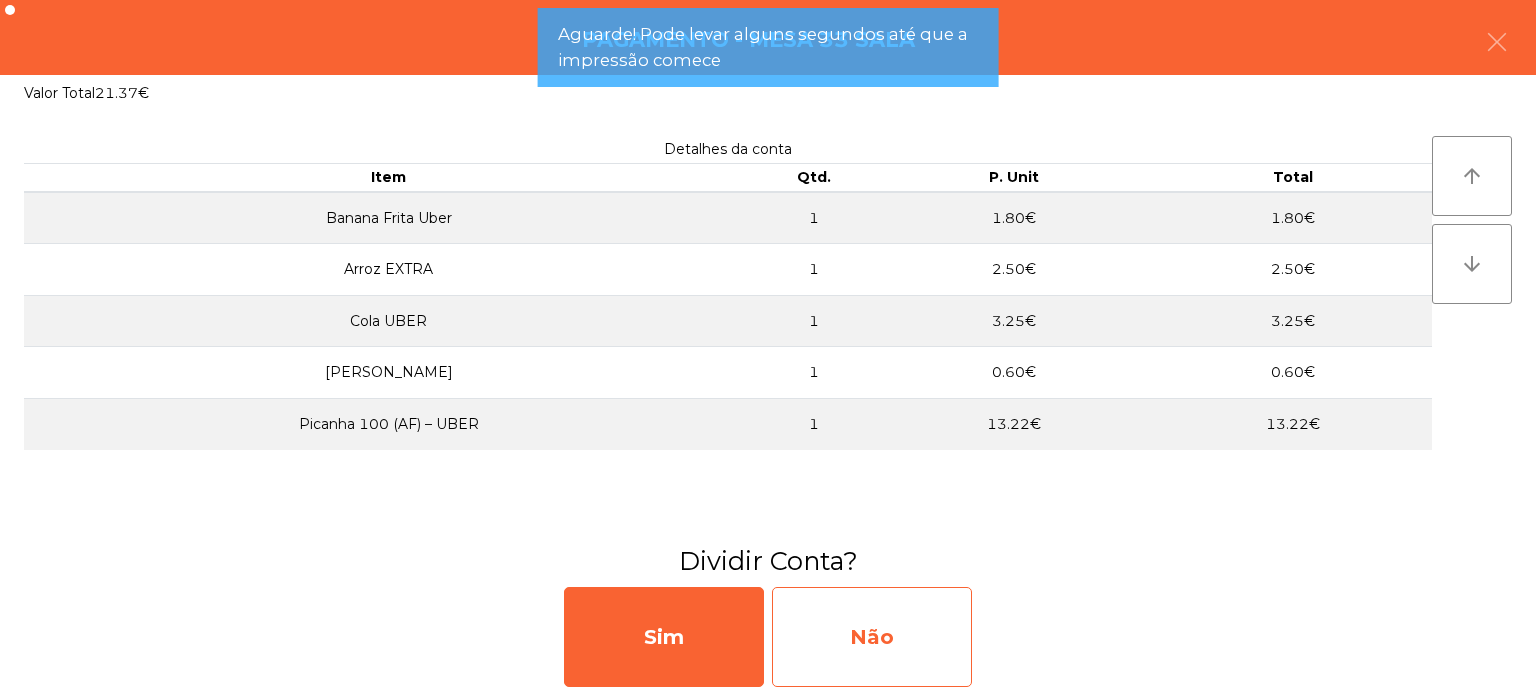 click on "Não" 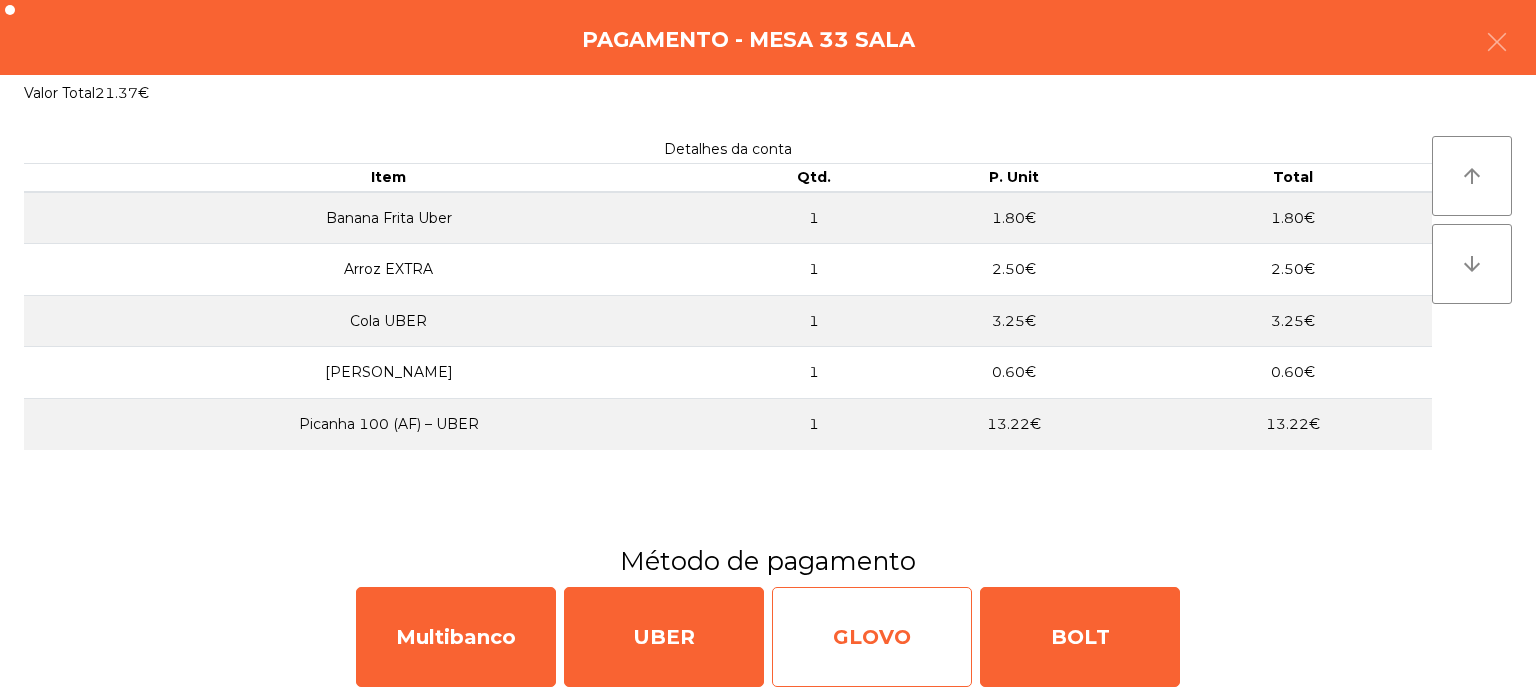 click on "GLOVO" 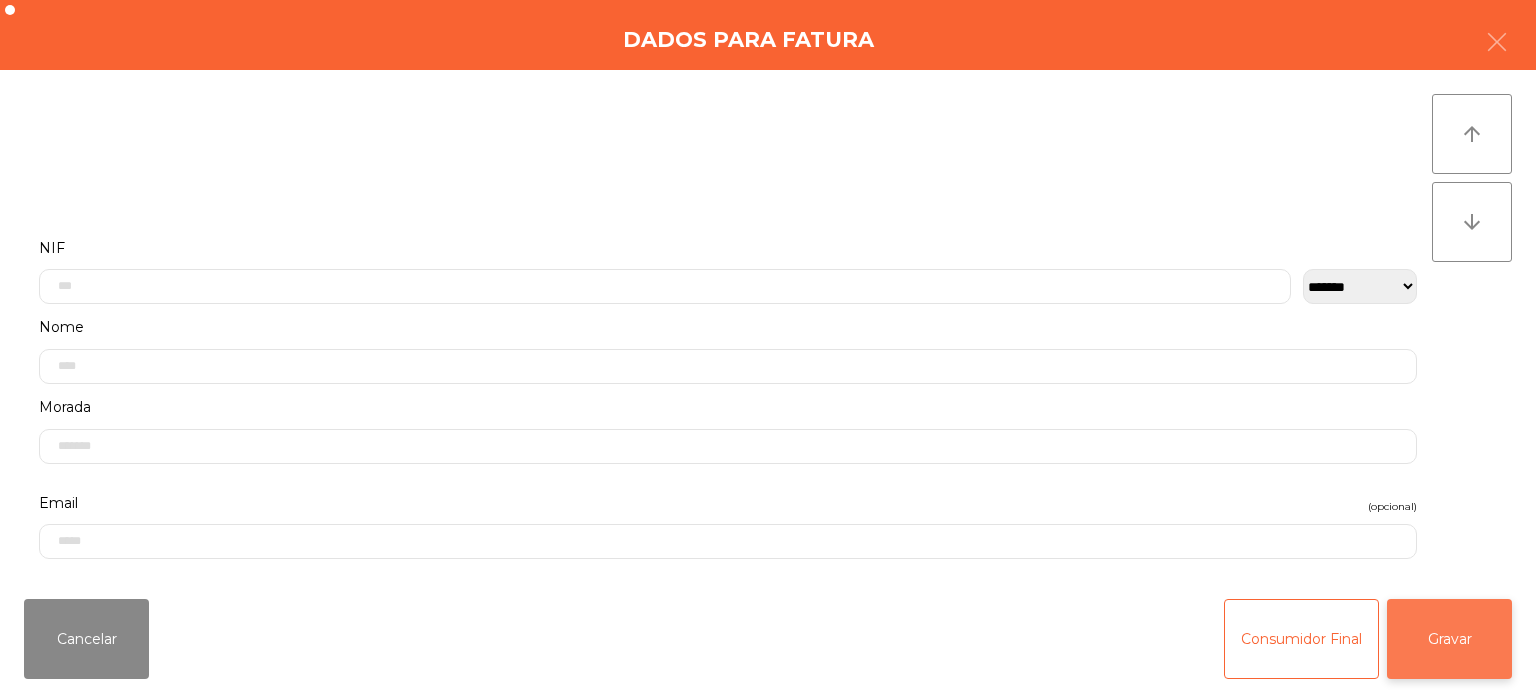click on "Gravar" 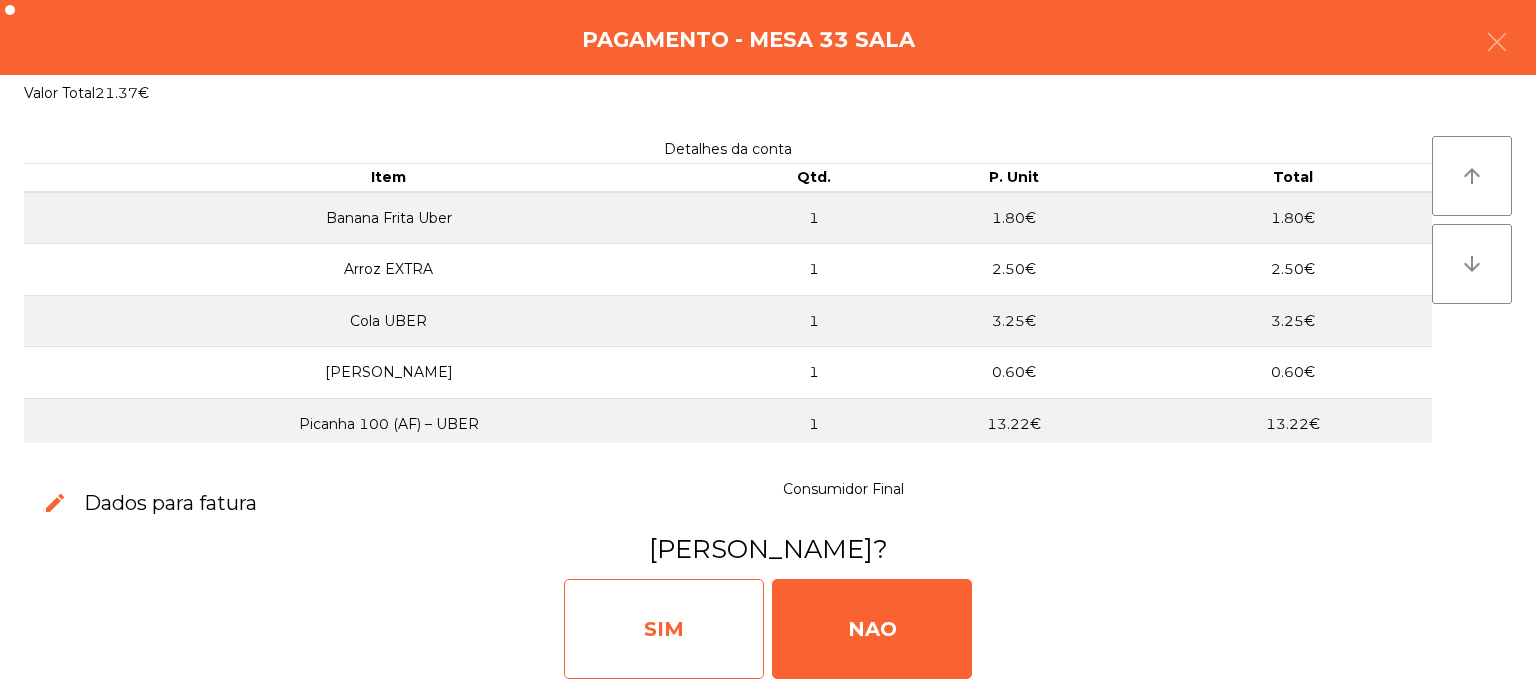 click on "SIM" 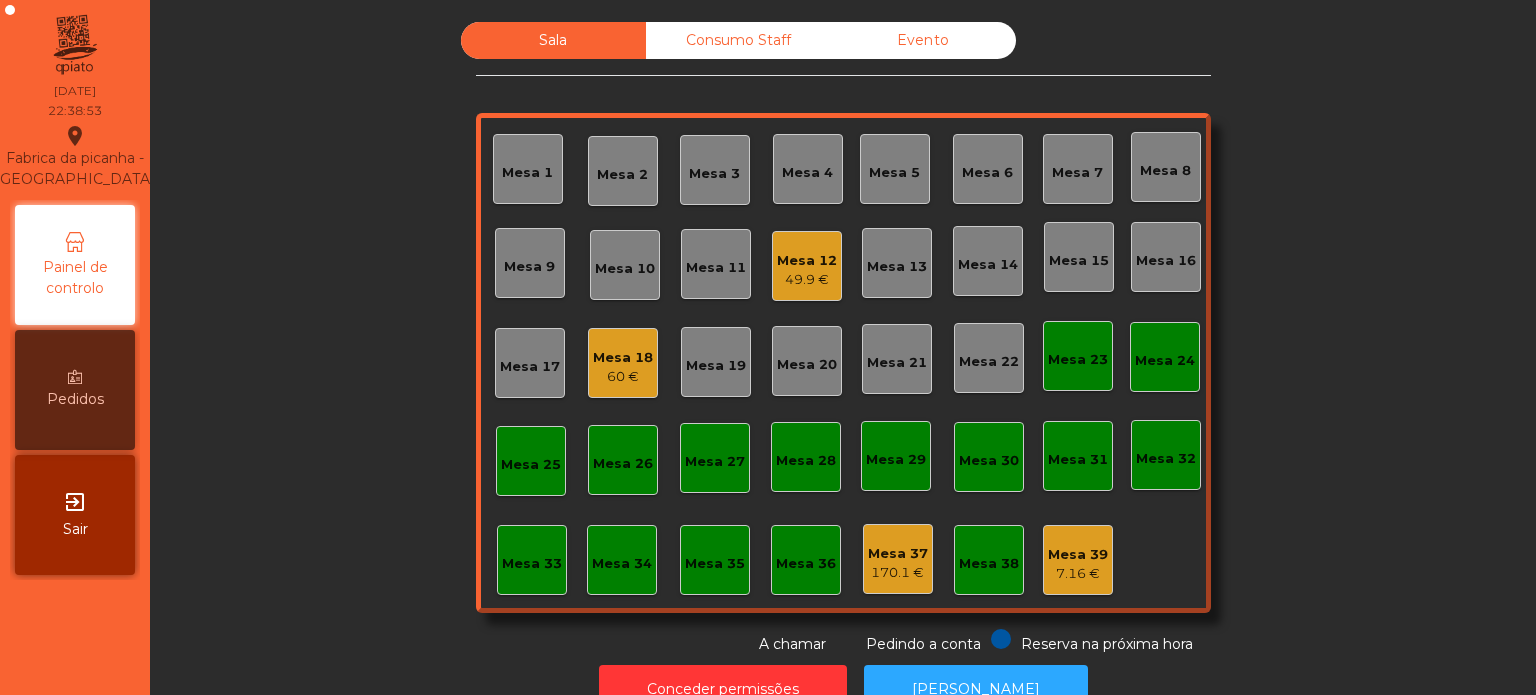 click on "Mesa 4" 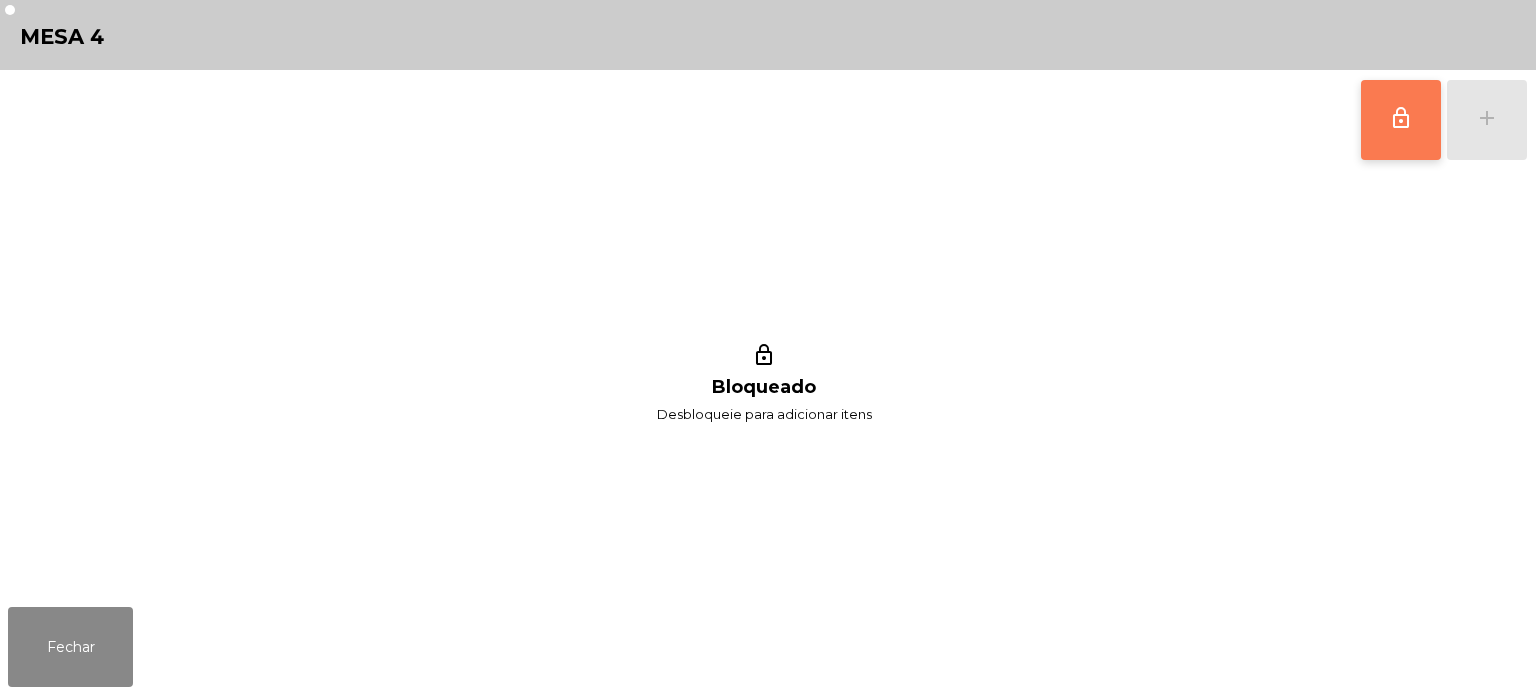 click on "lock_outline" 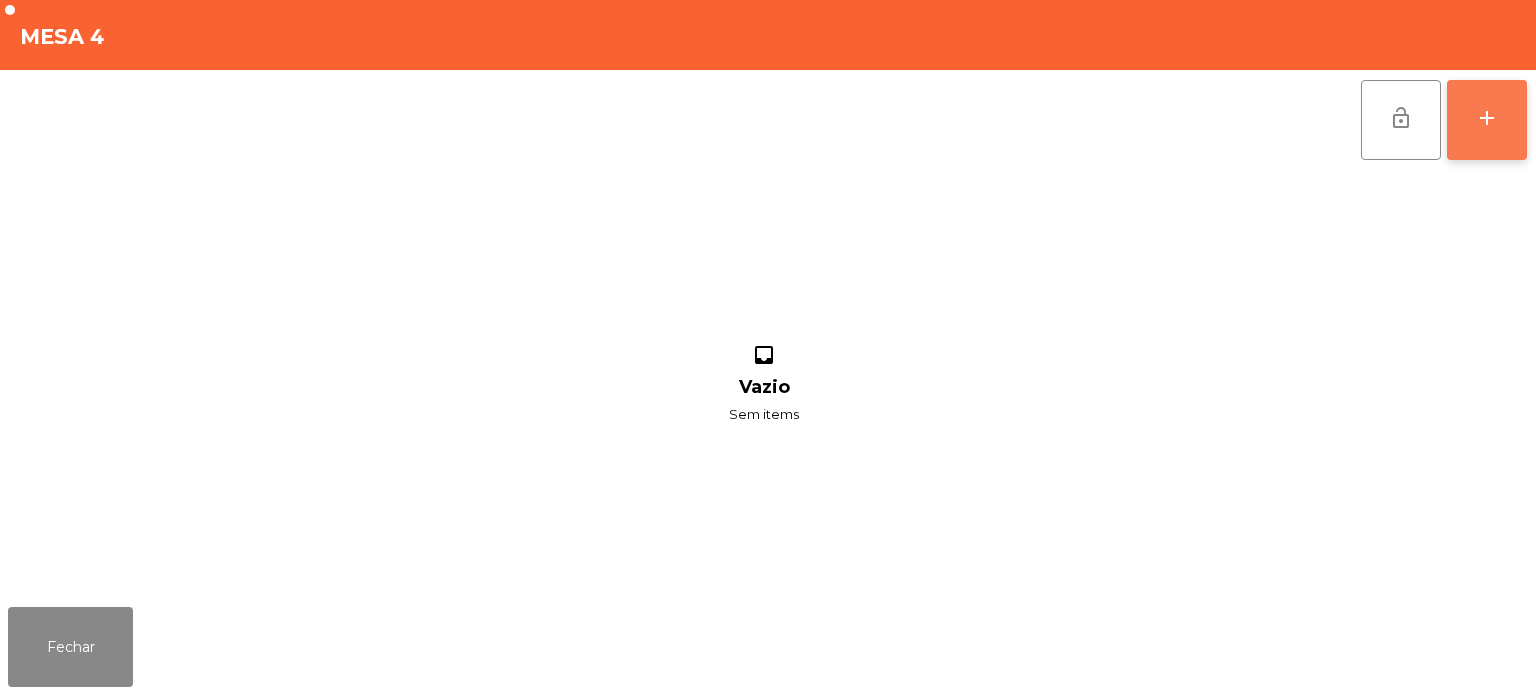 click on "add" 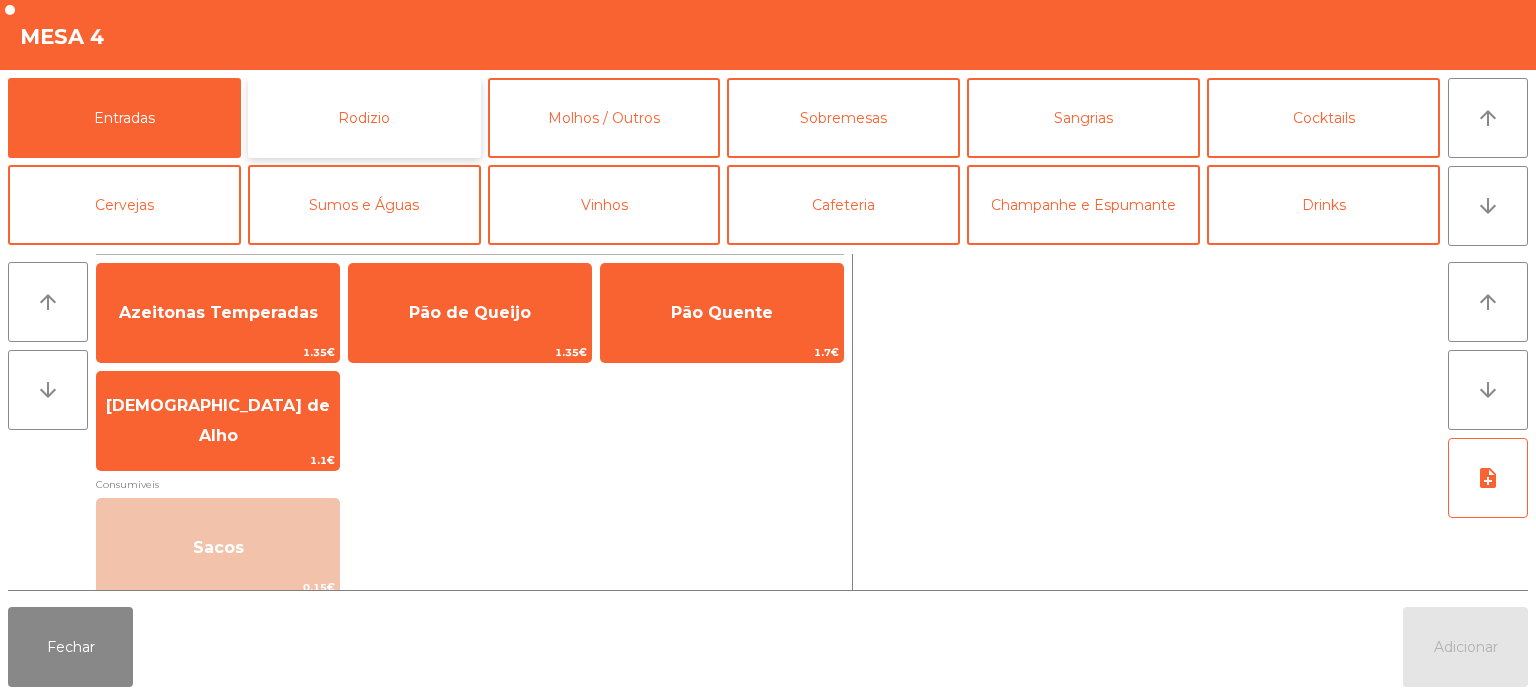 click on "Rodizio" 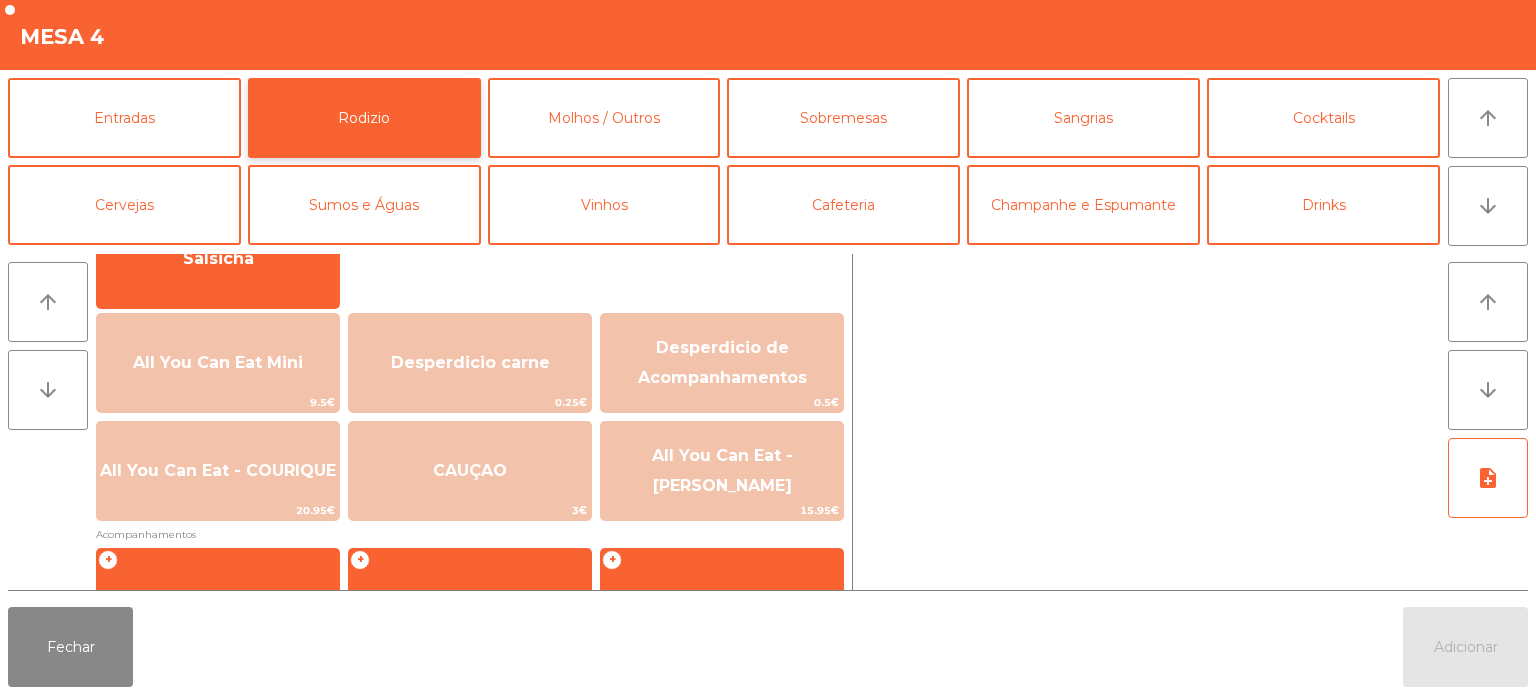 scroll, scrollTop: 192, scrollLeft: 0, axis: vertical 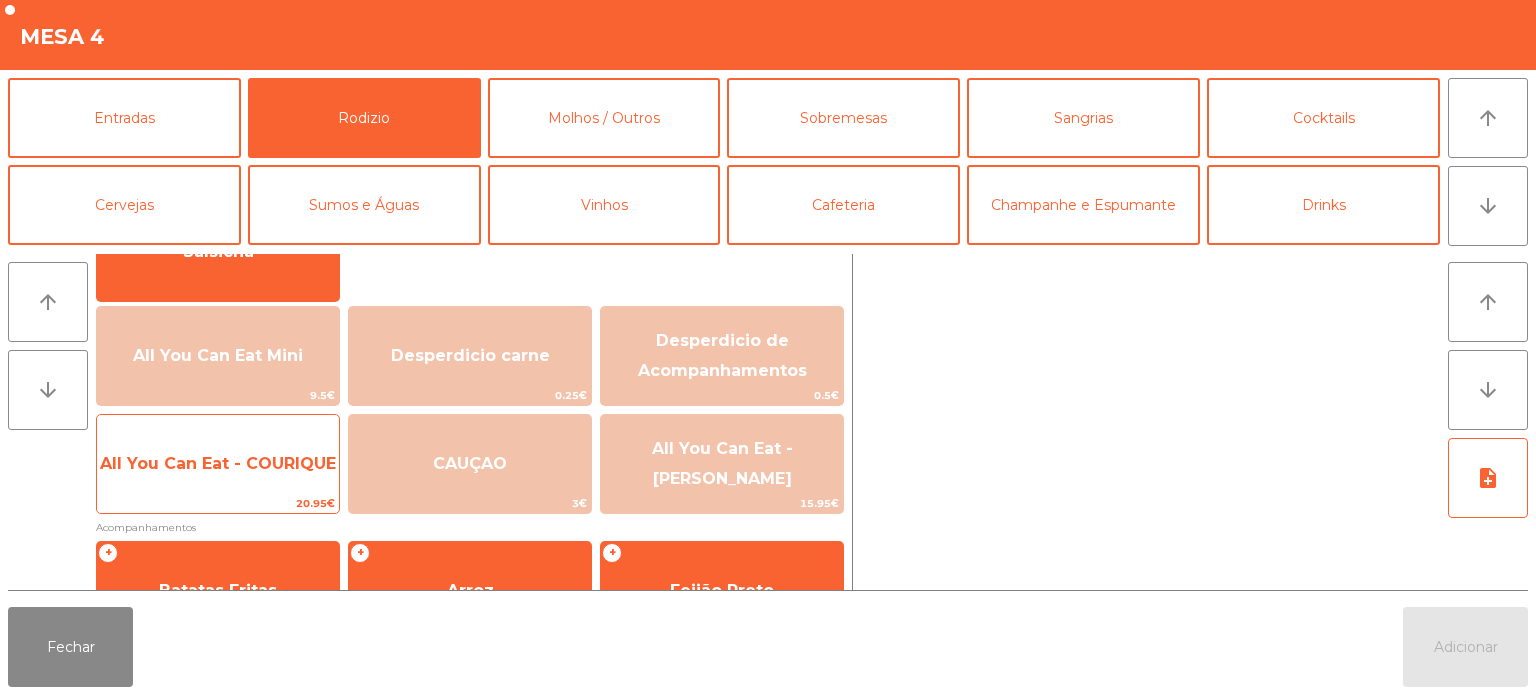 click on "20.95€" 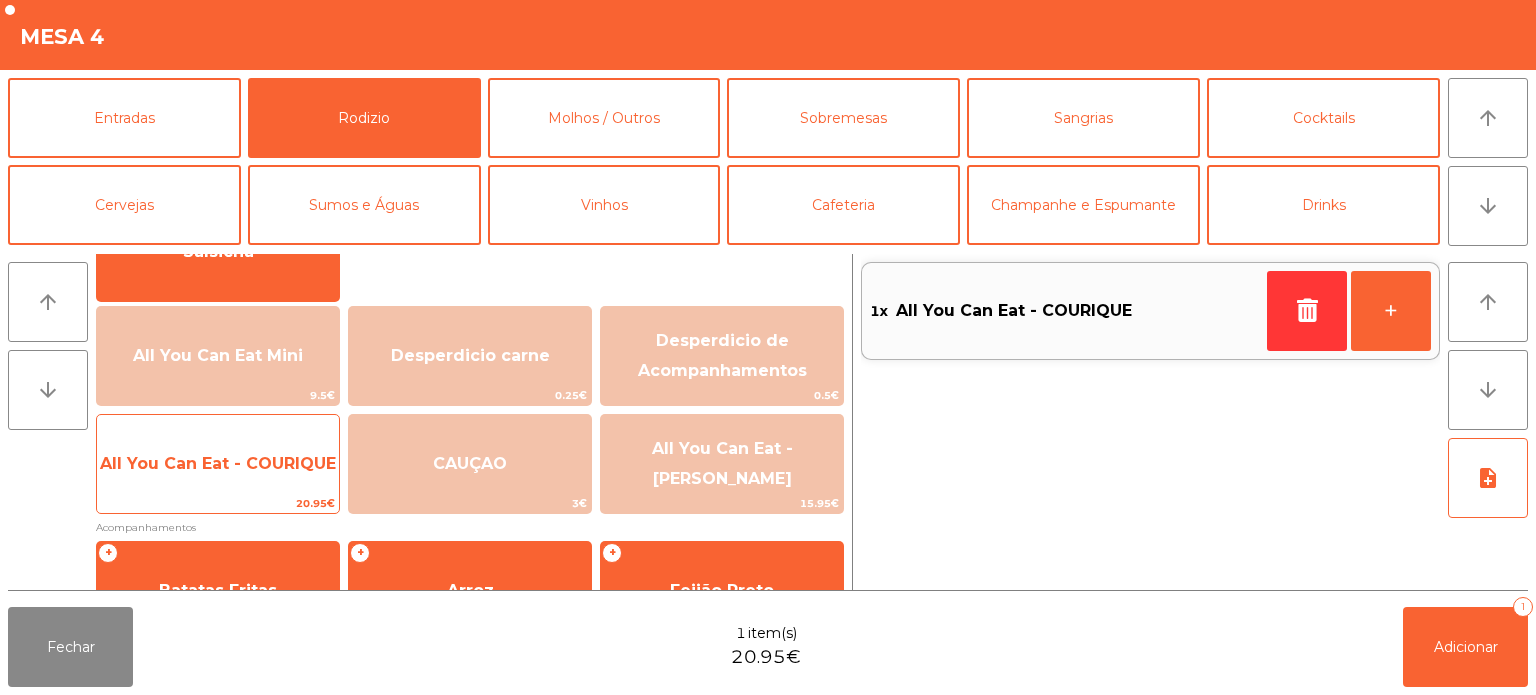 click on "All You Can Eat - COURIQUE" 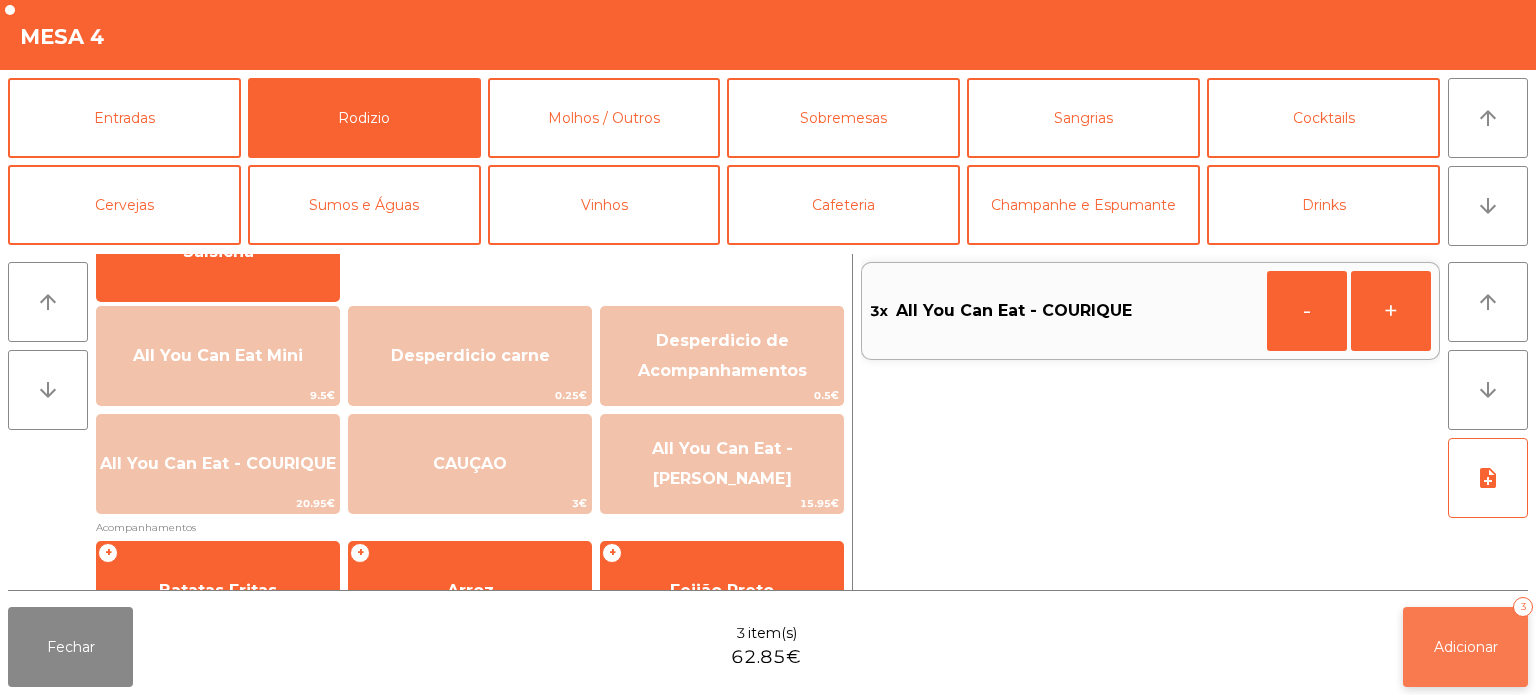 click on "Adicionar   3" 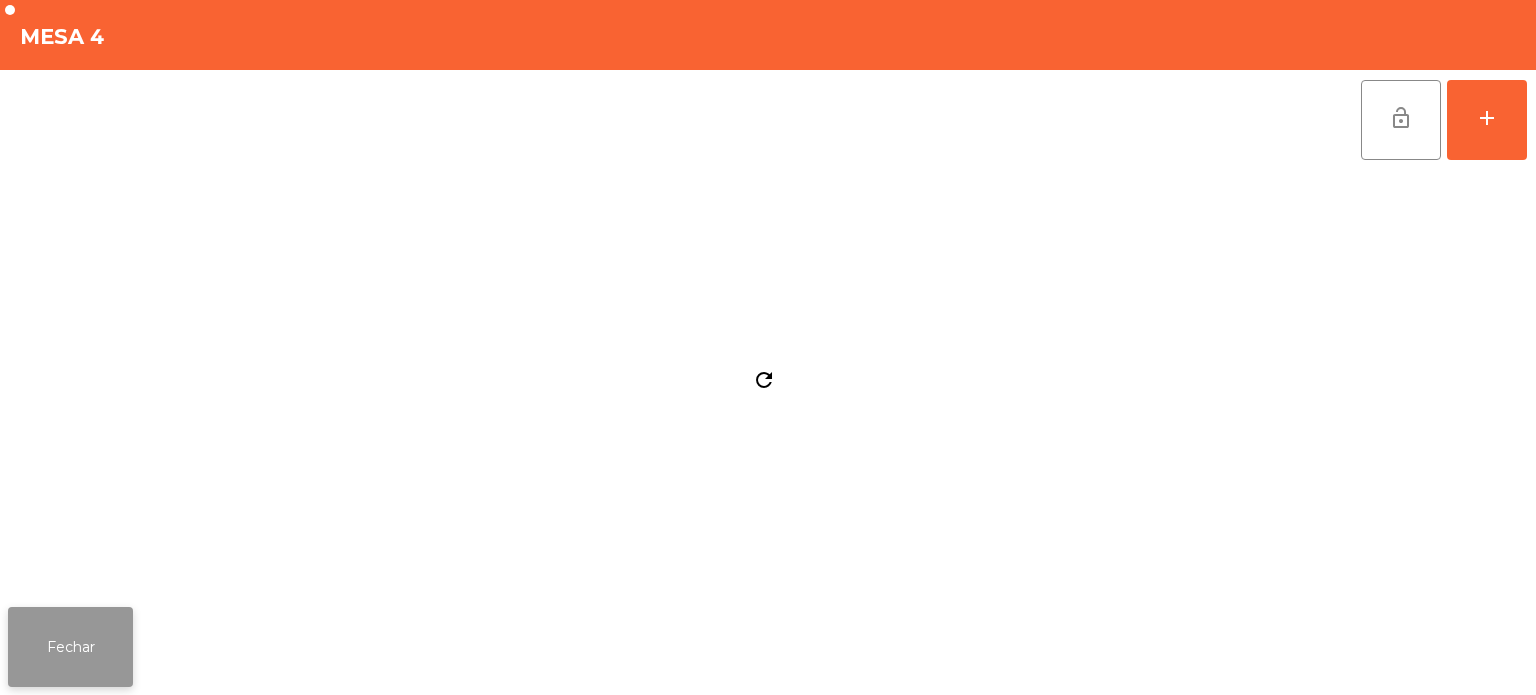 click on "Fechar" 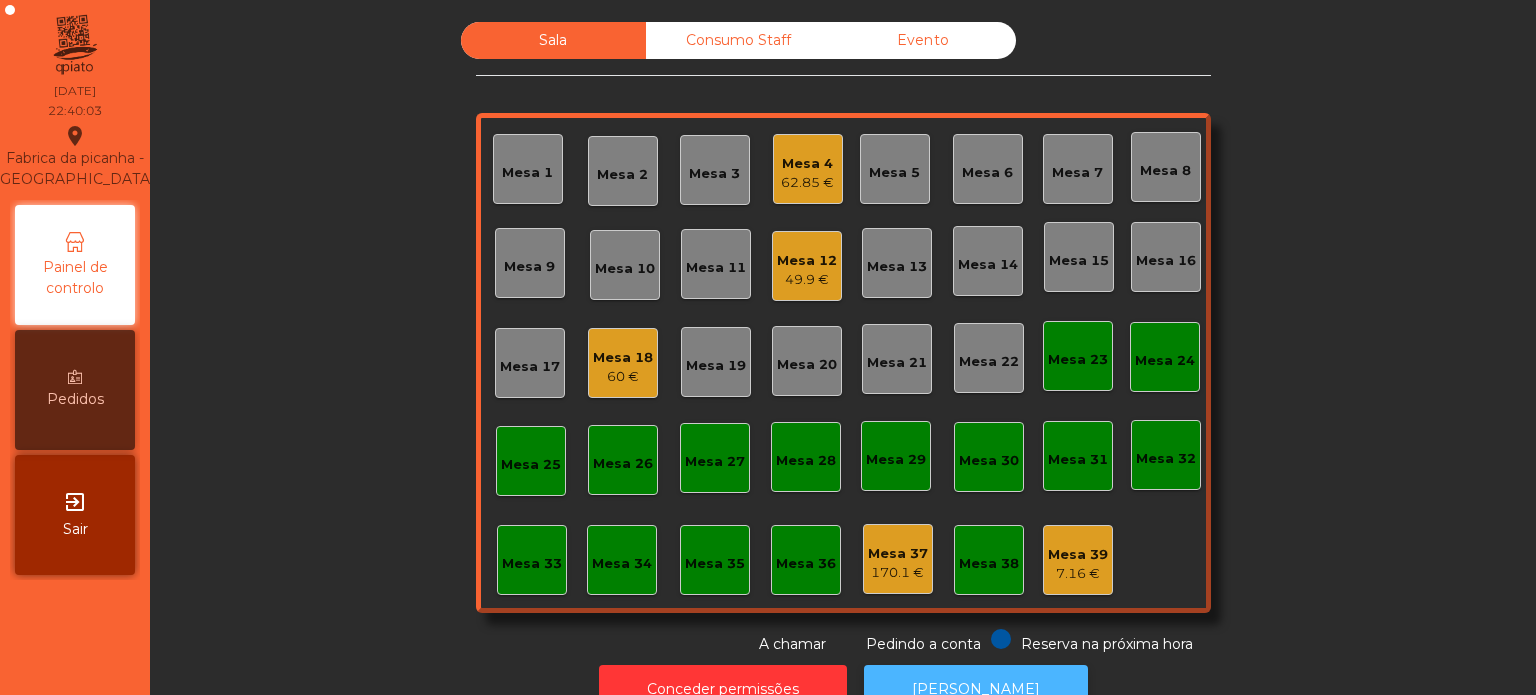 click on "[PERSON_NAME]" 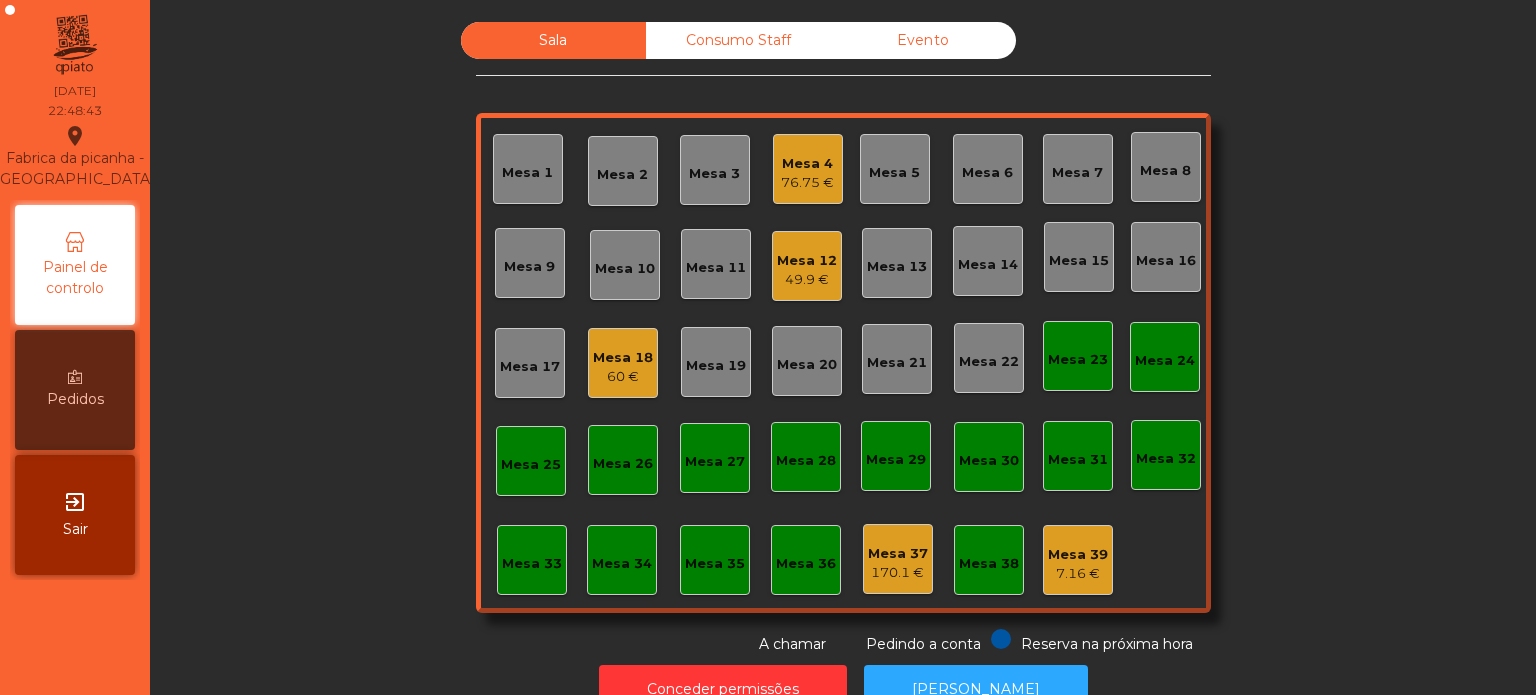 click on "Mesa 4" 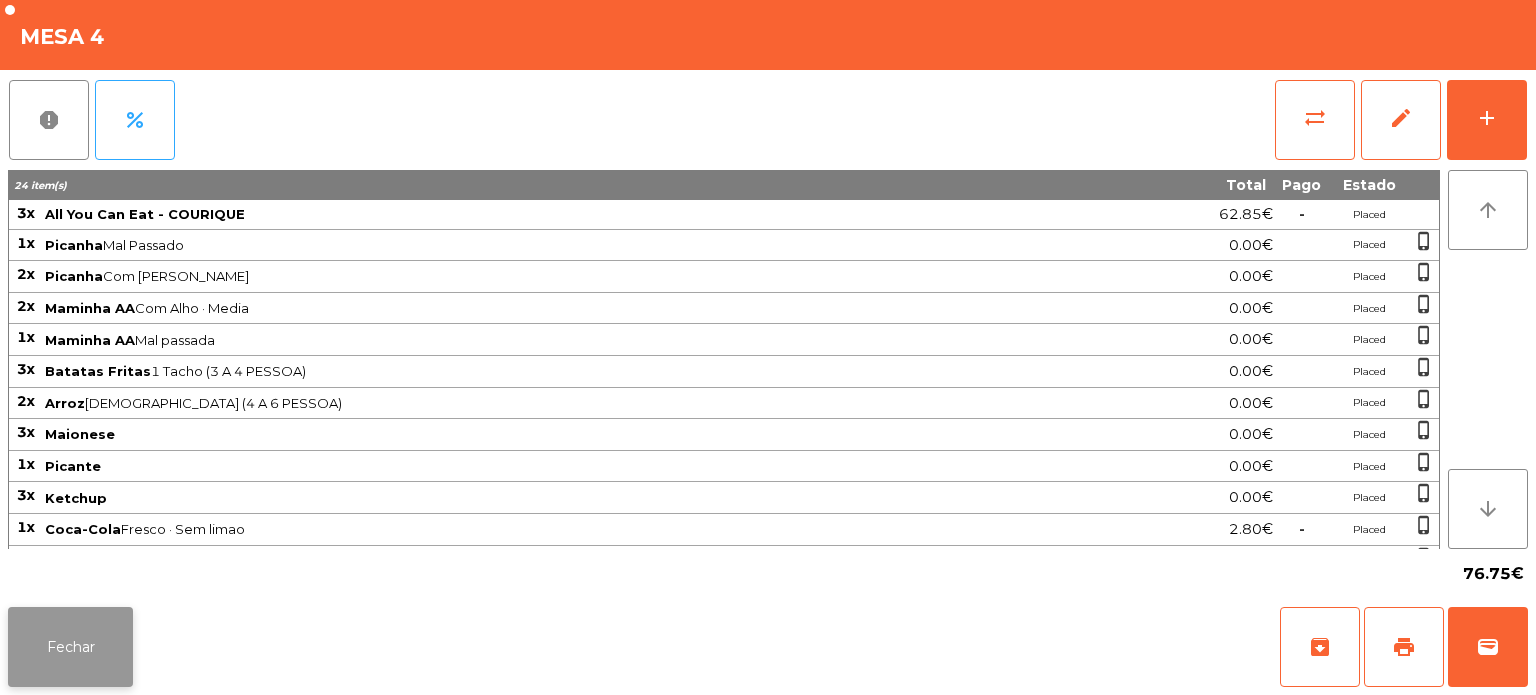 click on "Fechar" 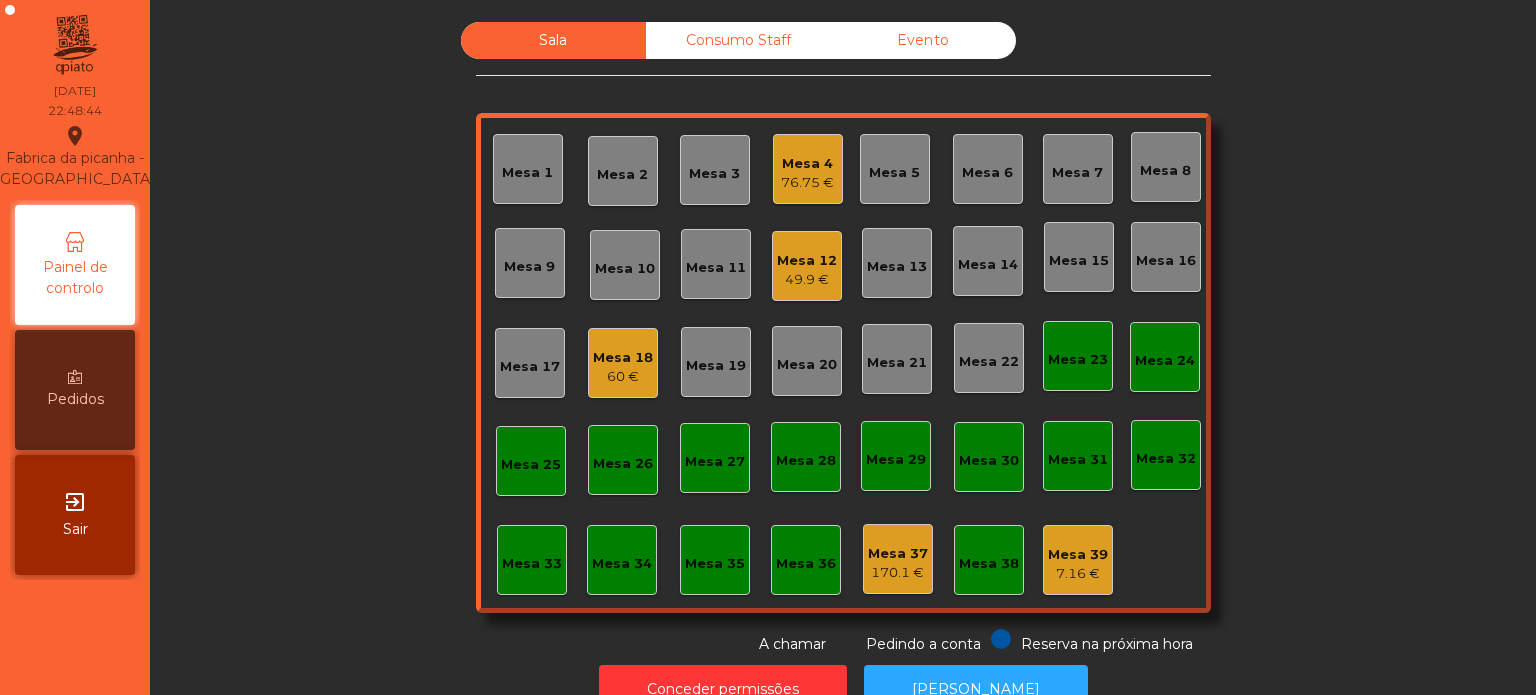 click on "Mesa 12" 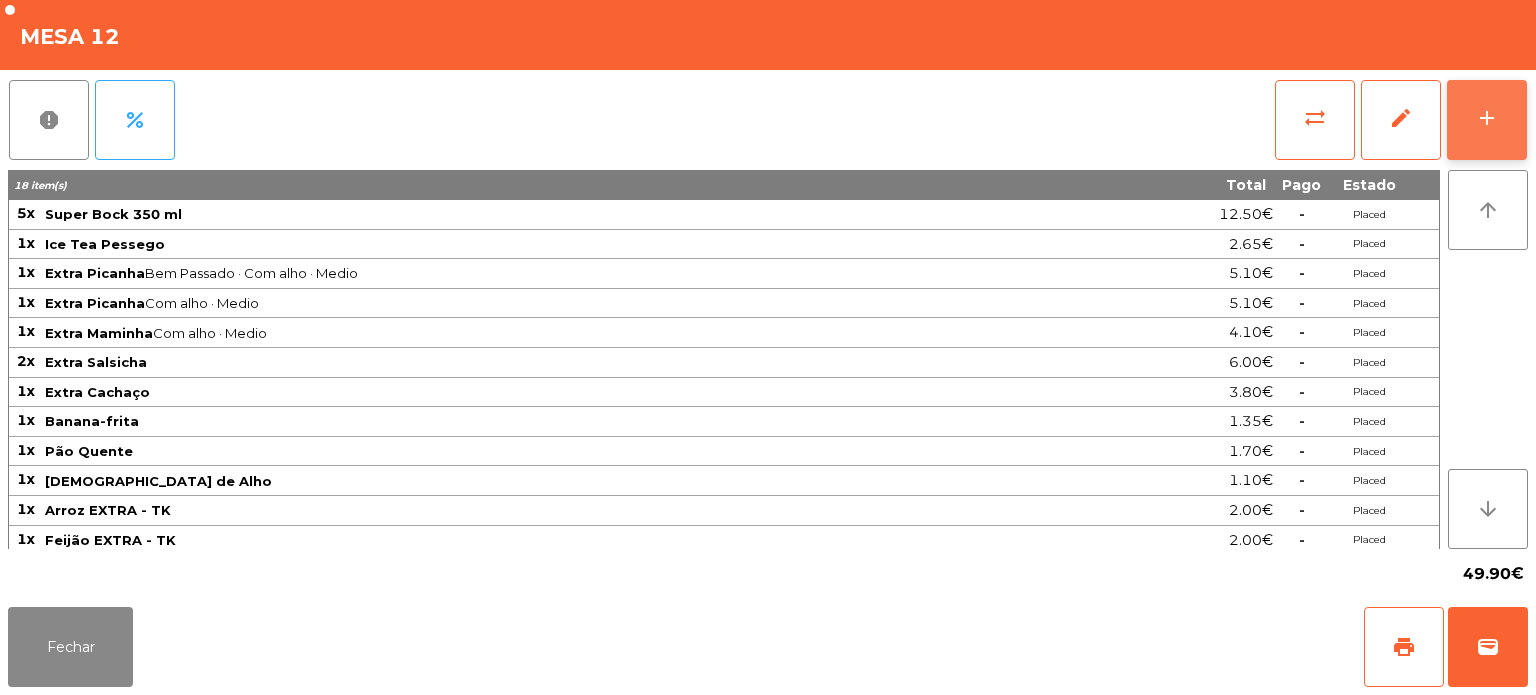 click on "add" 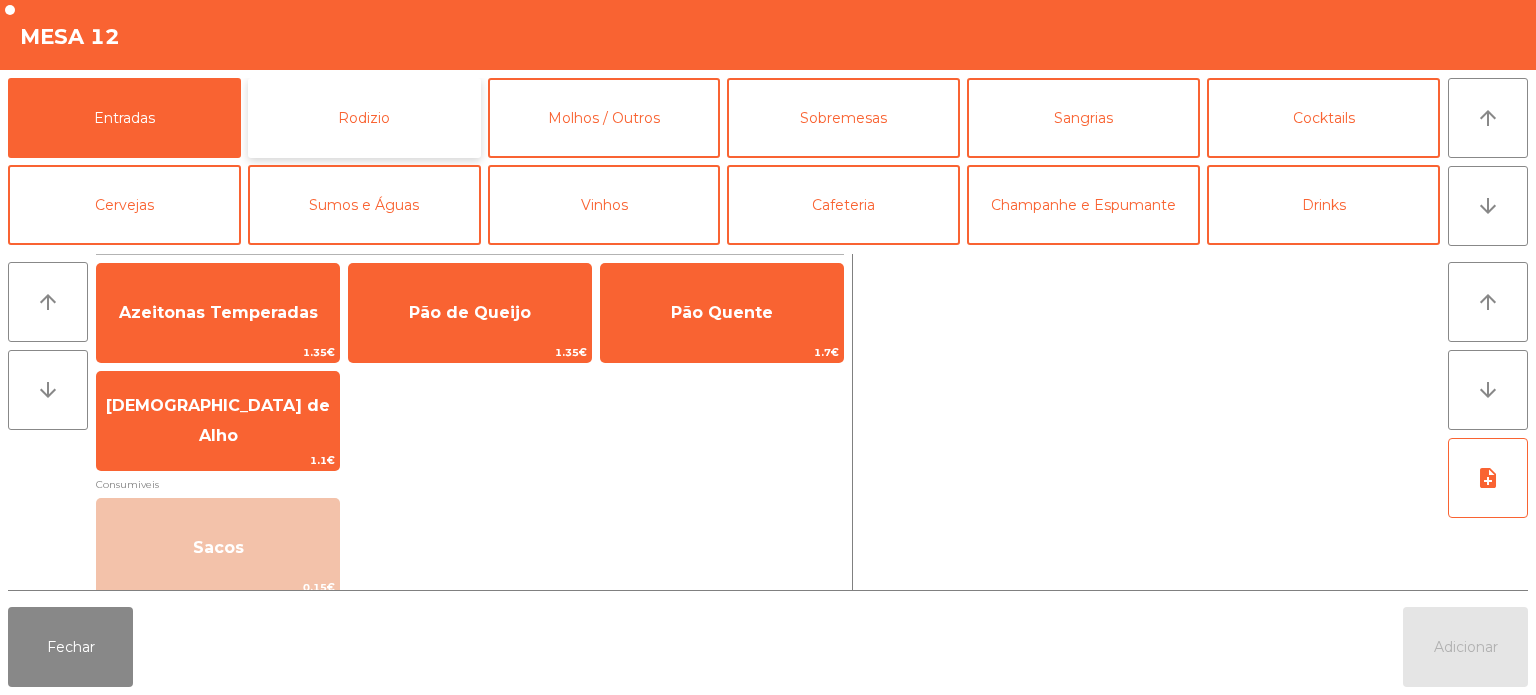 click on "Rodizio" 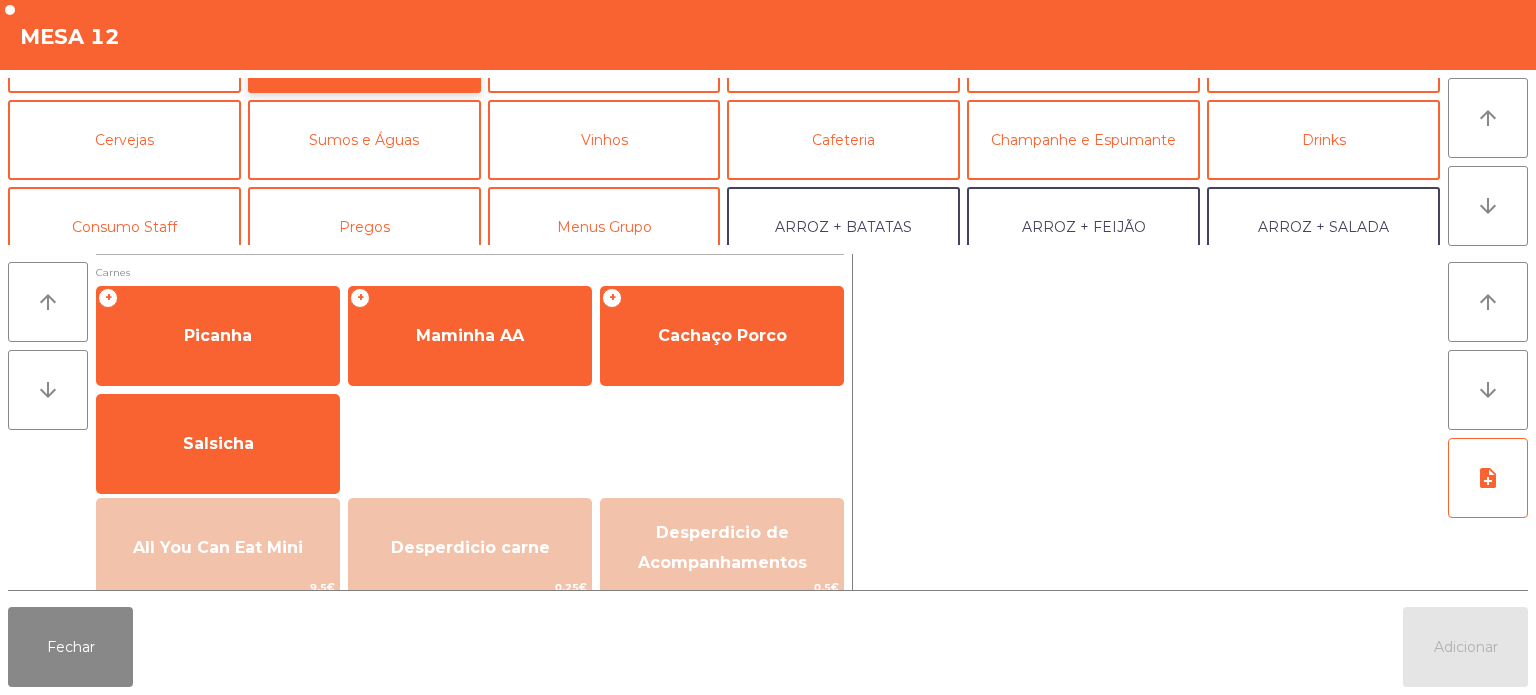 scroll, scrollTop: 72, scrollLeft: 0, axis: vertical 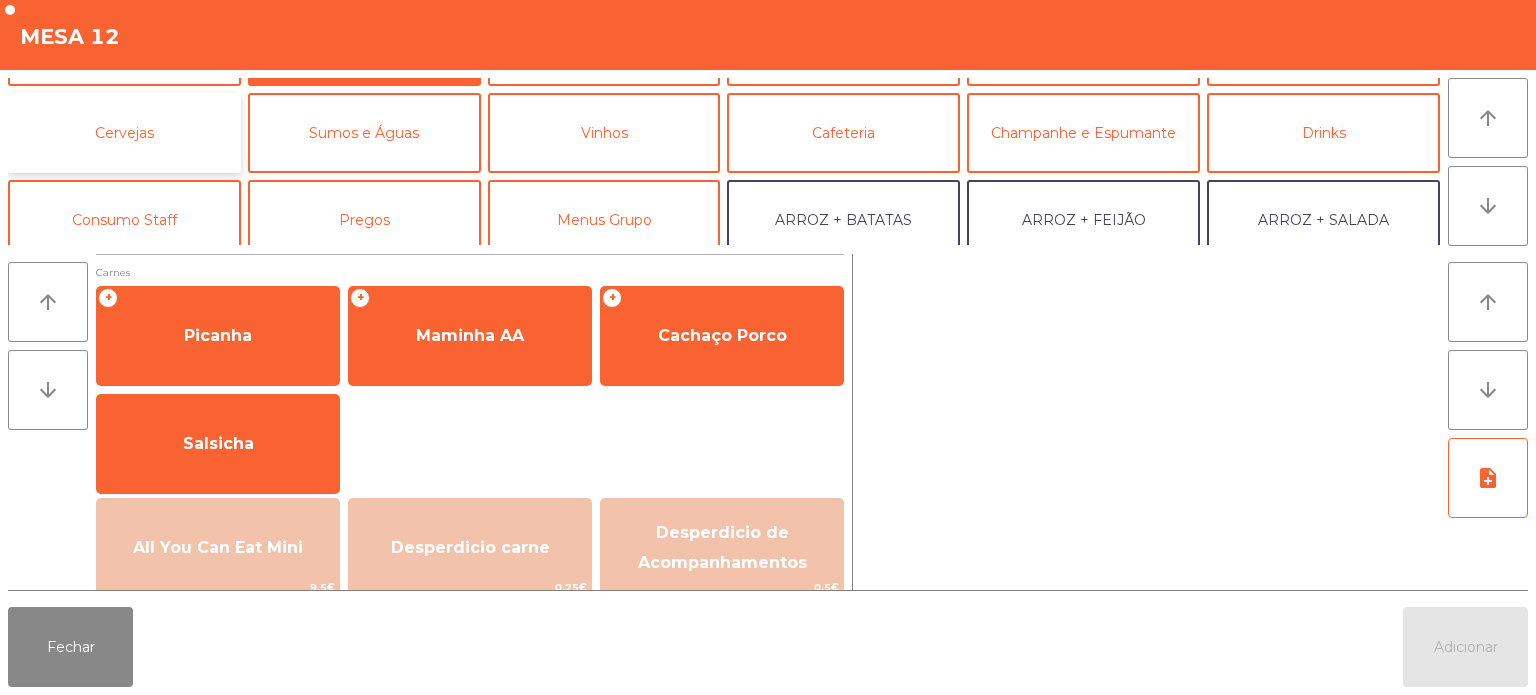 click on "Cervejas" 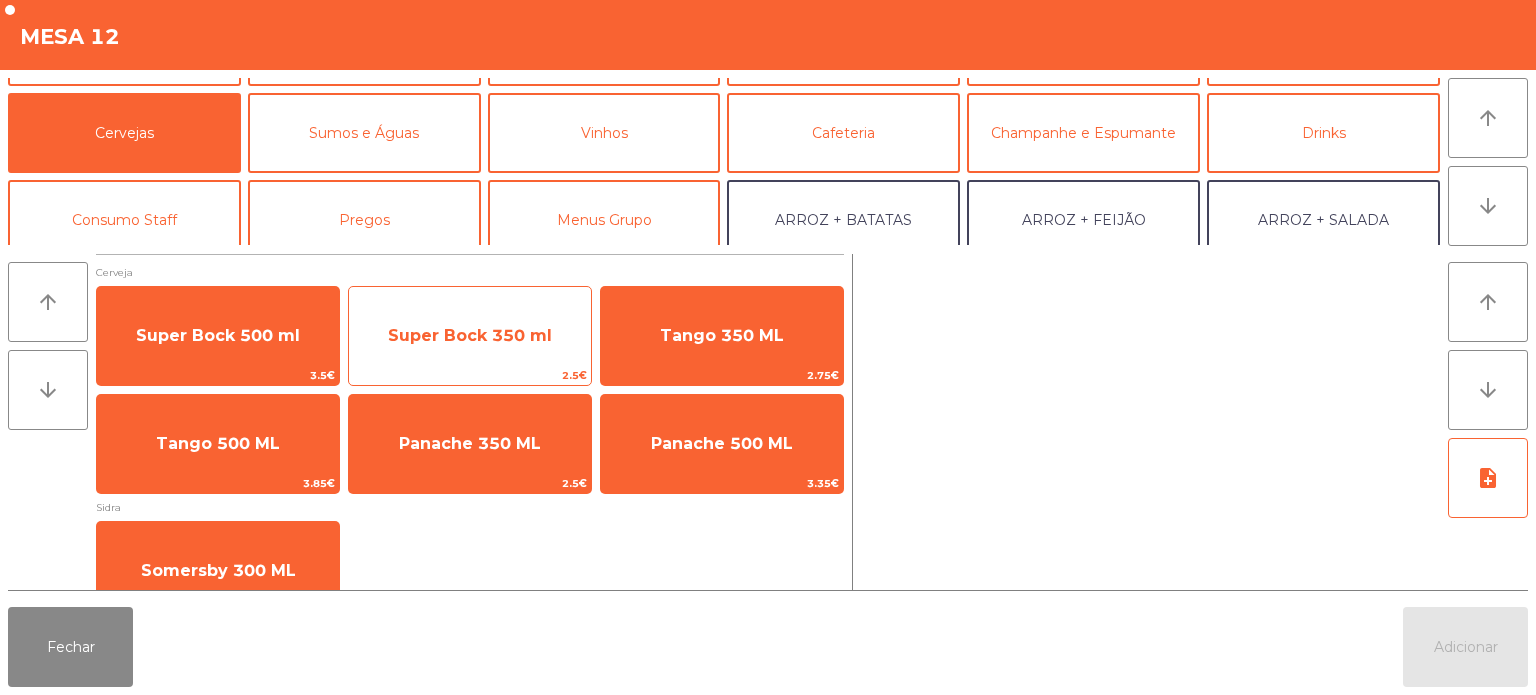 click on "Super Bock 350 ml" 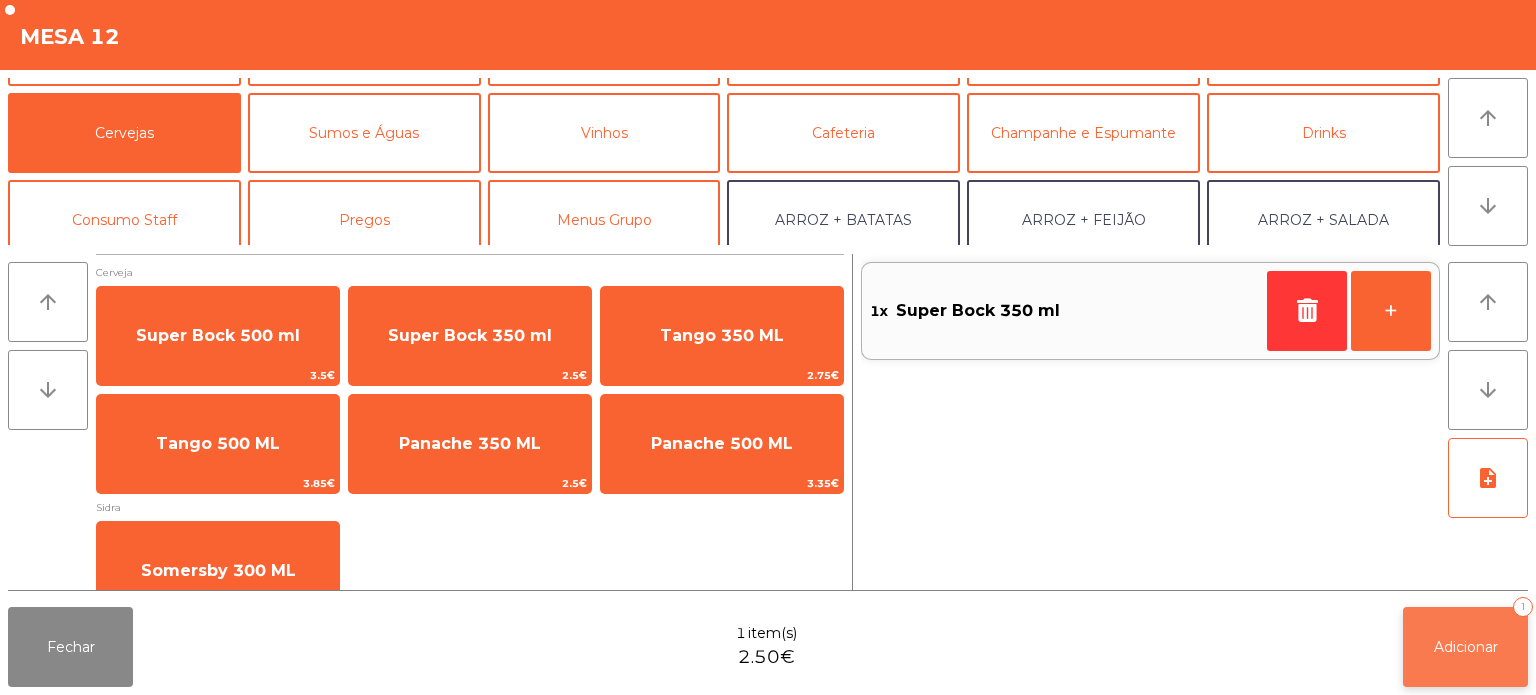 click on "Adicionar   1" 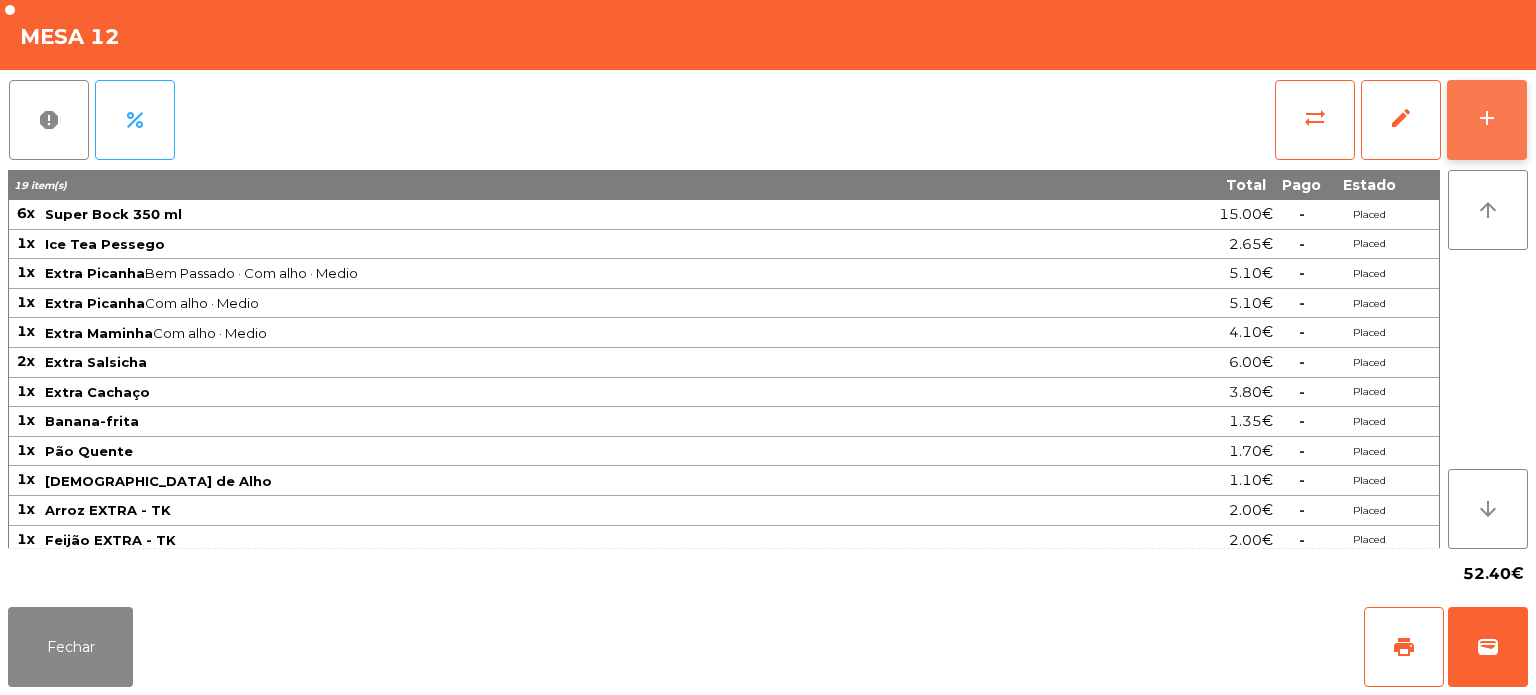 click on "add" 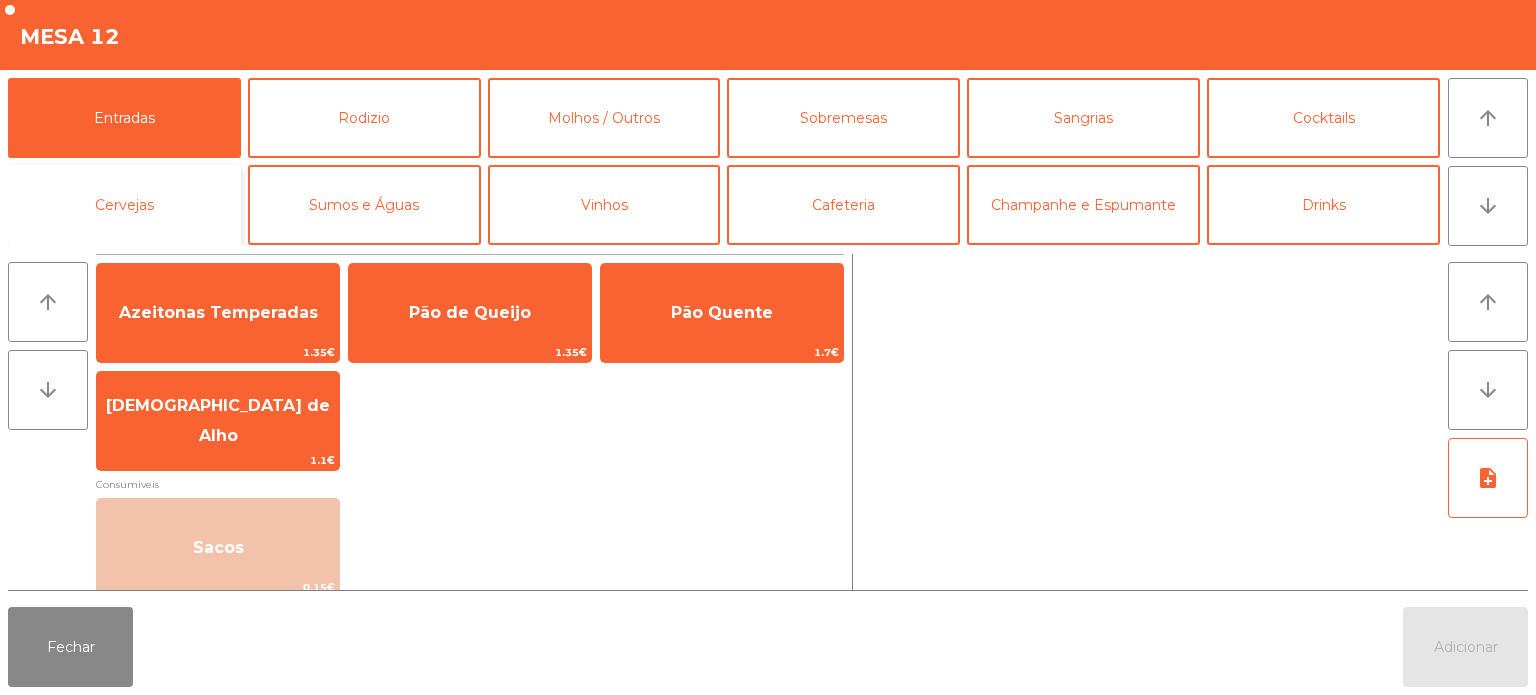 click on "Cervejas" 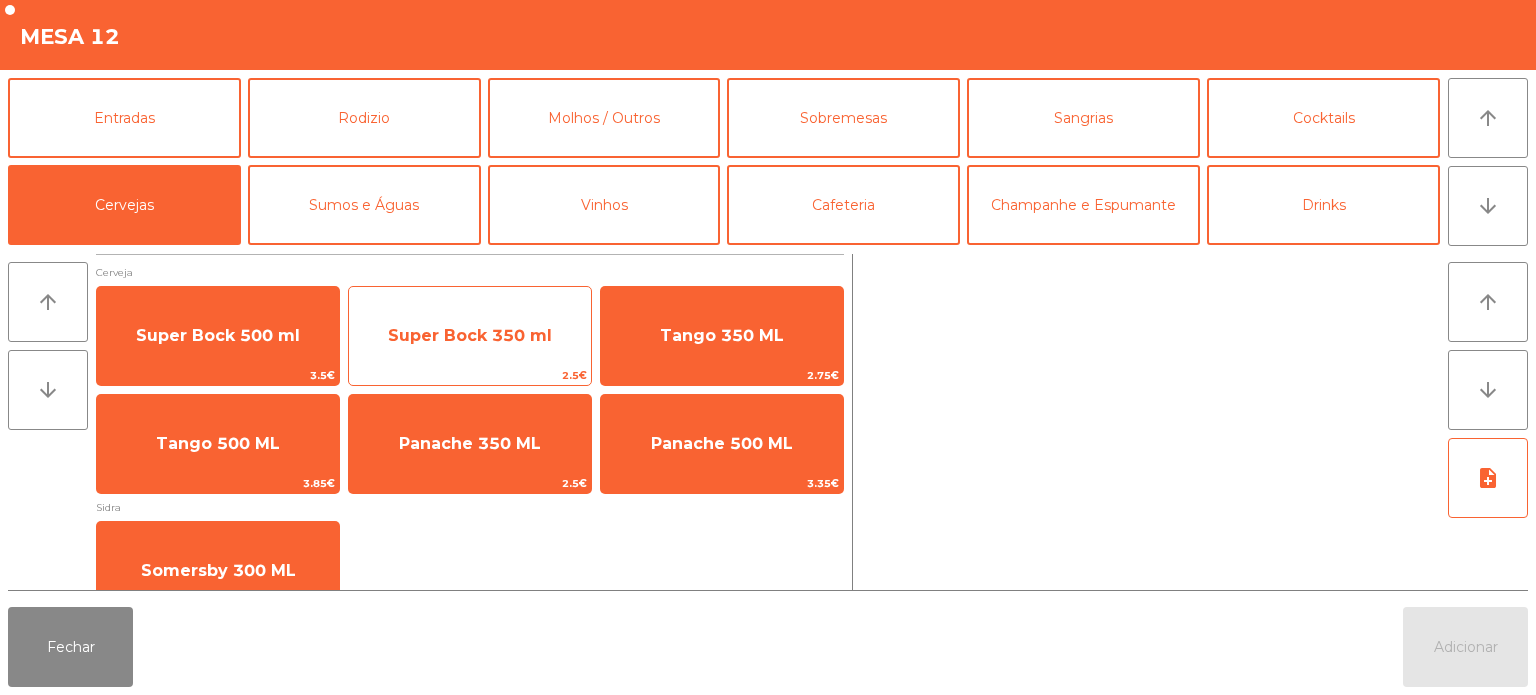 click on "Super Bock 350 ml" 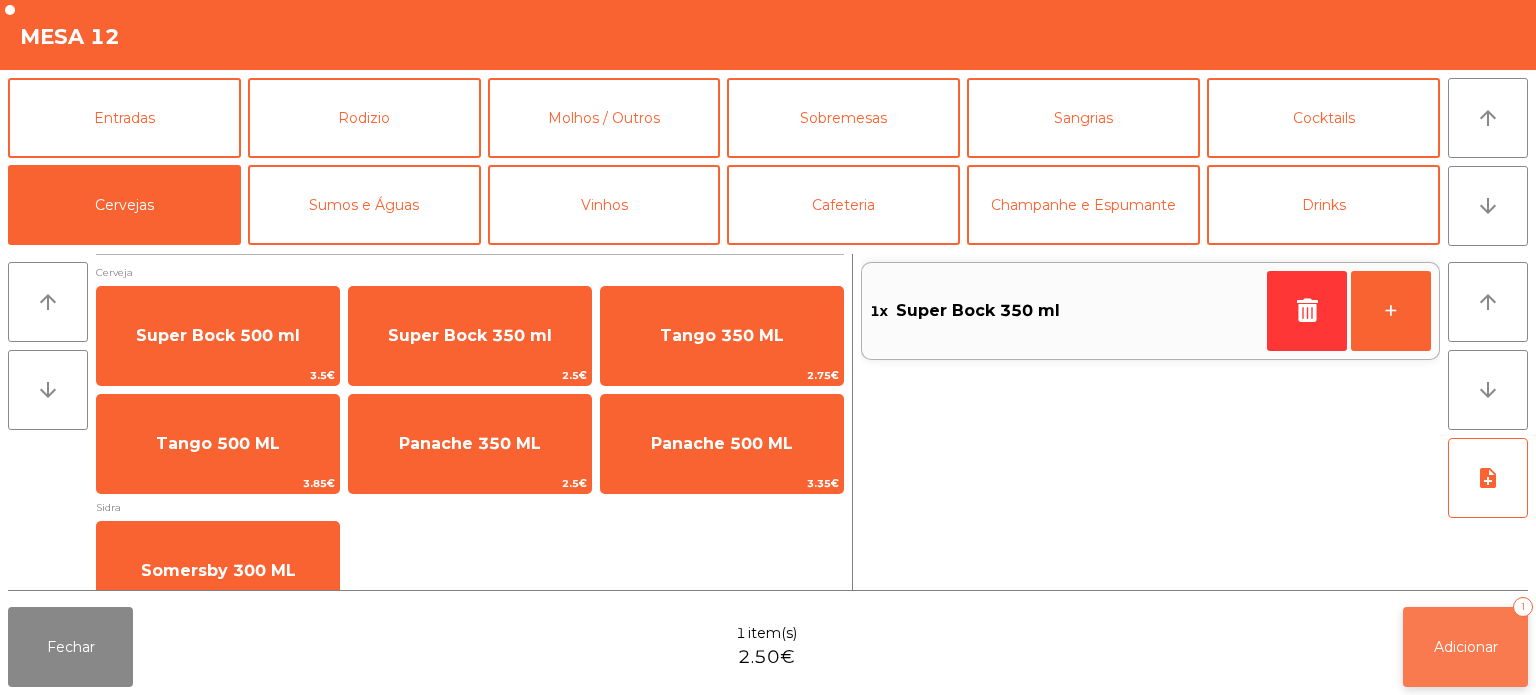 click on "Adicionar   1" 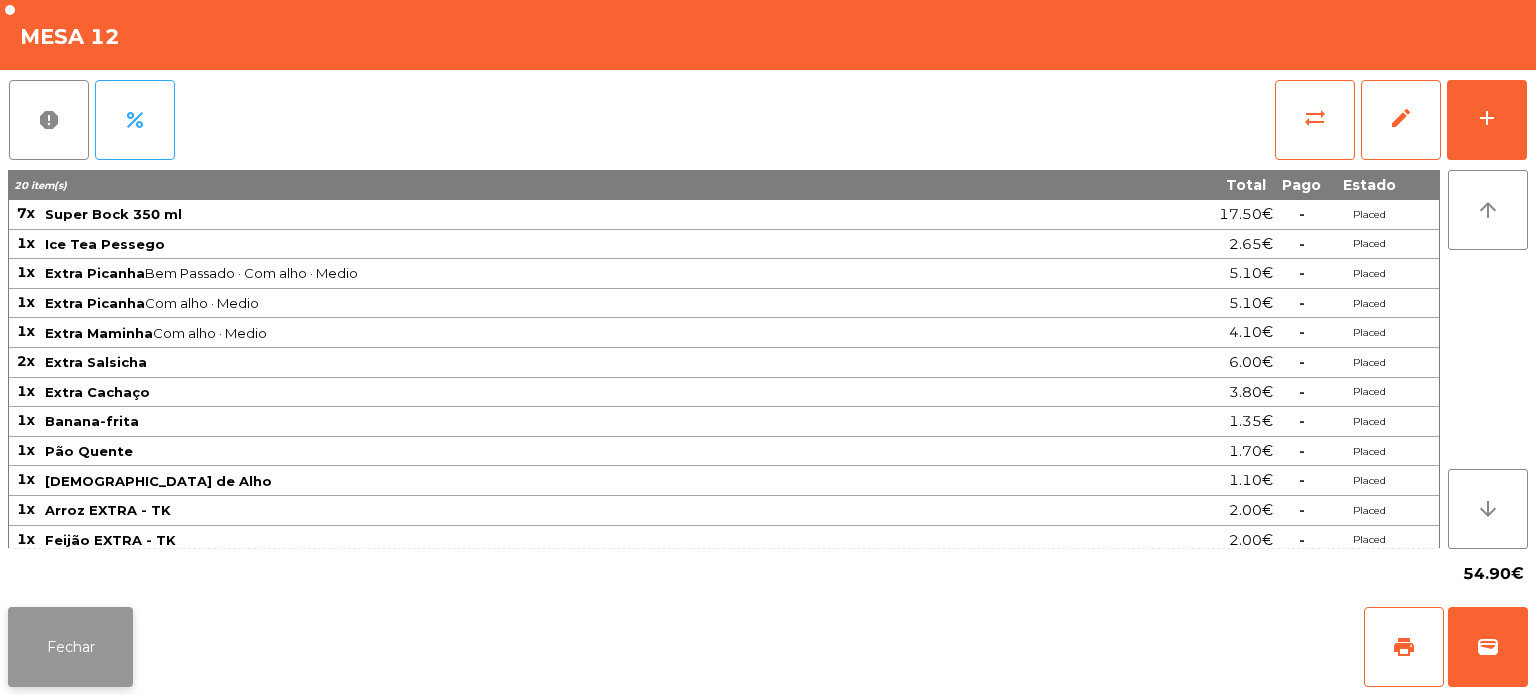 click on "Fechar" 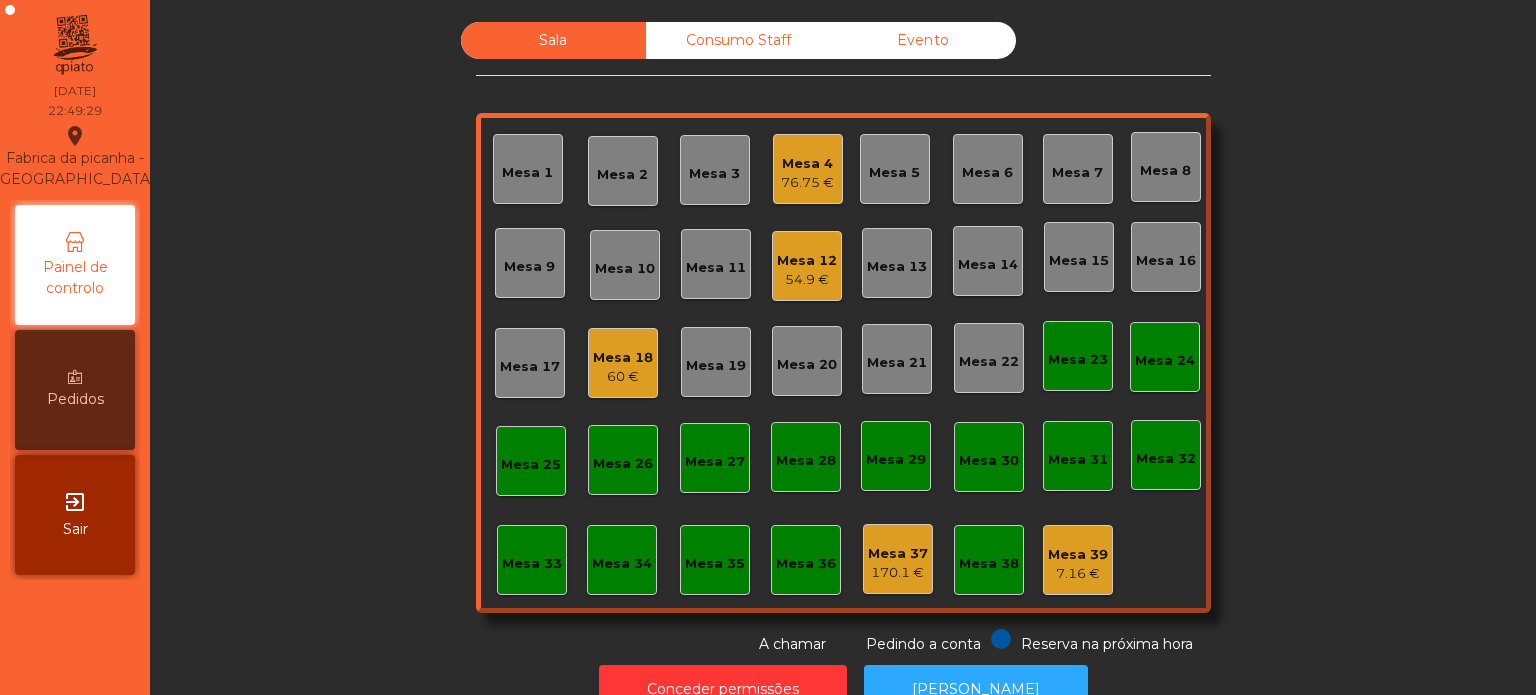 click on "Mesa 18   60 €" 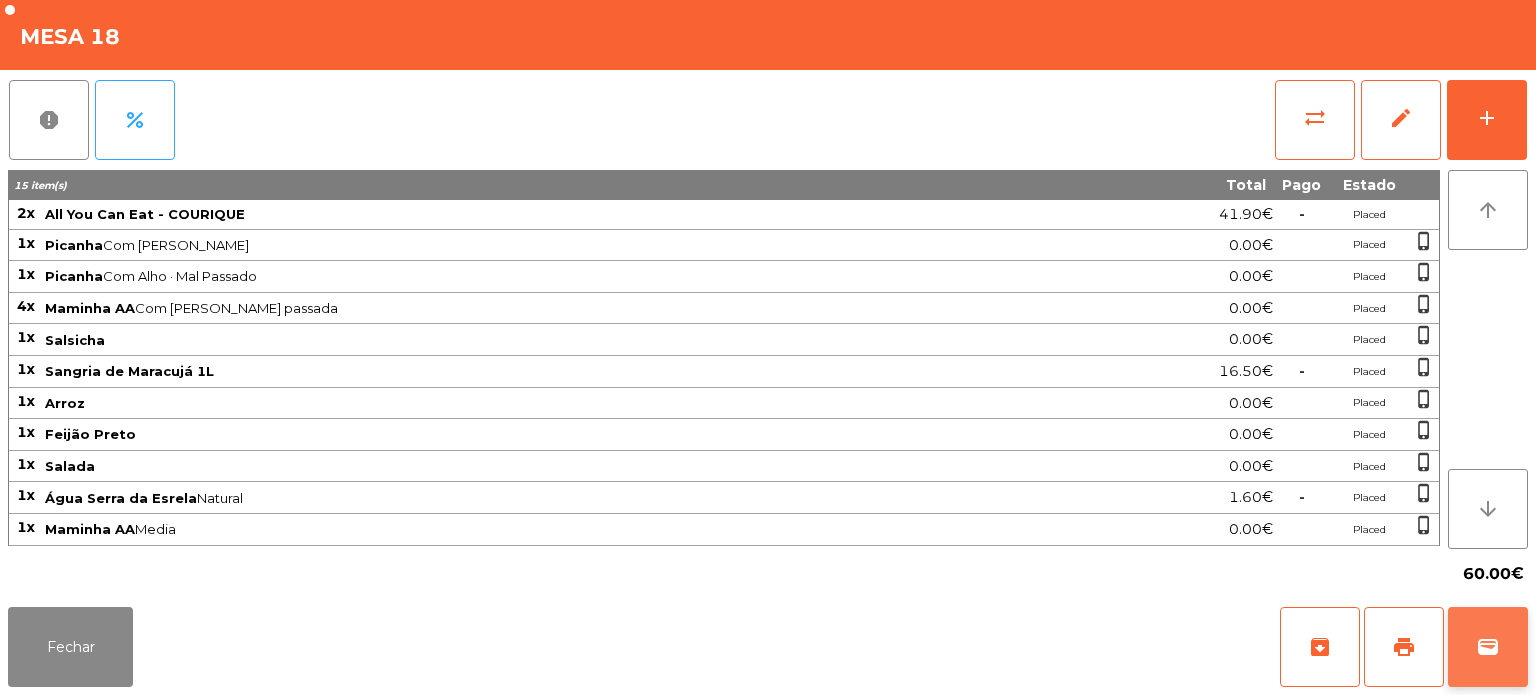 click on "wallet" 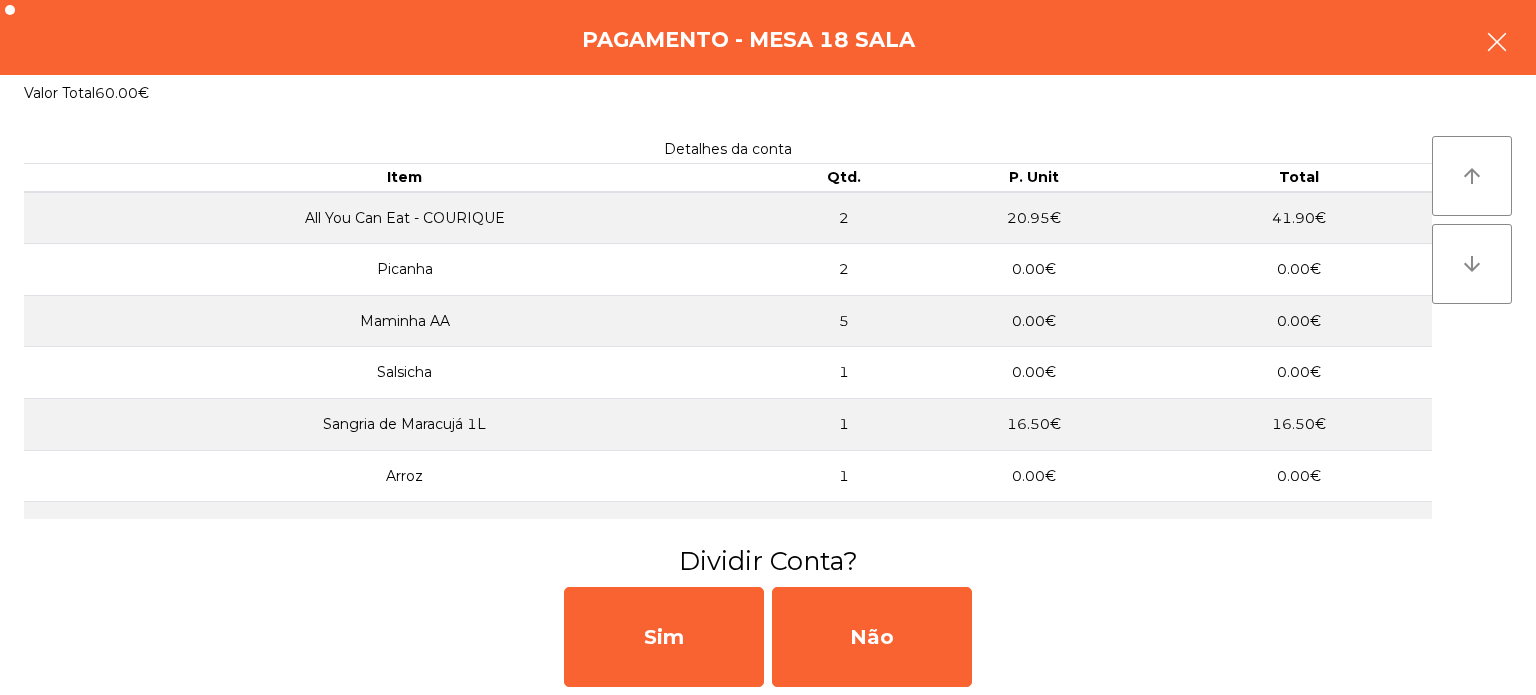 click 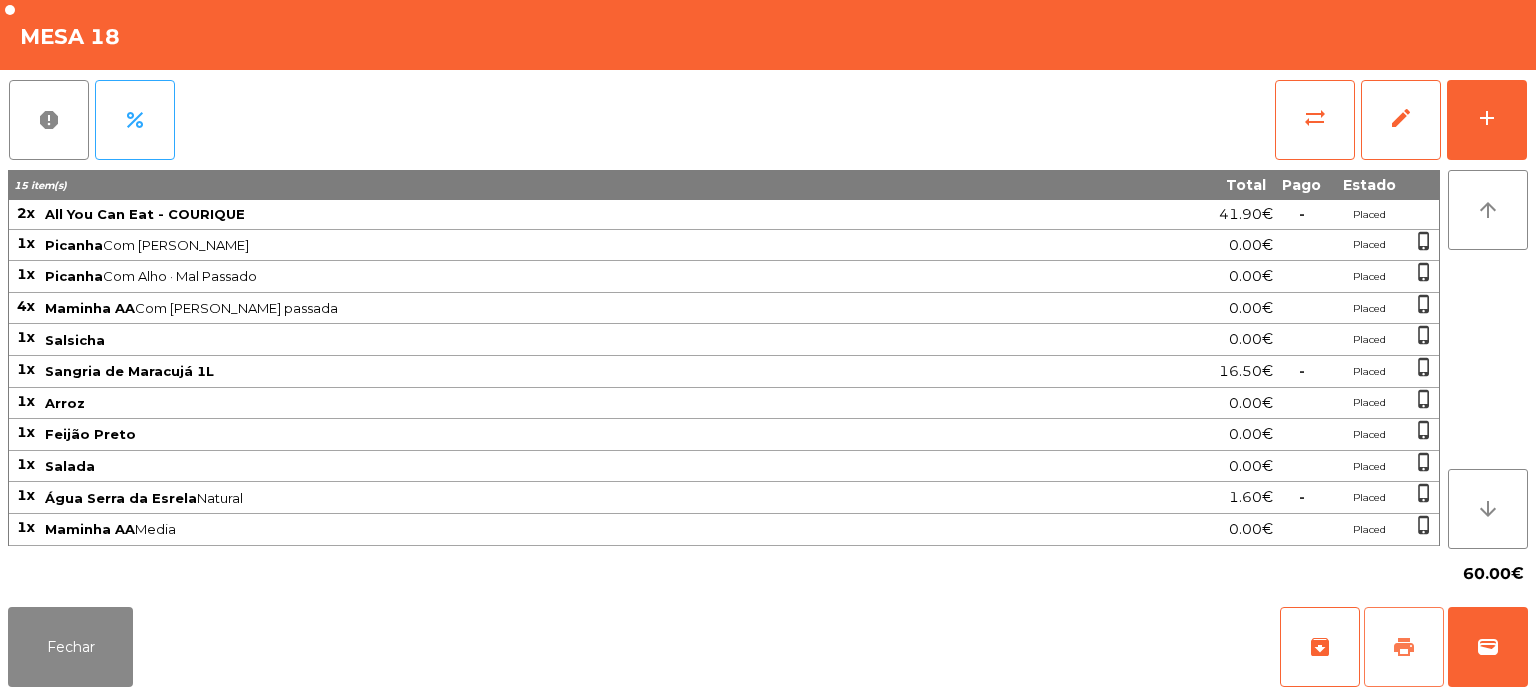 click on "print" 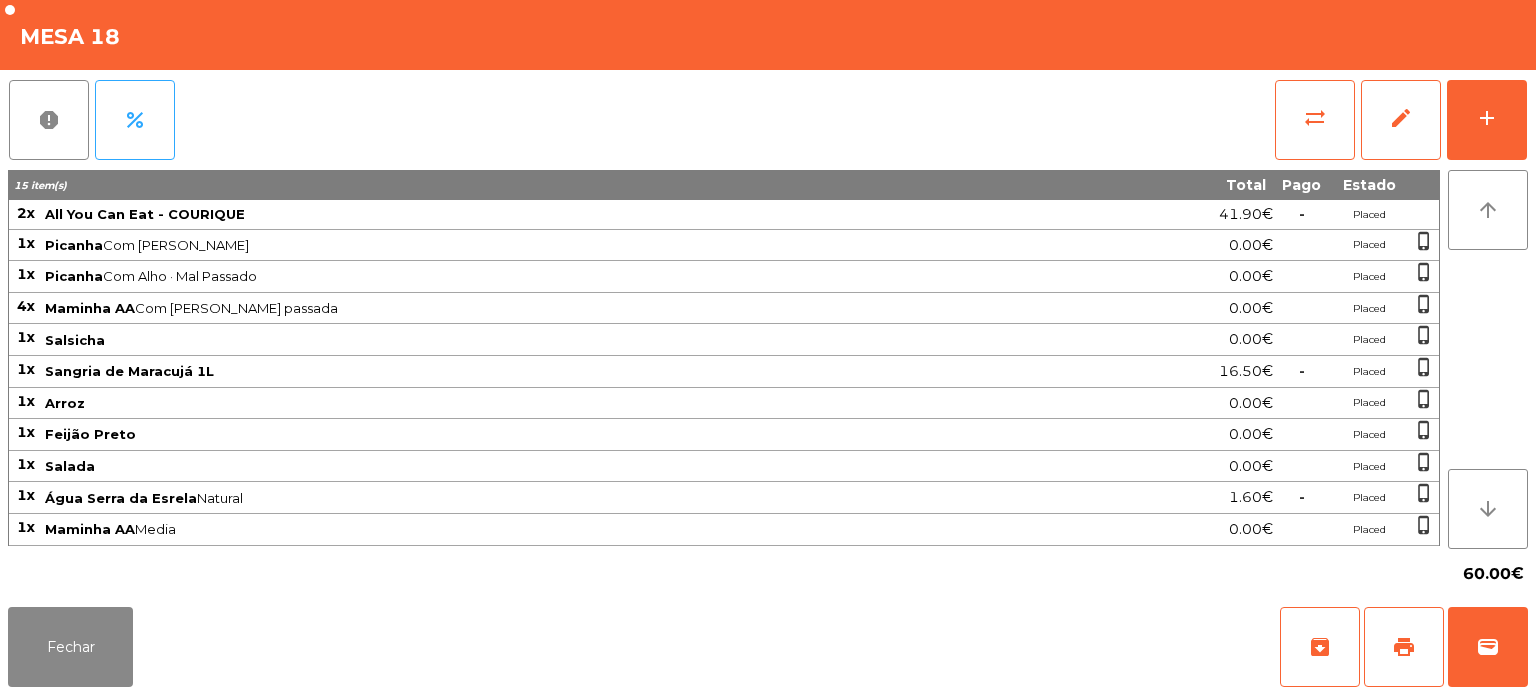 click on "Fechar   archive   print   wallet" 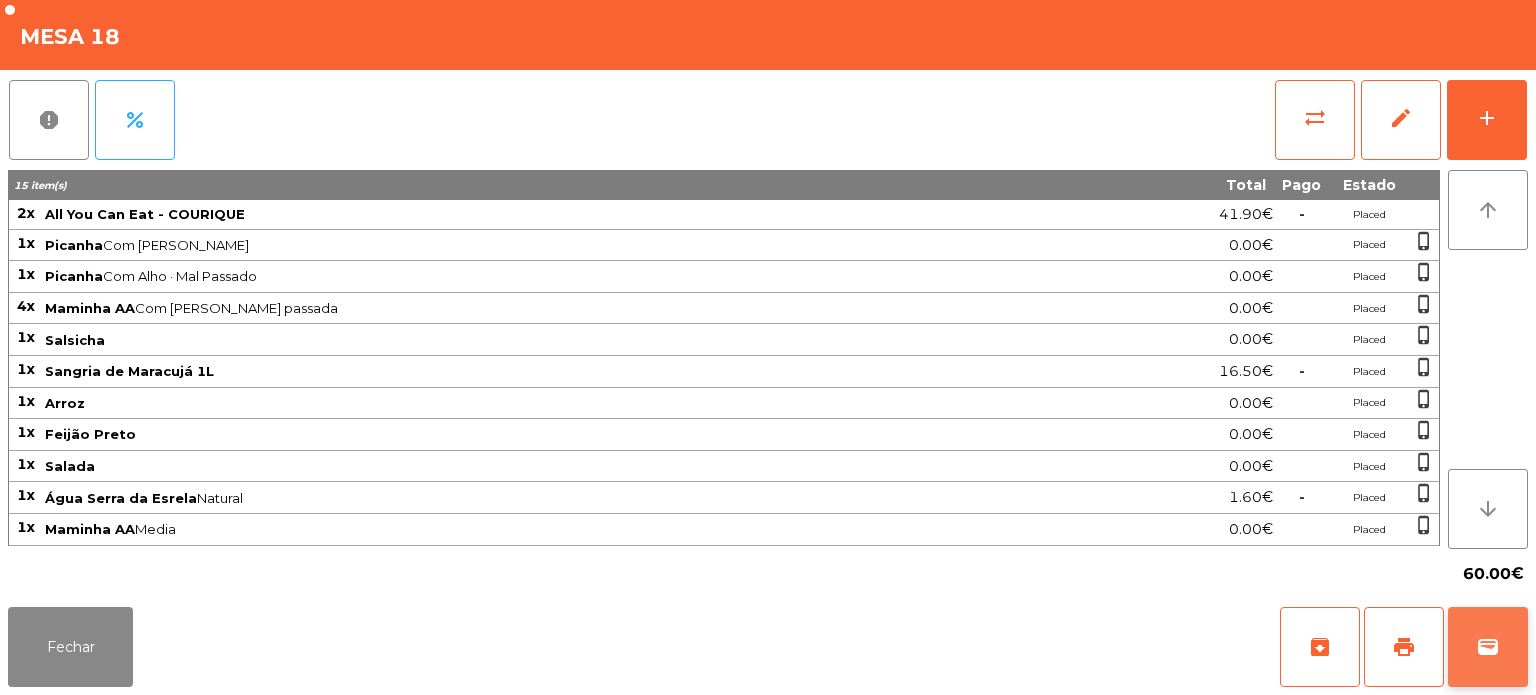 click on "wallet" 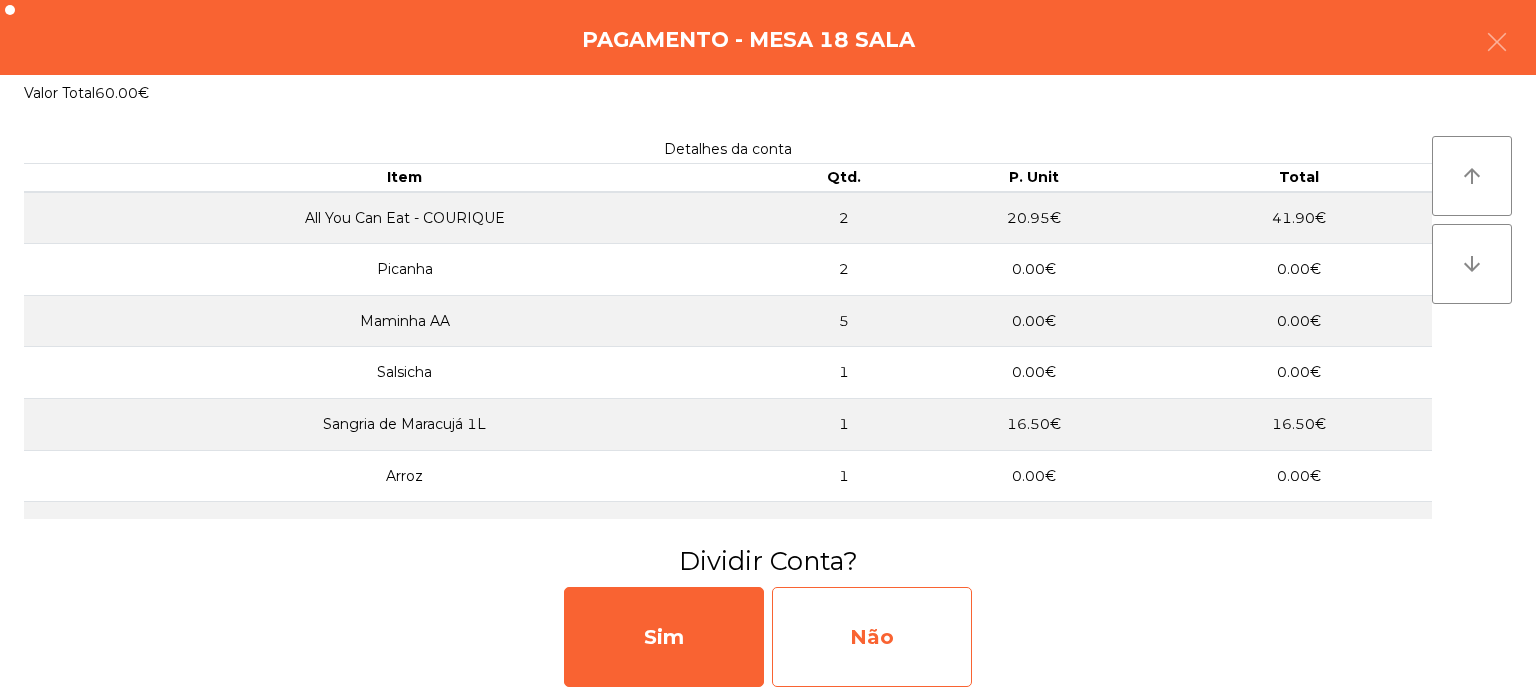 click on "Não" 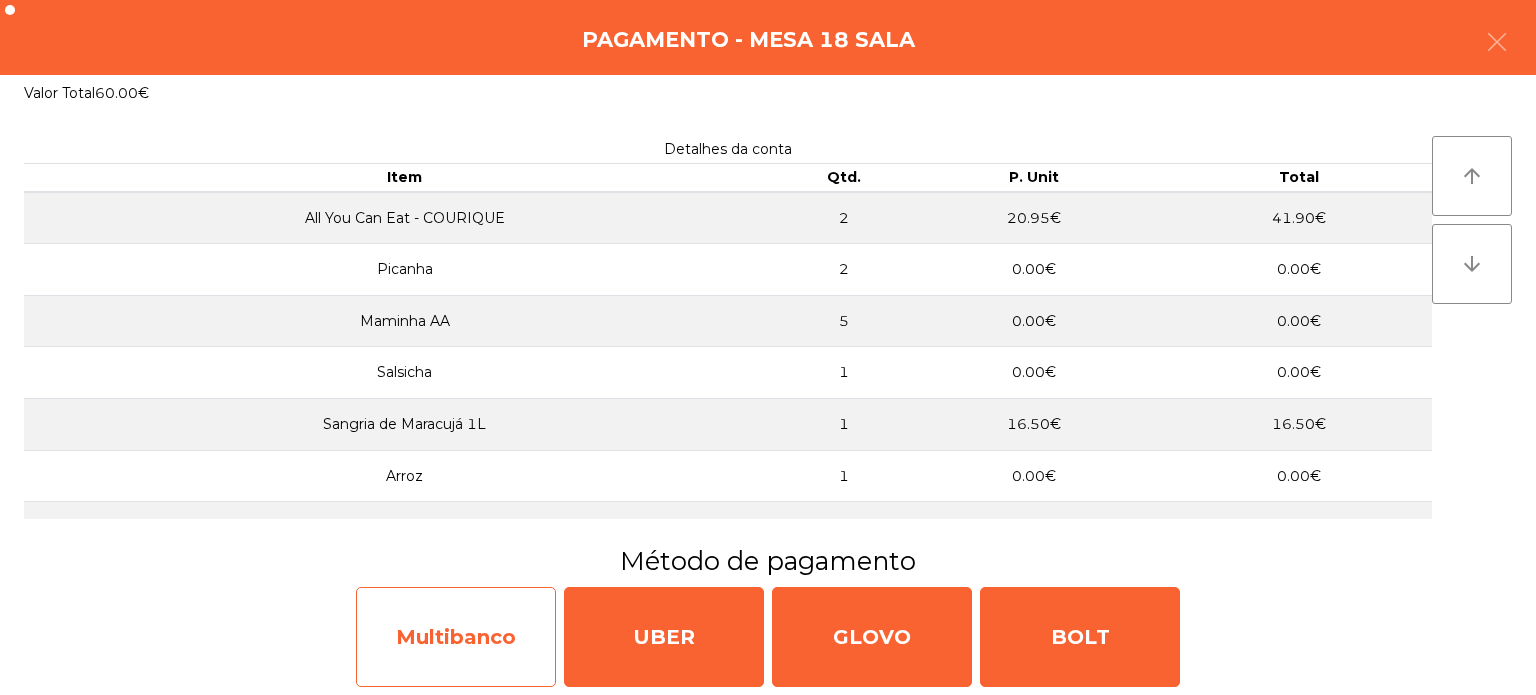 click on "Multibanco" 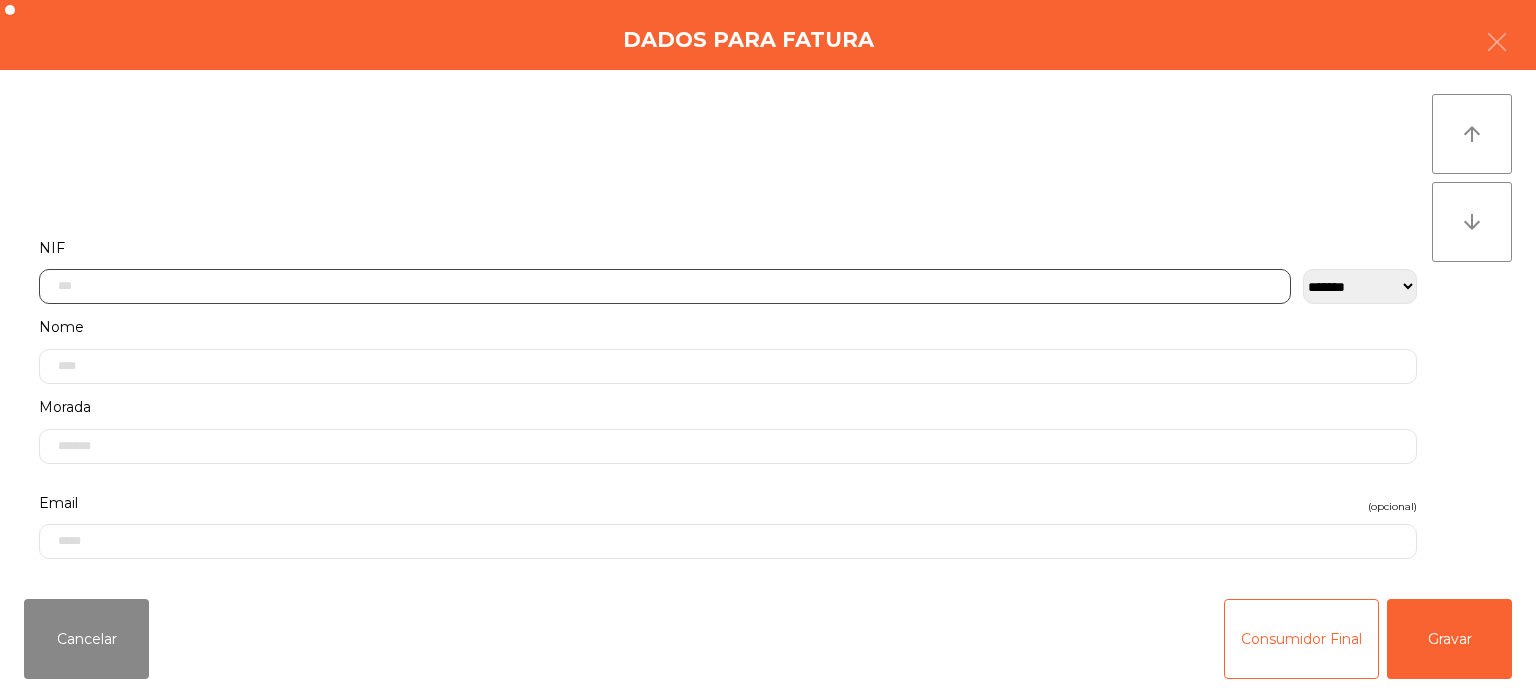 click 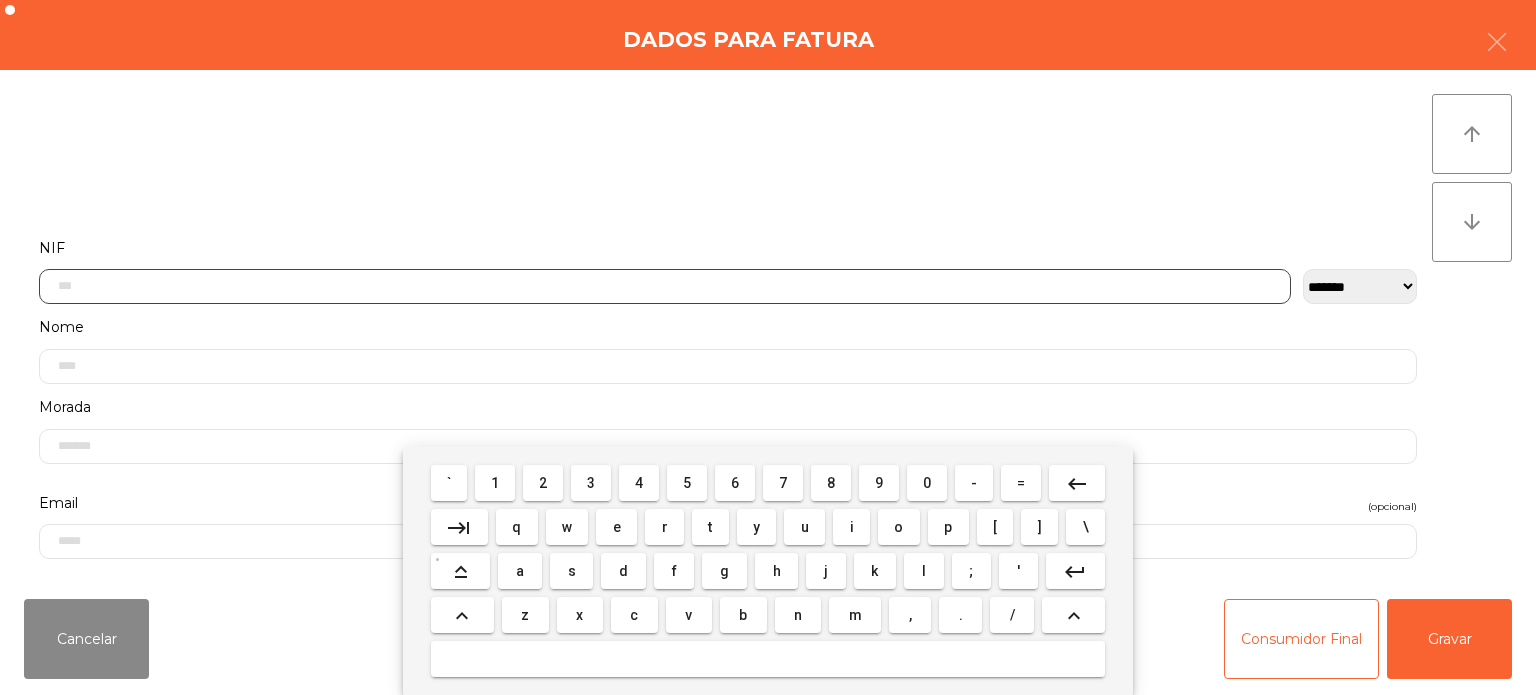 scroll, scrollTop: 139, scrollLeft: 0, axis: vertical 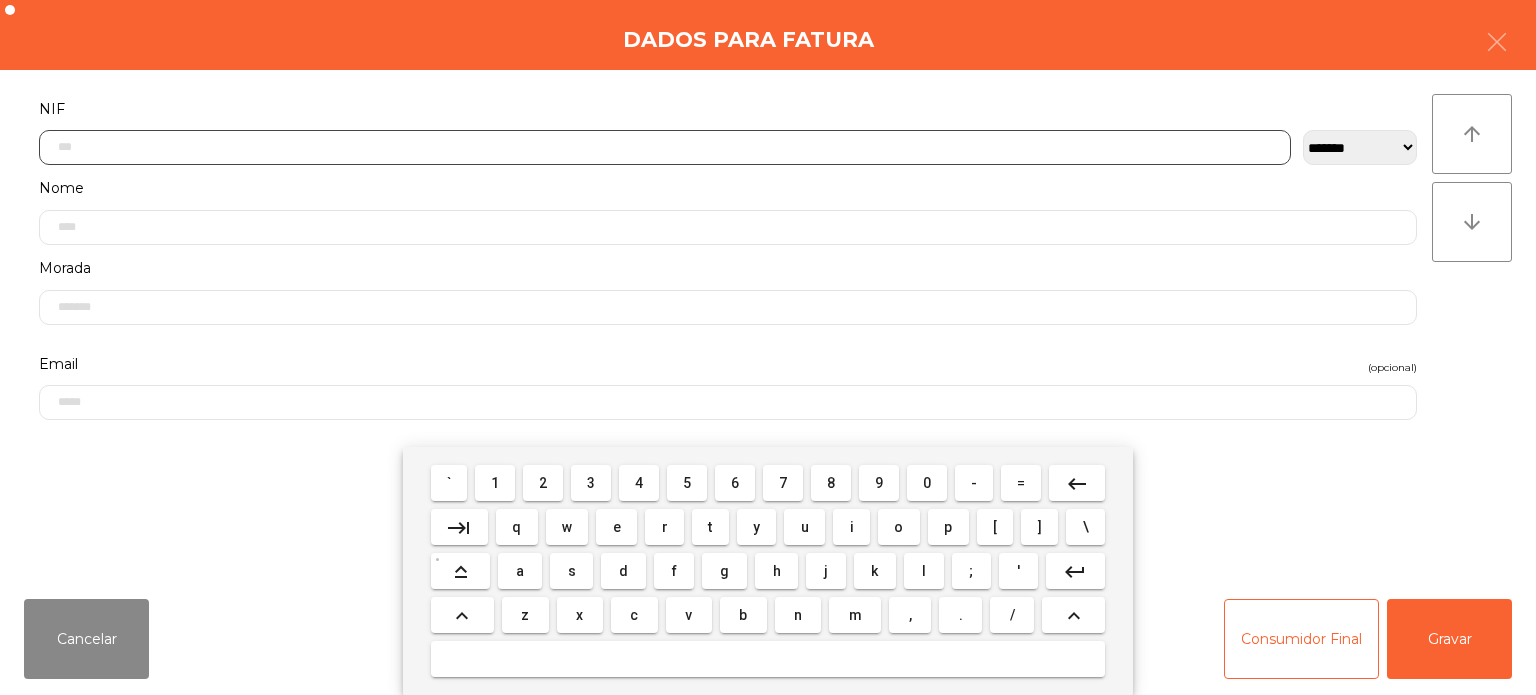 click on "2" at bounding box center [543, 483] 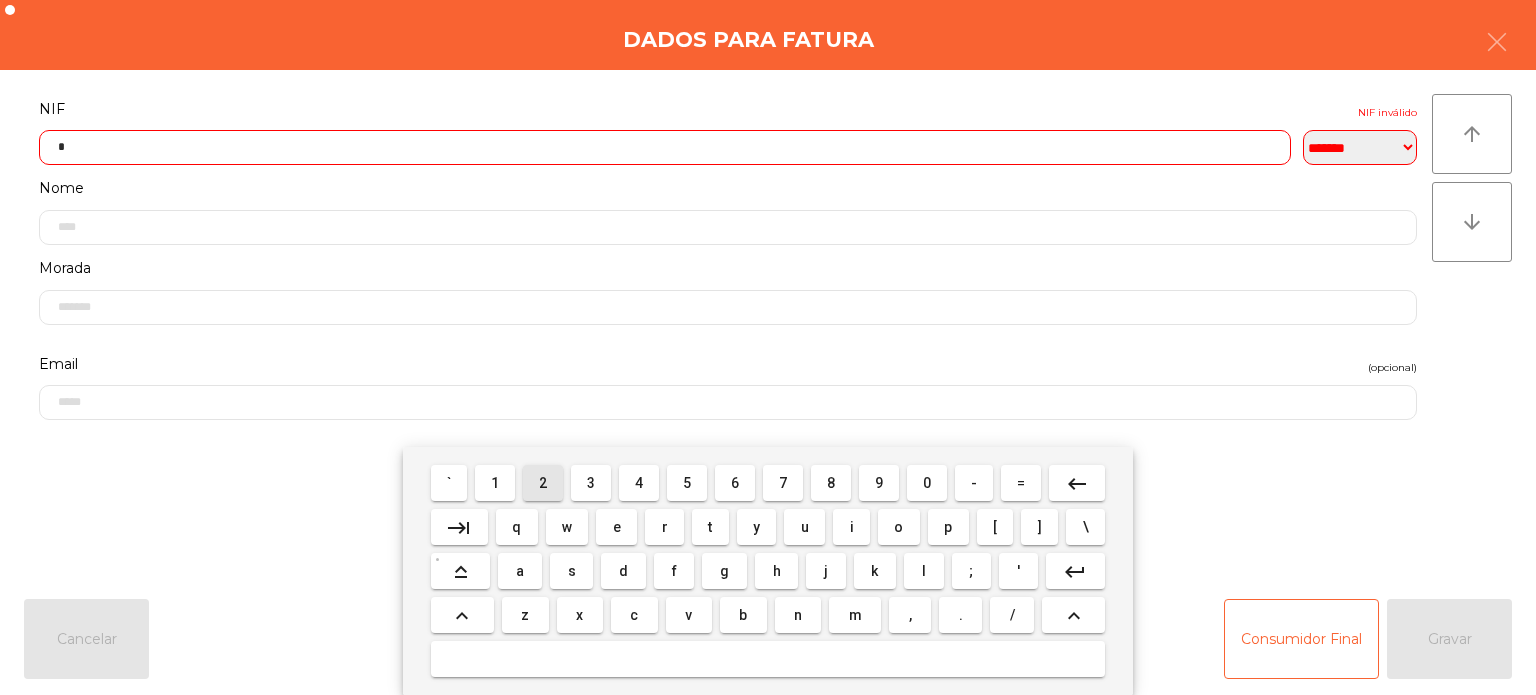 click on "3" at bounding box center [591, 483] 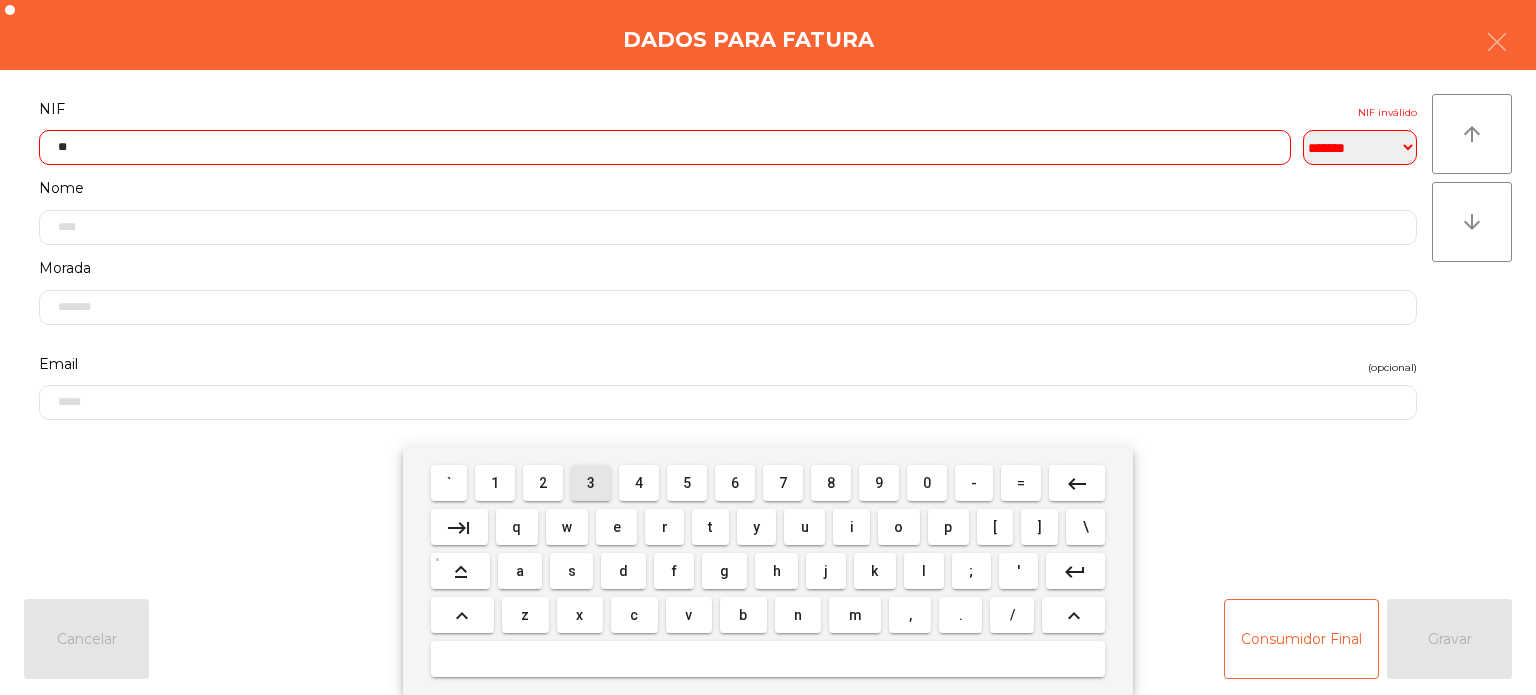 click on "4" at bounding box center [639, 483] 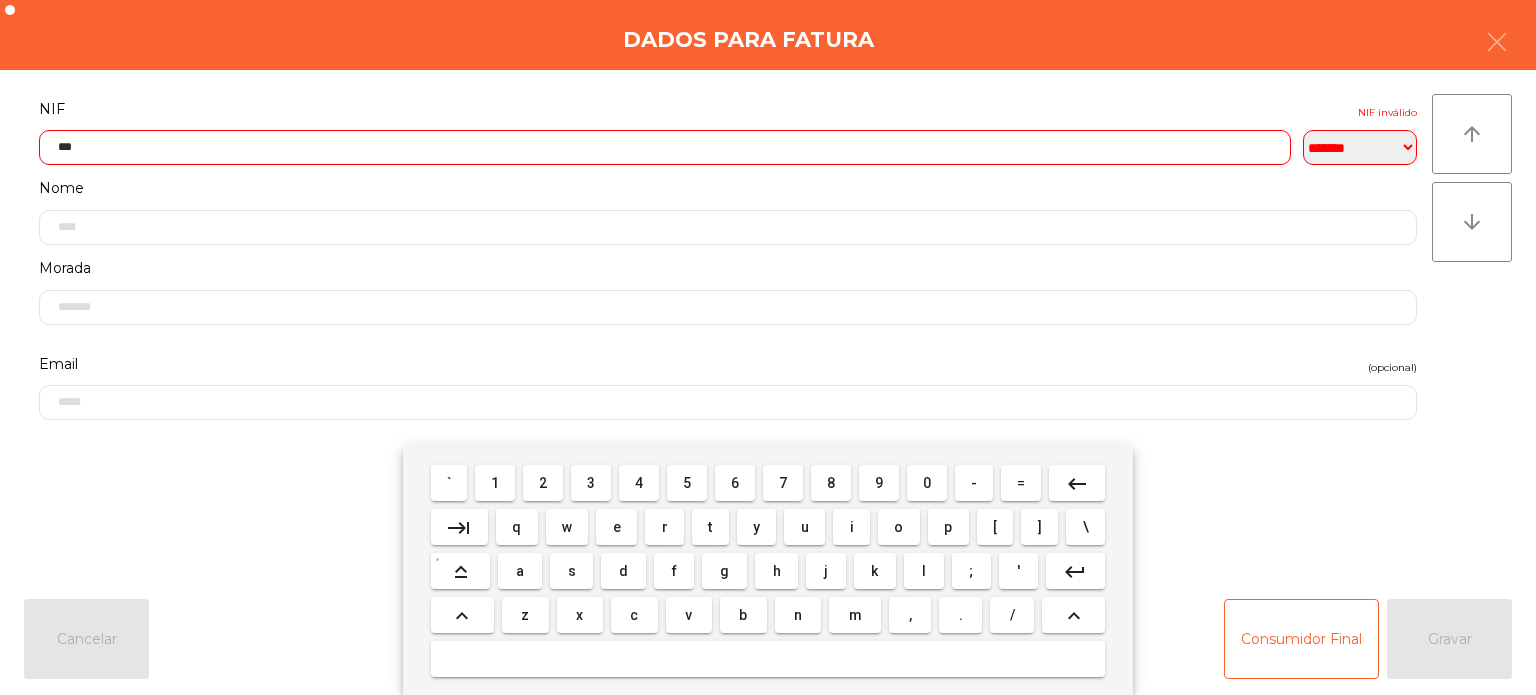 click on "4" at bounding box center (639, 483) 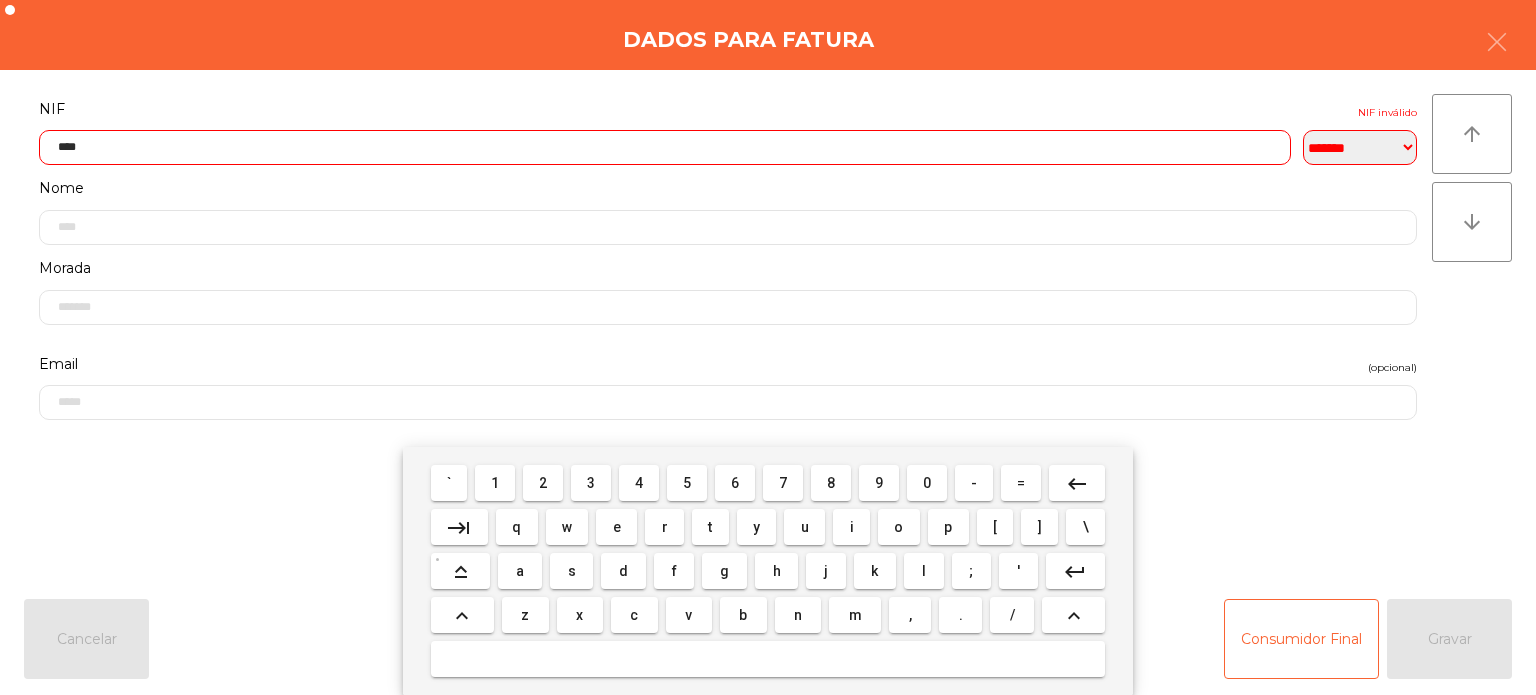 click on "0" at bounding box center [927, 483] 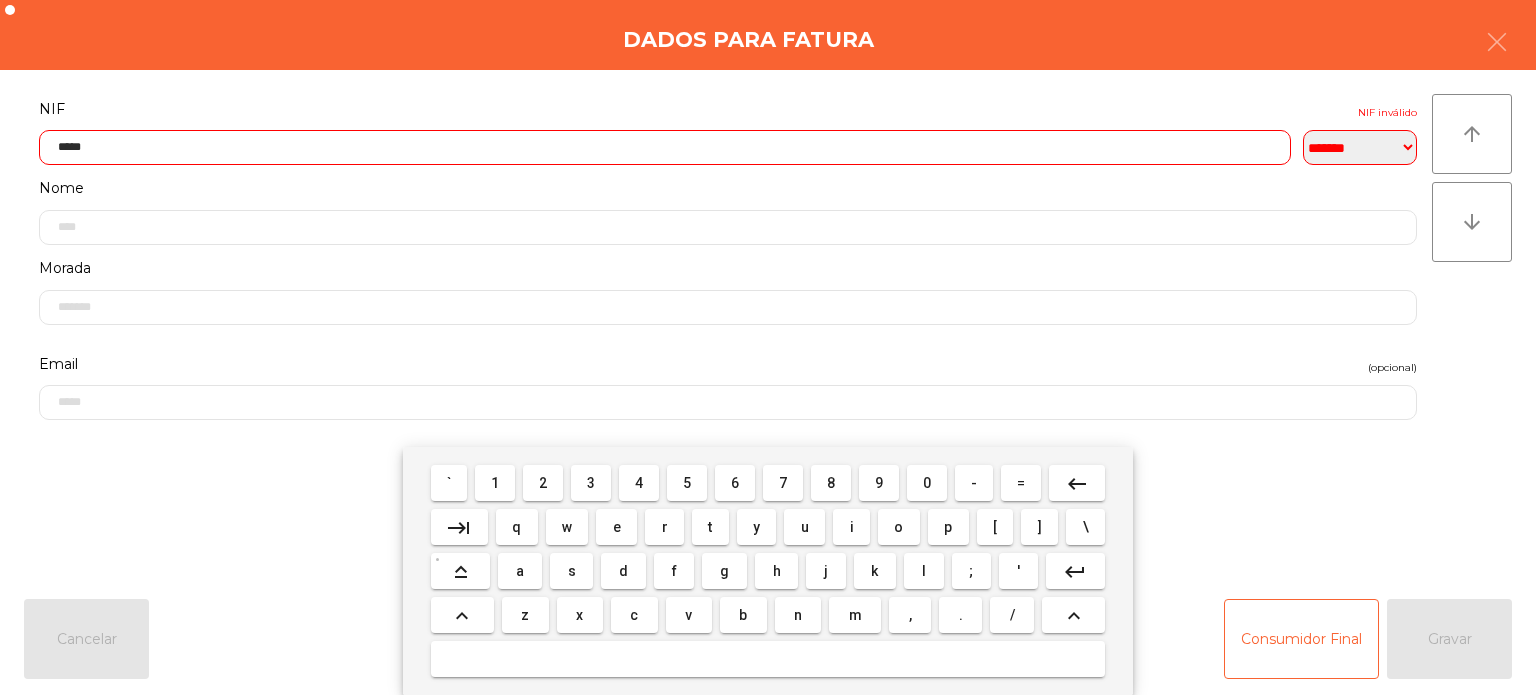 click on "9" at bounding box center [879, 483] 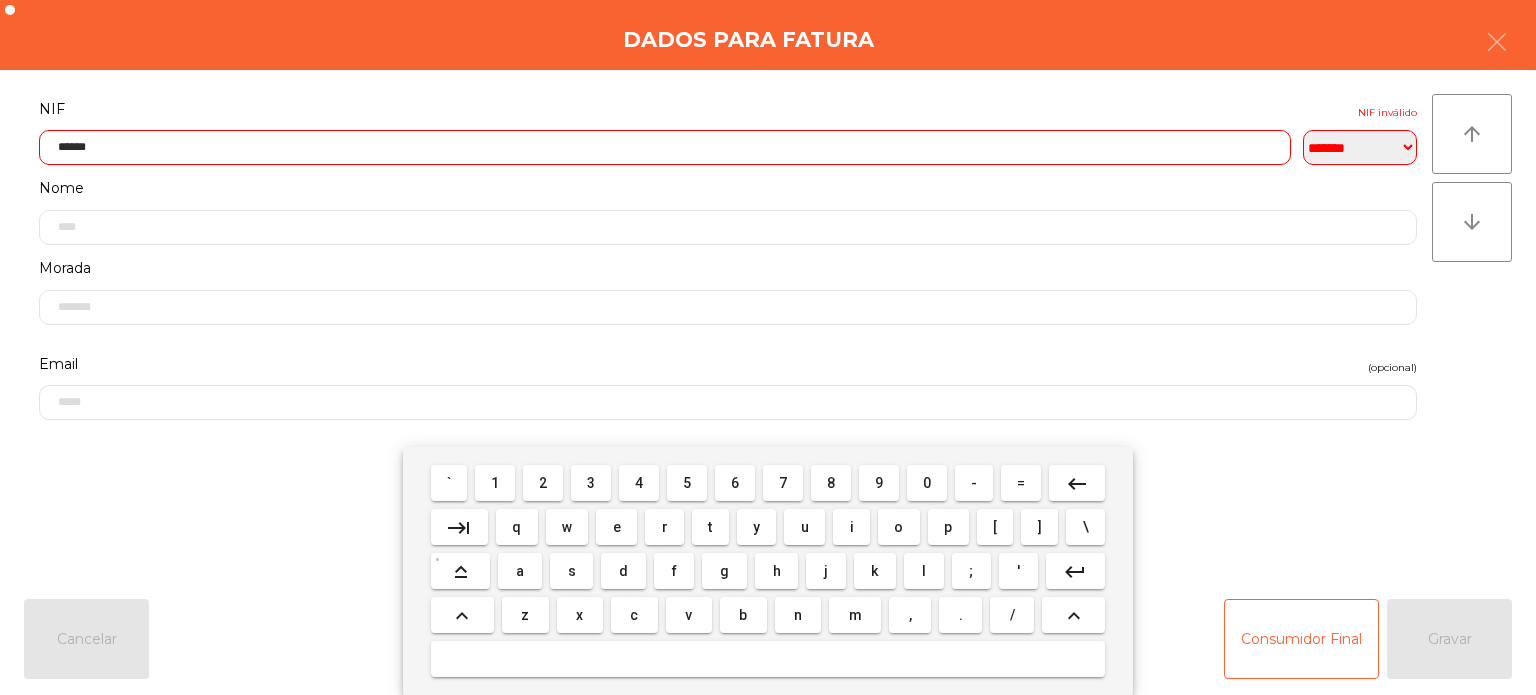 click on "6" at bounding box center [735, 483] 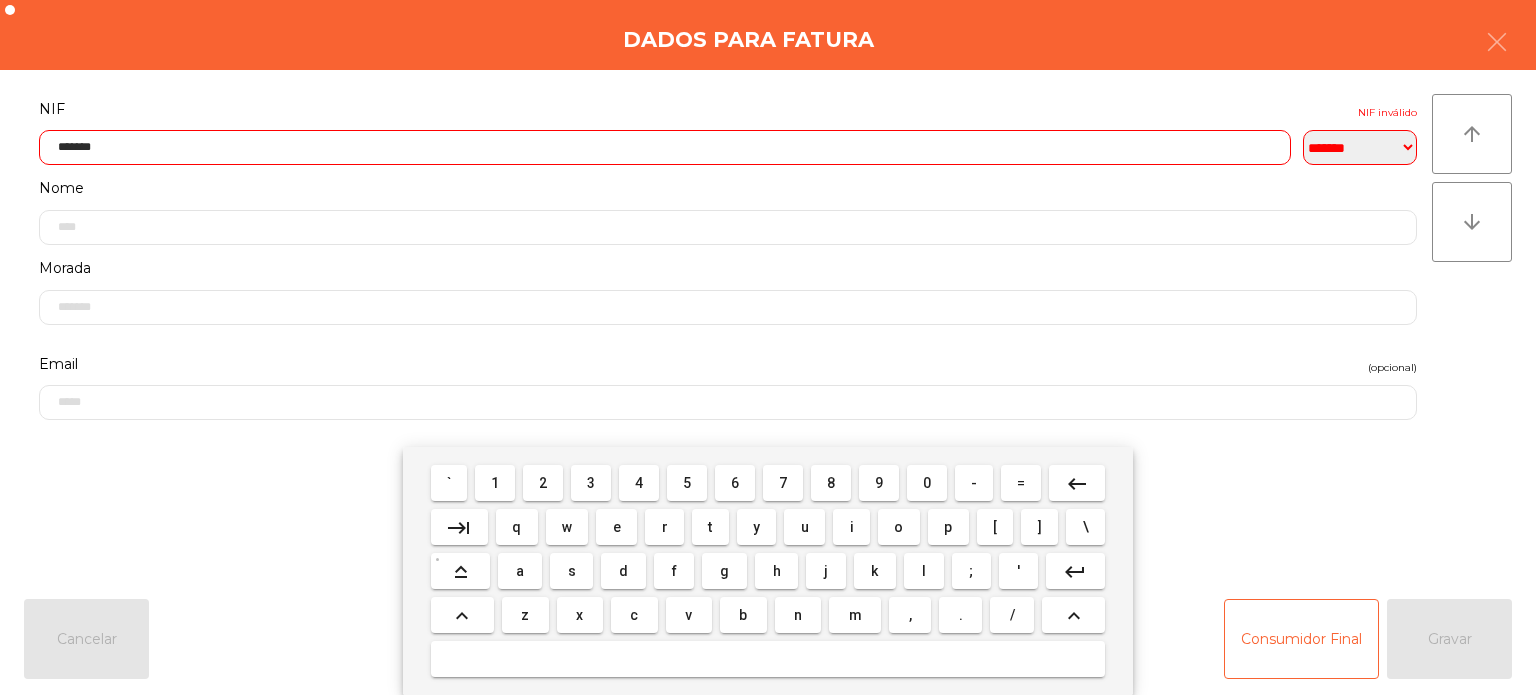 click on "9" at bounding box center [879, 483] 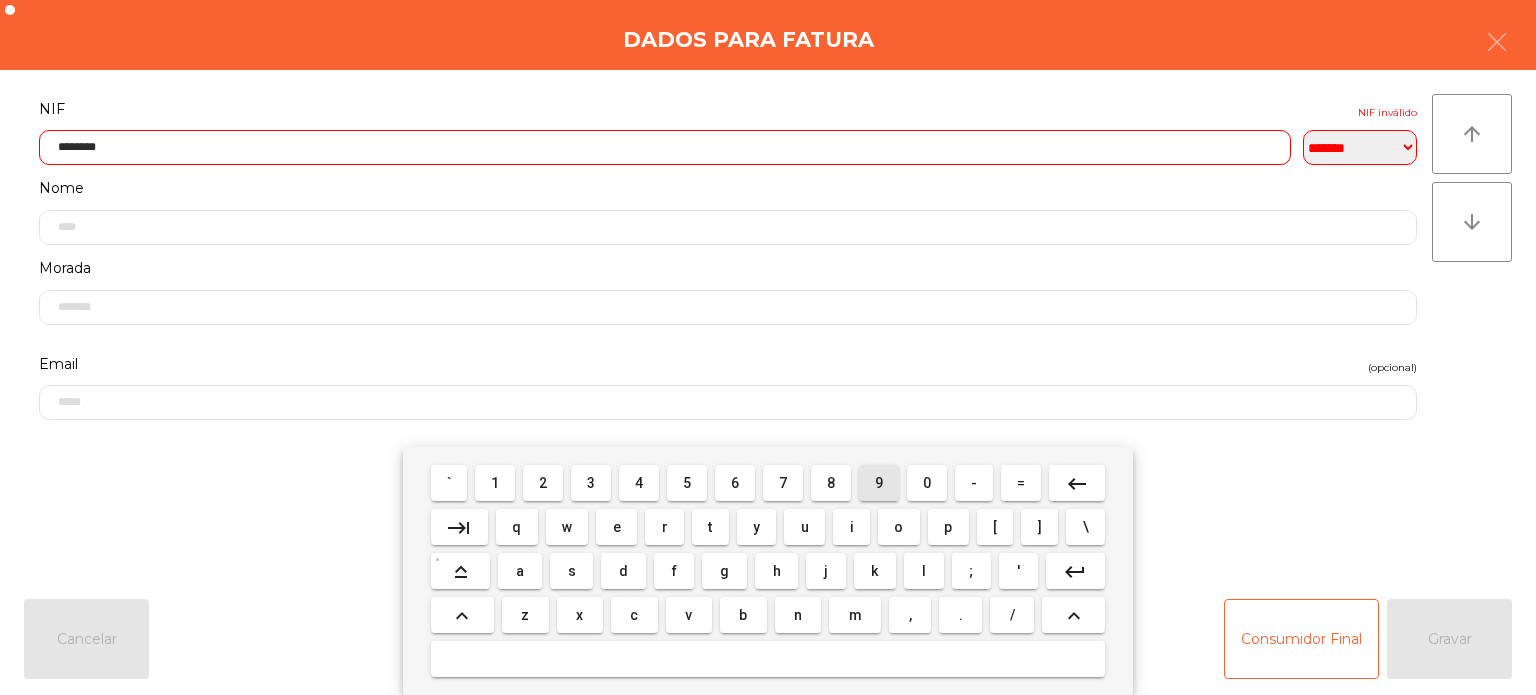 click on "0" at bounding box center (927, 483) 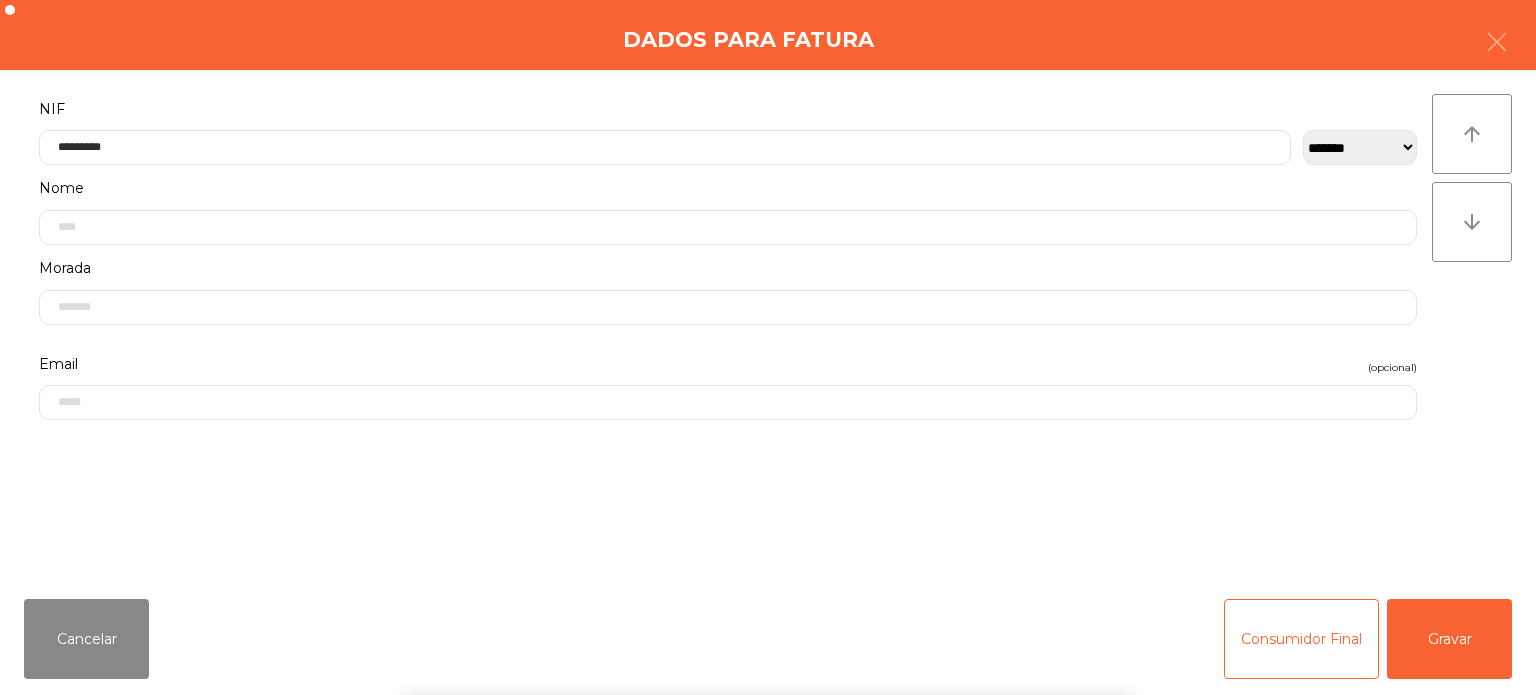 click on "` 1 2 3 4 5 6 7 8 9 0 - = keyboard_backspace keyboard_tab q w e r t y u i o p [ ] \ keyboard_capslock a s d f g h j k l ; ' keyboard_return keyboard_arrow_up z x c v b n m , . / keyboard_arrow_up" at bounding box center [768, 571] 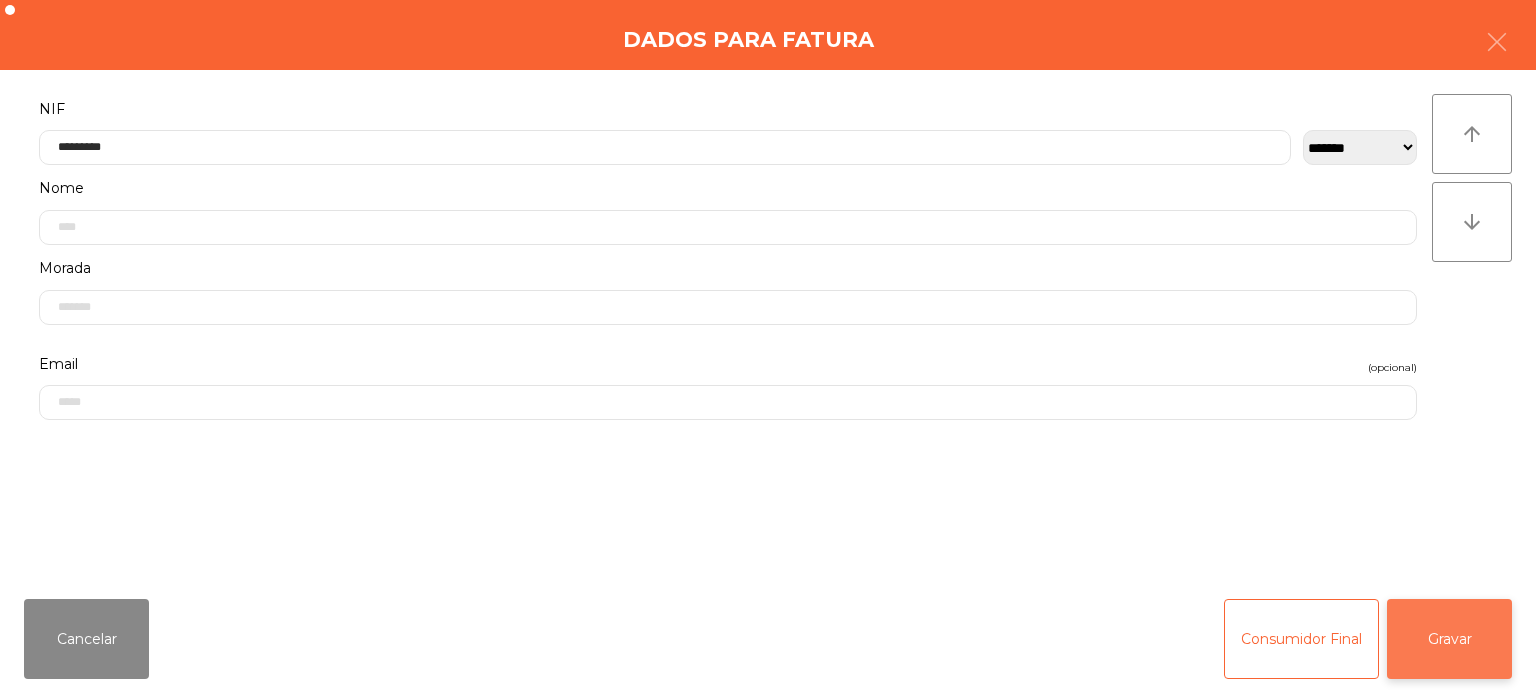 click on "Gravar" 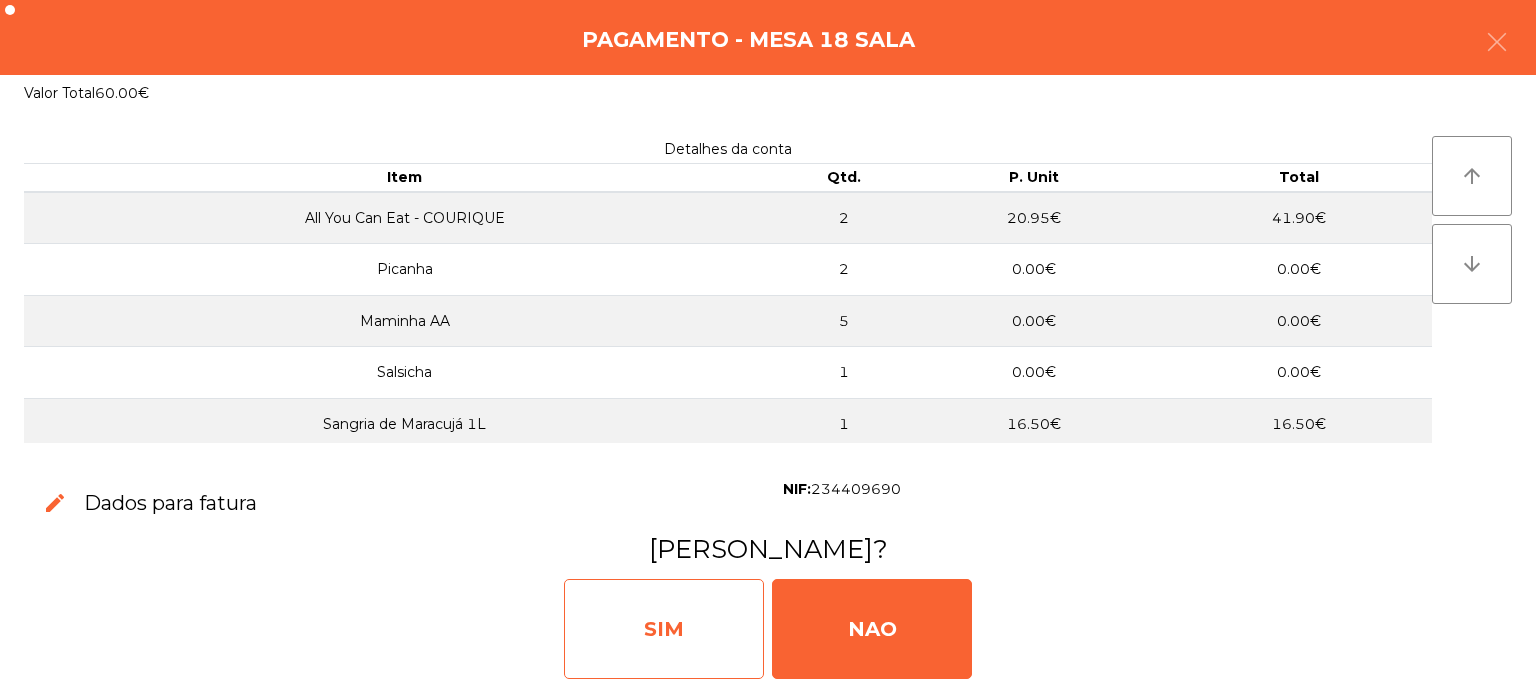 click on "SIM" 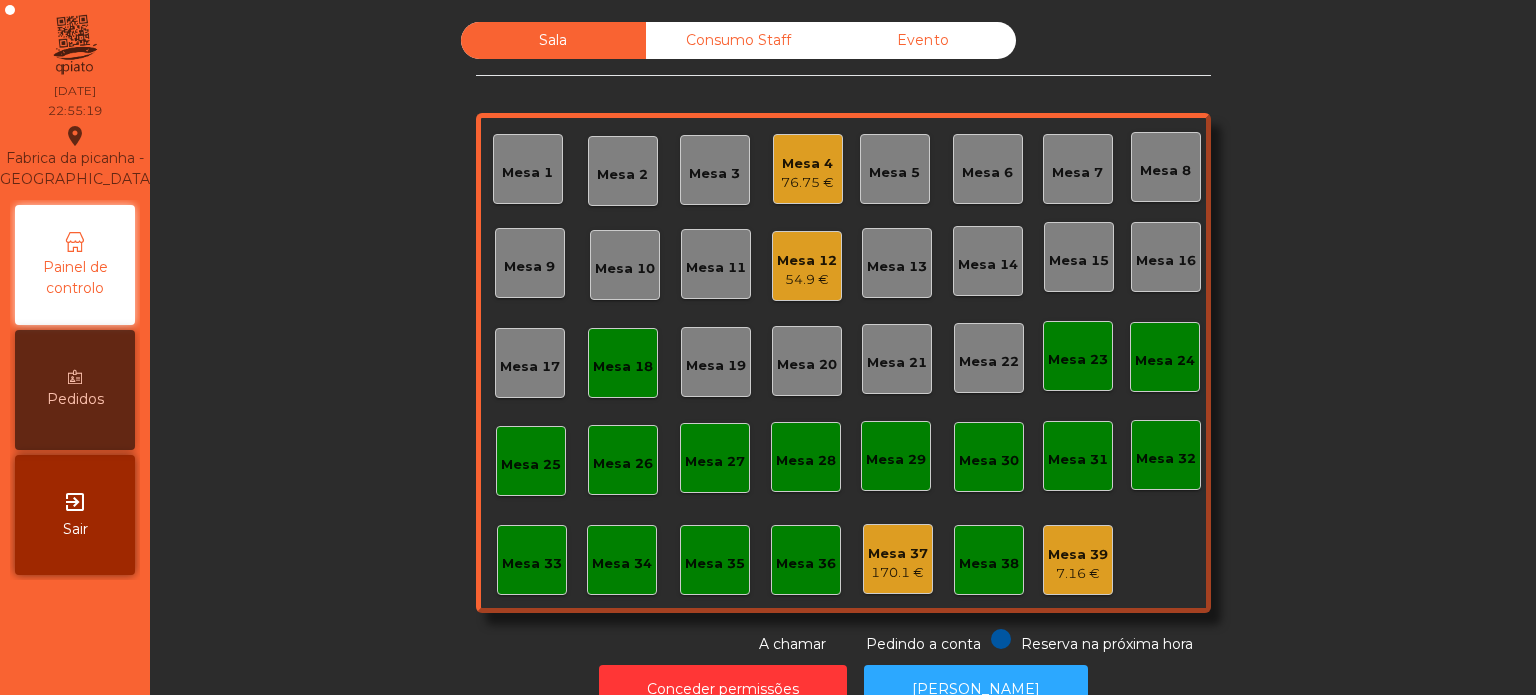 click on "Mesa 34" 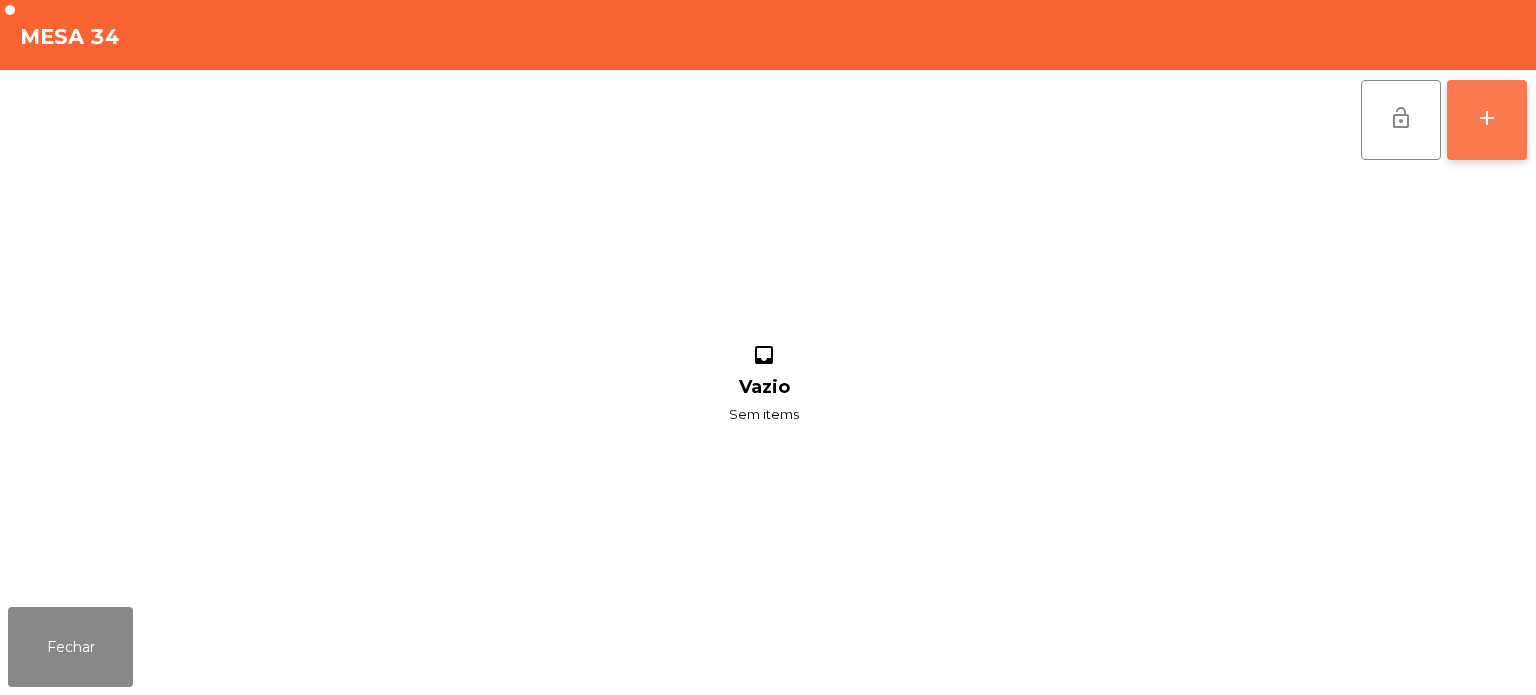 click on "add" 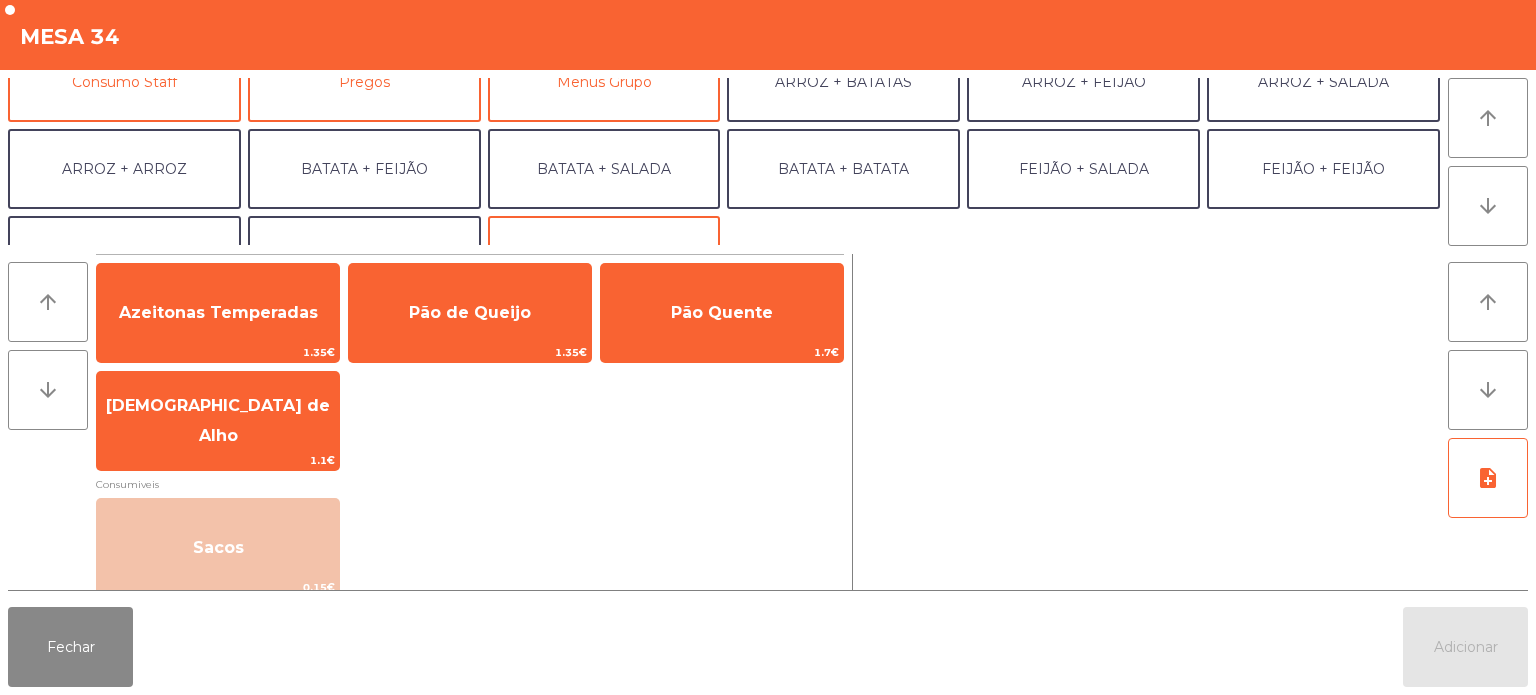 scroll, scrollTop: 213, scrollLeft: 0, axis: vertical 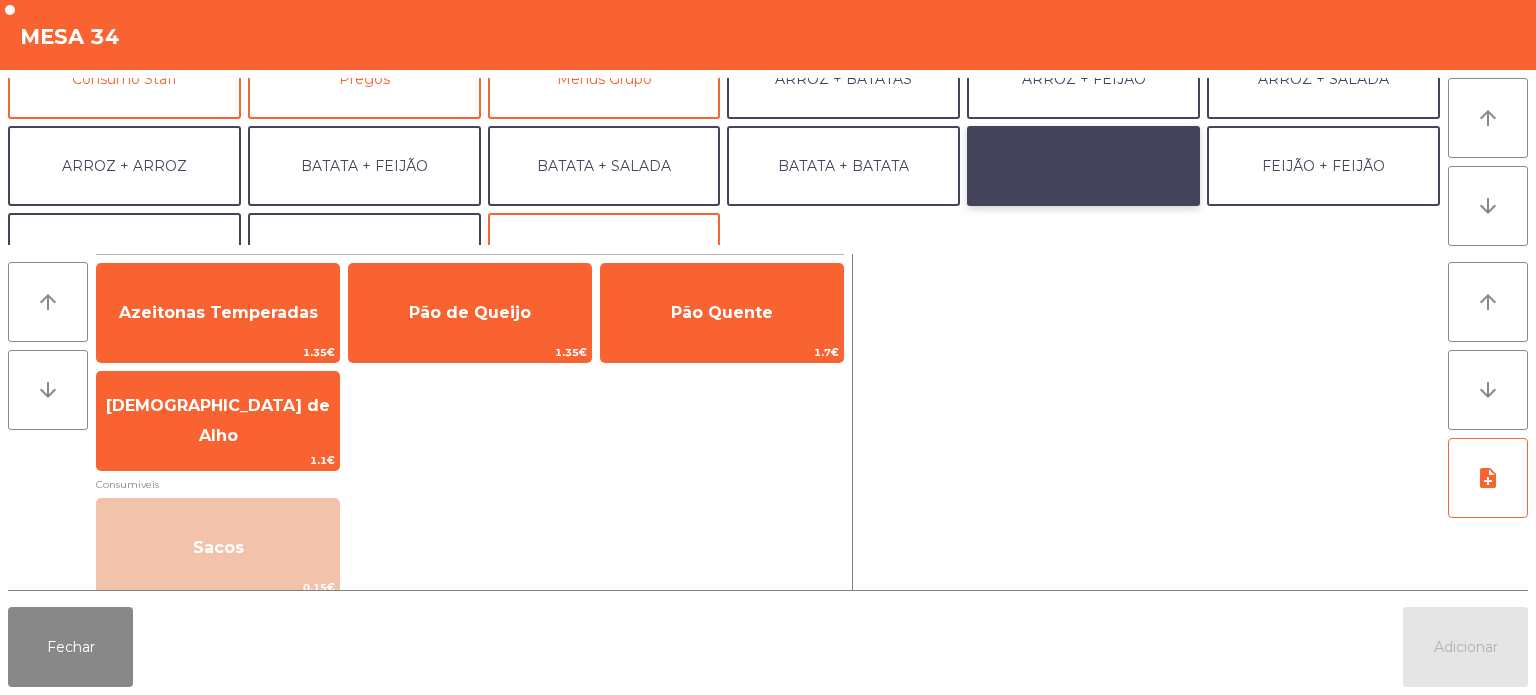 click on "FEIJÃO + SALADA" 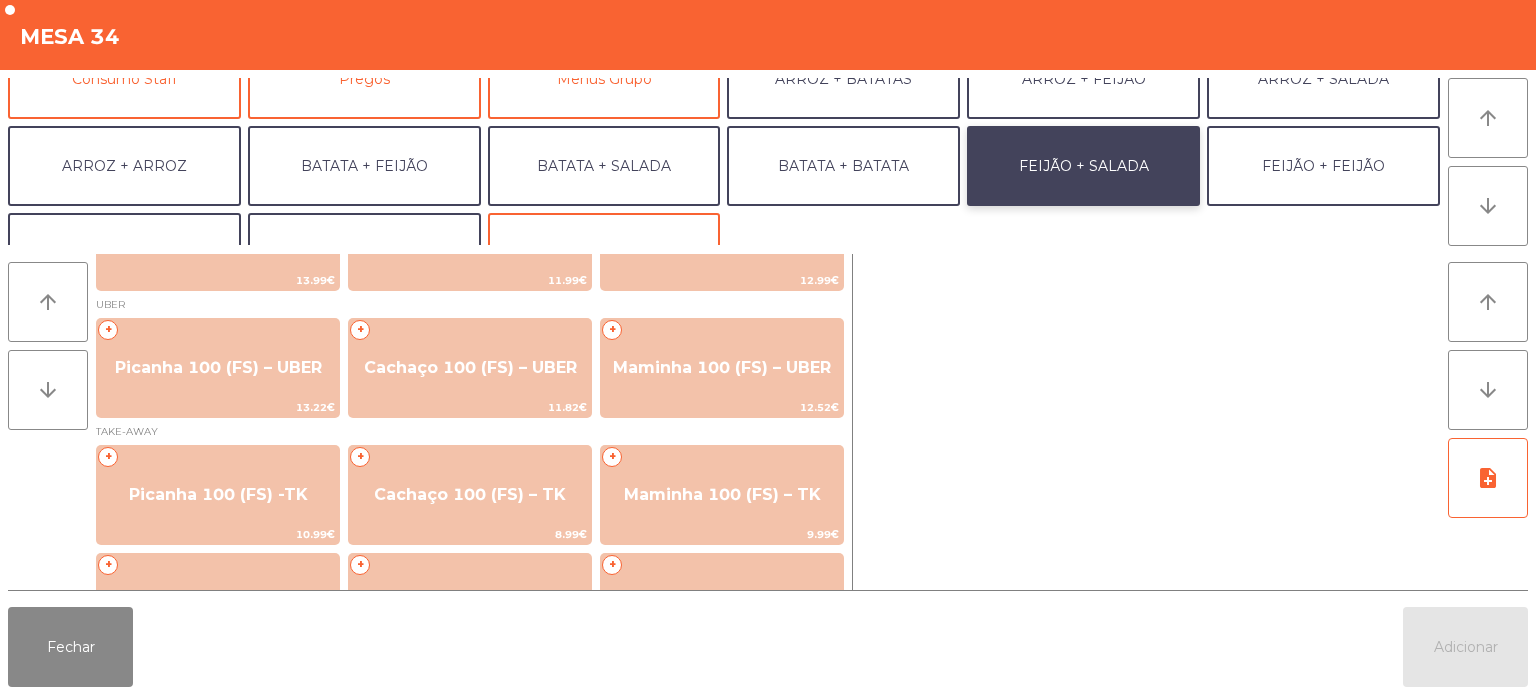 scroll, scrollTop: 184, scrollLeft: 0, axis: vertical 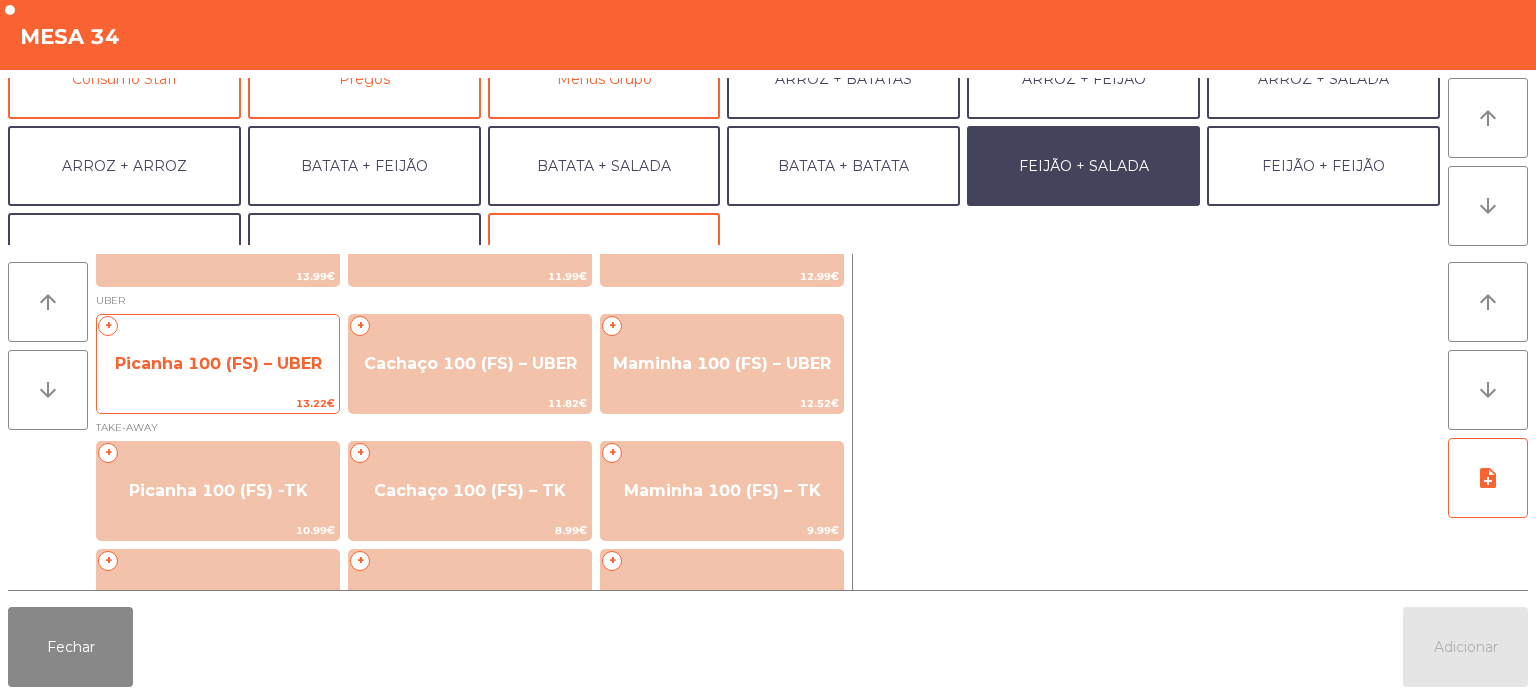 click on "Picanha 100 (FS) – UBER" 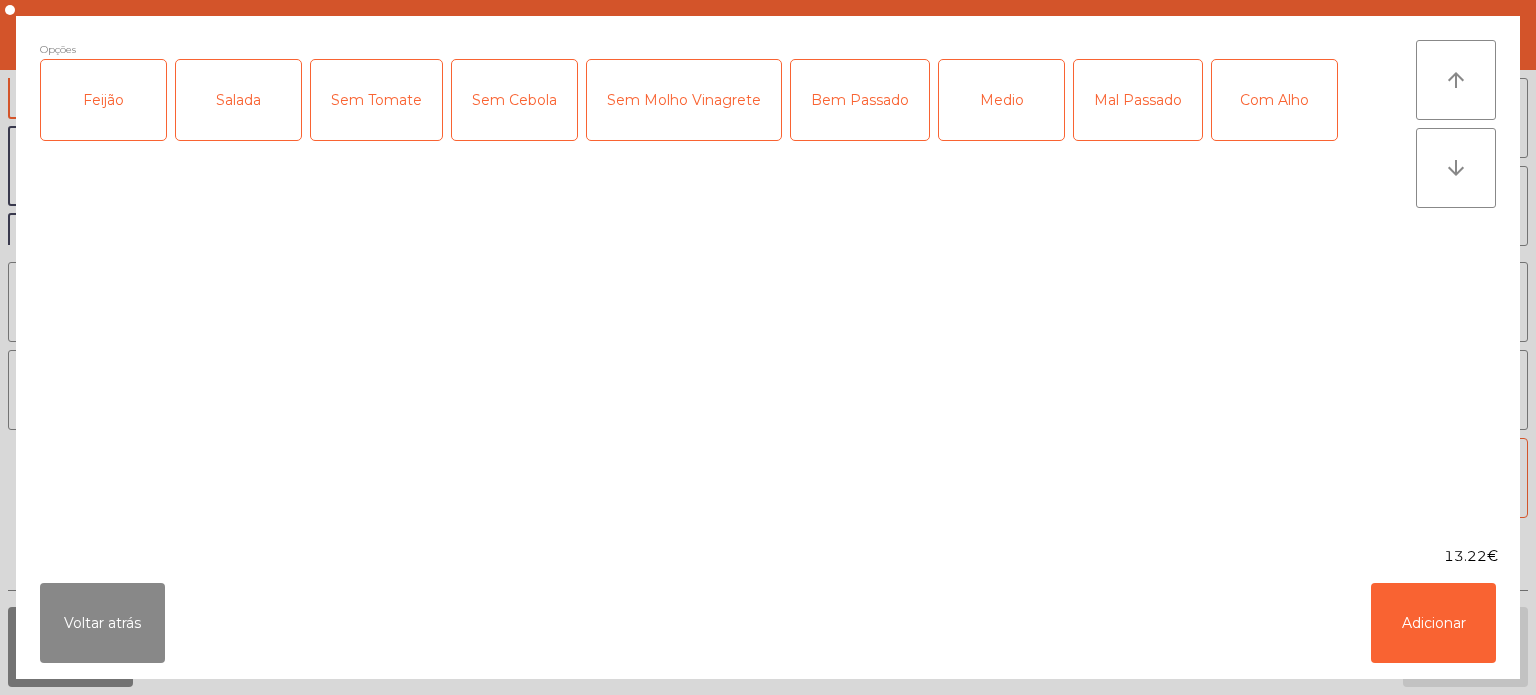 click on "Feijão" 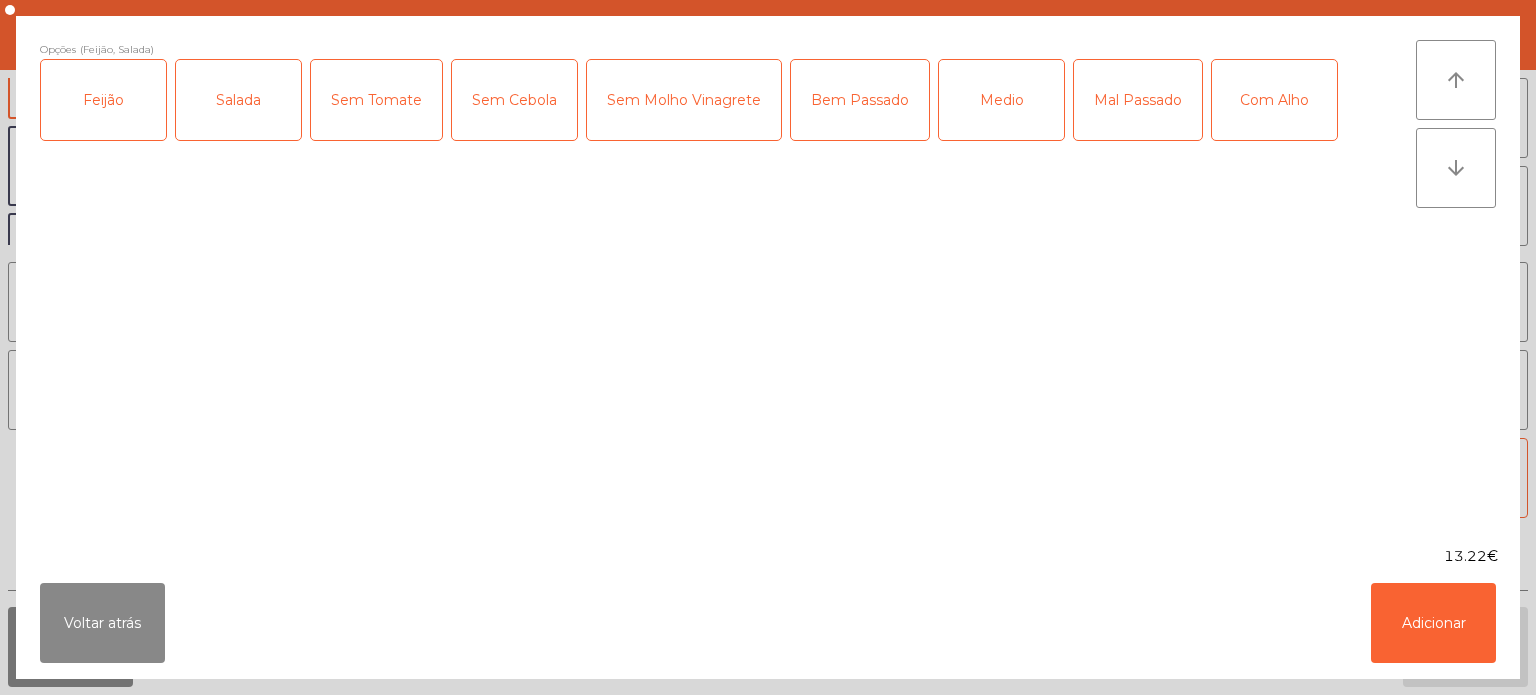 click on "Bem Passado" 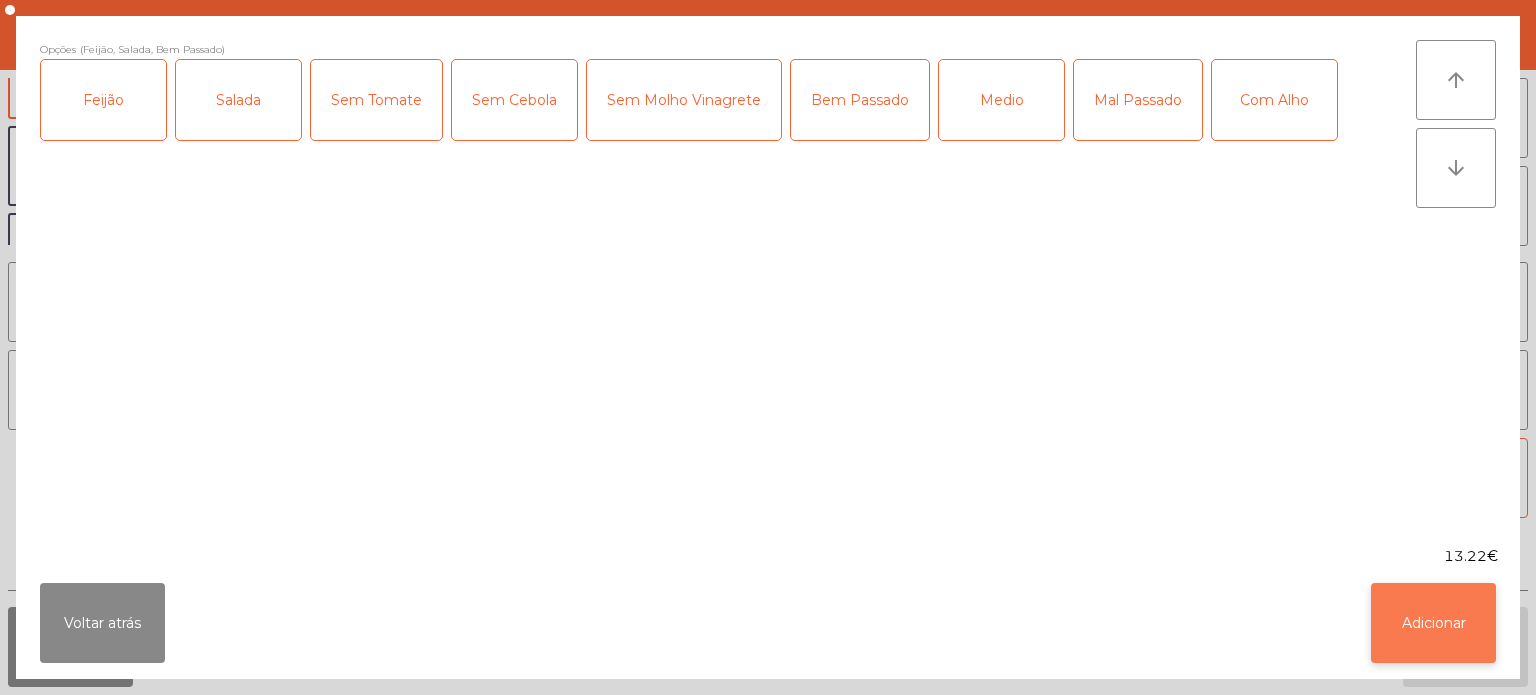 click on "Adicionar" 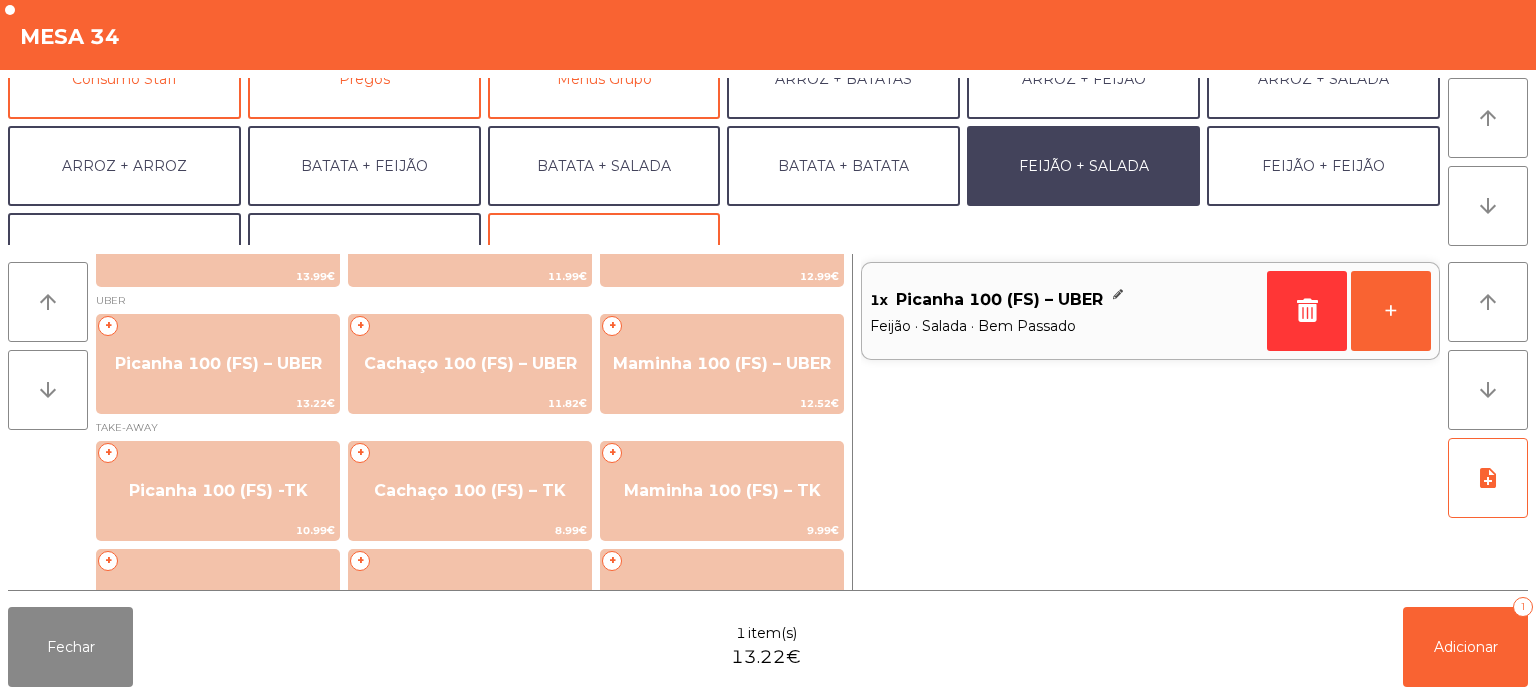 scroll, scrollTop: 260, scrollLeft: 0, axis: vertical 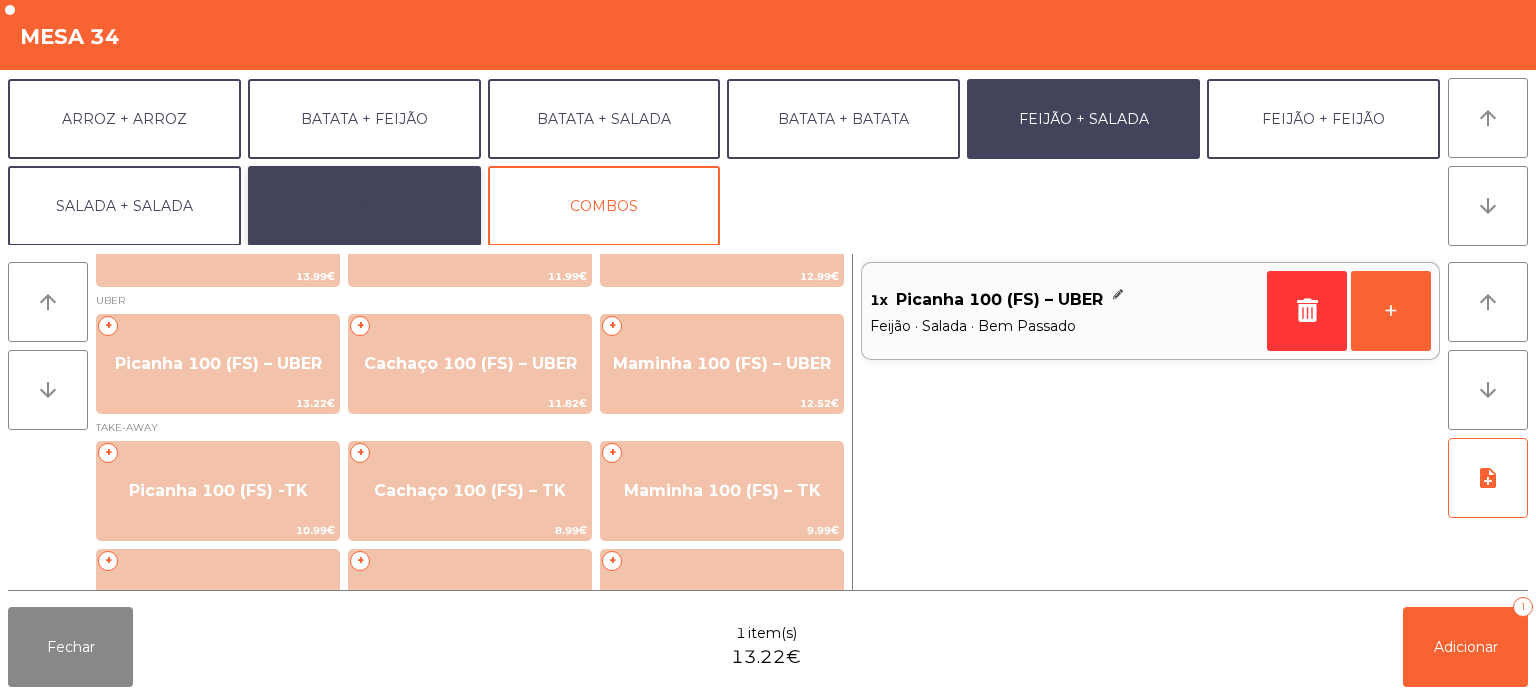 click on "EXTRAS UBER" 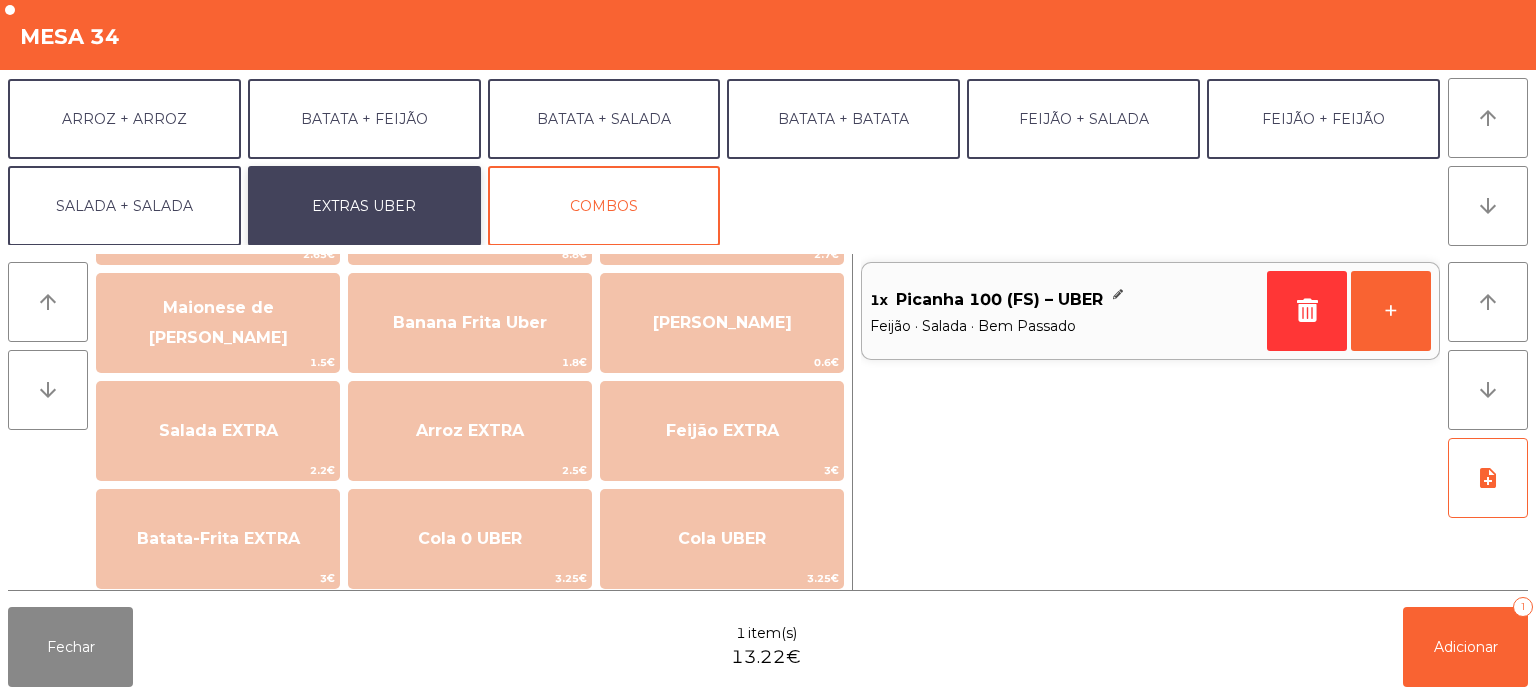 scroll, scrollTop: 128, scrollLeft: 0, axis: vertical 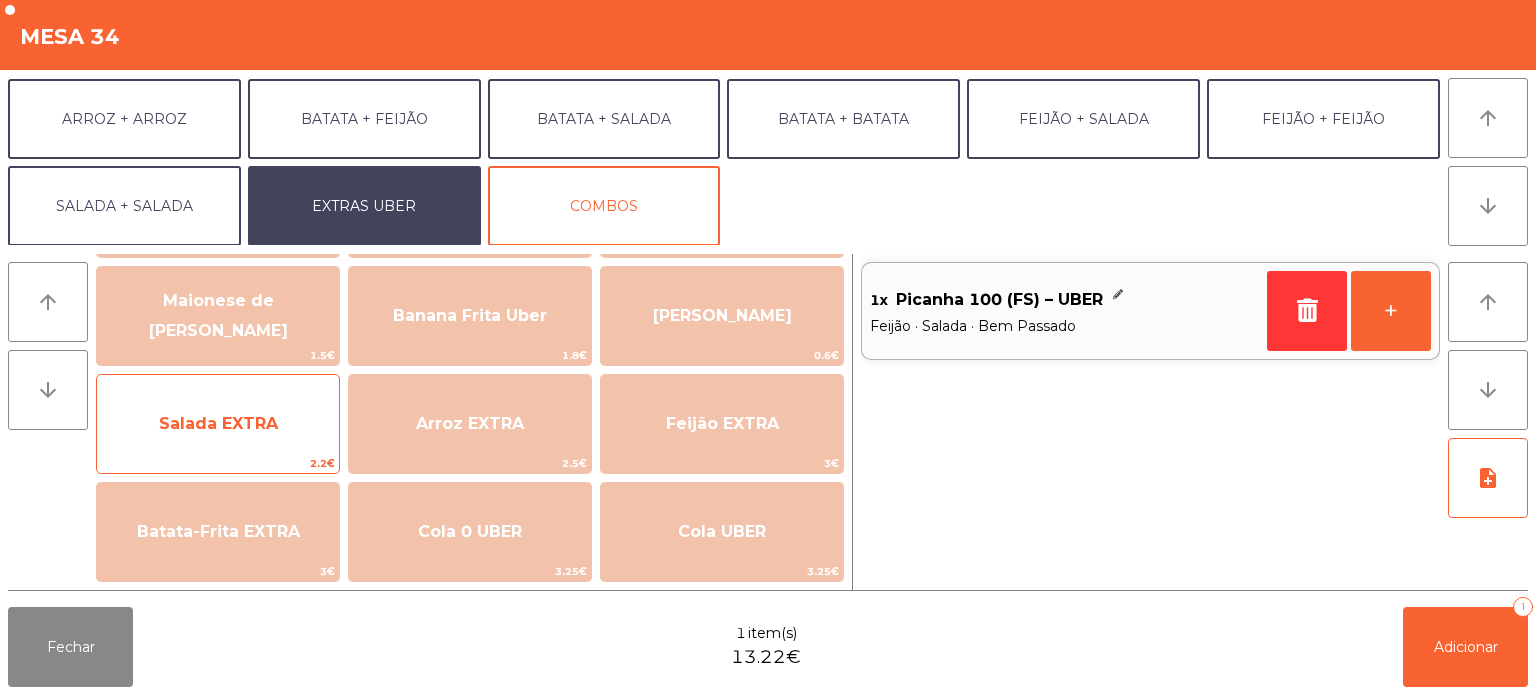 click on "Salada EXTRA" 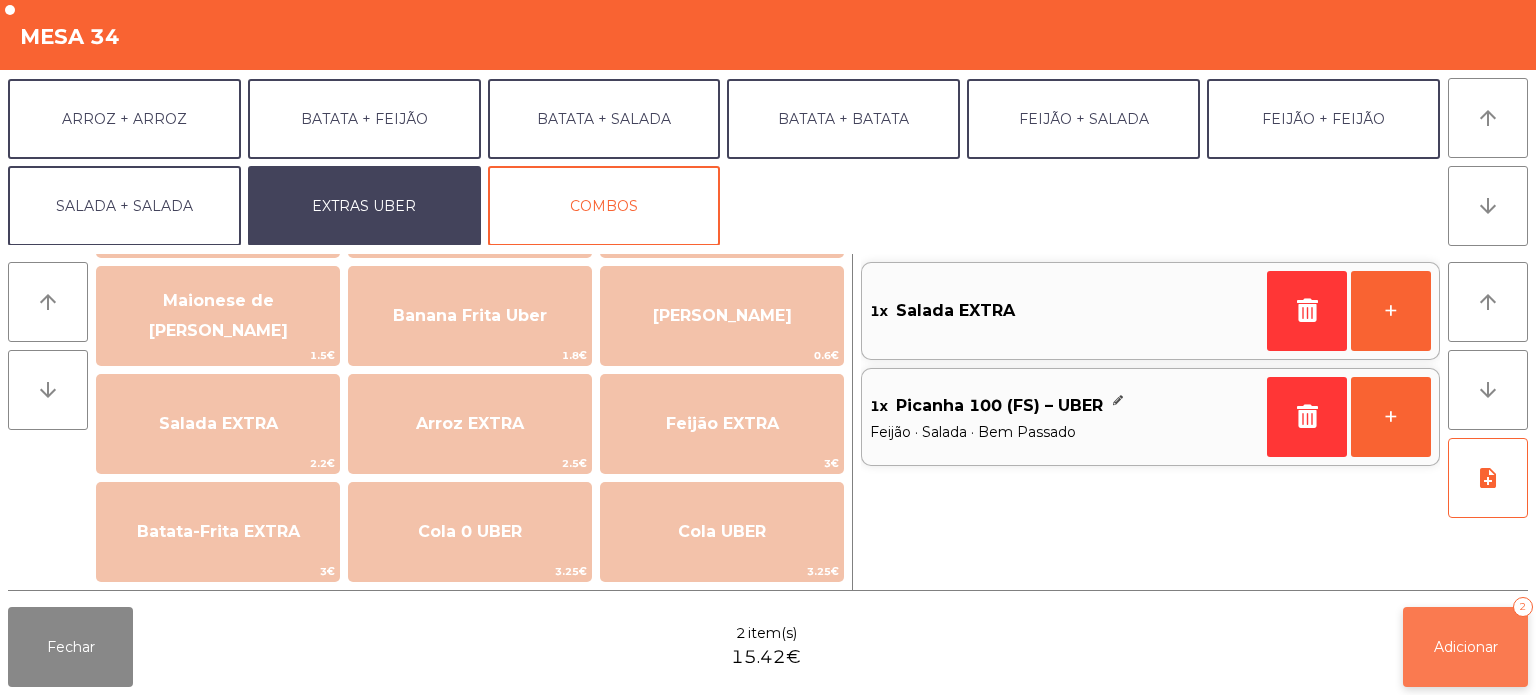 click on "Adicionar   2" 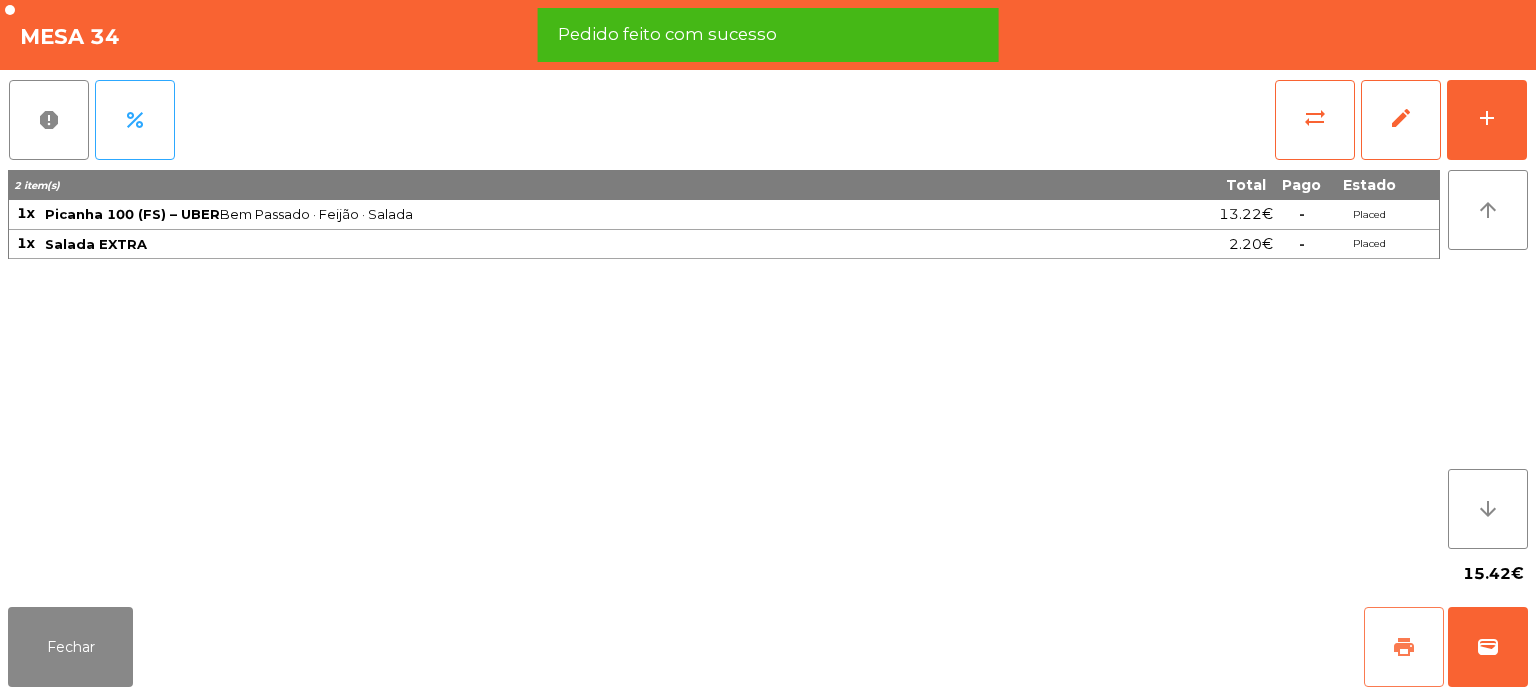click on "print" 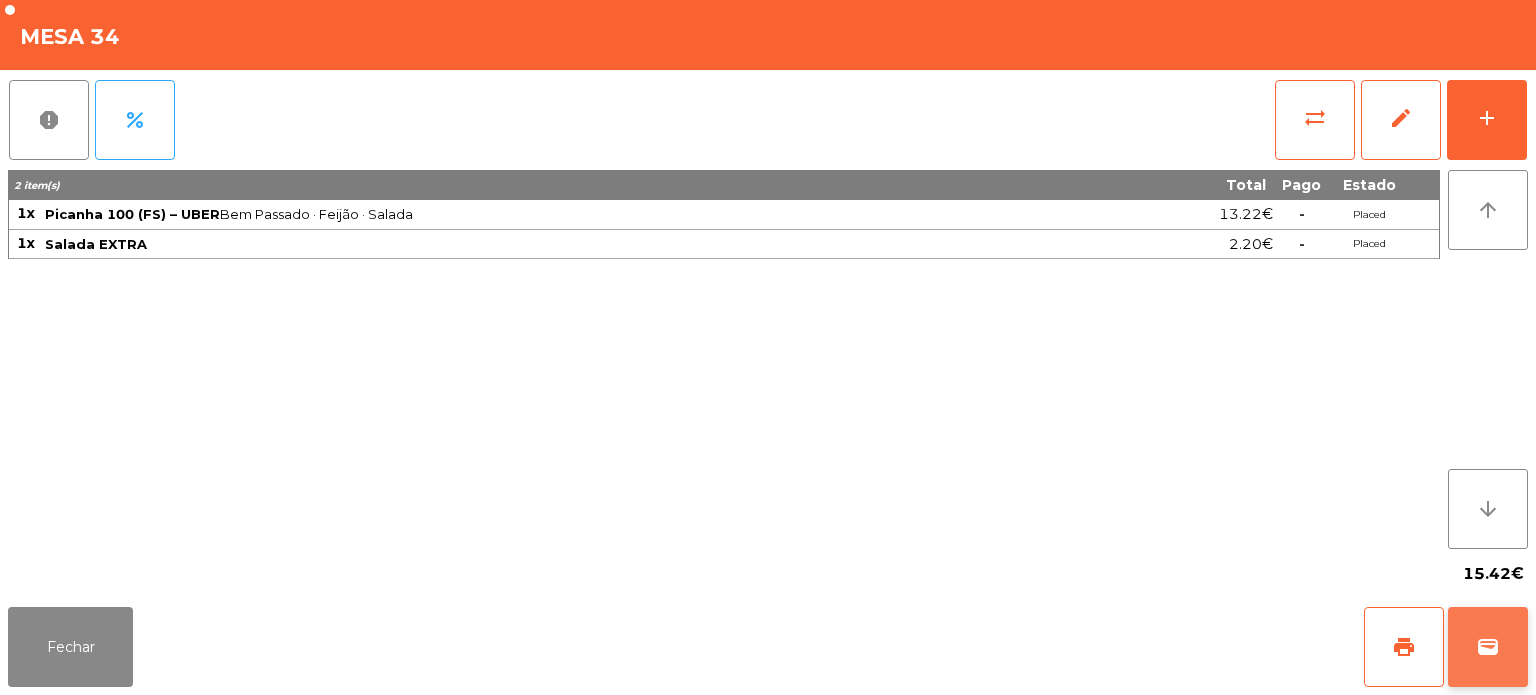 click on "wallet" 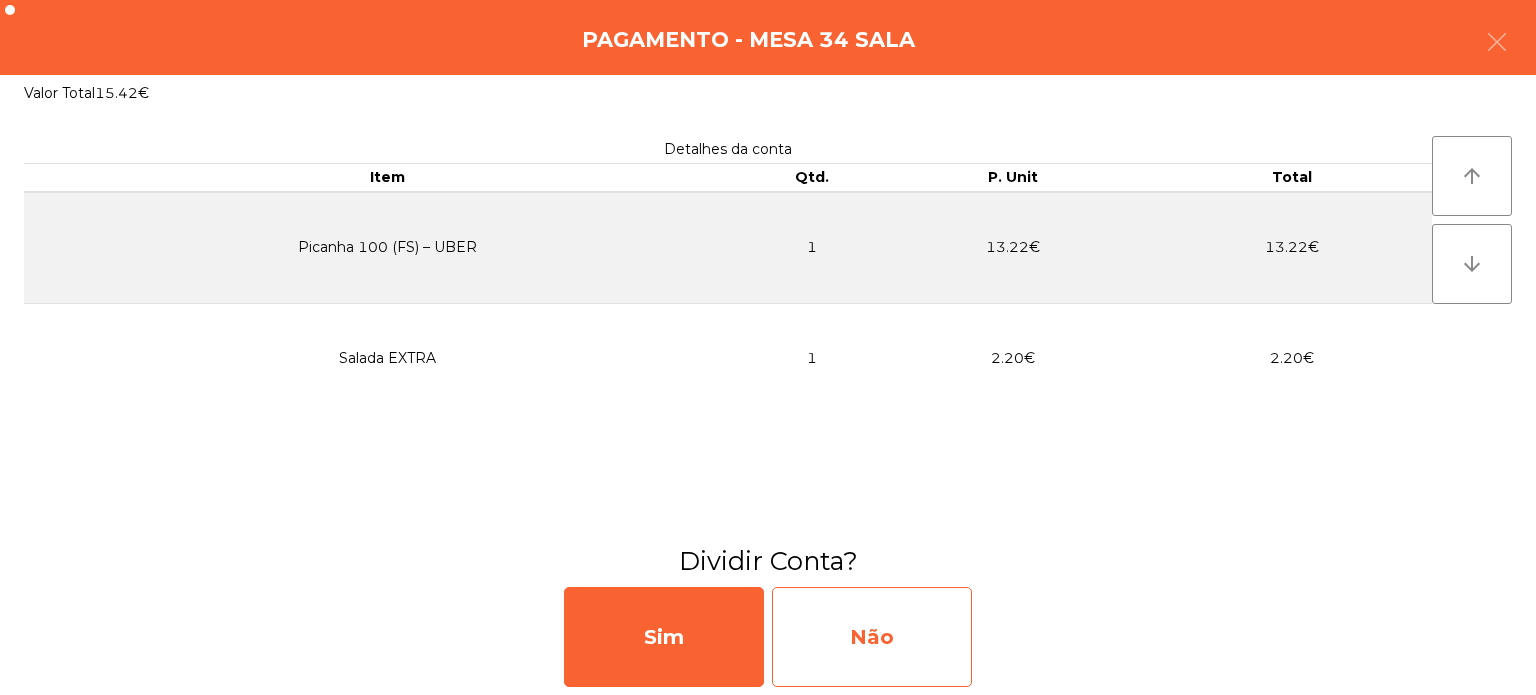click on "Não" 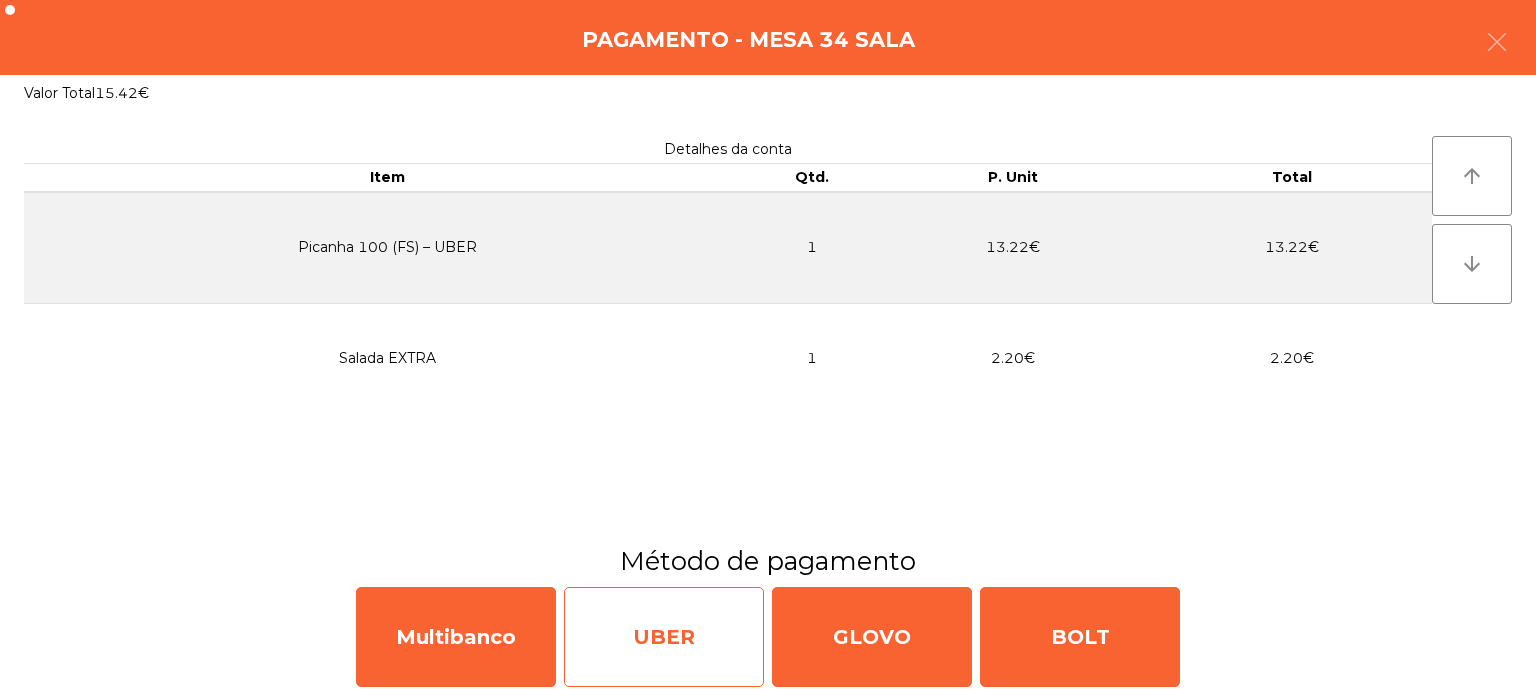 click on "UBER" 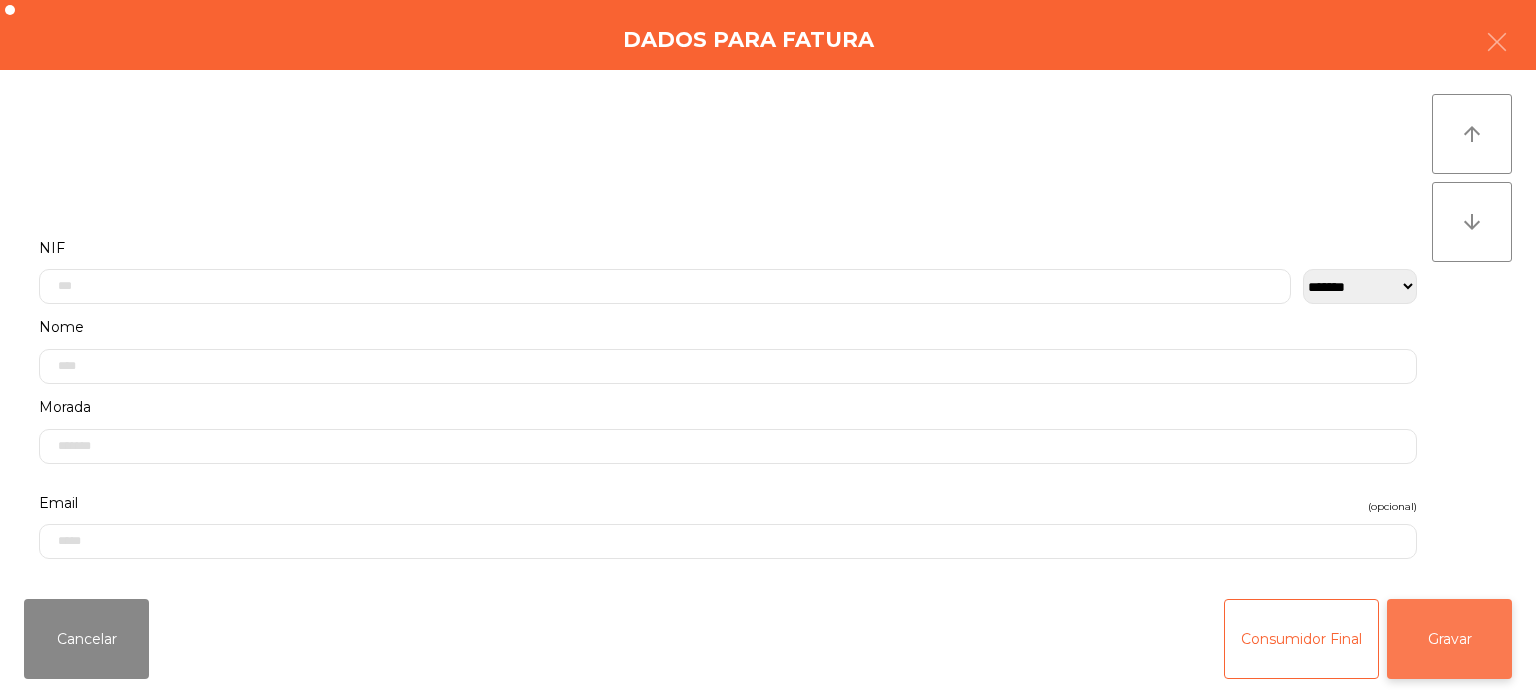 click on "Gravar" 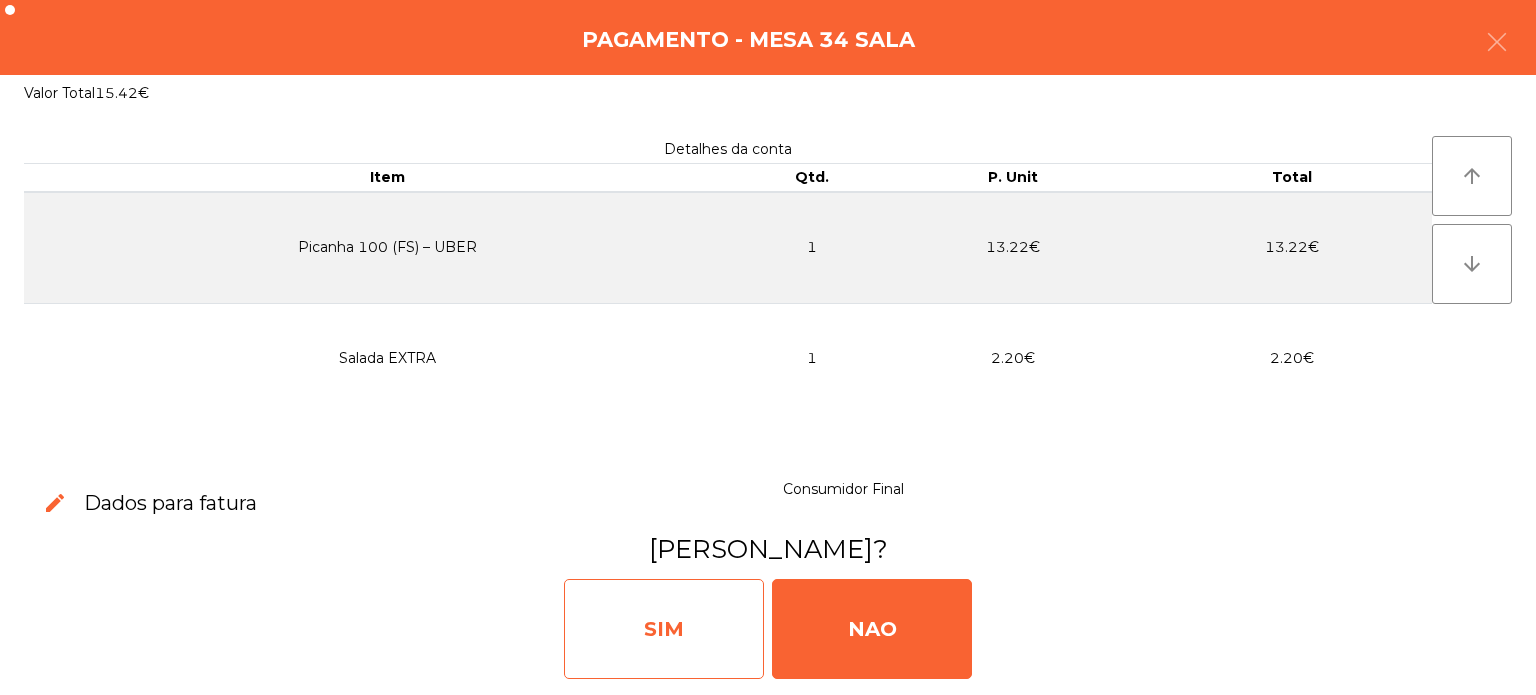 click on "SIM" 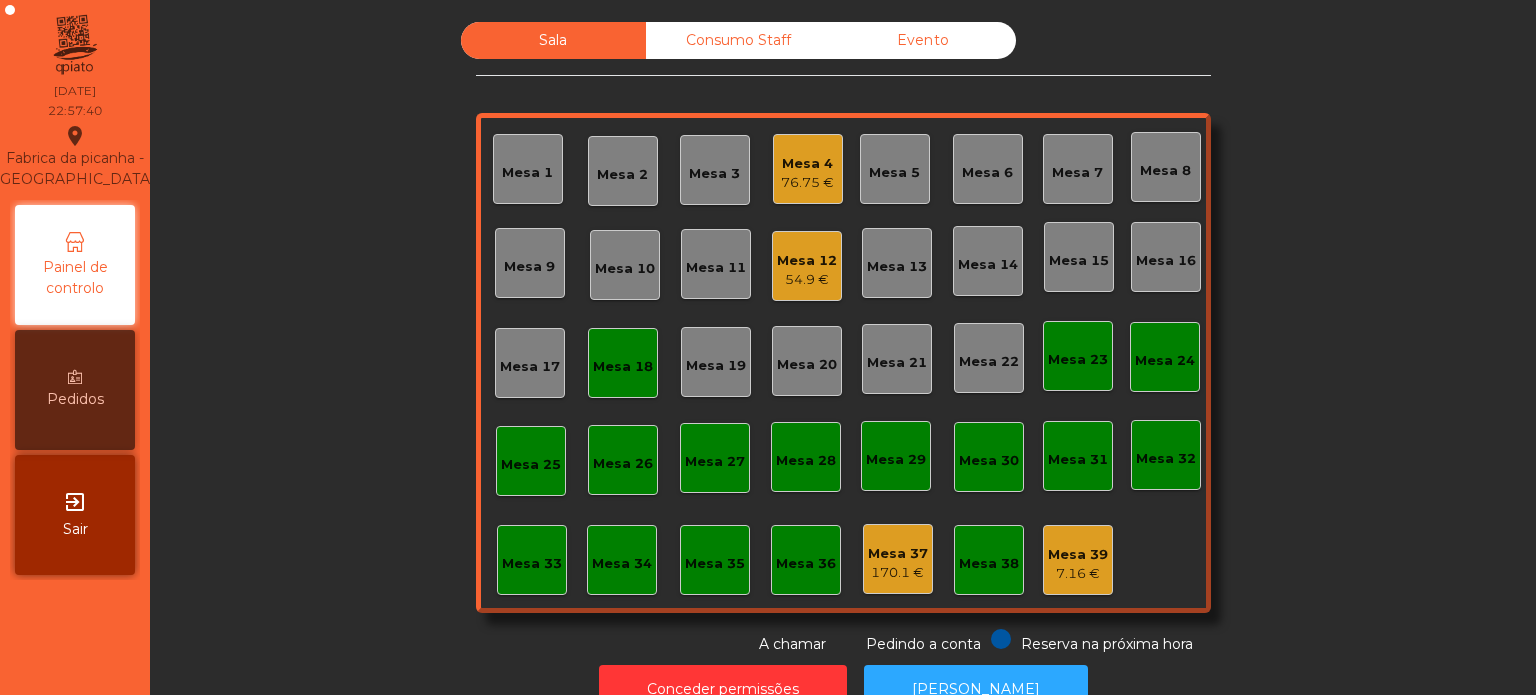 click on "Mesa 18" 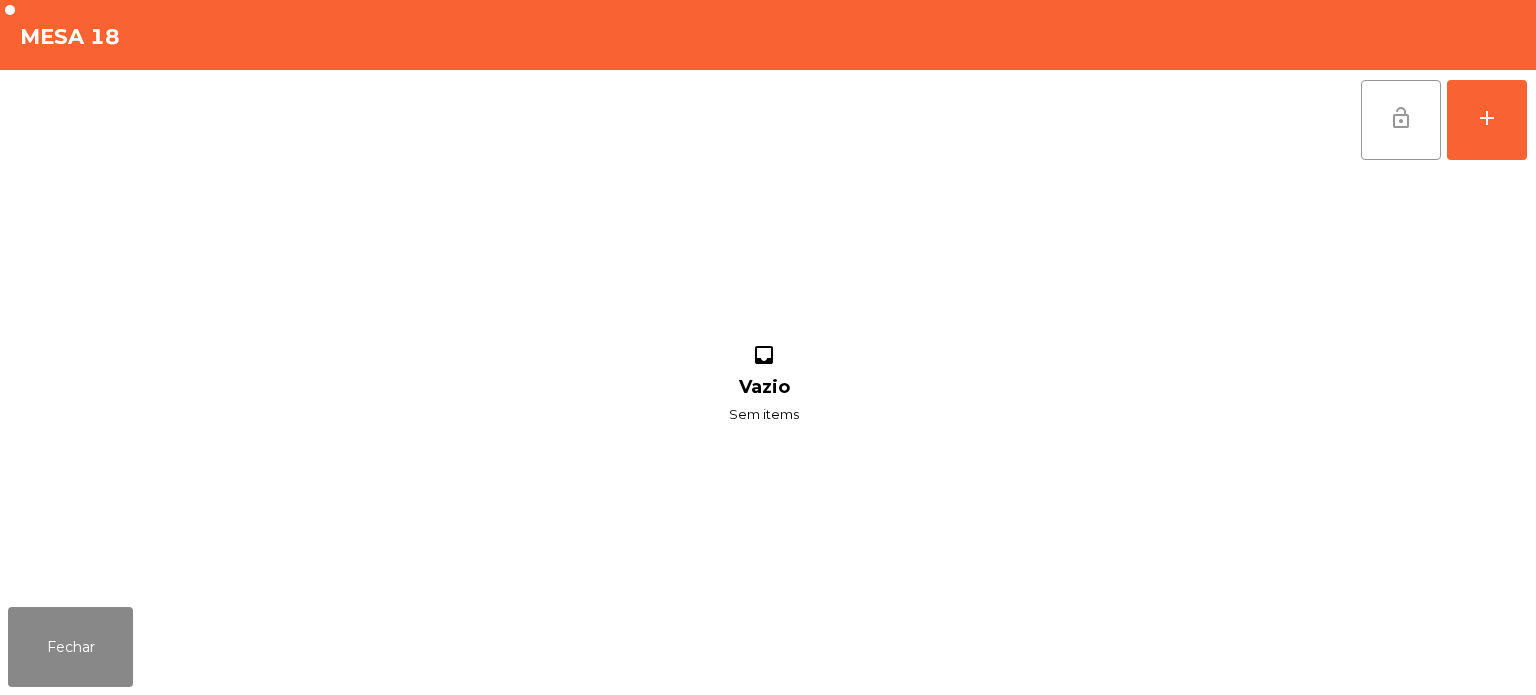 click on "lock_open" 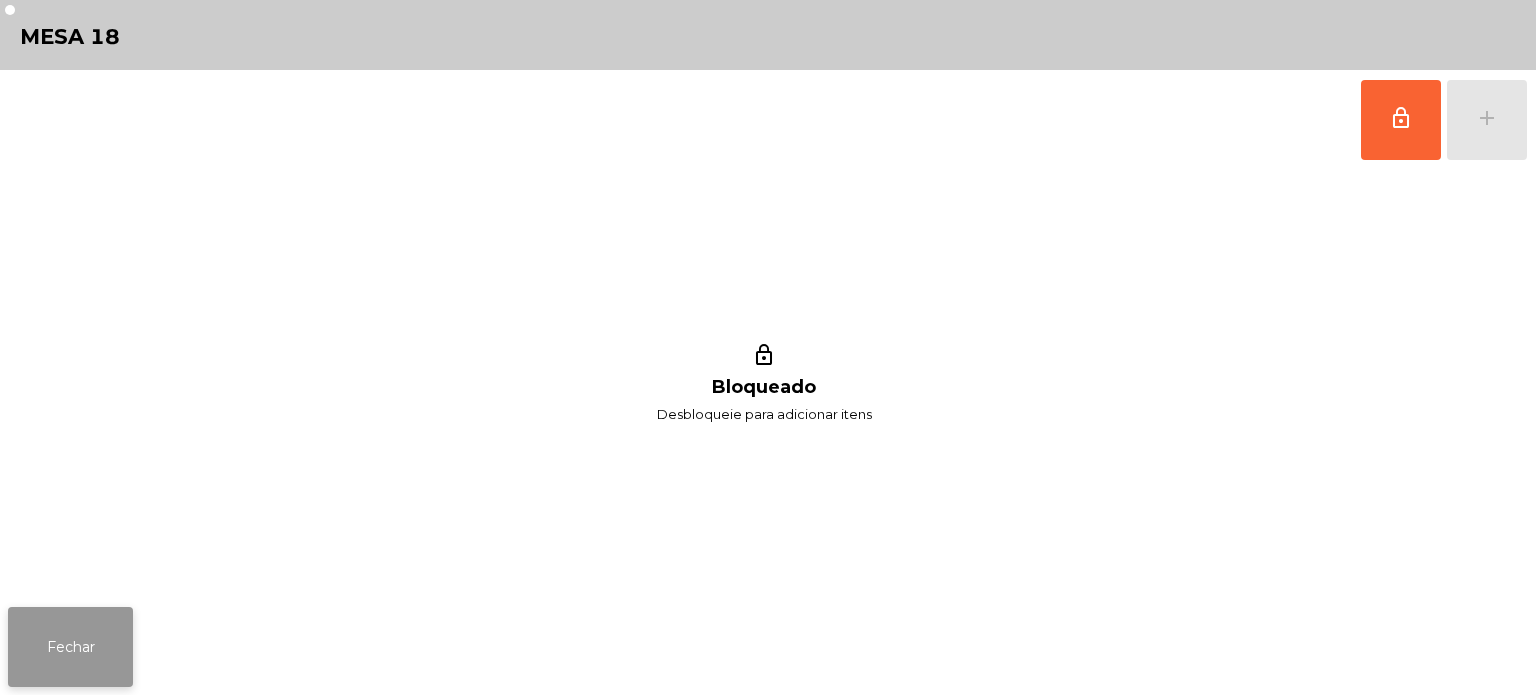 click on "Fechar" 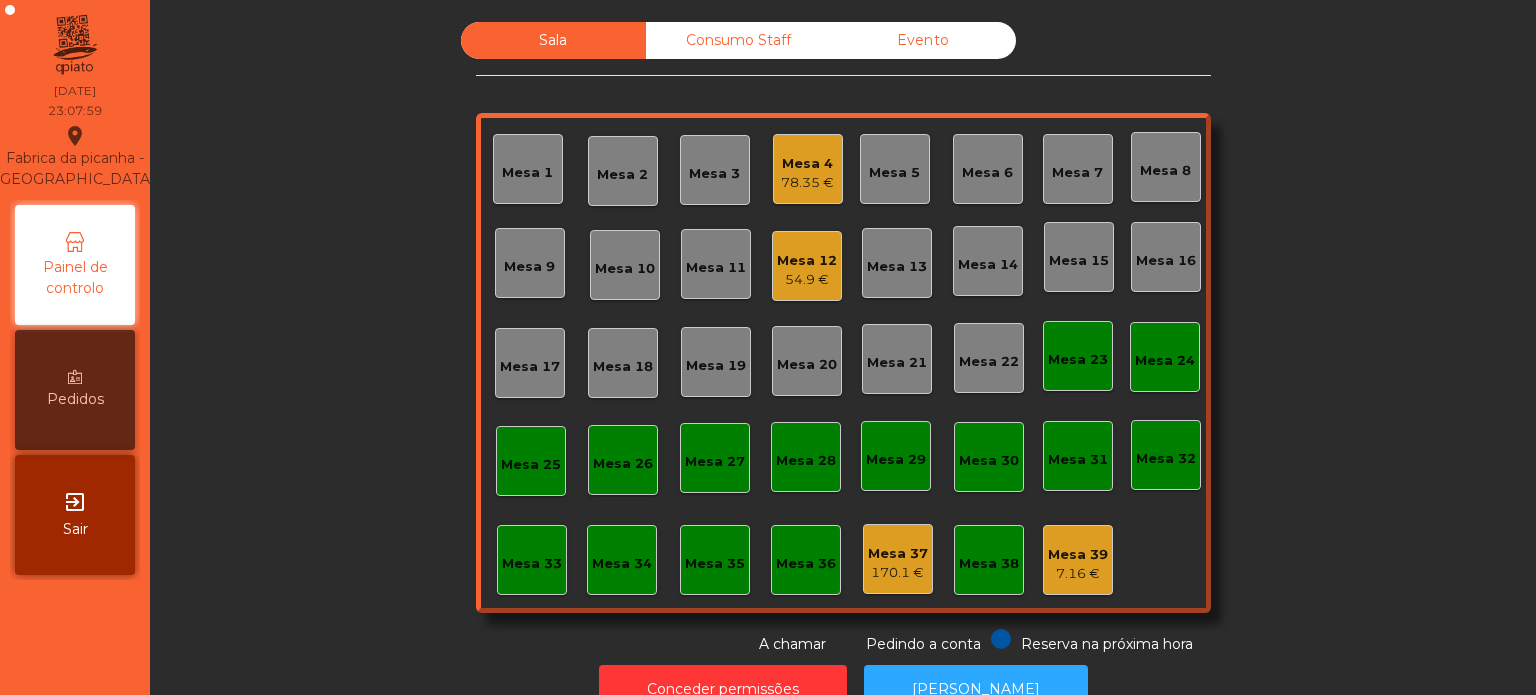 click on "54.9 €" 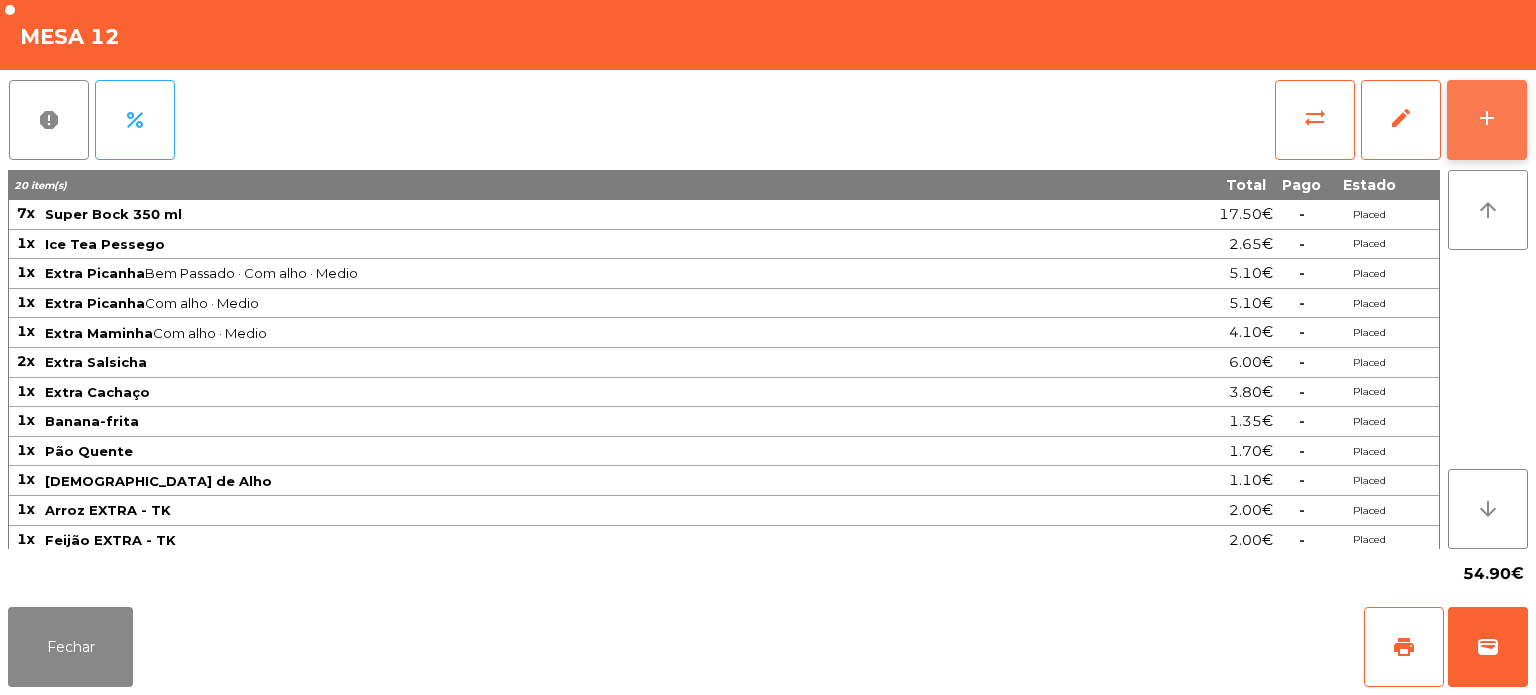 click on "add" 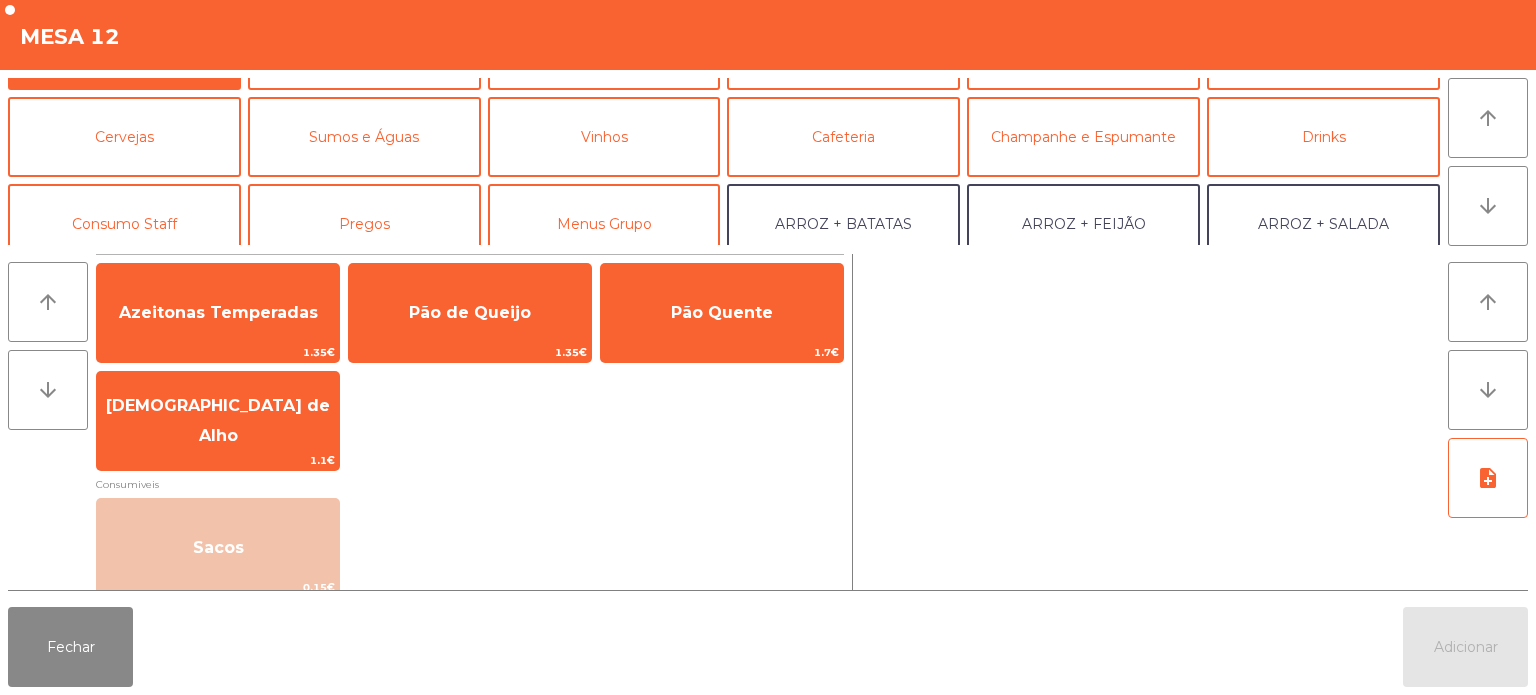 scroll, scrollTop: 0, scrollLeft: 0, axis: both 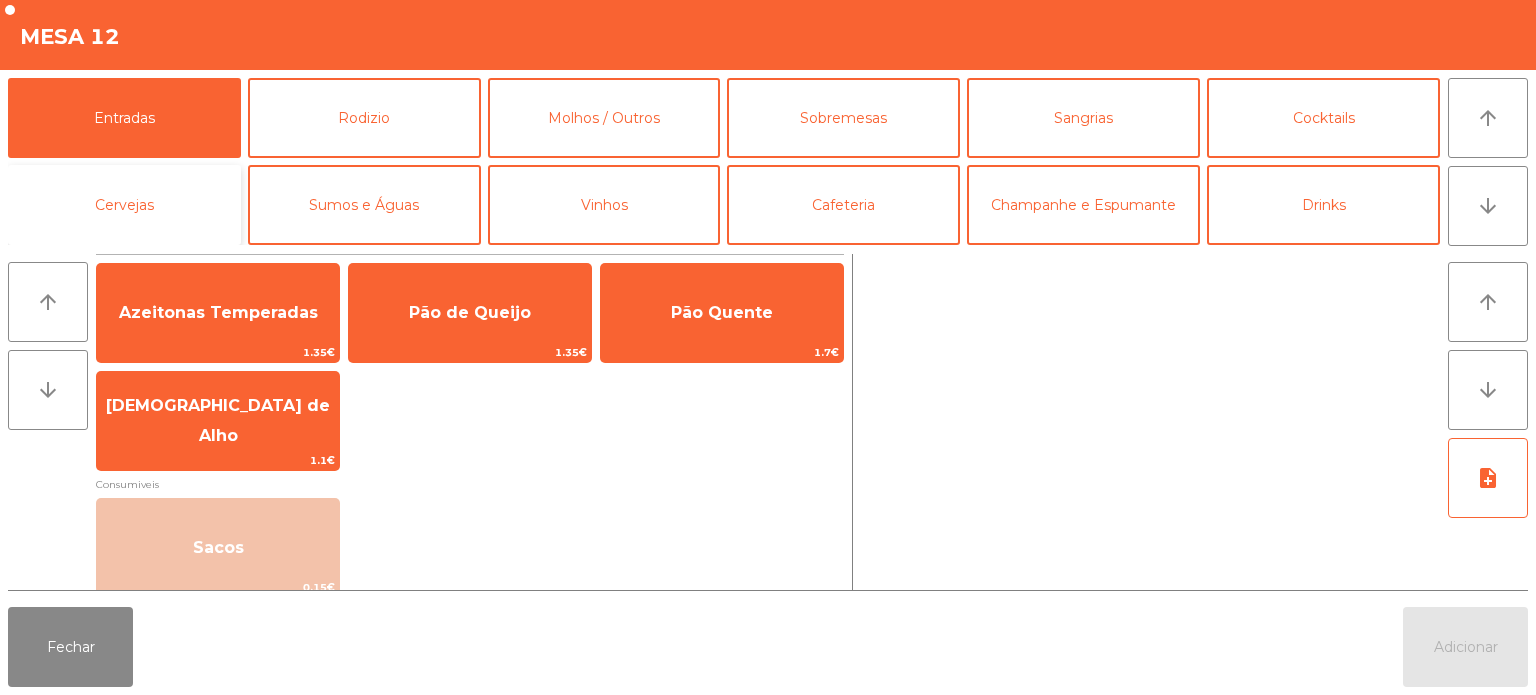 click on "Cervejas" 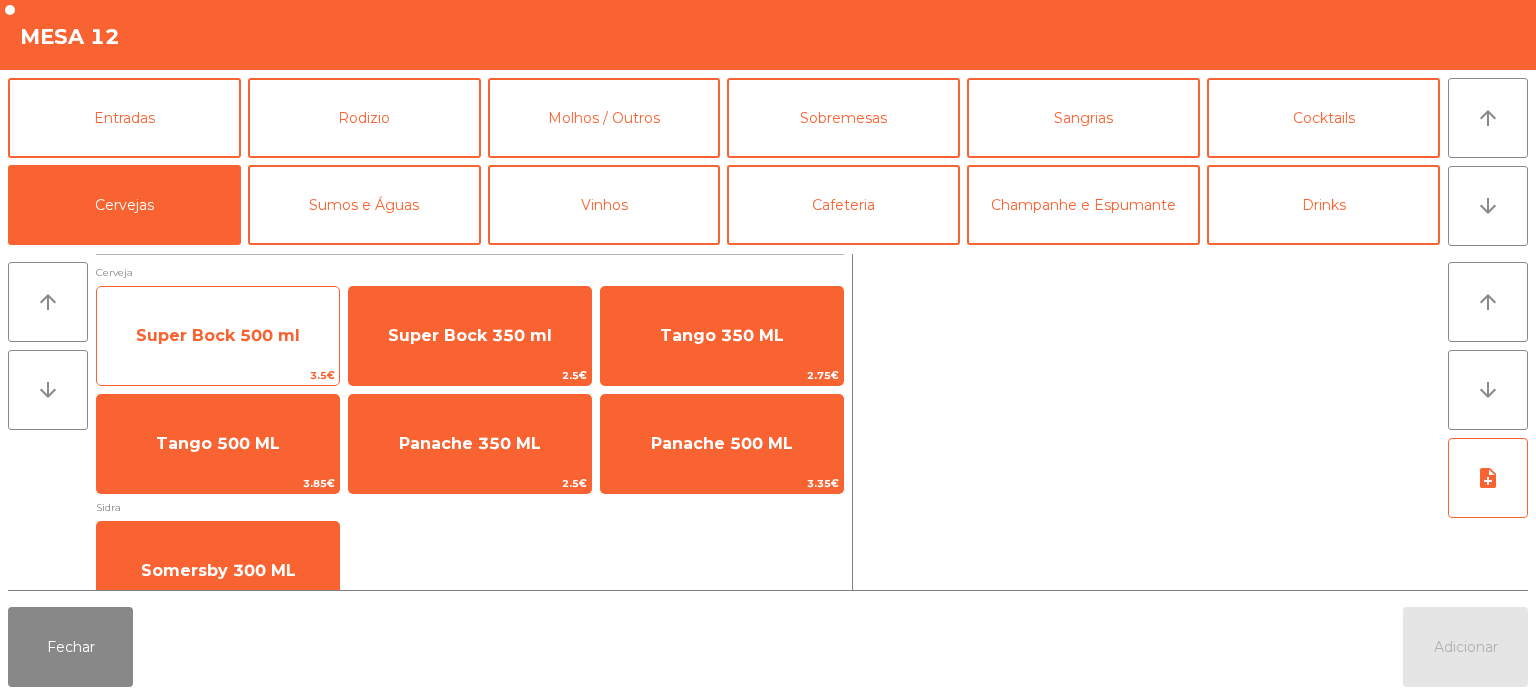 click on "Super Bock 500 ml" 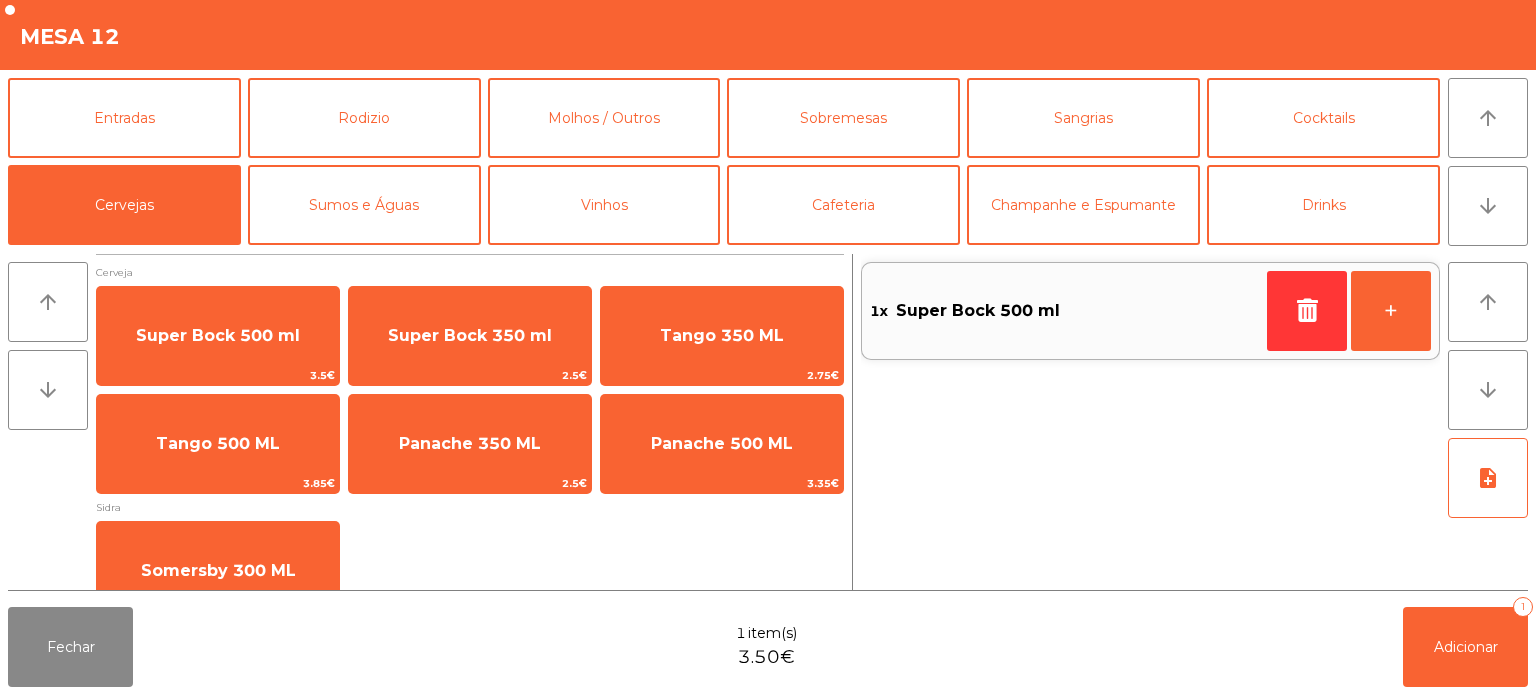 click on "1x    Super Bock 500 ml" 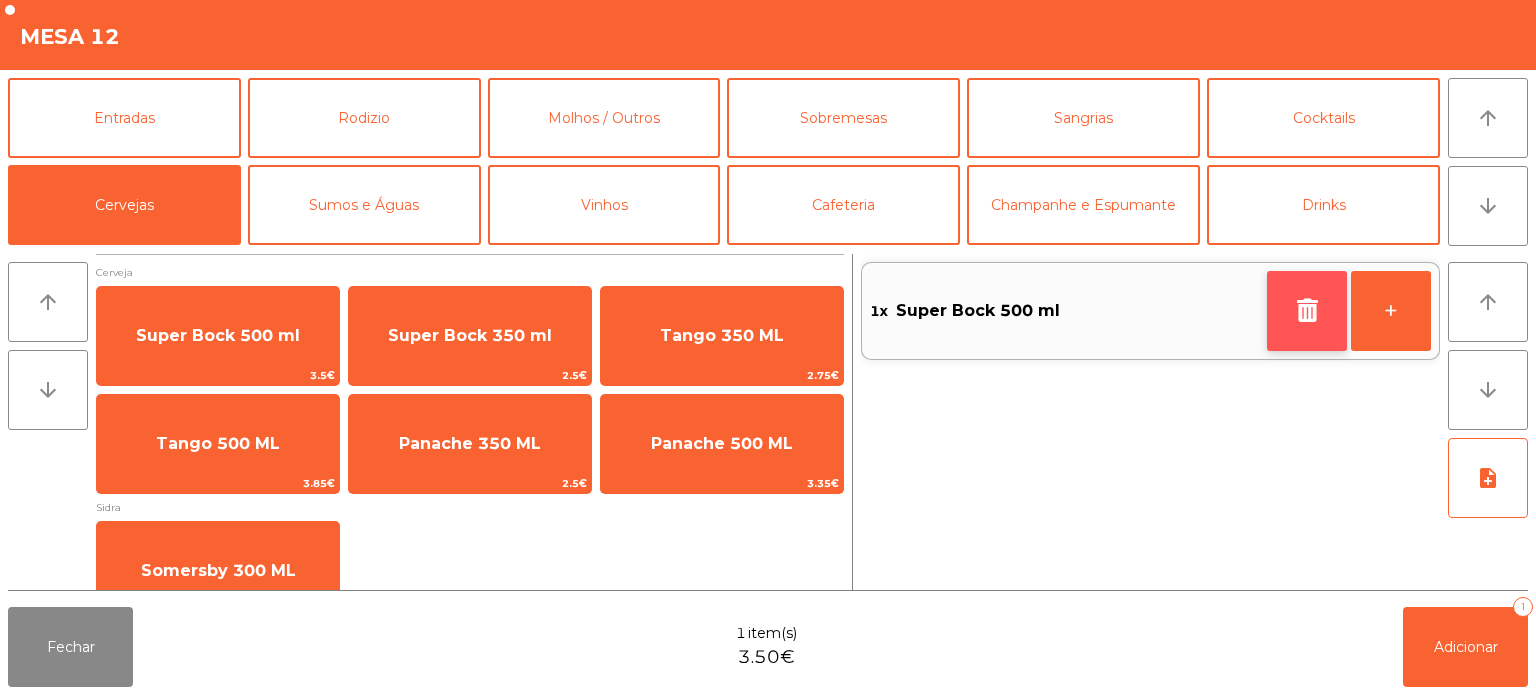 click 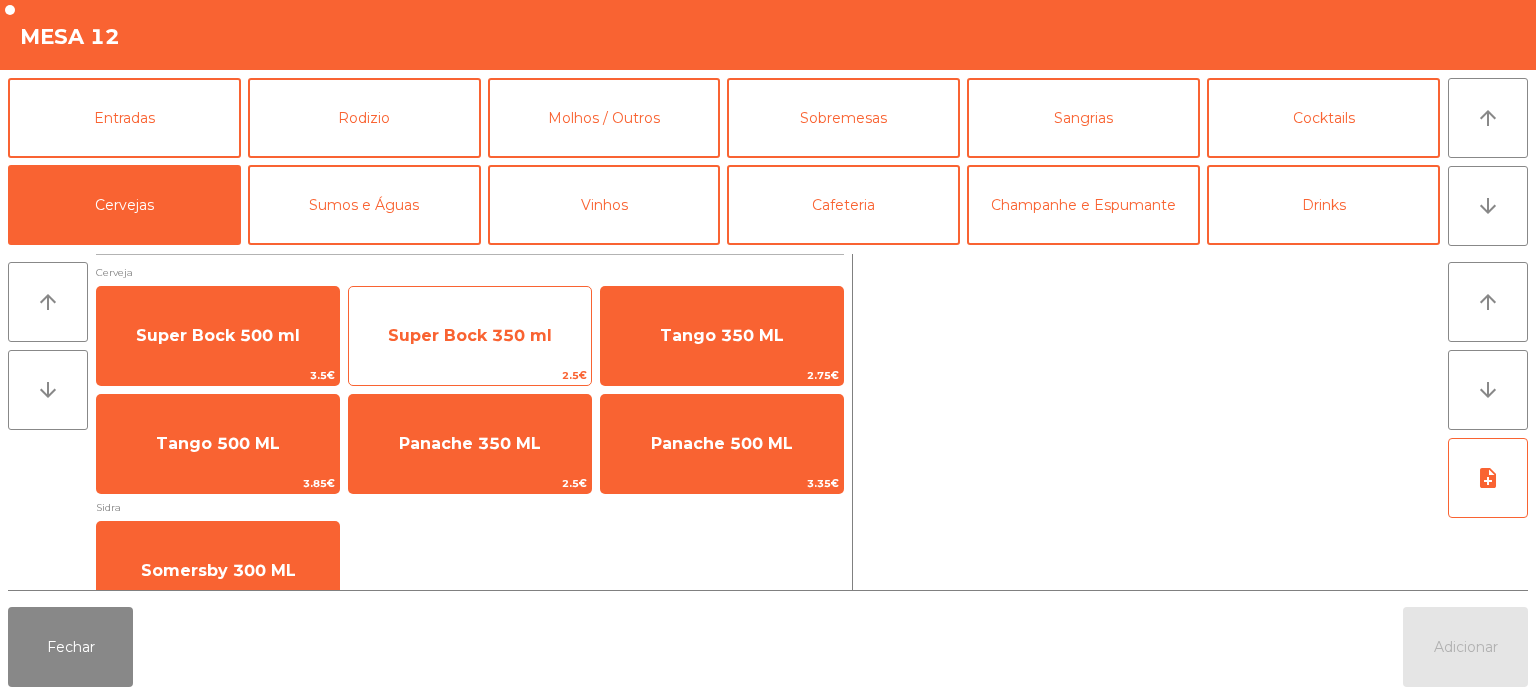 click on "Super Bock 350 ml" 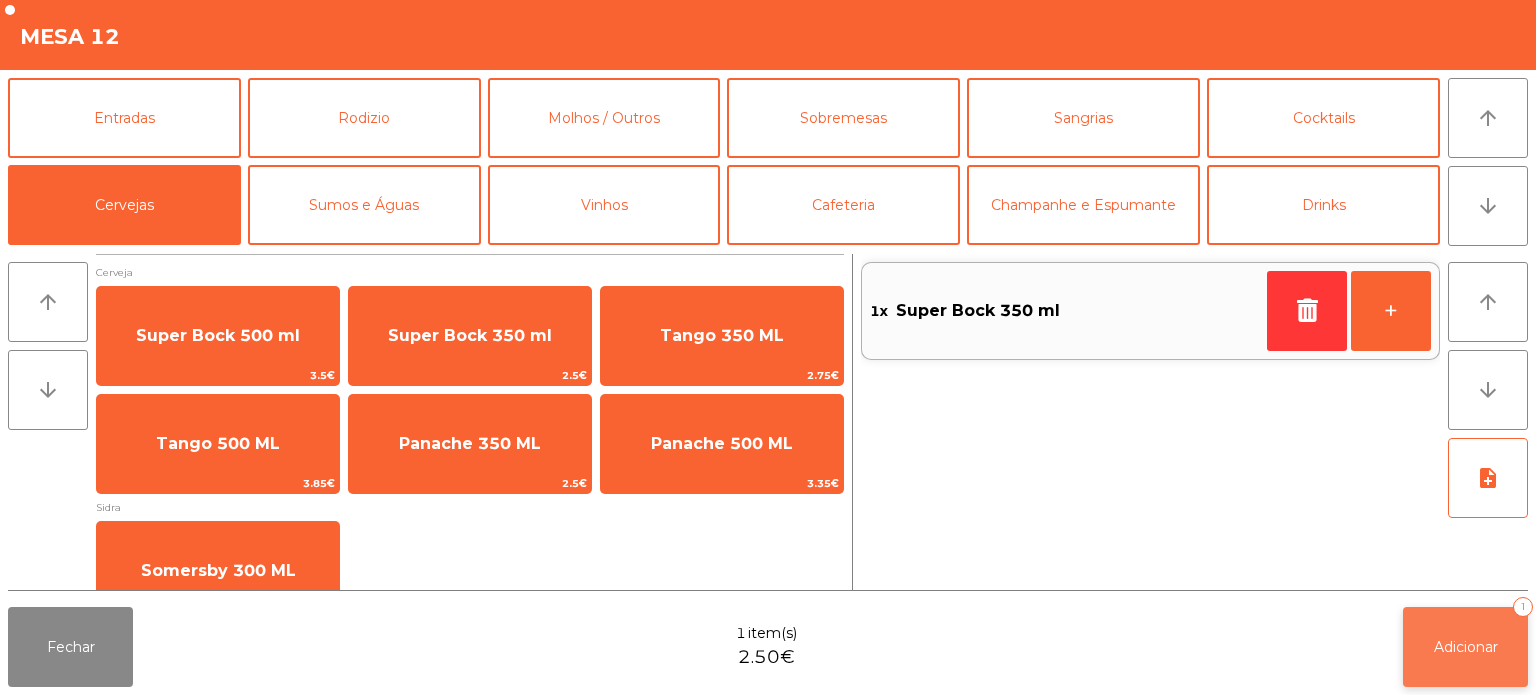click on "Adicionar   1" 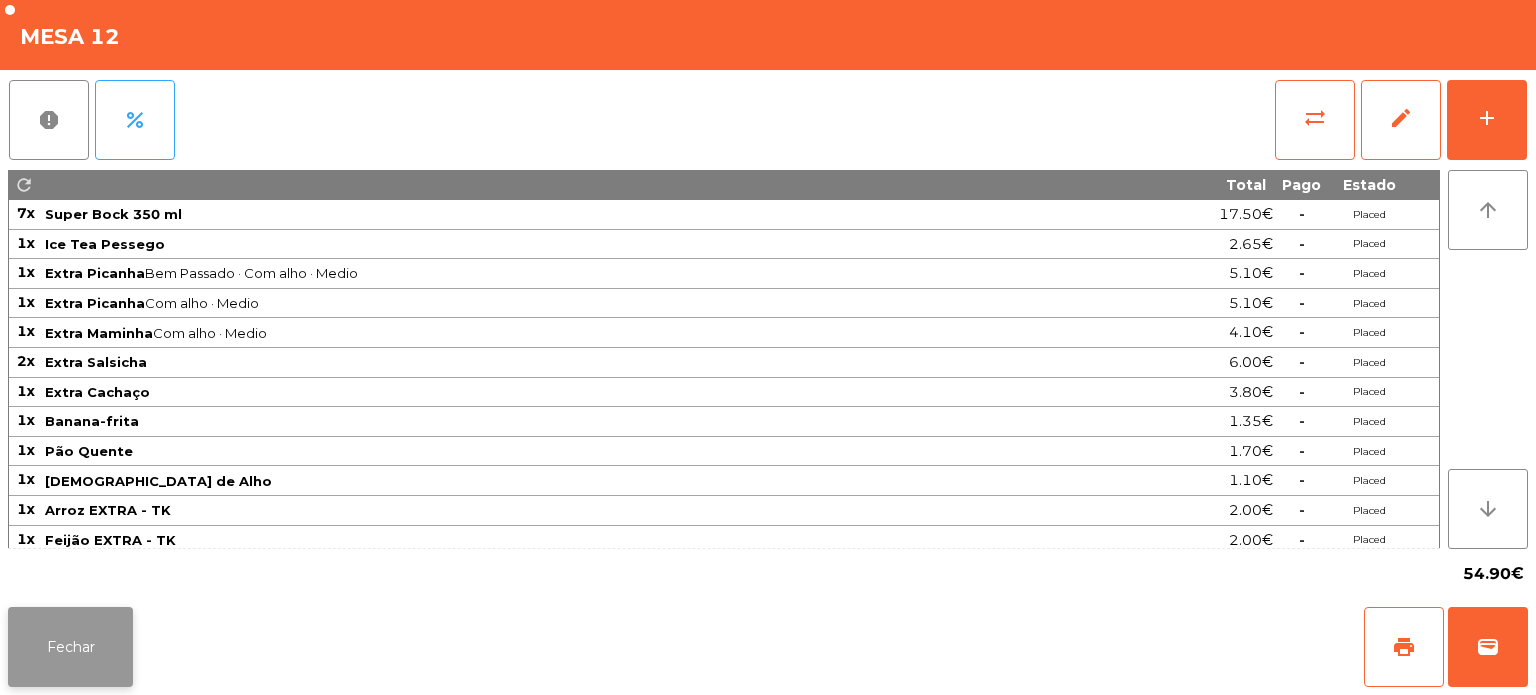 click on "Fechar" 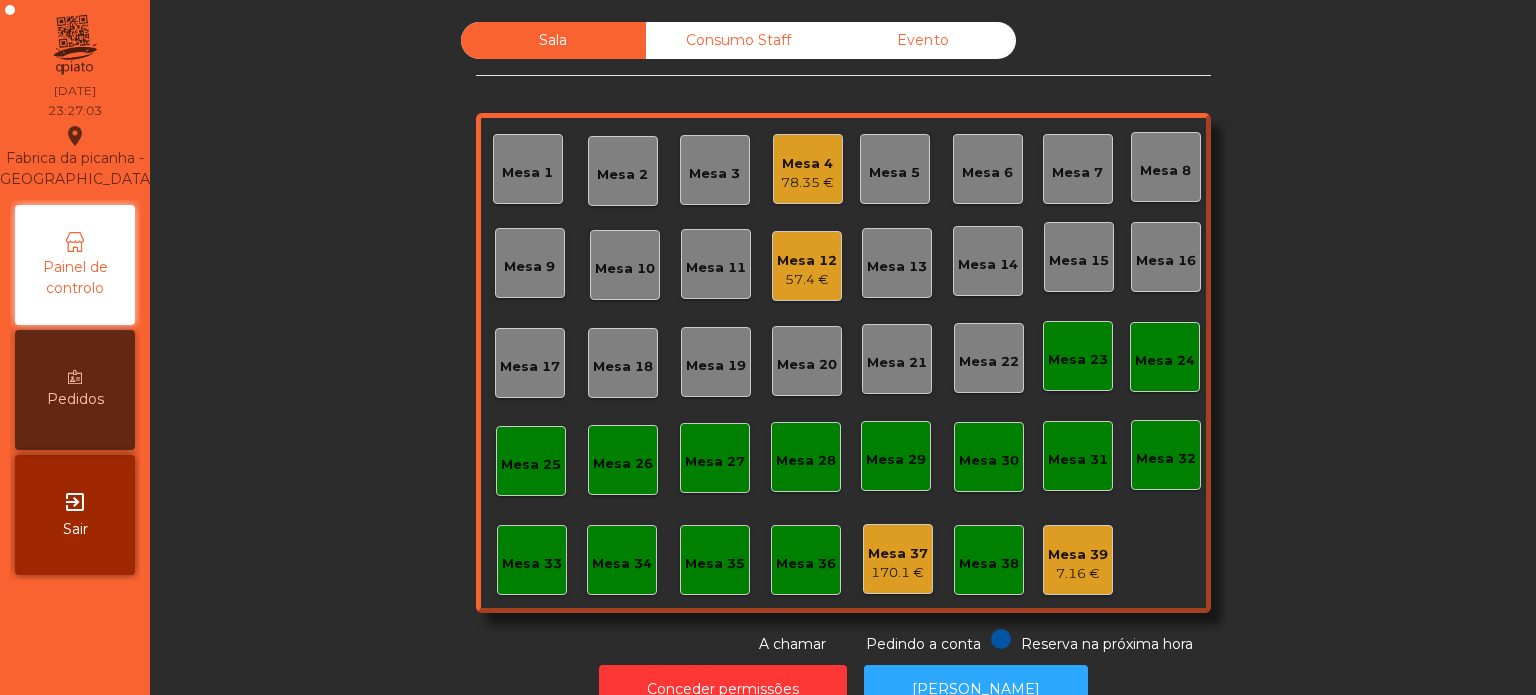 click on "Mesa 4" 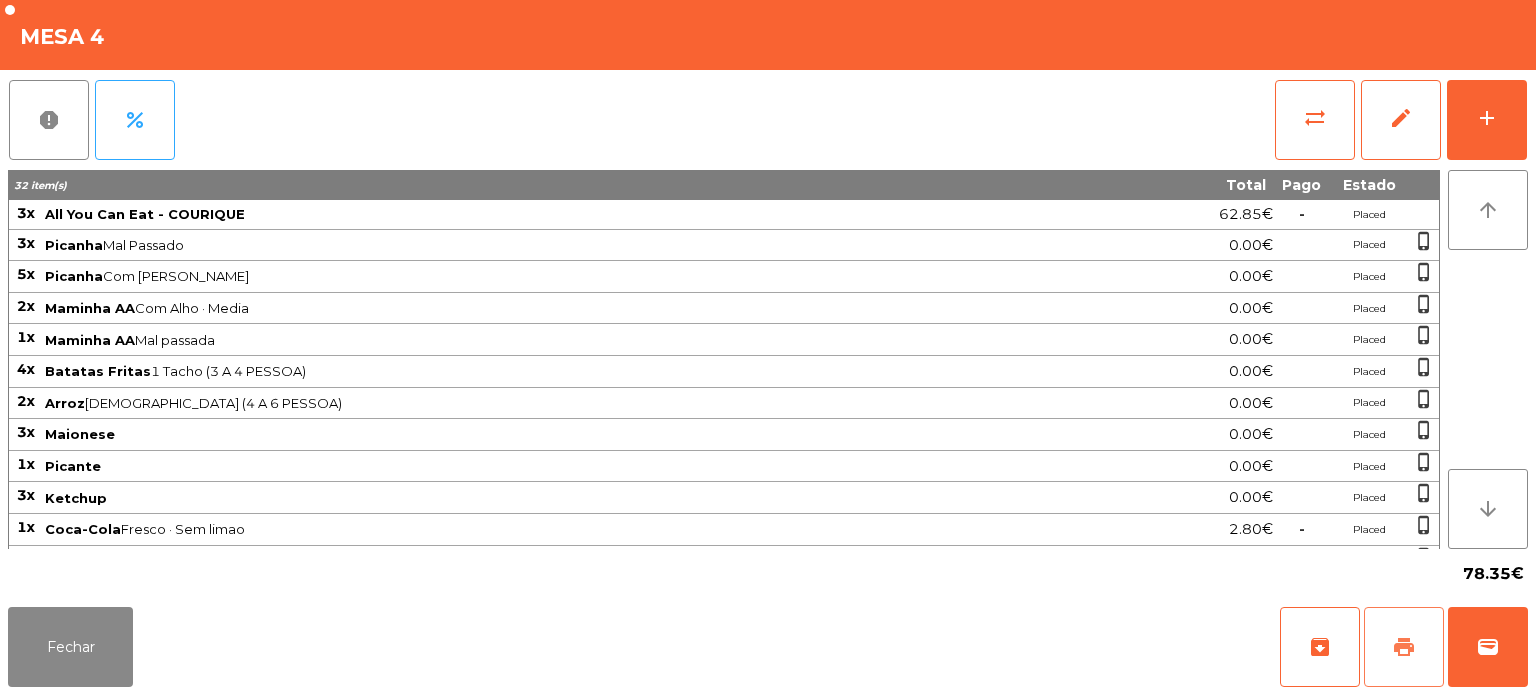 click on "print" 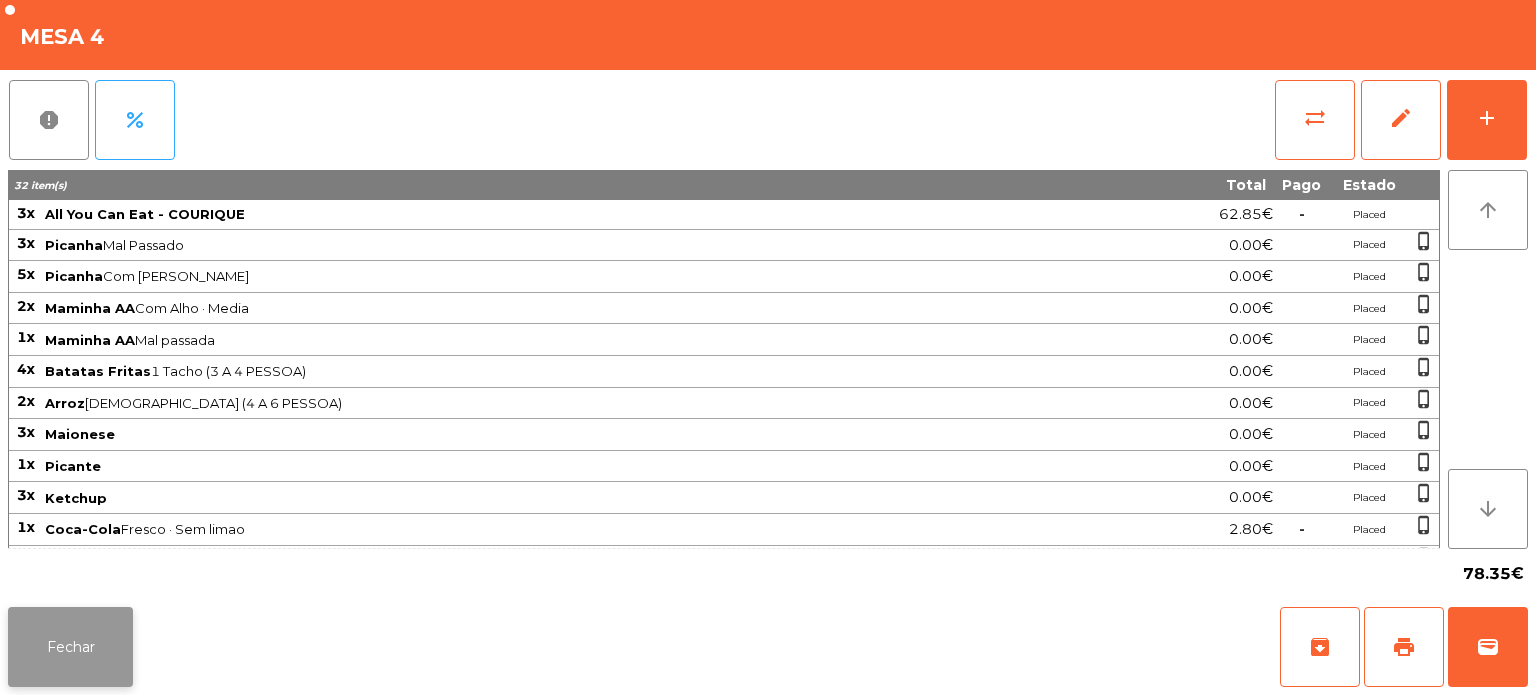 click on "Fechar" 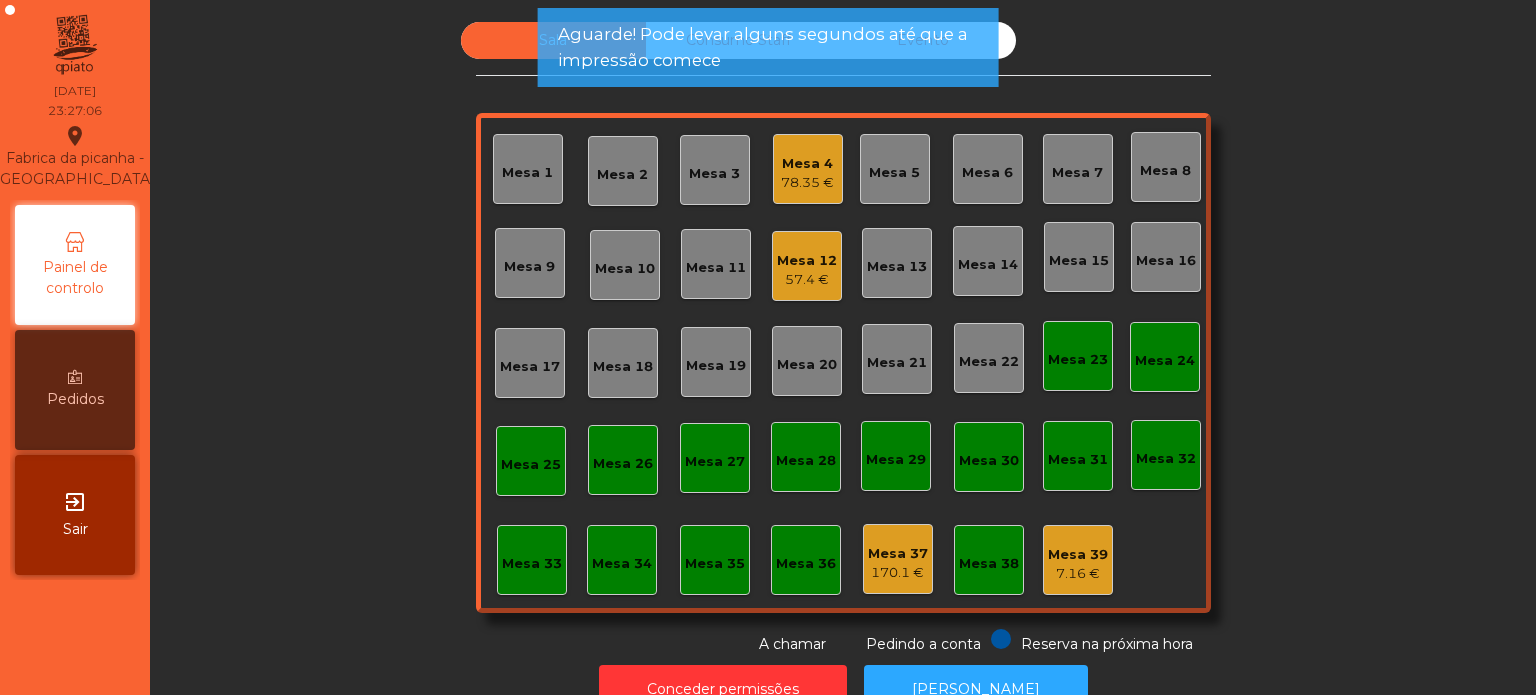 click on "Mesa 4   78.35 €" 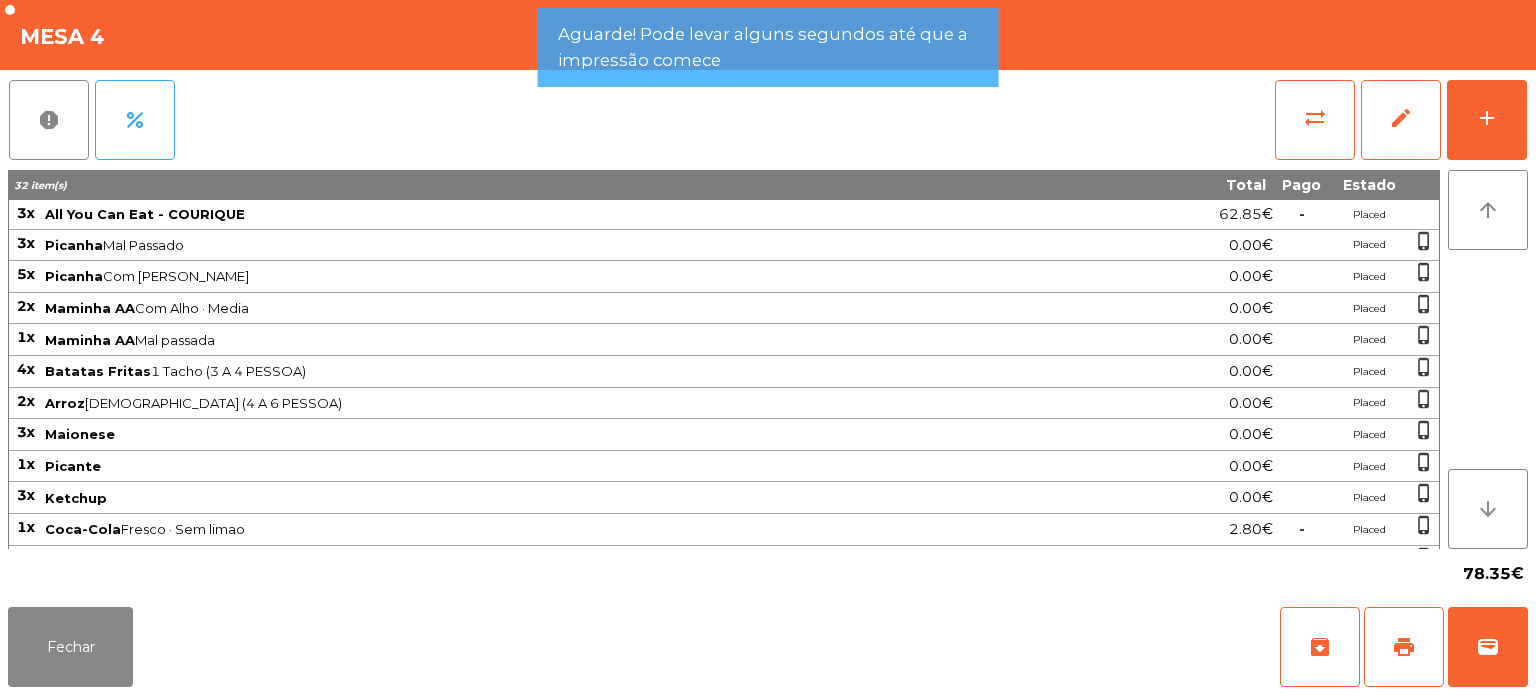 click on "Placed" 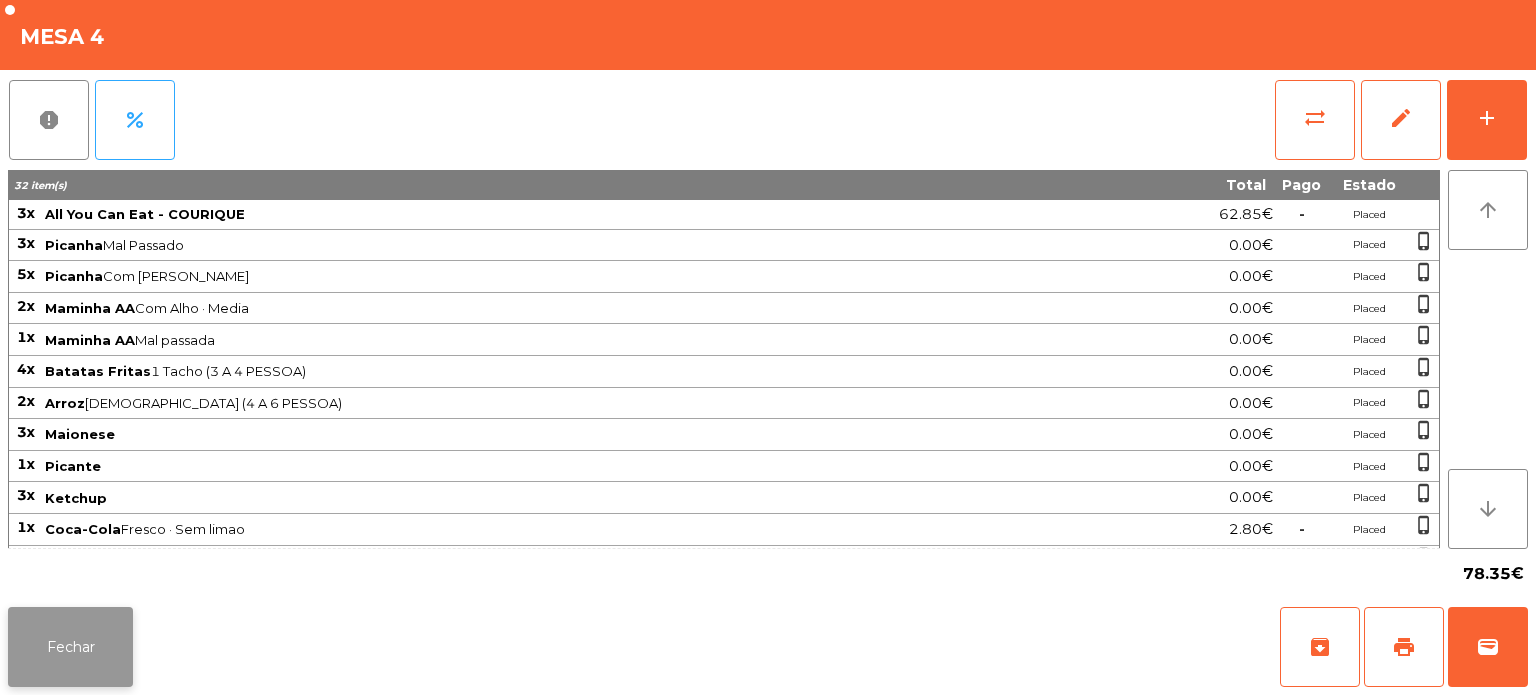 click on "Fechar" 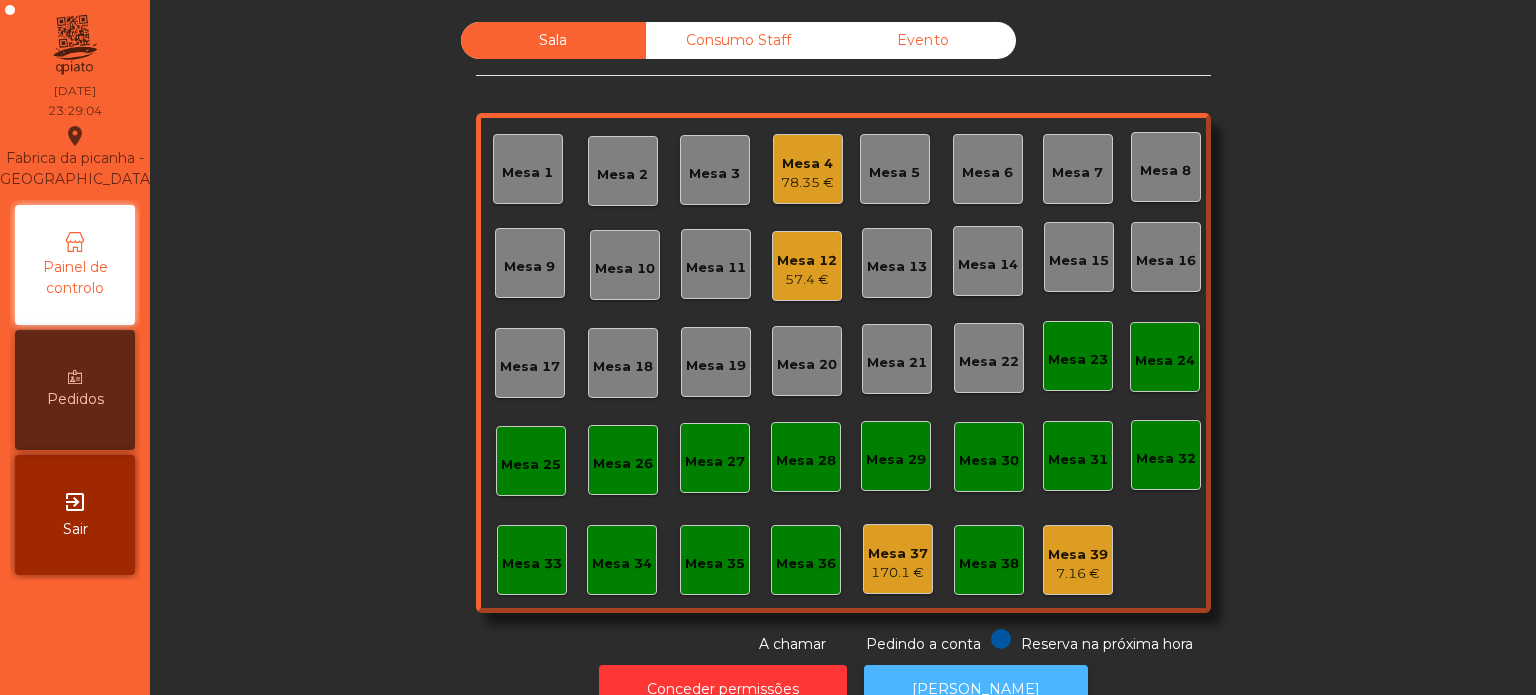 click on "[PERSON_NAME]" 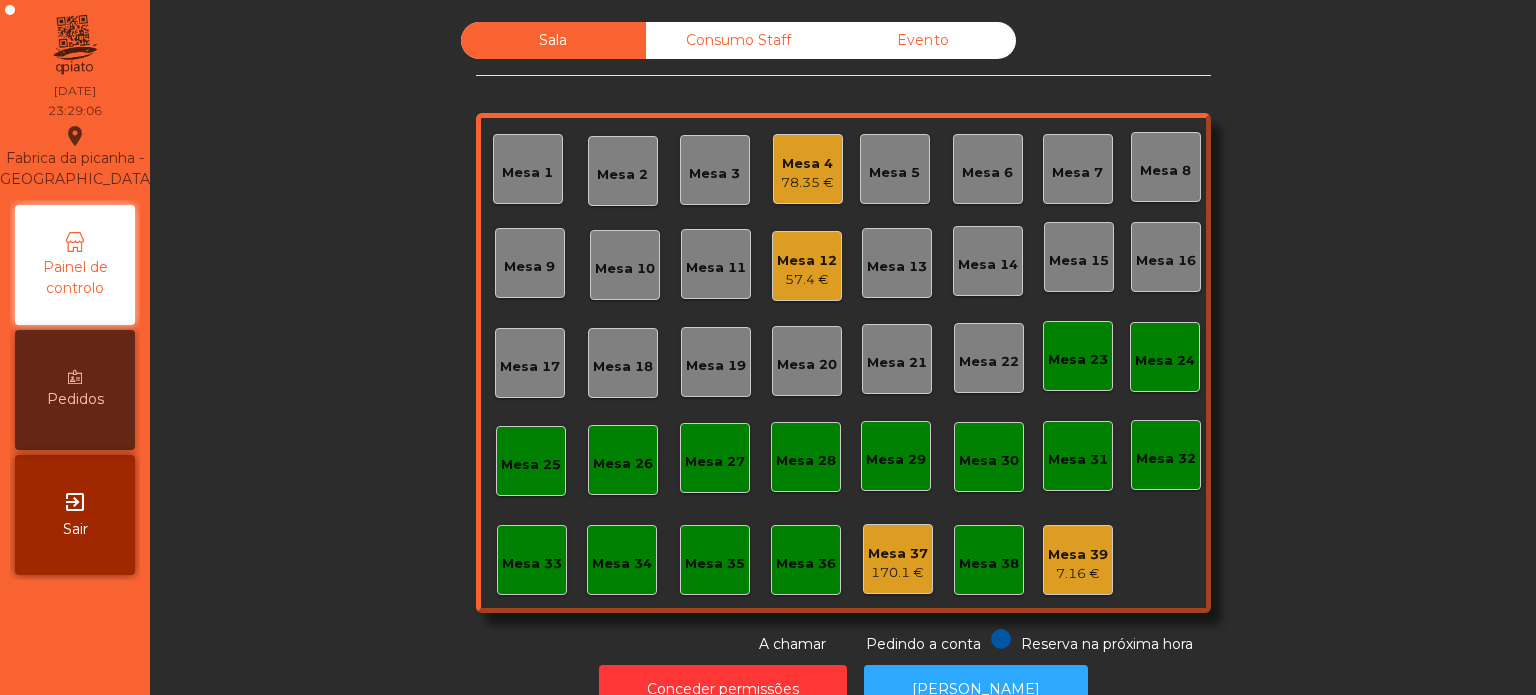 click on "Mesa 12" 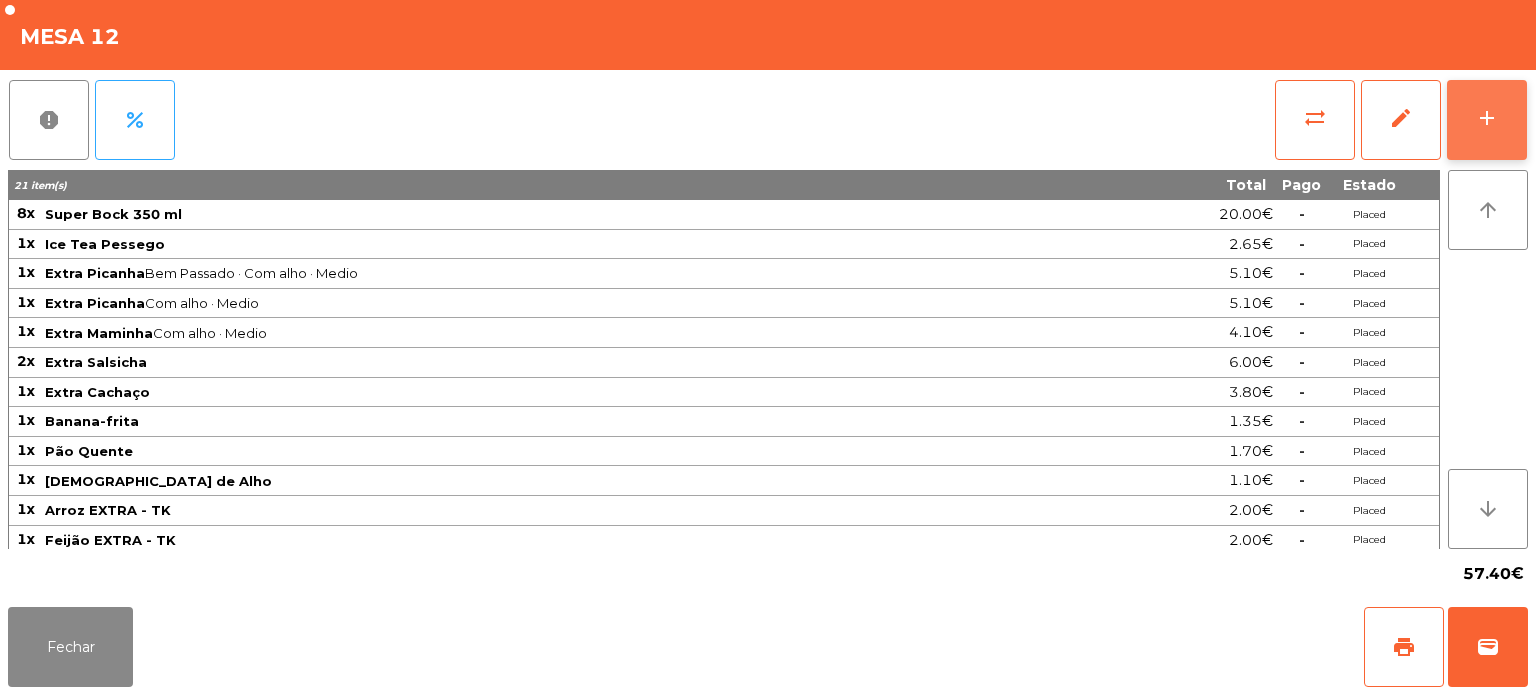 click on "add" 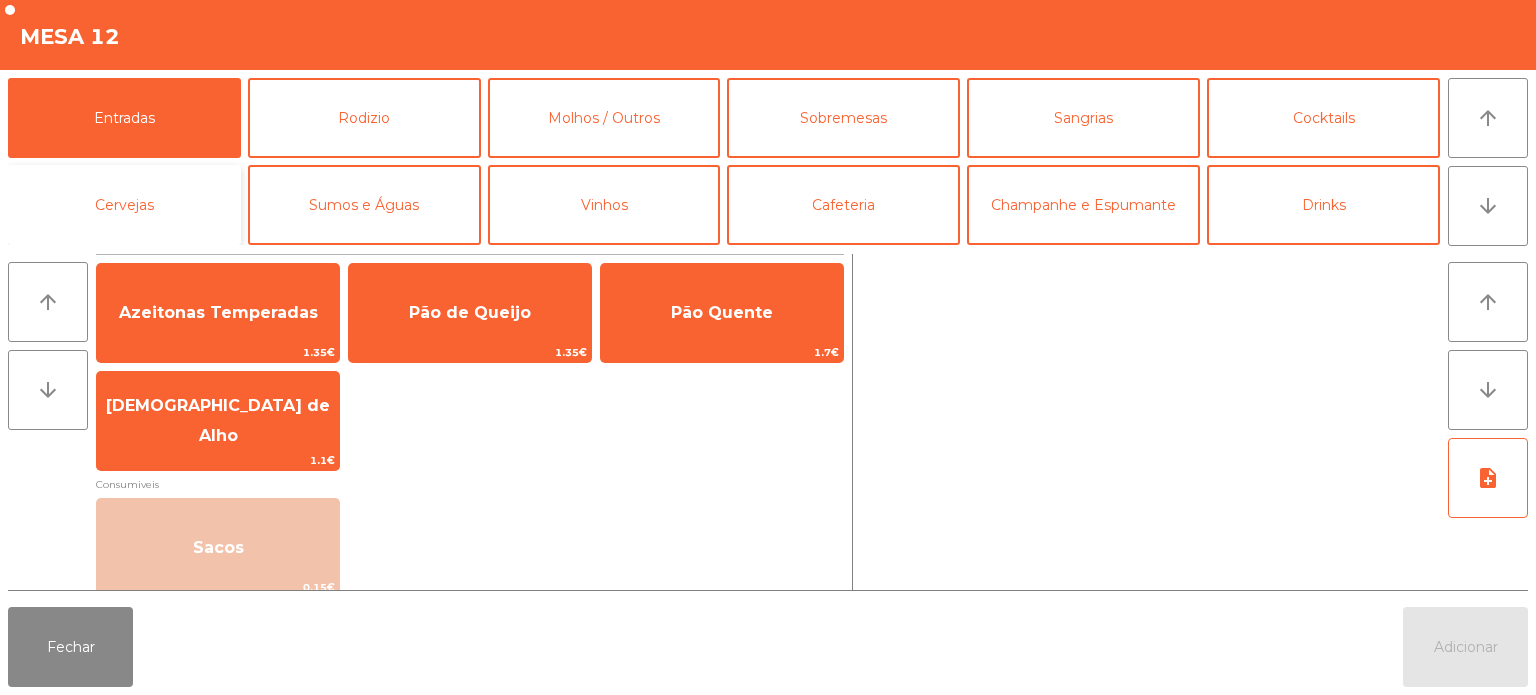 click on "Cervejas" 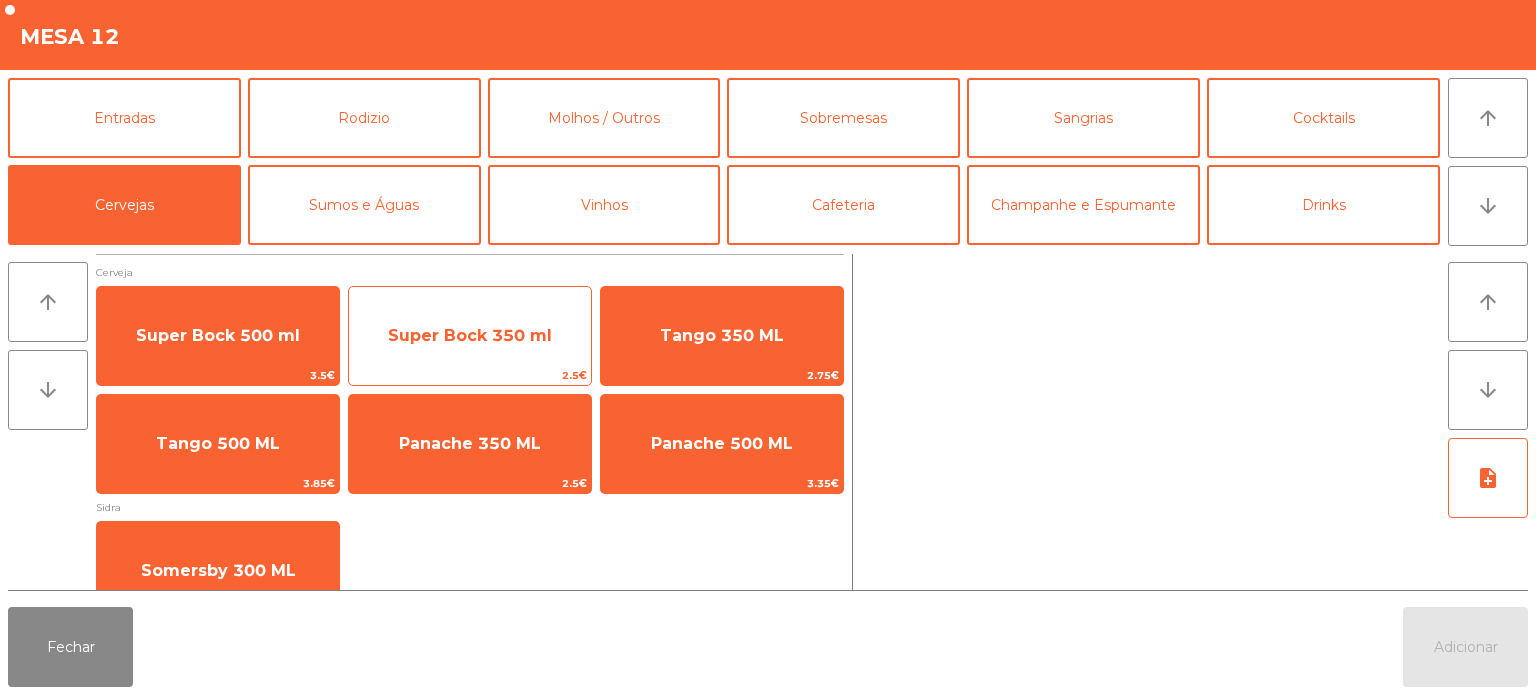 click on "Super Bock 350 ml" 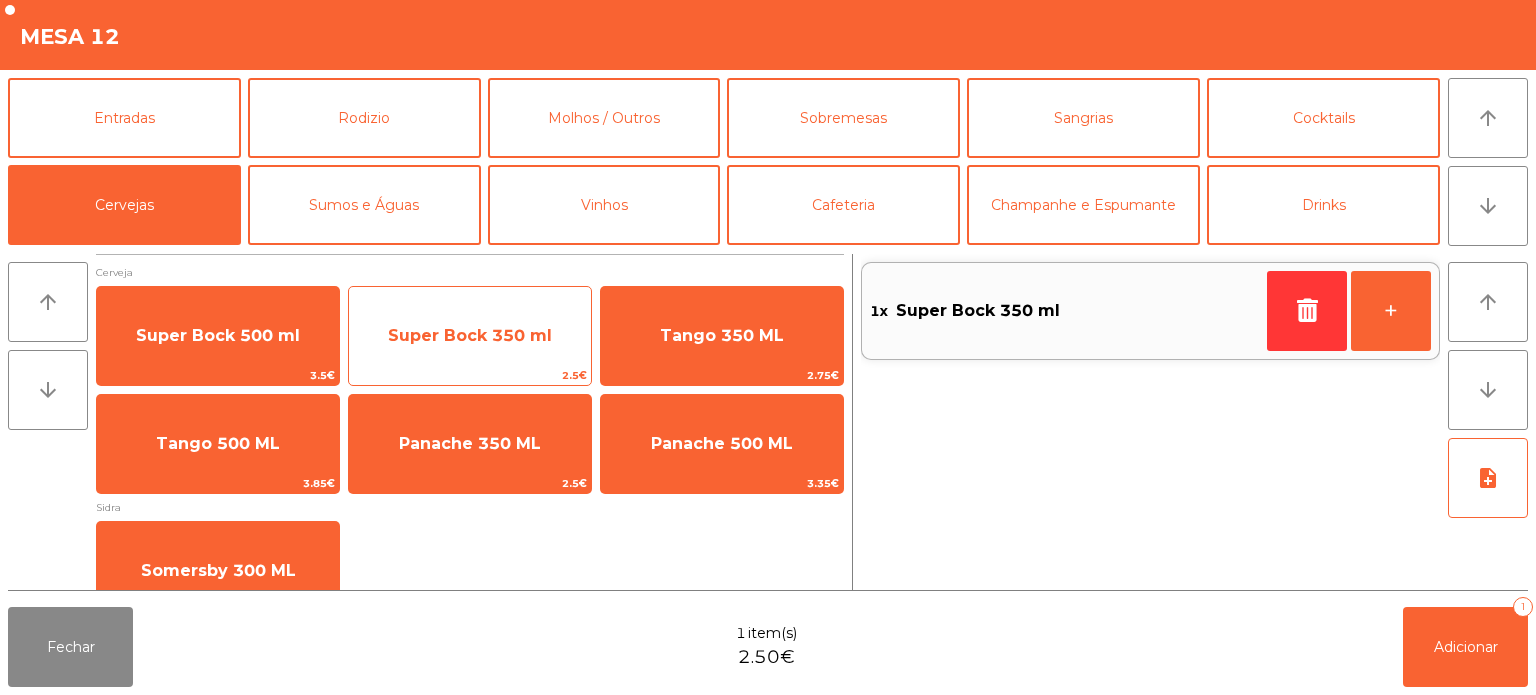 click on "Super Bock 350 ml" 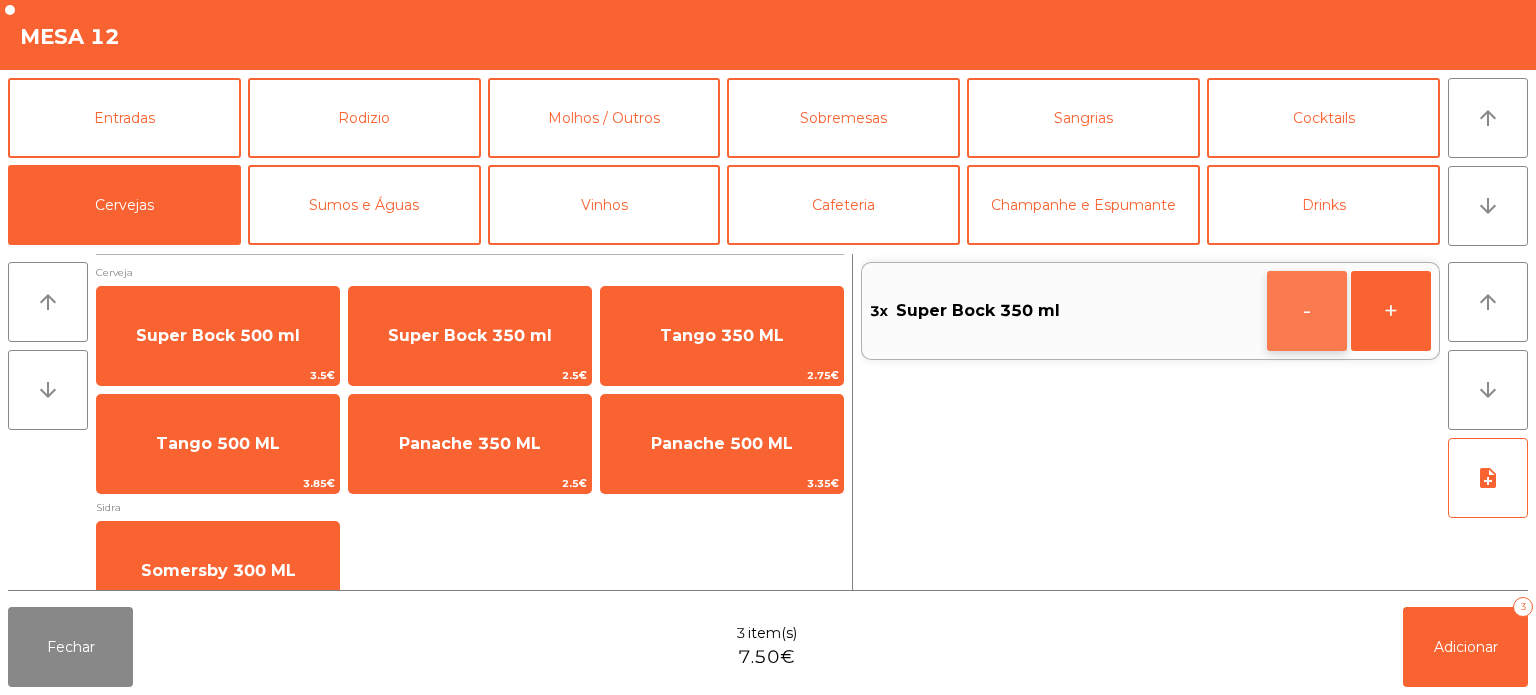 click on "-" 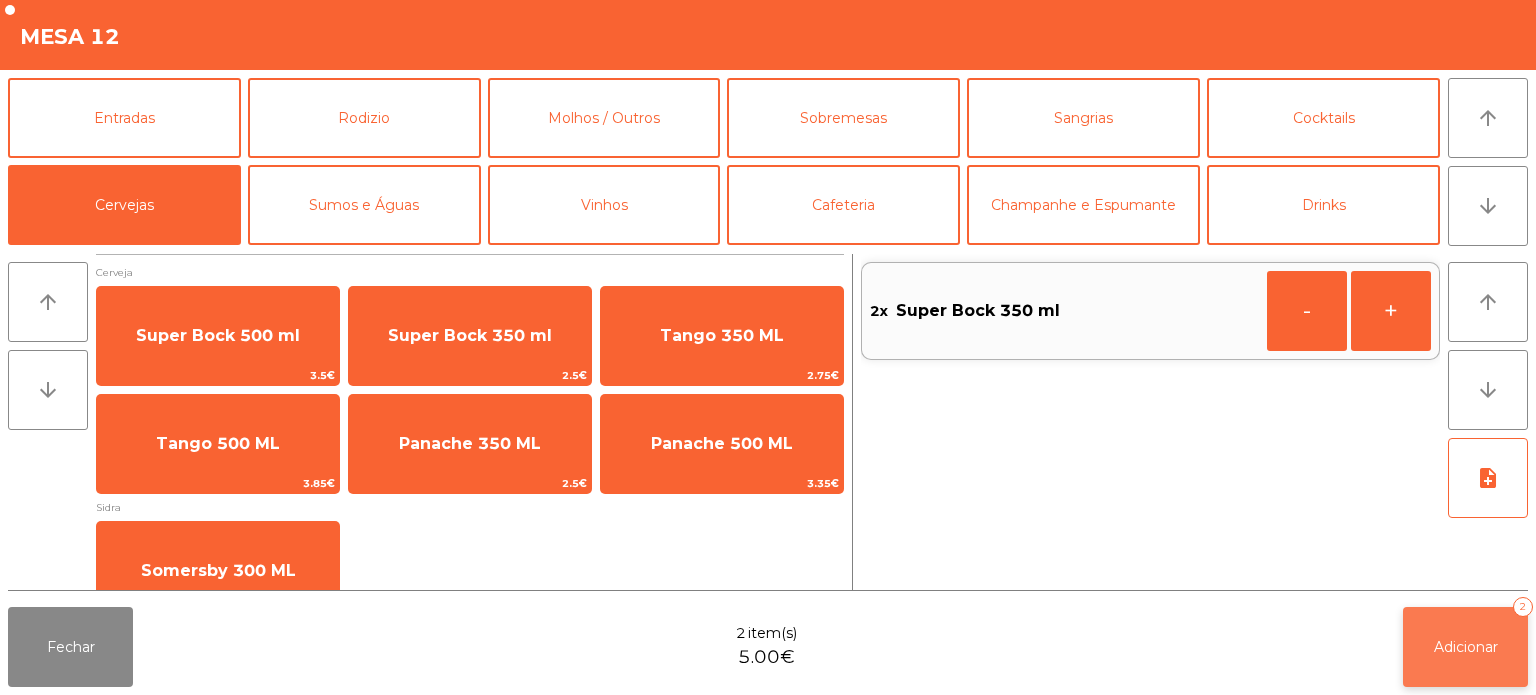 click on "Adicionar   2" 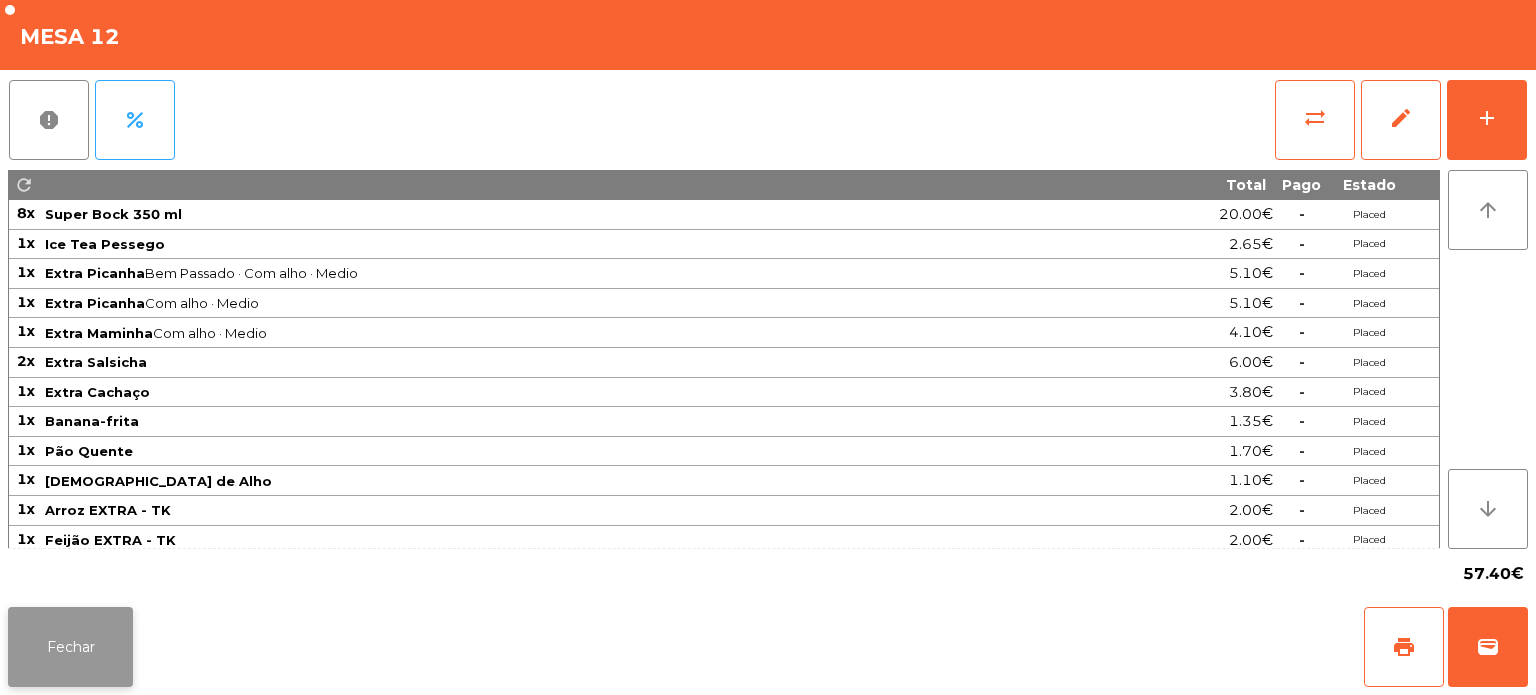 click on "Fechar" 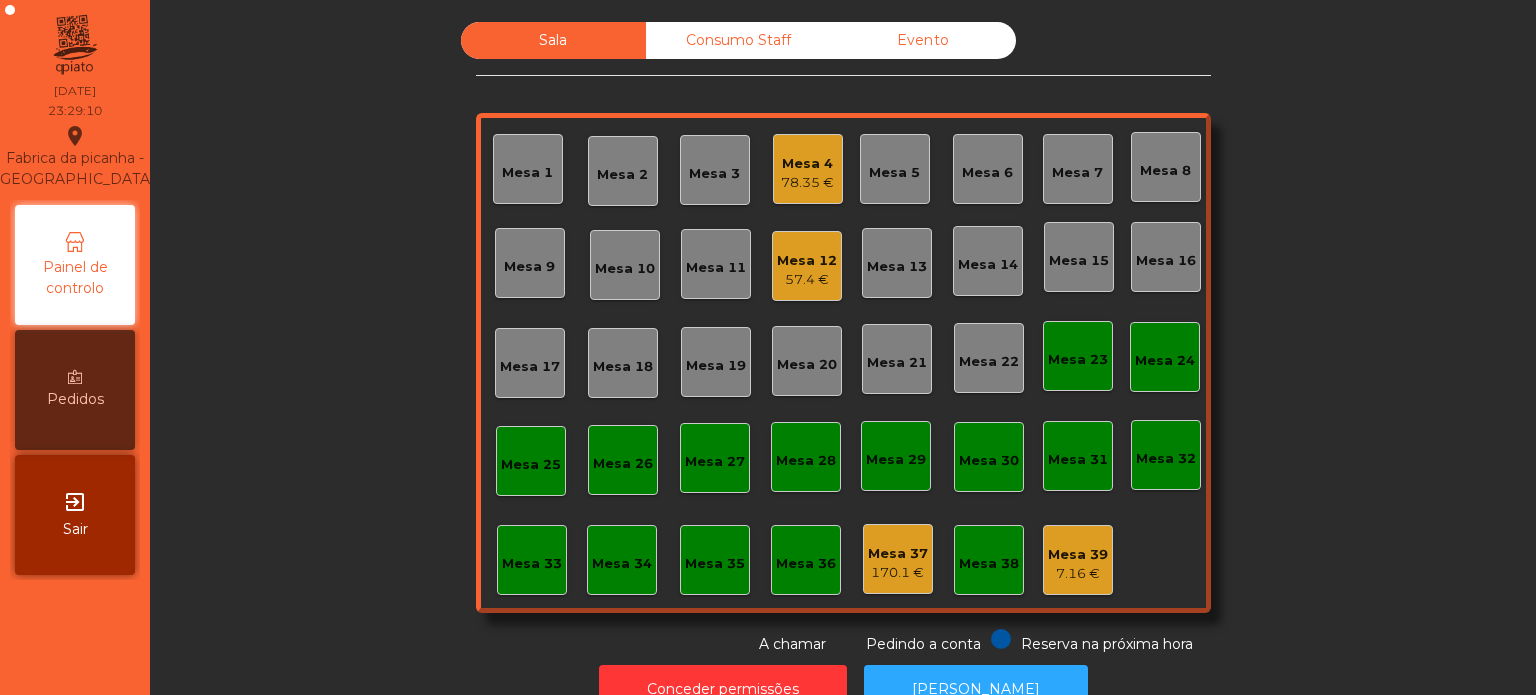 click on "Mesa 4" 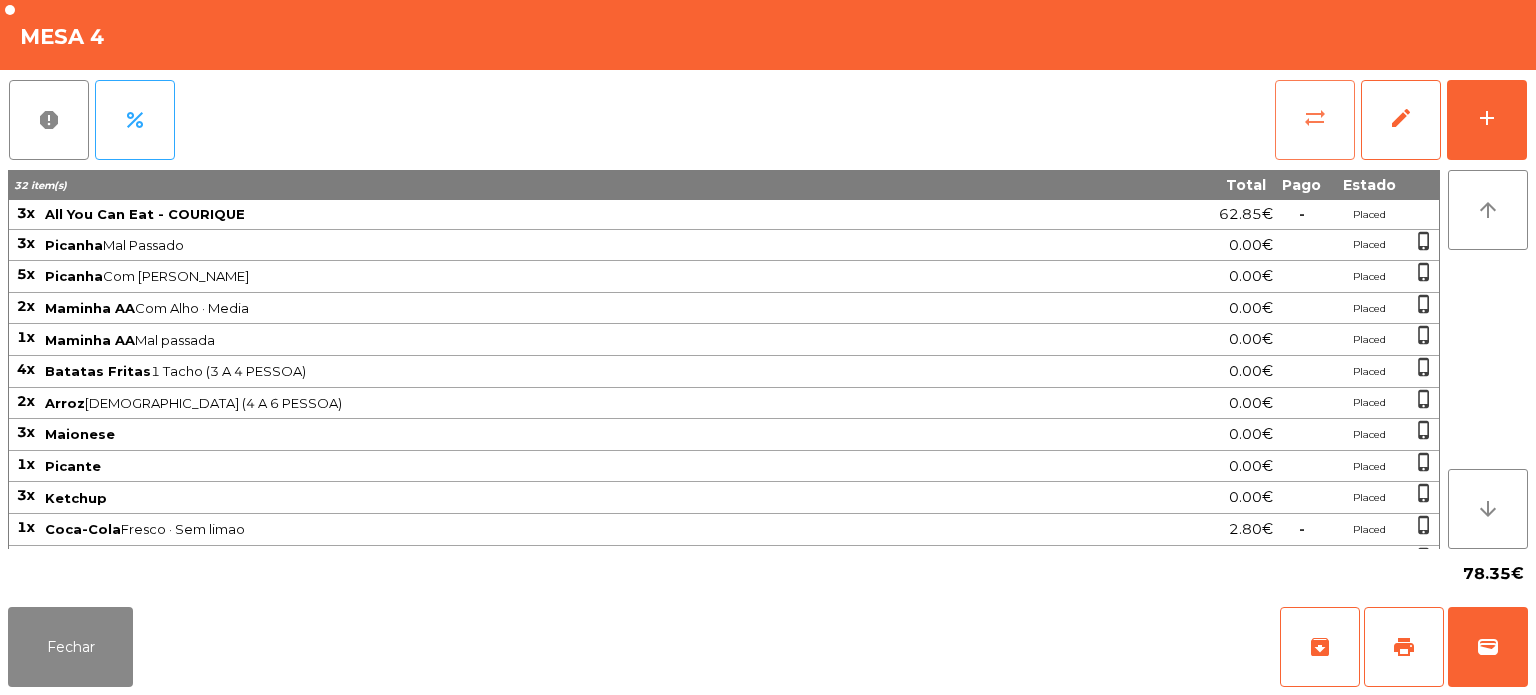 click on "sync_alt" 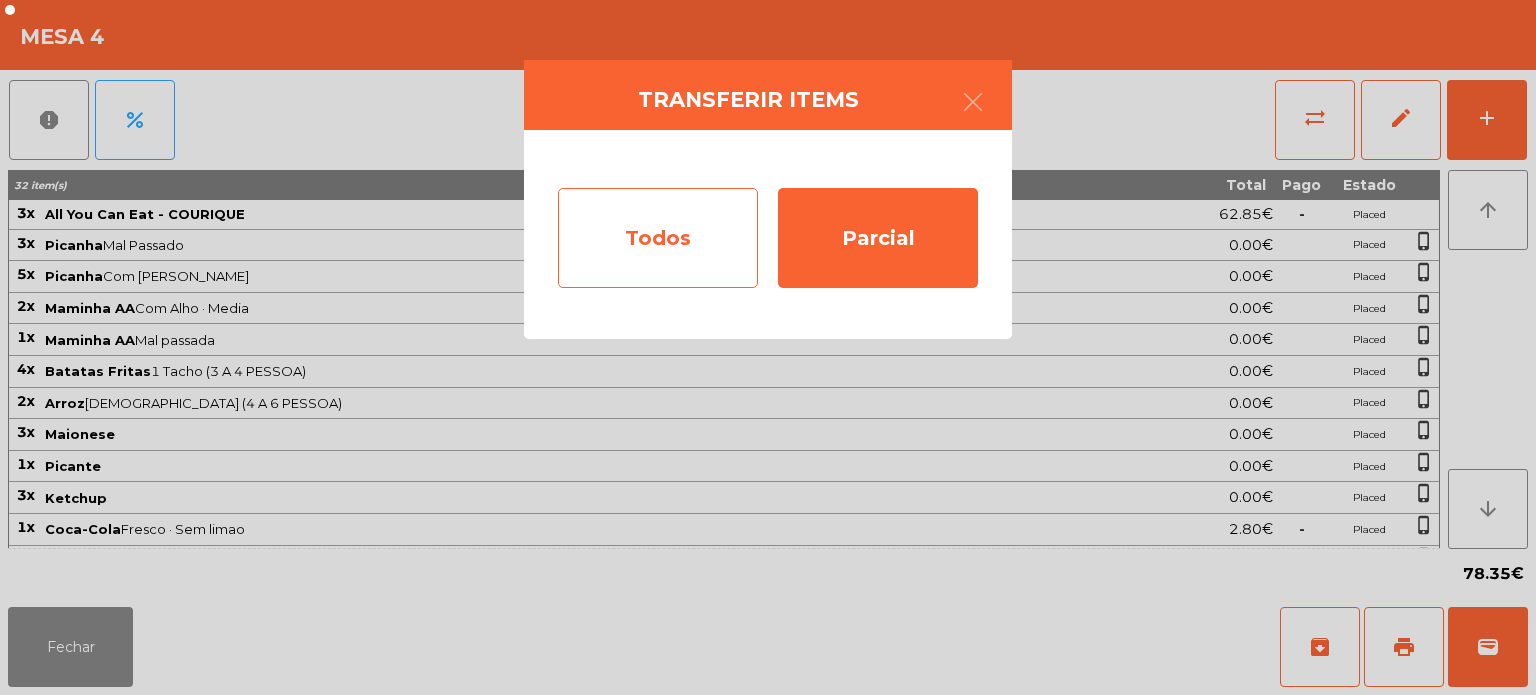 click on "Todos" 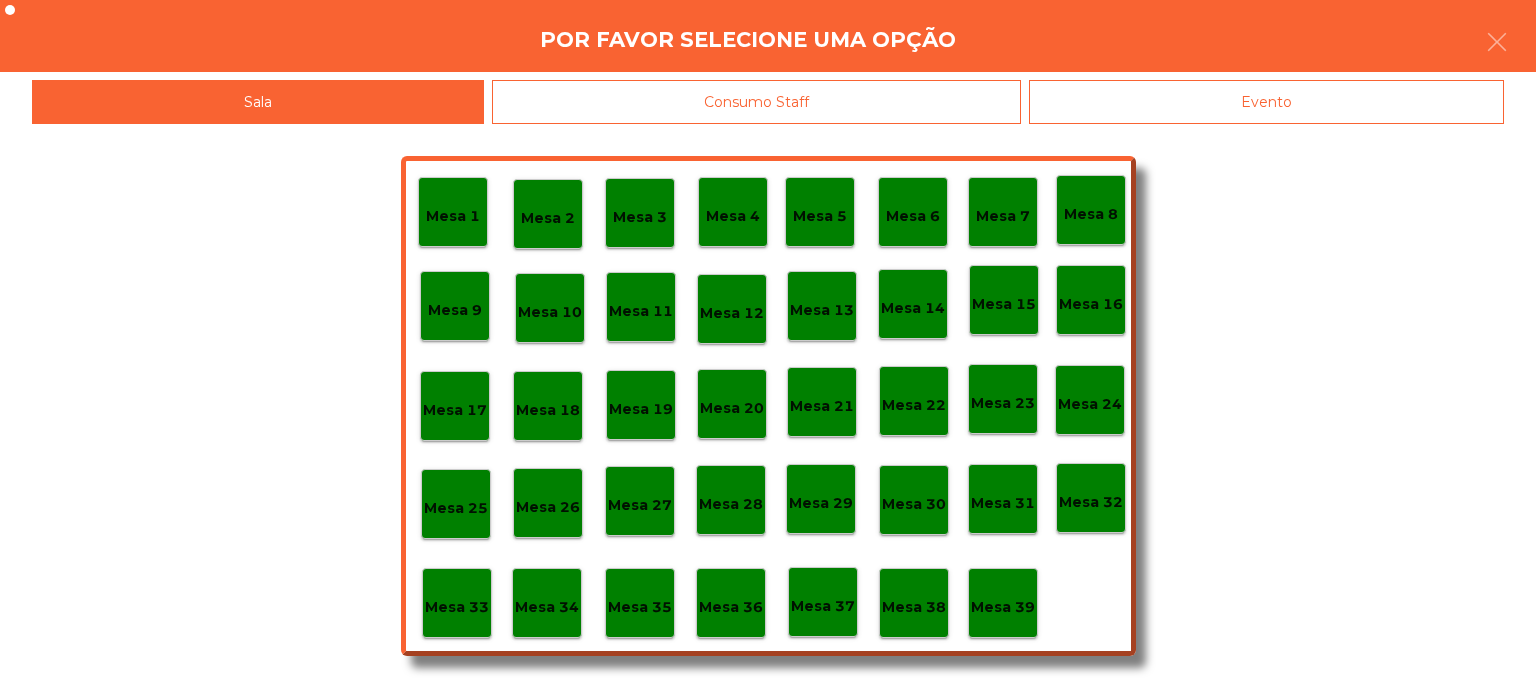 click on "Evento" 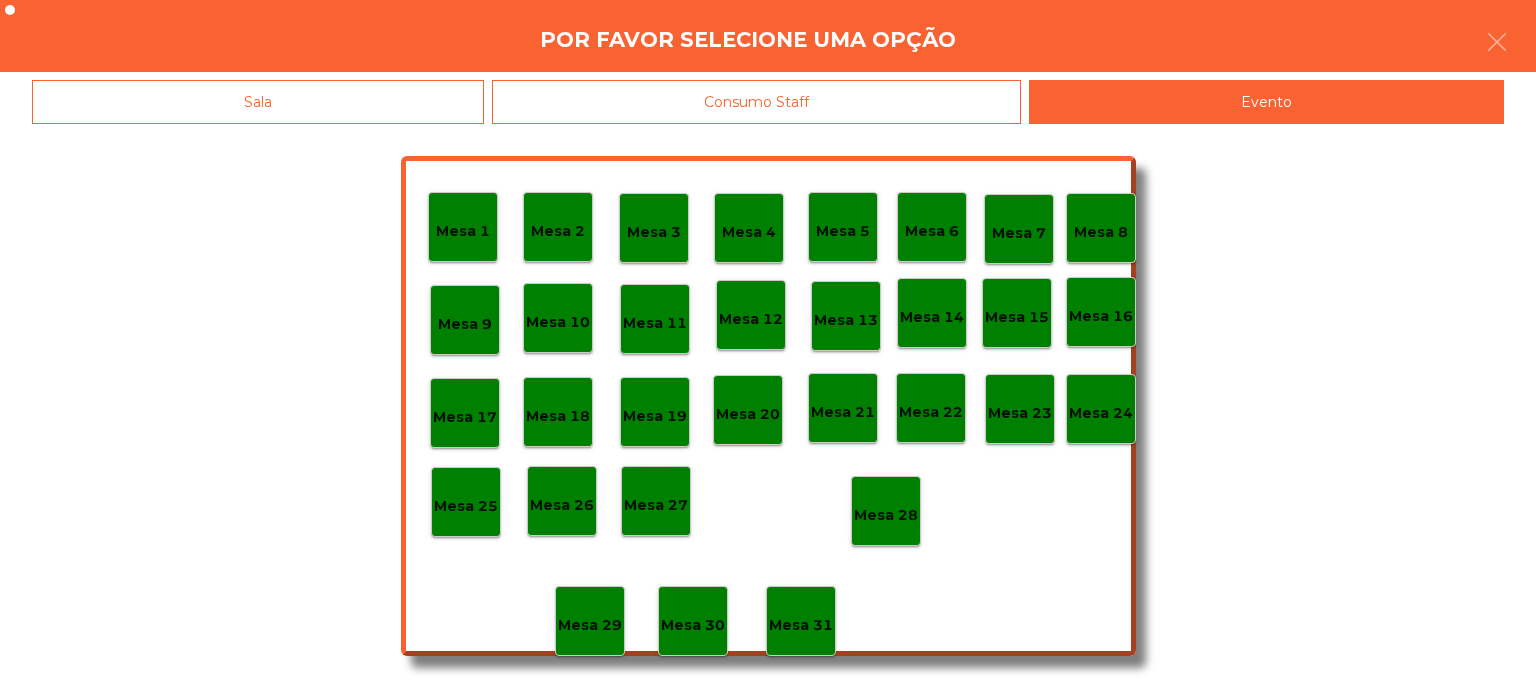 click on "Mesa 28" 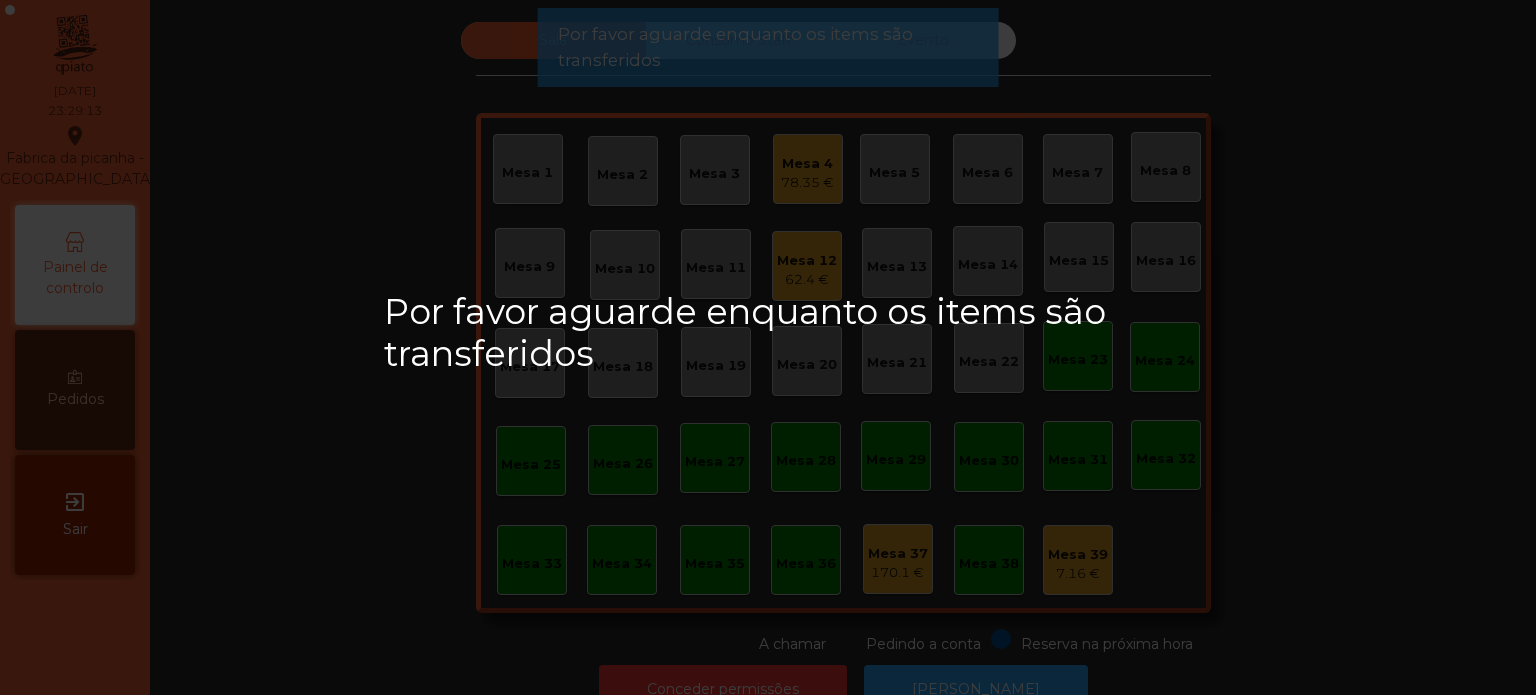 click on "Por favor aguarde enquanto os items são transferidos" at bounding box center [768, 347] 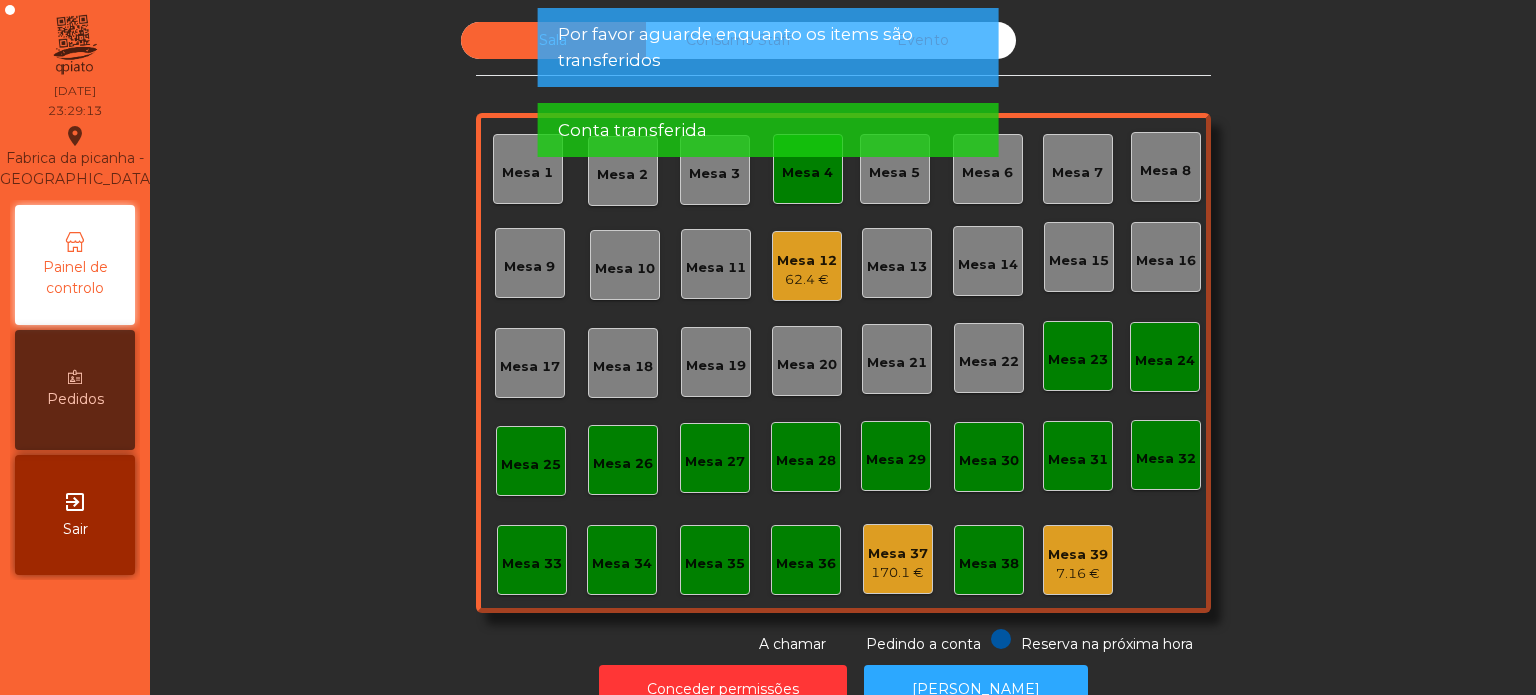 click on "Mesa 4" 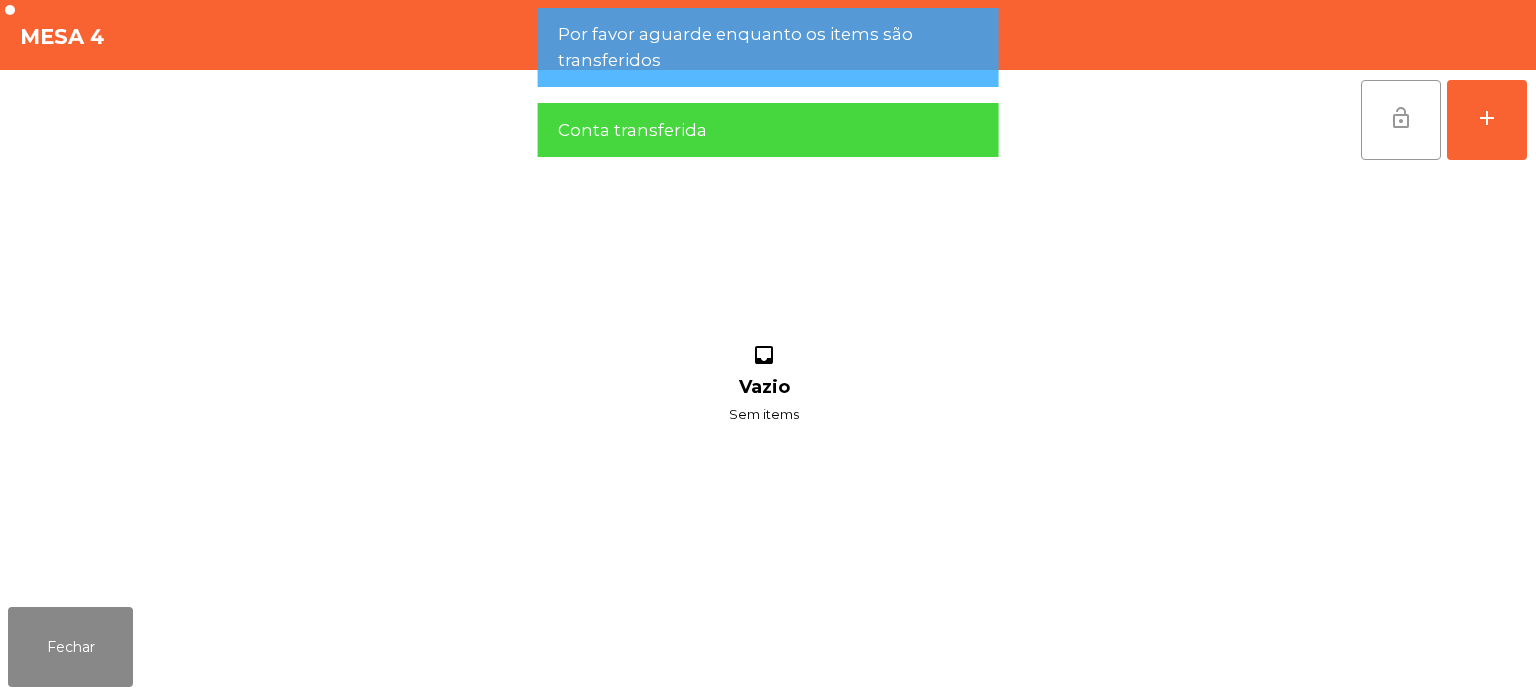click on "lock_open" 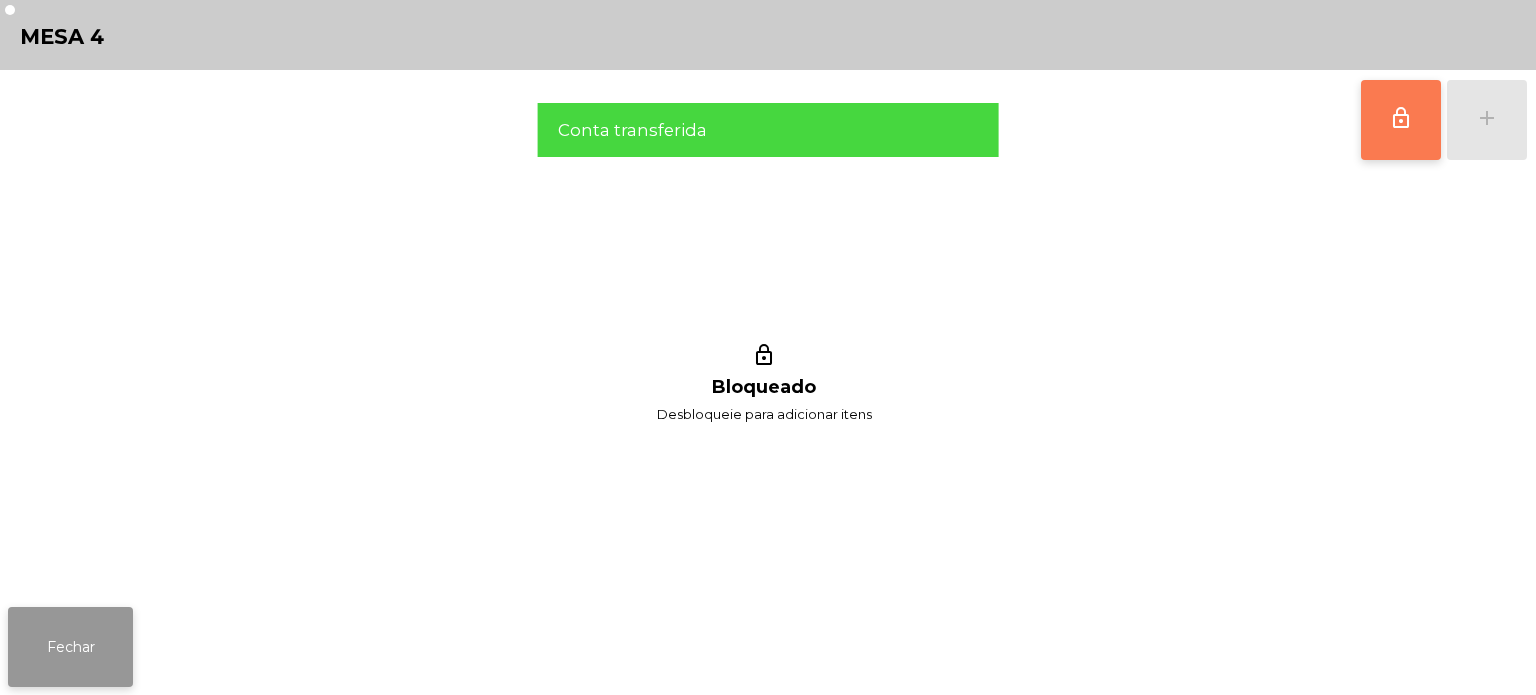 click on "Fechar" 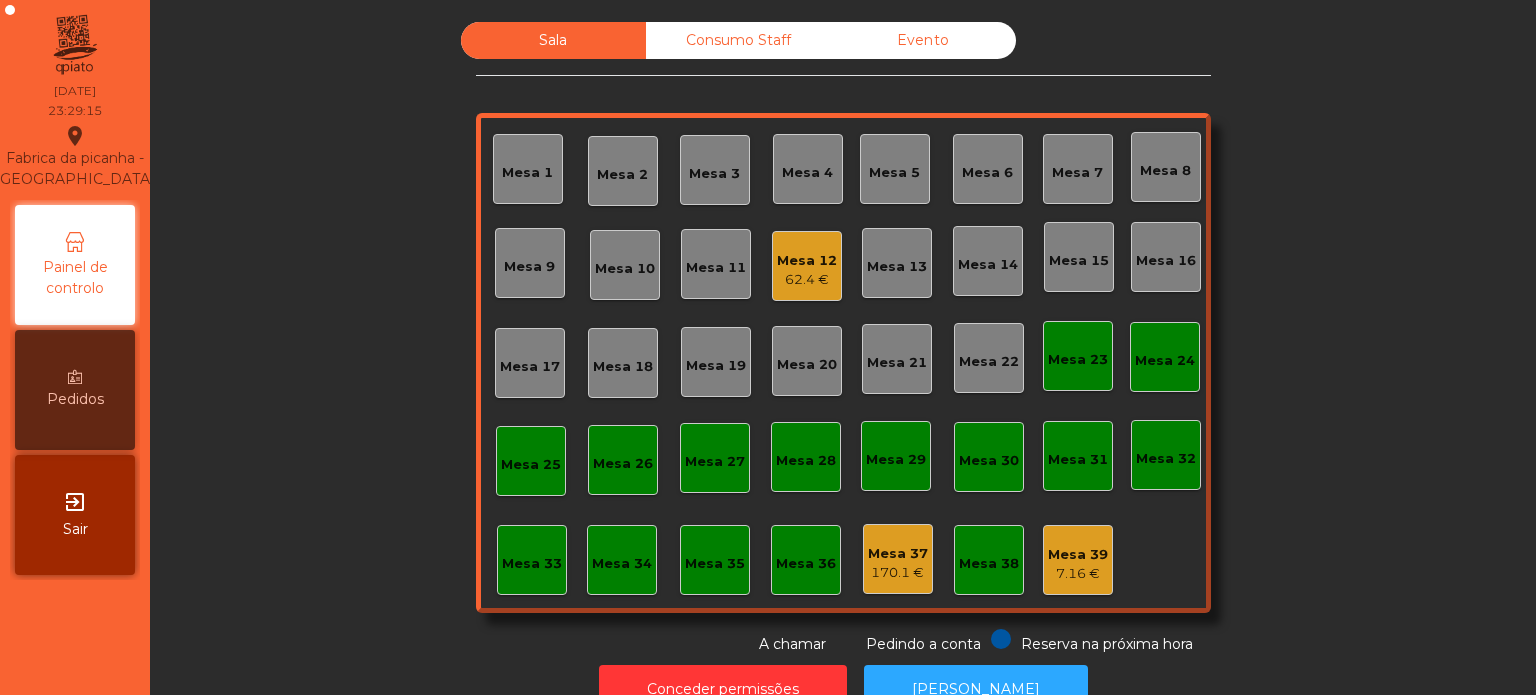 click on "Mesa 12   62.4 €" 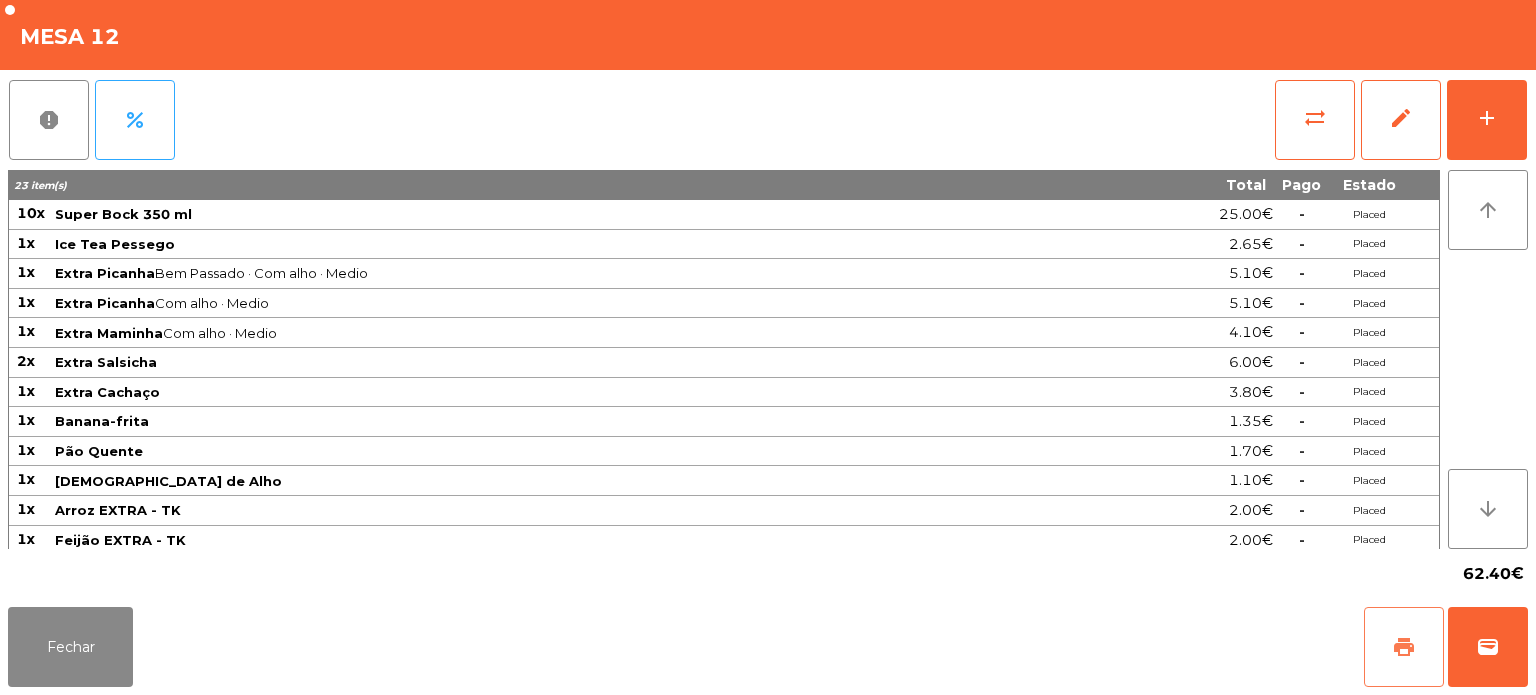 click on "print" 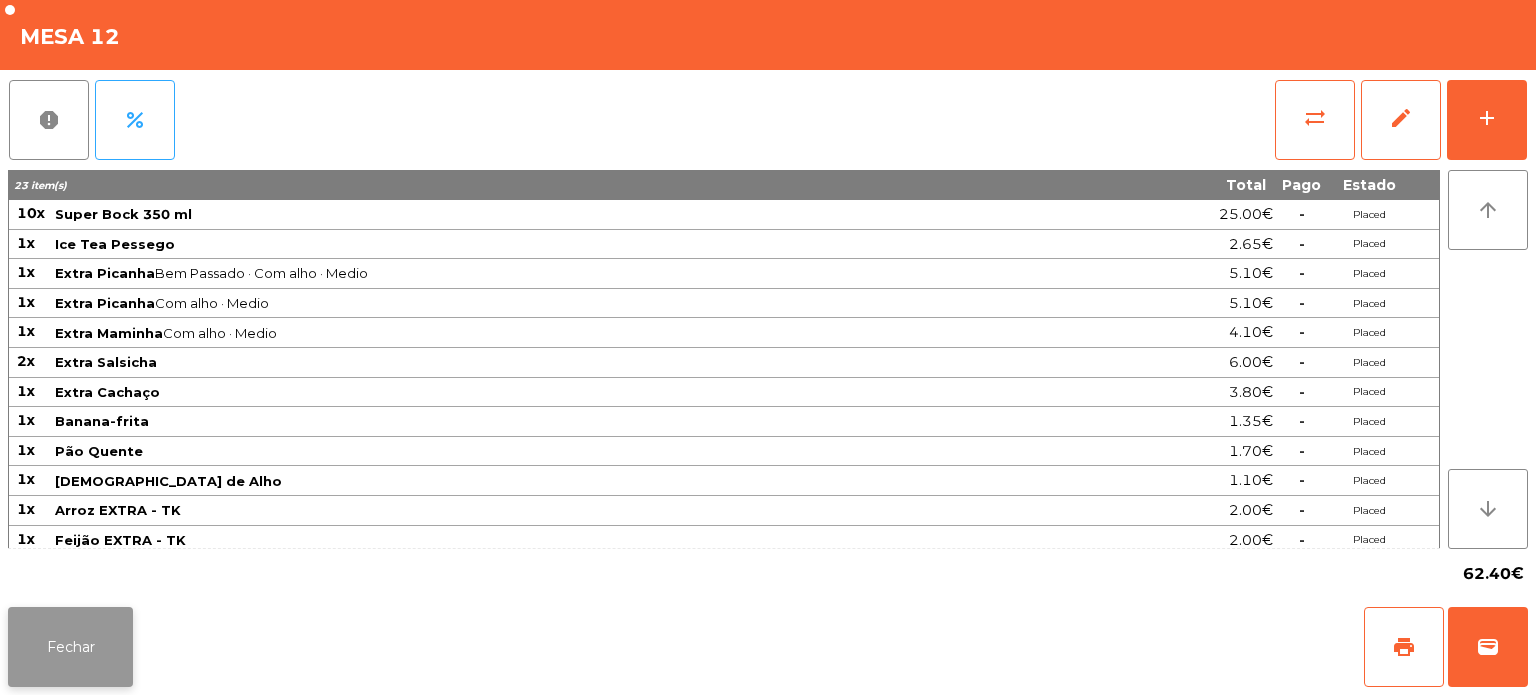 click on "Fechar" 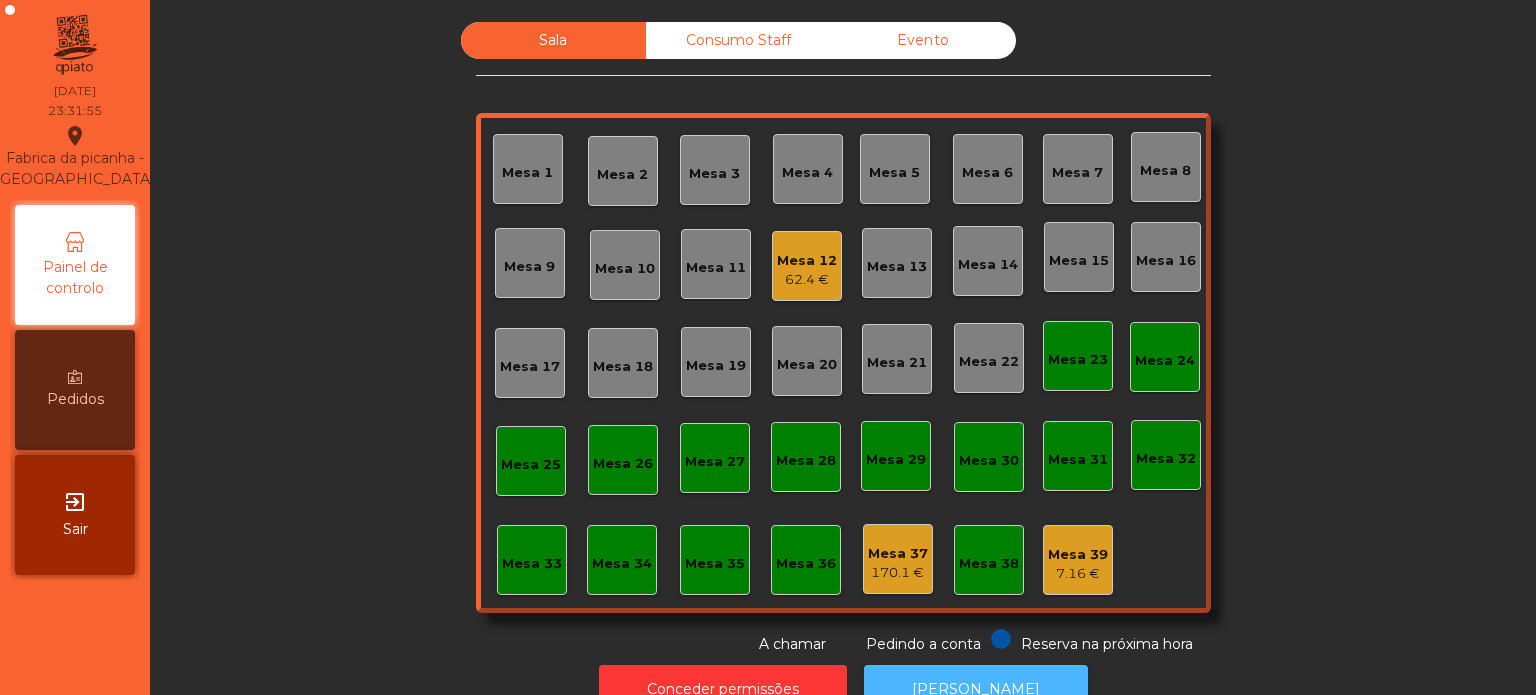 click on "[PERSON_NAME]" 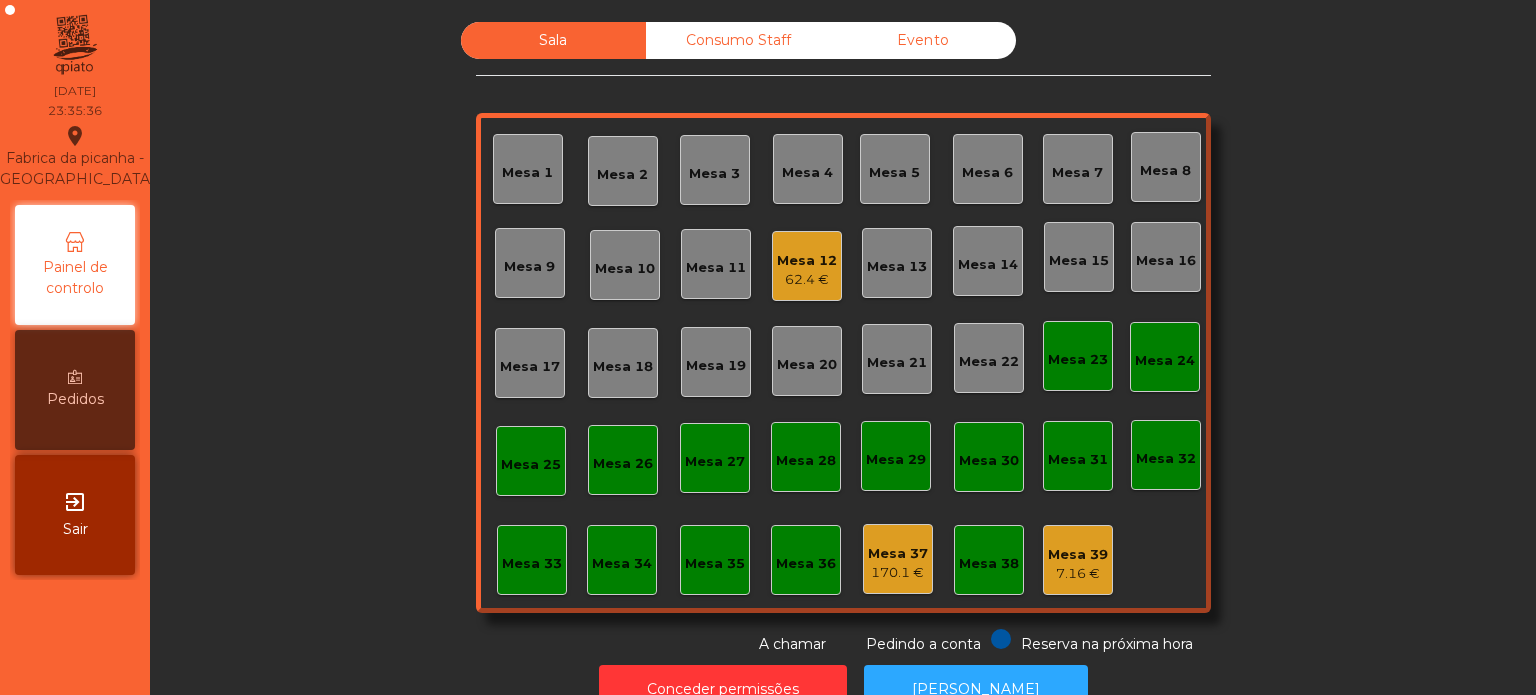 click on "Mesa 12" 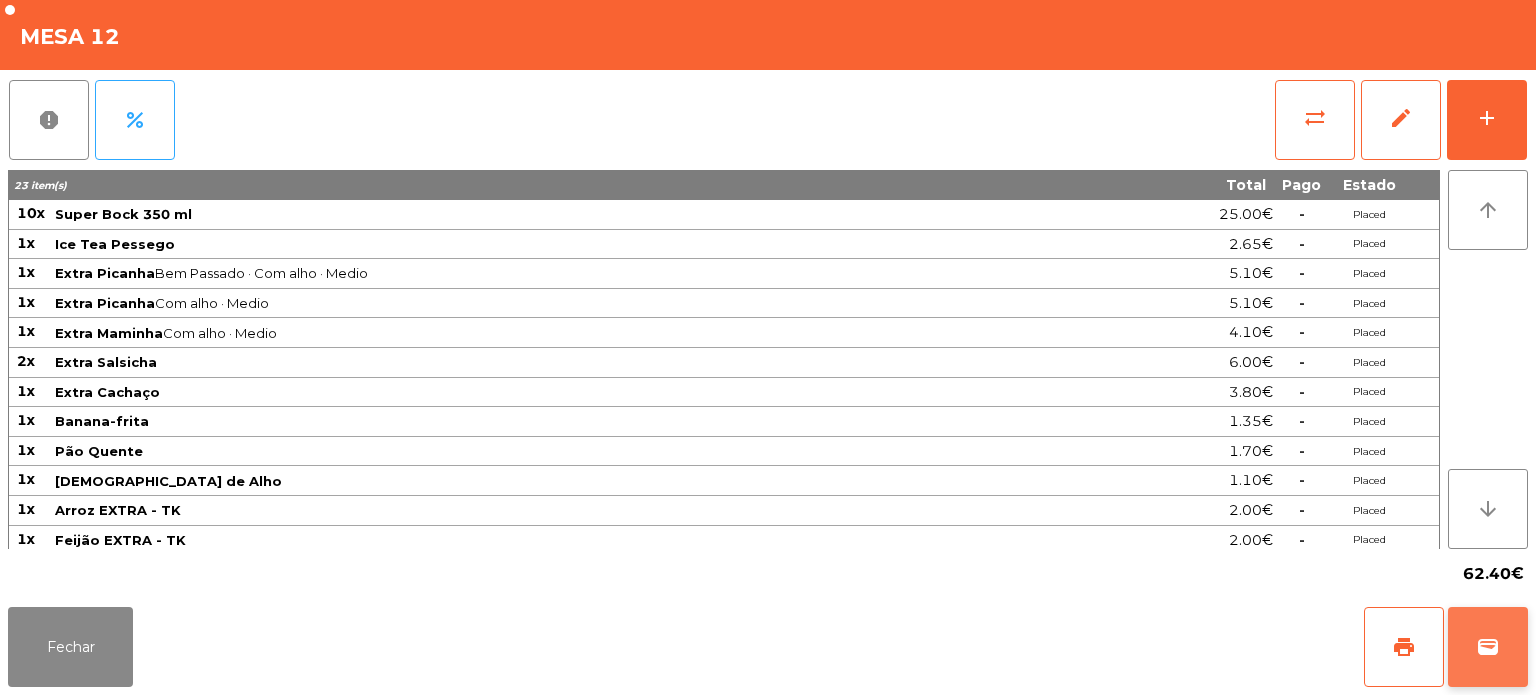 click on "wallet" 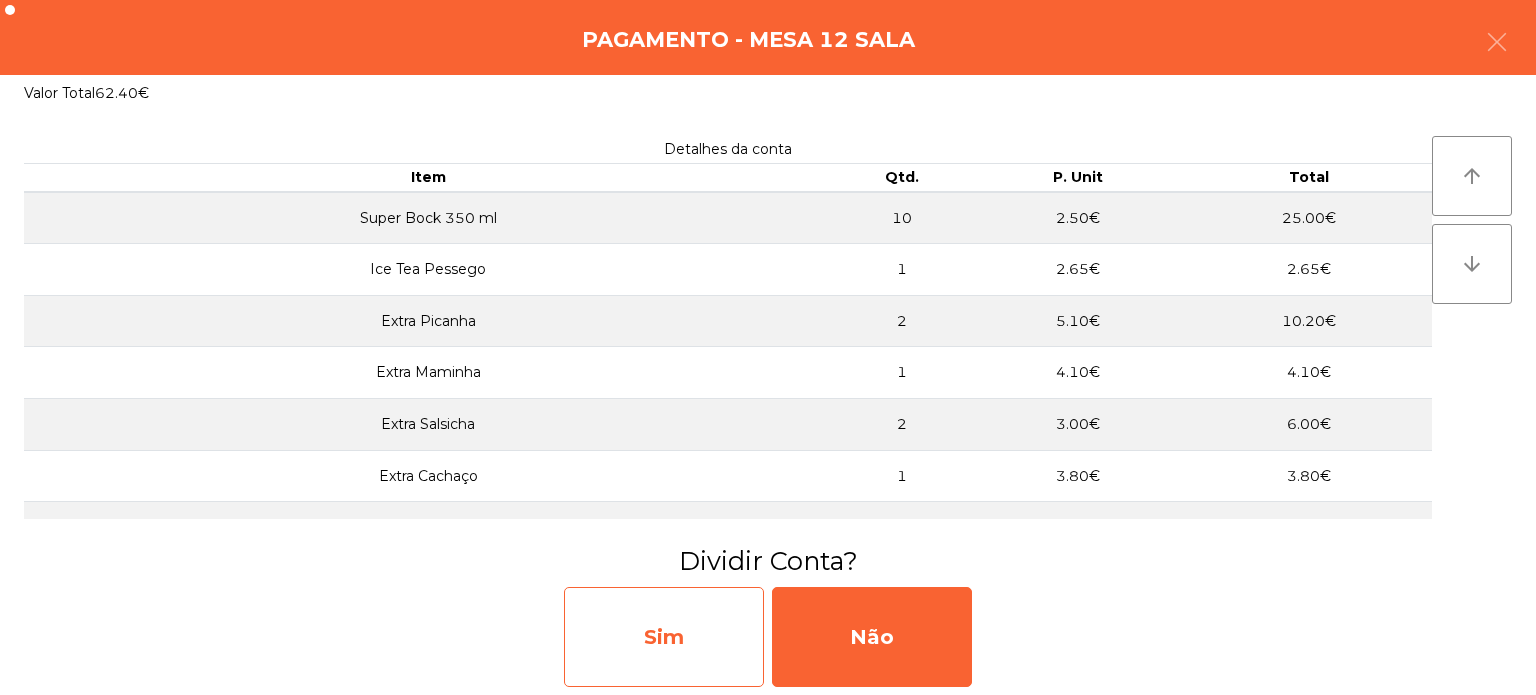 click on "Sim" 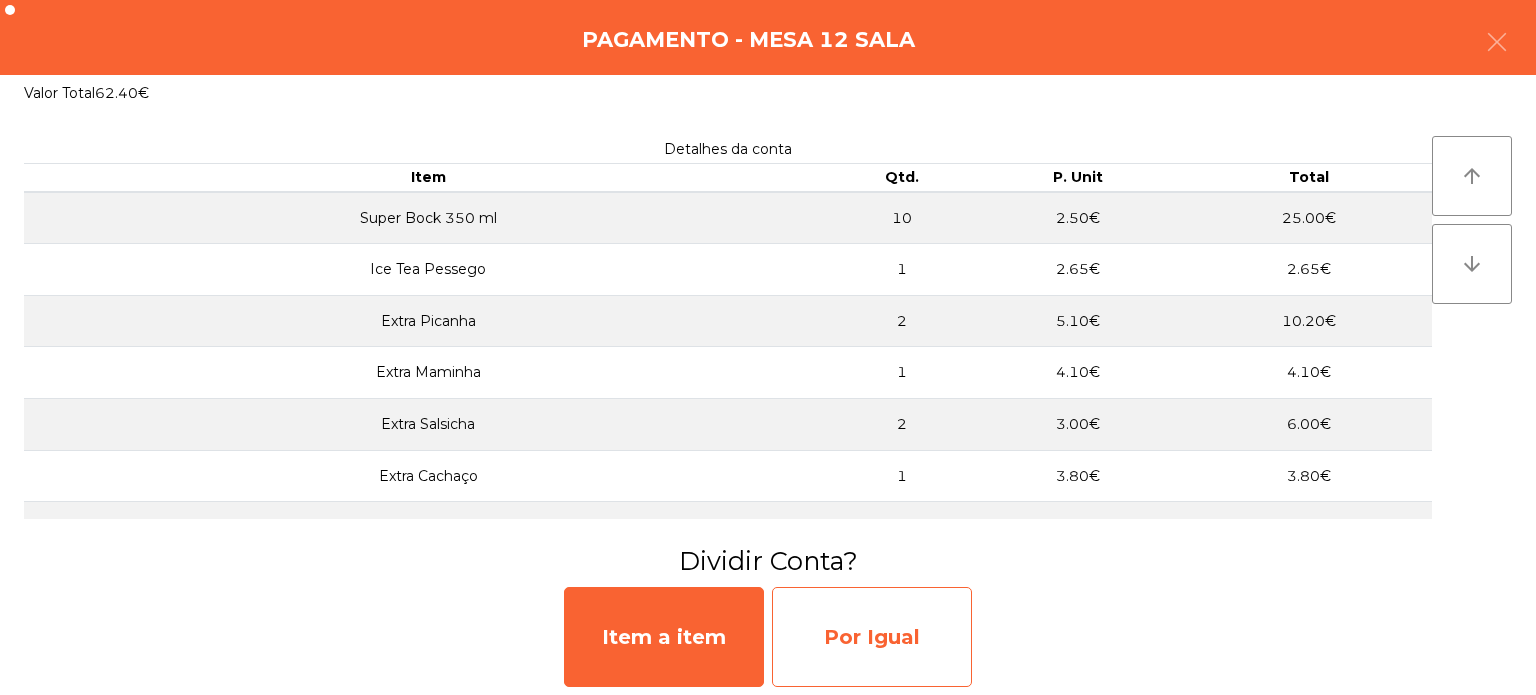 click on "Por Igual" 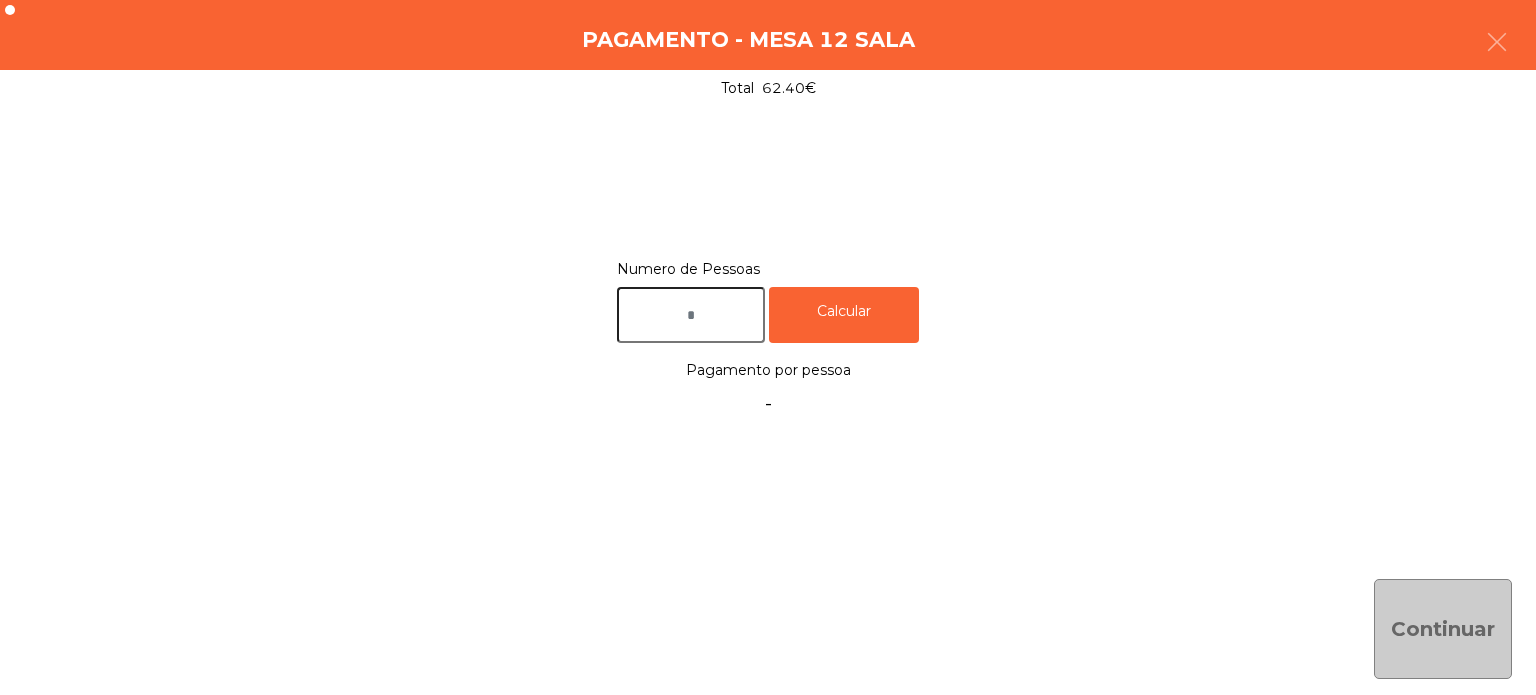 click 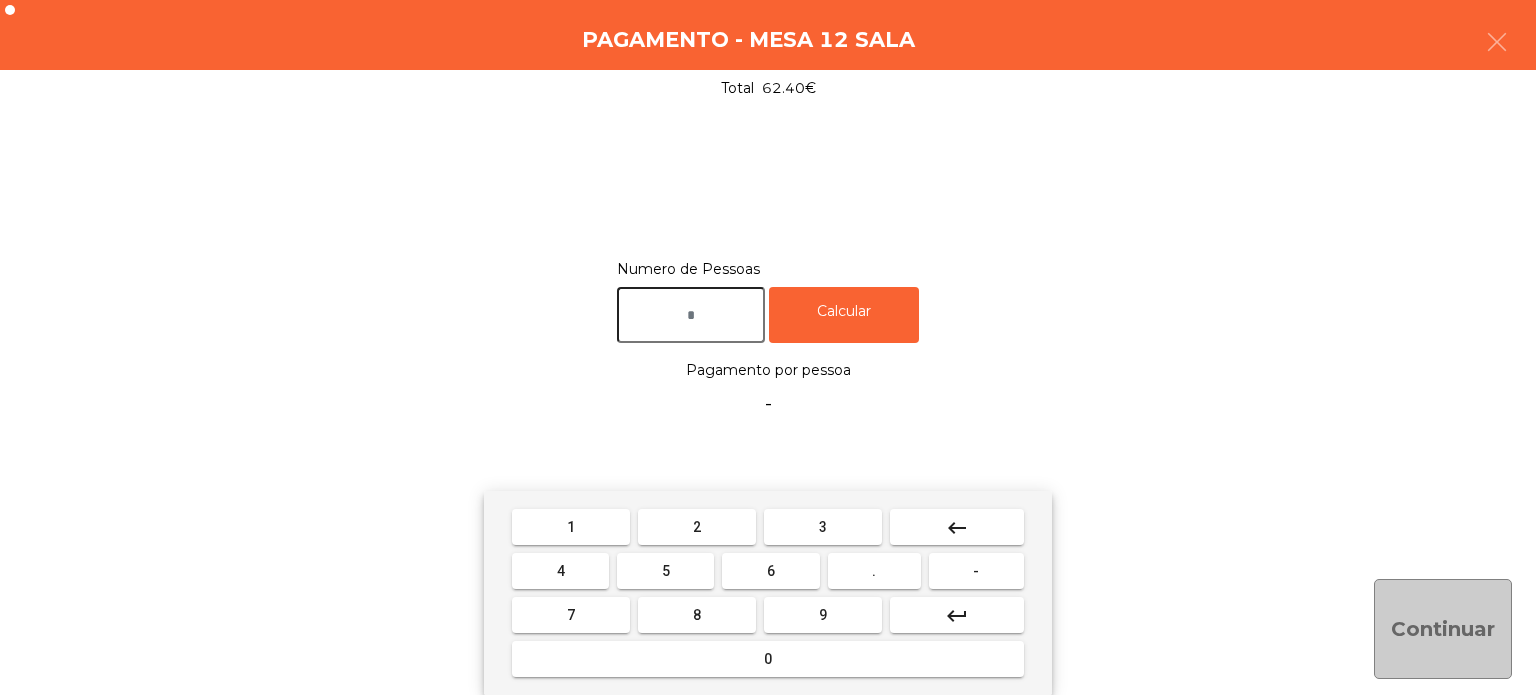 click on "2" at bounding box center (697, 527) 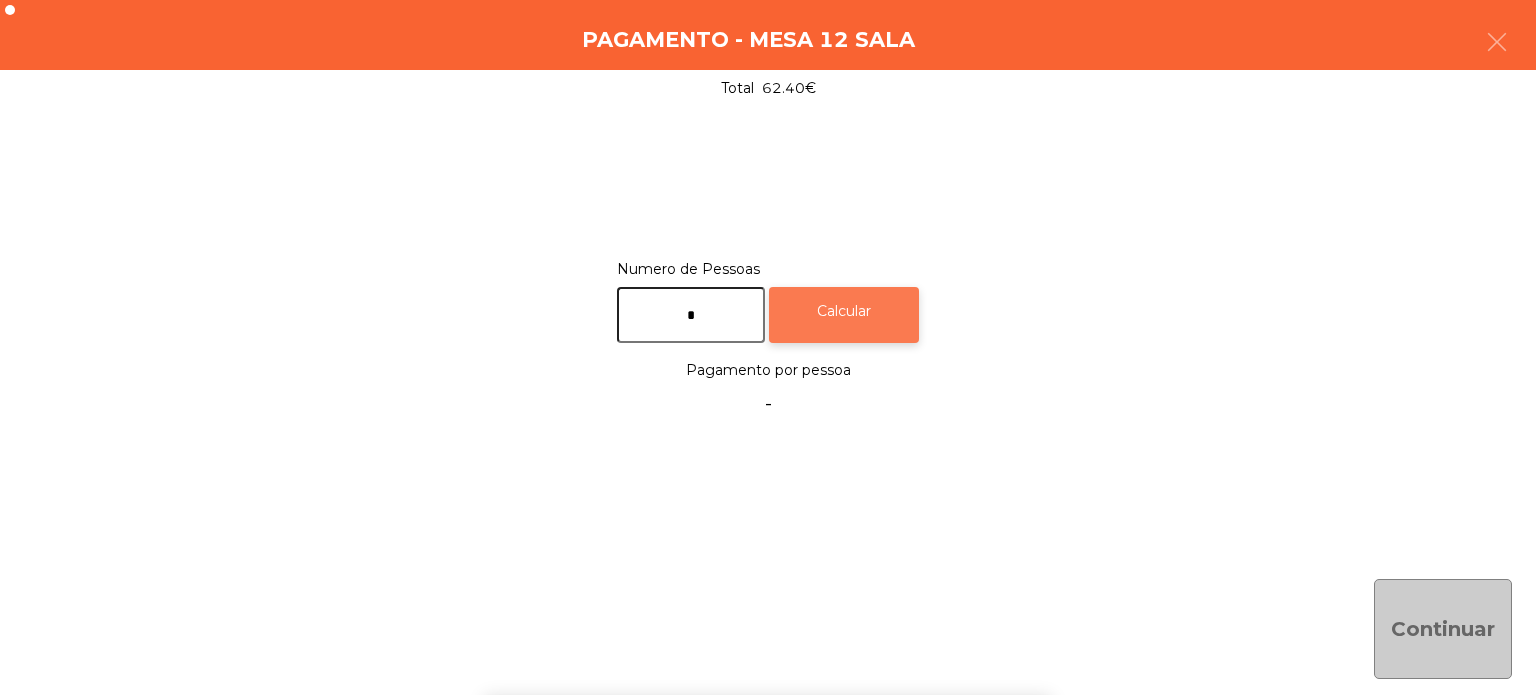 click on "Calcular" 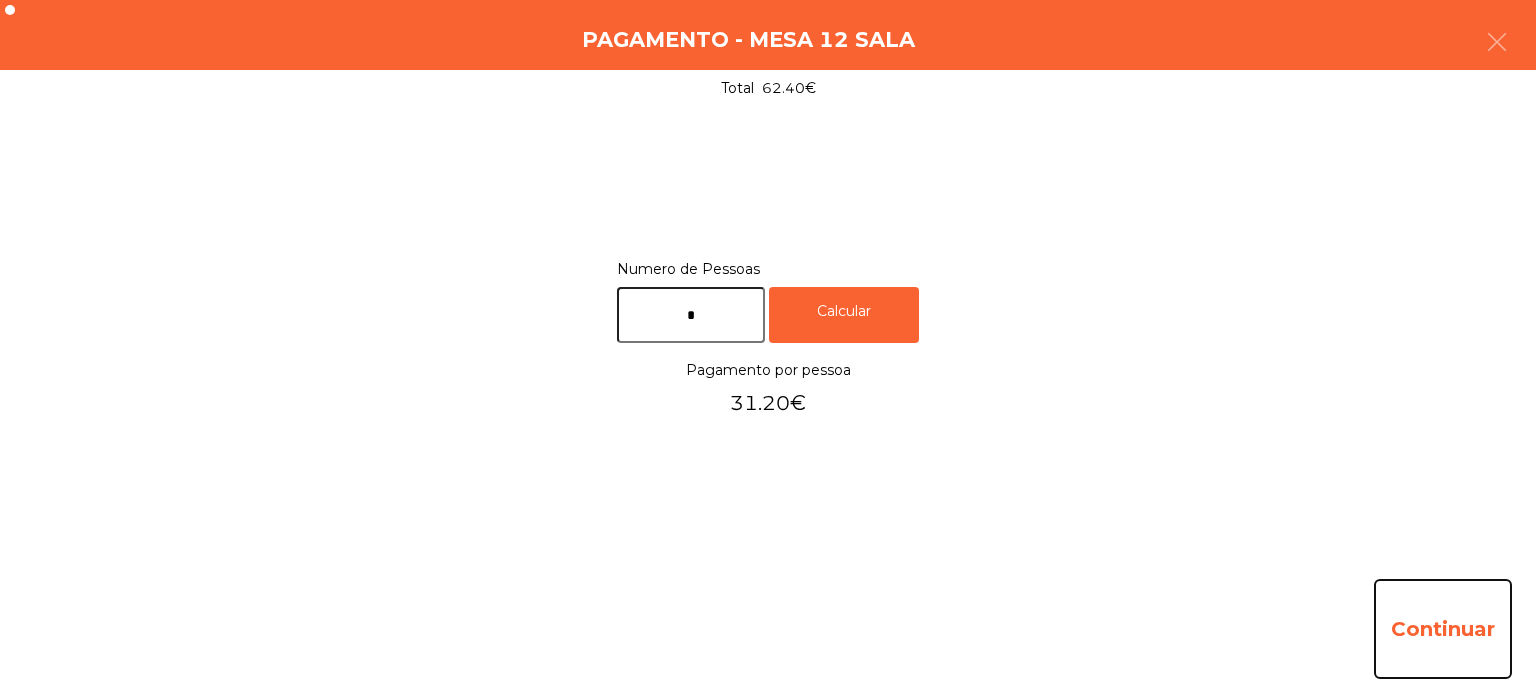 click on "Continuar" 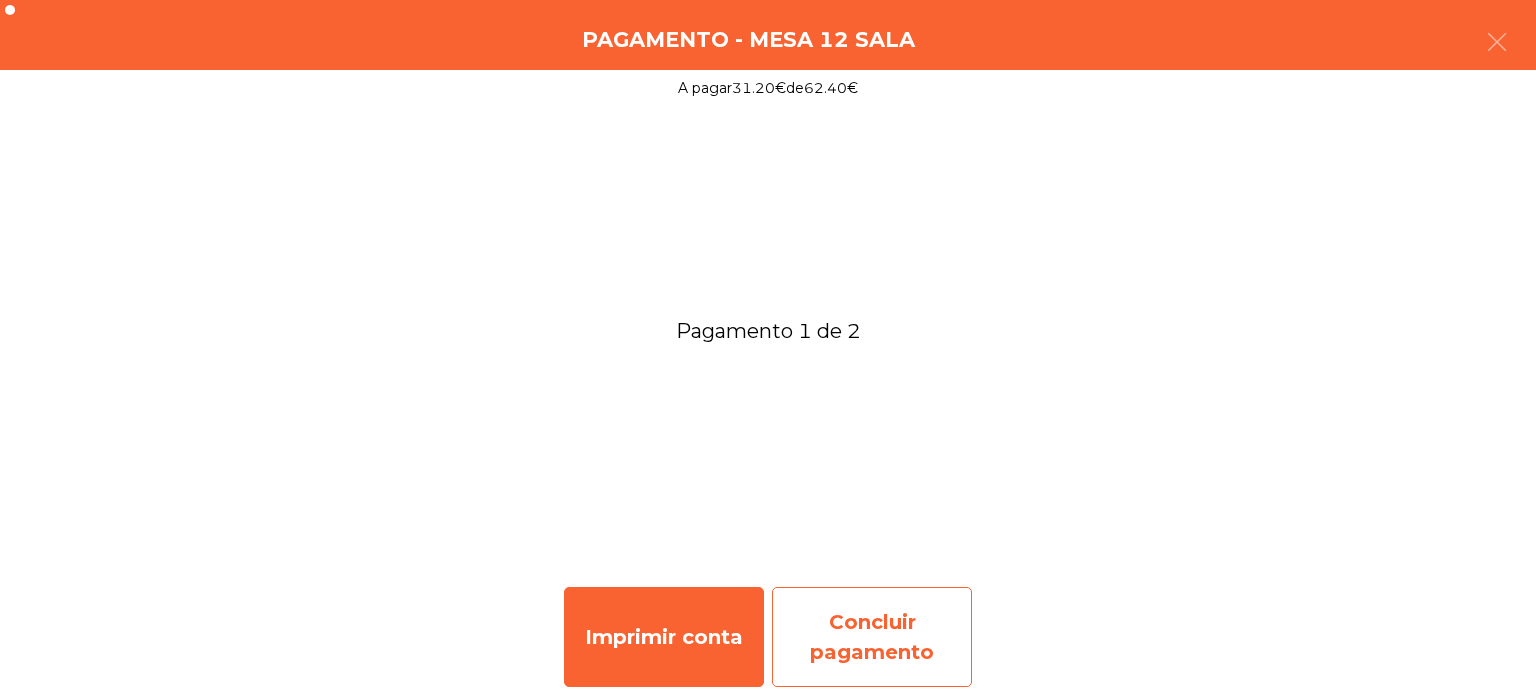 click on "Concluir pagamento" 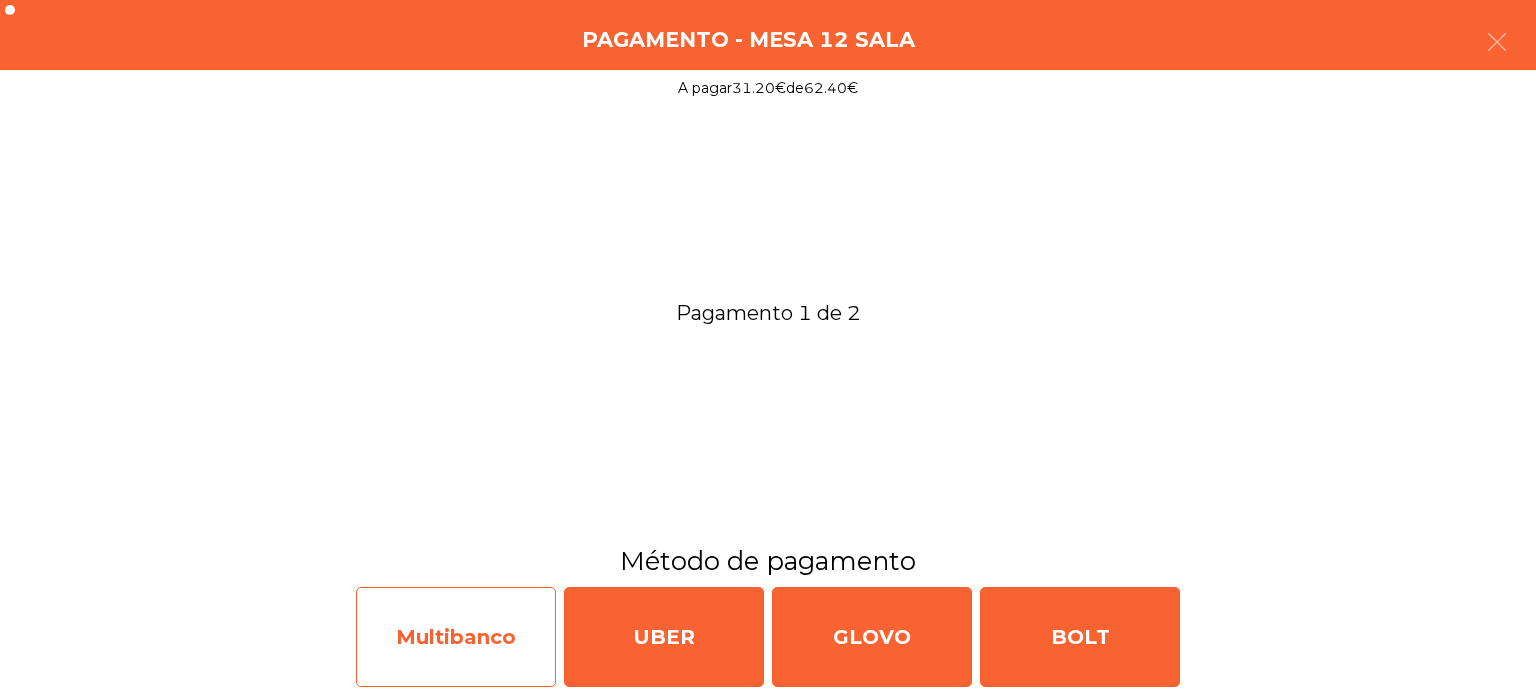 click on "Multibanco" 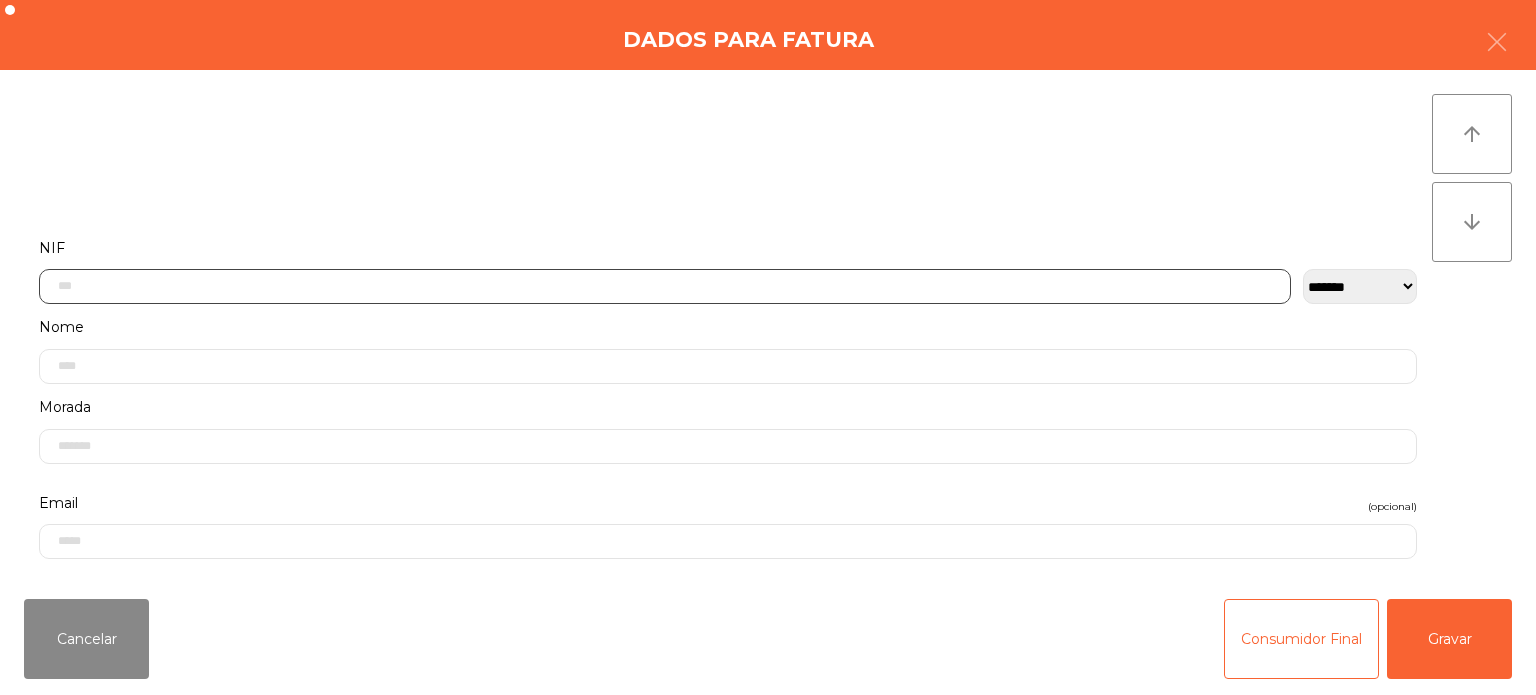 click 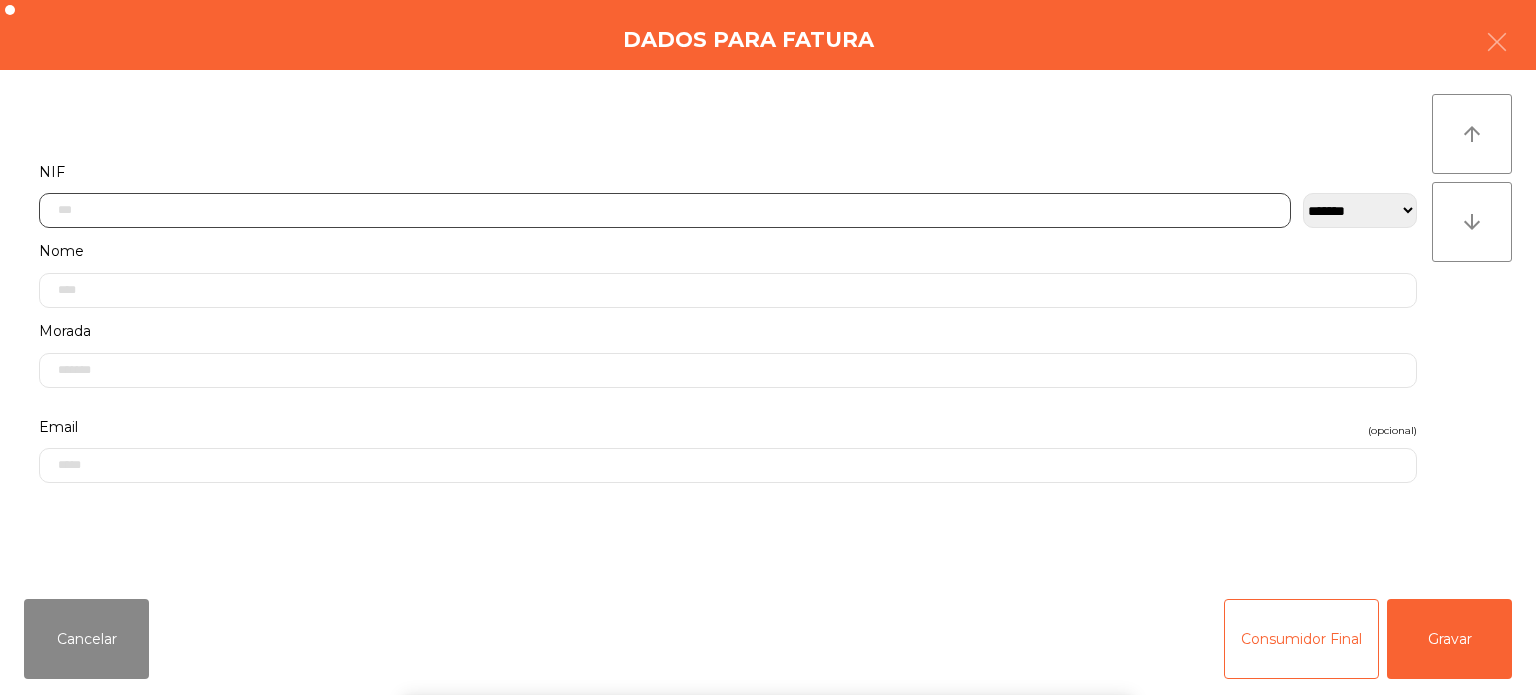 scroll, scrollTop: 139, scrollLeft: 0, axis: vertical 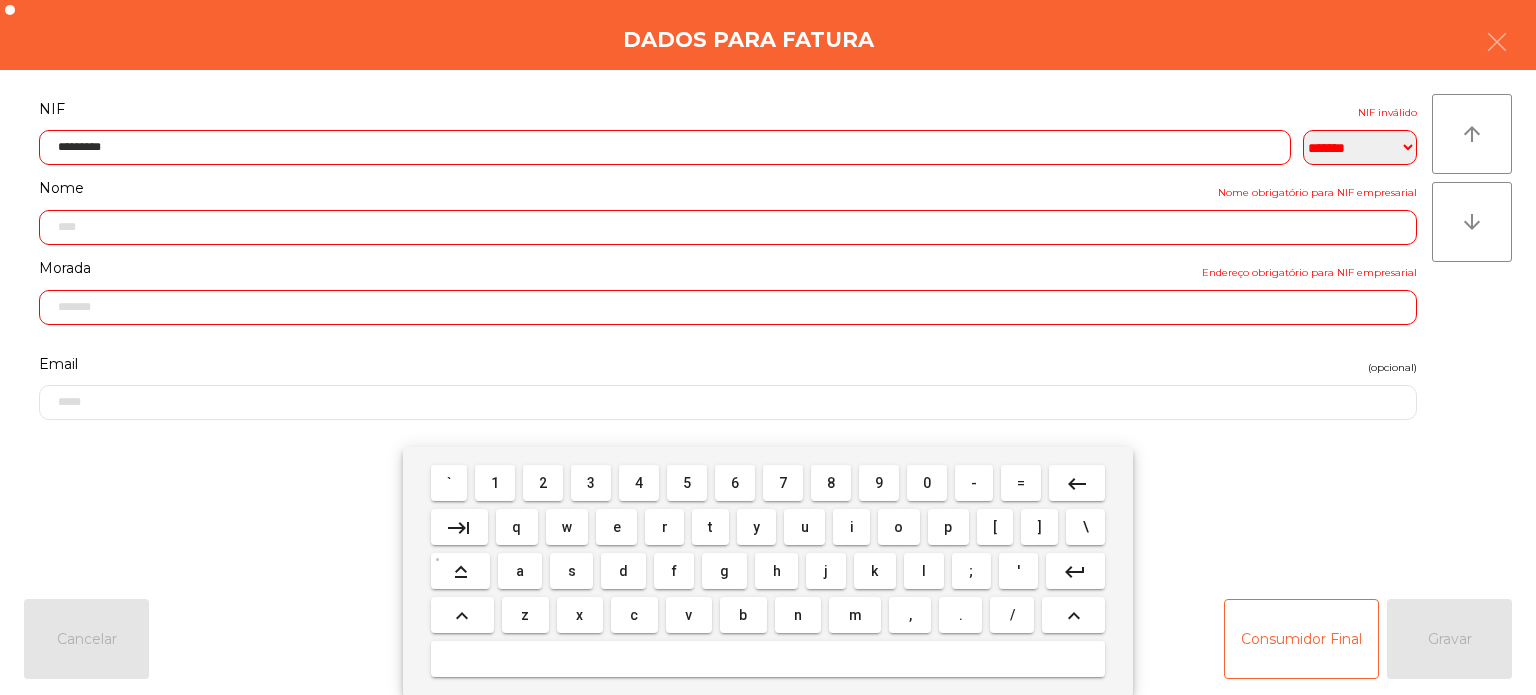 type on "*********" 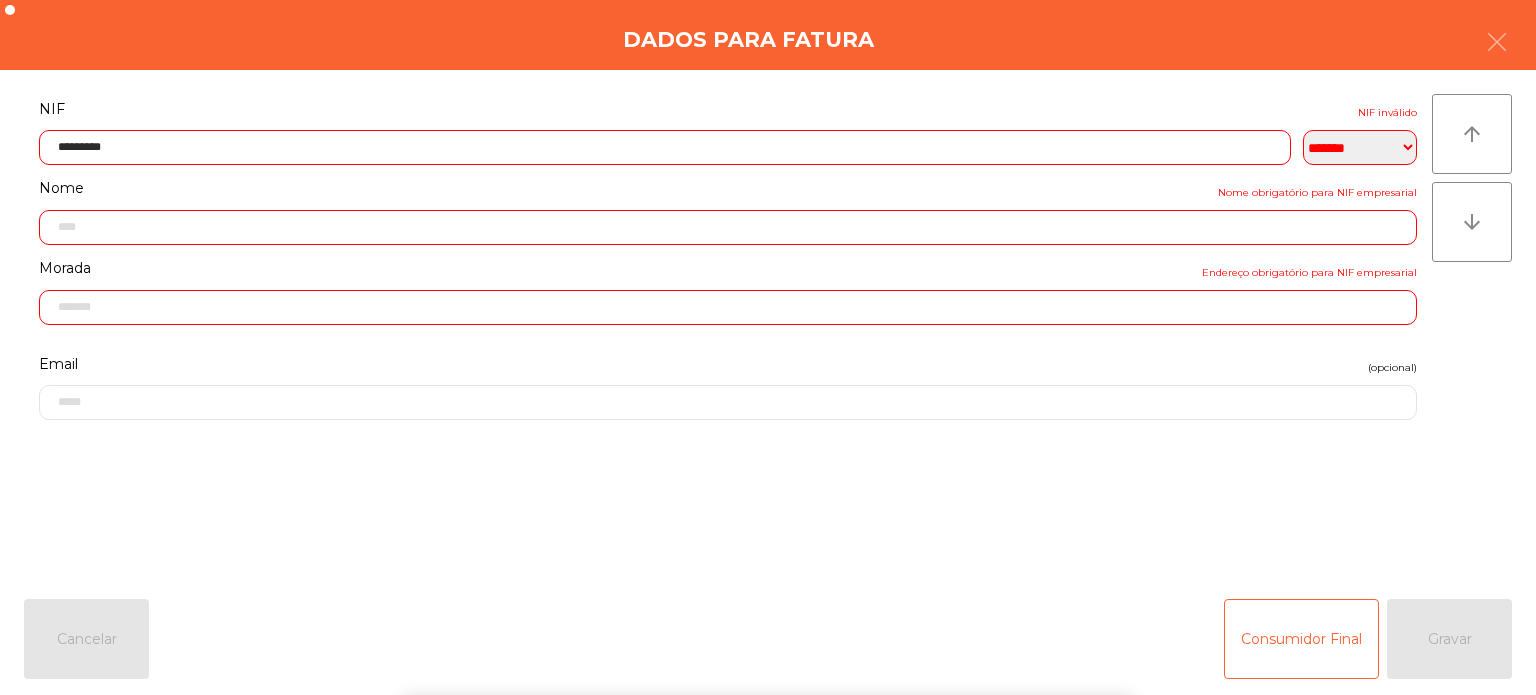 click on "` 1 2 3 4 5 6 7 8 9 0 - = keyboard_backspace keyboard_tab q w e r t y u i o p [ ] \ keyboard_capslock a s d f g h j k l ; ' keyboard_return keyboard_arrow_up z x c v b n m , . / keyboard_arrow_up" at bounding box center [768, 571] 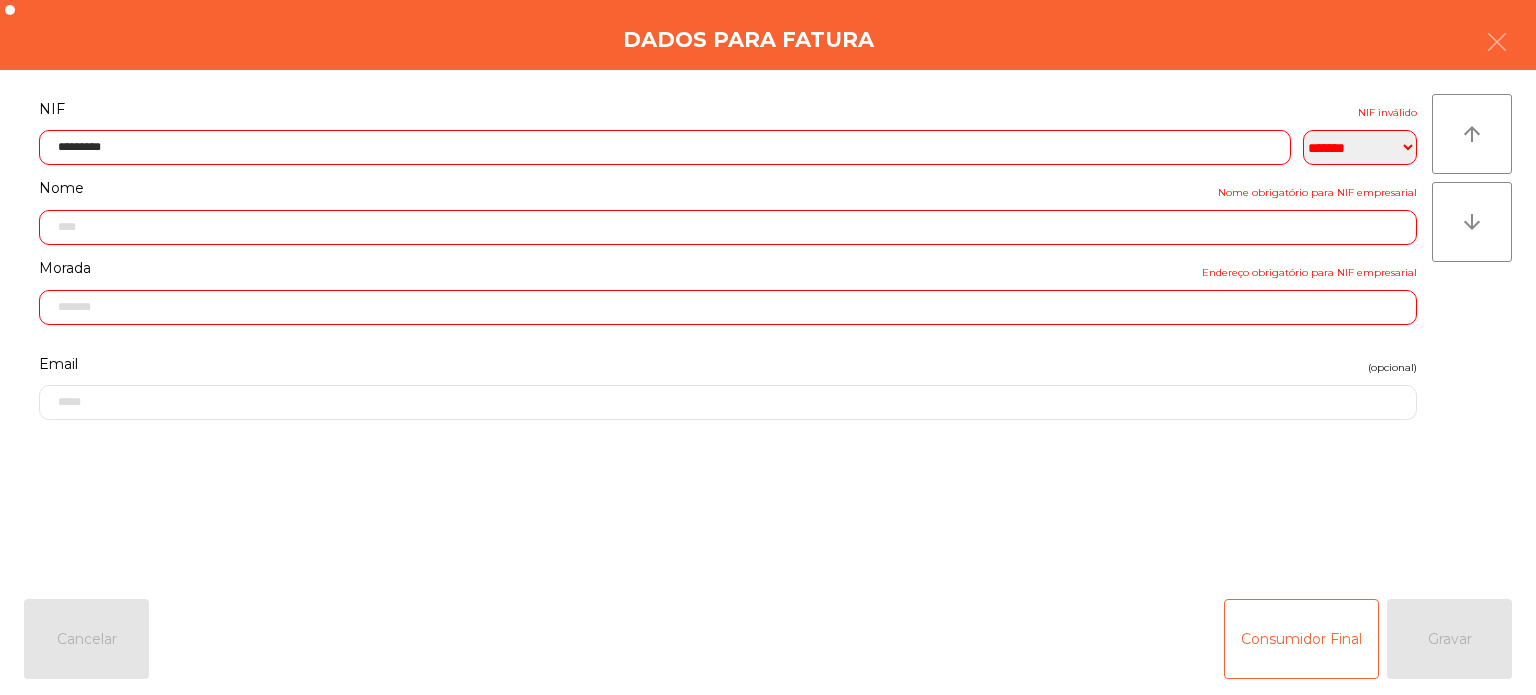 click on "*********" 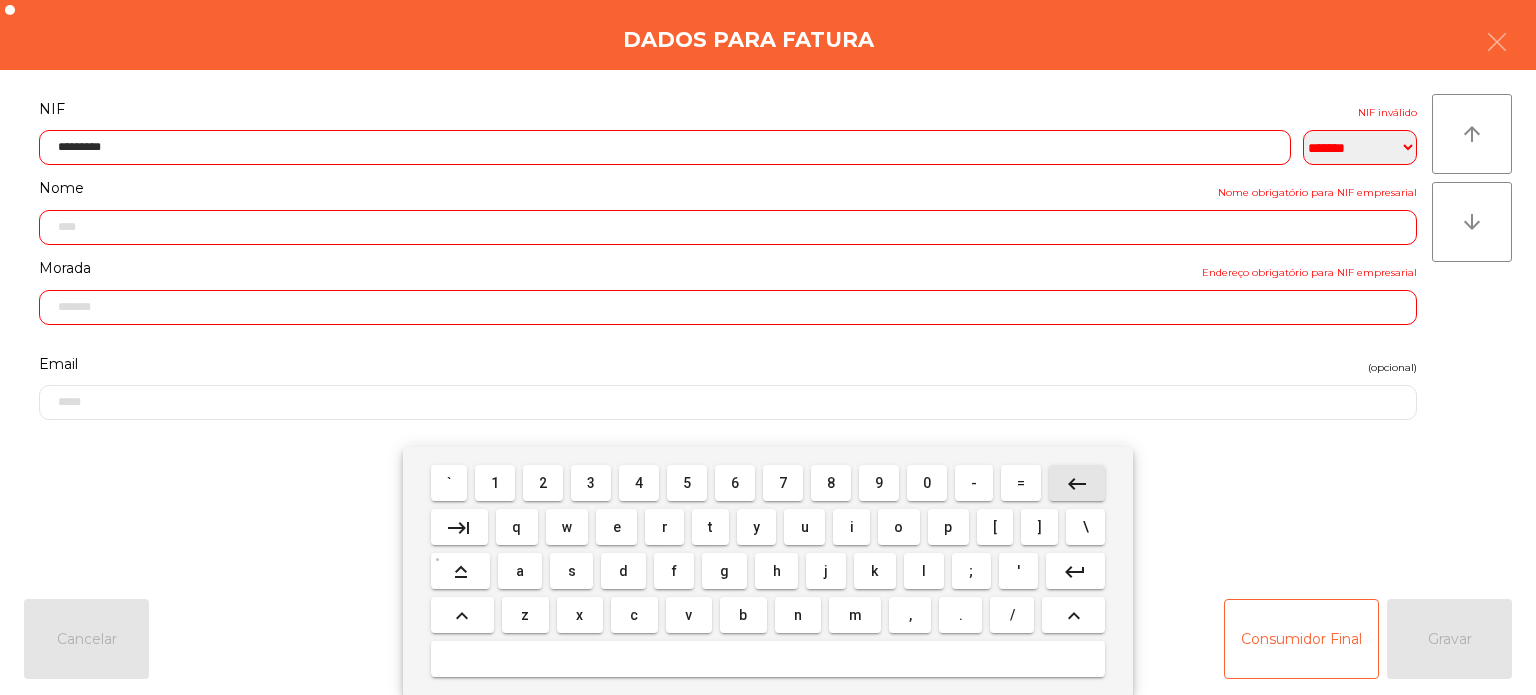 click on "keyboard_backspace" at bounding box center [1077, 483] 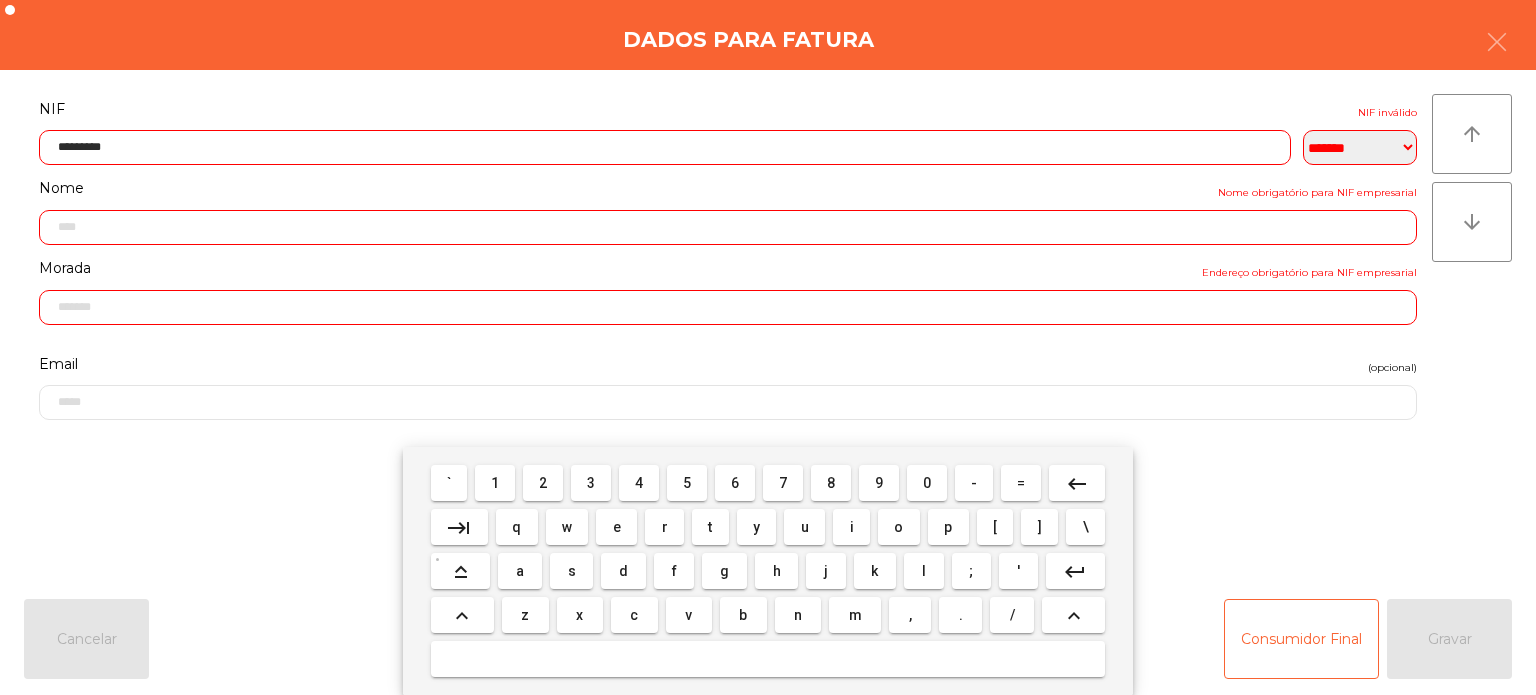 click on "8" at bounding box center (831, 483) 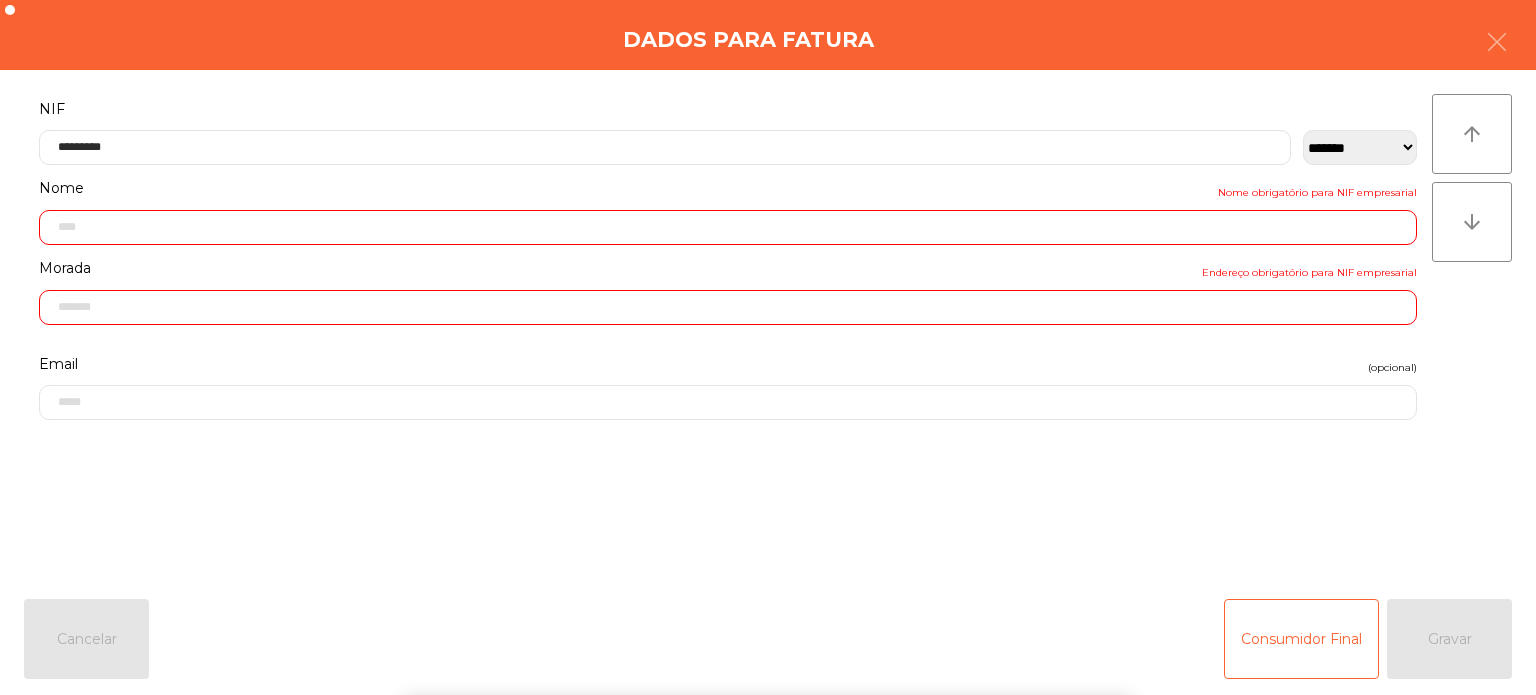 click on "` 1 2 3 4 5 6 7 8 9 0 - = keyboard_backspace keyboard_tab q w e r t y u i o p [ ] \ keyboard_capslock a s d f g h j k l ; ' keyboard_return keyboard_arrow_up z x c v b n m , . / keyboard_arrow_up" at bounding box center (768, 571) 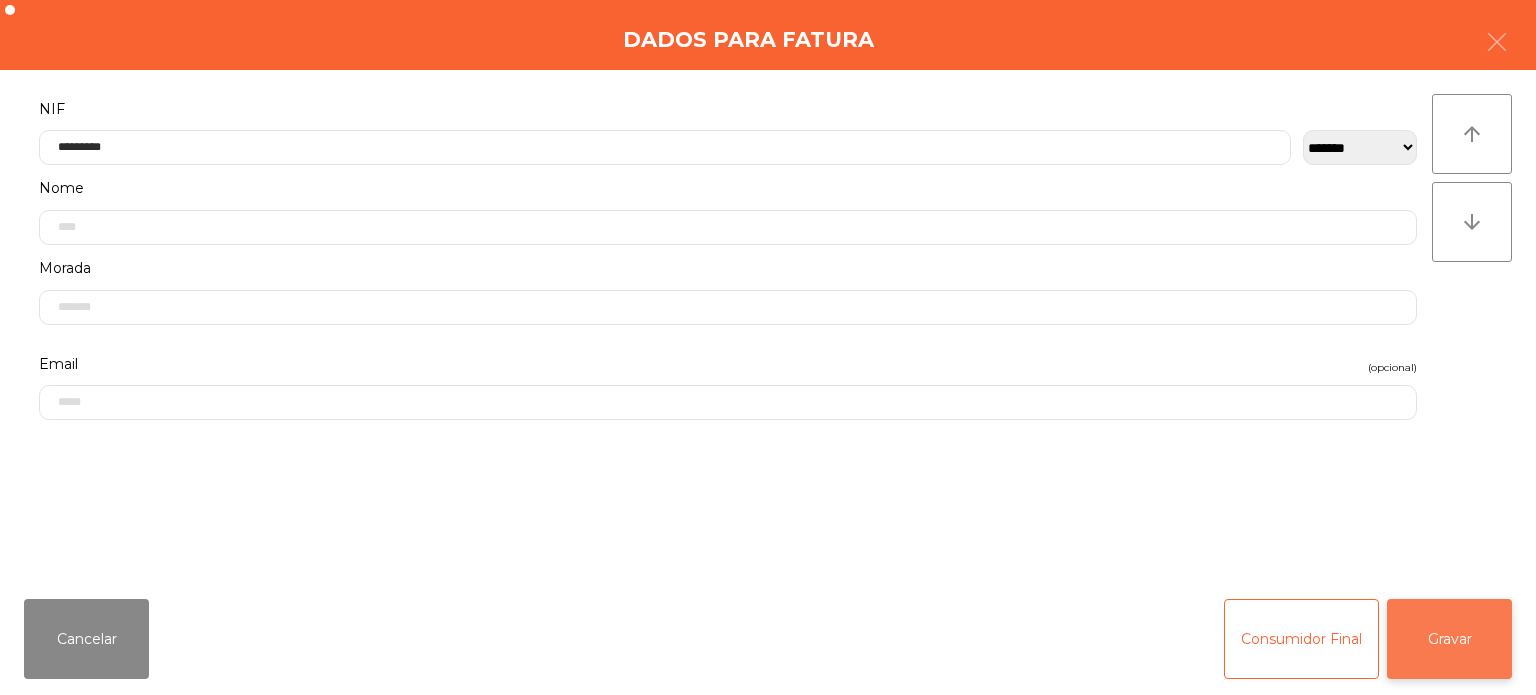 click on "Gravar" 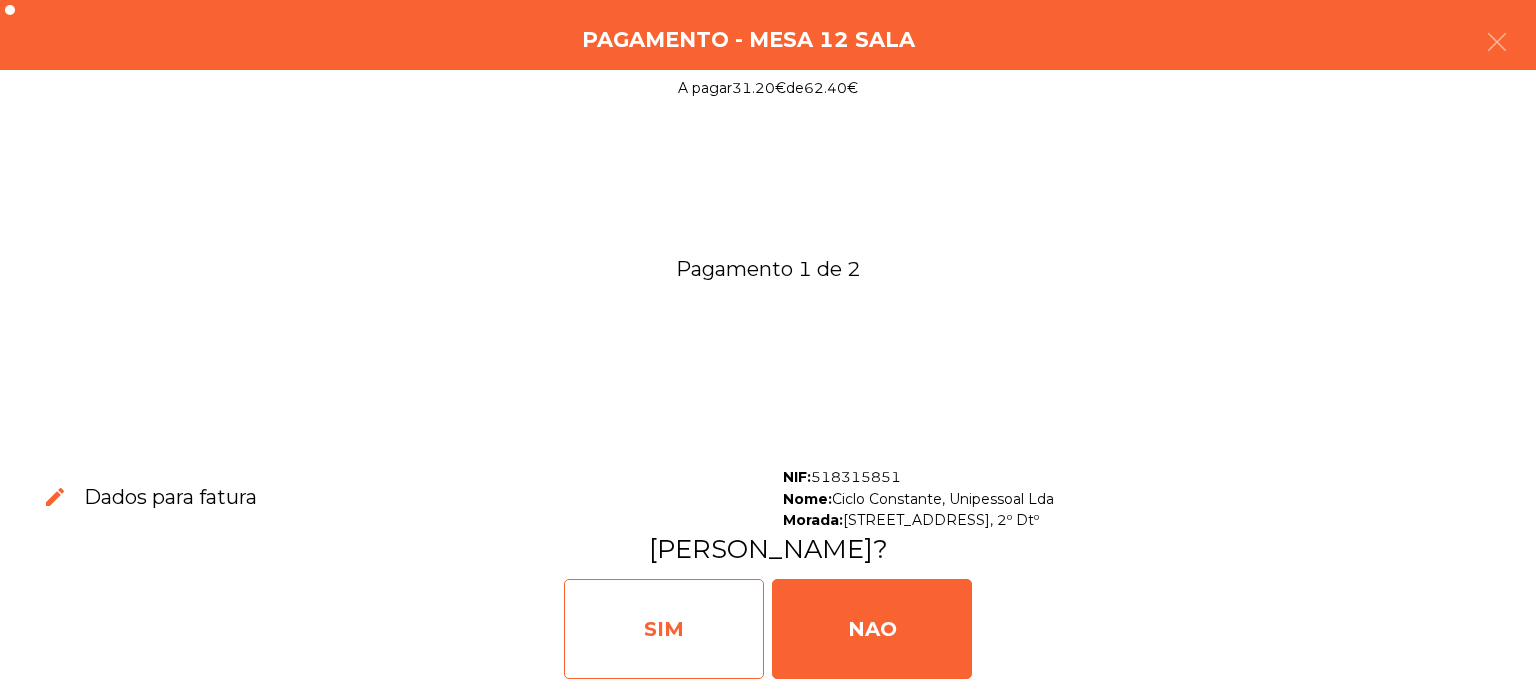 click on "SIM" 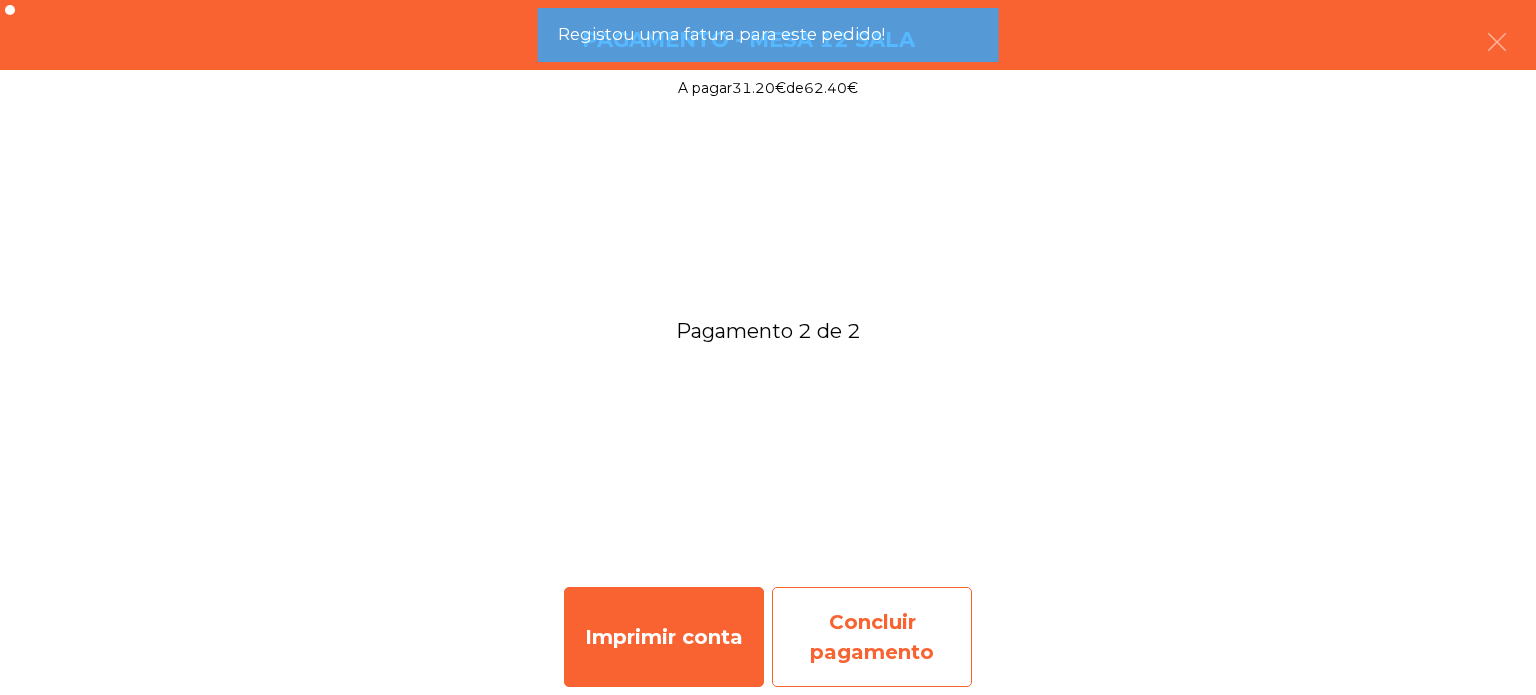 click on "Concluir pagamento" 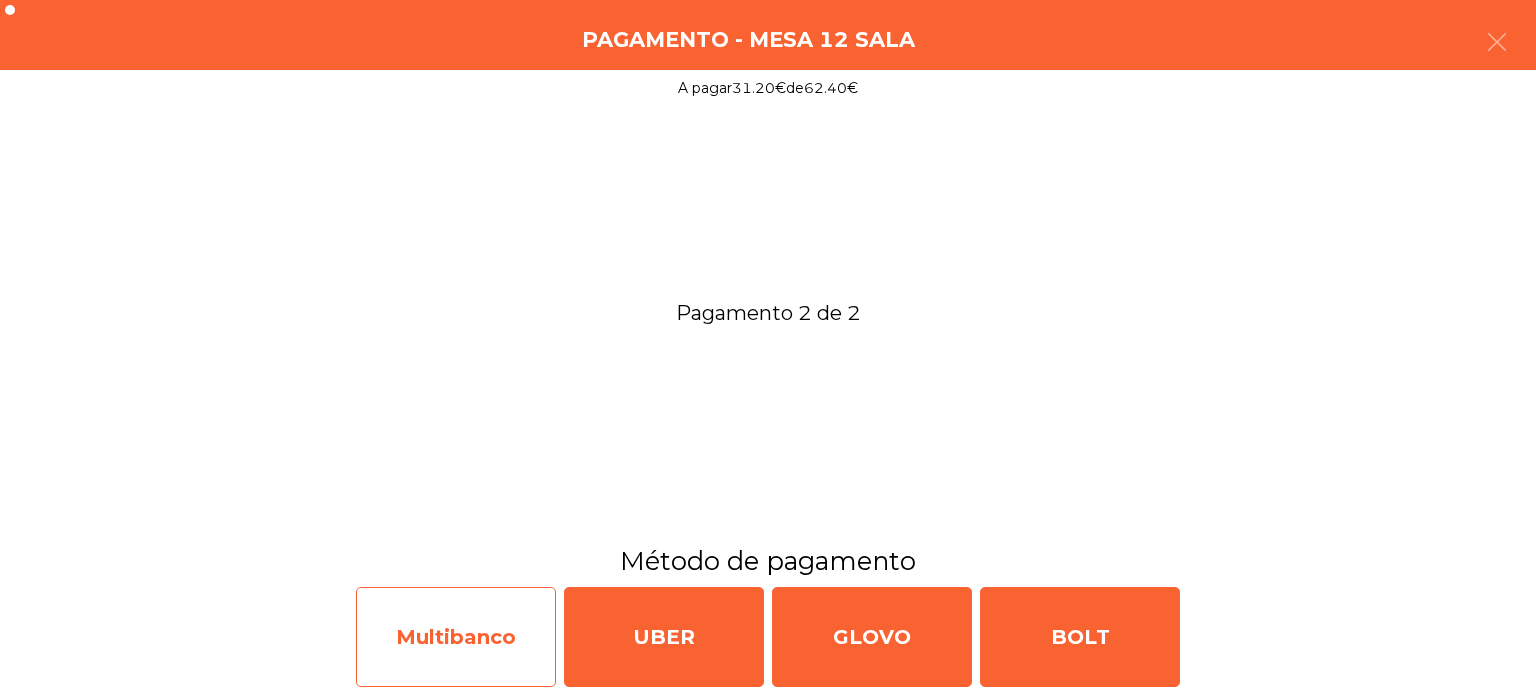 click on "Multibanco" 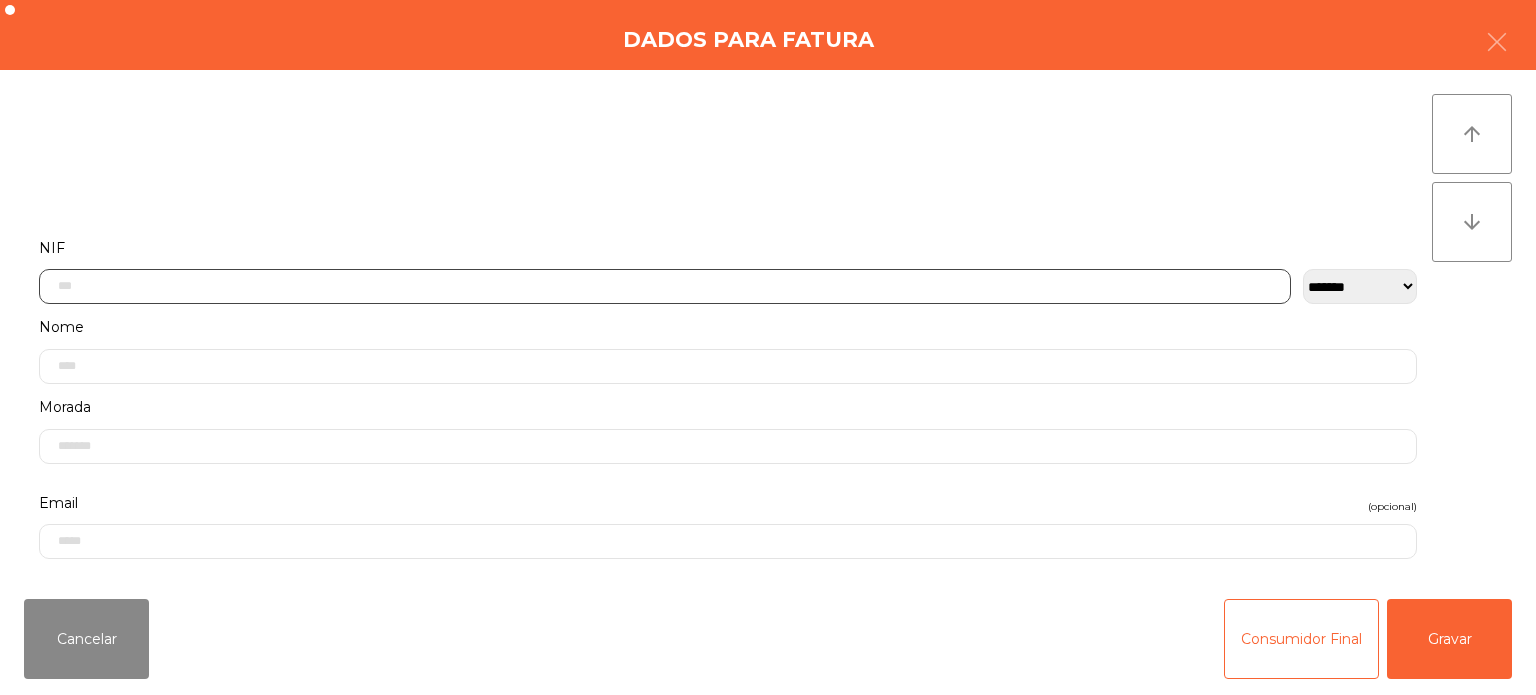 click 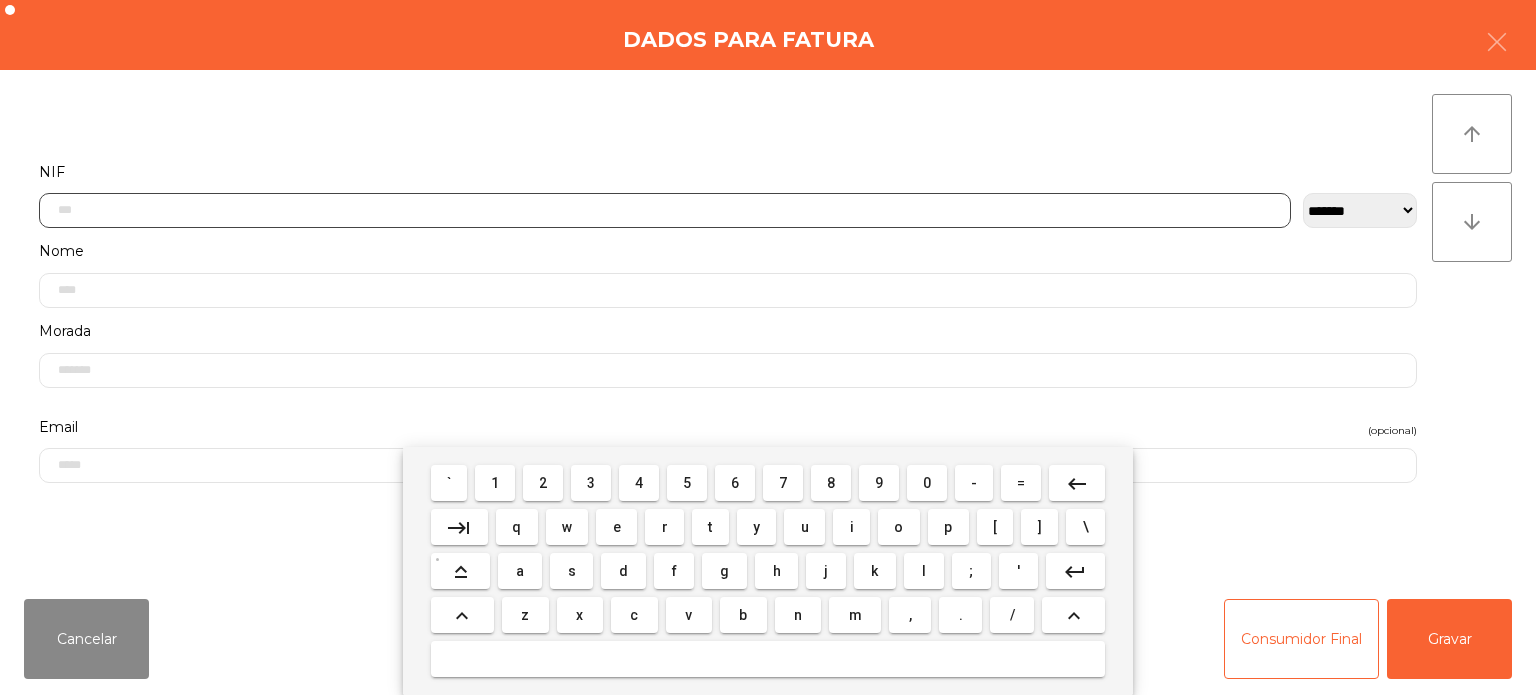 scroll, scrollTop: 139, scrollLeft: 0, axis: vertical 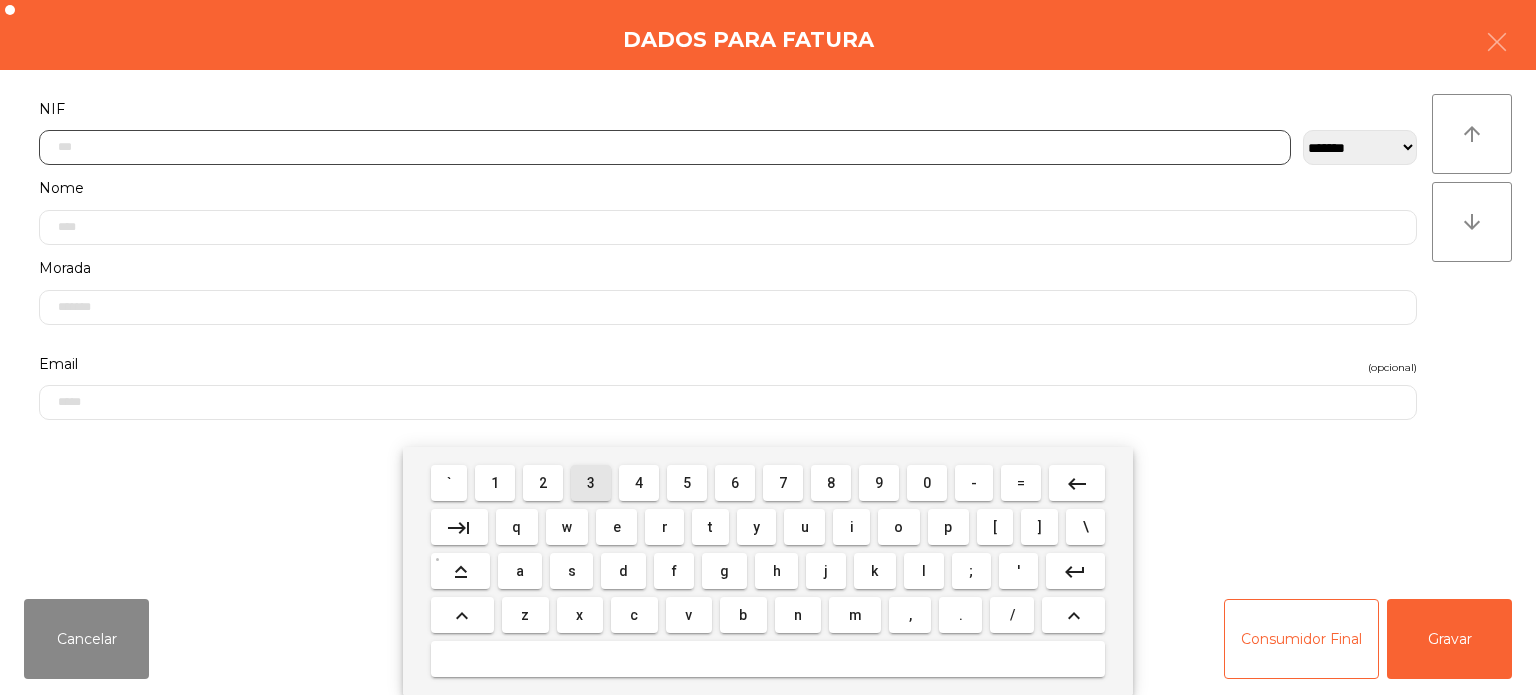 click on "3" at bounding box center (591, 483) 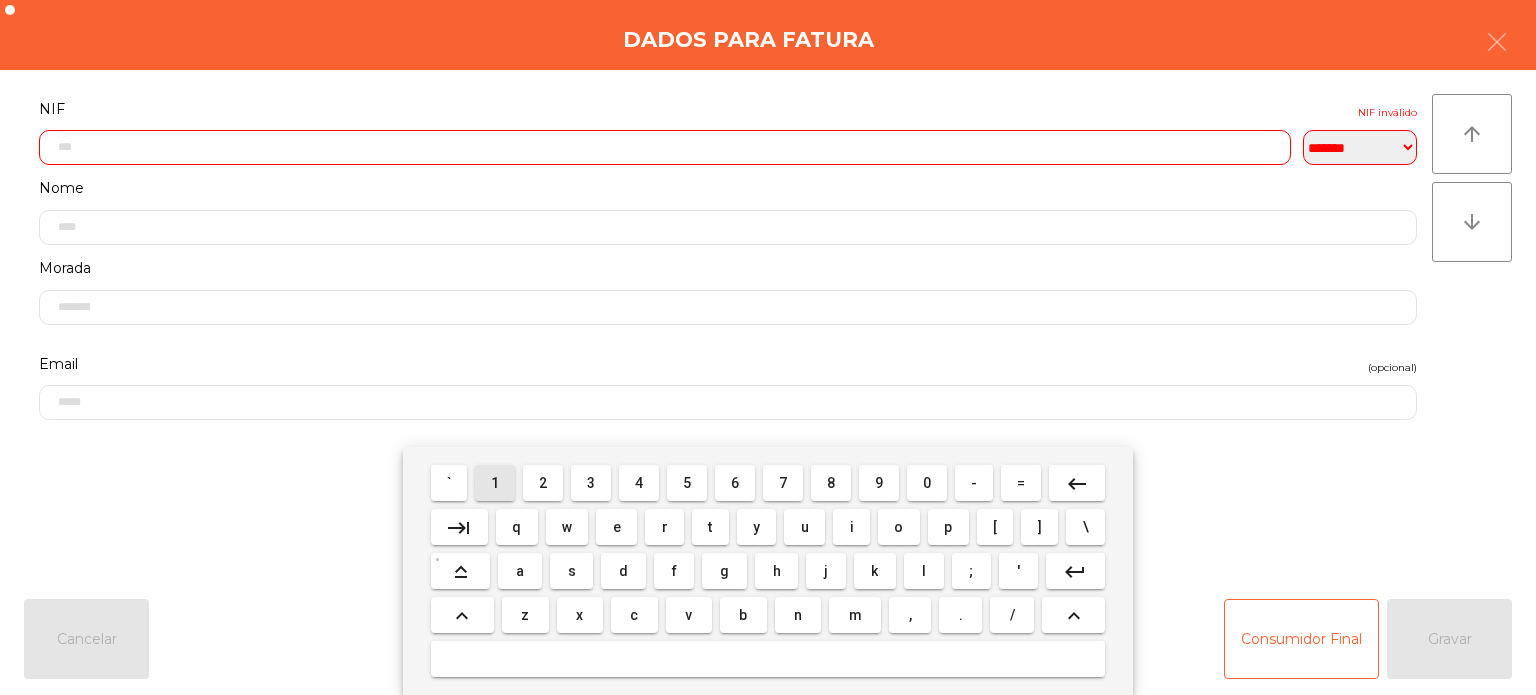 click on "1" at bounding box center [495, 483] 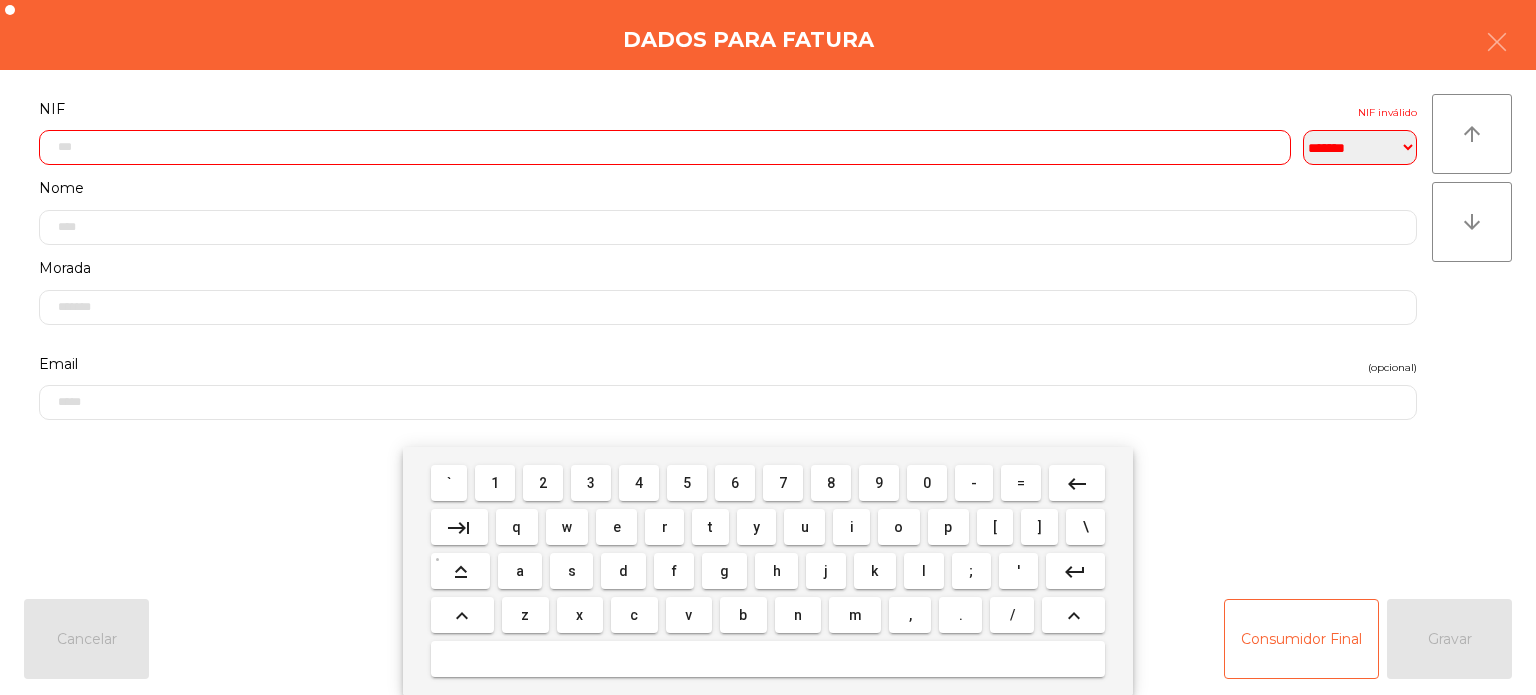 click on "7" at bounding box center [783, 483] 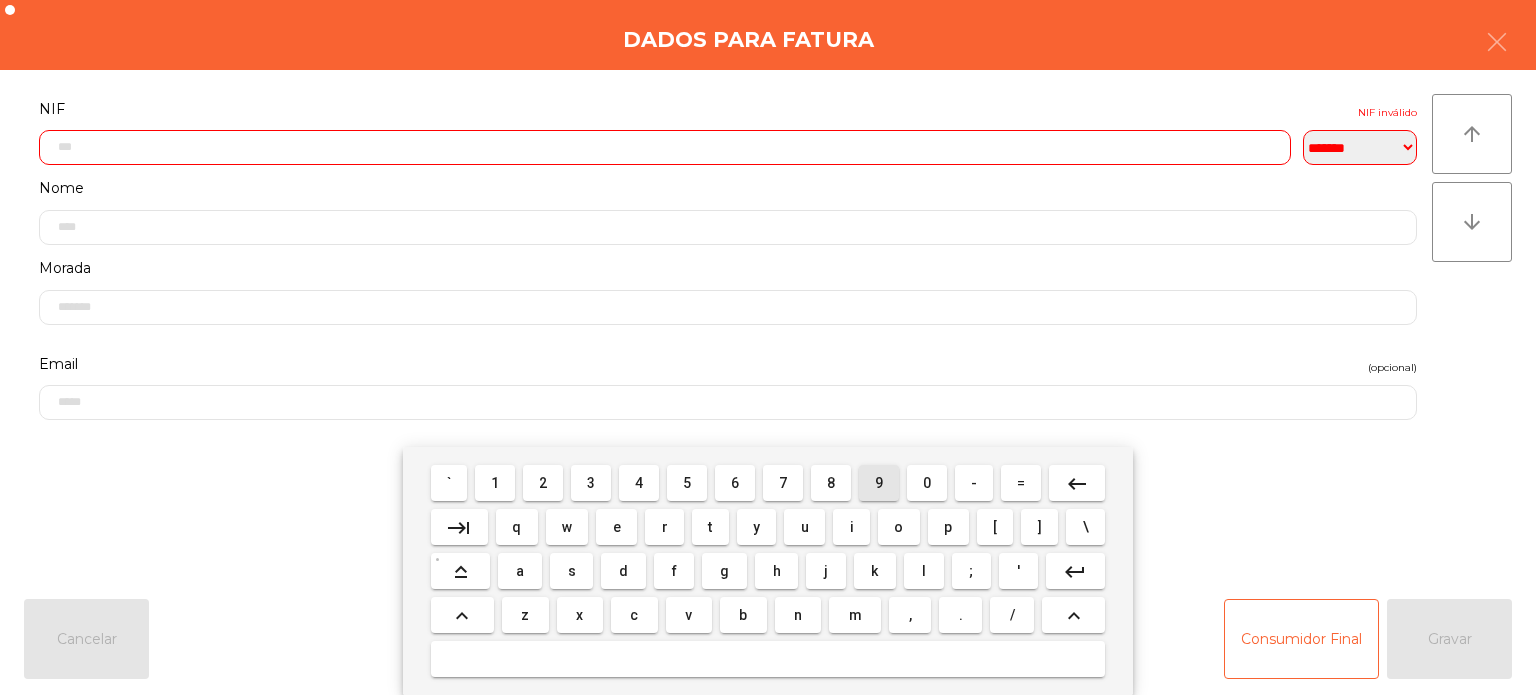 click on "9" at bounding box center (879, 483) 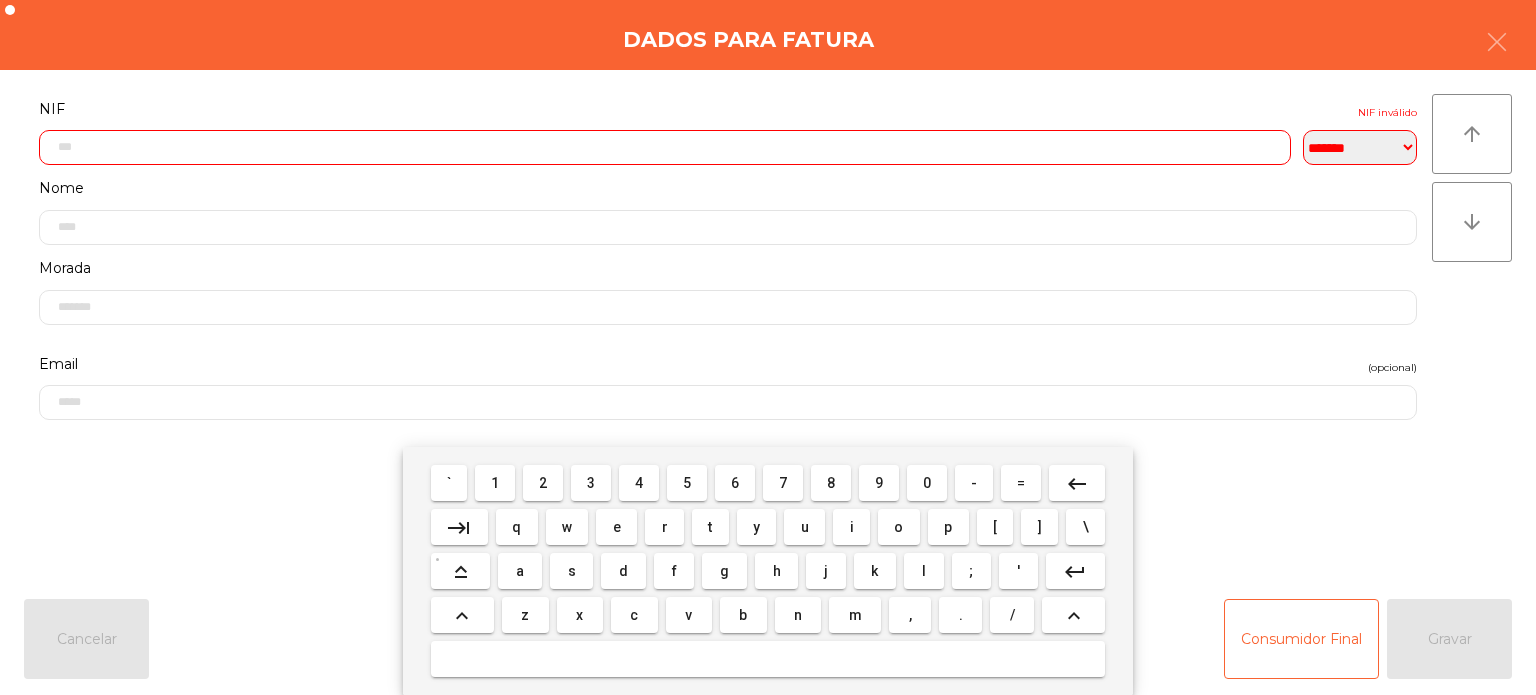 click on "7" at bounding box center [783, 483] 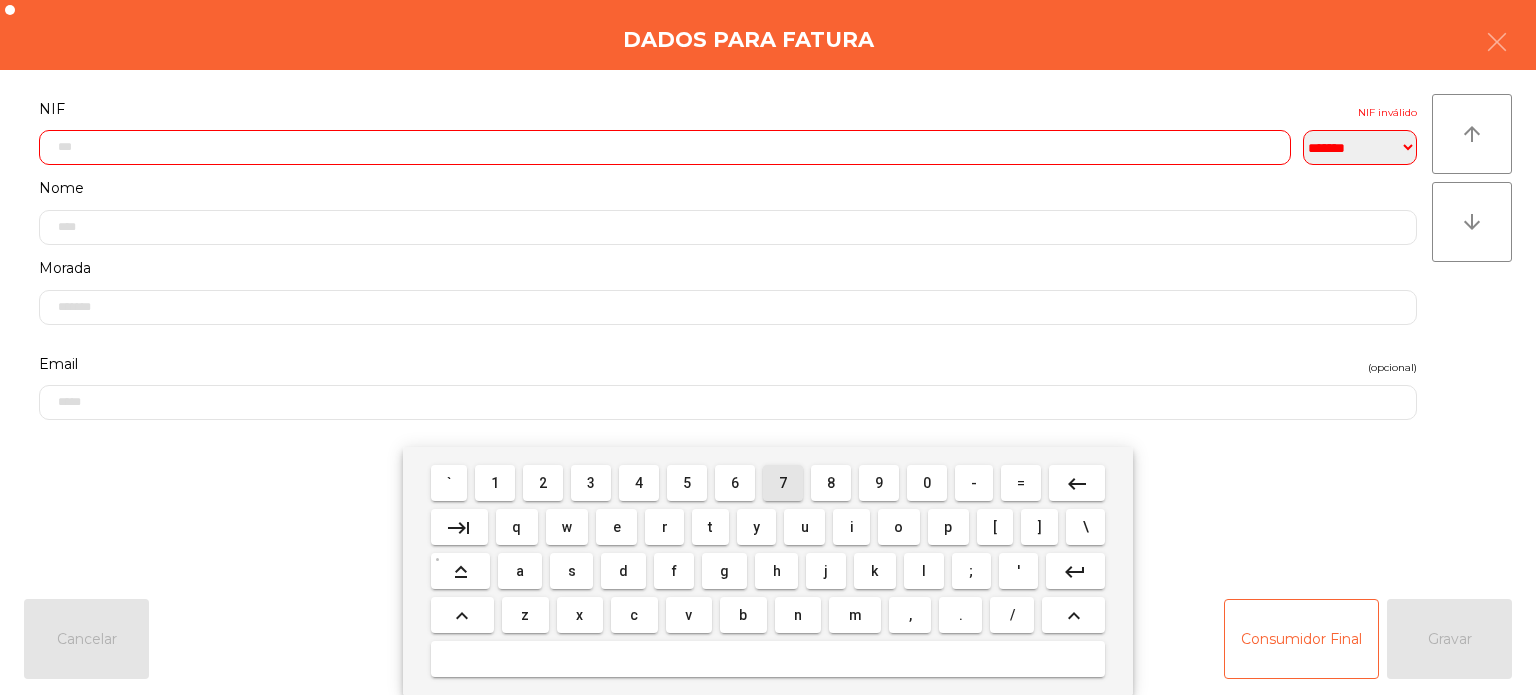 click on "7" at bounding box center [783, 483] 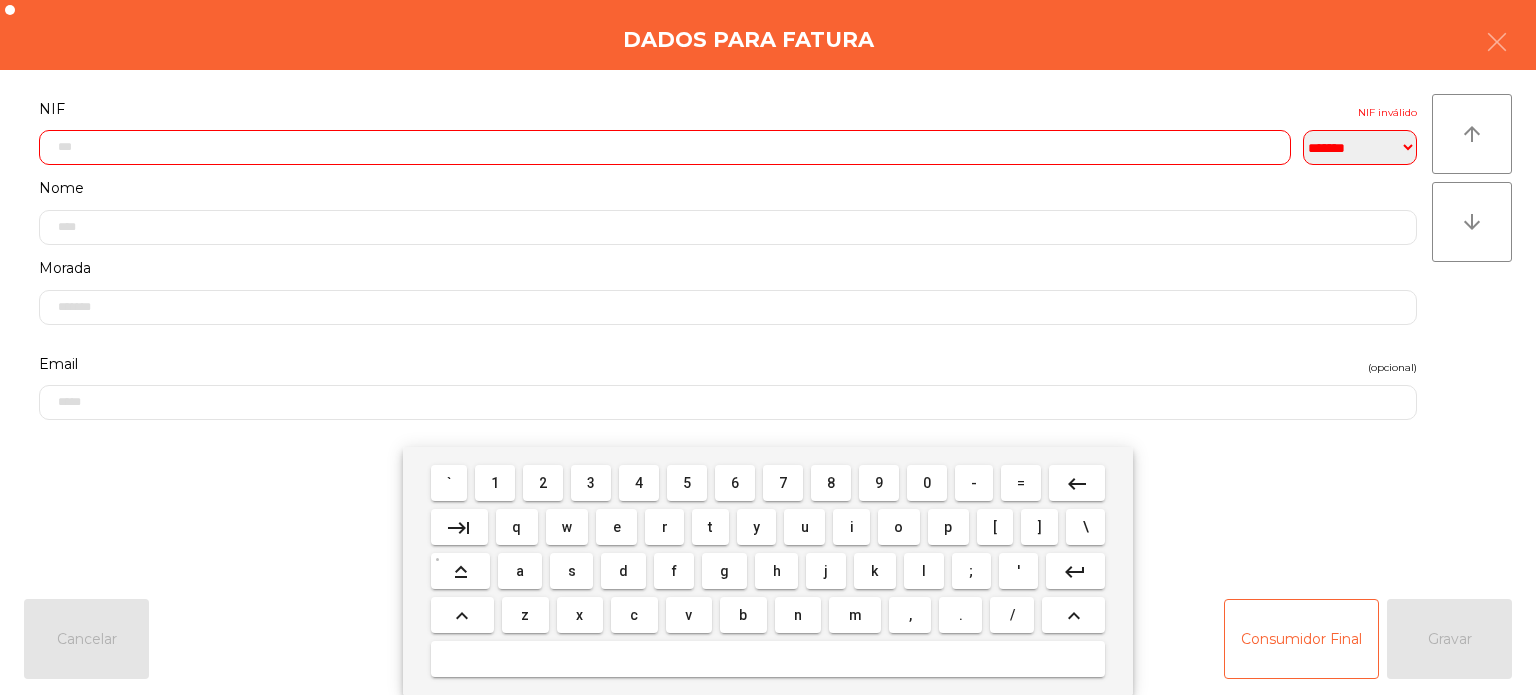 click on "0" at bounding box center [927, 483] 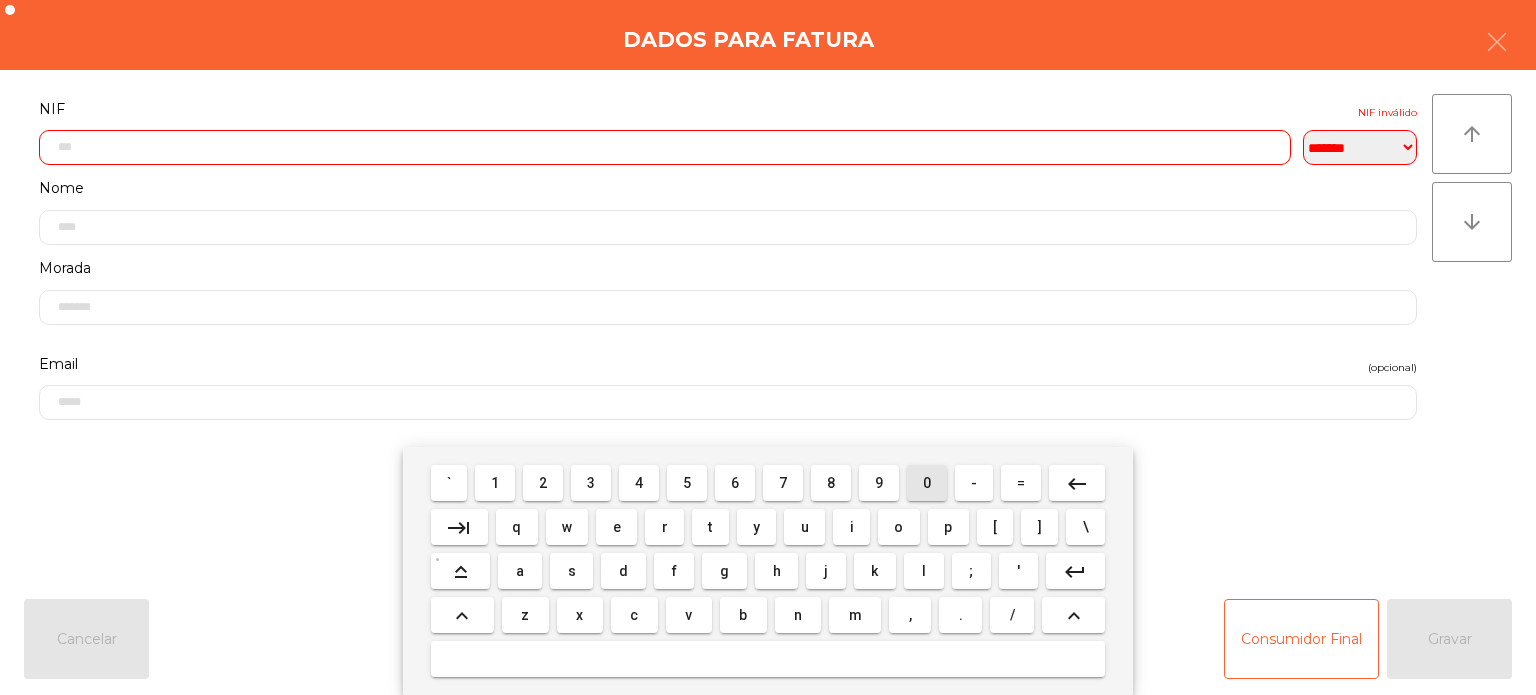 click on "9" at bounding box center (879, 483) 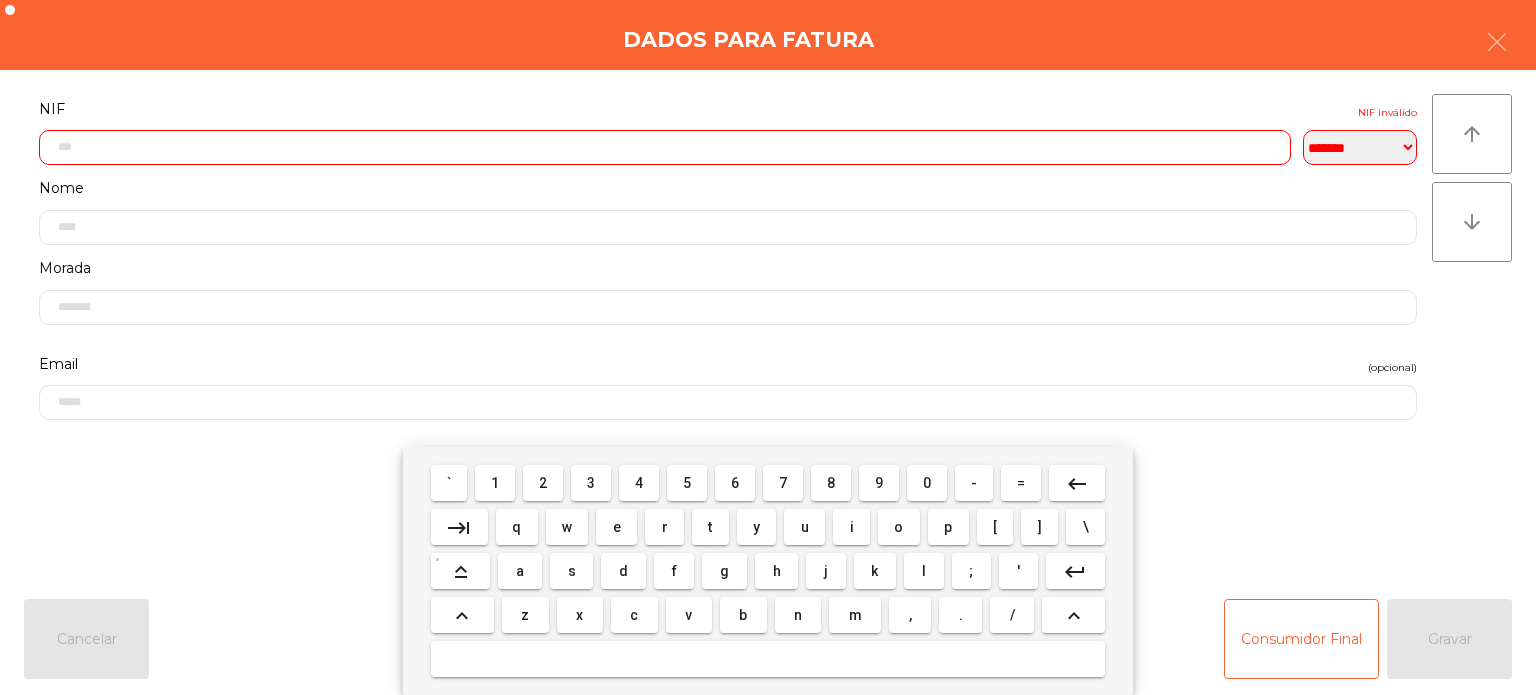 click on "1" at bounding box center [495, 483] 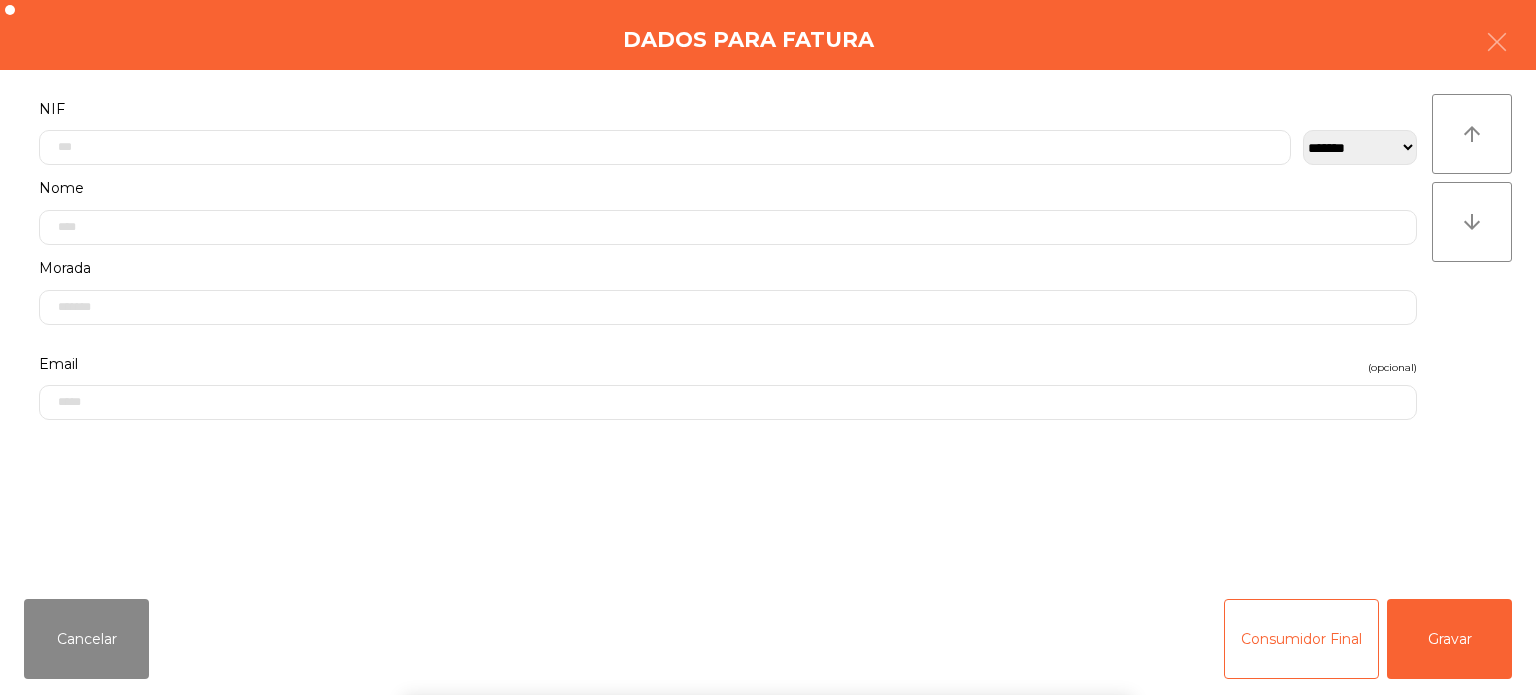 click on "` 1 2 3 4 5 6 7 8 9 0 - = keyboard_backspace keyboard_tab q w e r t y u i o p [ ] \ keyboard_capslock a s d f g h j k l ; ' keyboard_return keyboard_arrow_up z x c v b n m , . / keyboard_arrow_up" at bounding box center (768, 571) 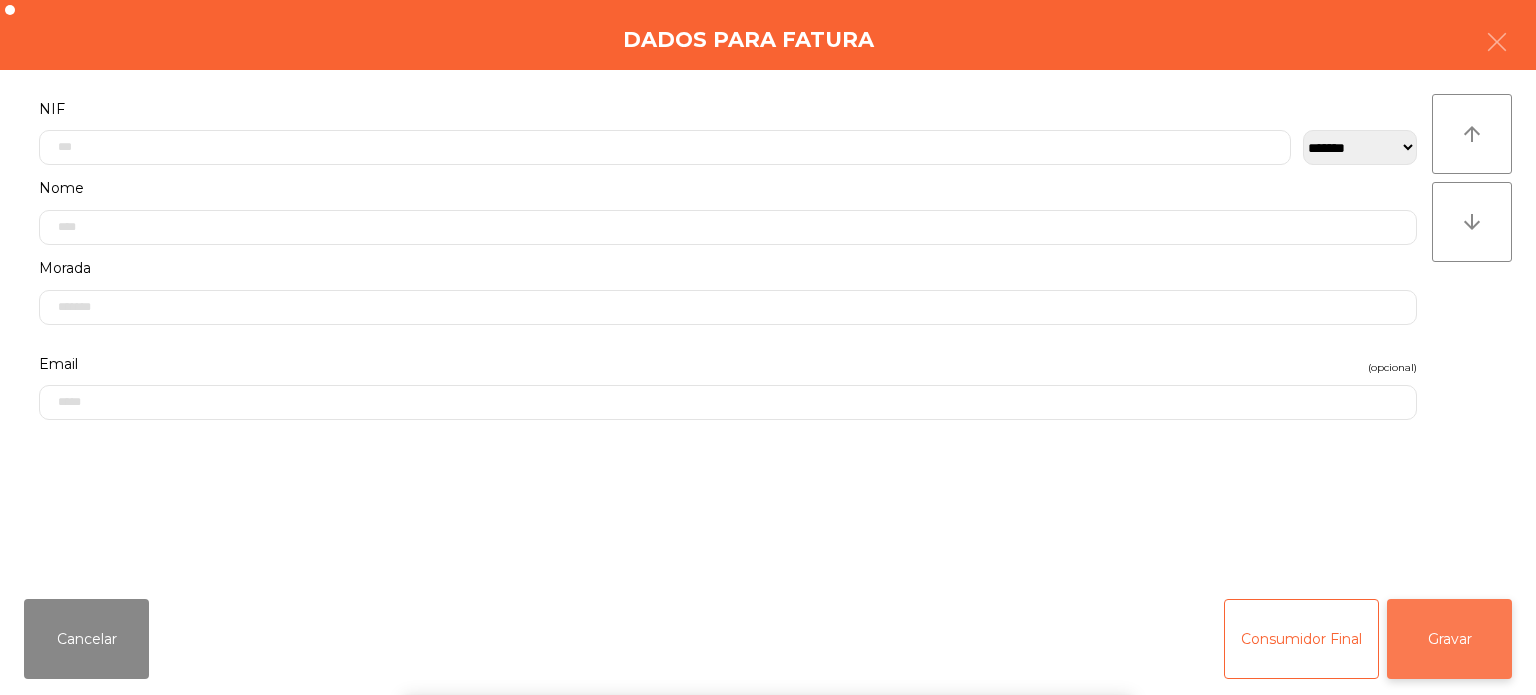 click on "Gravar" 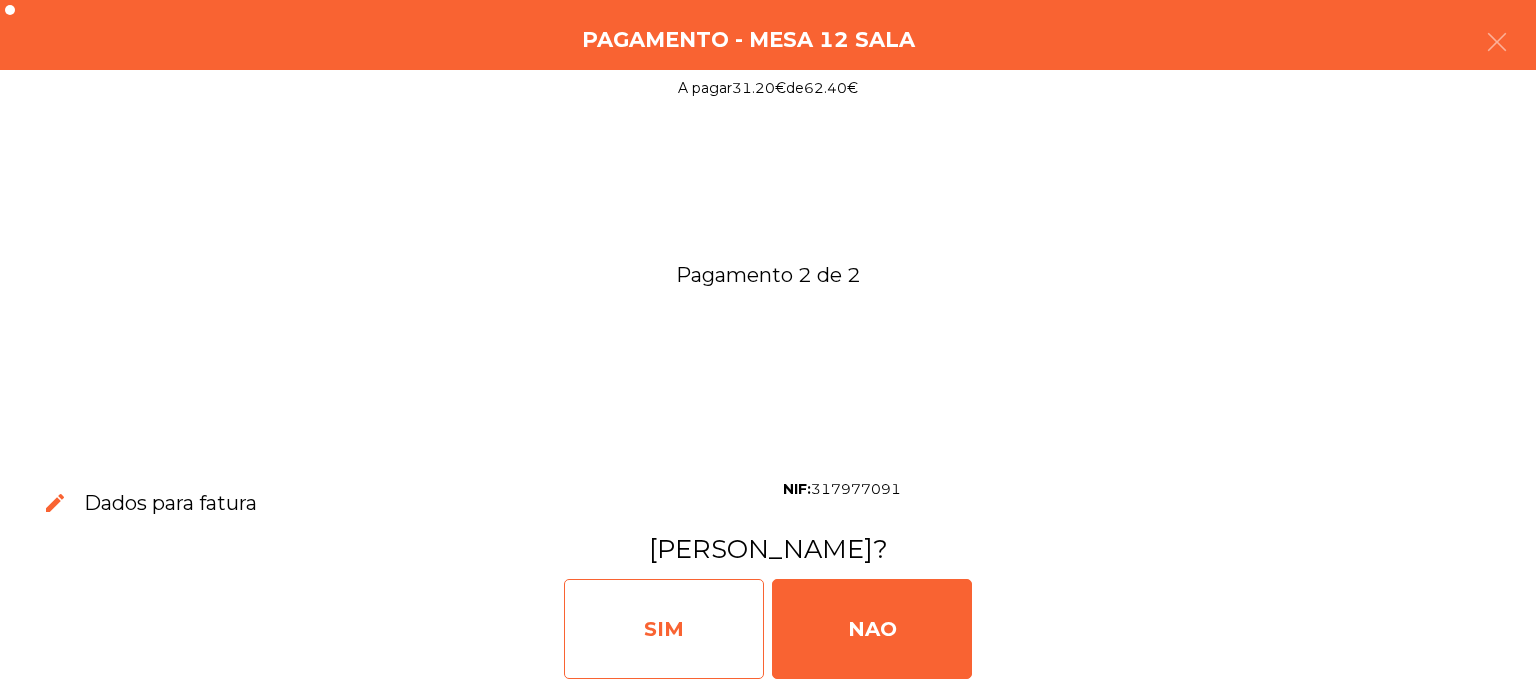 click on "SIM" 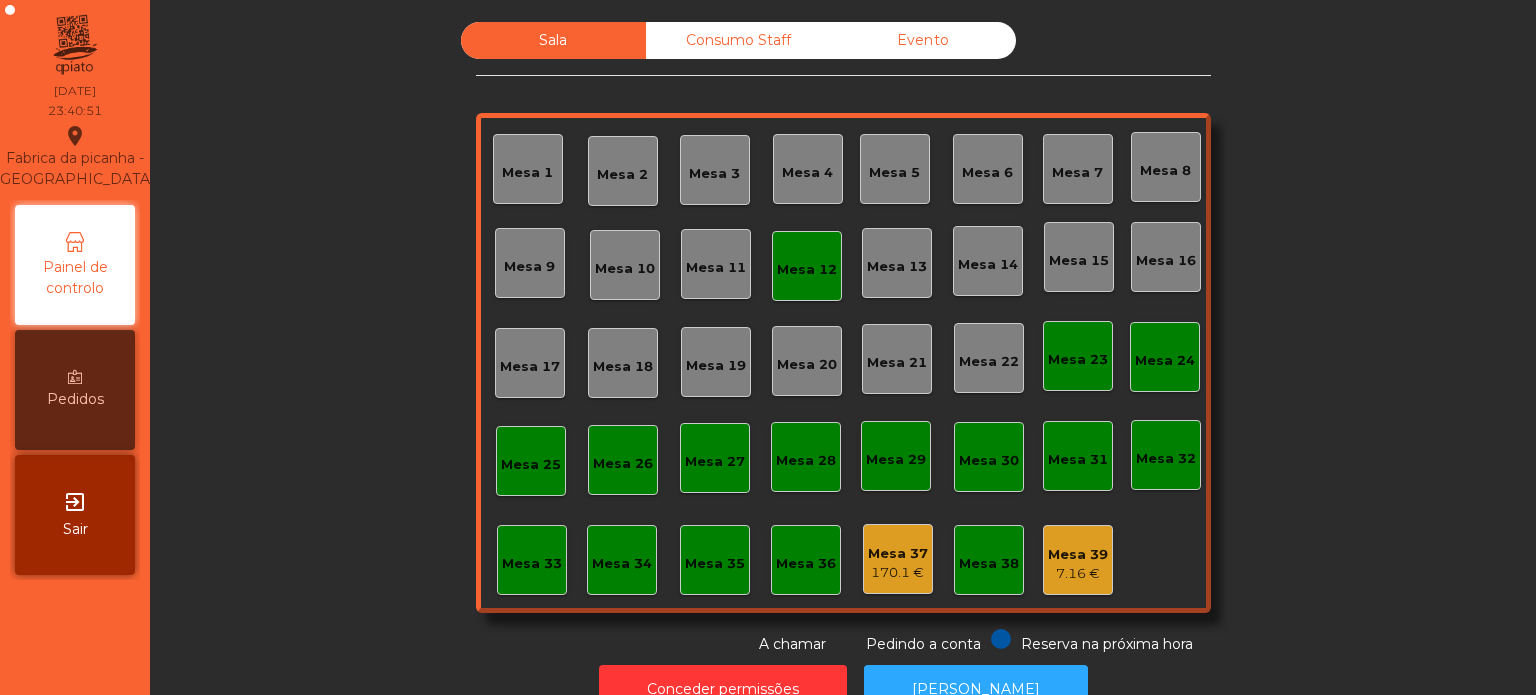 click on "Consumo Staff" 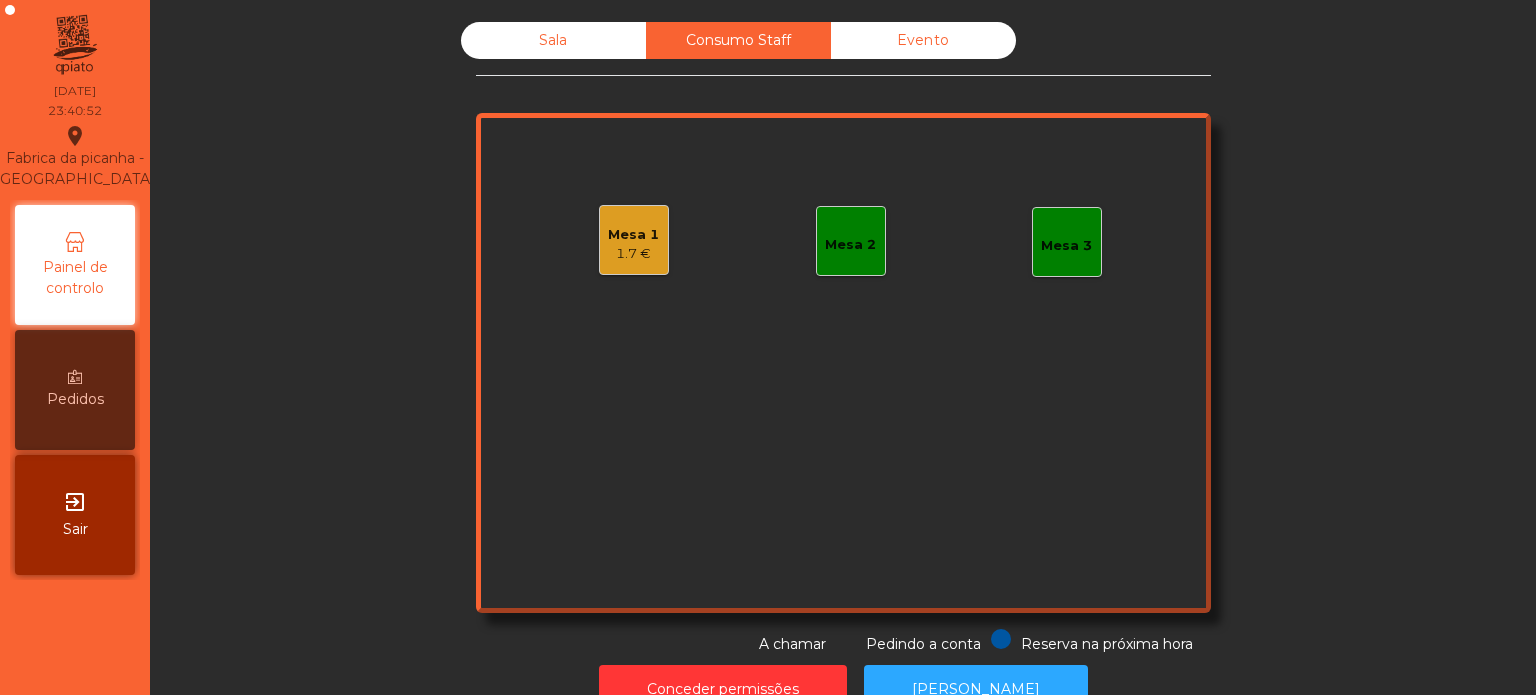 click on "Sala   Consumo Staff   Evento   Mesa 1   1.7 €   Mesa 2   Mesa 3  Reserva na próxima hora Pedindo a conta A chamar" 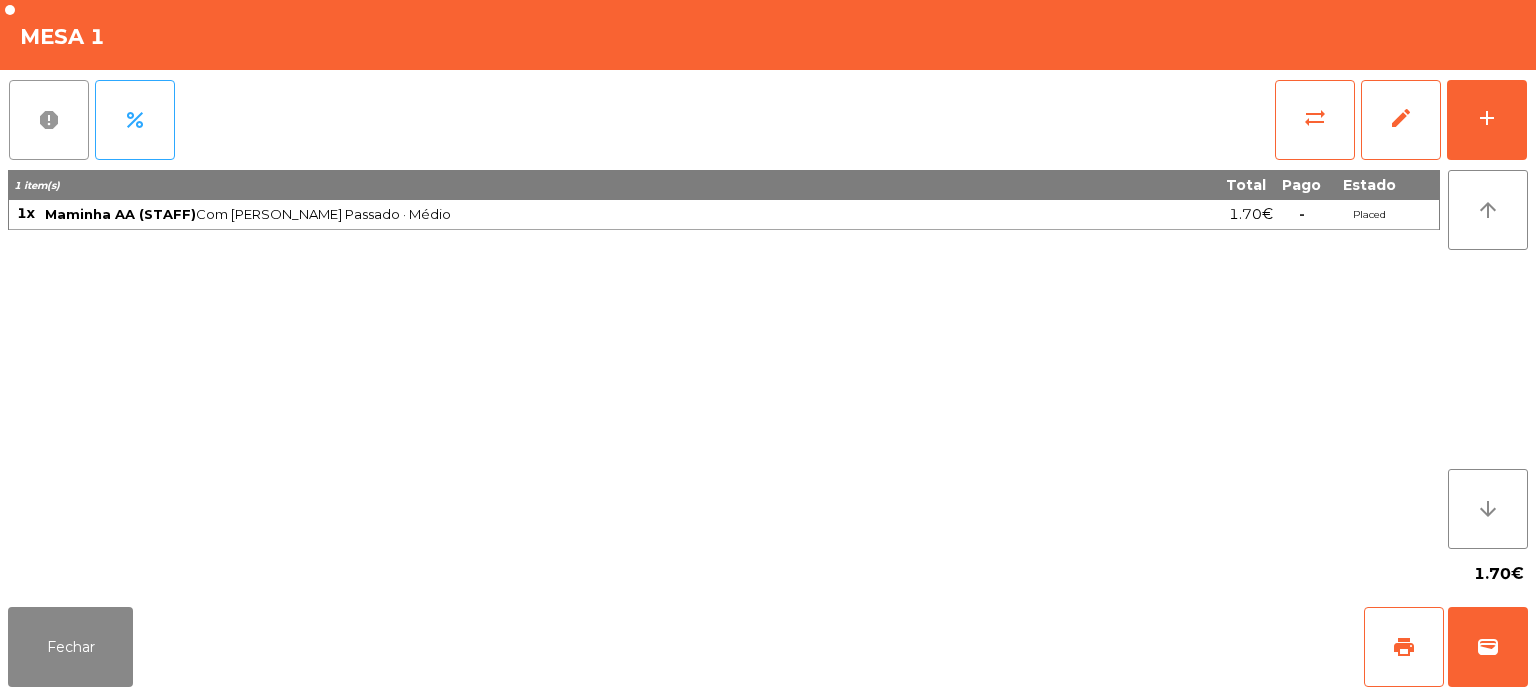 click on "report" 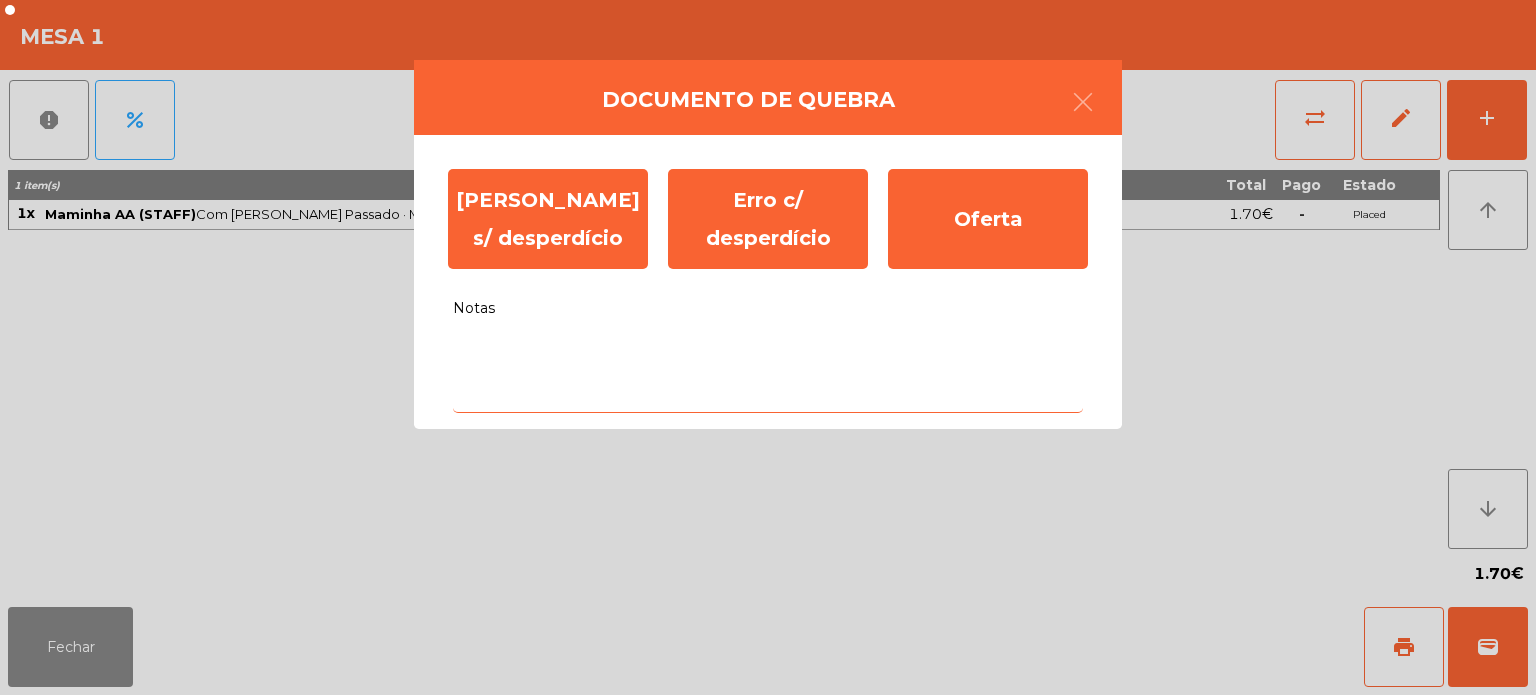 click on "Notas" at bounding box center (768, 371) 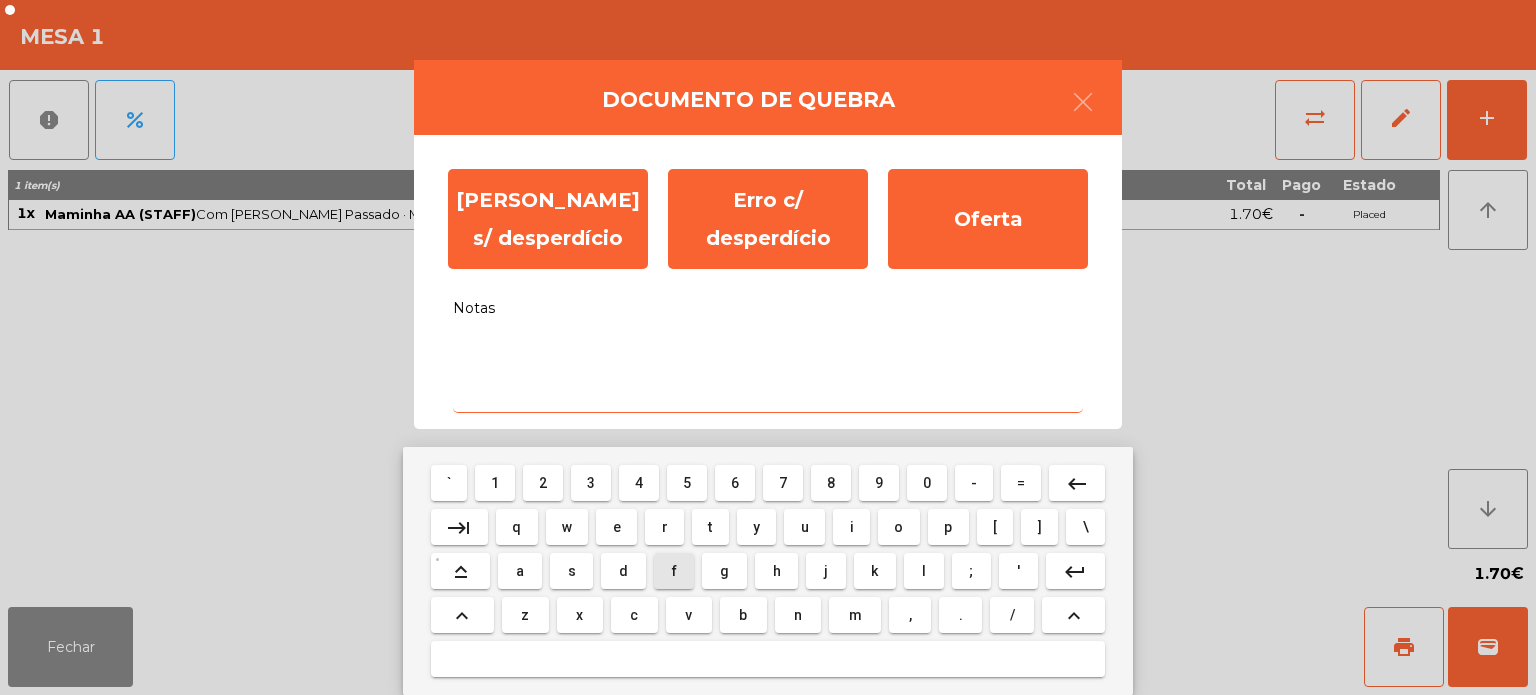 click on "f" at bounding box center (674, 571) 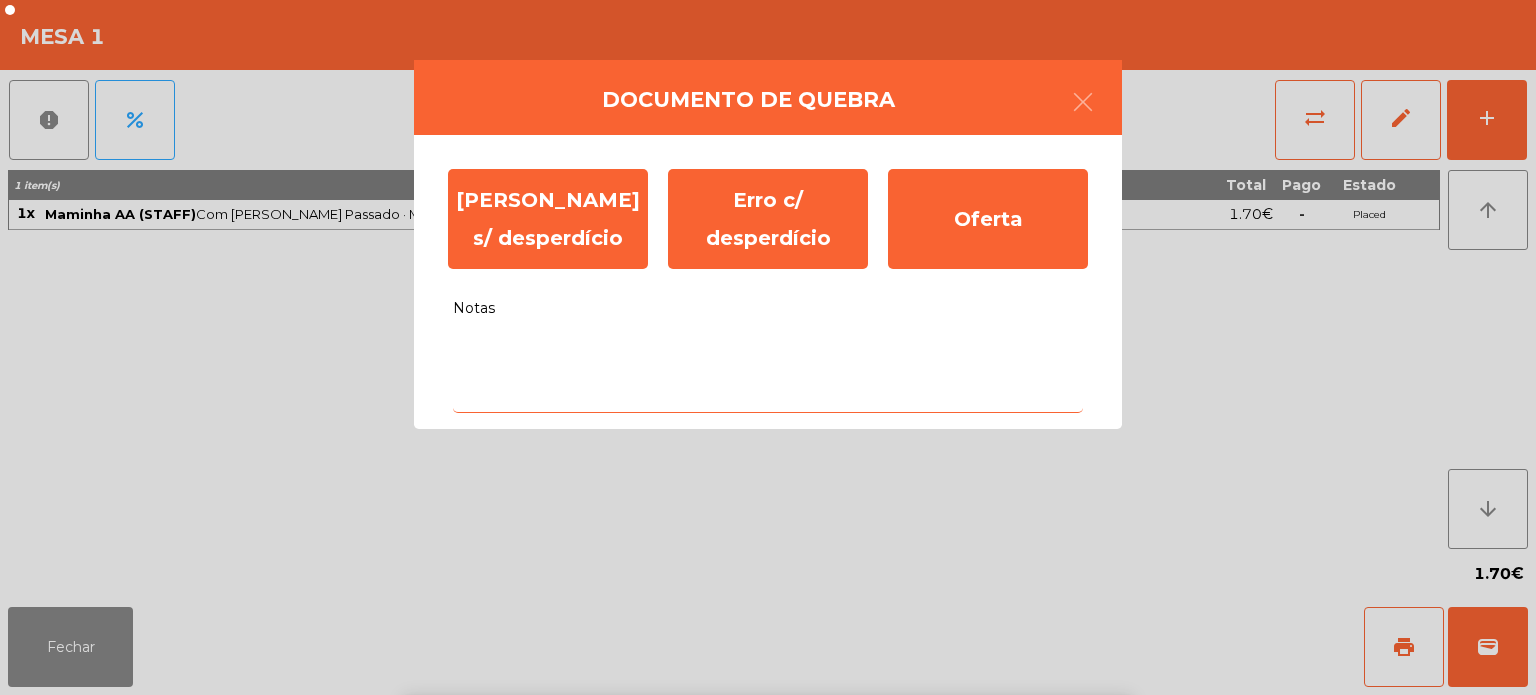click on "g" at bounding box center [724, 819] 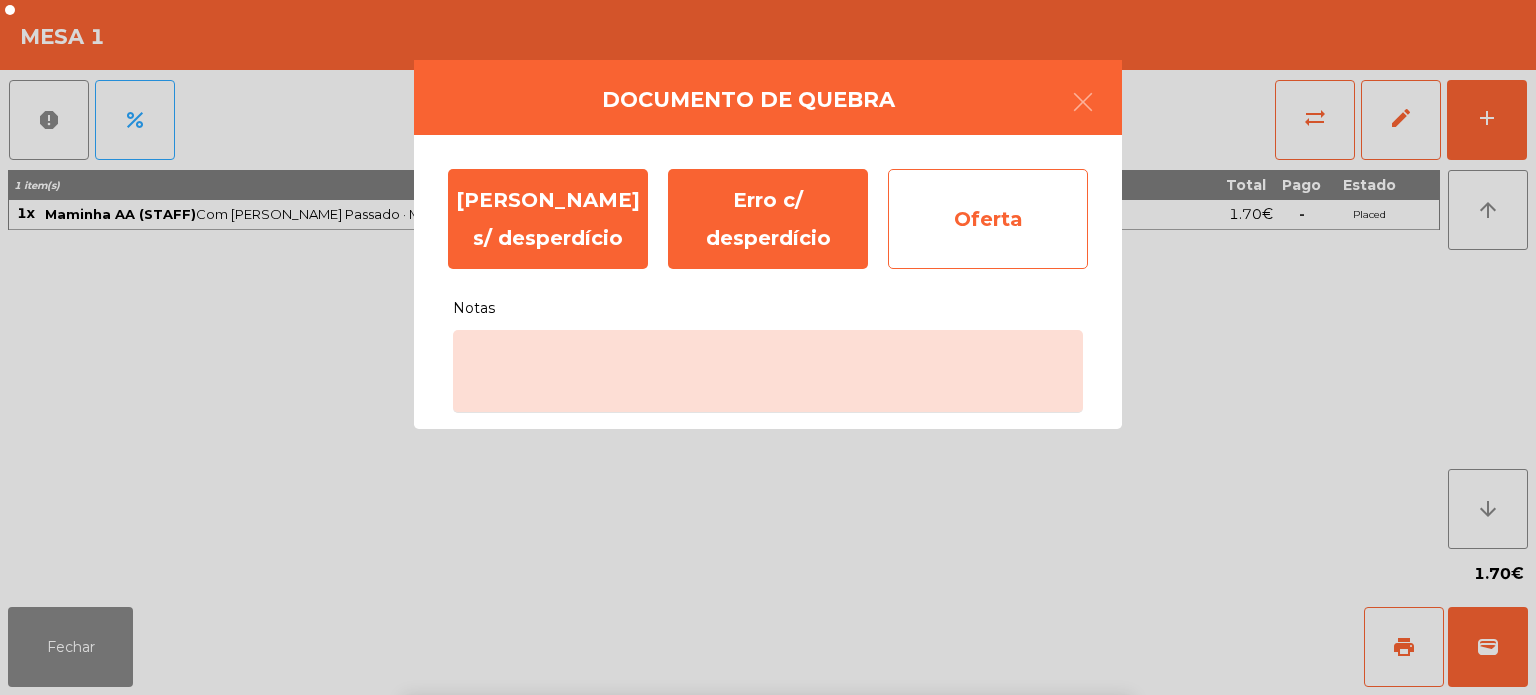 click on "Oferta" 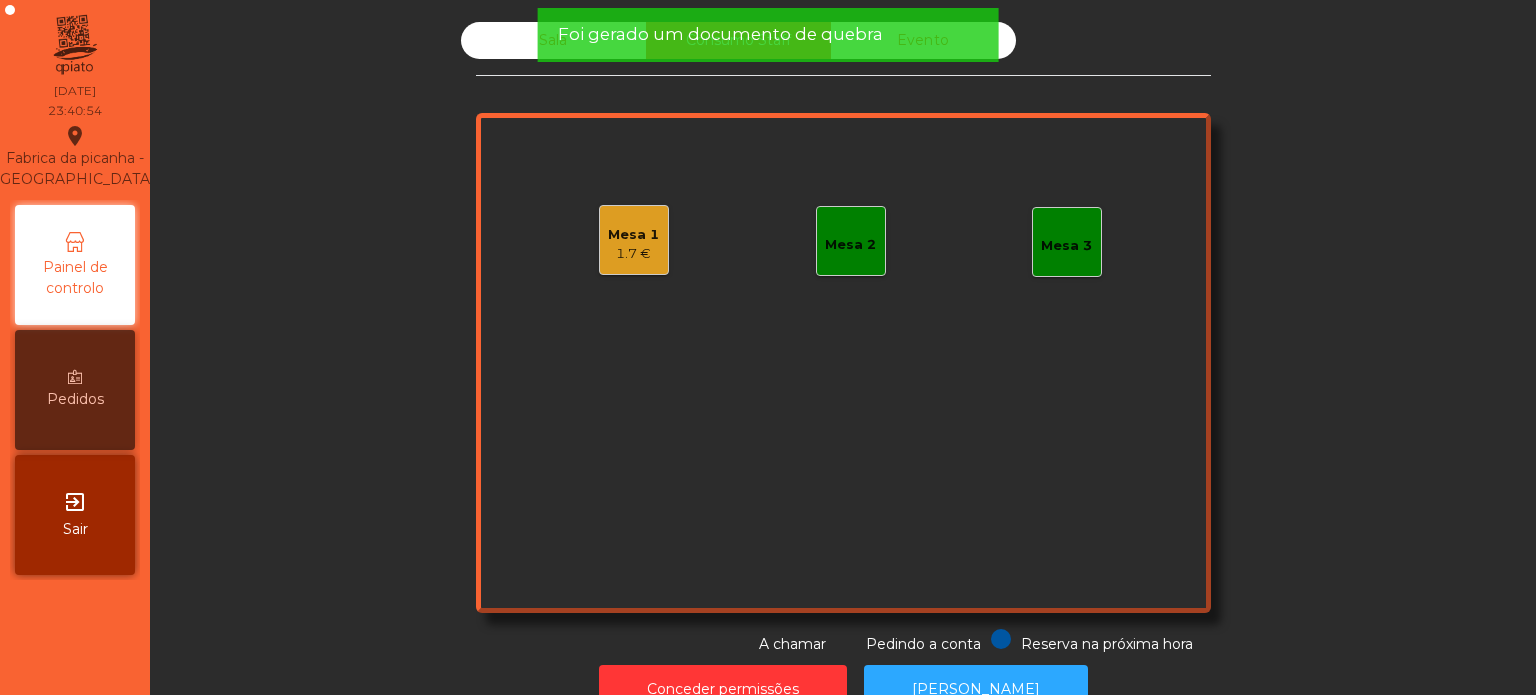 click on "Foi gerado um documento de quebra" 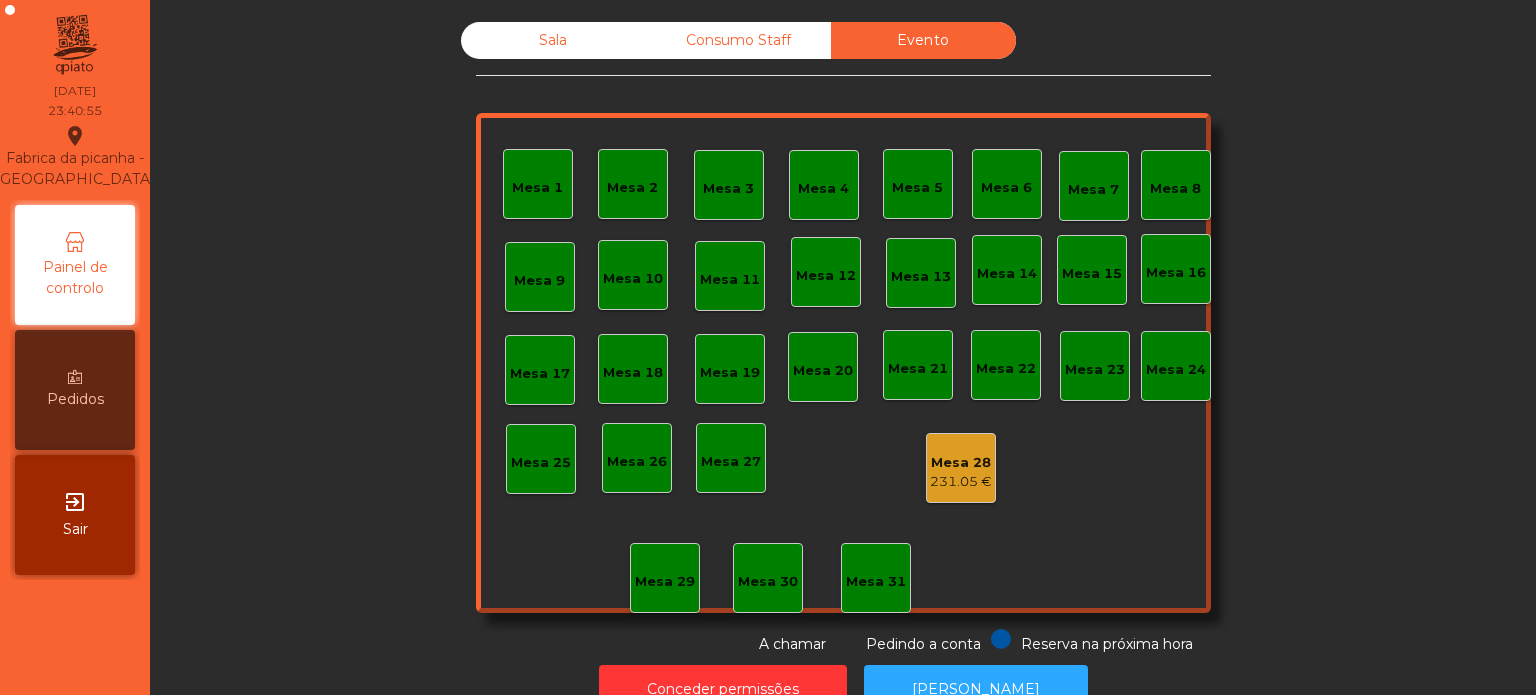 click on "Evento" 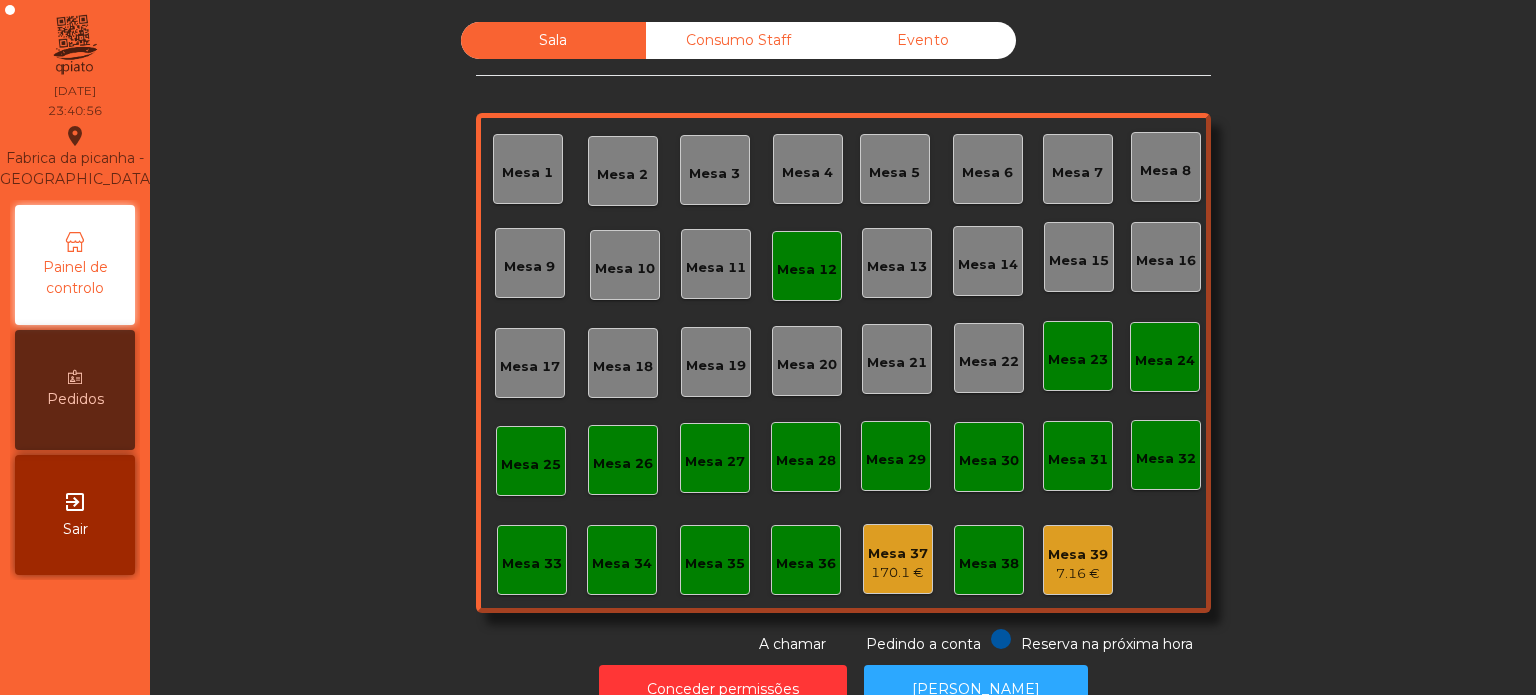 click on "Mesa 12" 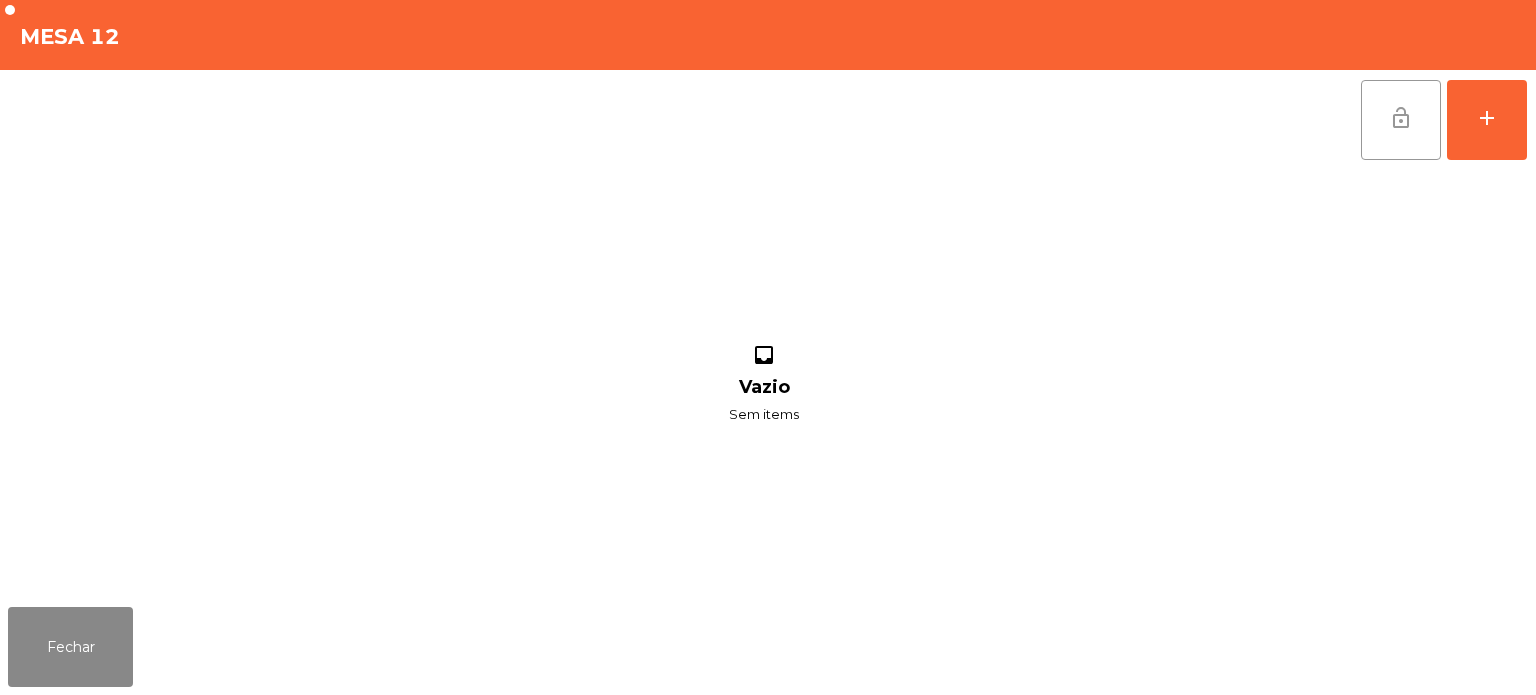 click on "lock_open" 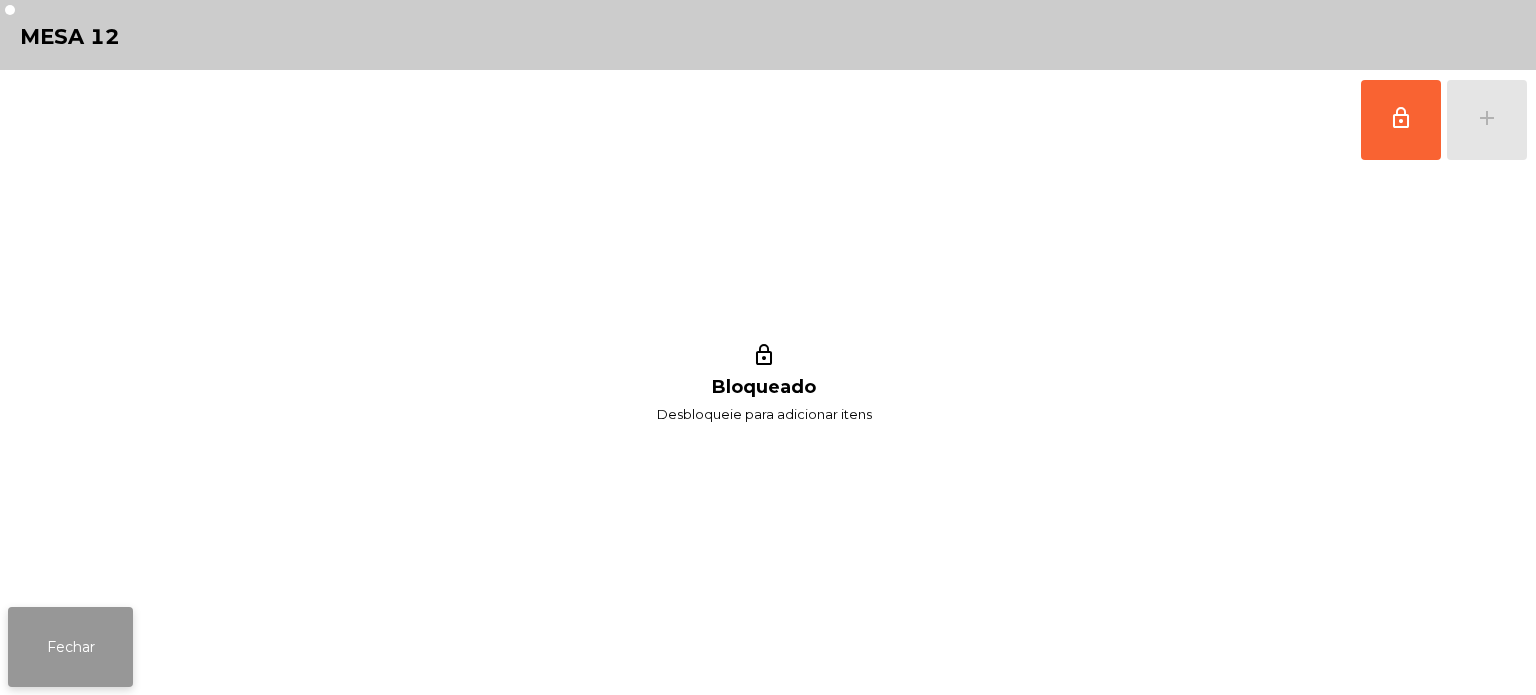 click on "Fechar" 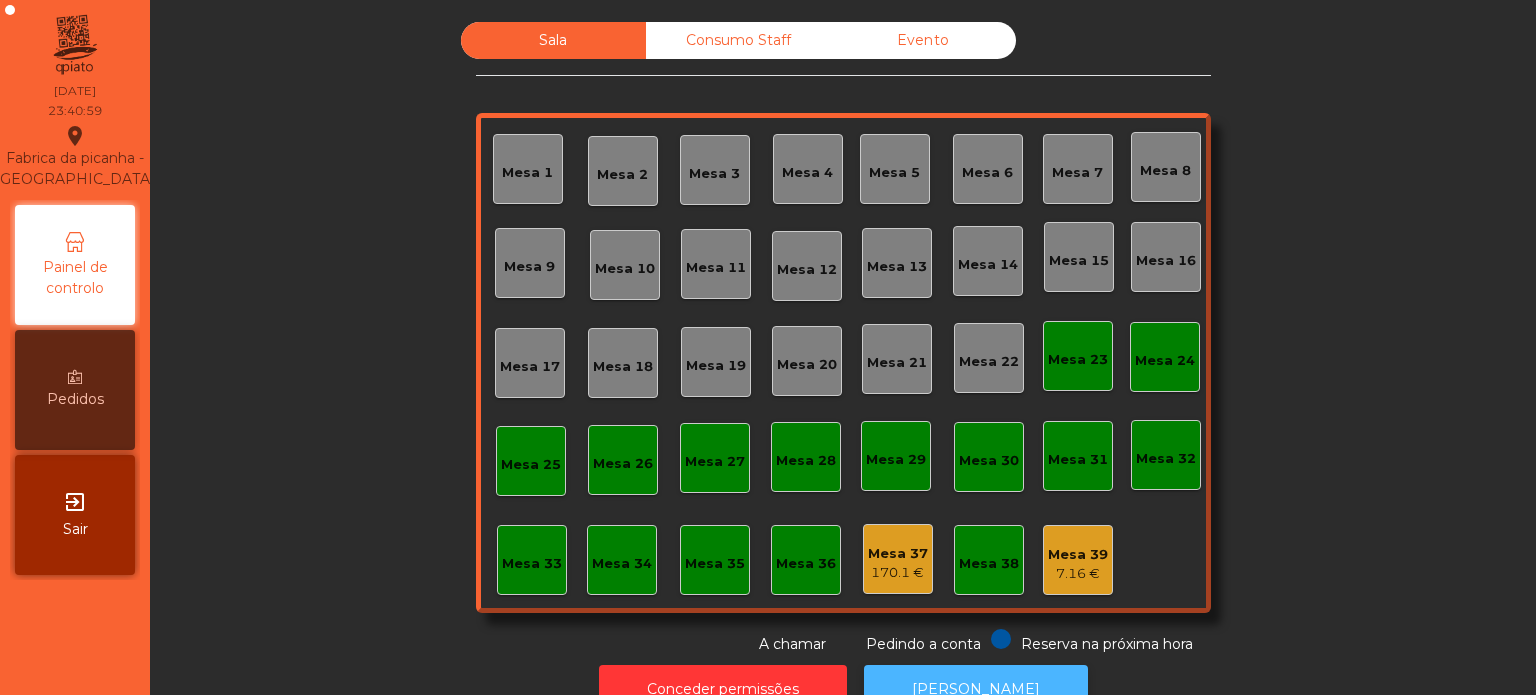 click on "[PERSON_NAME]" 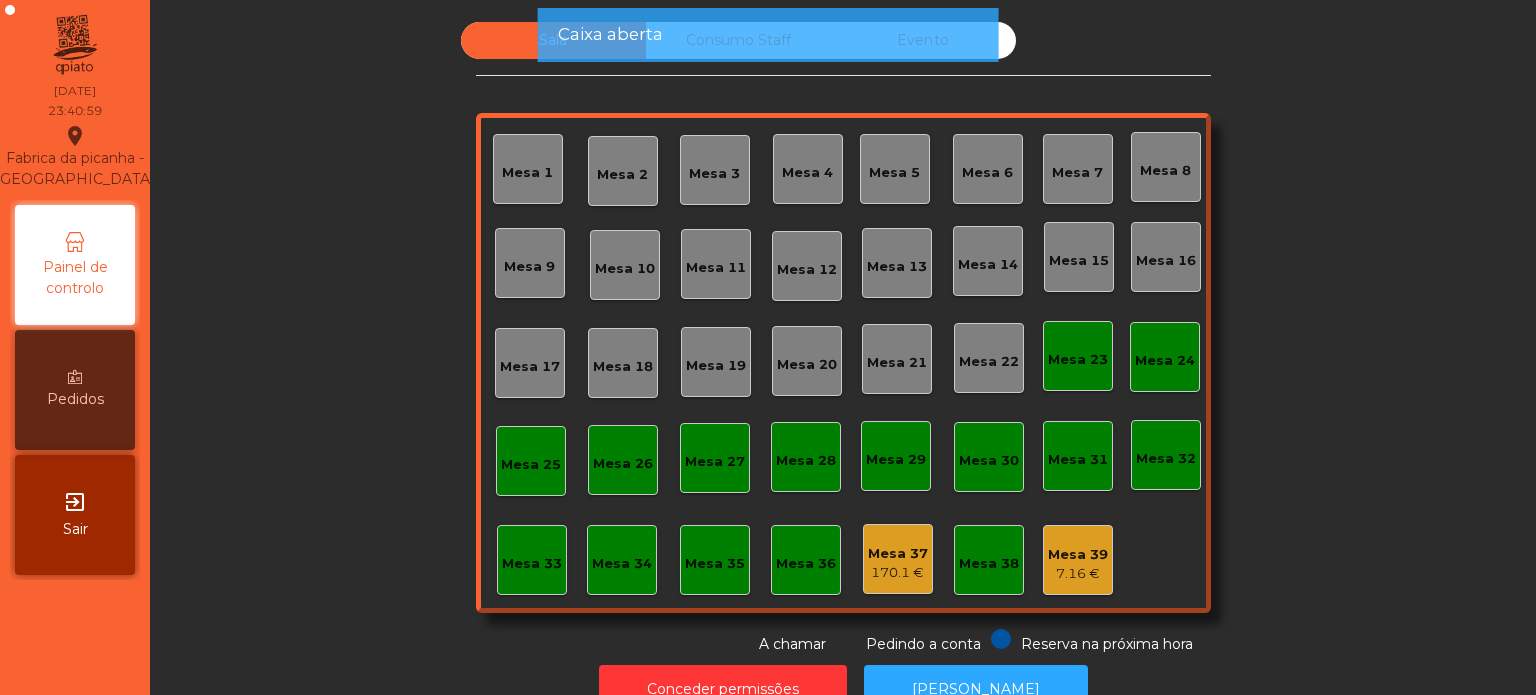 click on "170.1 €" 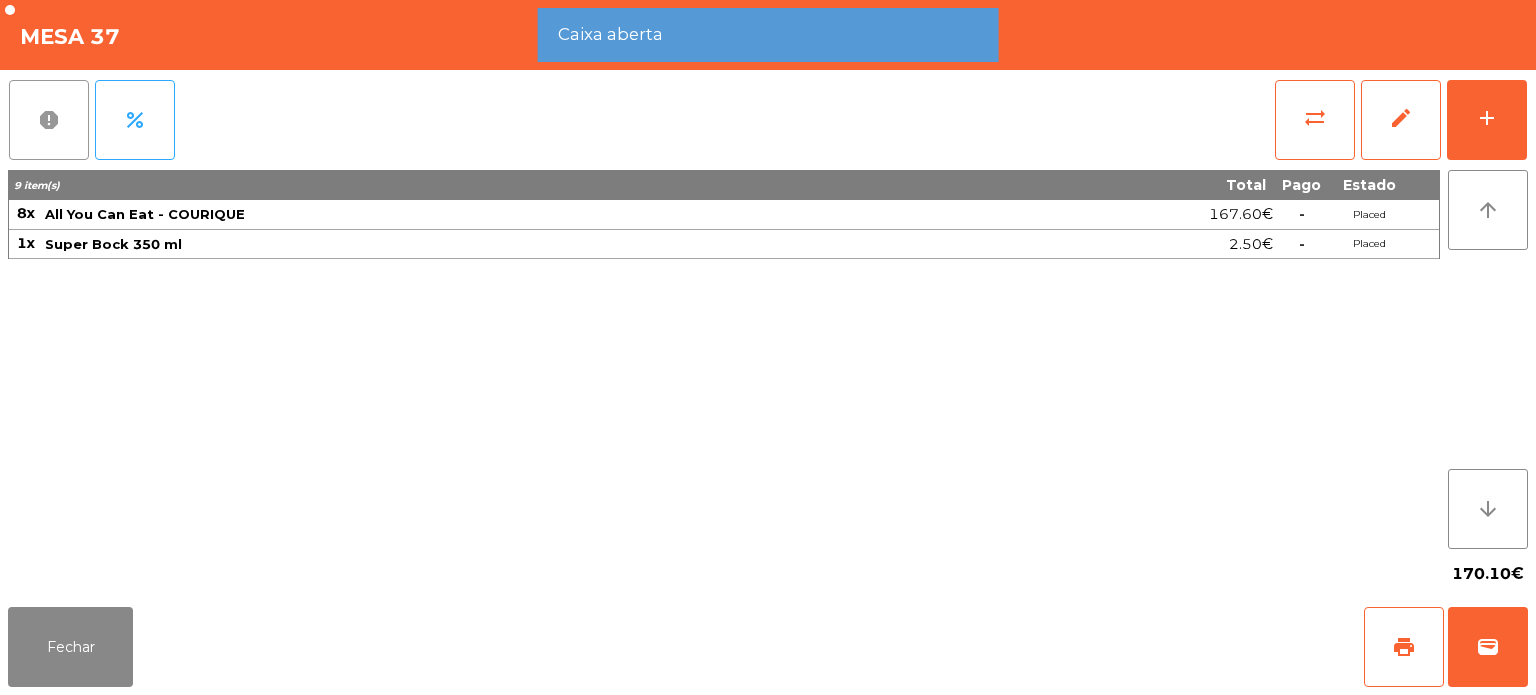 click on "report" 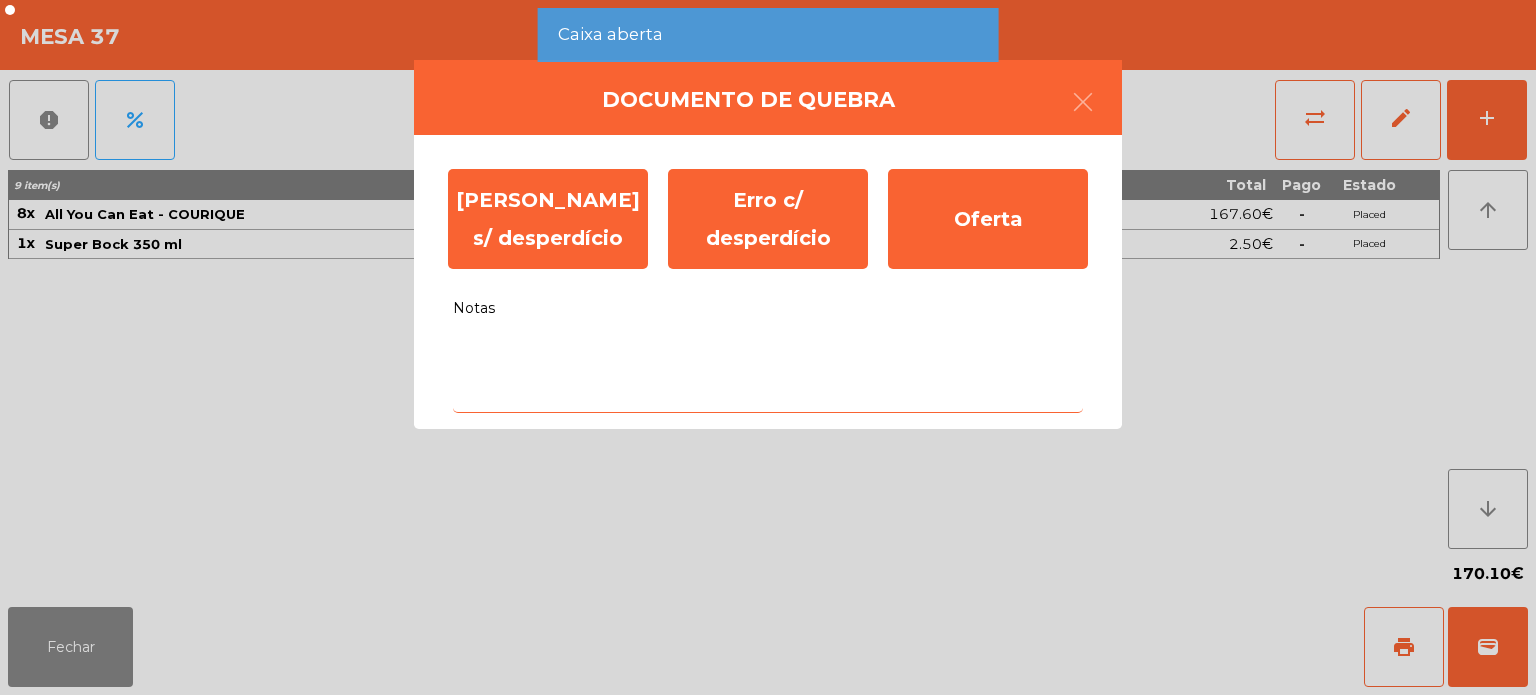 click on "Notas" at bounding box center [768, 371] 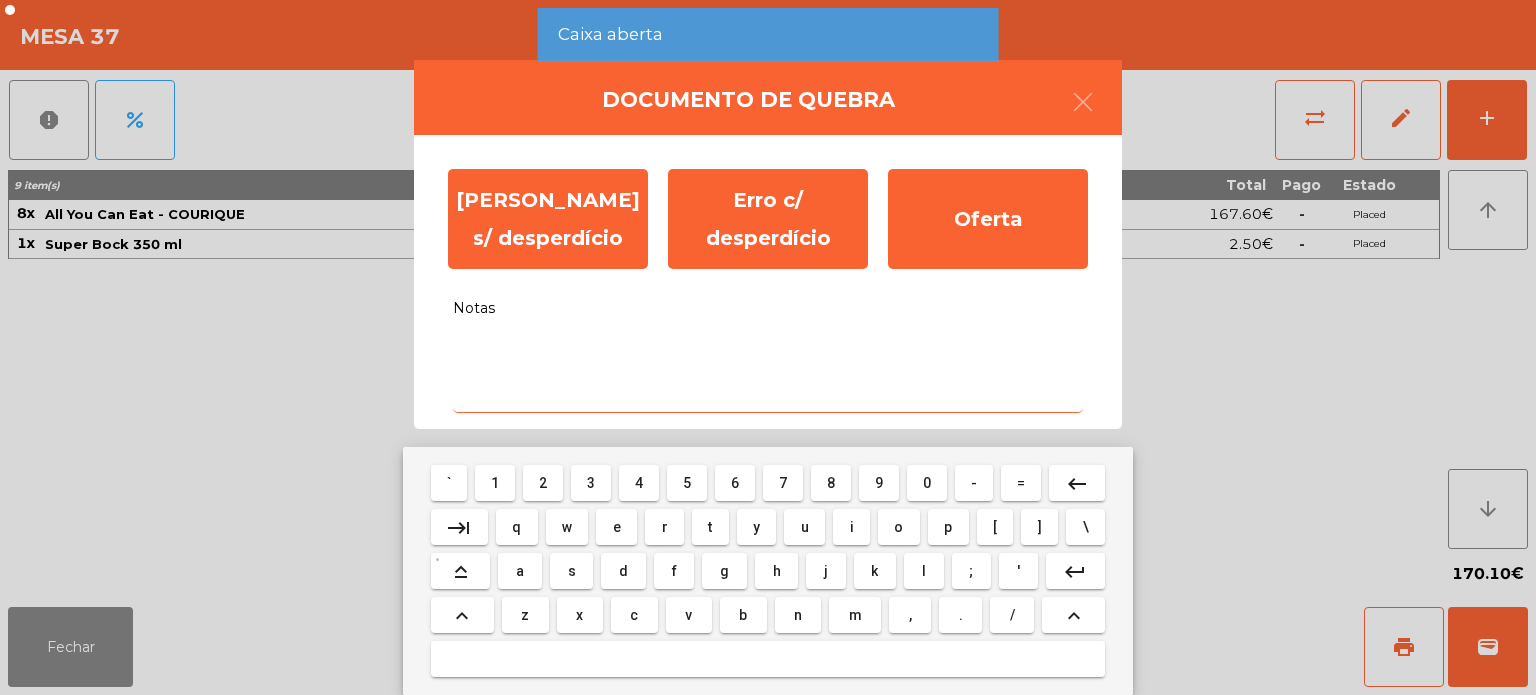 click on "c" at bounding box center (634, 615) 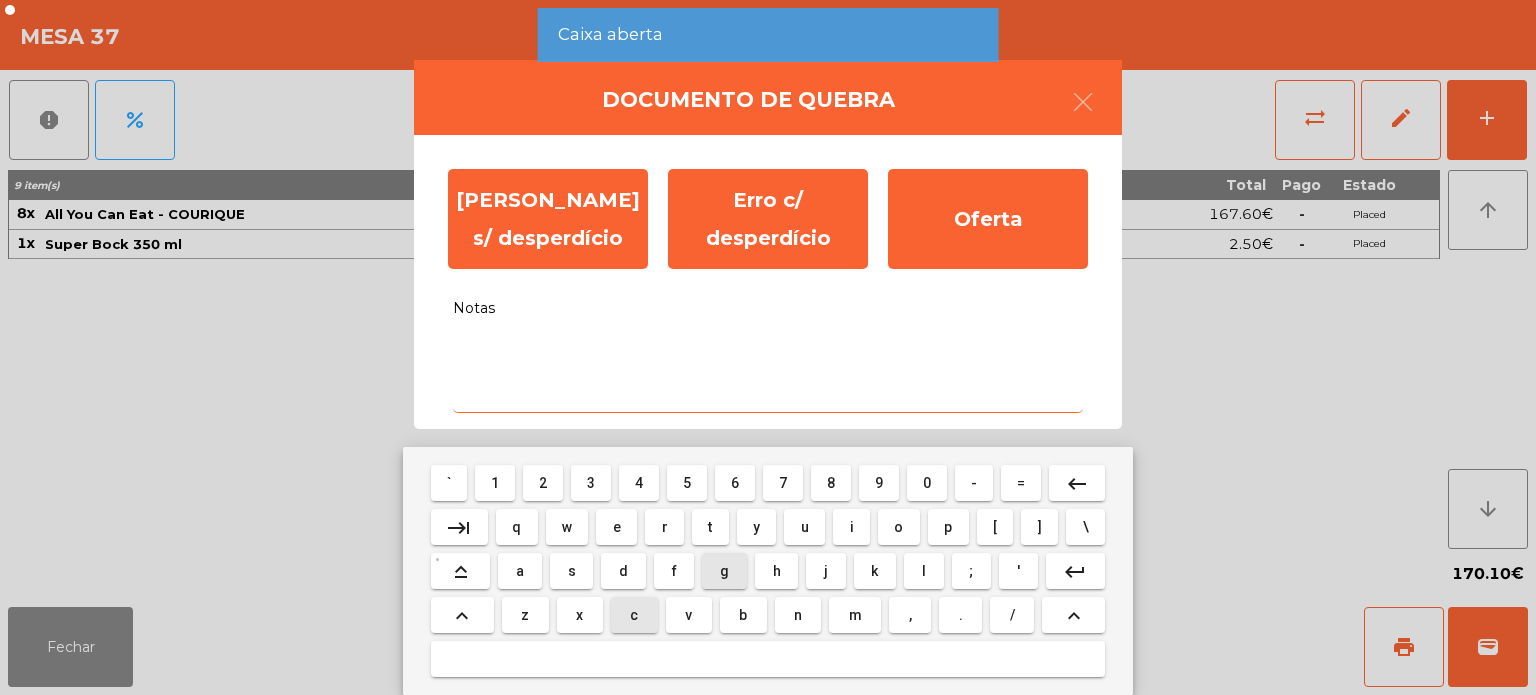 click on "g" at bounding box center [724, 571] 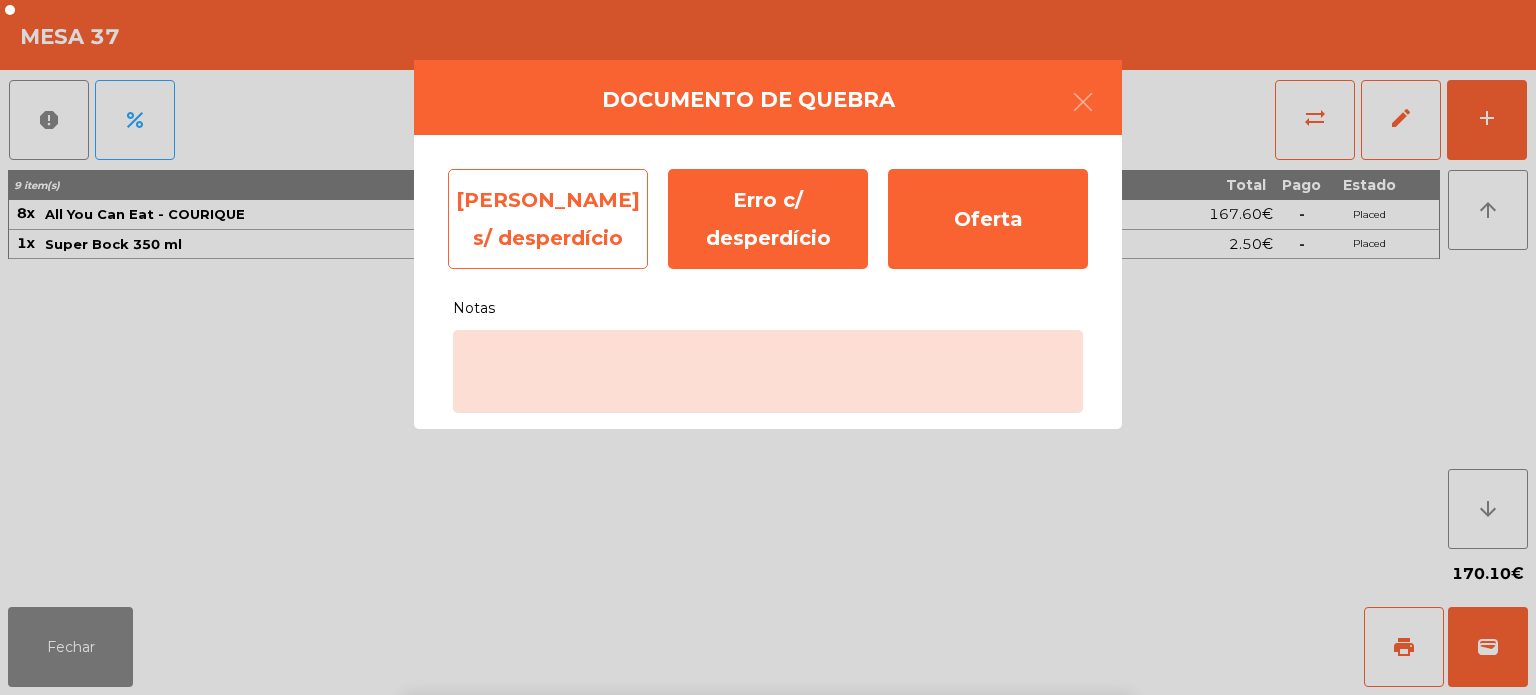 click on "[PERSON_NAME] s/ desperdício" 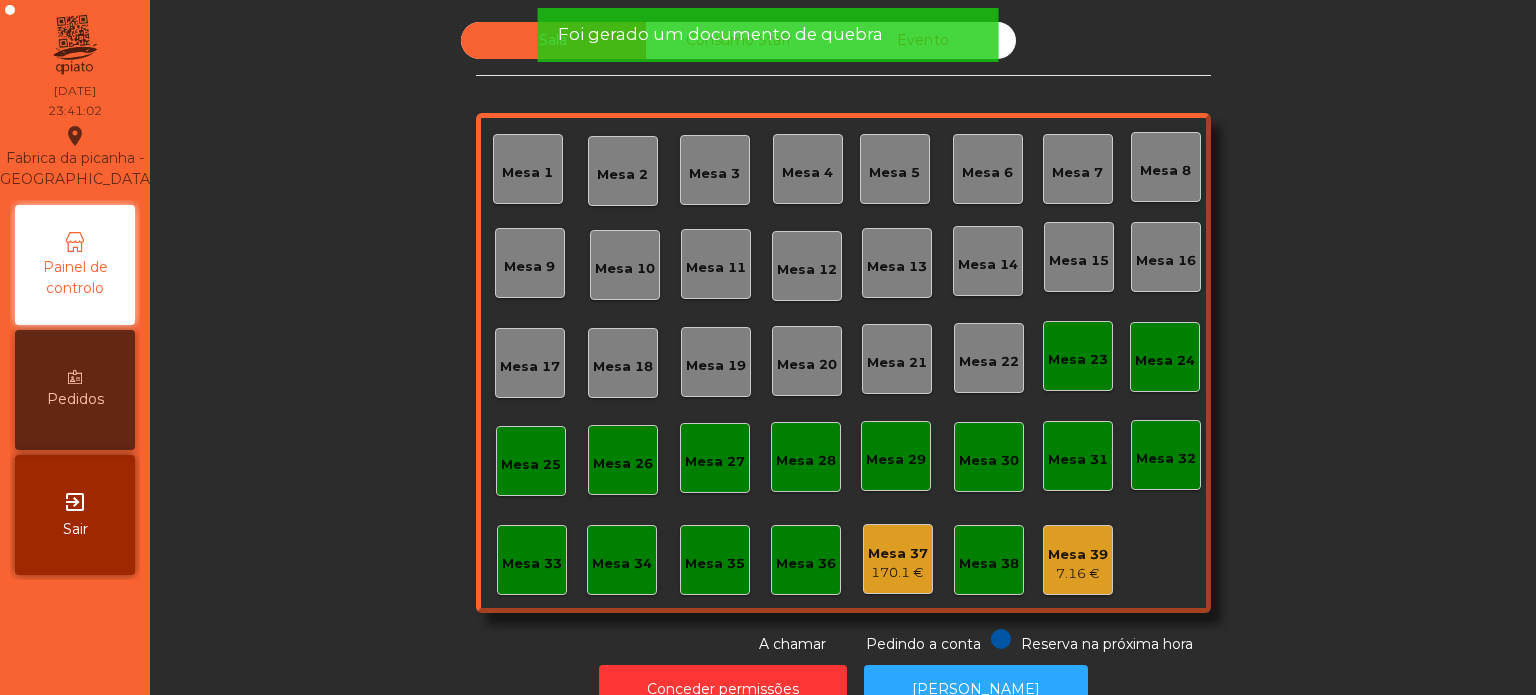click on "Mesa 39" 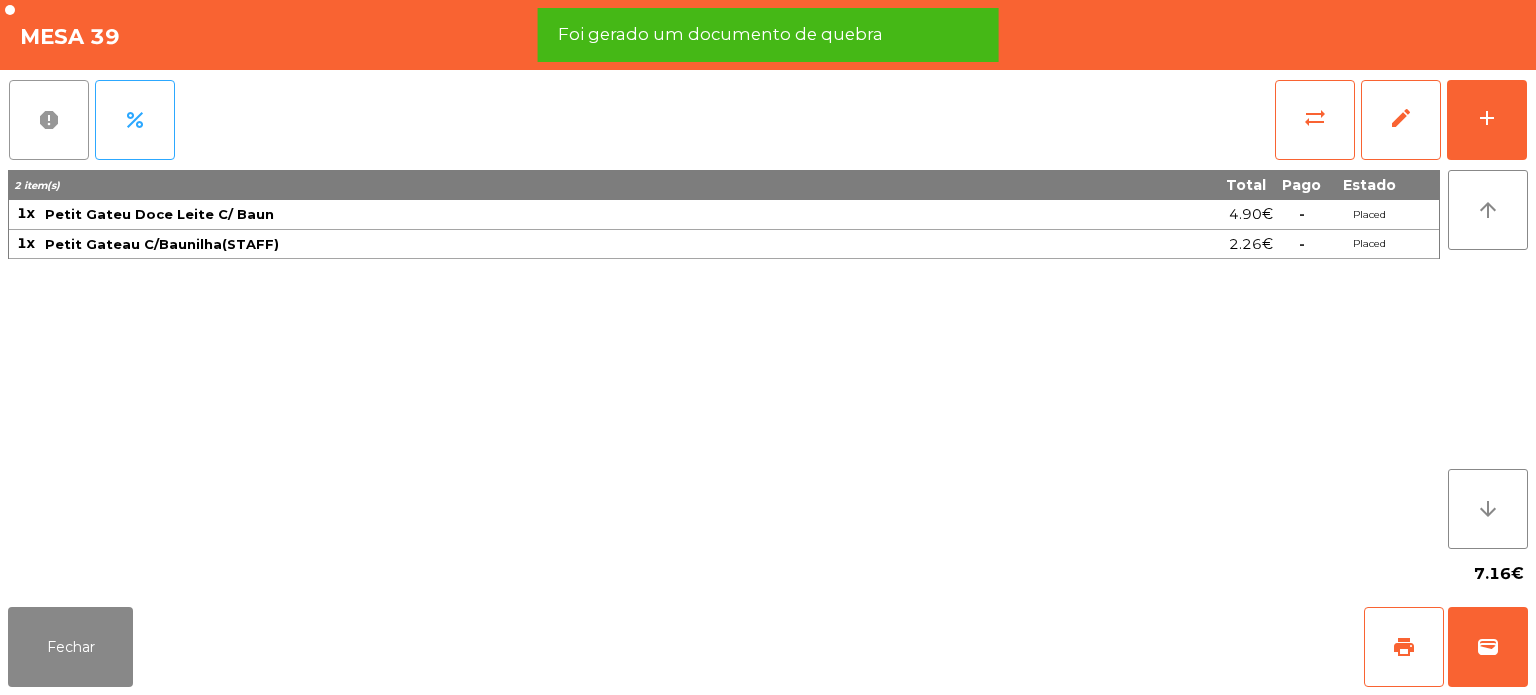click on "report" 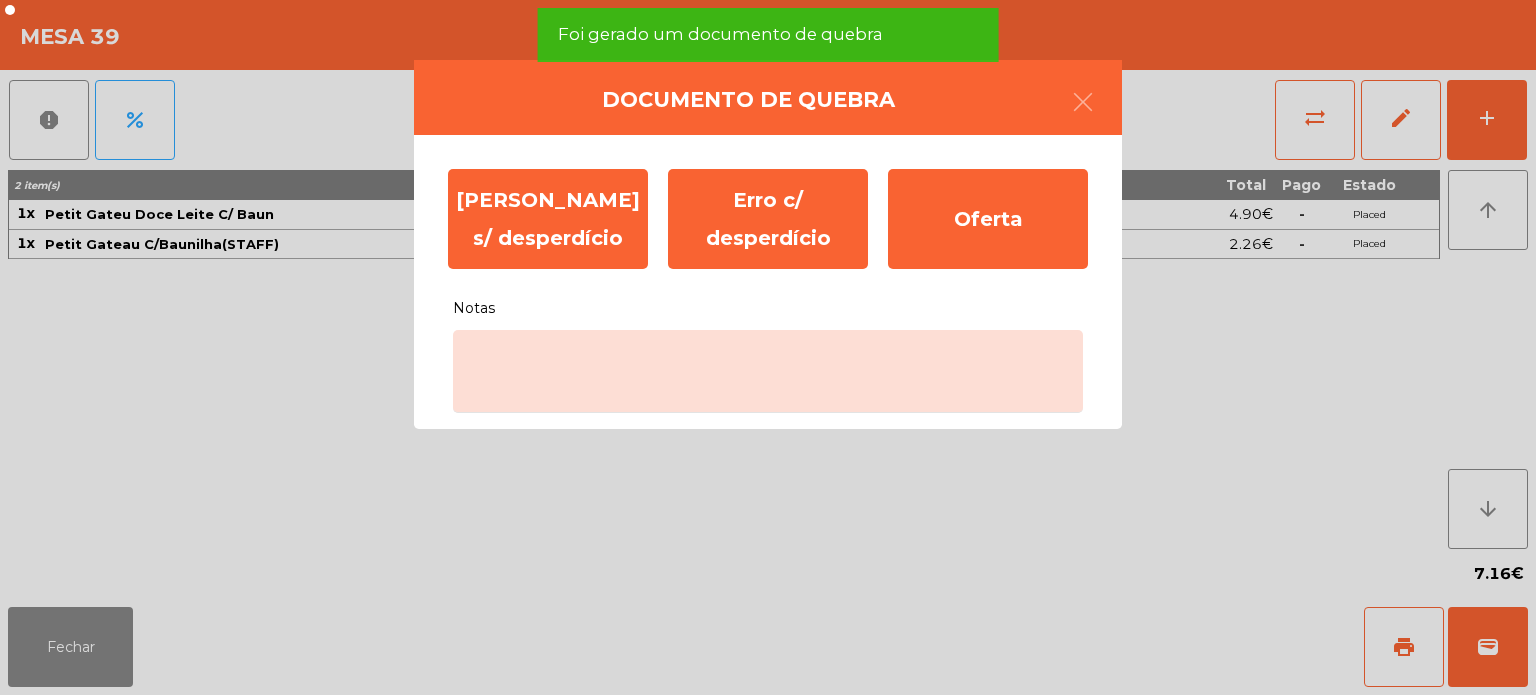 click on "Documento de [PERSON_NAME] s/ desperdício   Erro c/ desperdício   Oferta   Notas" 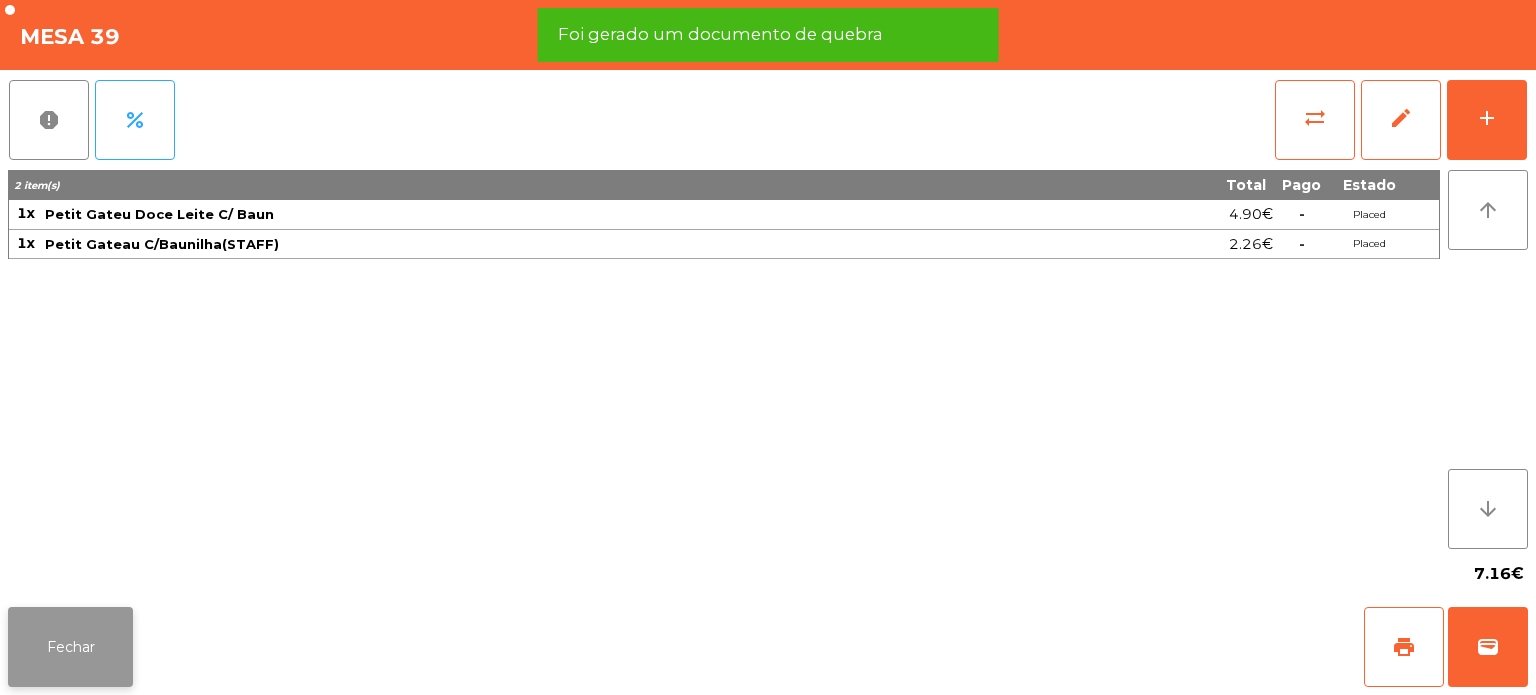 click on "Fechar" 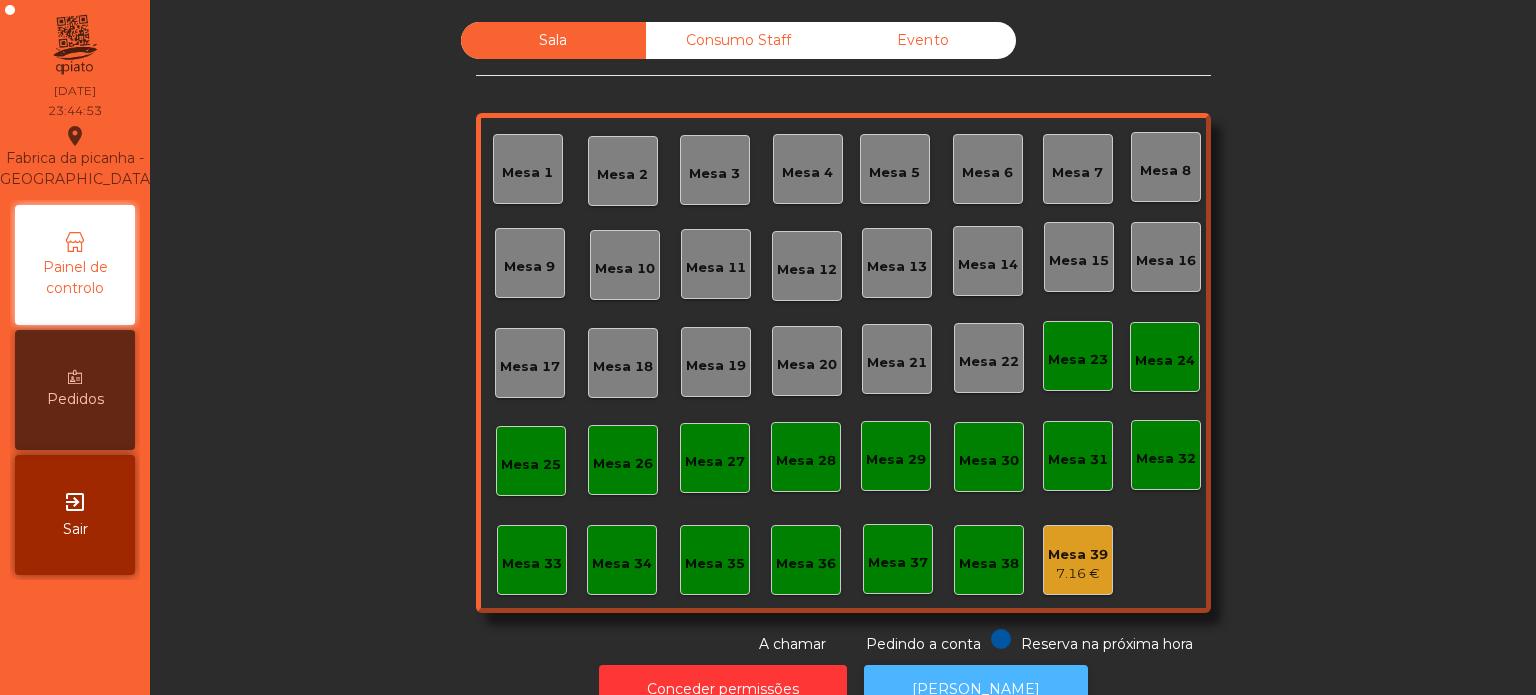 click on "[PERSON_NAME]" 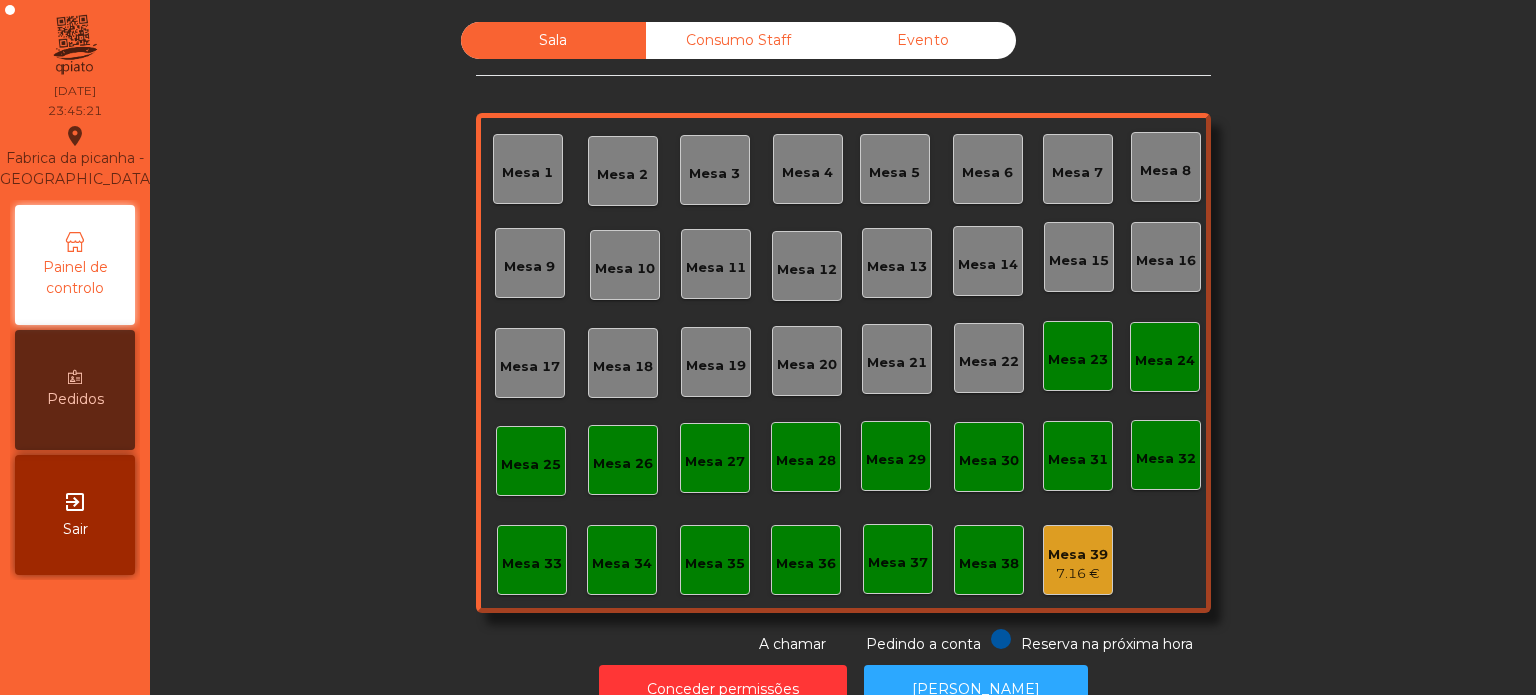 click on "Mesa 39" 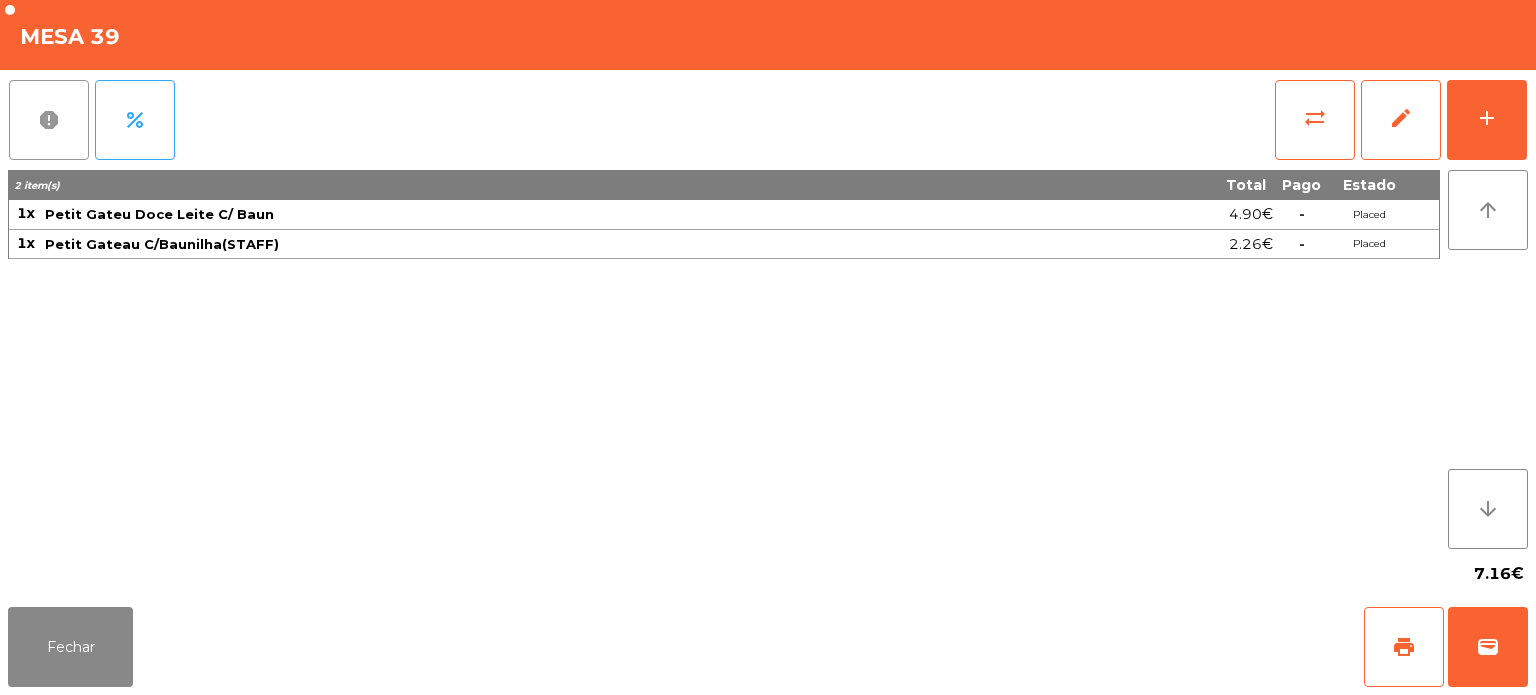 click on "report" 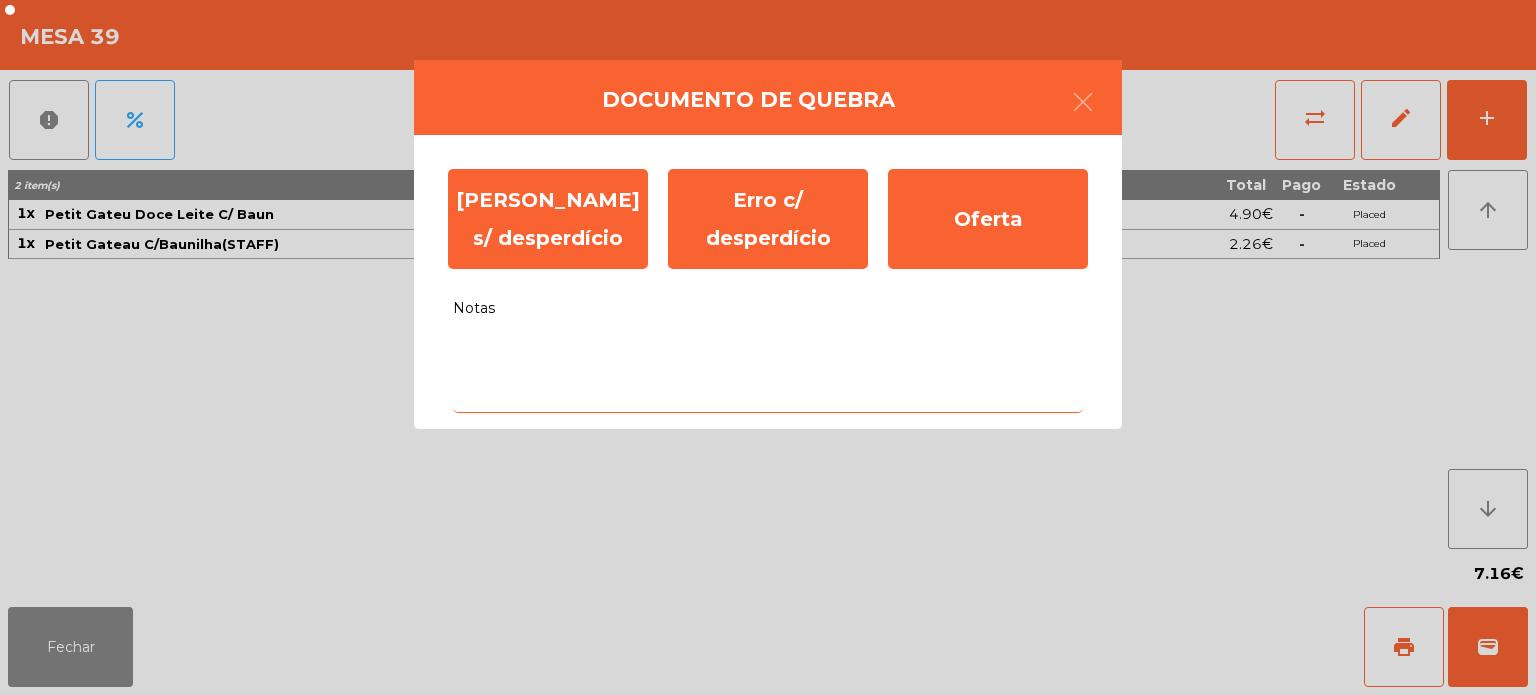 click on "Notas" at bounding box center [768, 371] 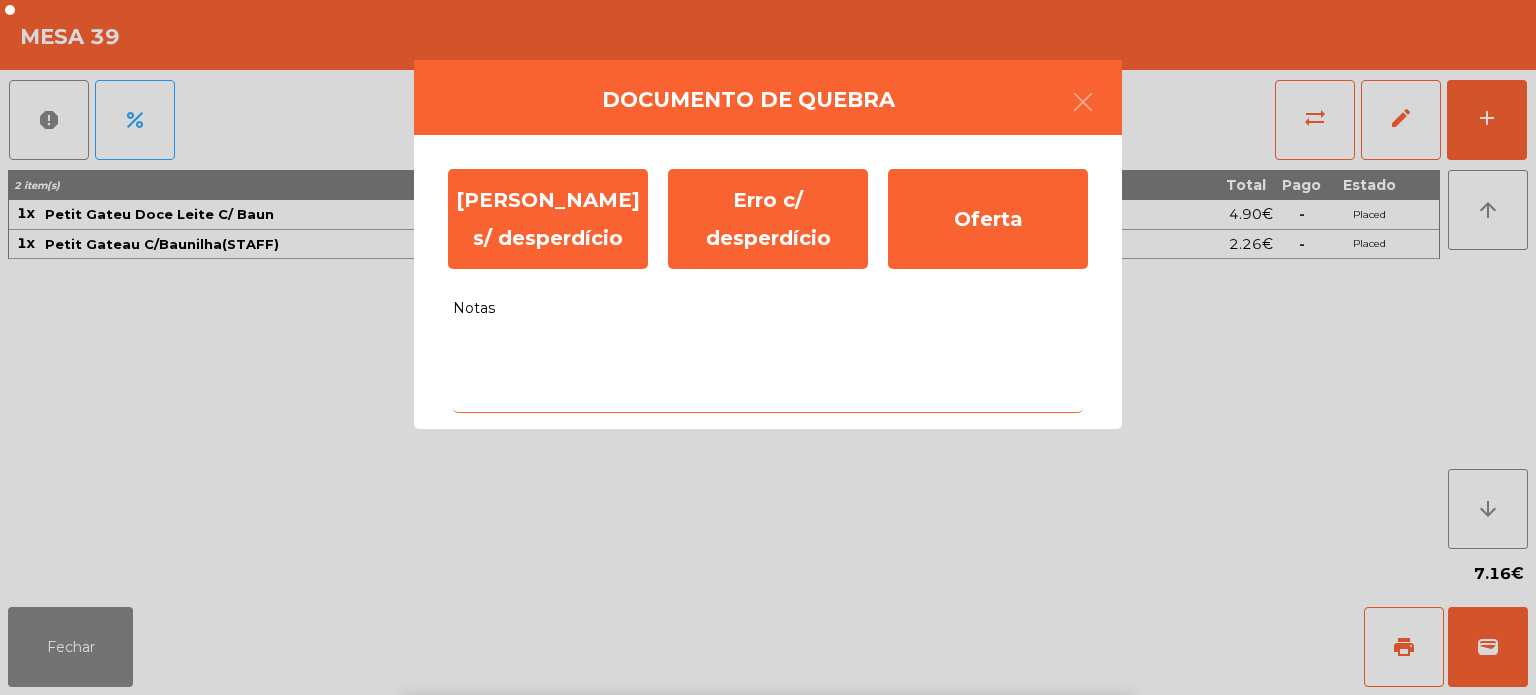click on "f" at bounding box center (674, 819) 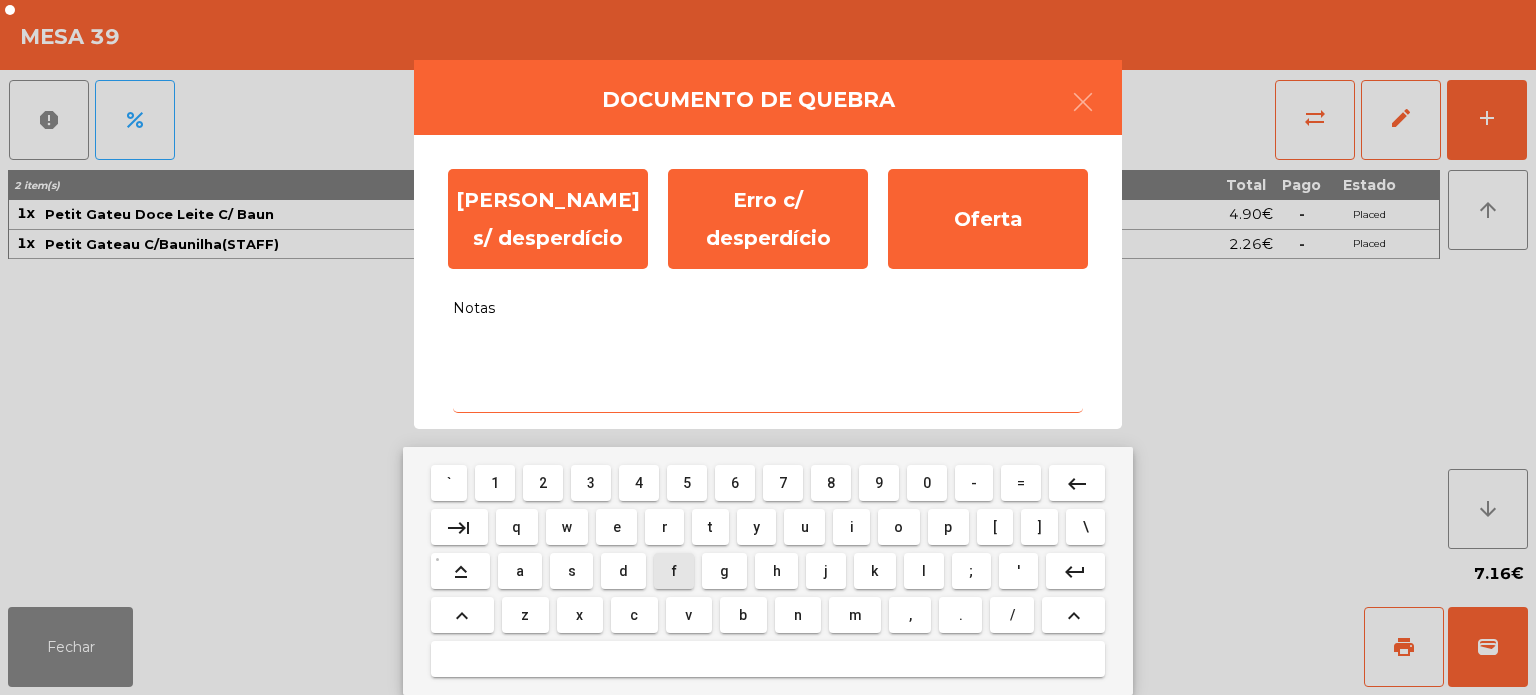 click on "g" at bounding box center [724, 571] 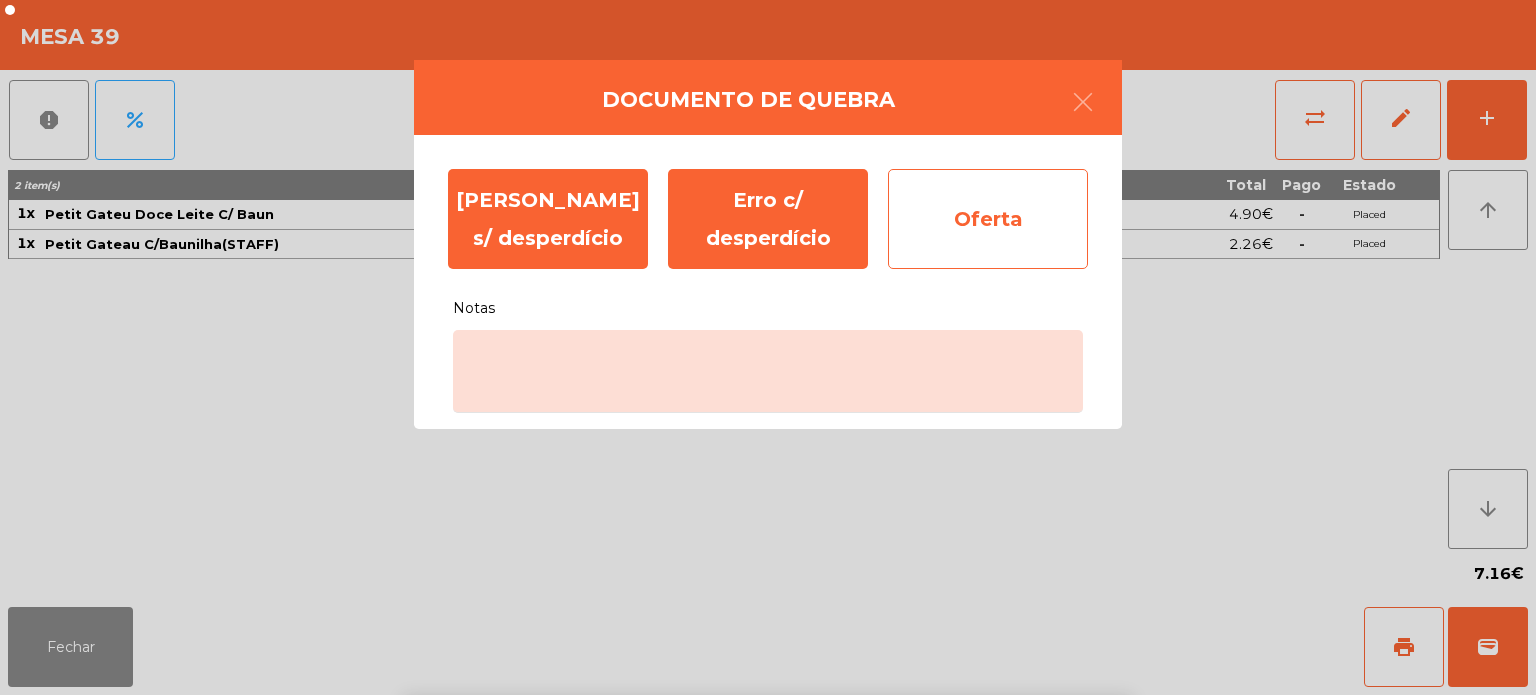 click on "Oferta" 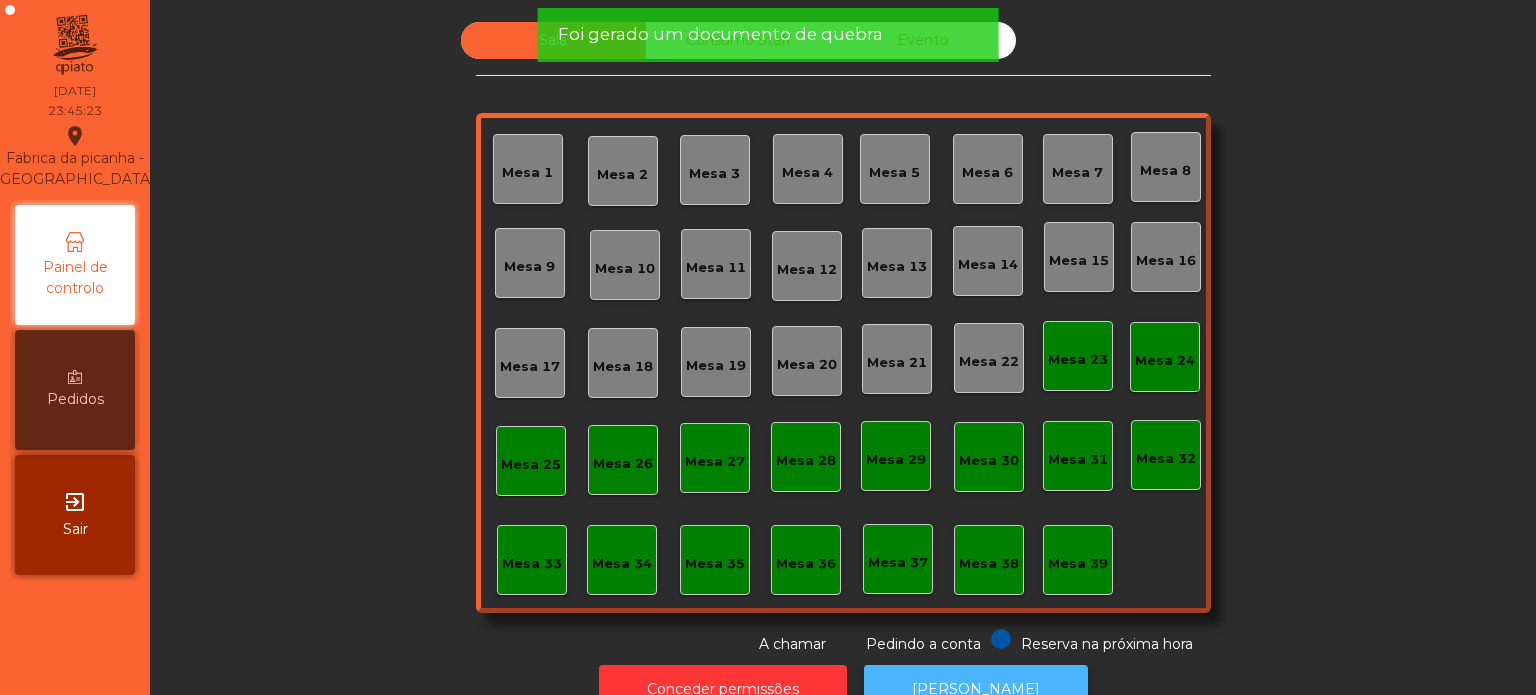 click on "[PERSON_NAME]" 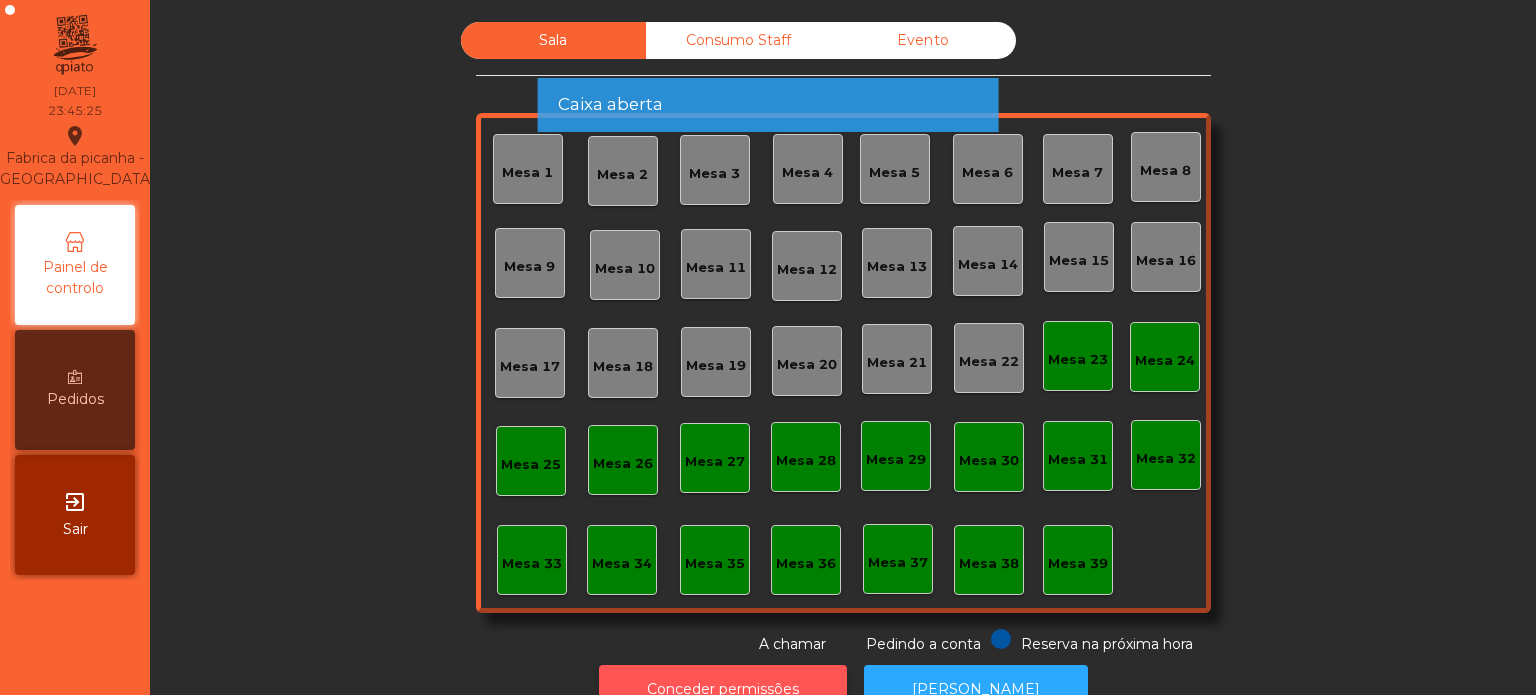 click on "Conceder permissões" 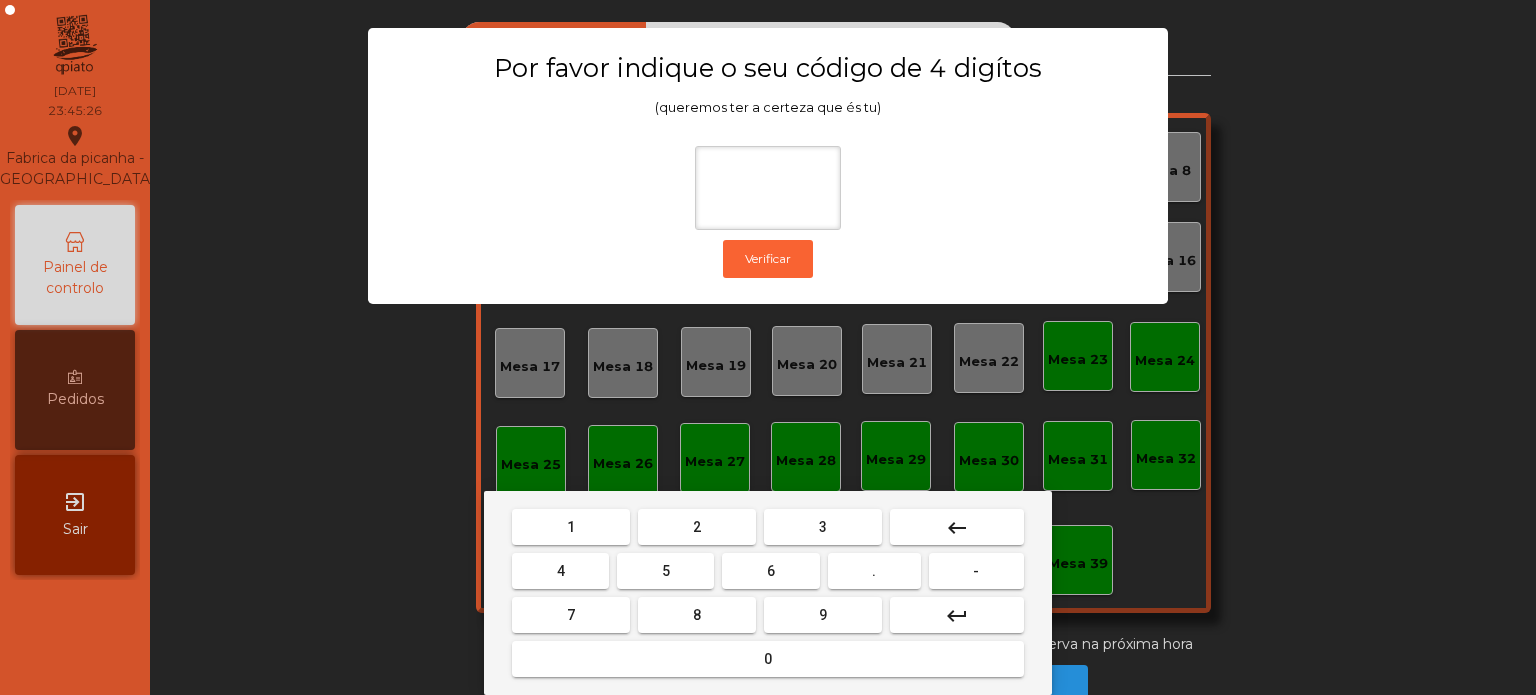 click on "1" at bounding box center (571, 527) 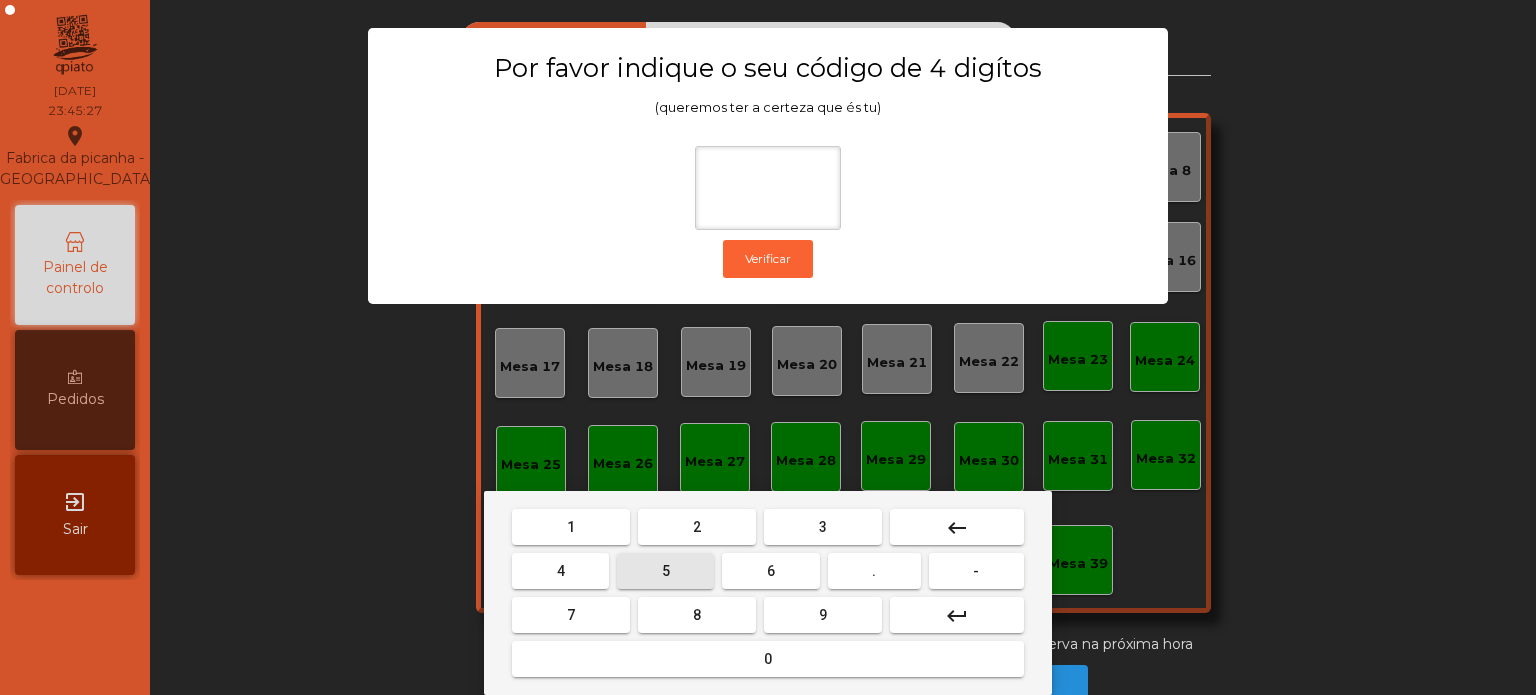 click on "0" at bounding box center (768, 659) 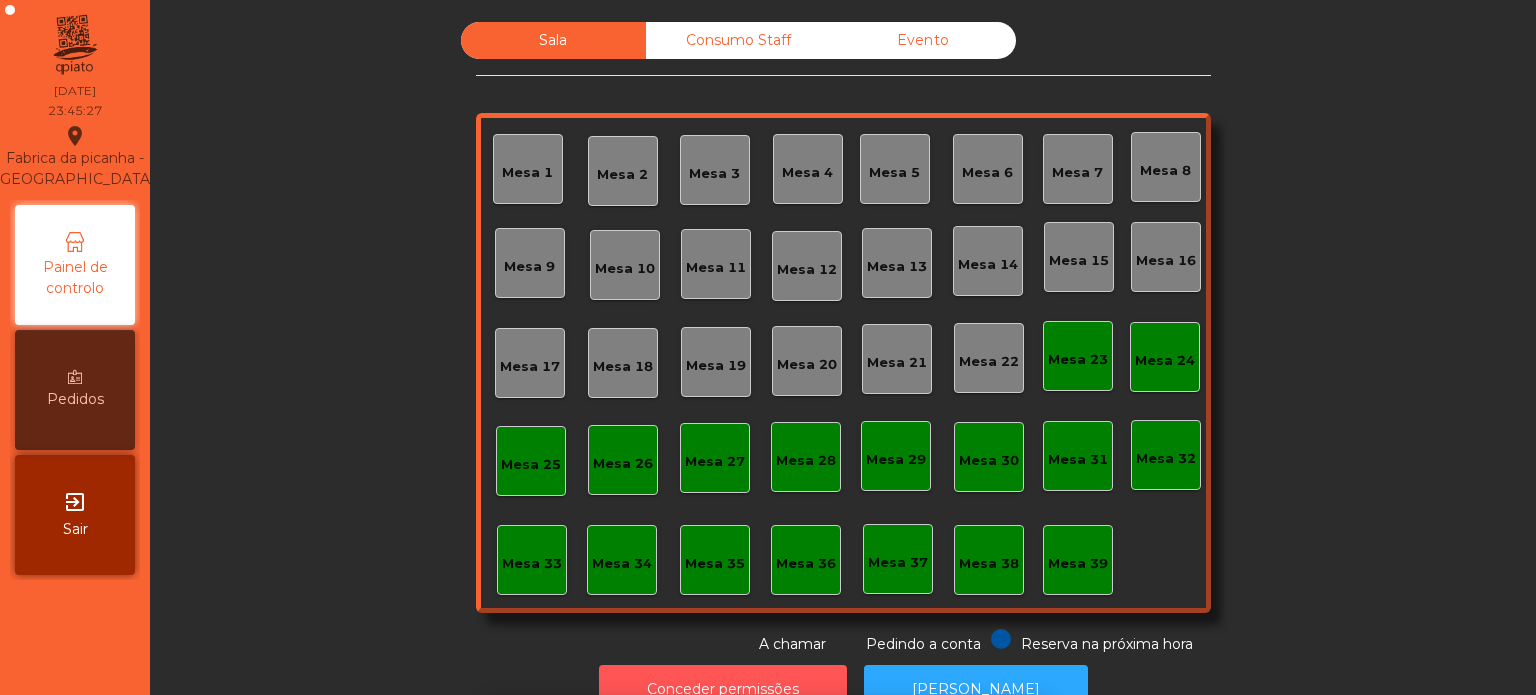 scroll, scrollTop: 33, scrollLeft: 0, axis: vertical 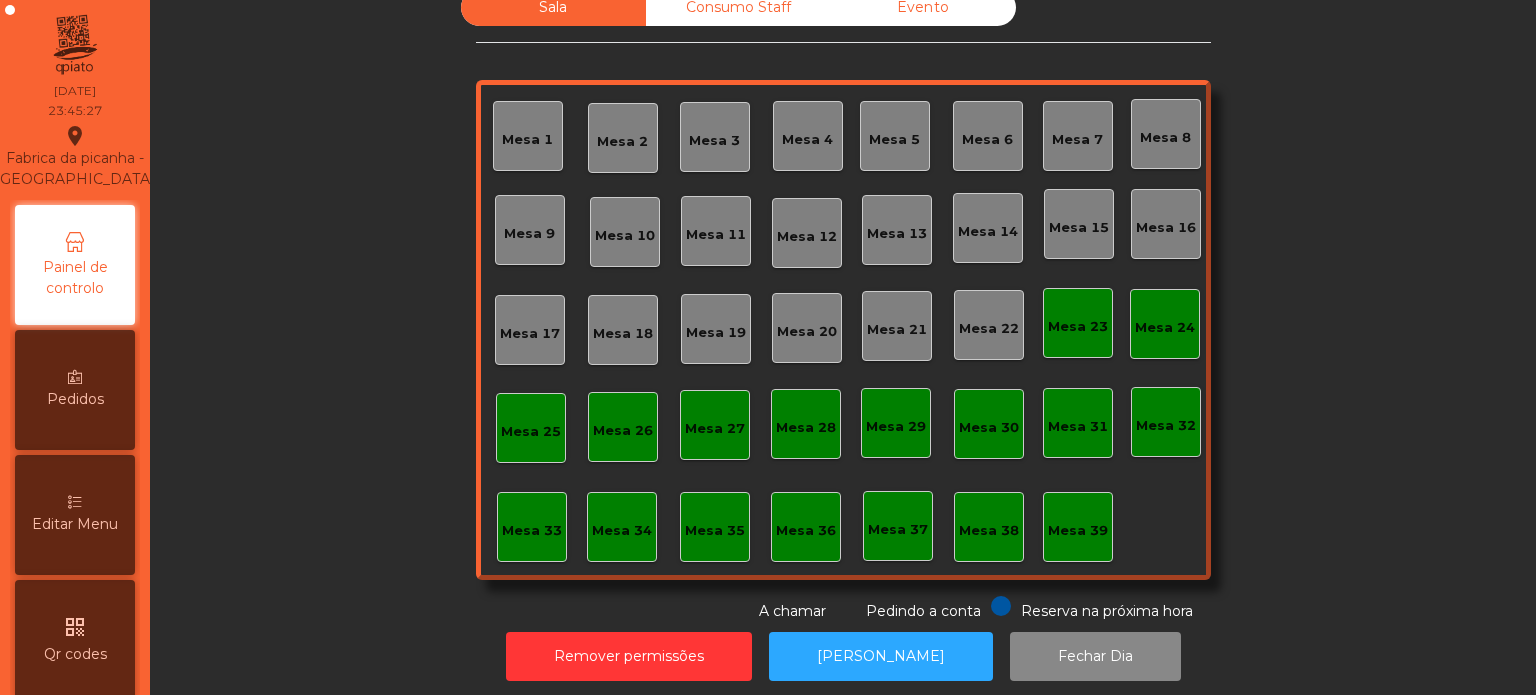 click on "Consumo Staff" 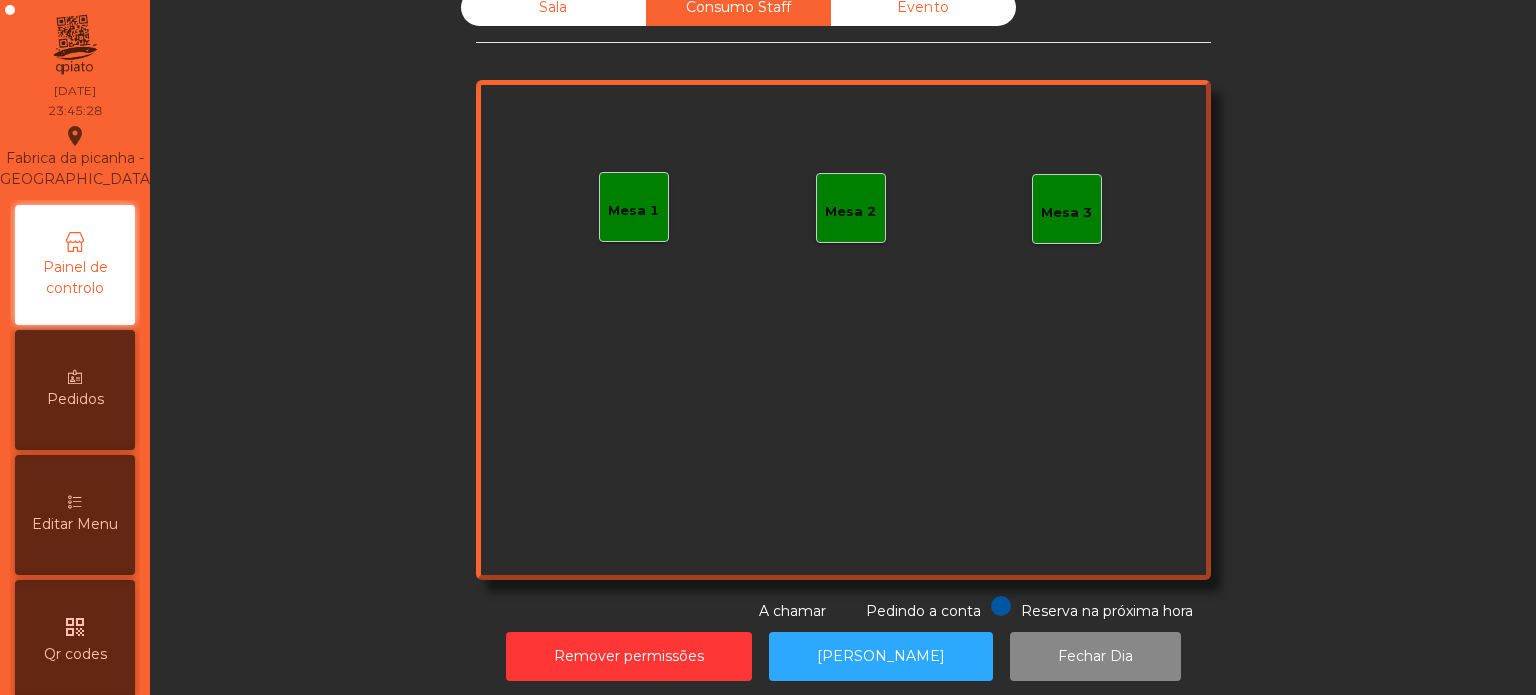 click on "Evento" 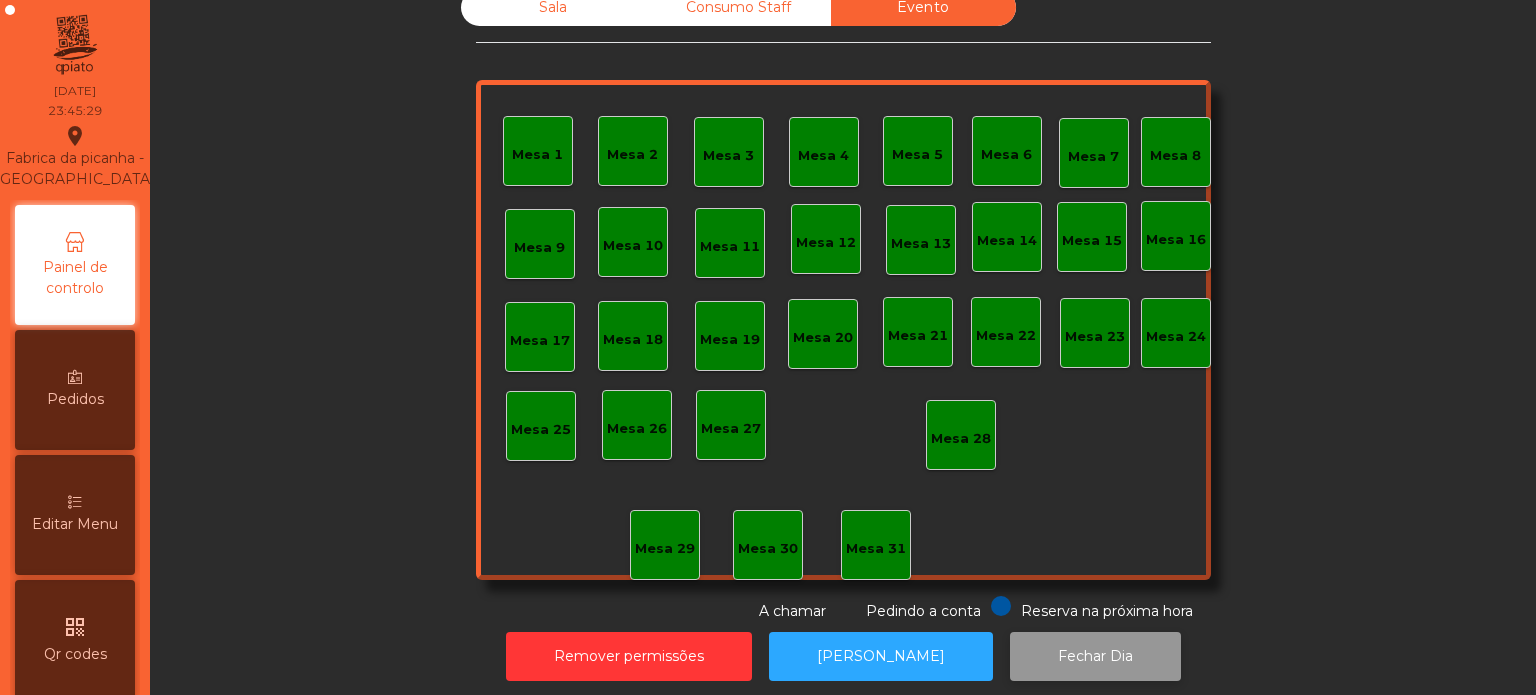 click on "Fechar Dia" 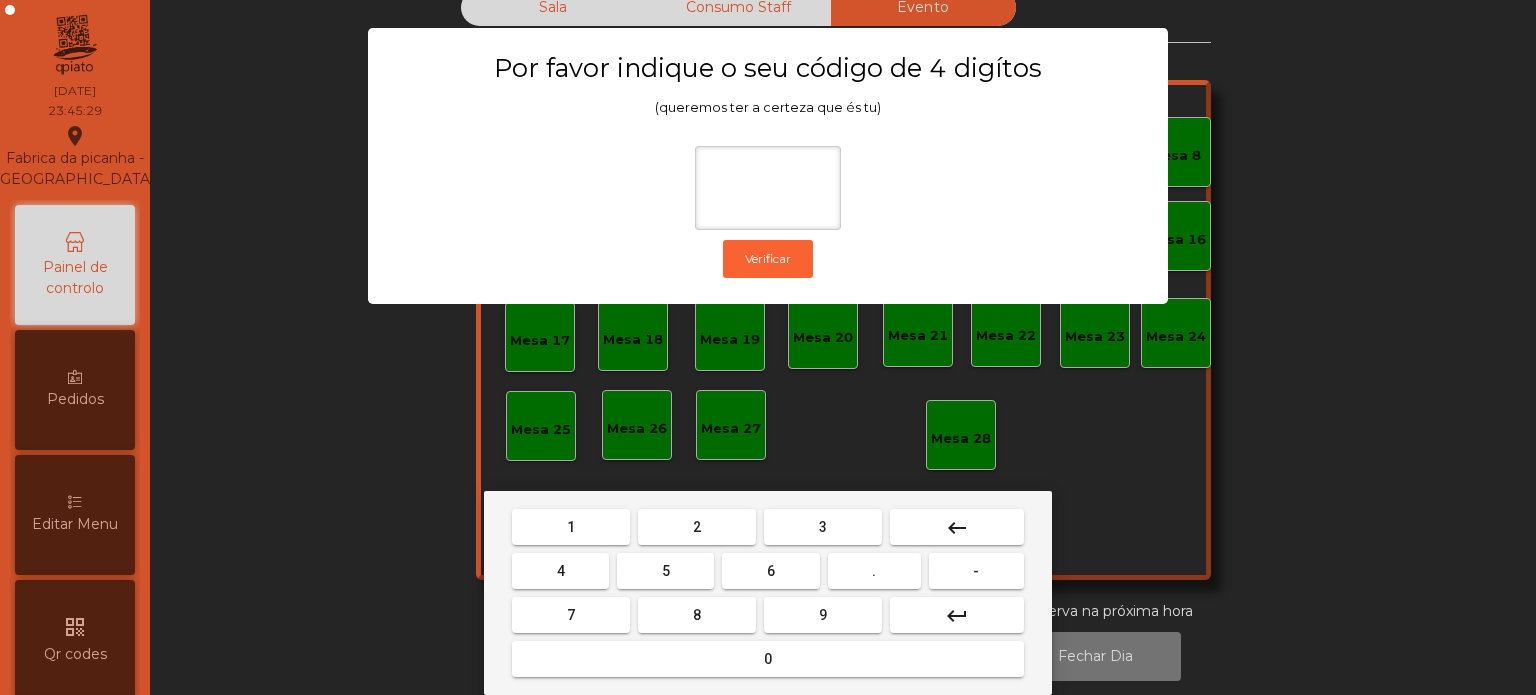 click on "1" at bounding box center [571, 527] 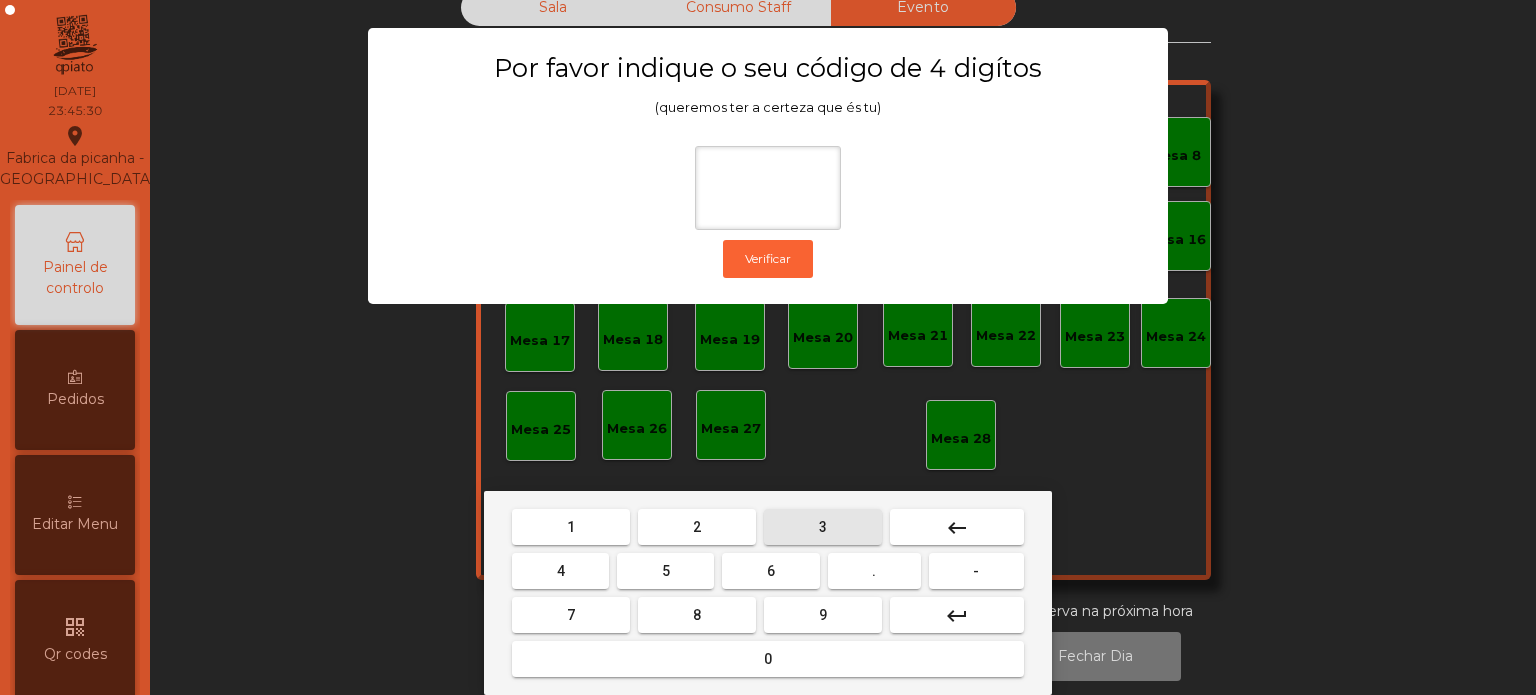 click on "3" at bounding box center [823, 527] 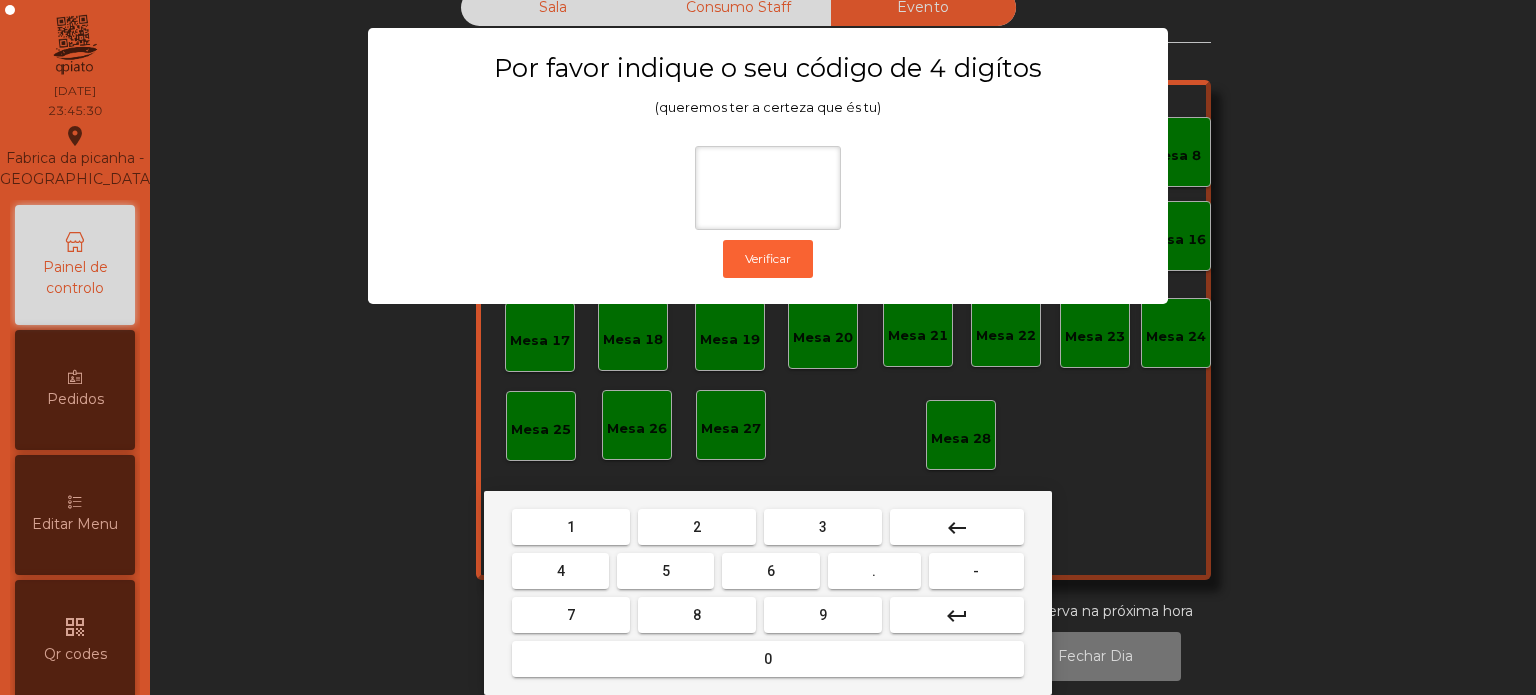 click on "5" at bounding box center [665, 571] 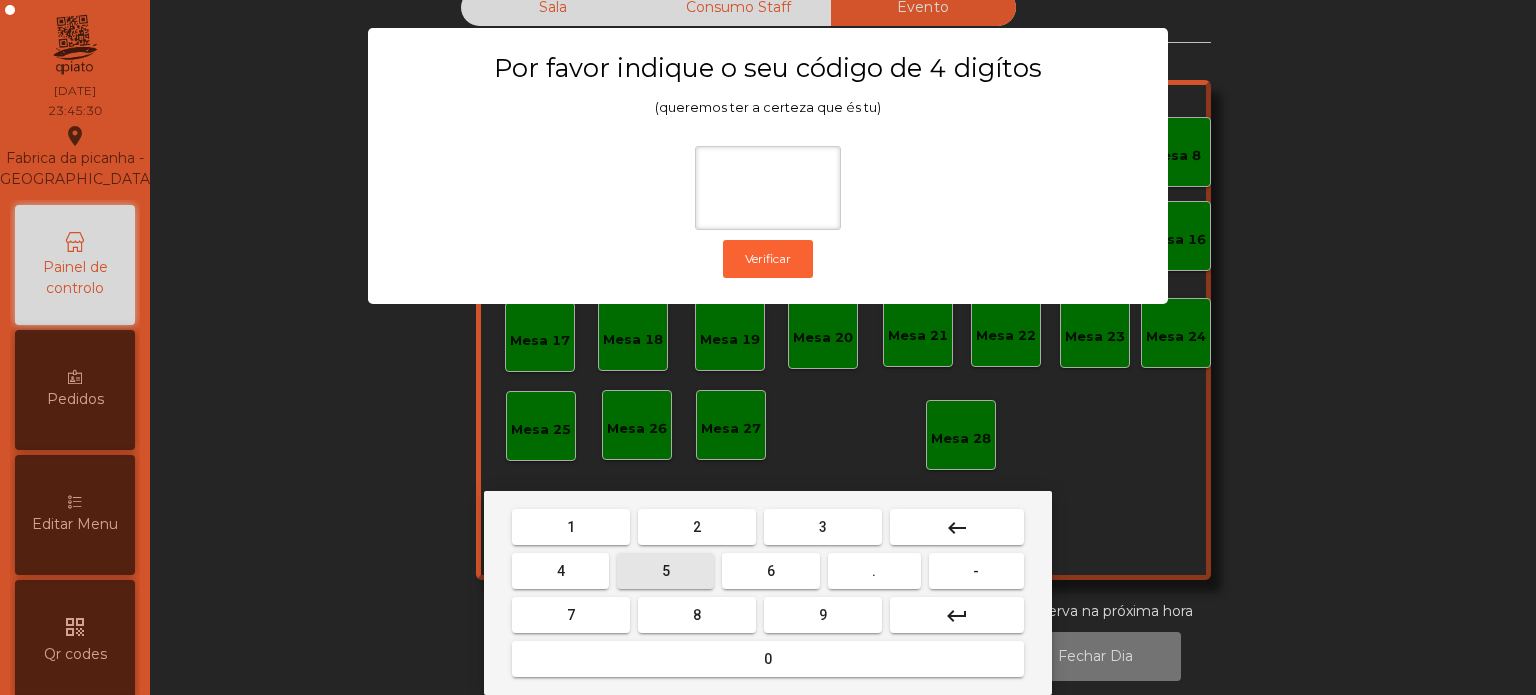 click on "0" at bounding box center (768, 659) 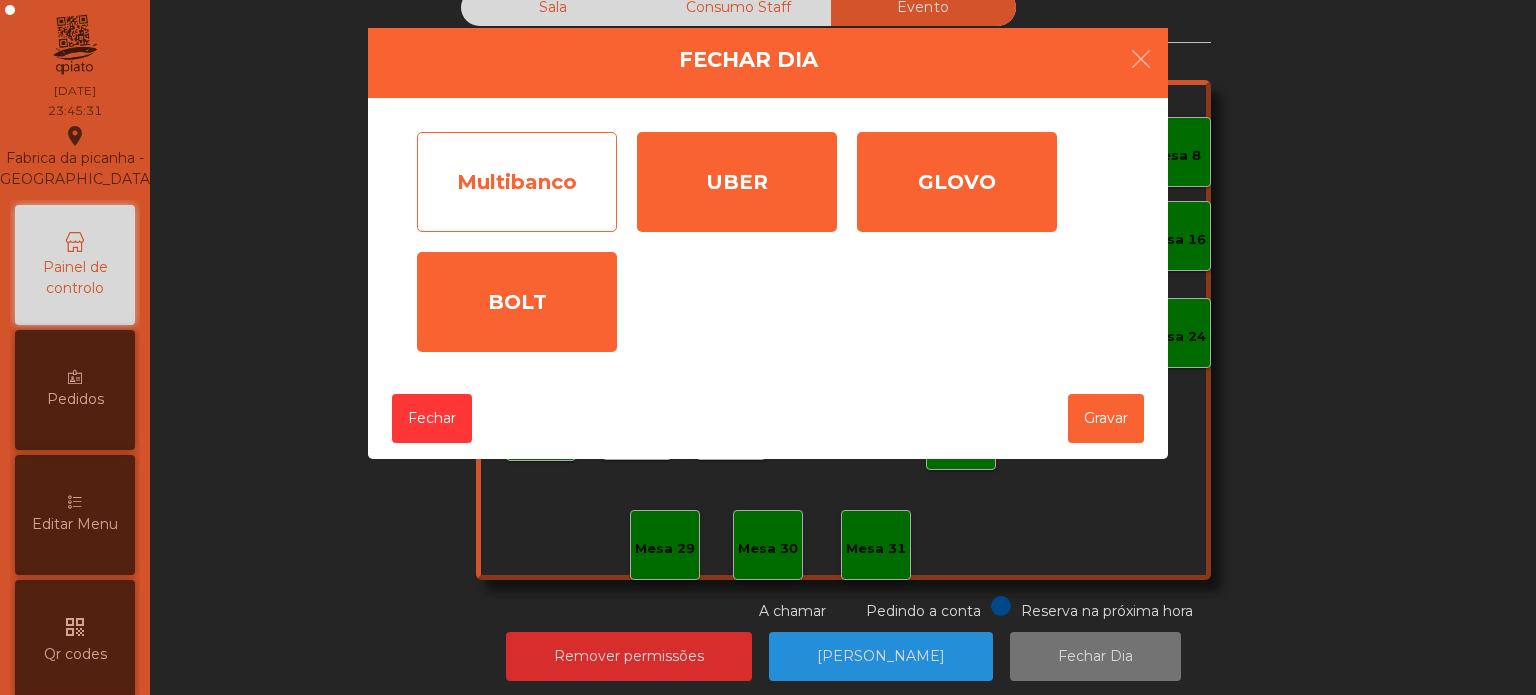 click on "Multibanco" 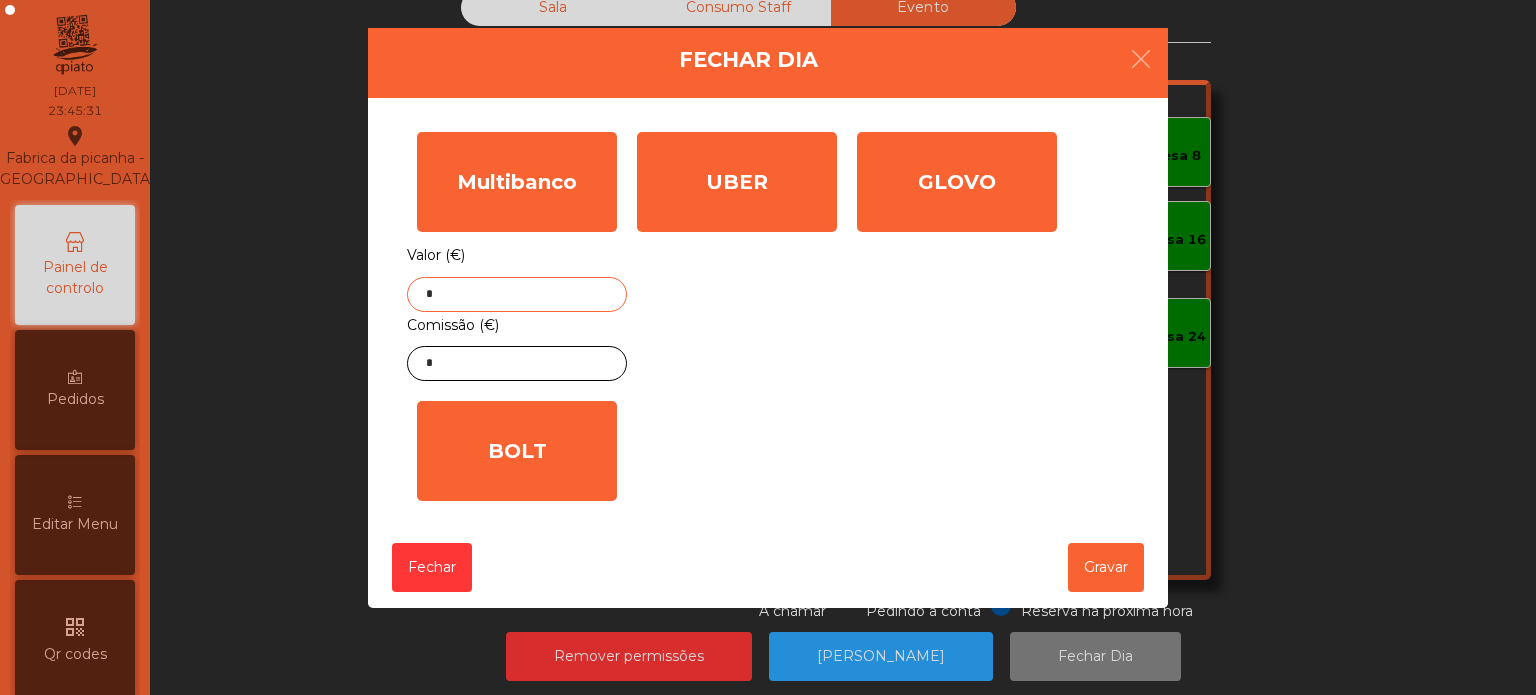 click on "*" 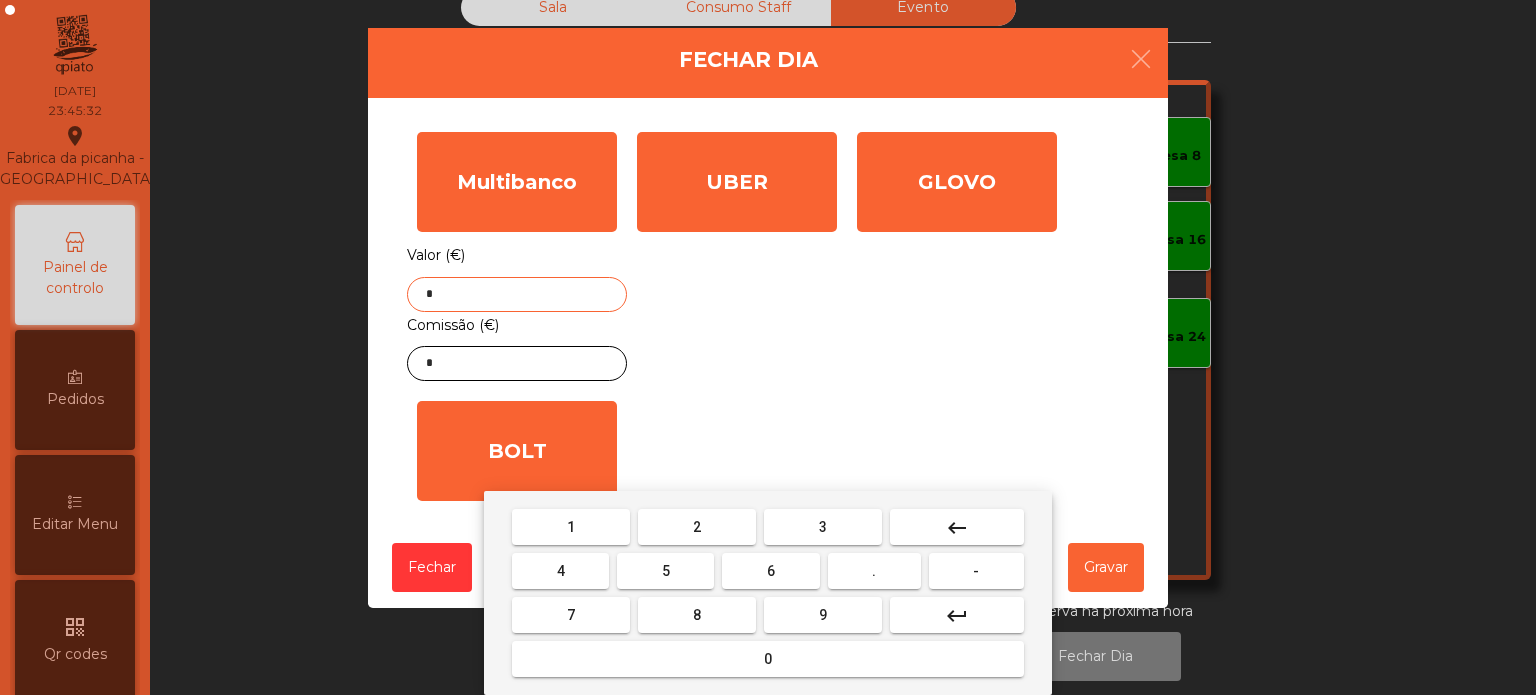 click on "keyboard_backspace" at bounding box center (957, 527) 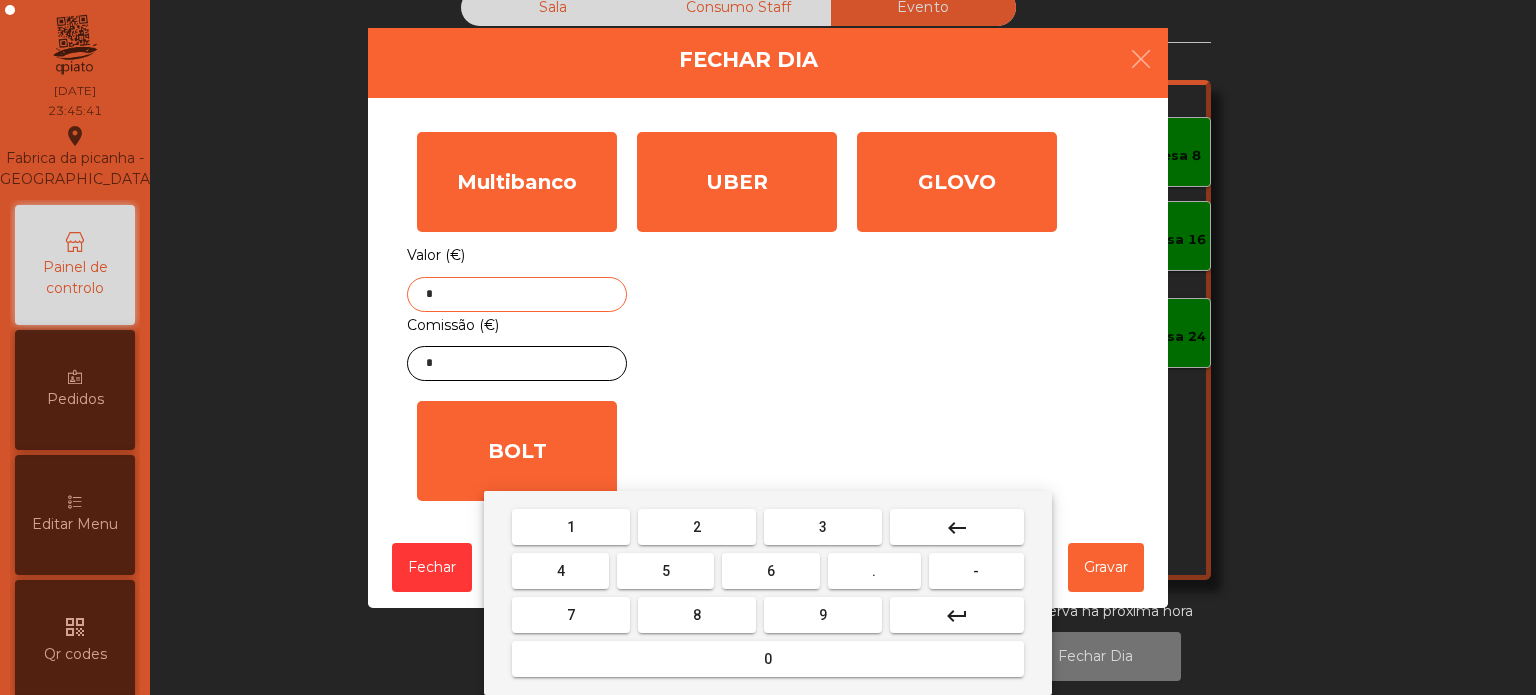 click on "3" at bounding box center [823, 527] 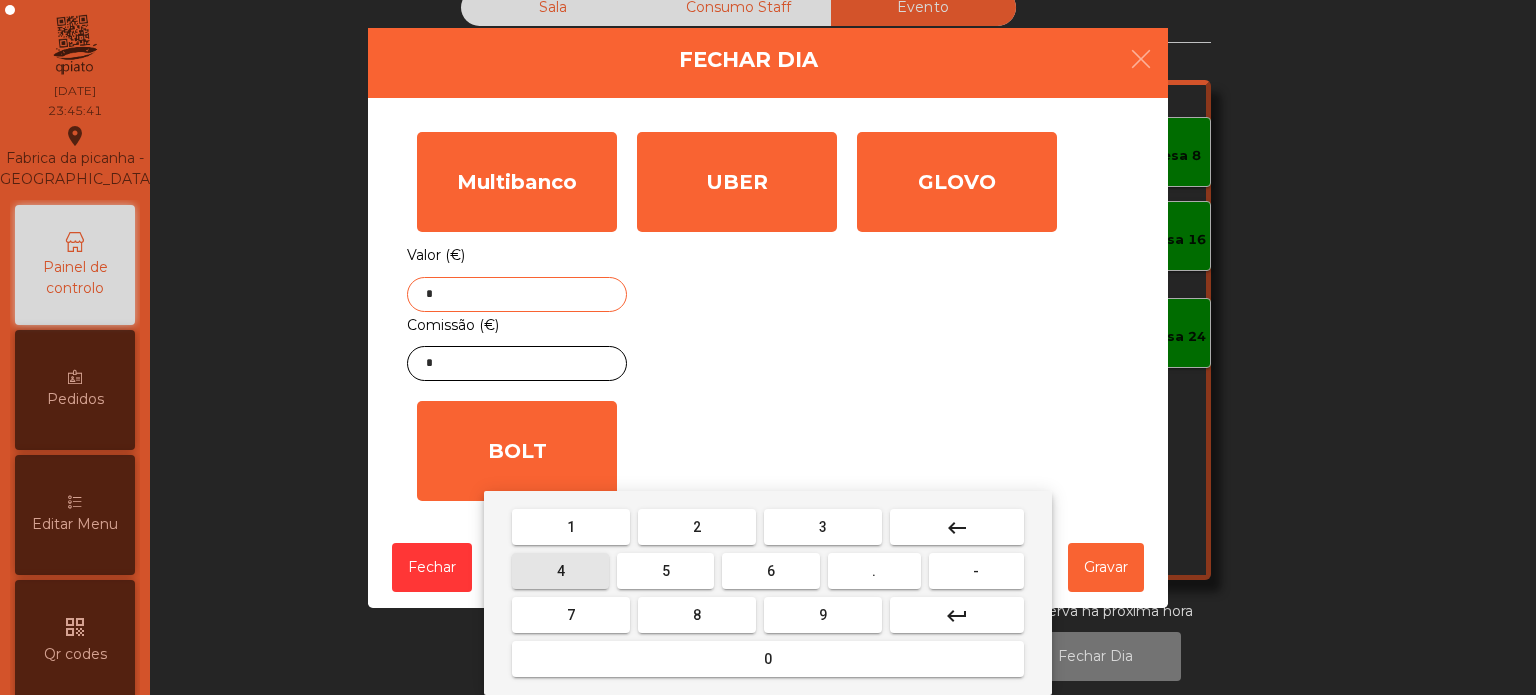 click on "4" at bounding box center [560, 571] 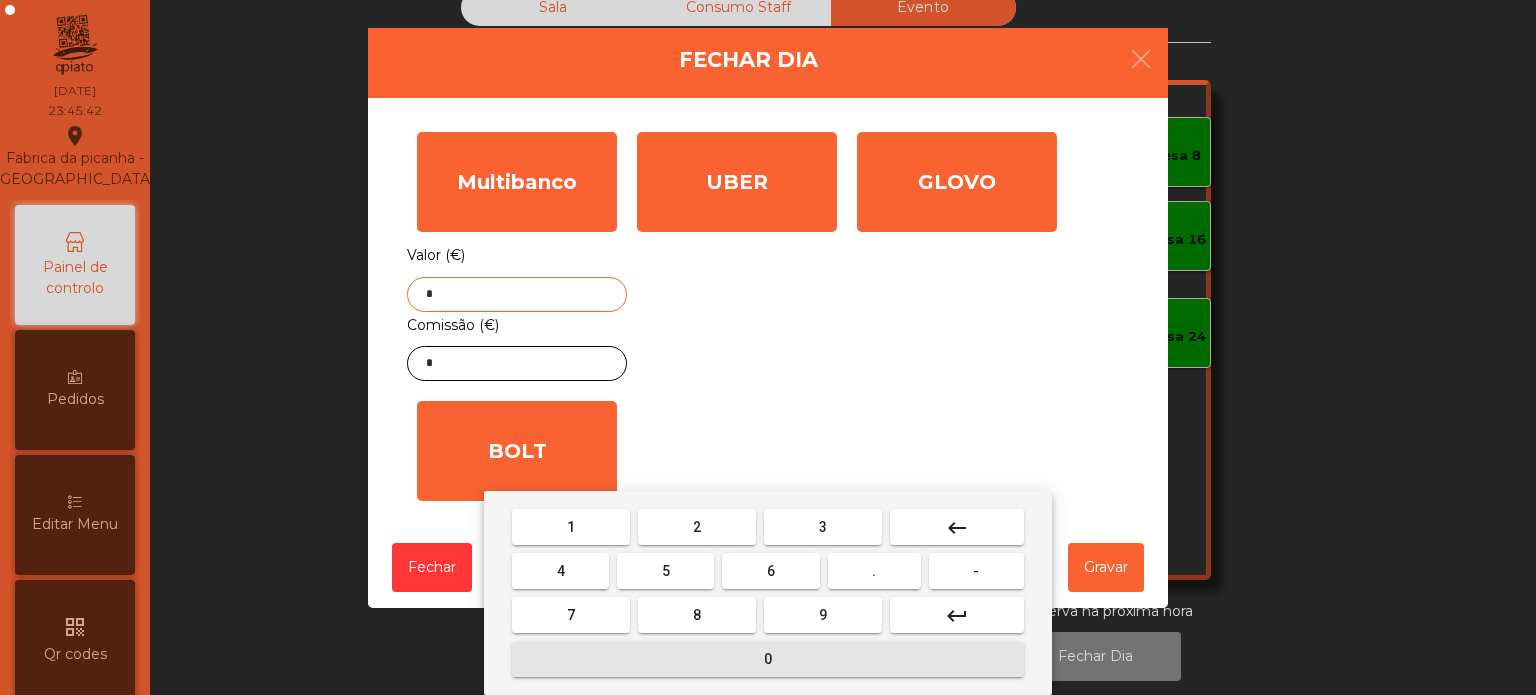 click on "0" at bounding box center [768, 659] 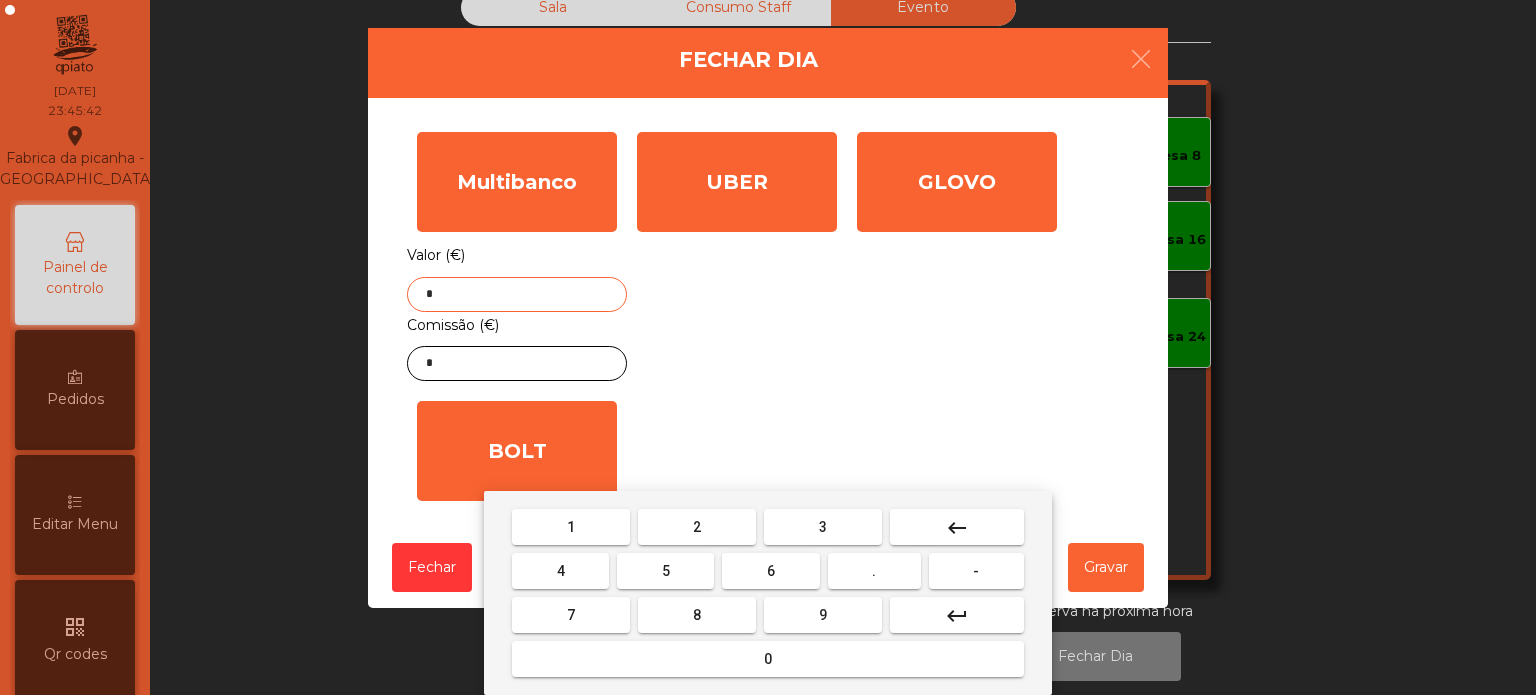 click on "." at bounding box center (874, 571) 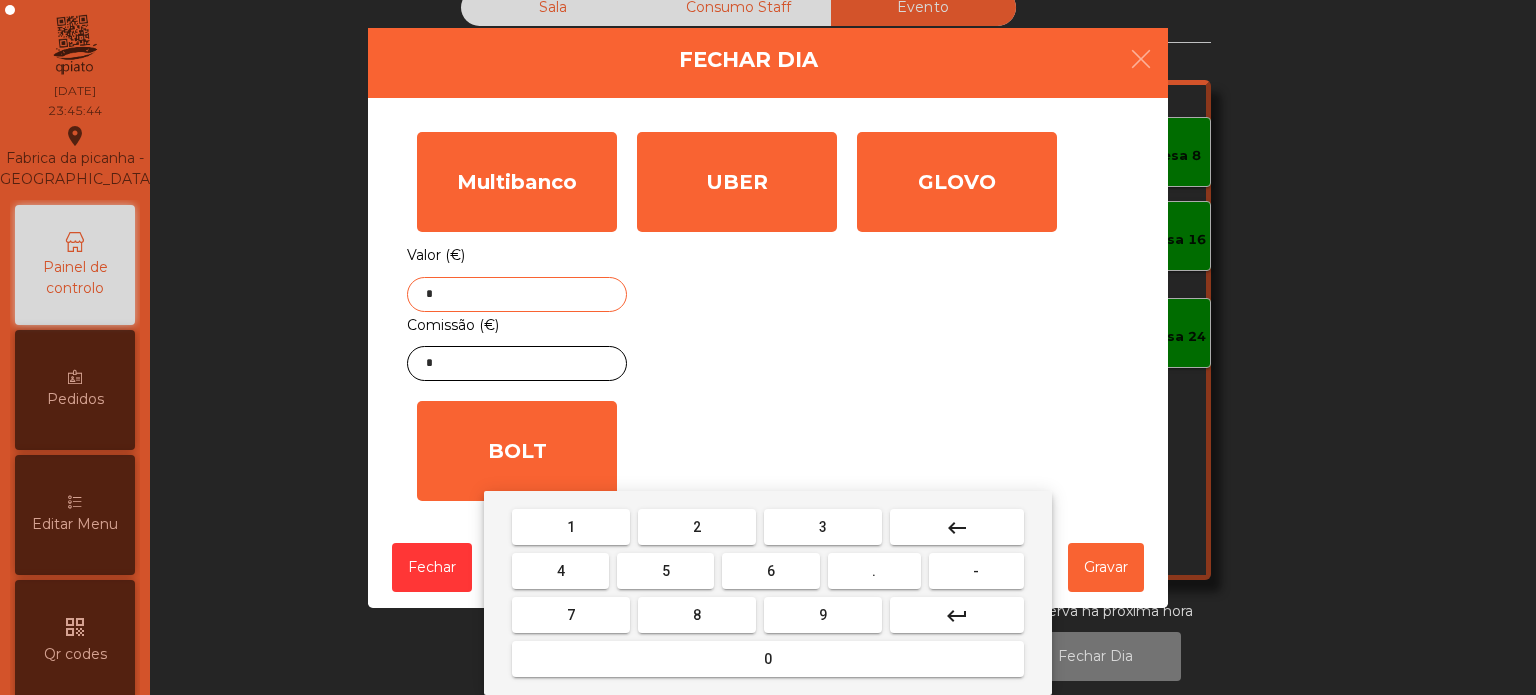 click on "7" at bounding box center (571, 615) 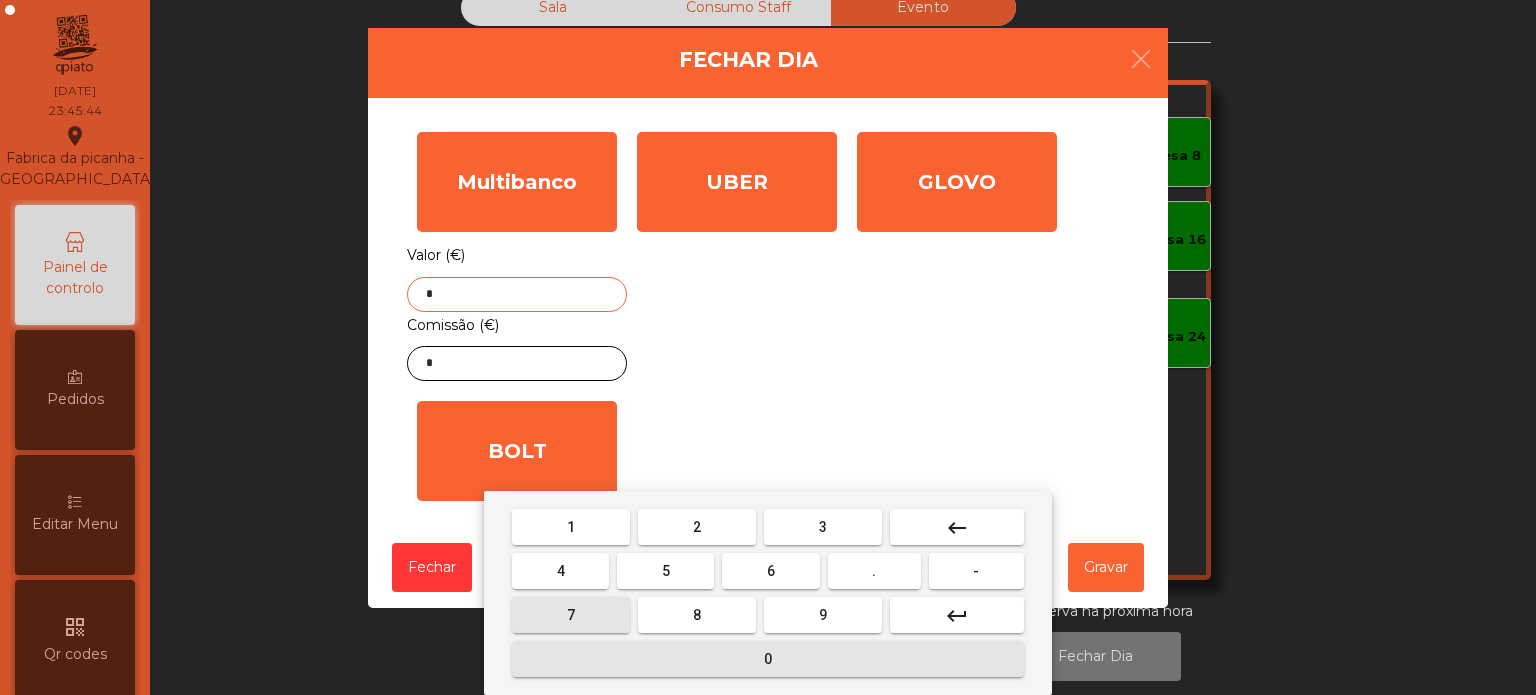 click on "0" at bounding box center [768, 659] 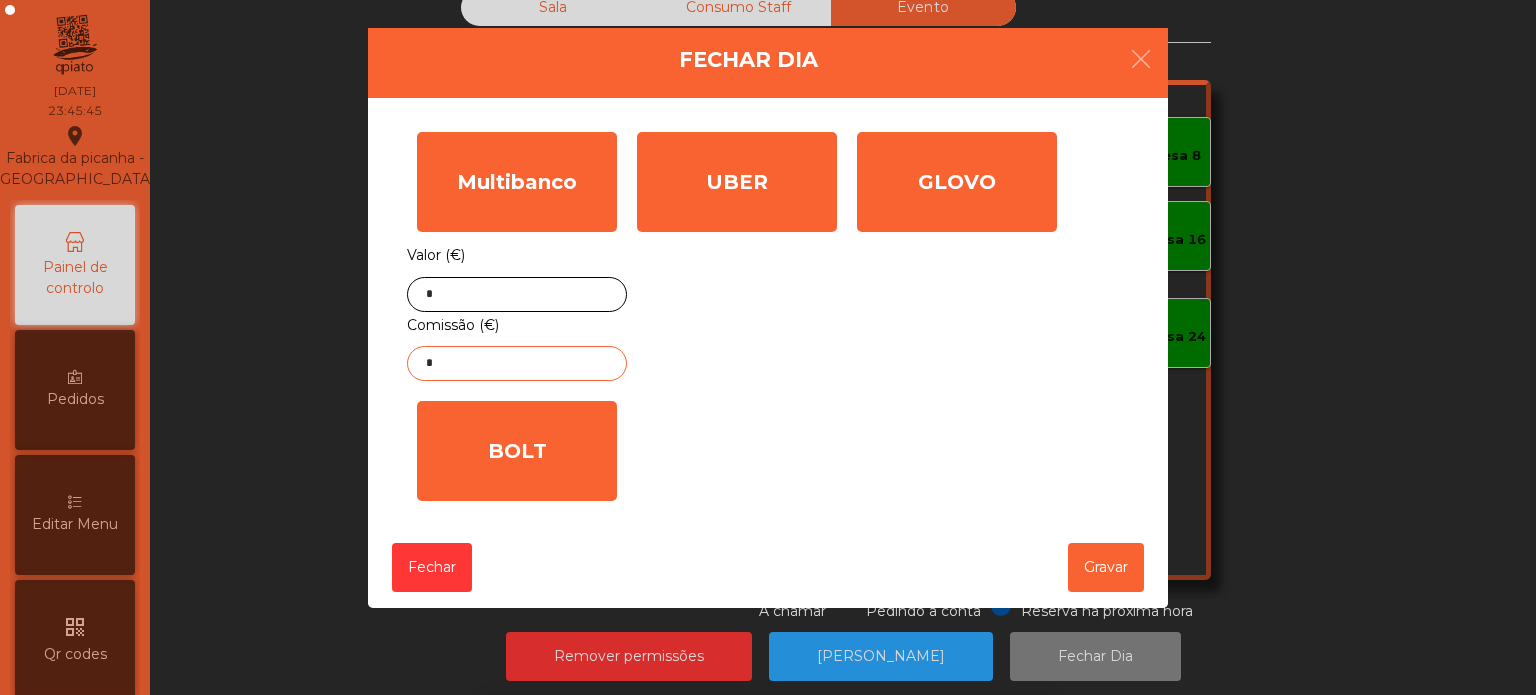click on "*" 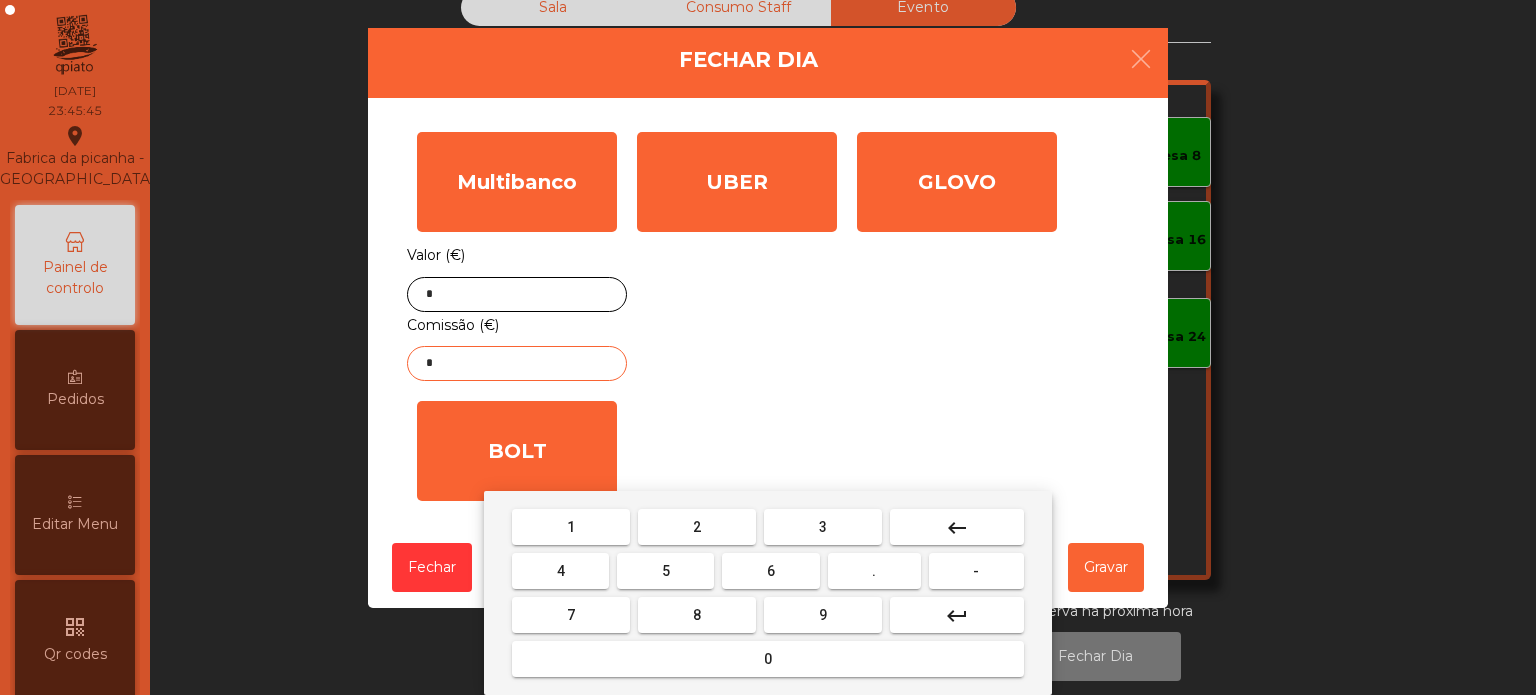 click on "keyboard_backspace" at bounding box center (957, 528) 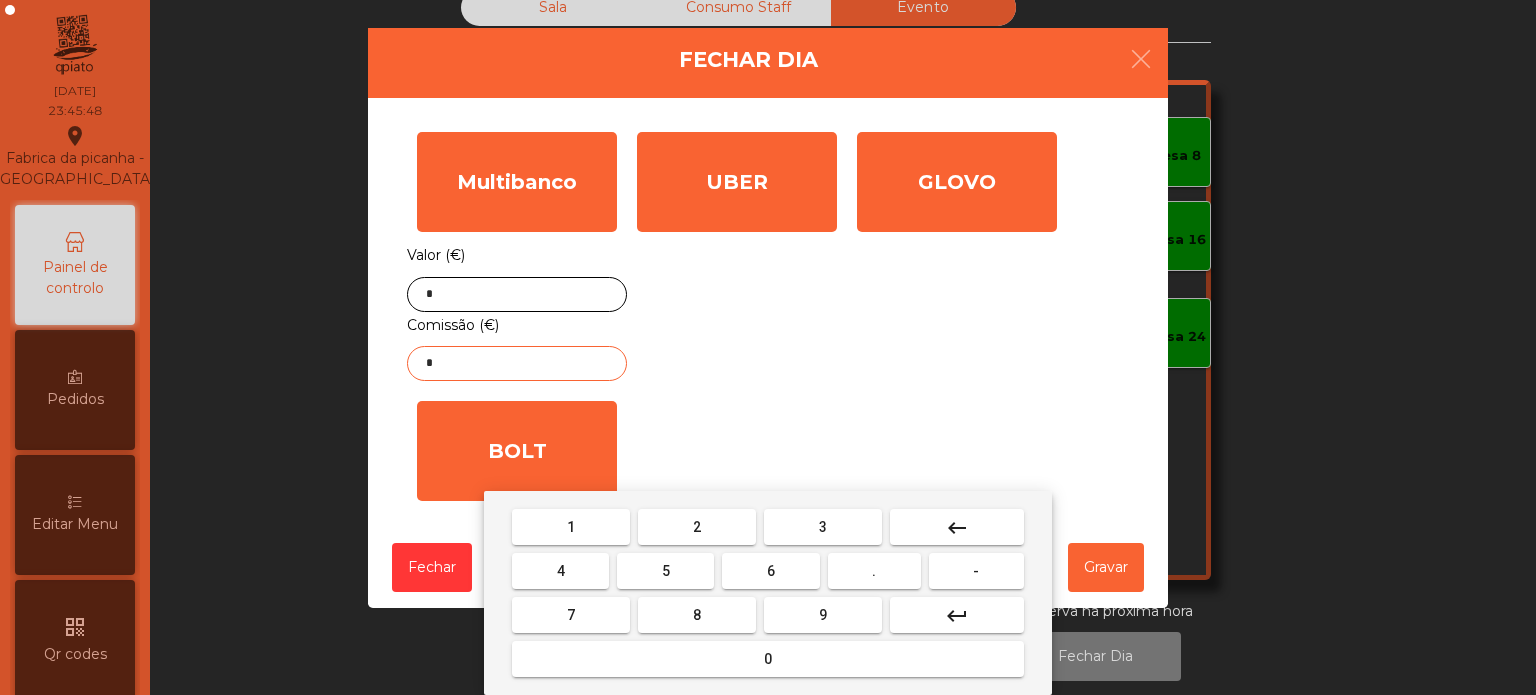 click on "2" at bounding box center (697, 527) 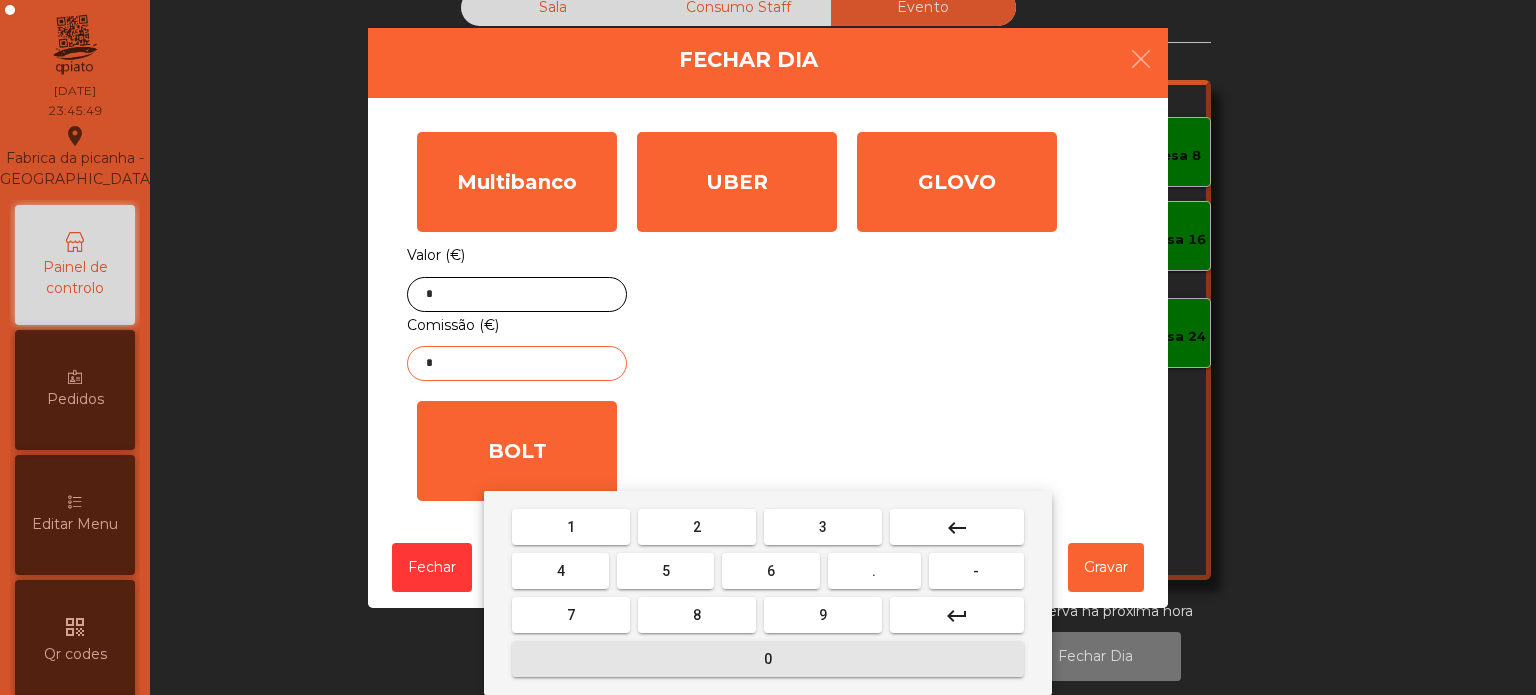 click on "0" at bounding box center [768, 659] 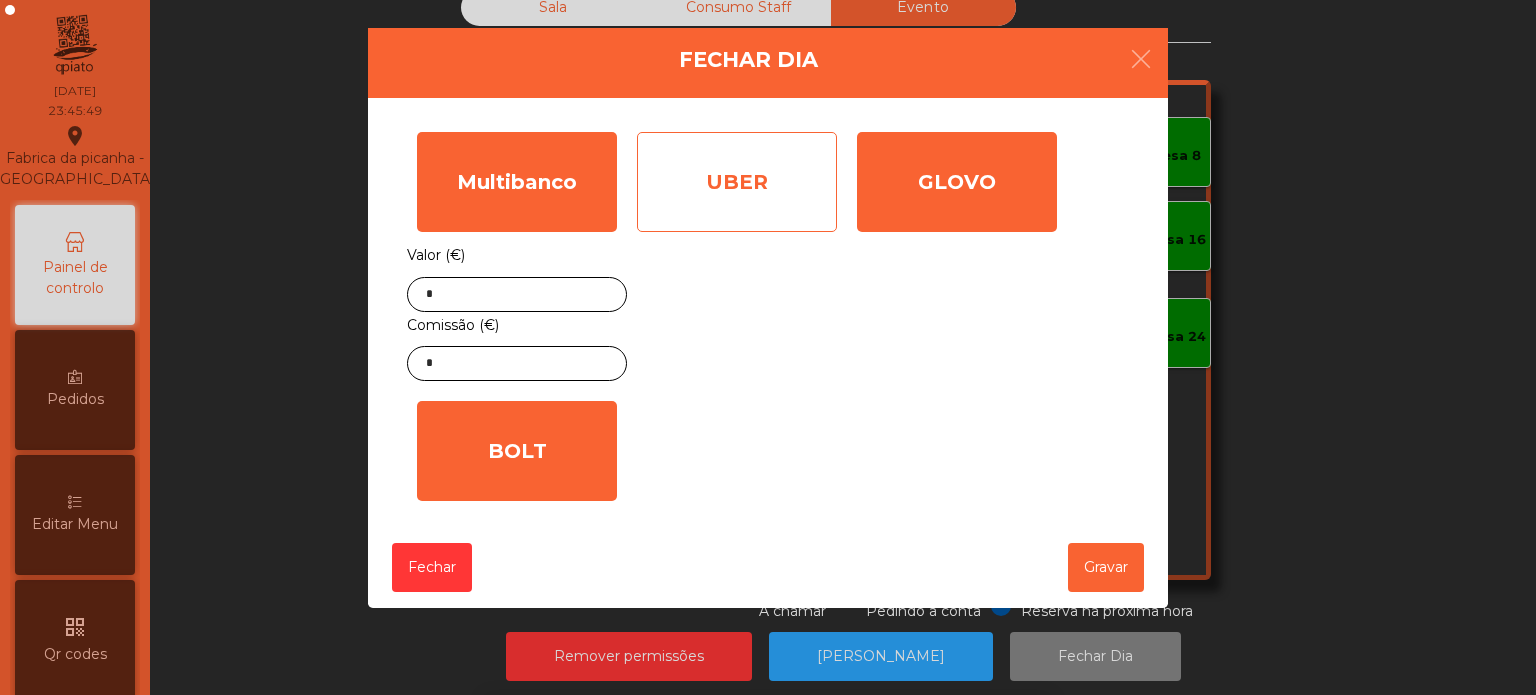 click on "UBER" 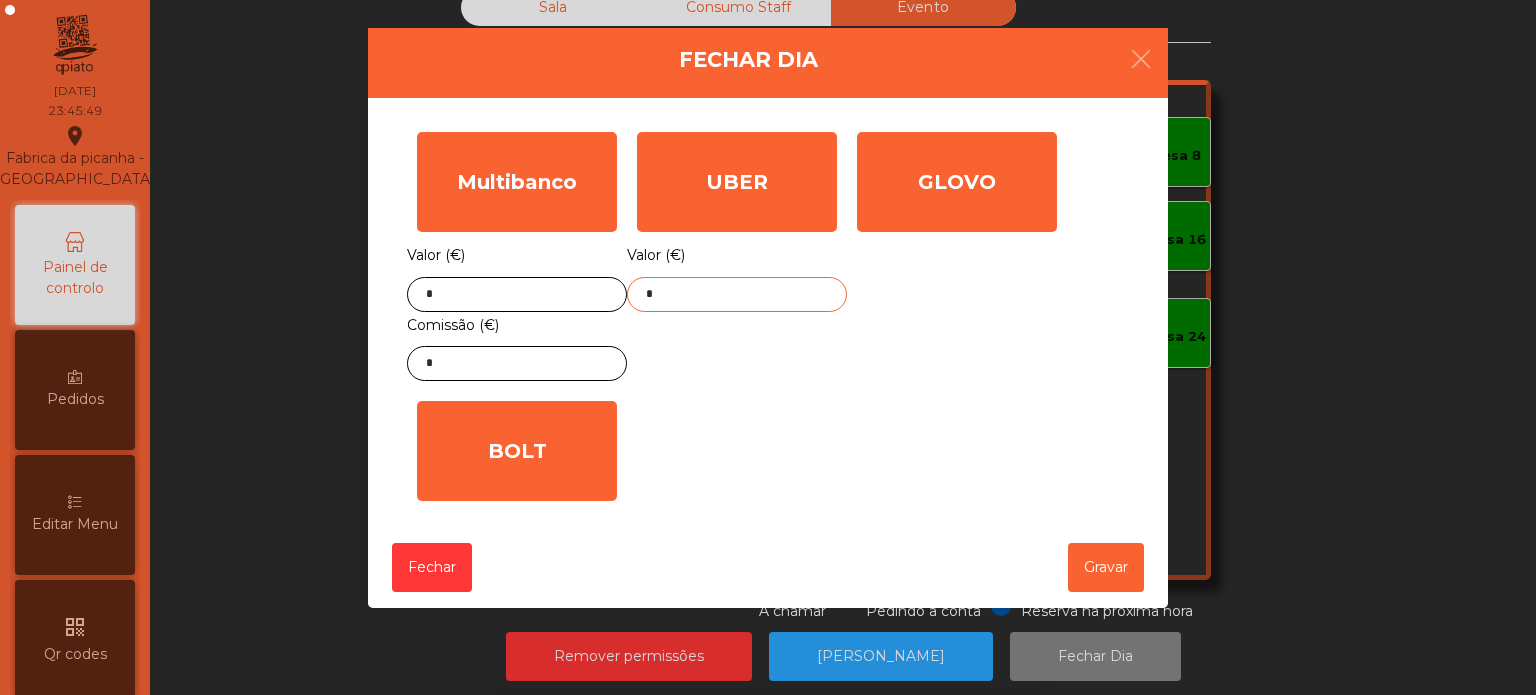 click on "*" 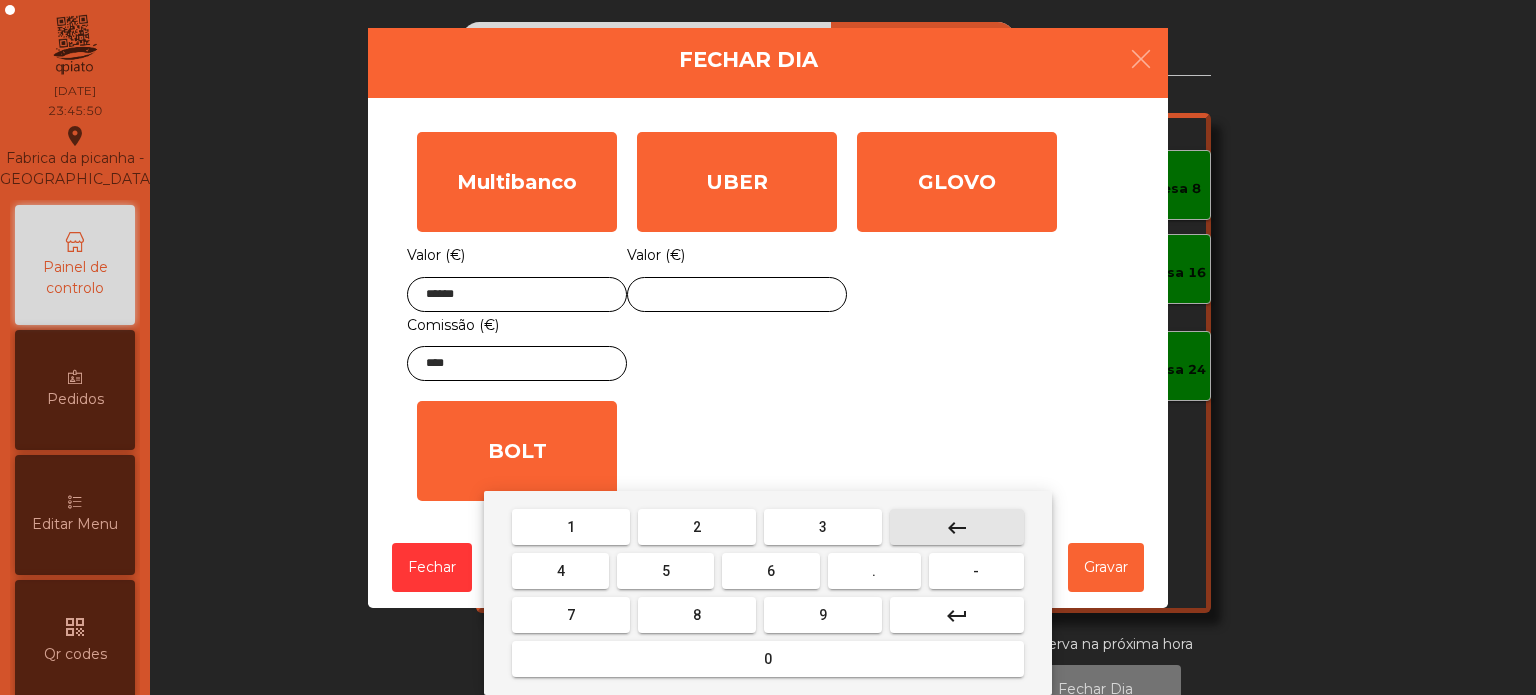 scroll, scrollTop: 0, scrollLeft: 0, axis: both 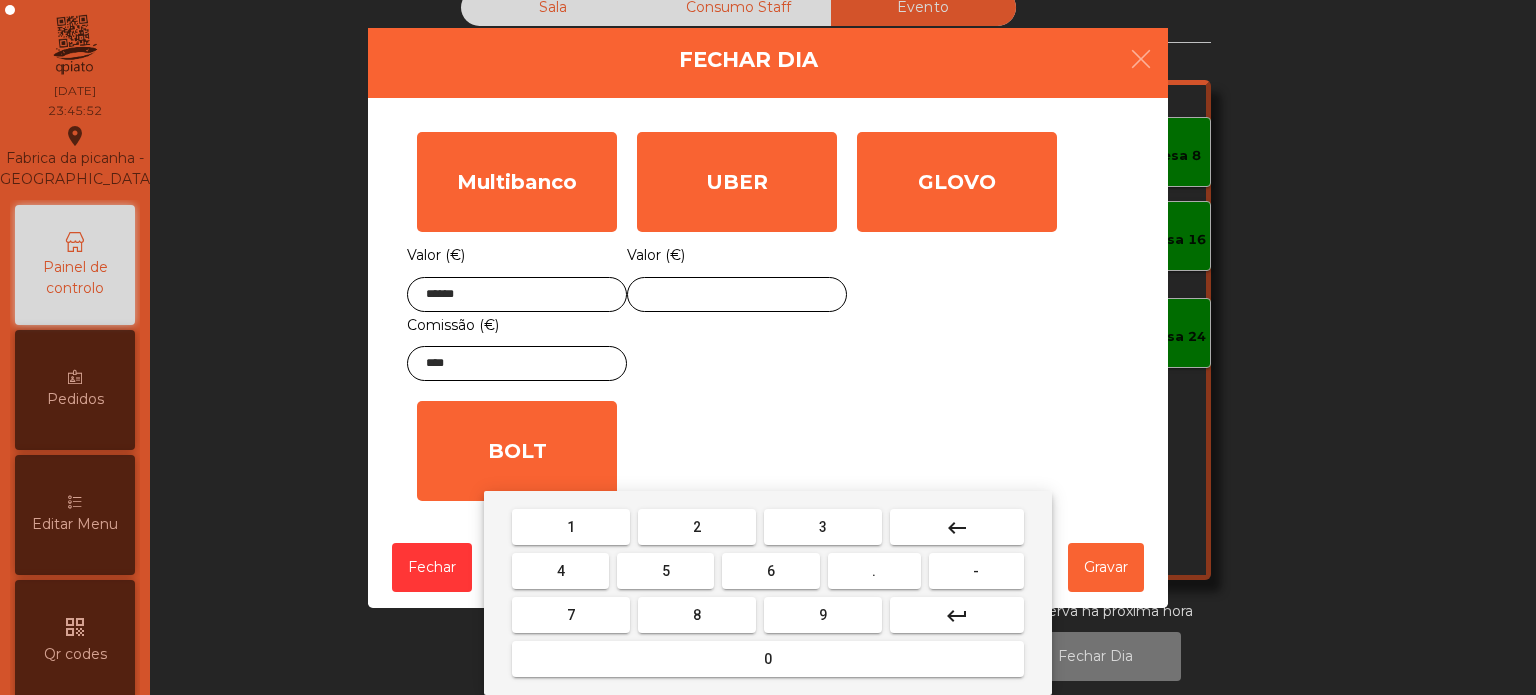 click on "6" at bounding box center (770, 571) 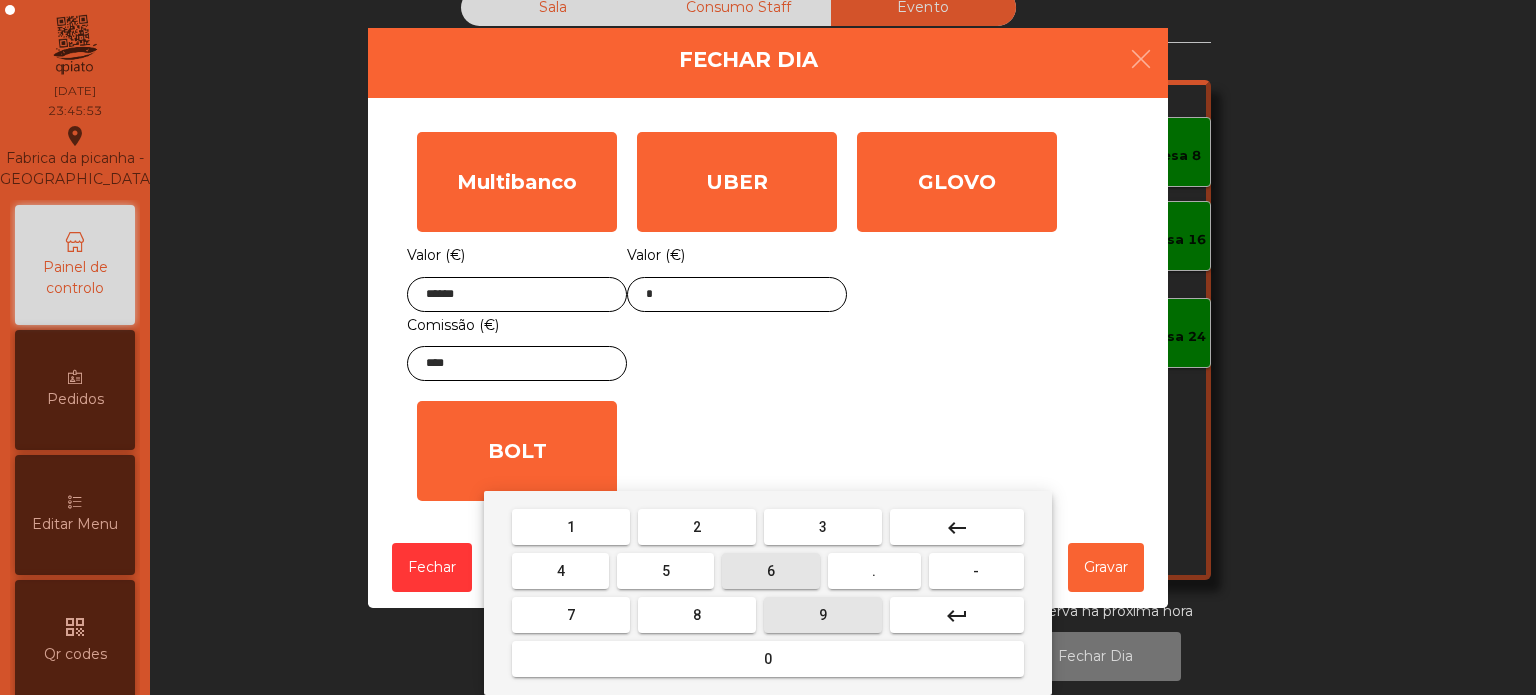 click on "9" at bounding box center (823, 615) 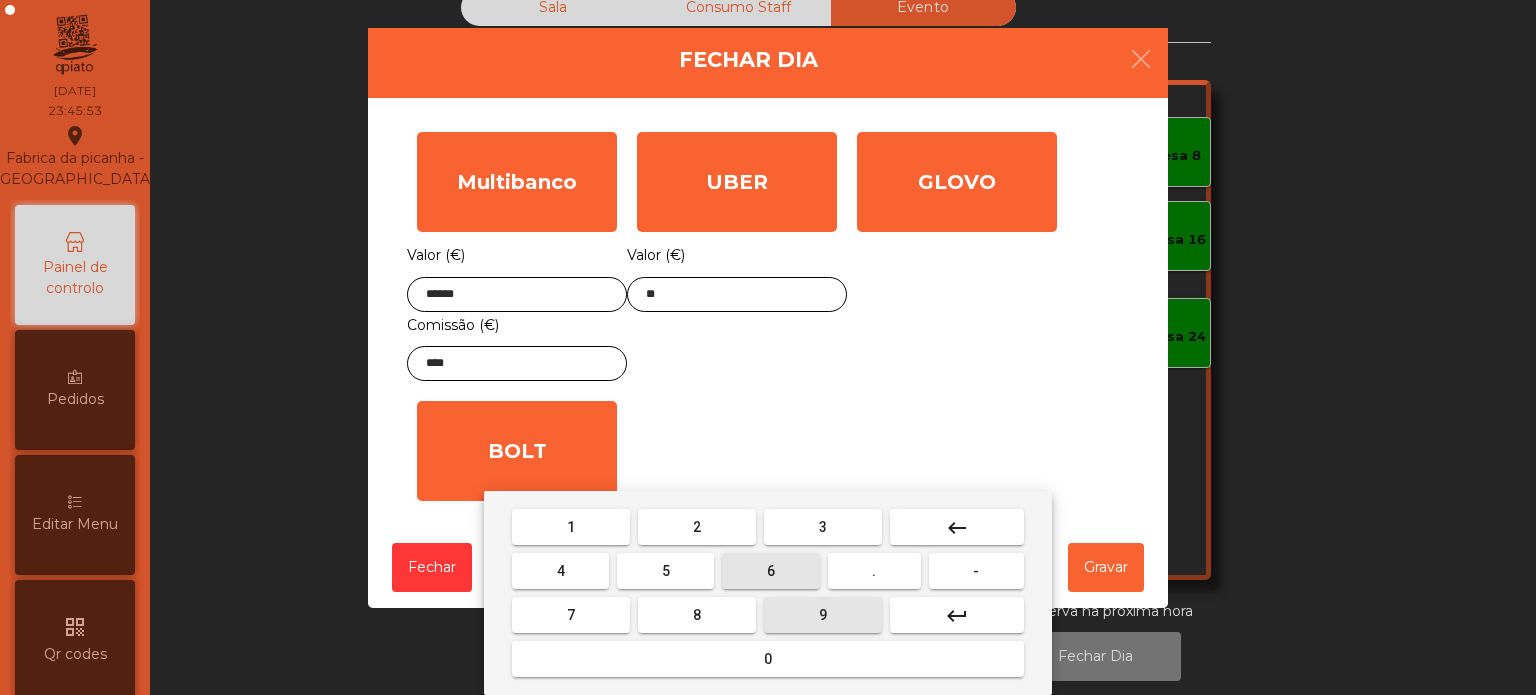 click on "." at bounding box center (874, 571) 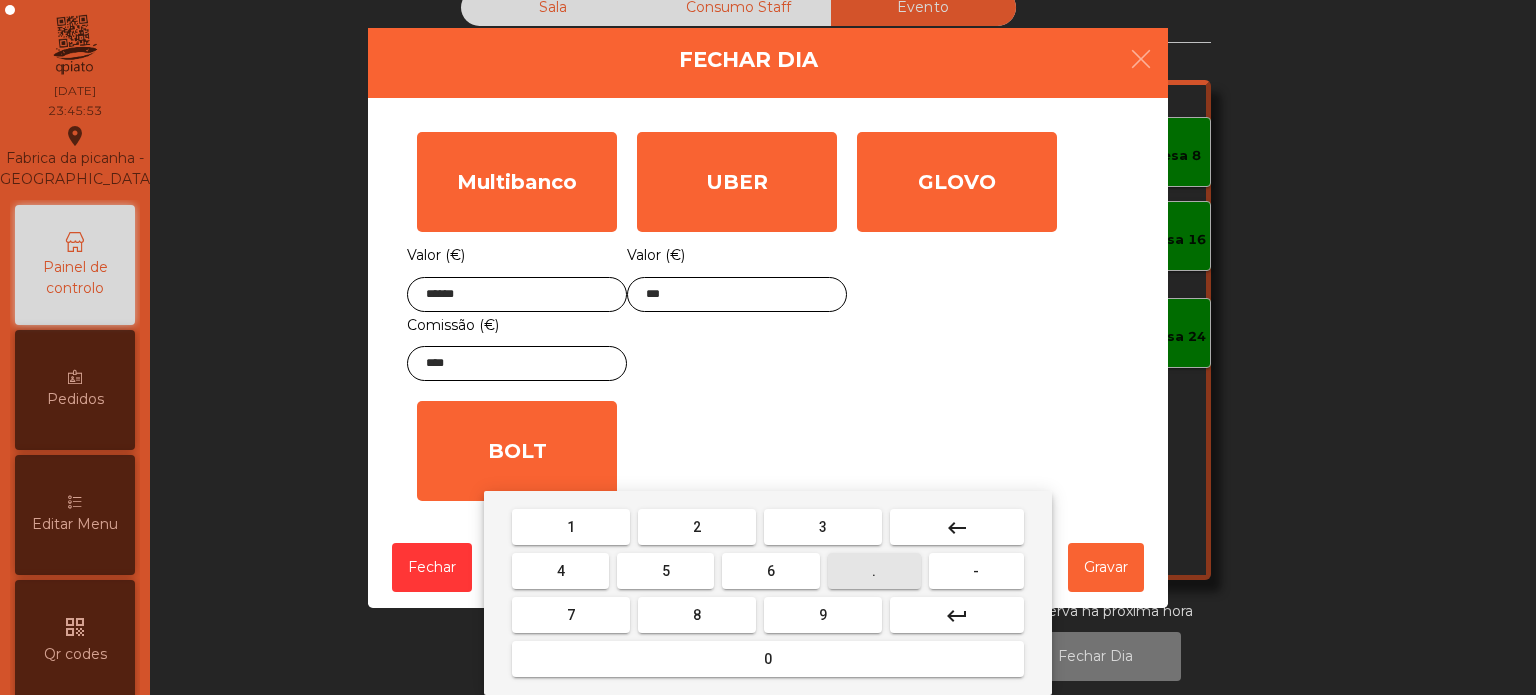 click on "0" at bounding box center [768, 659] 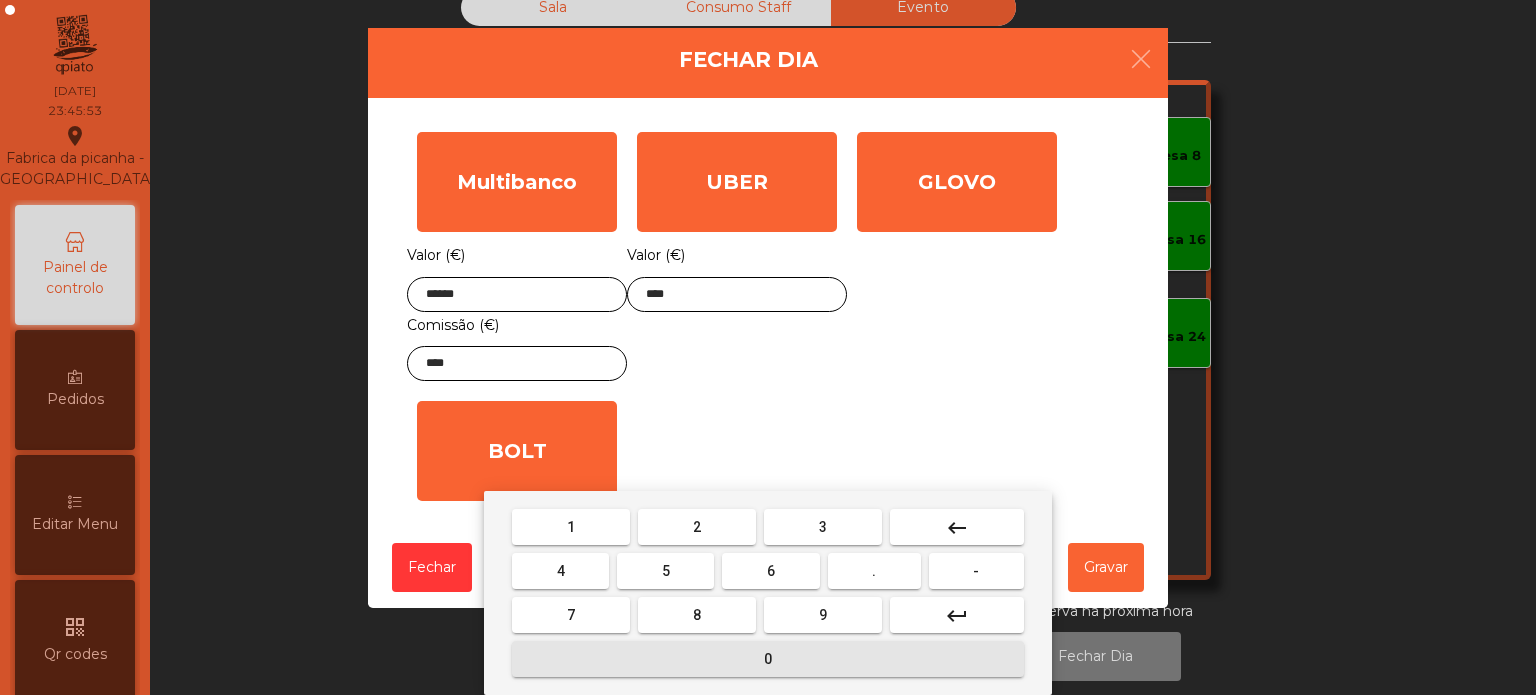 click on "8" at bounding box center [697, 615] 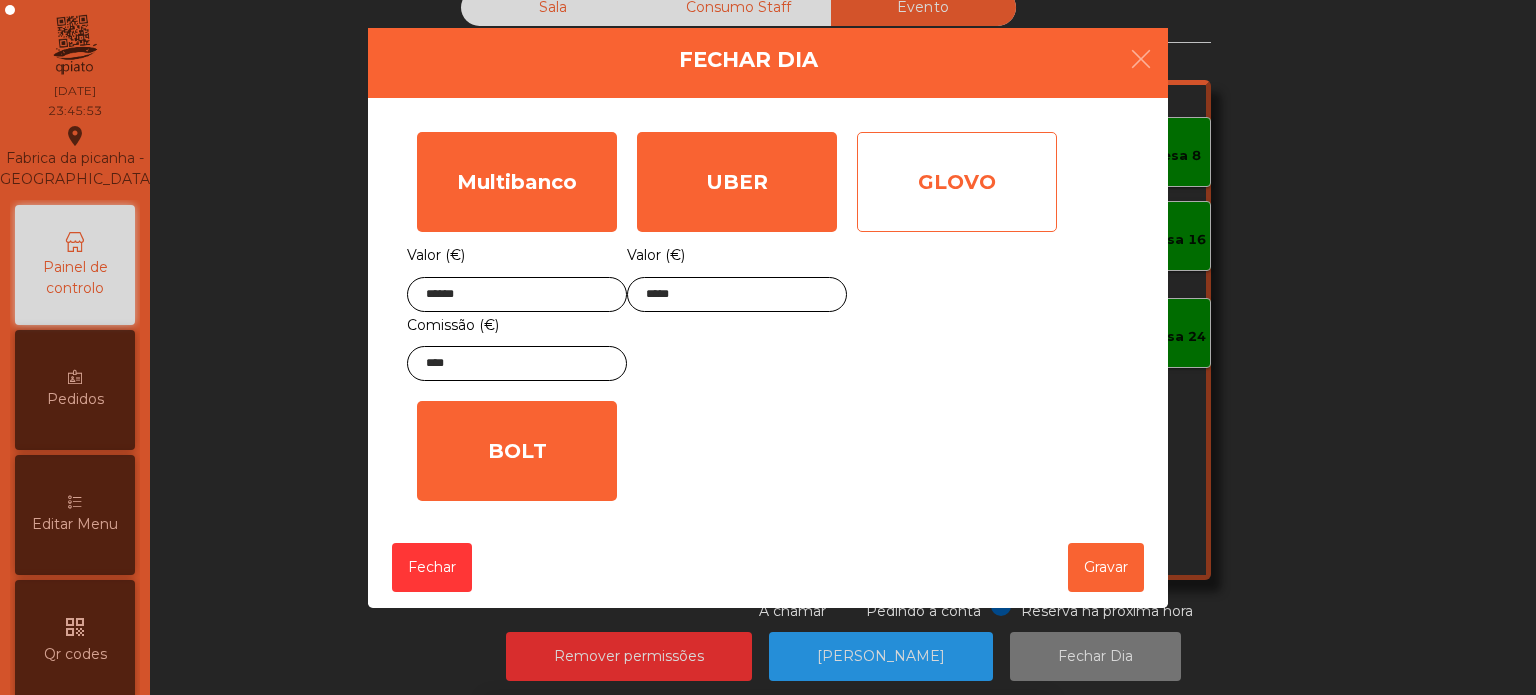 click on "GLOVO" 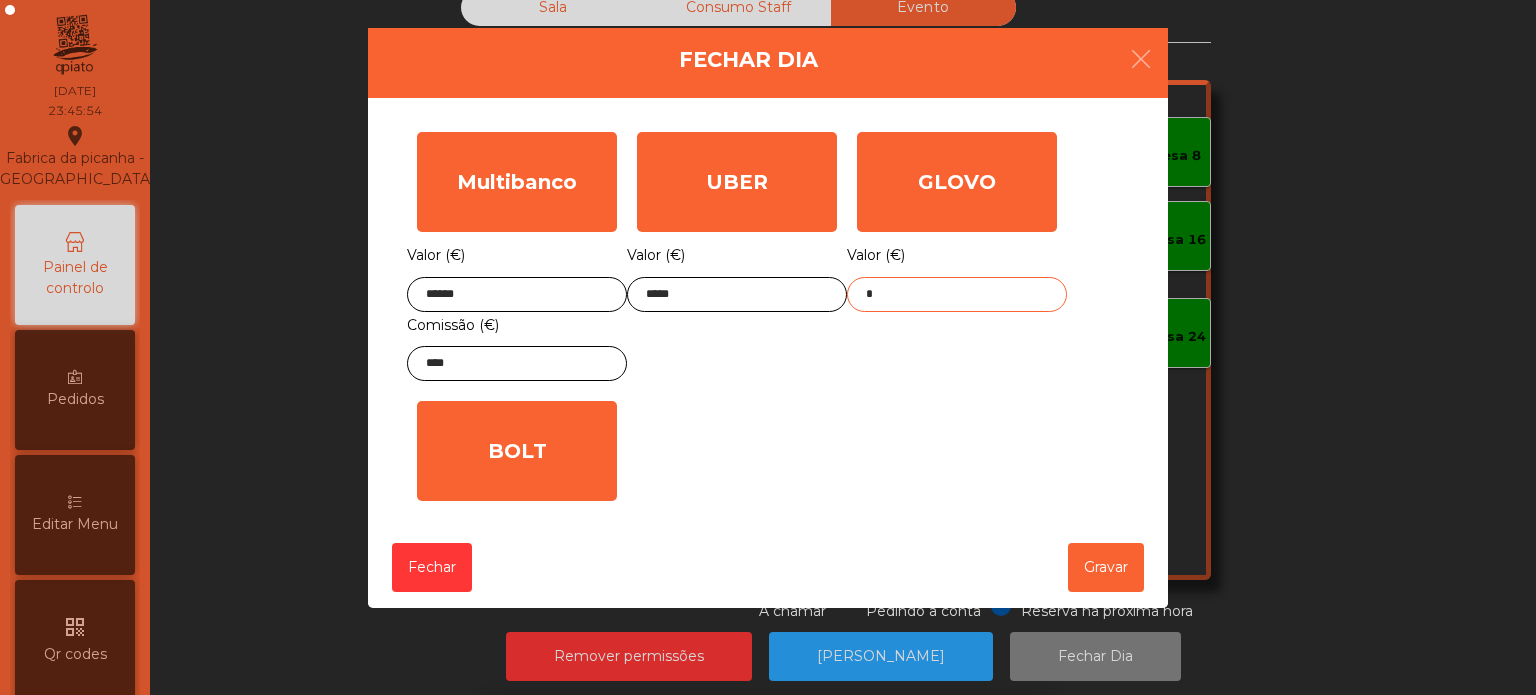 click on "*" 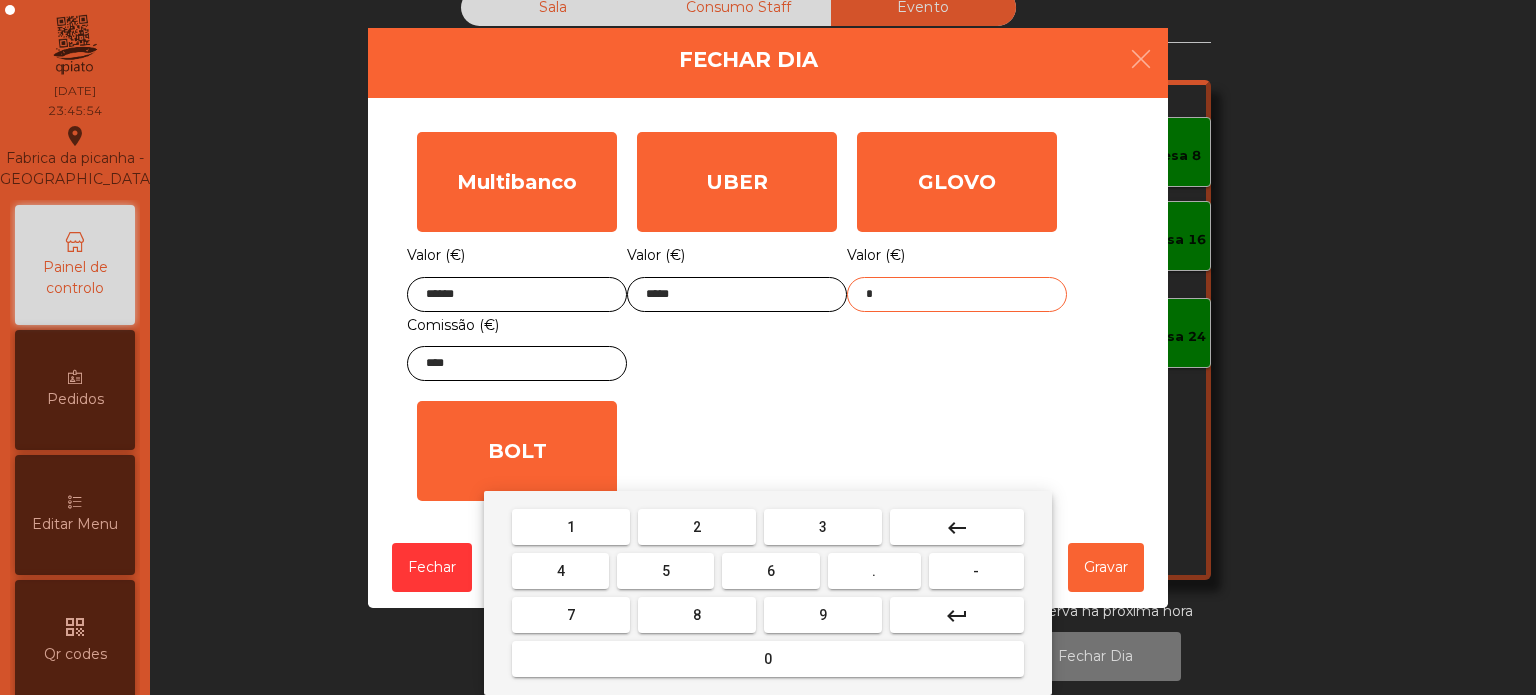 click on "keyboard_backspace" at bounding box center (957, 528) 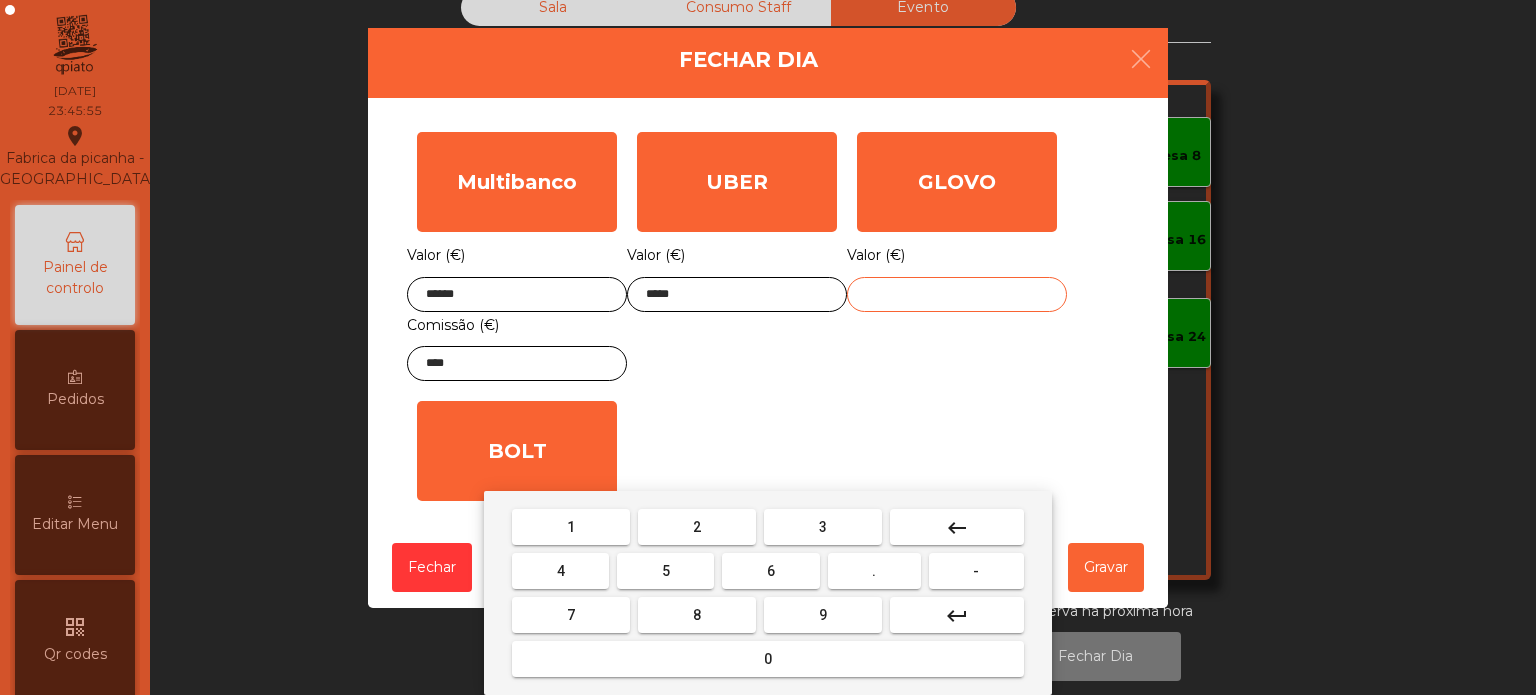 click on "2" at bounding box center (697, 527) 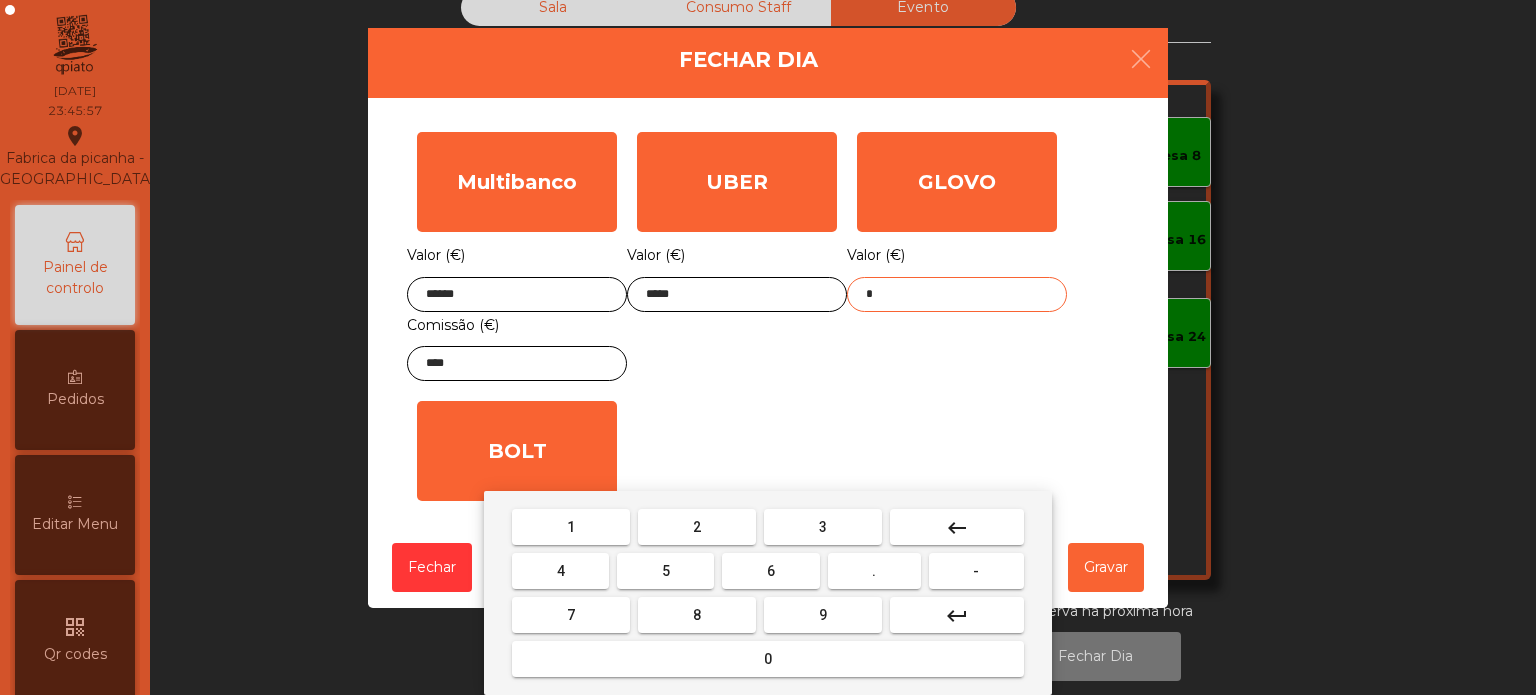 click on "1" at bounding box center [571, 527] 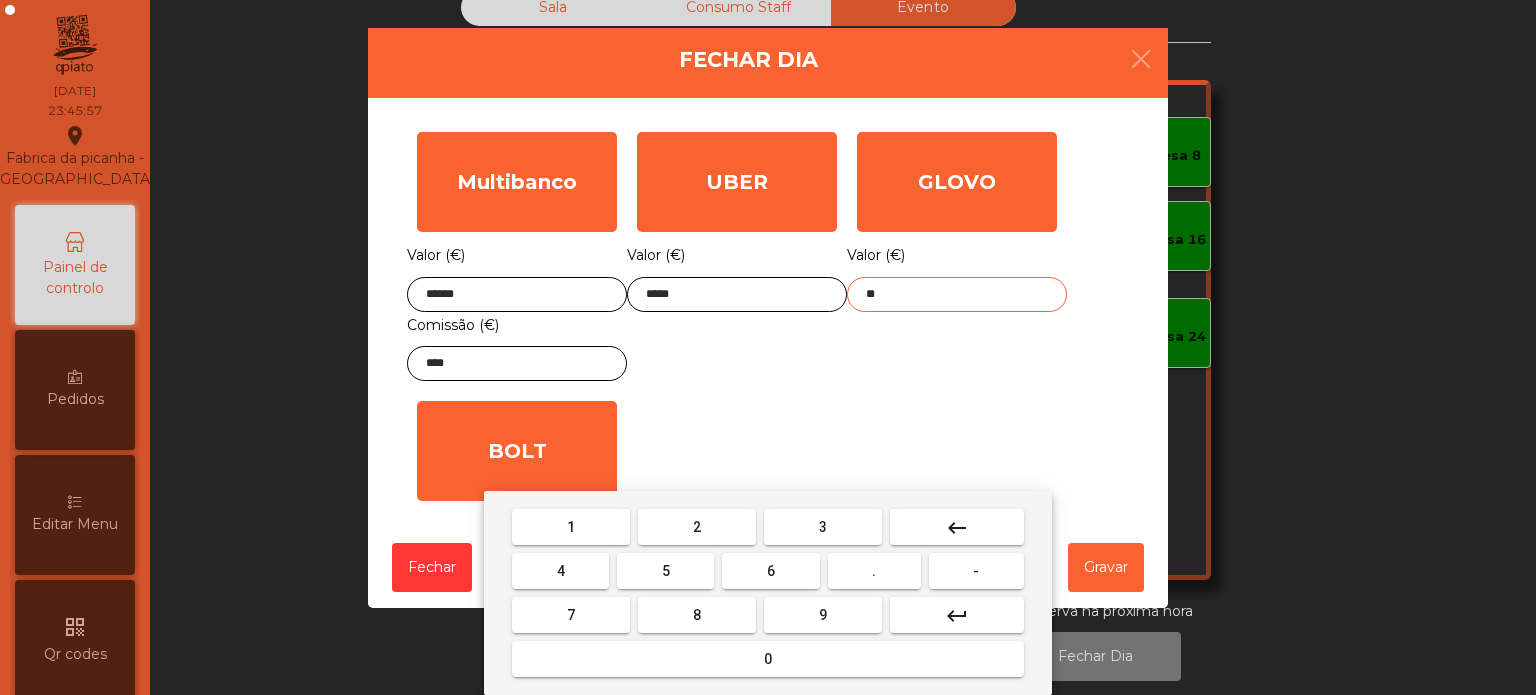 click on "." at bounding box center [874, 571] 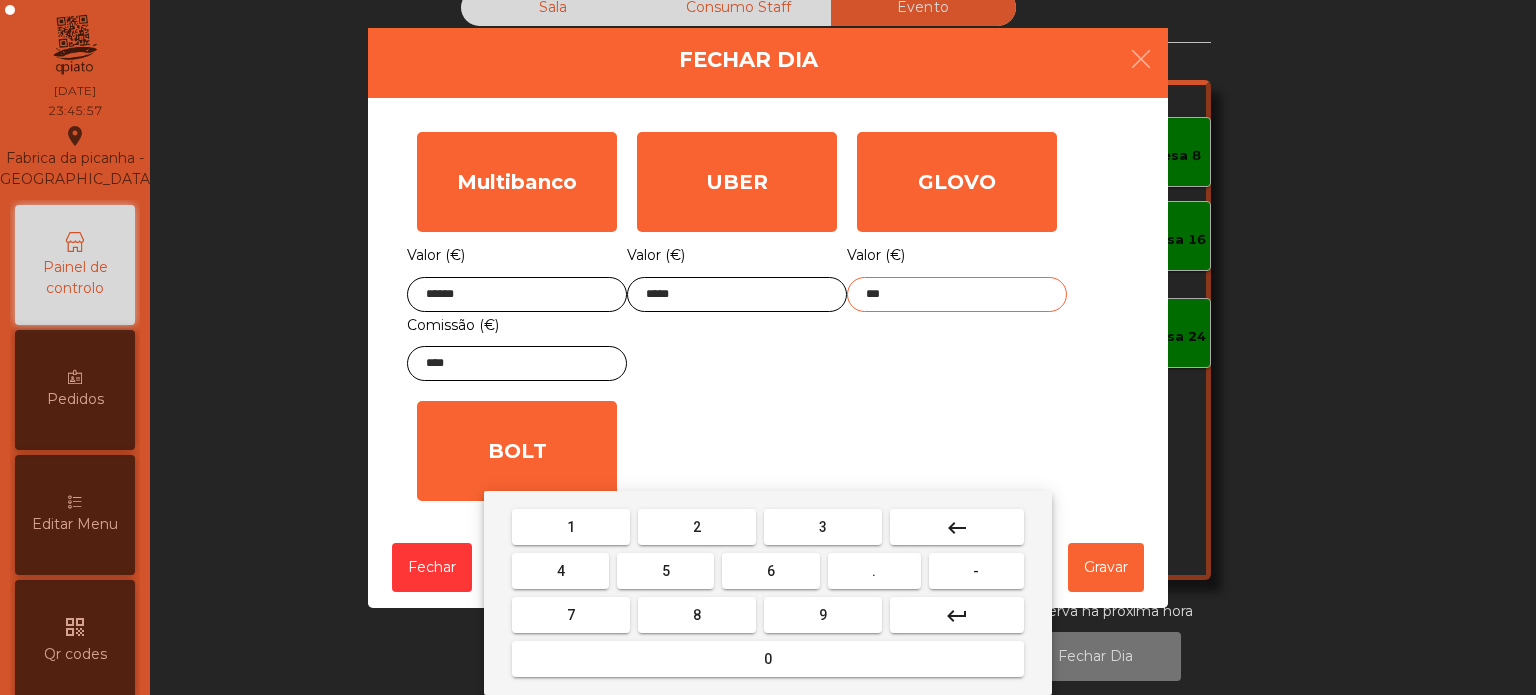 click on "3" at bounding box center [823, 527] 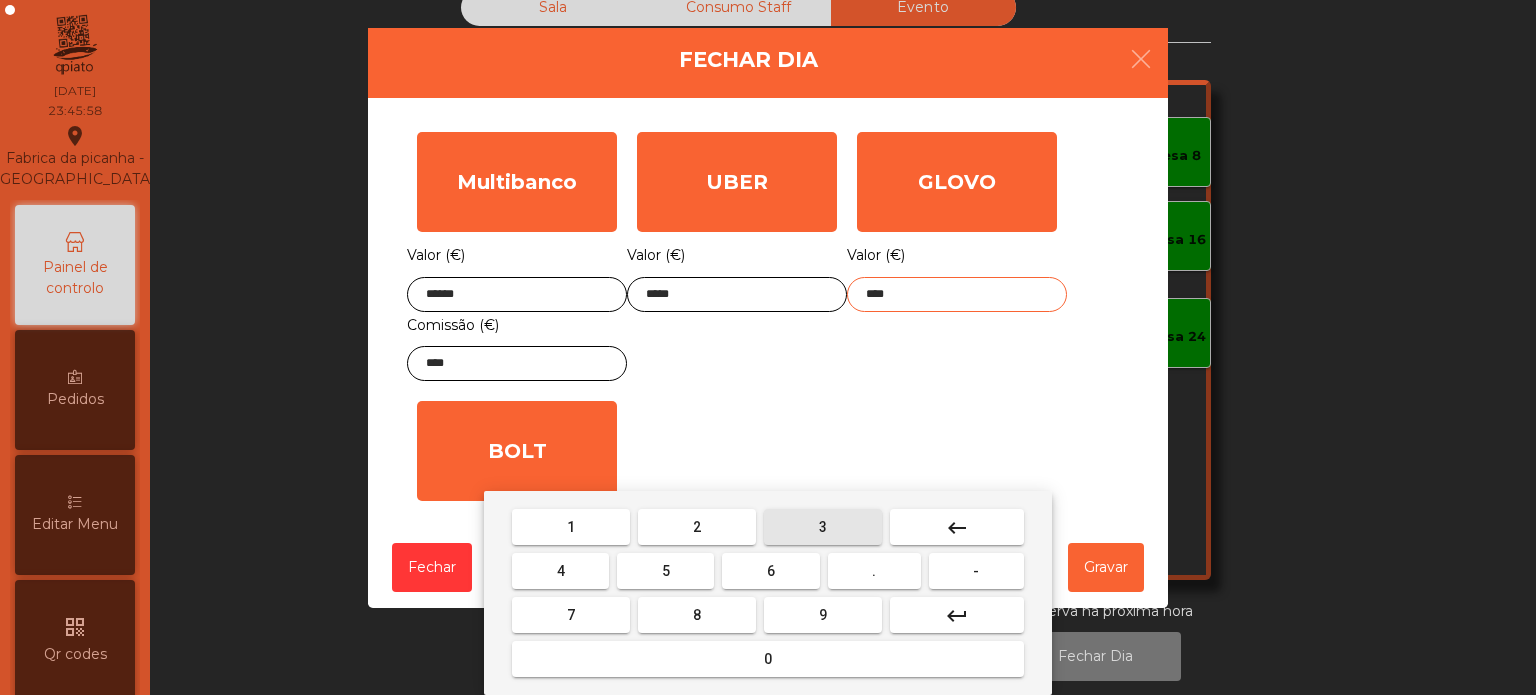 click on "7" at bounding box center [571, 615] 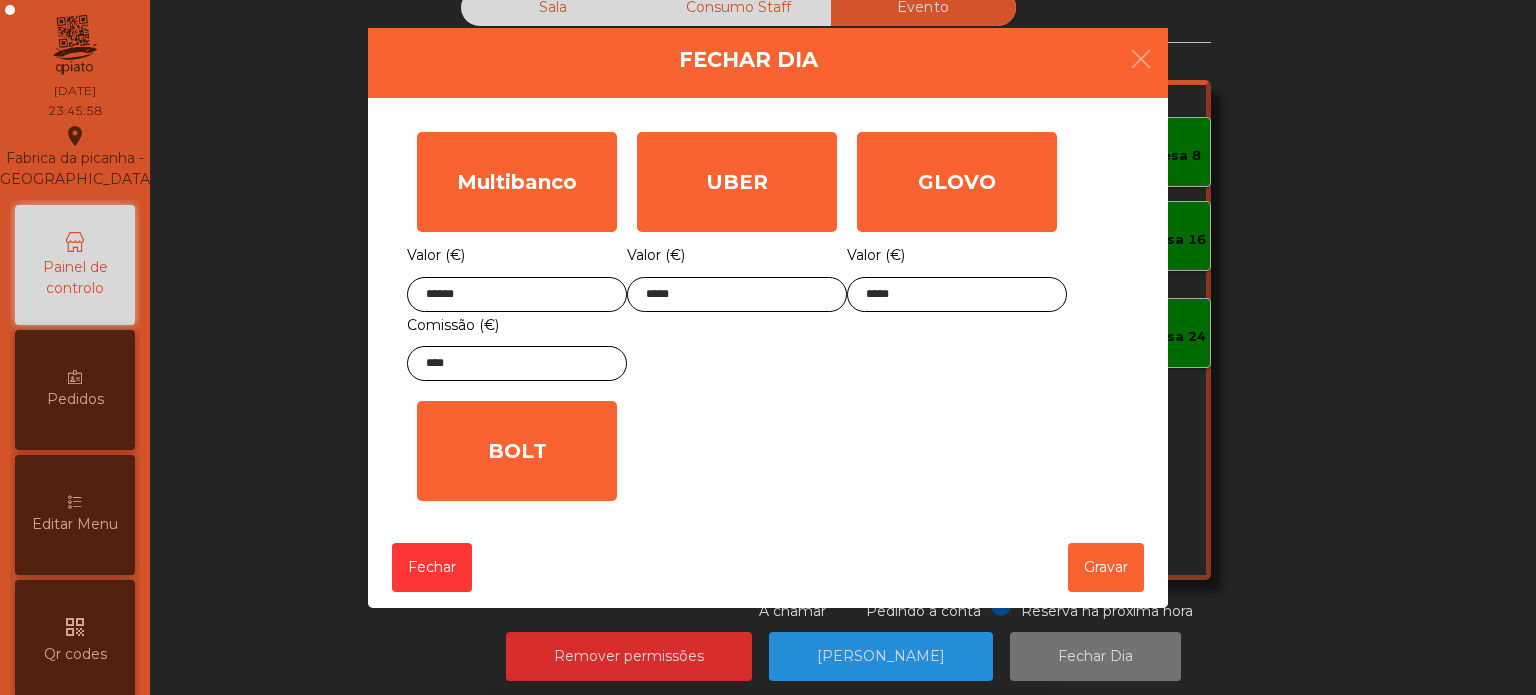 click on "1 2 3 keyboard_backspace 4 5 6 . - 7 8 9 keyboard_return 0" at bounding box center (768, 593) 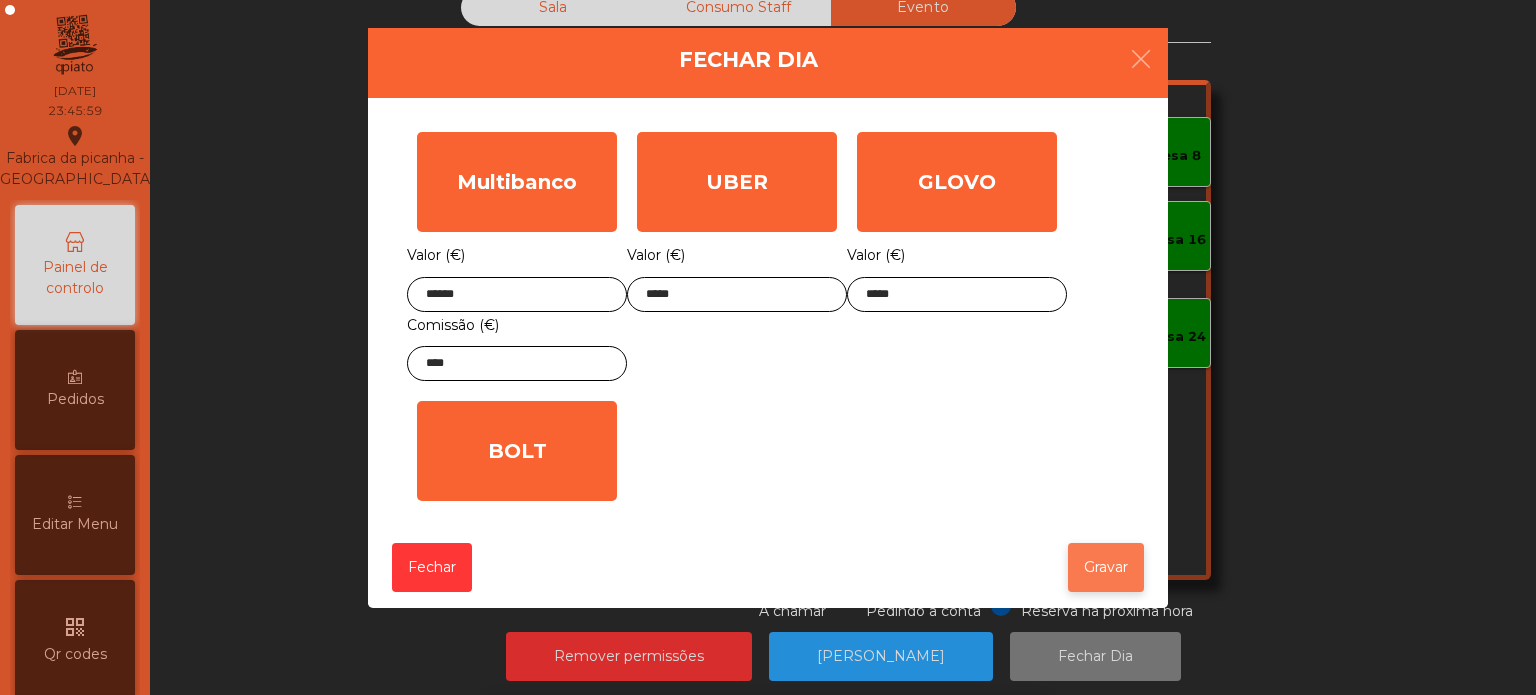 click on "Gravar" 